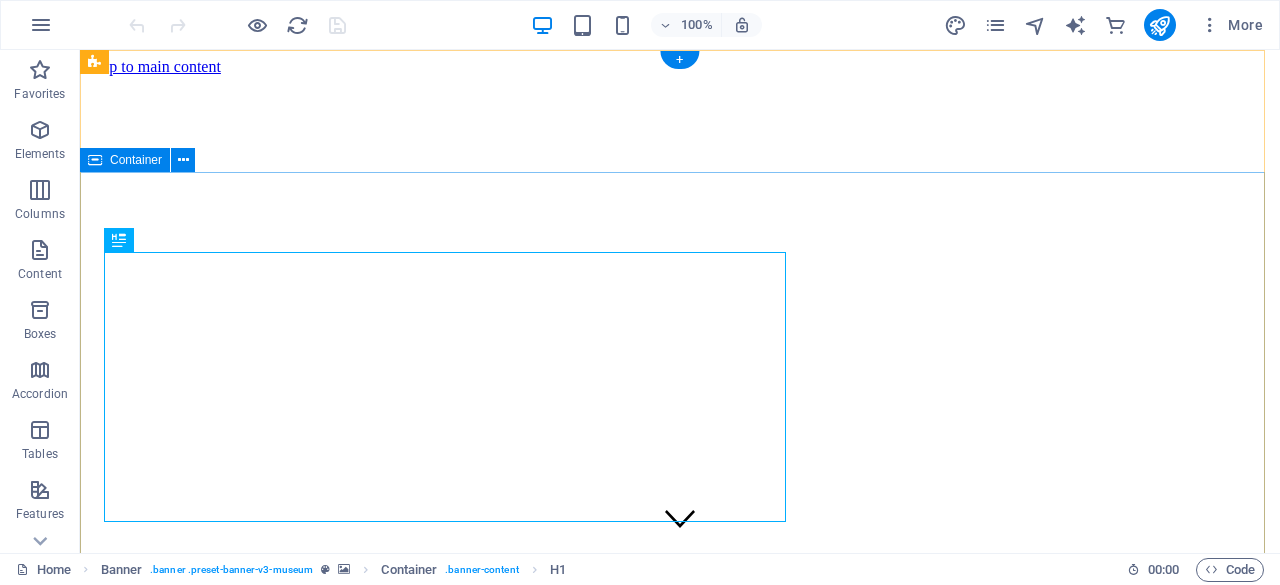 scroll, scrollTop: 0, scrollLeft: 0, axis: both 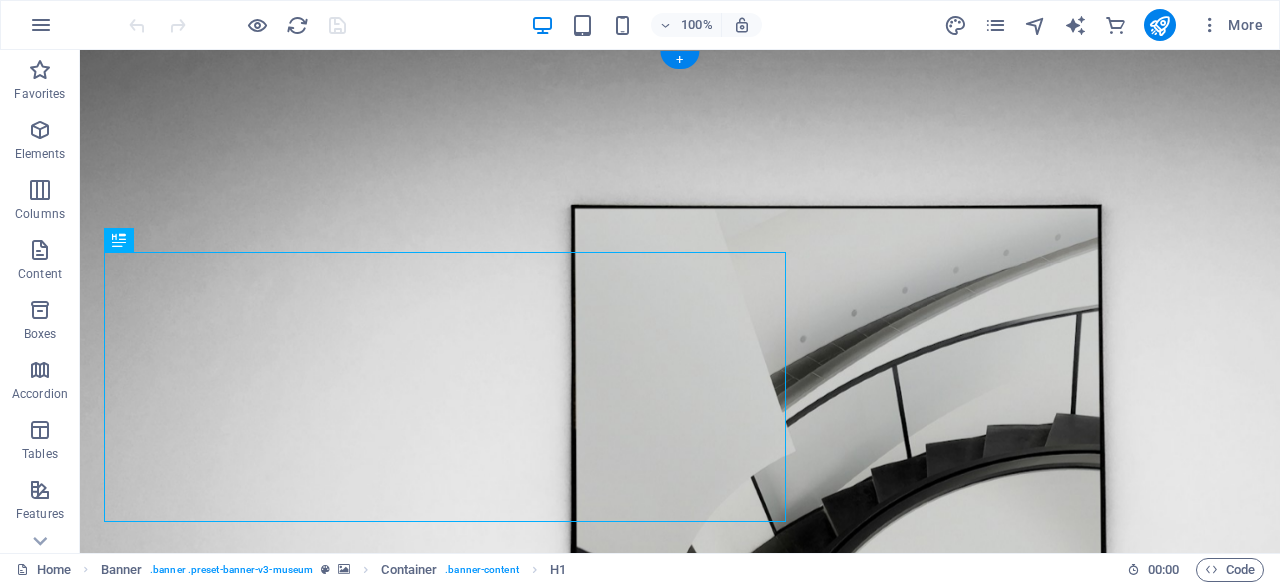 click at bounding box center [680, 798] 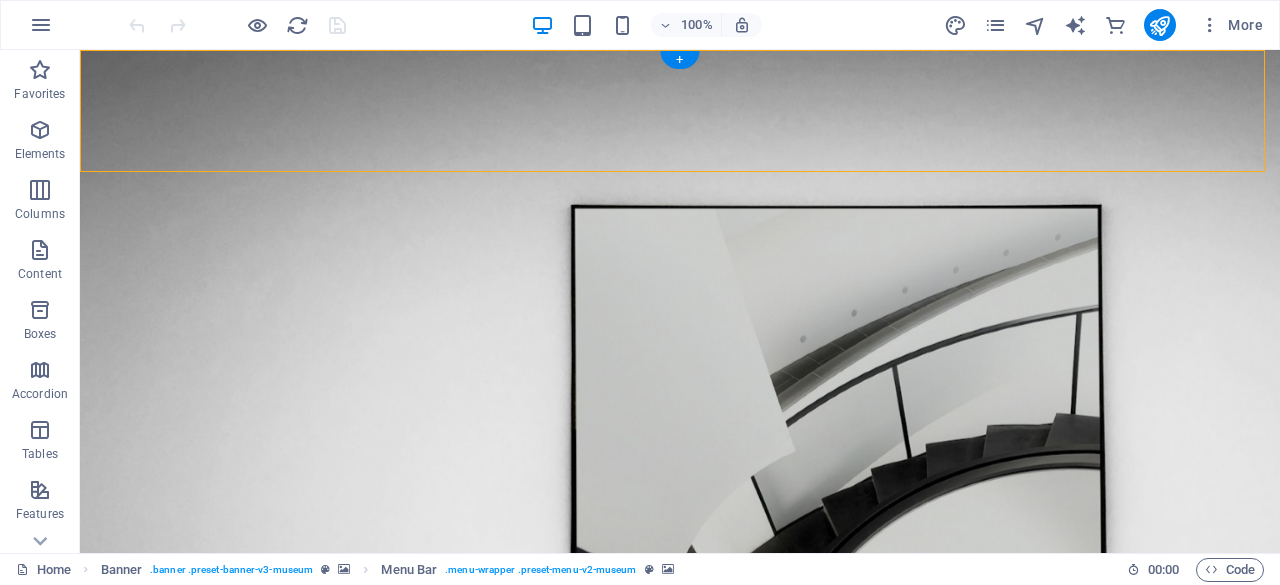 click at bounding box center (680, 798) 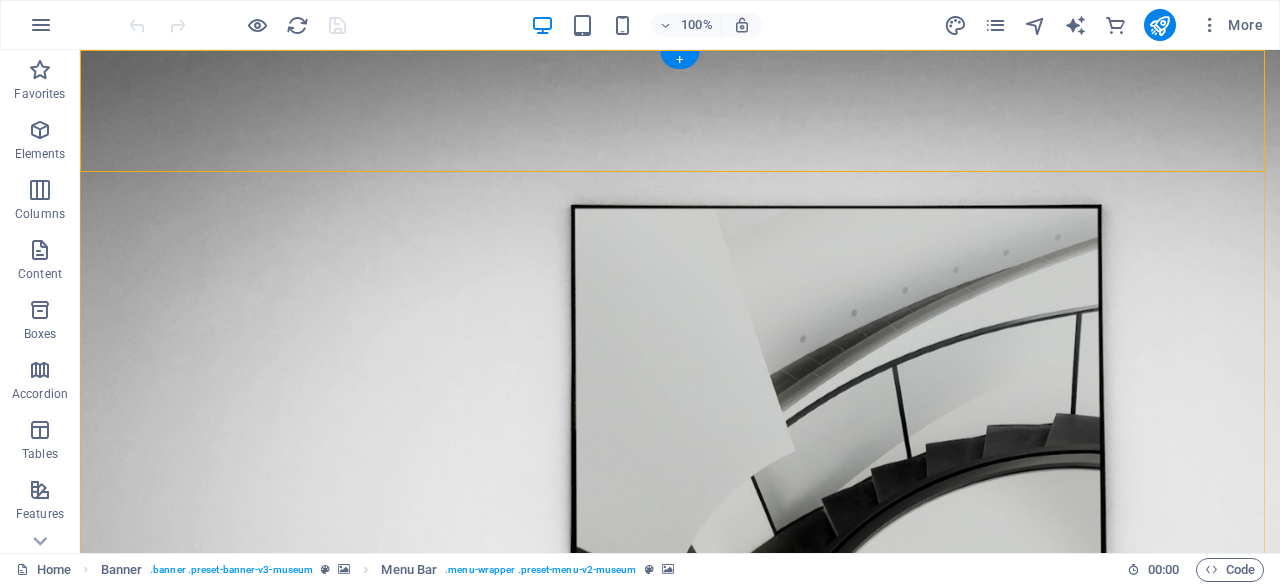 click on "+" at bounding box center [679, 60] 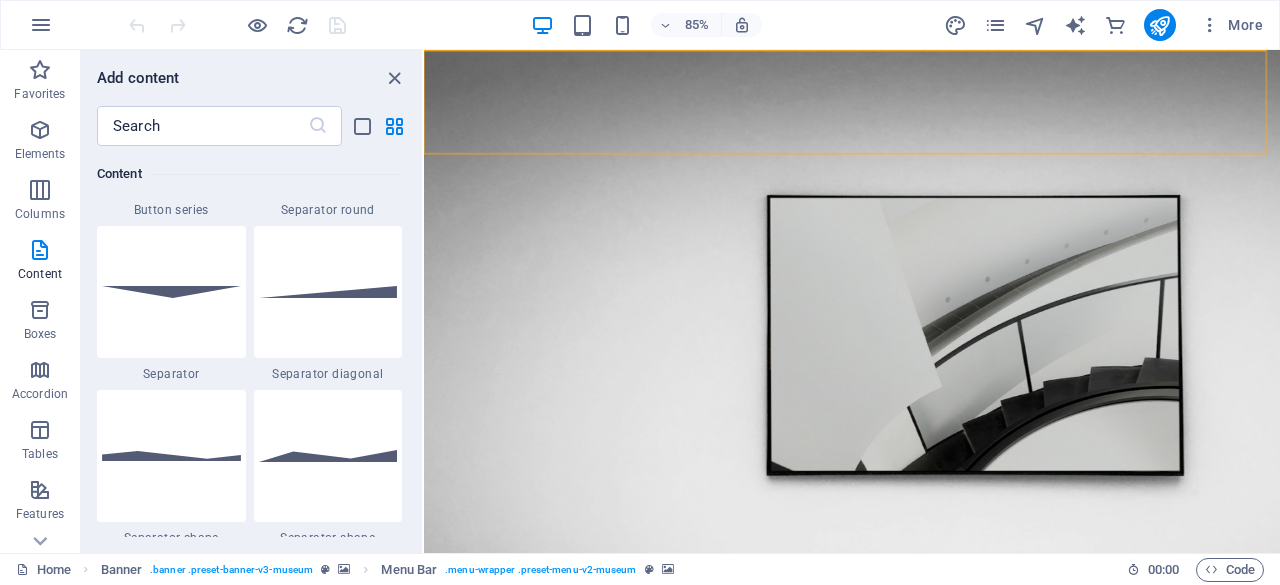 scroll, scrollTop: 4790, scrollLeft: 0, axis: vertical 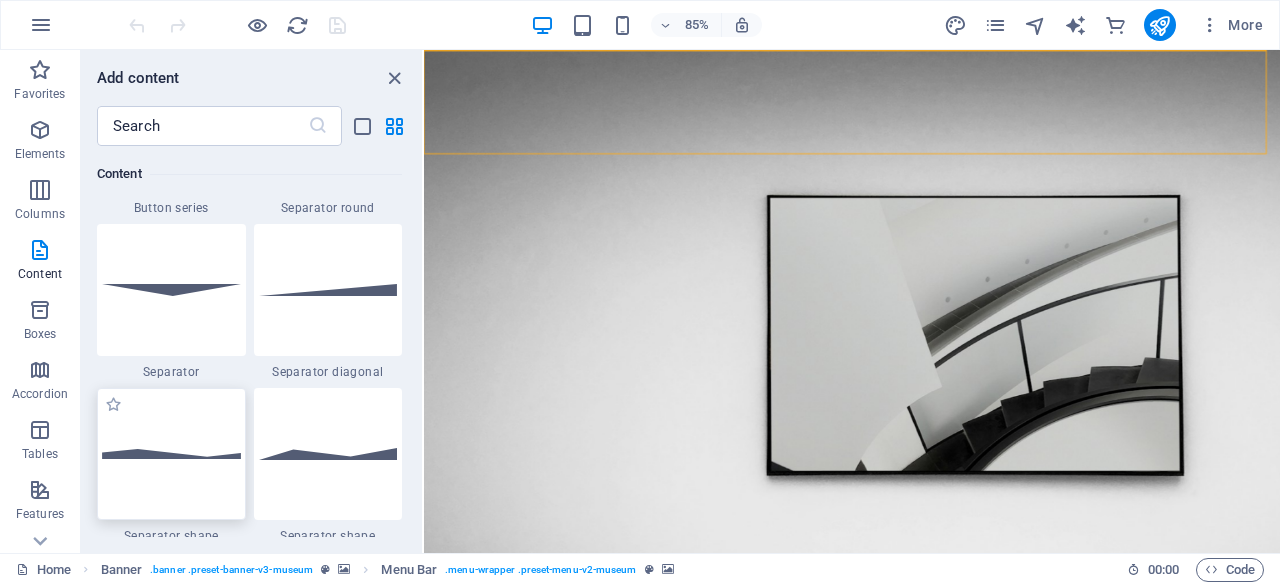 click at bounding box center [171, 454] 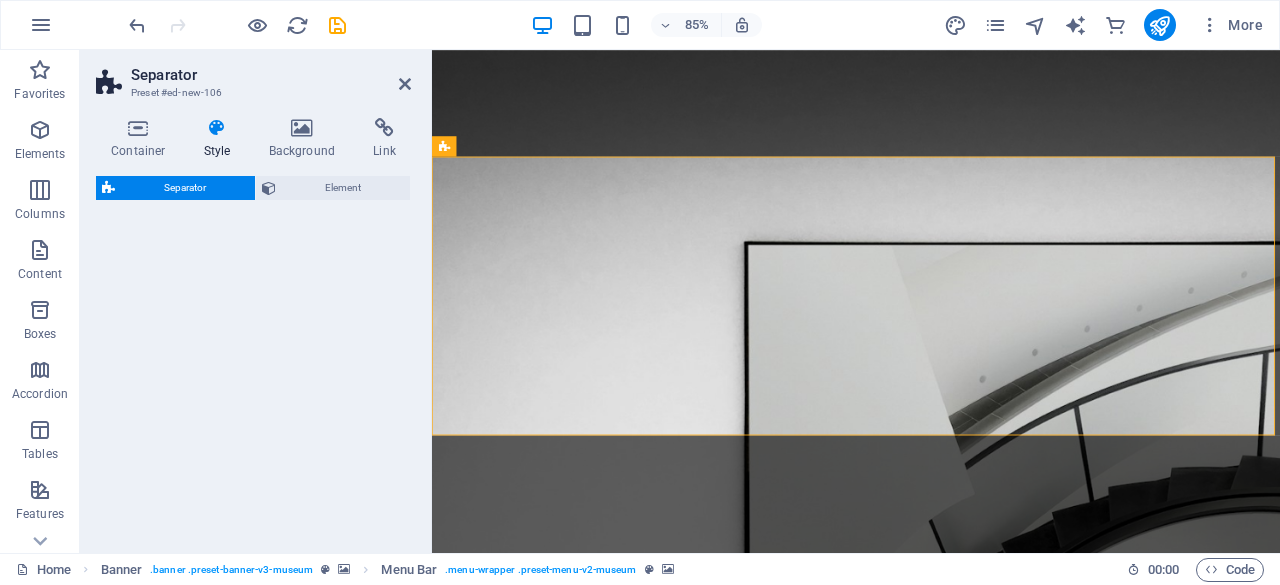 select on "polygon1" 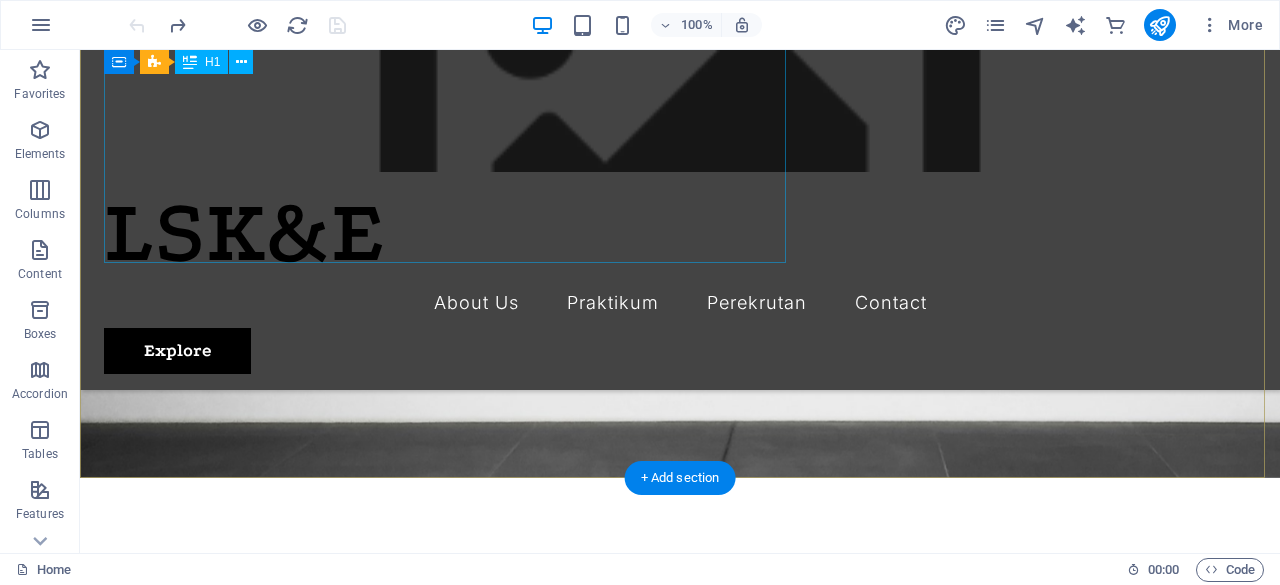 scroll, scrollTop: 0, scrollLeft: 0, axis: both 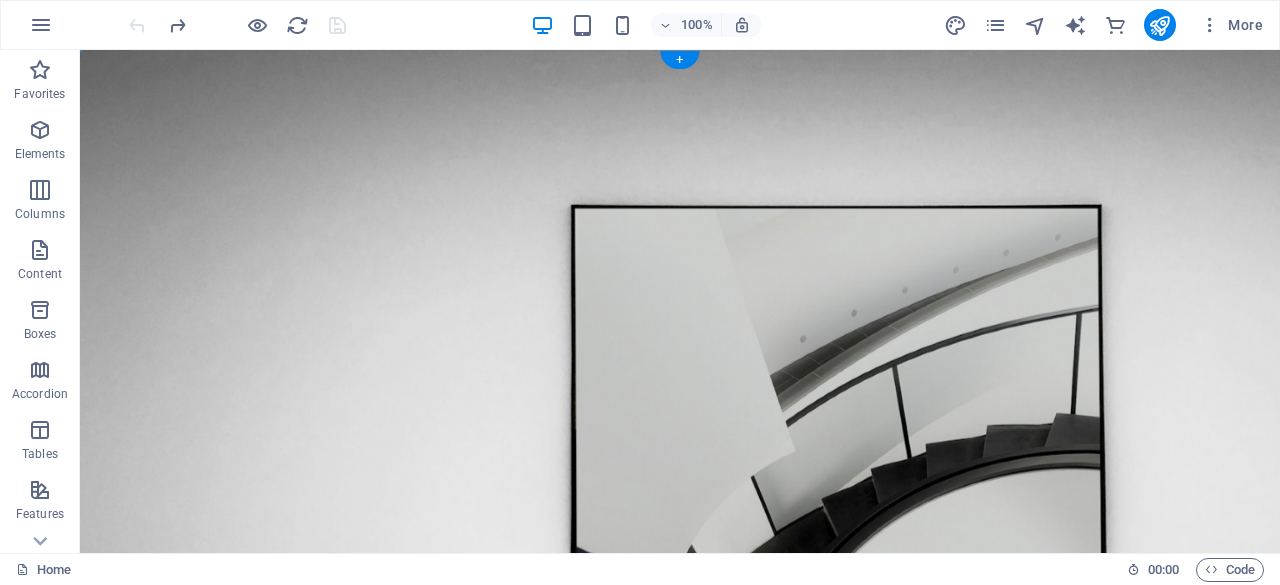 click at bounding box center (680, 798) 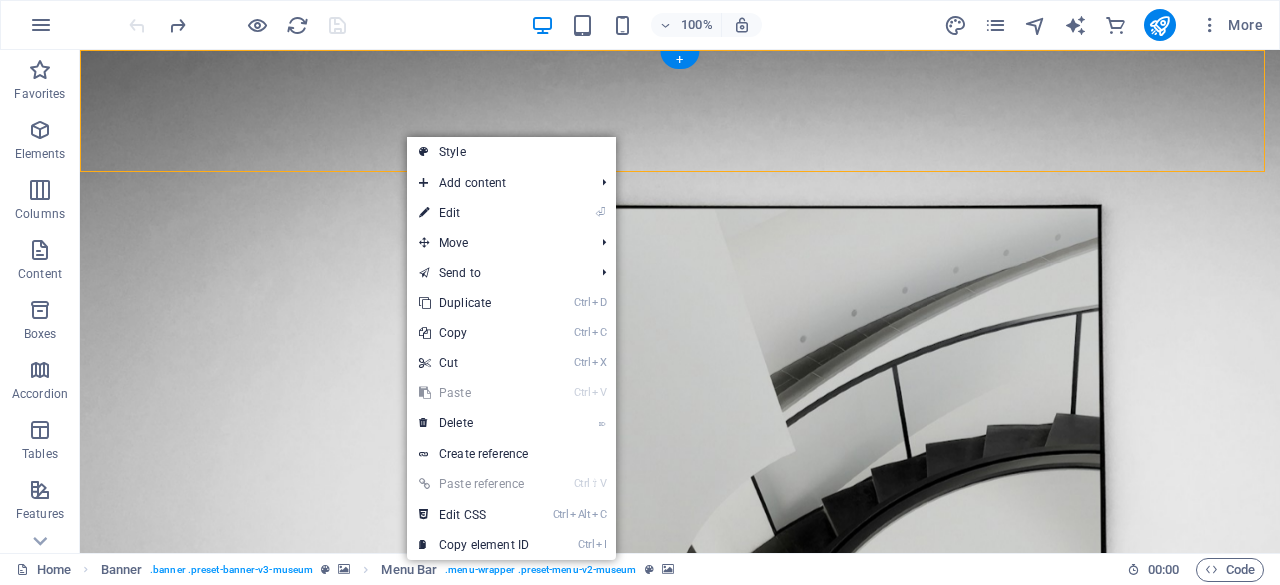 click at bounding box center [680, 798] 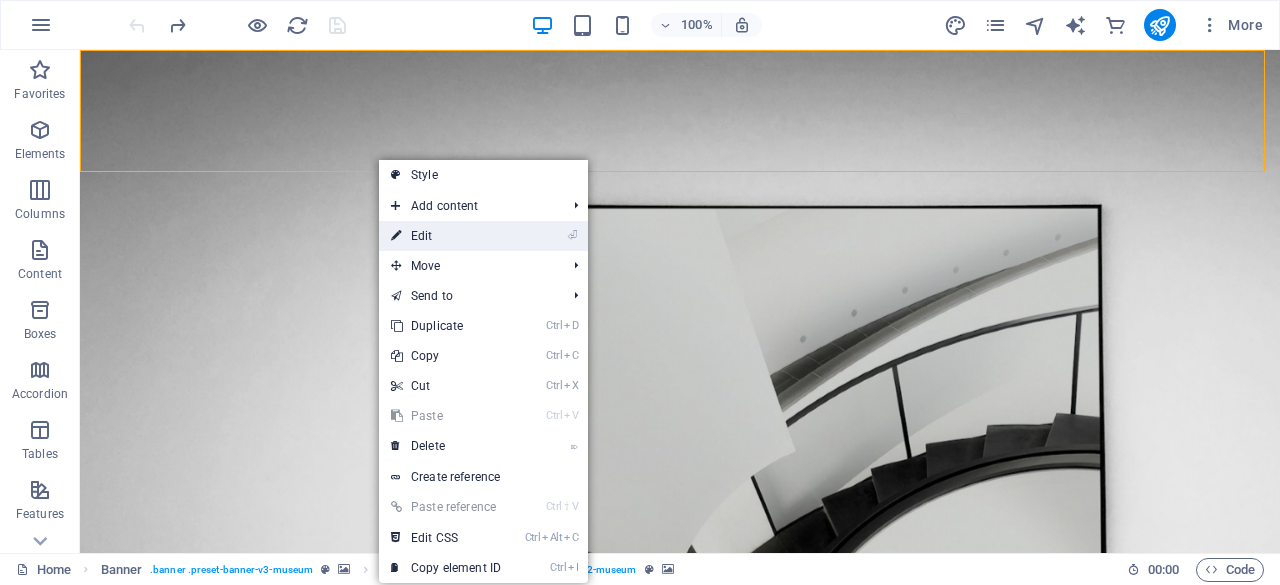 click on "⏎  Edit" at bounding box center (446, 236) 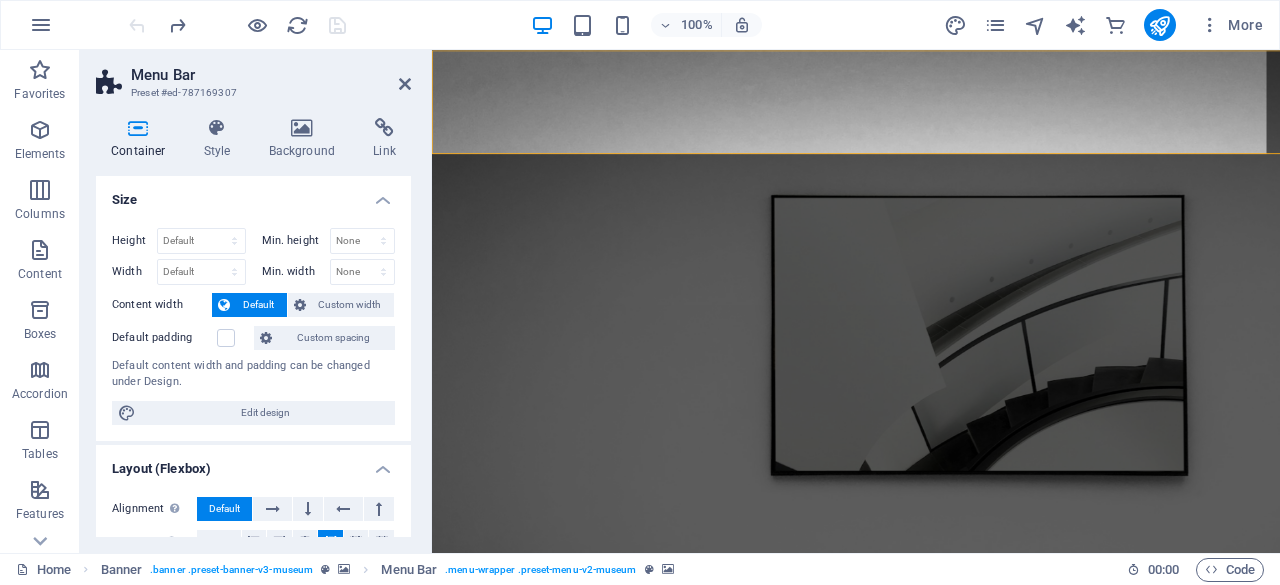 click on "Background" at bounding box center (306, 139) 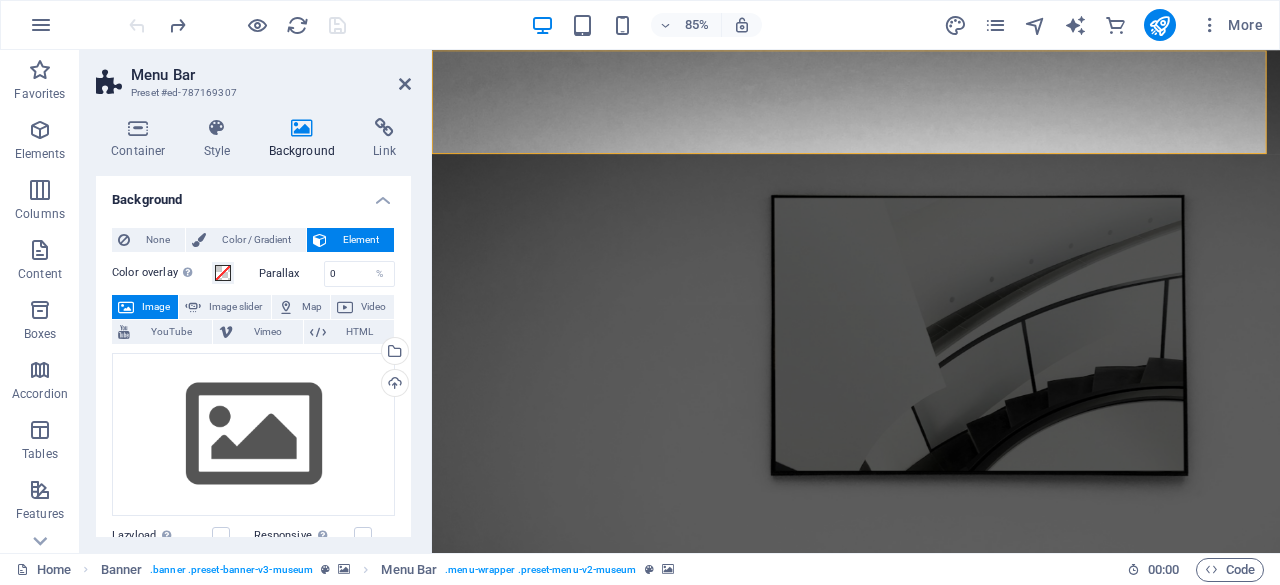 click on "Background" at bounding box center (306, 139) 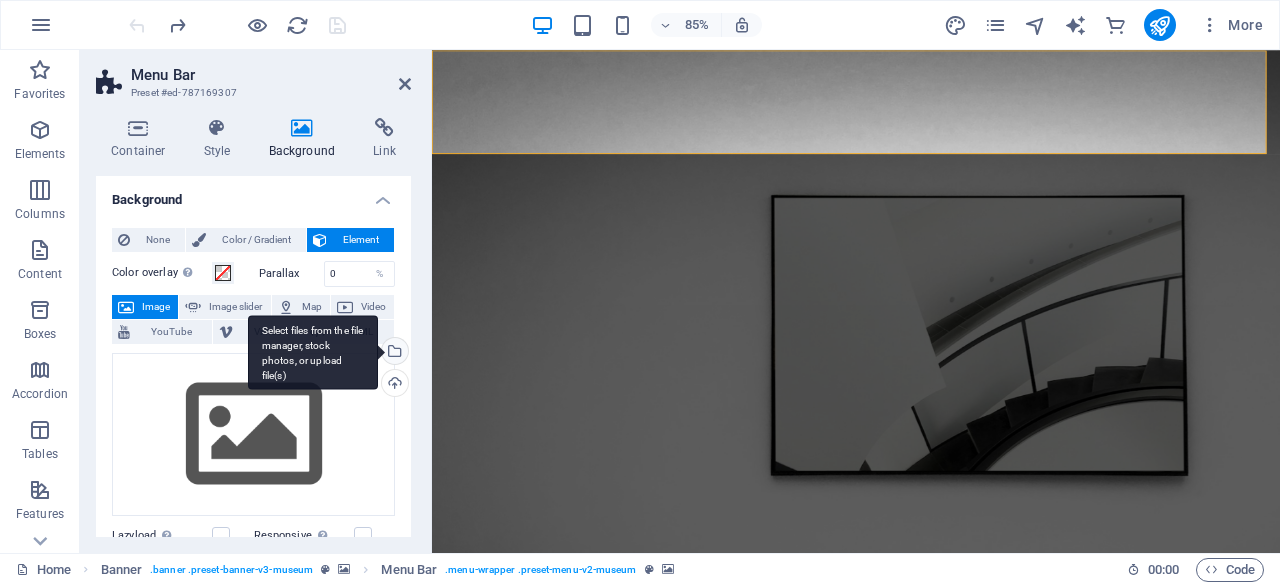 click on "Select files from the file manager, stock photos, or upload file(s)" at bounding box center [393, 353] 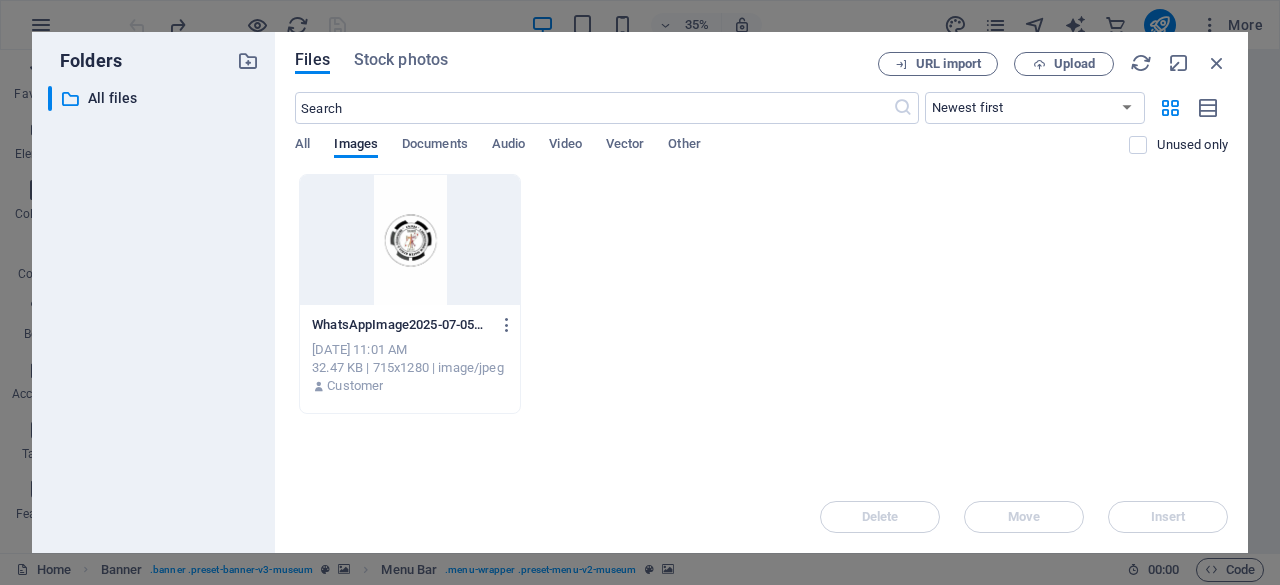 click at bounding box center [410, 240] 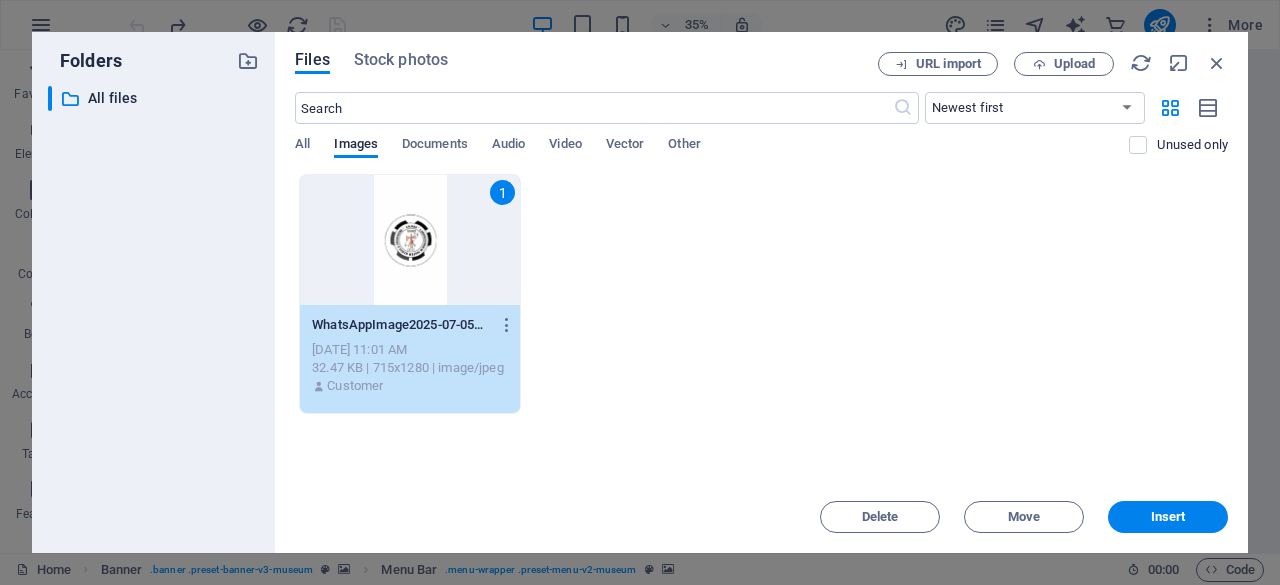 click on "1" at bounding box center [410, 240] 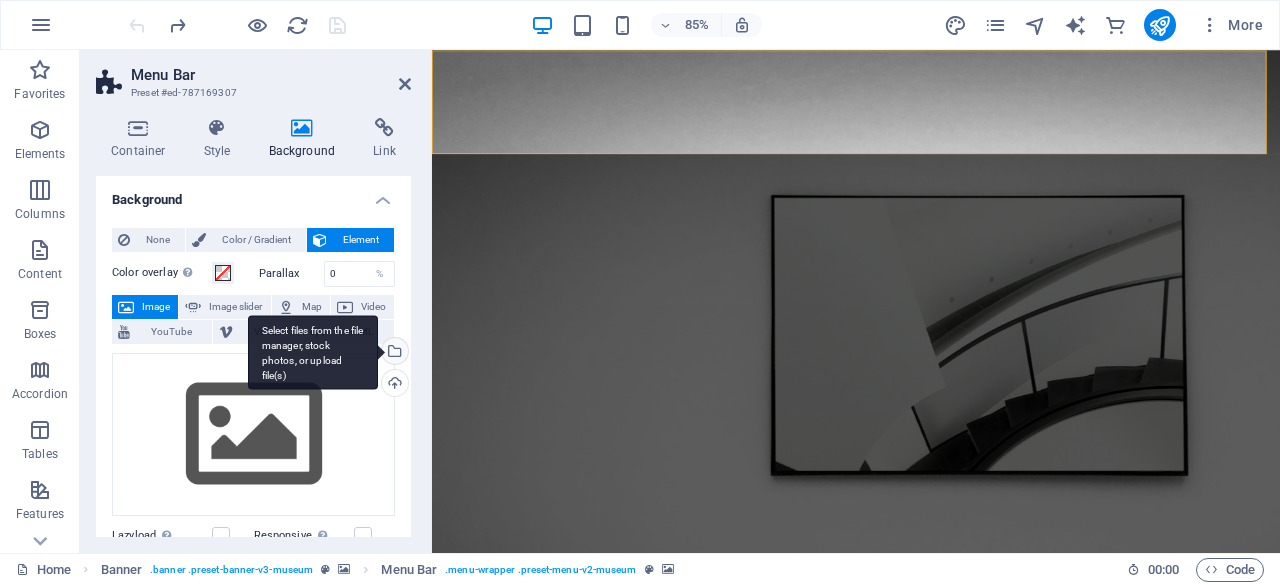 click on "Select files from the file manager, stock photos, or upload file(s)" at bounding box center (393, 353) 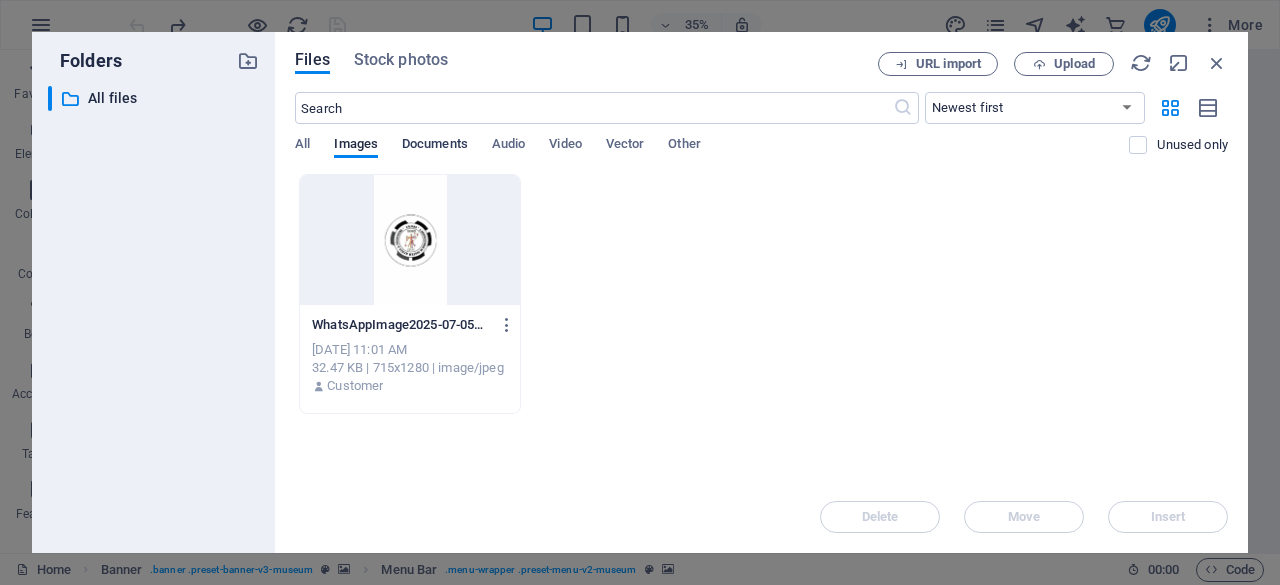 click on "Documents" at bounding box center [435, 146] 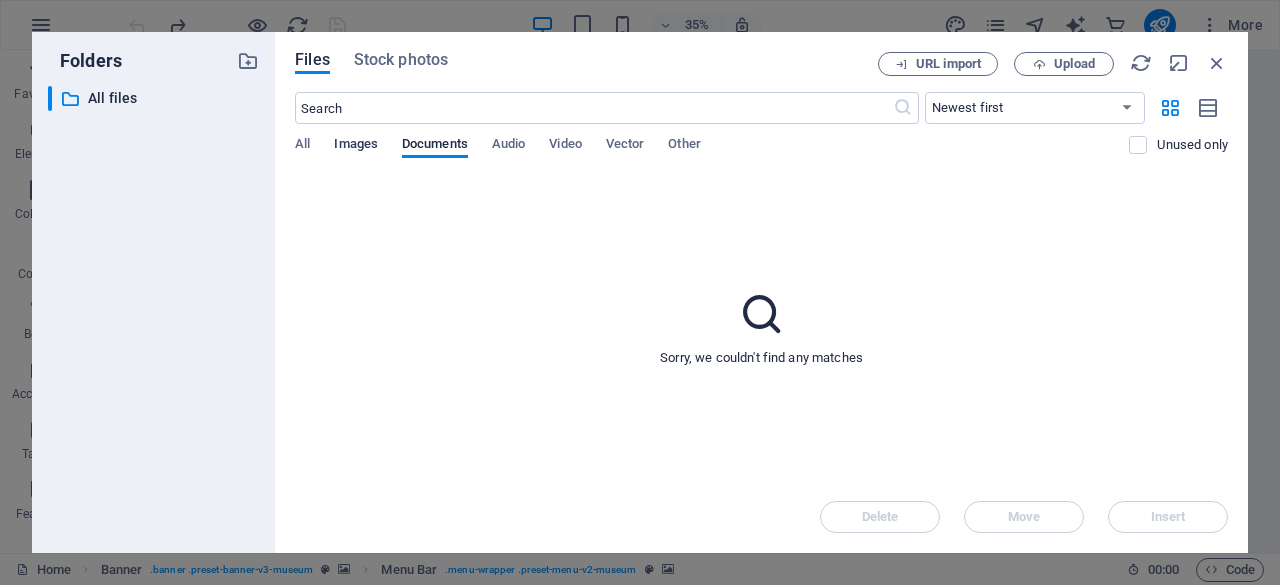 click on "Images" at bounding box center (356, 146) 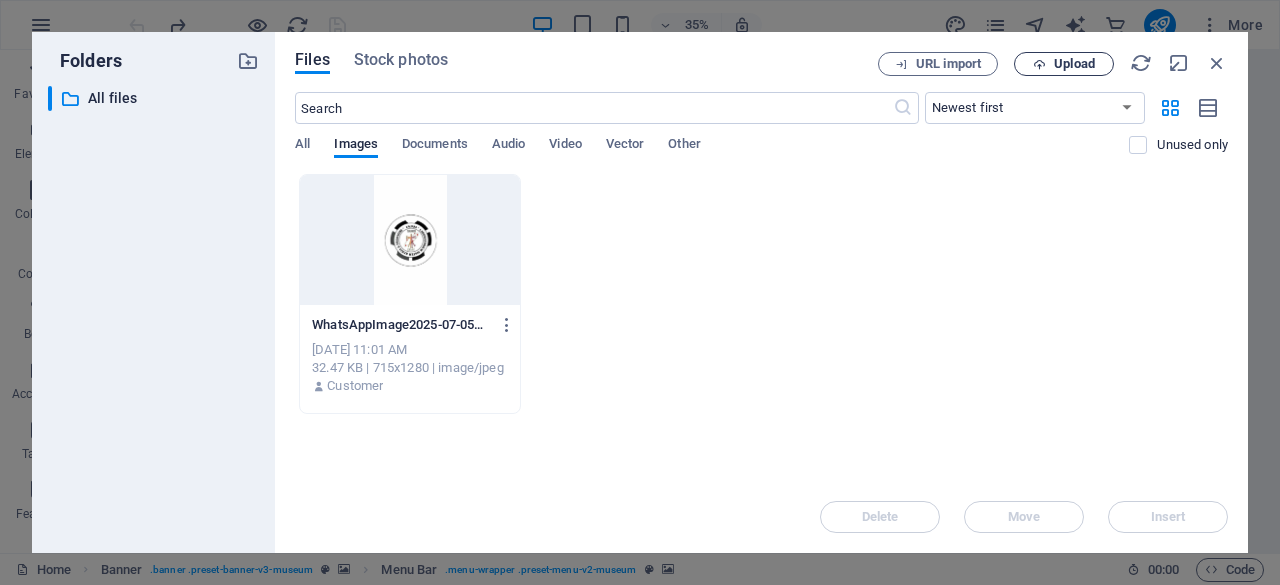 click on "Upload" at bounding box center [1064, 64] 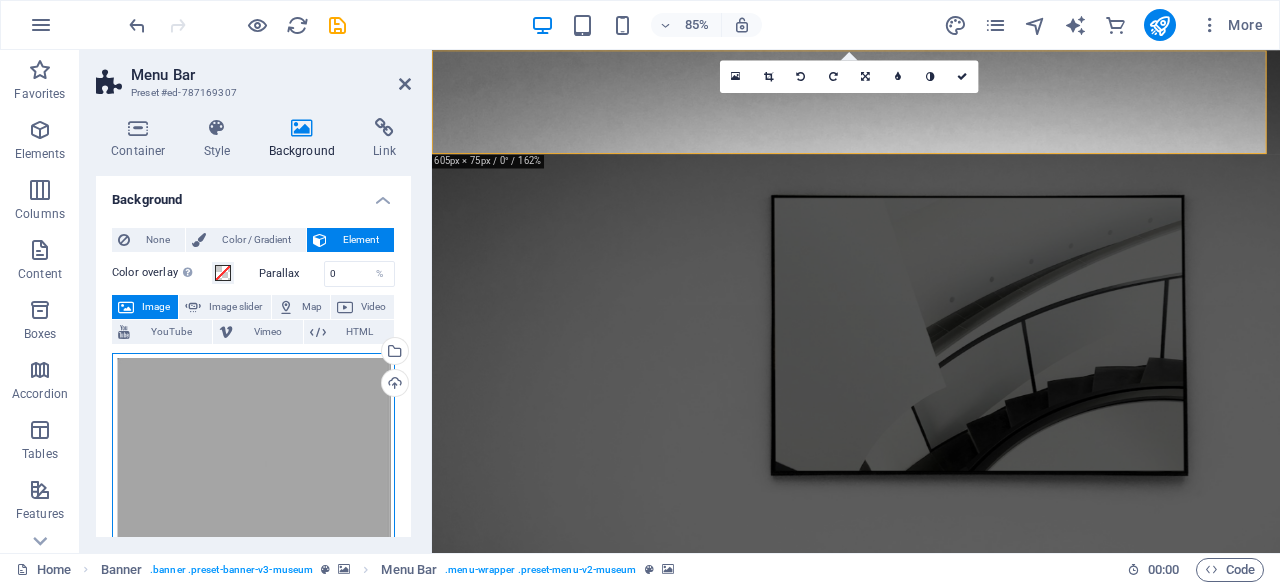 click on "Drag files here, click to choose files or select files from Files or our free stock photos & videos" at bounding box center [253, 628] 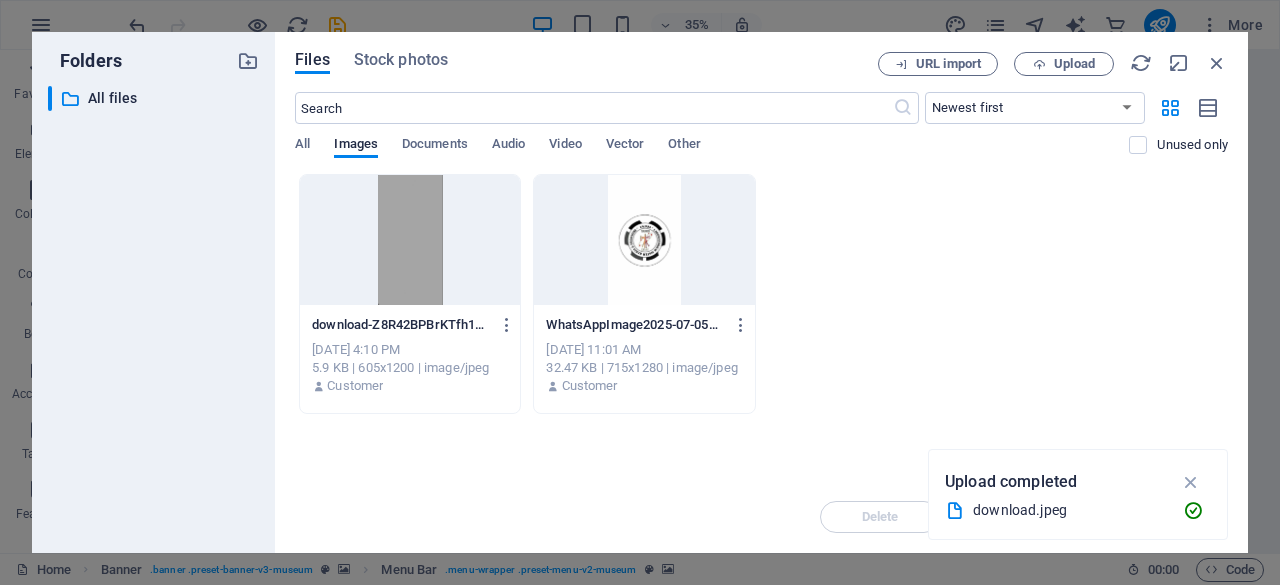 click at bounding box center [410, 240] 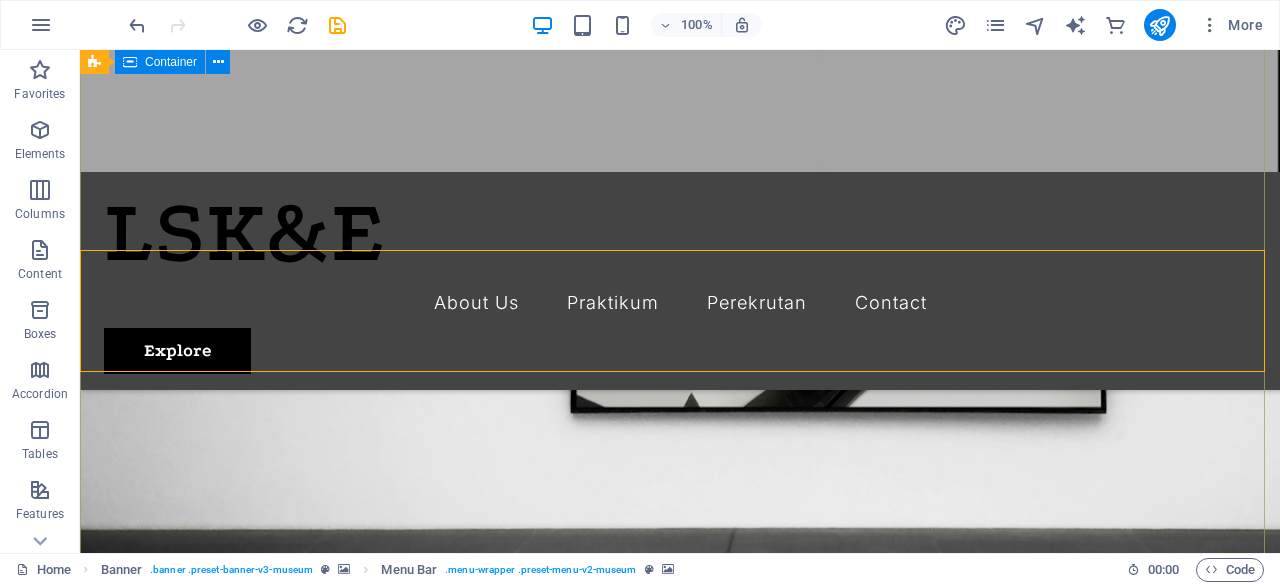 scroll, scrollTop: 150, scrollLeft: 0, axis: vertical 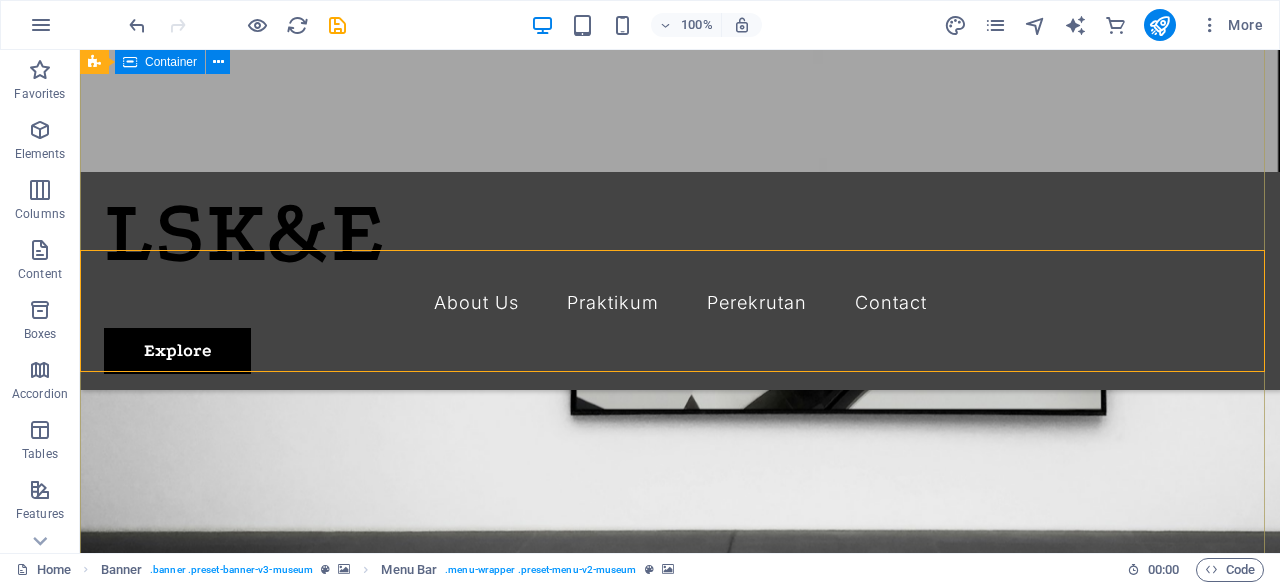 click on "LABORATORIUM SISTEM KERJA & ERGONOMI Because of Human Being Explore" at bounding box center (680, 885) 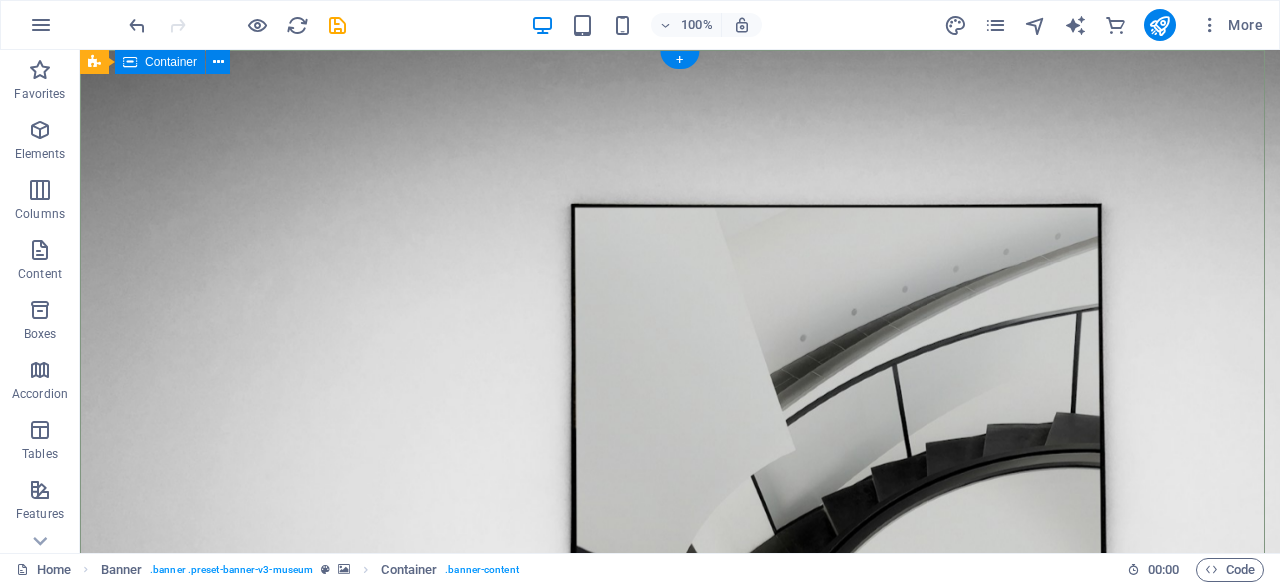 scroll, scrollTop: 0, scrollLeft: 0, axis: both 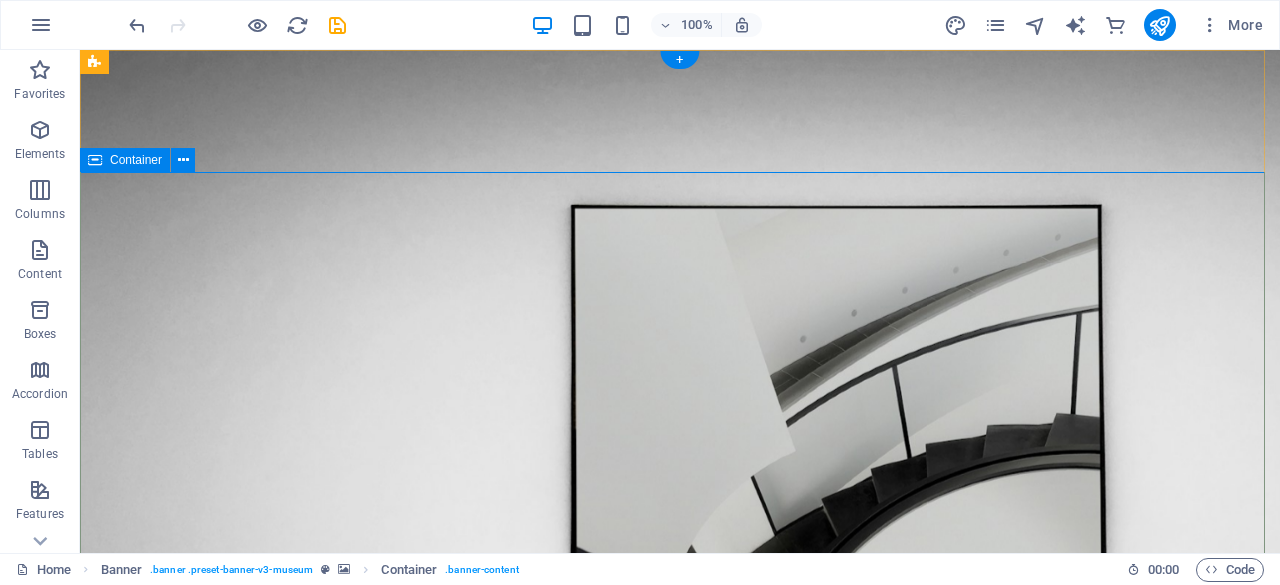 click on "LABORATORIUM SISTEM KERJA & ERGONOMI Because of Human Being Explore" at bounding box center [680, 1314] 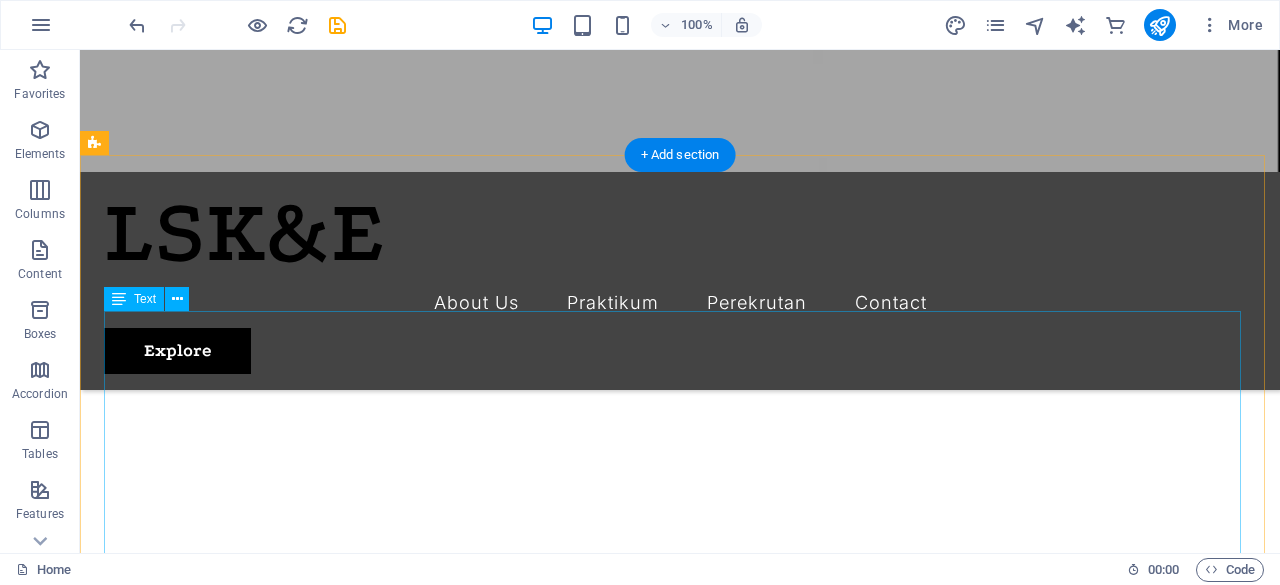 scroll, scrollTop: 586, scrollLeft: 0, axis: vertical 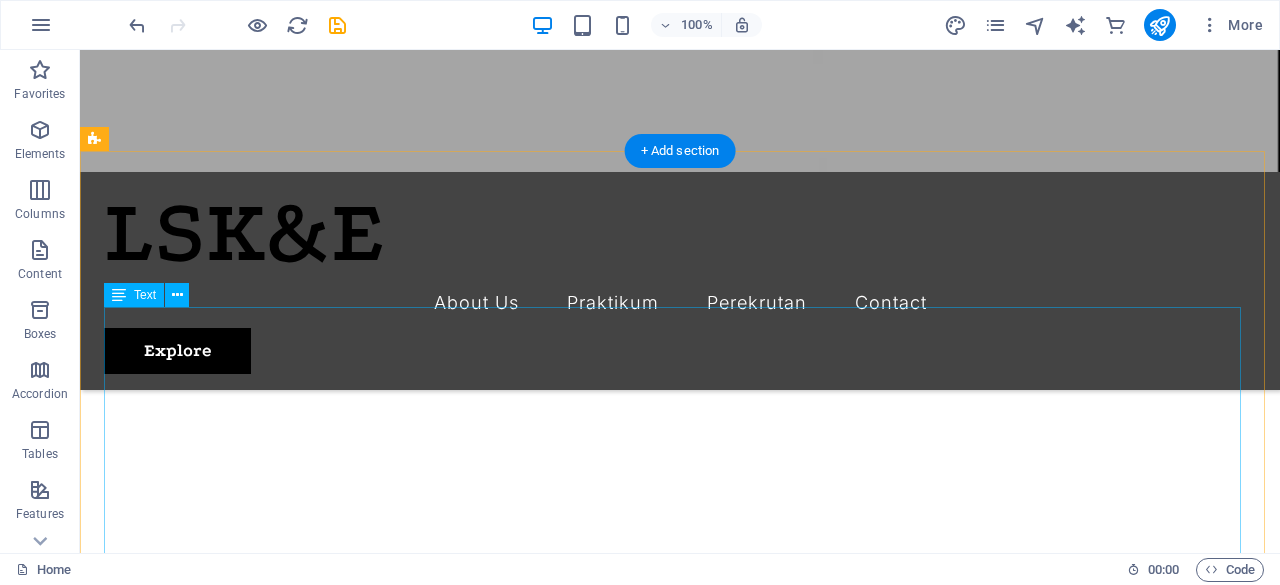 click on "Laboratorium Sistem Kerja & Ergonomi atau bisa disingkat denga LSK&E merupakan salah satu laboratorium yang ada di jurusan Teknik Industri UNJANI. LSK&E sebagai salah satu prasarana mahasiswa untuk menunjang kegiatan mata kuliah dan praktikum." at bounding box center (680, 1104) 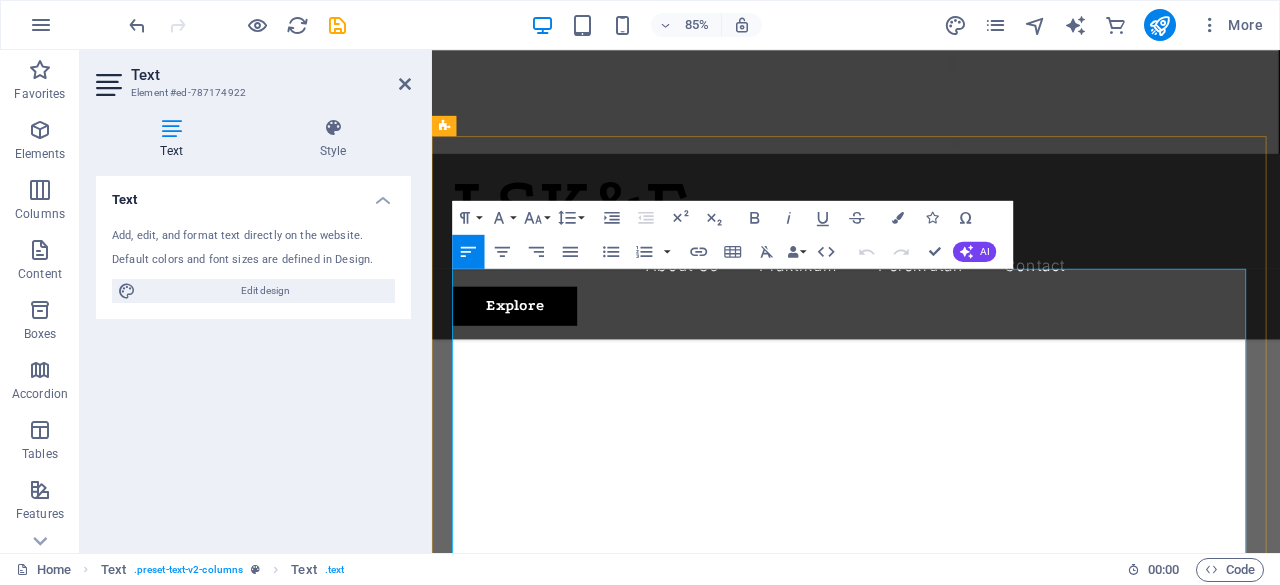 click on "Laboratorium Sistem Kerja & Ergonomi atau bisa disingkat denga LSK&E merupakan salah satu laboratorium yang ada di jurusan Teknik Industri UNJANI. LSK&E sebagai salah satu prasarana mahasiswa untuk menunjang kegiatan mata kuliah dan praktikum." at bounding box center [689, 1069] 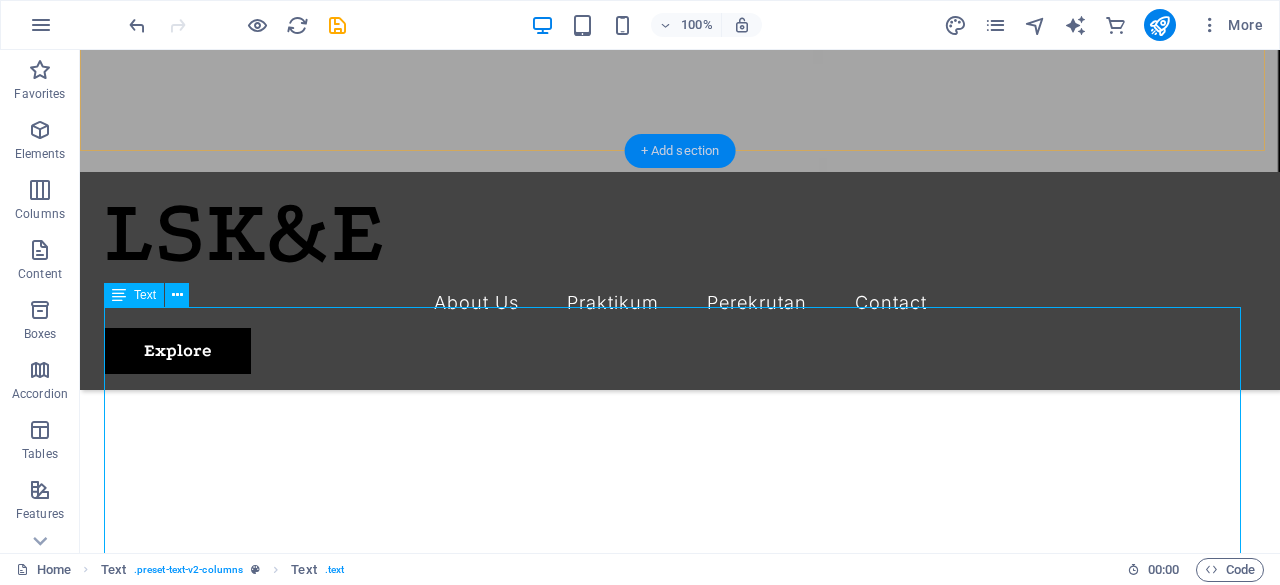 click on "+ Add section" at bounding box center [680, 151] 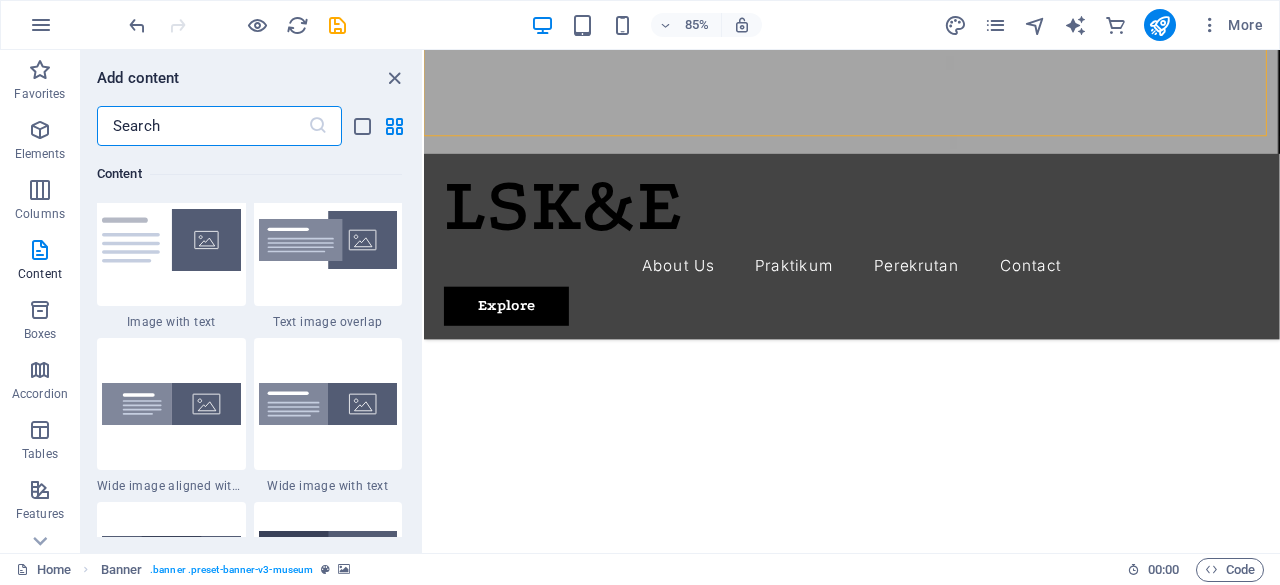 scroll, scrollTop: 3906, scrollLeft: 0, axis: vertical 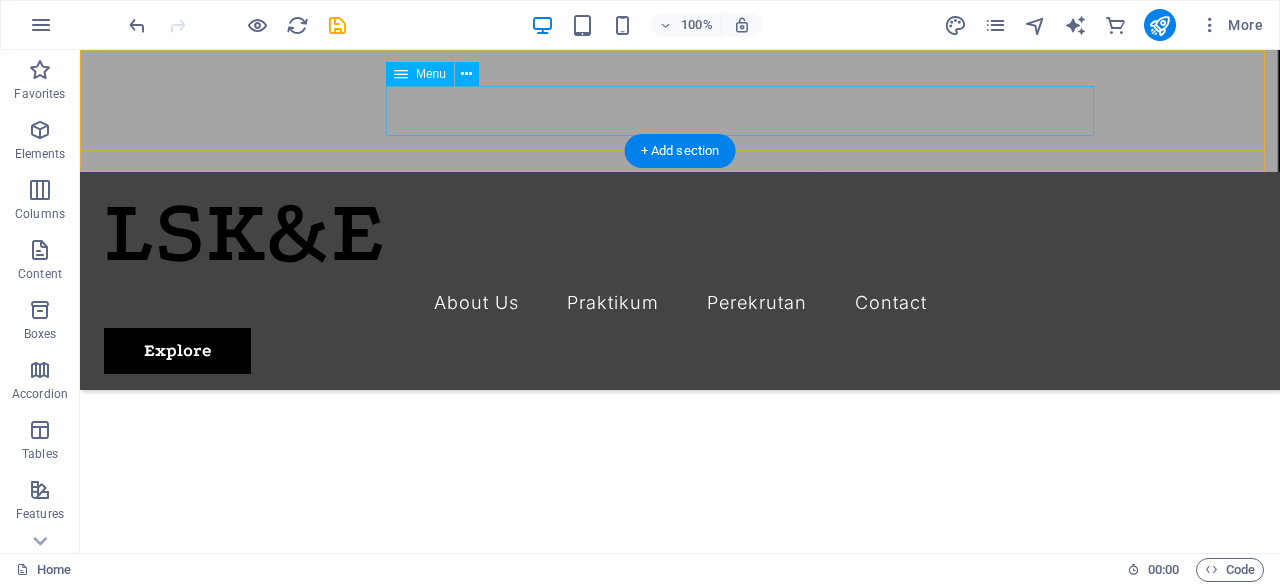 click on "About Us Praktikum Perekrutan Contact" at bounding box center [680, 303] 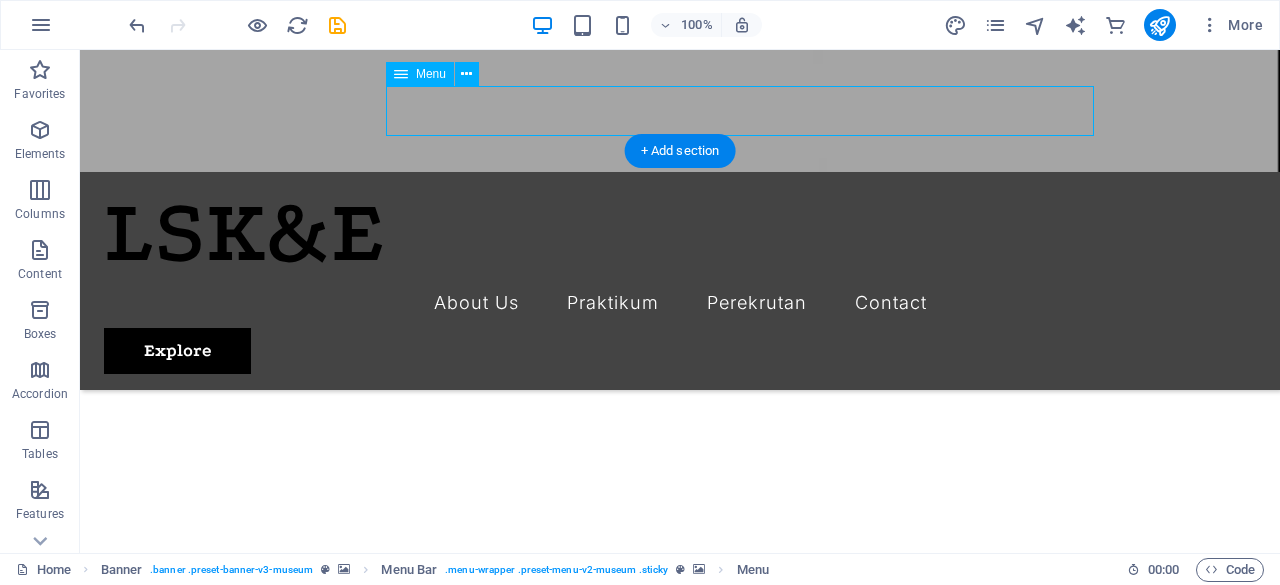 click on "About Us Praktikum Perekrutan Contact" at bounding box center [680, 303] 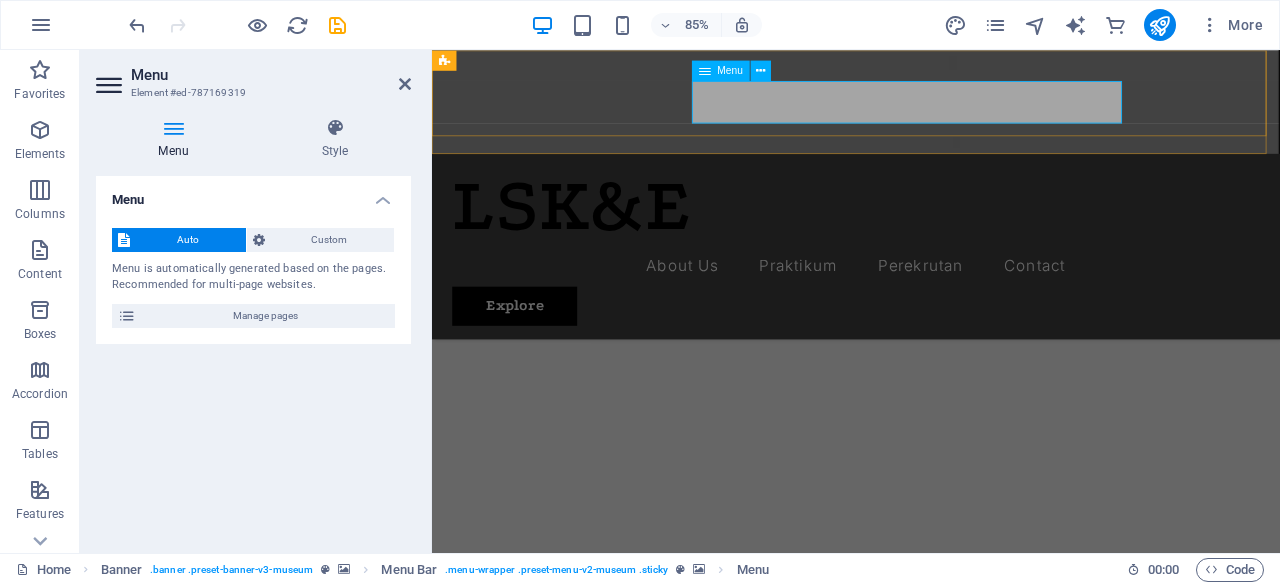 click on "About Us Praktikum Perekrutan Contact" at bounding box center (931, 303) 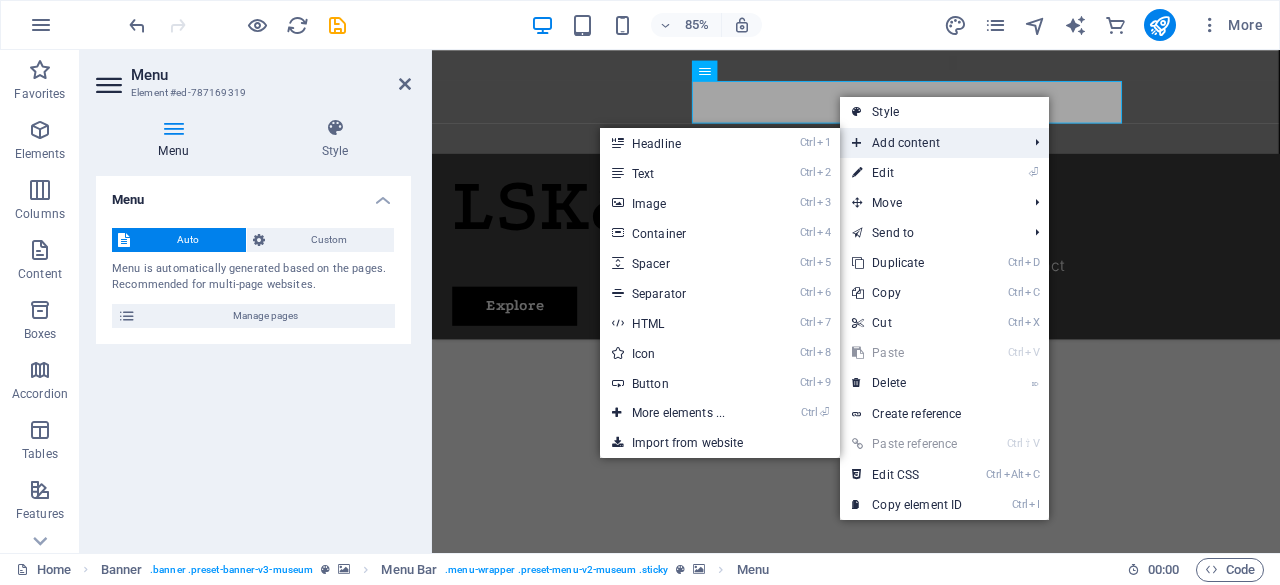 click on "Add content" at bounding box center [929, 143] 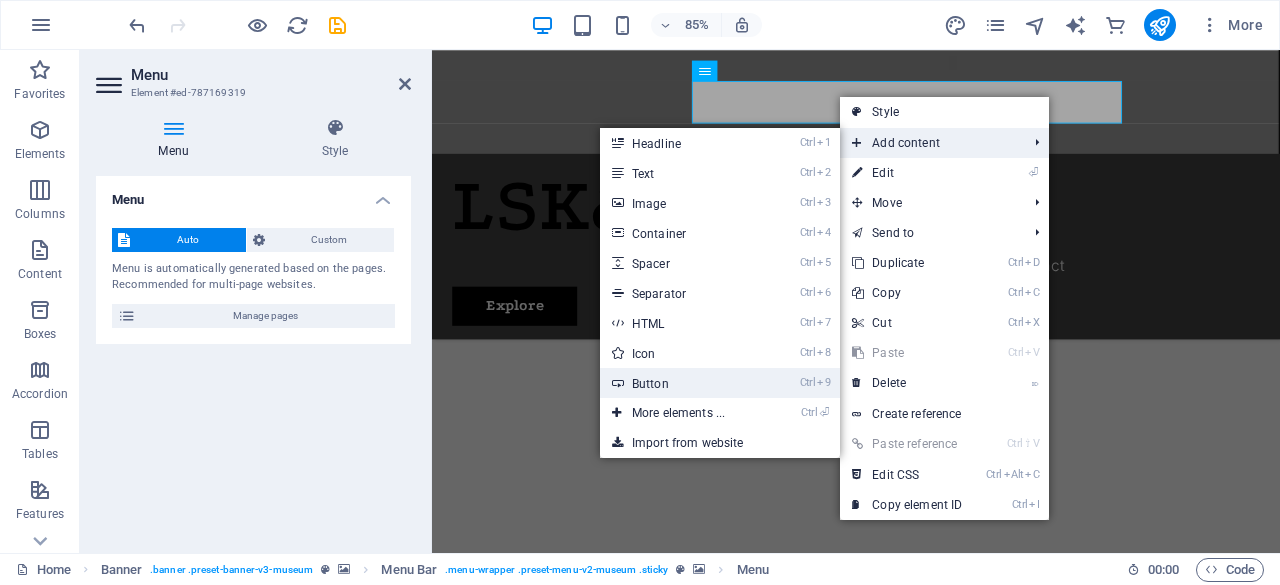 click on "Ctrl 9  Button" at bounding box center [682, 383] 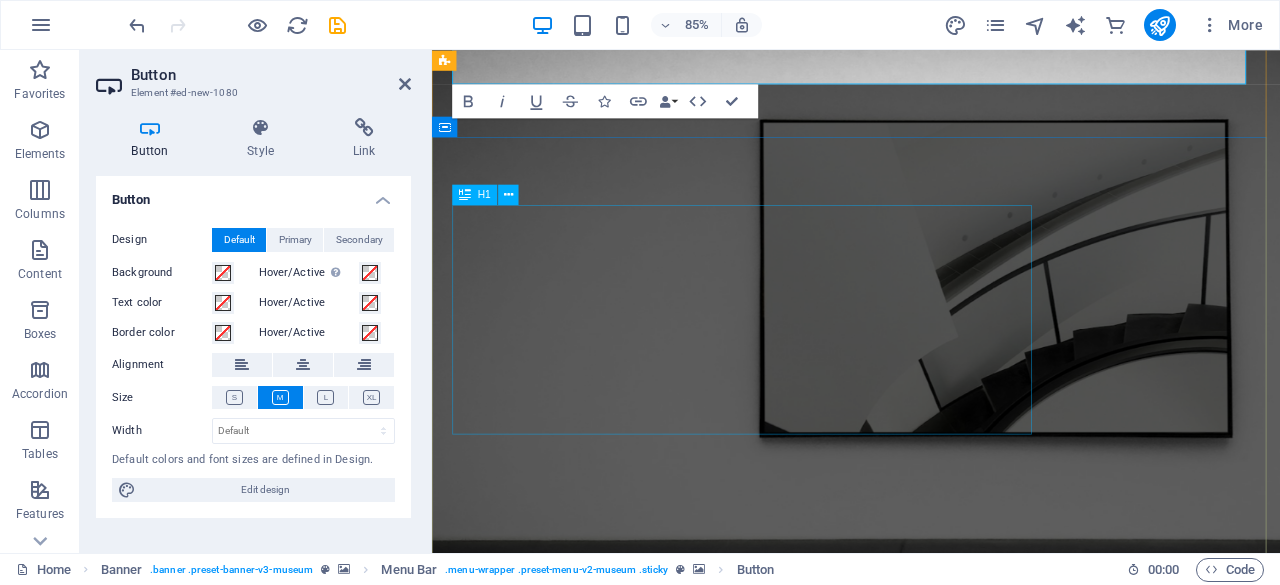 scroll, scrollTop: 0, scrollLeft: 0, axis: both 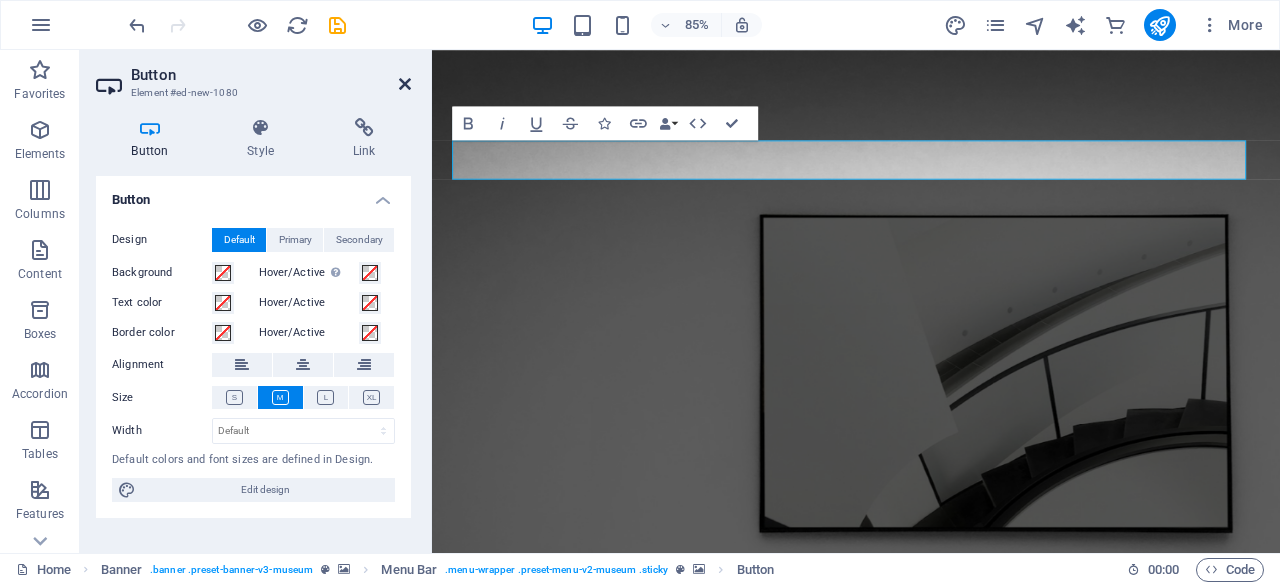 click at bounding box center (405, 84) 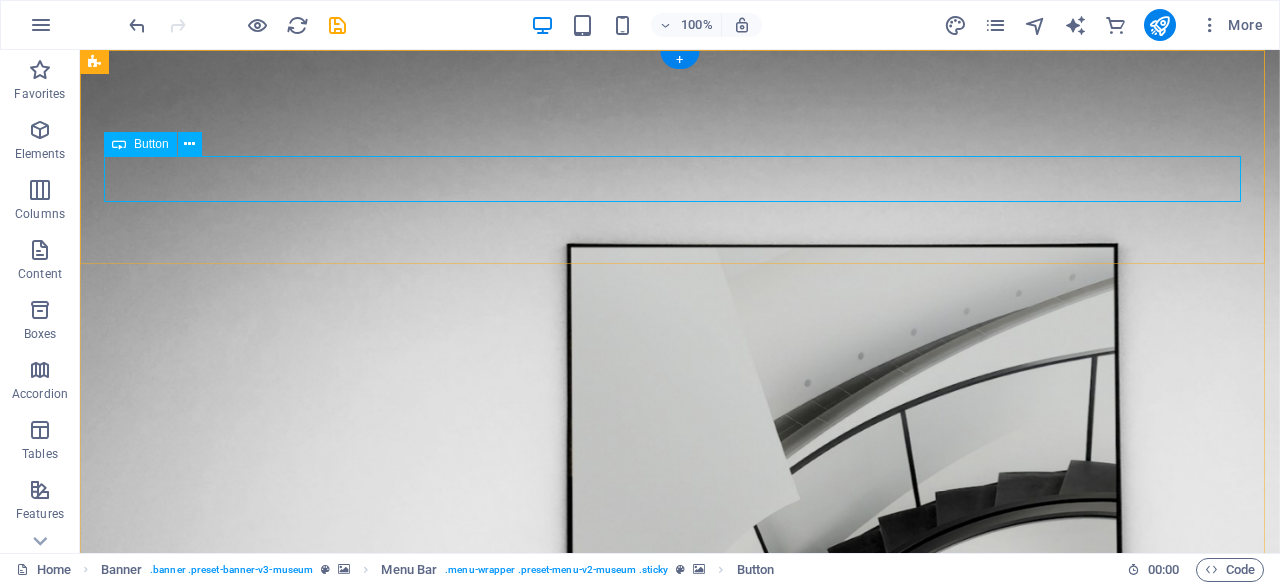 click on "Button label" at bounding box center (680, 1222) 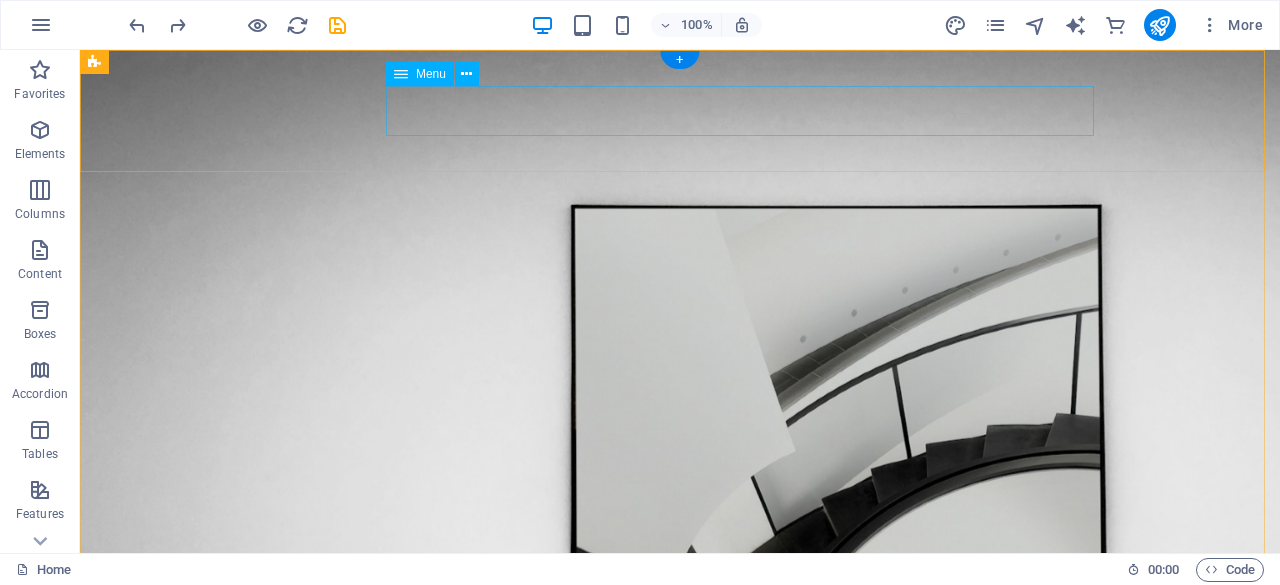 click on "About Us Praktikum Perekrutan Contact" at bounding box center (680, 990) 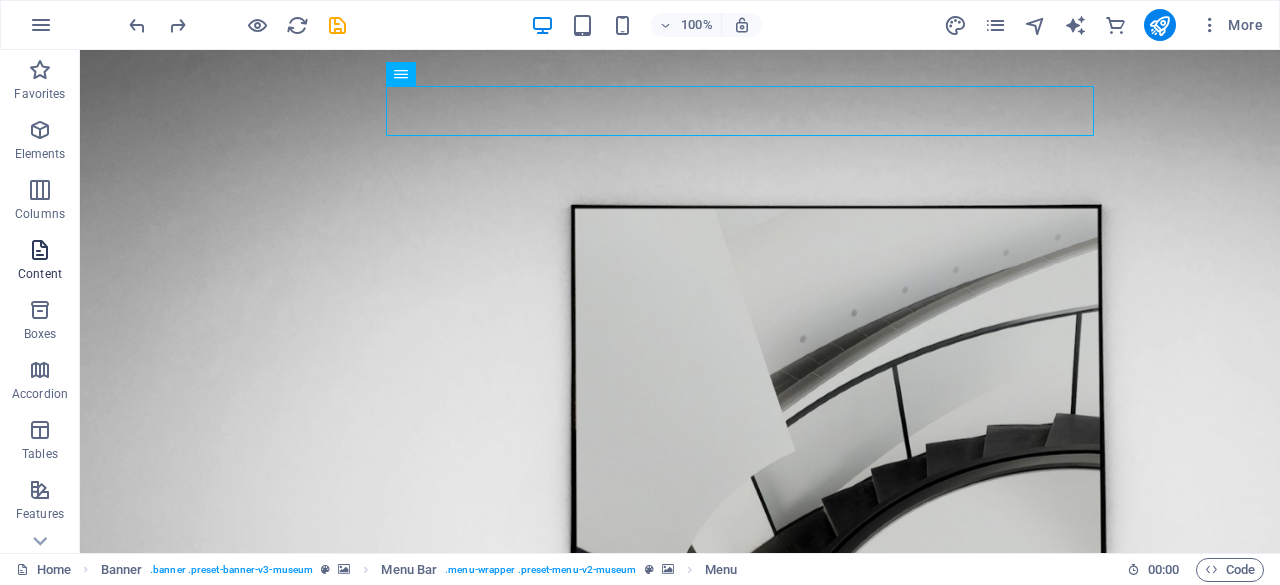click at bounding box center [40, 250] 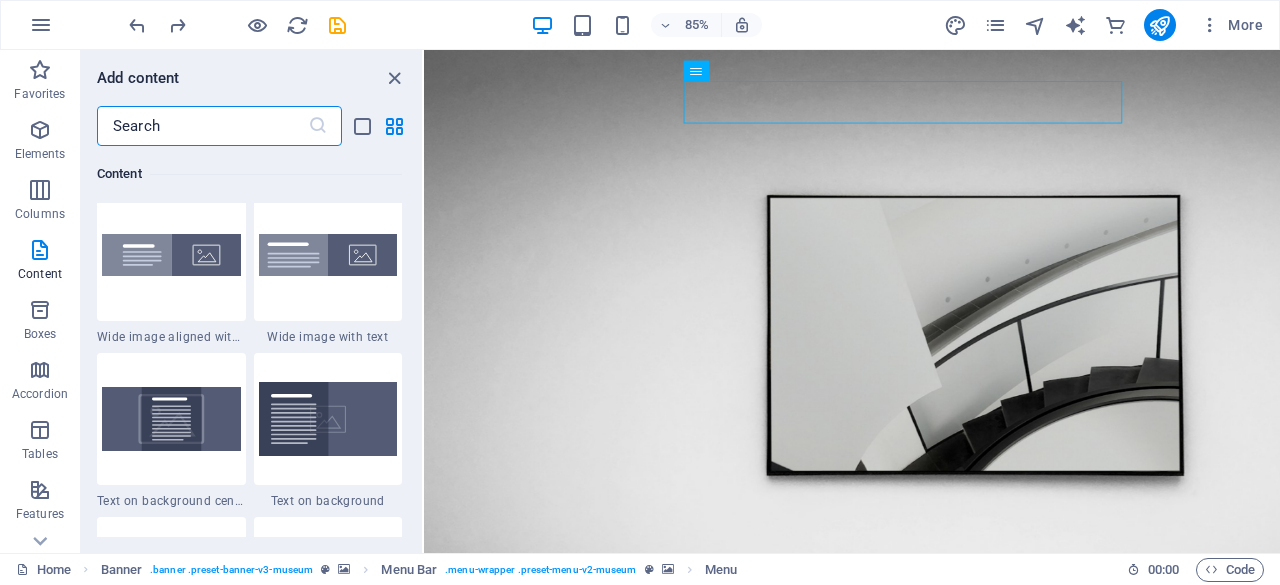scroll, scrollTop: 4146, scrollLeft: 0, axis: vertical 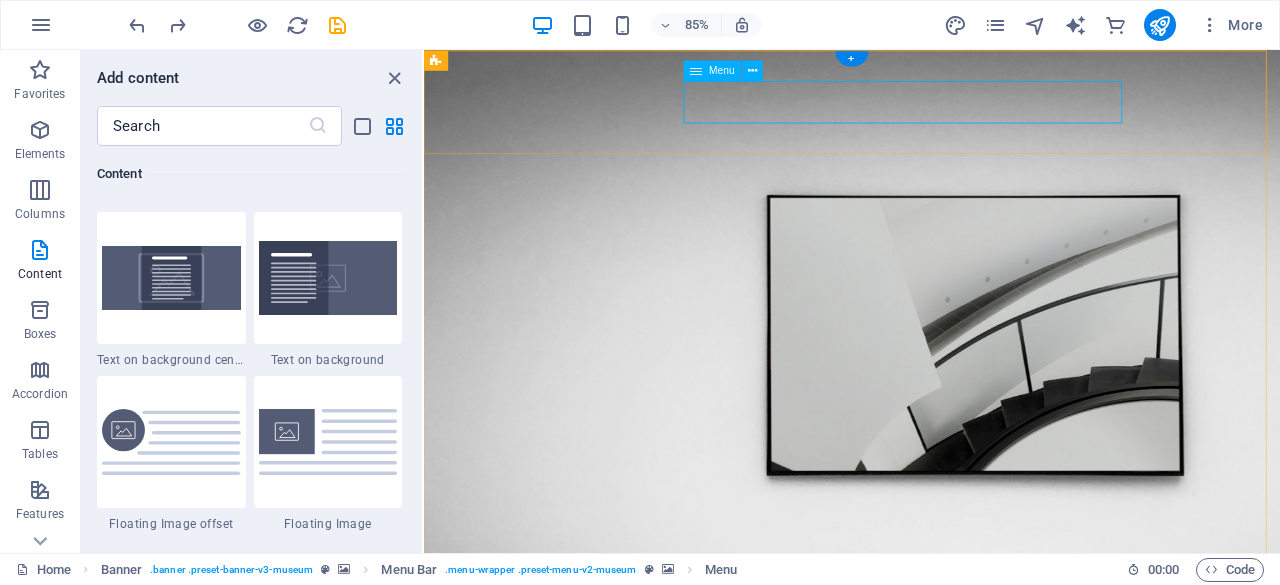 click on "About Us Praktikum Perekrutan Contact" at bounding box center [927, 990] 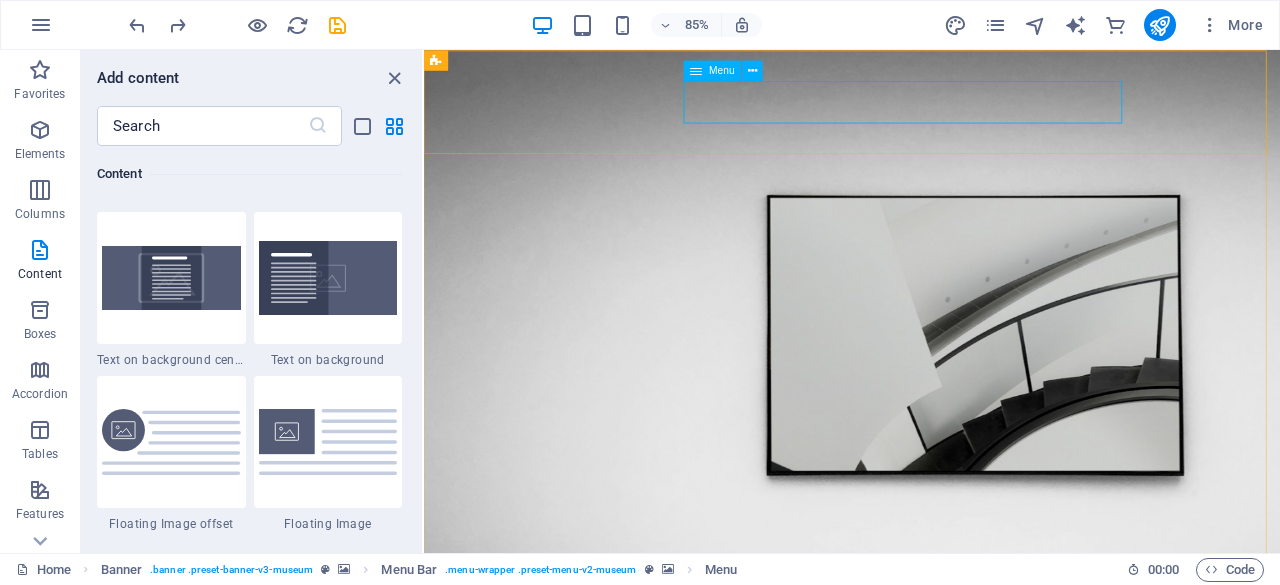 click on "Menu" at bounding box center [723, 70] 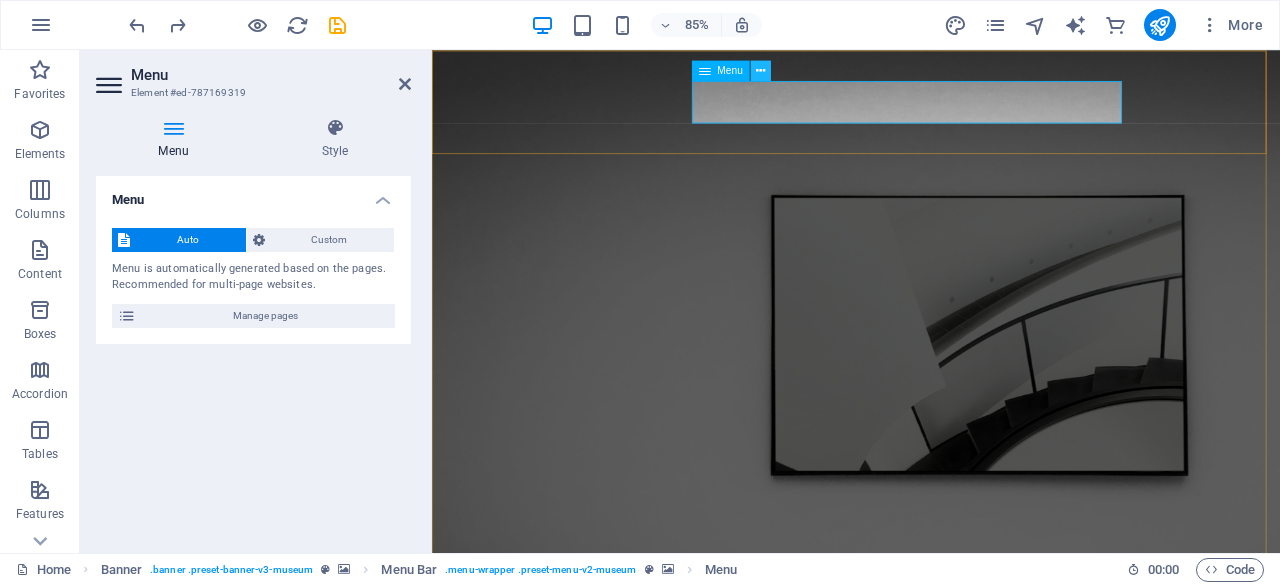 click at bounding box center (760, 70) 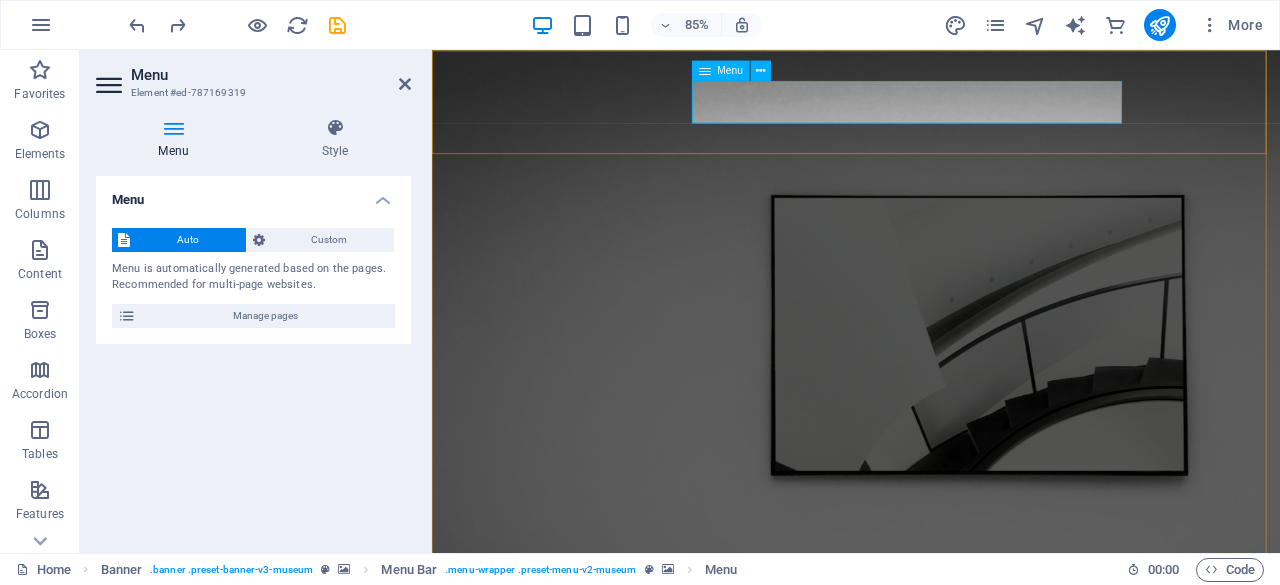 click on "Menu" at bounding box center (737, 70) 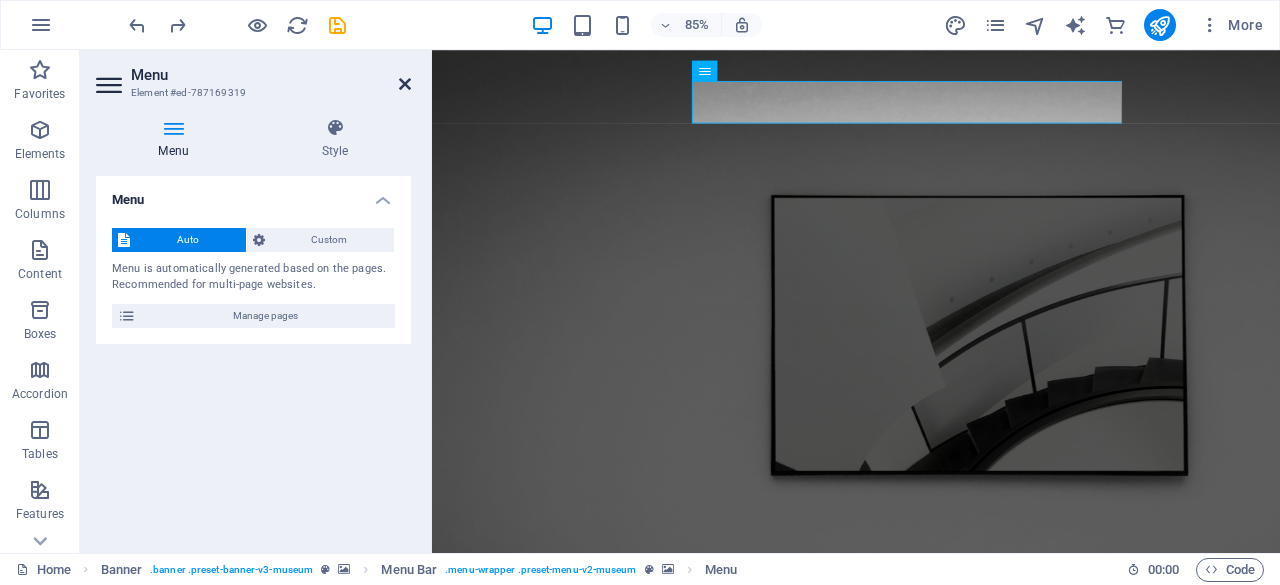 click at bounding box center [405, 84] 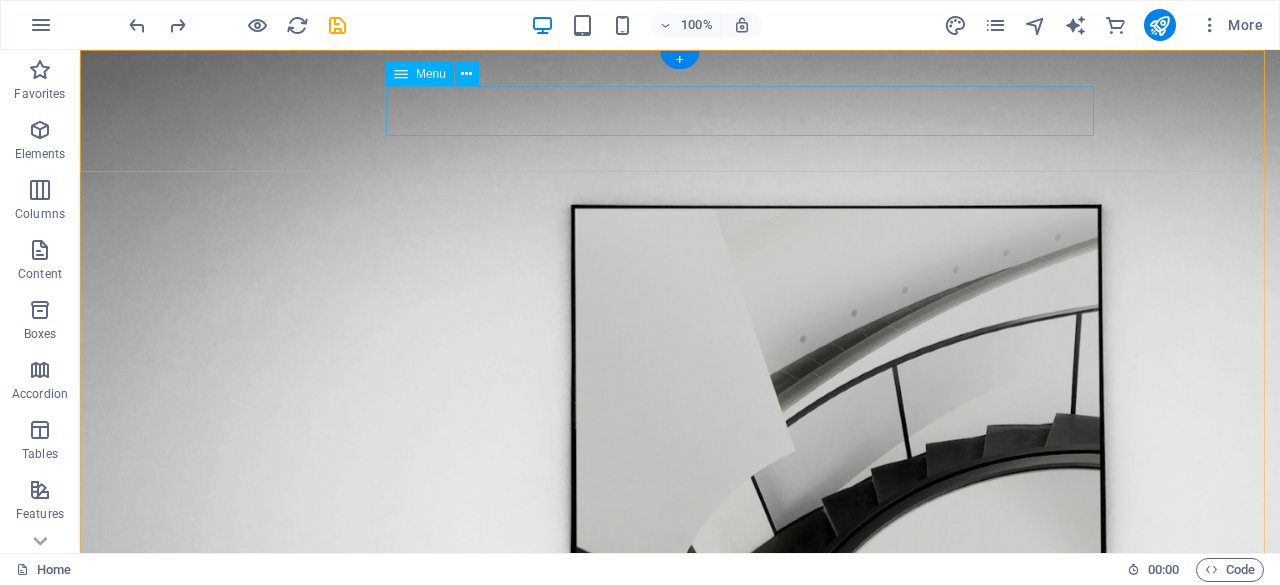click on "About Us Praktikum Perekrutan Contact" at bounding box center (680, 990) 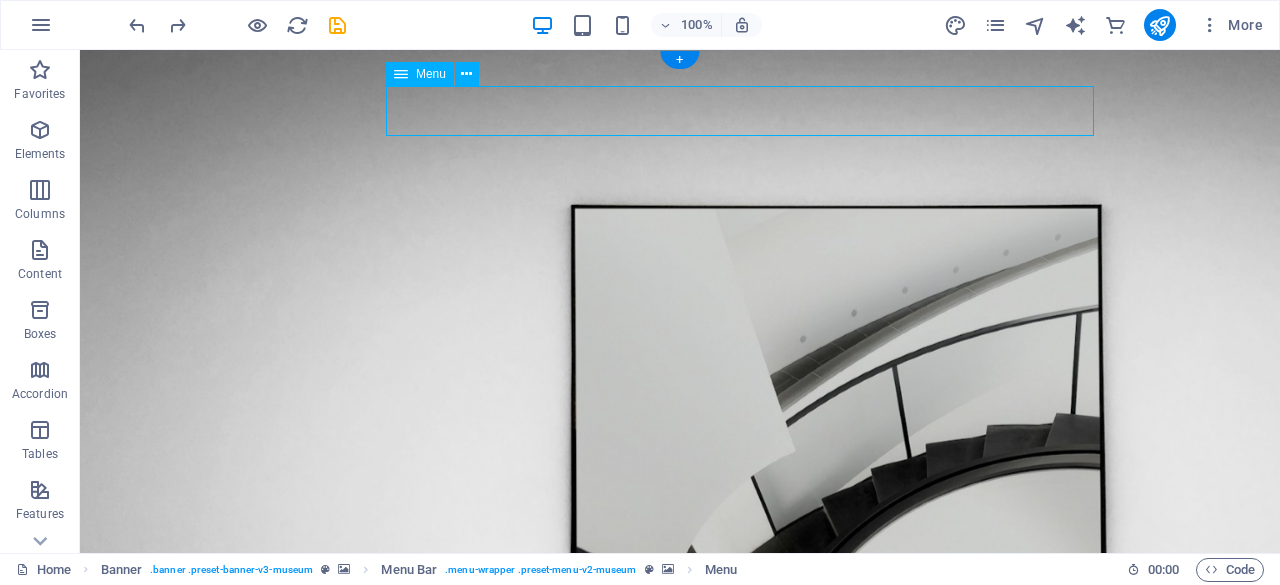 click on "About Us Praktikum Perekrutan Contact" at bounding box center (680, 990) 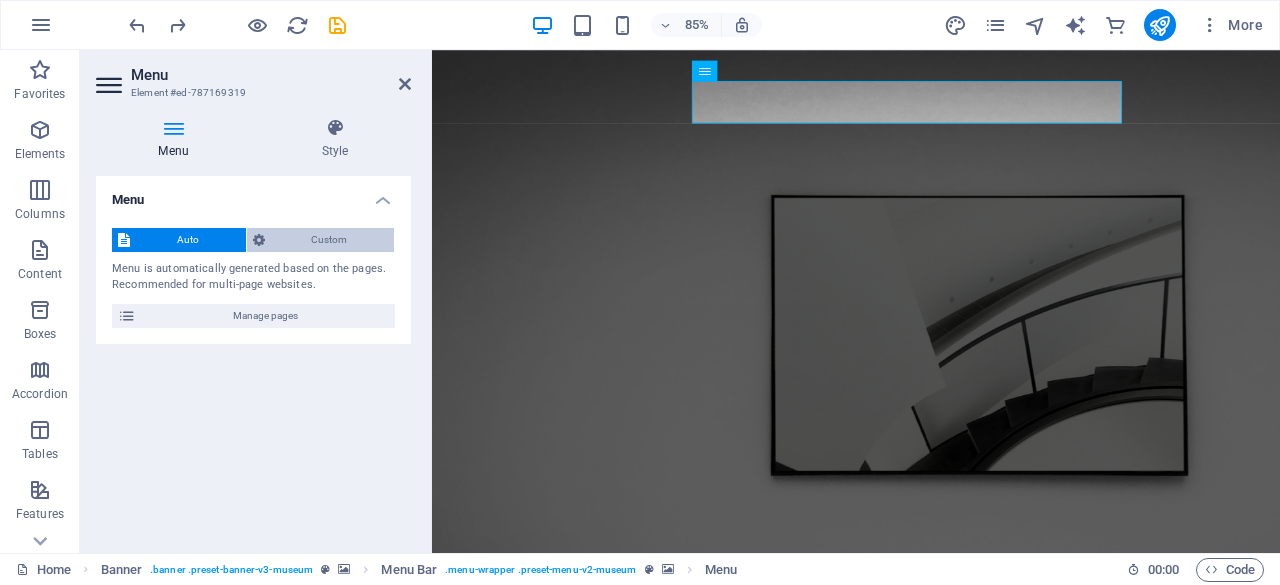 click on "Custom" at bounding box center (330, 240) 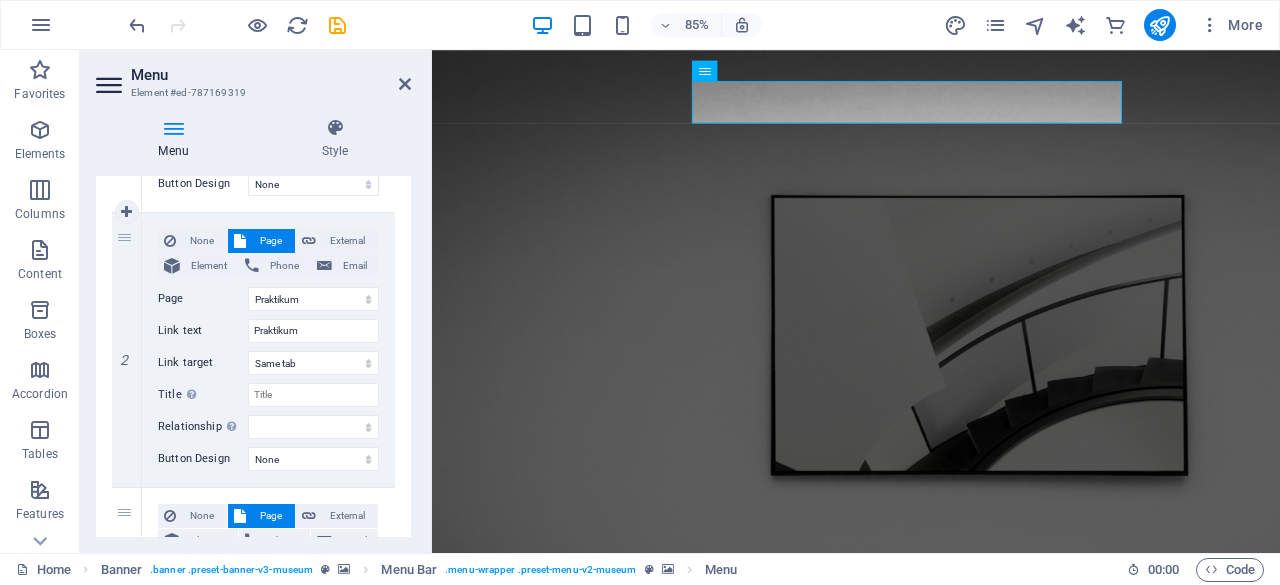 scroll, scrollTop: 430, scrollLeft: 0, axis: vertical 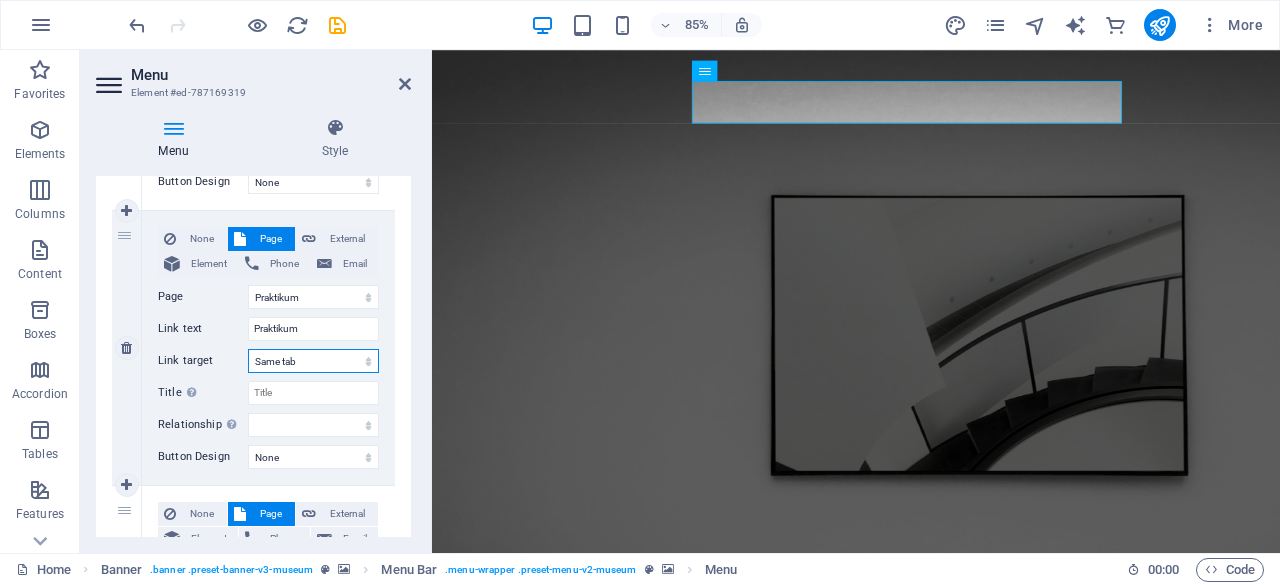 click on "New tab Same tab Overlay" at bounding box center (313, 361) 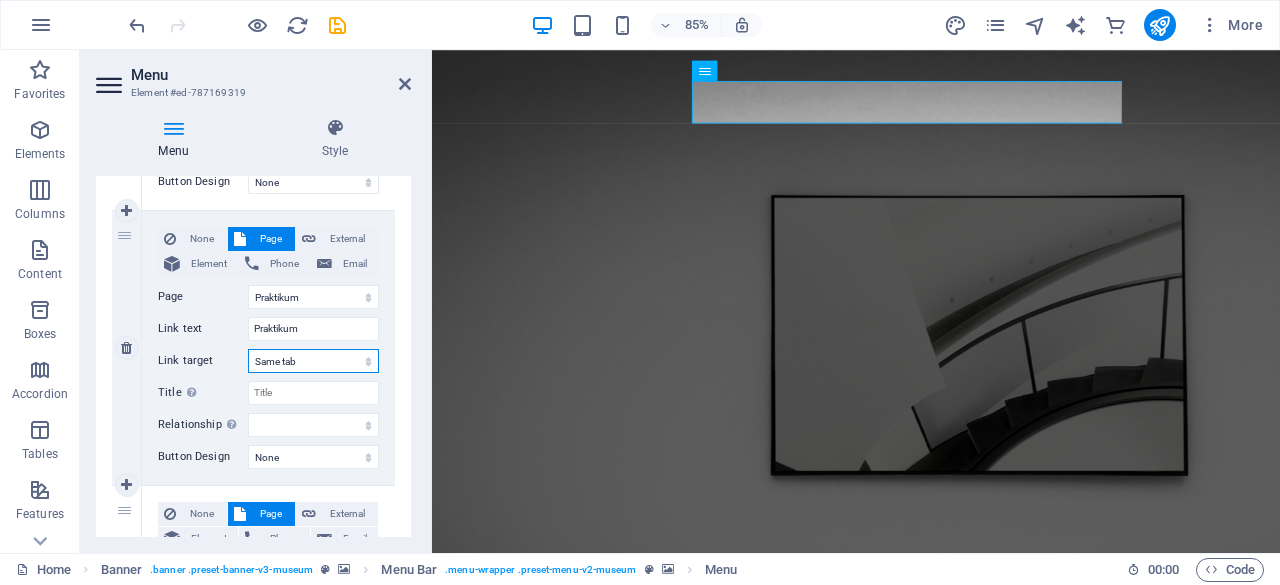 select on "overlay" 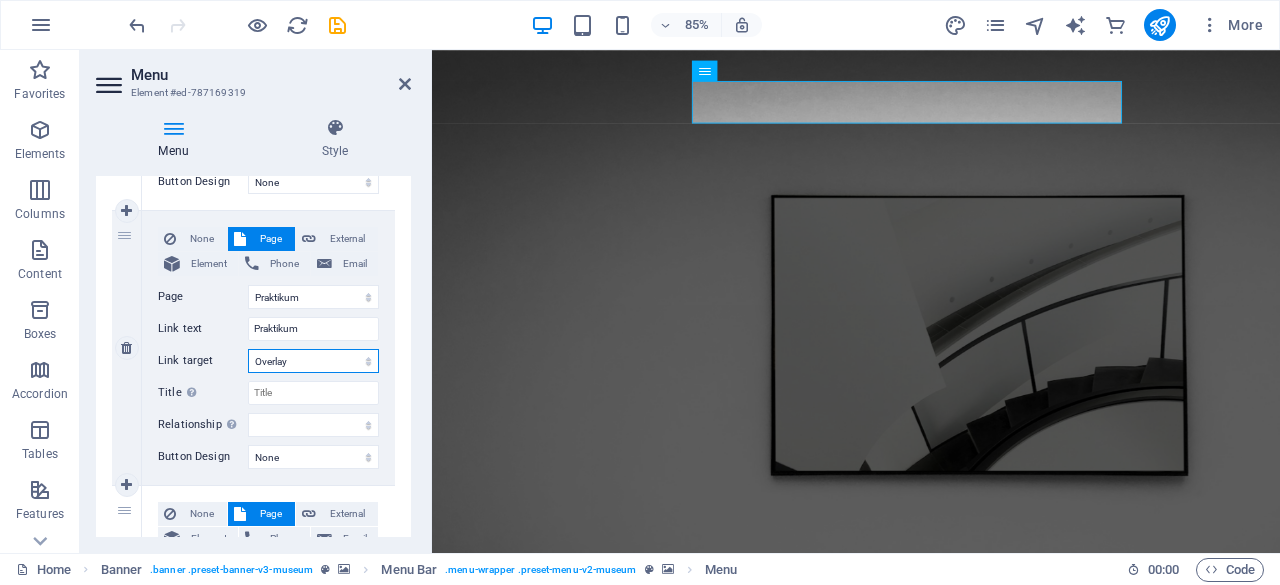 click on "New tab Same tab Overlay" at bounding box center [313, 361] 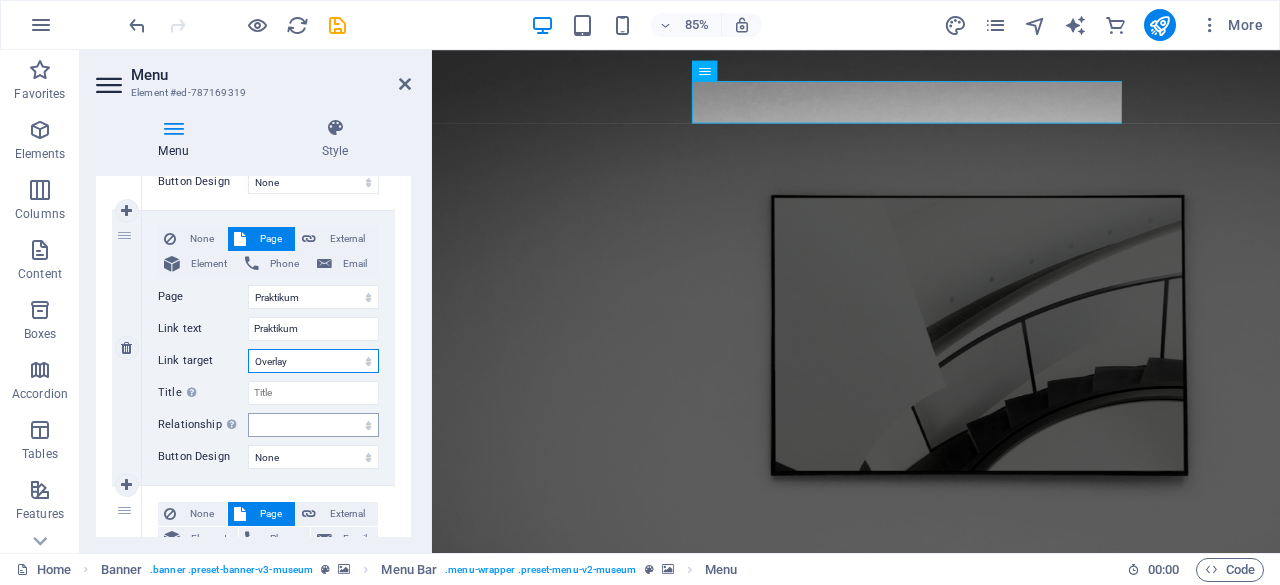 select 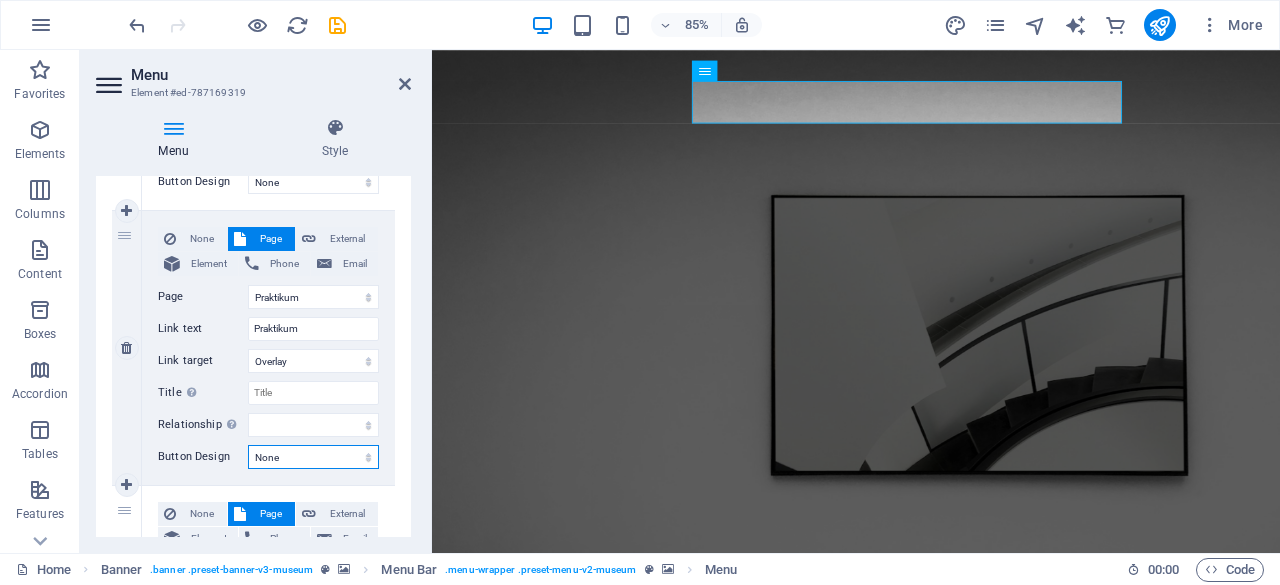click on "None Default Primary Secondary" at bounding box center (313, 457) 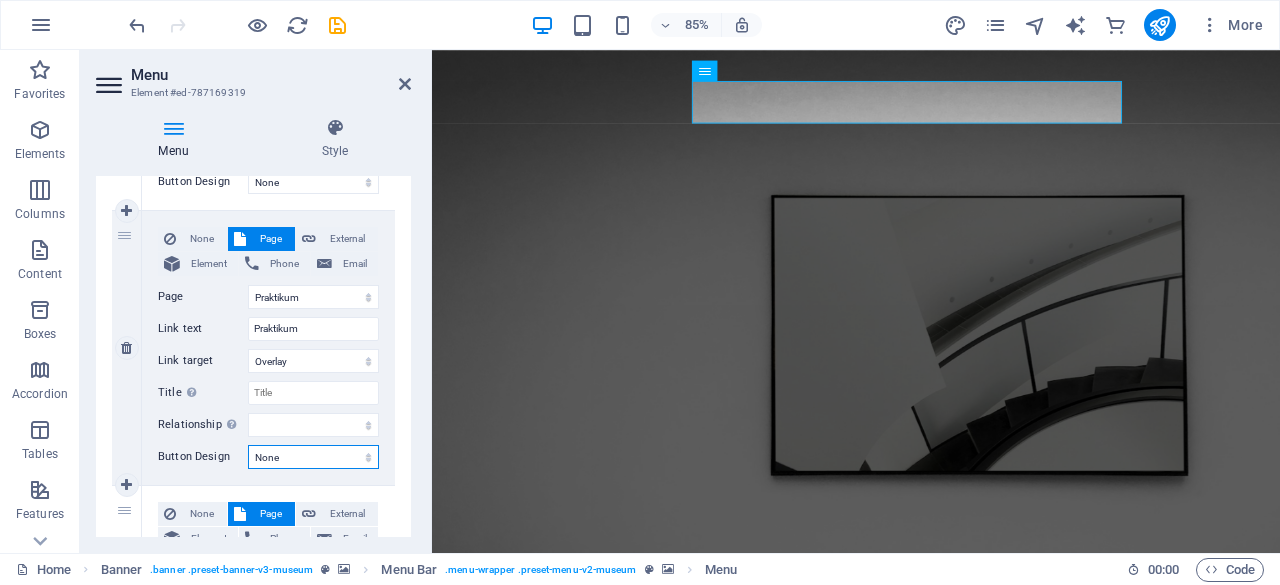 select on "primary" 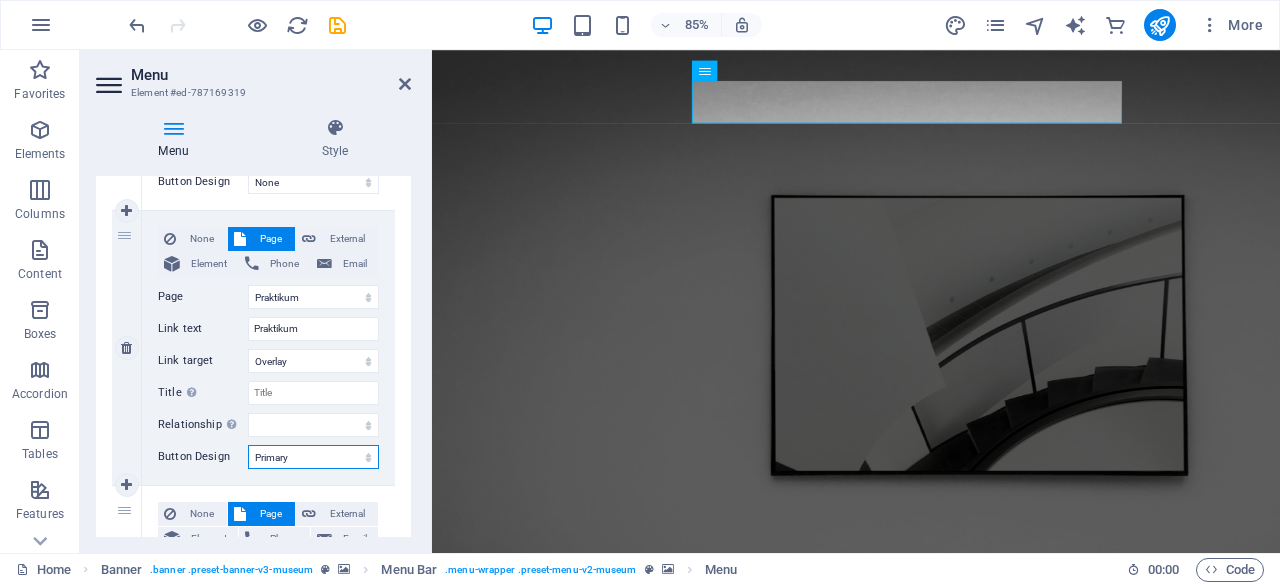 click on "None Default Primary Secondary" at bounding box center (313, 457) 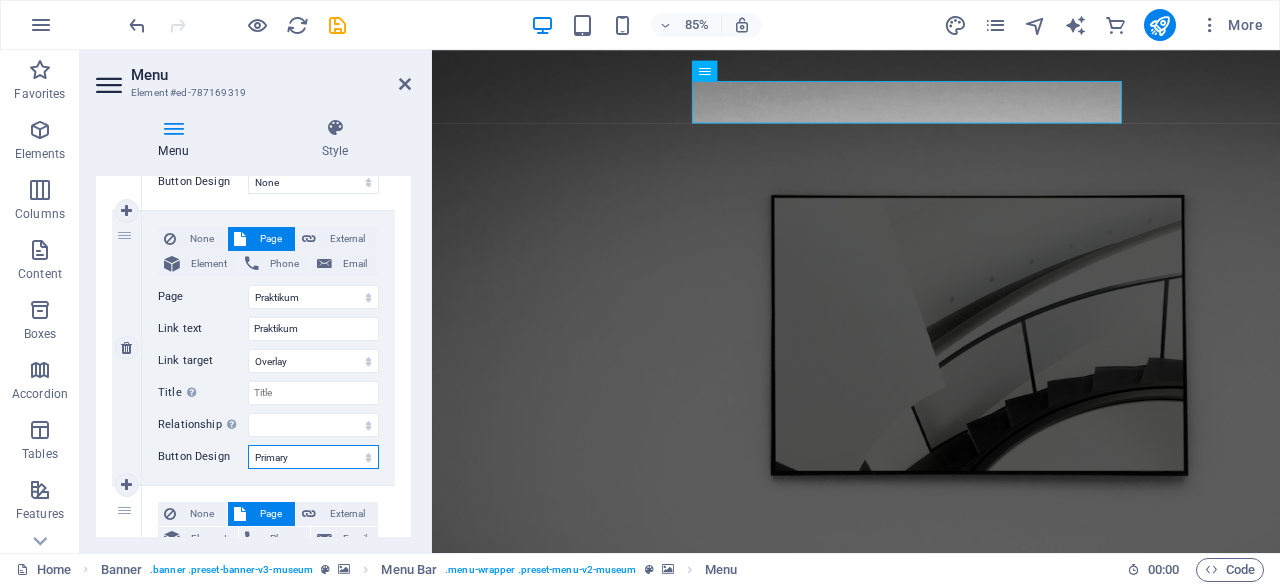 select 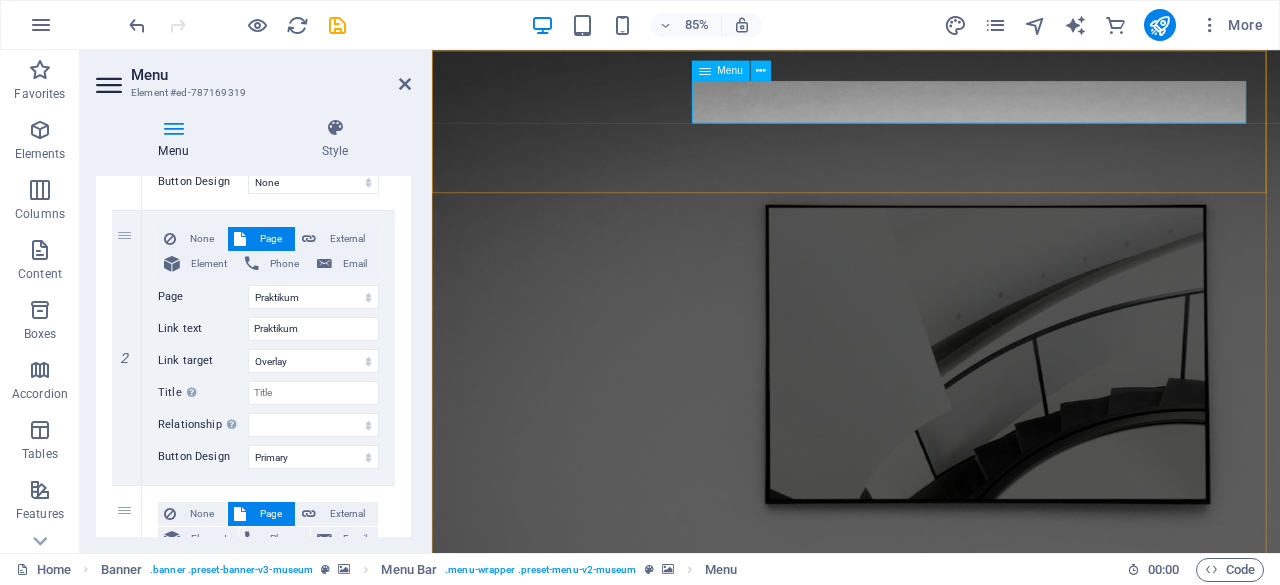 click on "About Us Praktikum Perekrutan Contact" at bounding box center [931, 1082] 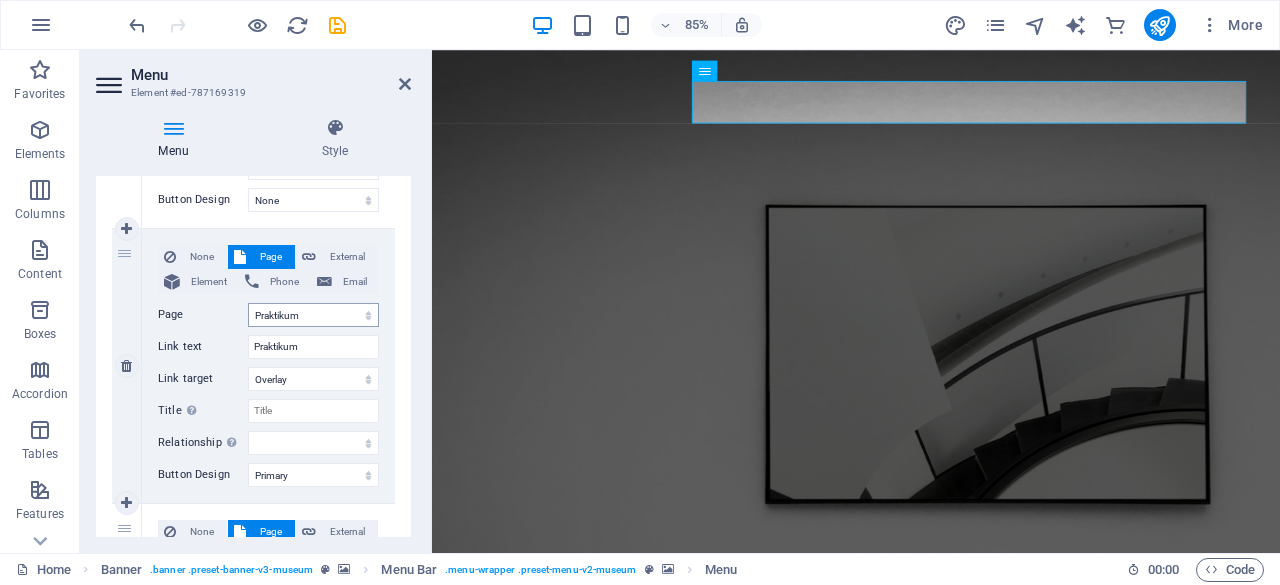 scroll, scrollTop: 418, scrollLeft: 0, axis: vertical 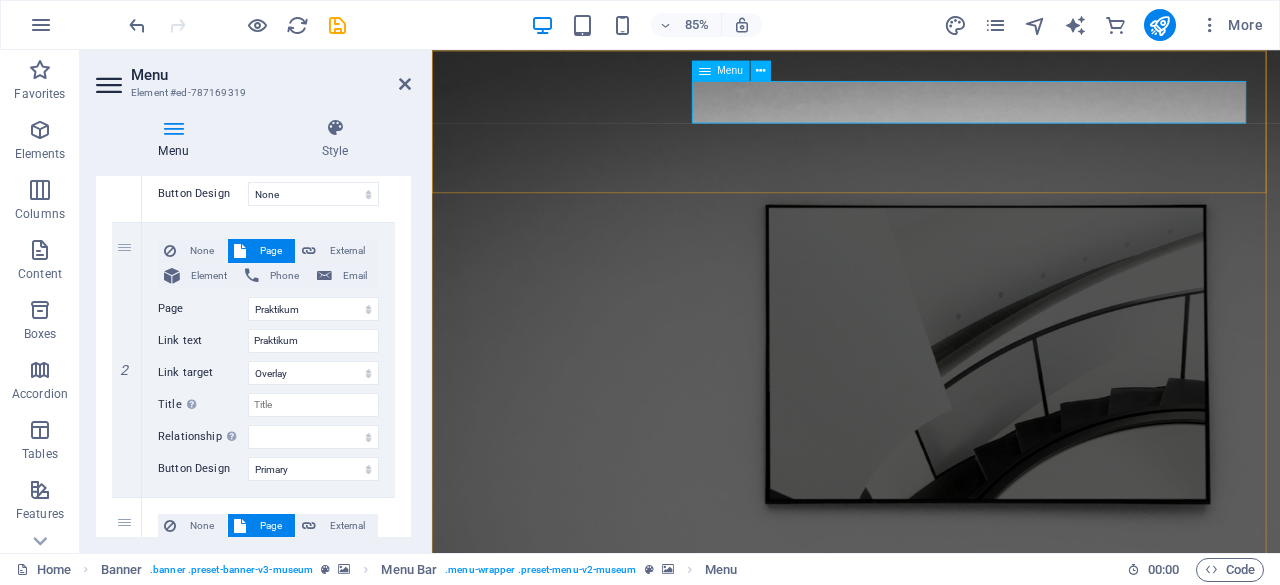click on "About Us Praktikum Perekrutan Contact" at bounding box center [931, 1082] 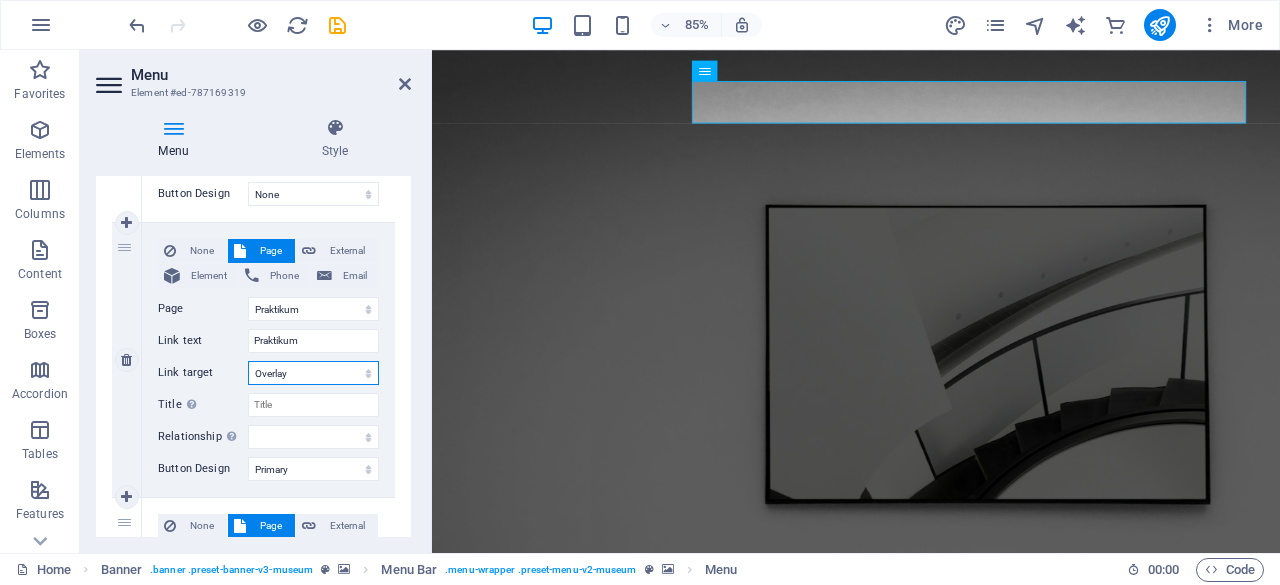 click on "New tab Same tab Overlay" at bounding box center [313, 373] 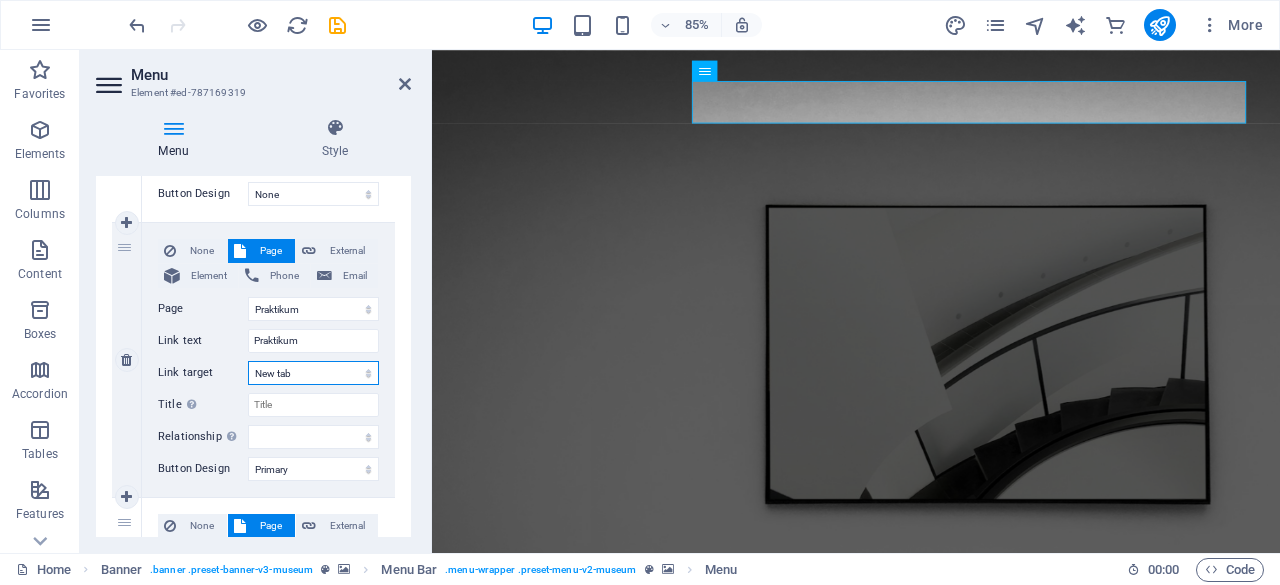 click on "New tab Same tab Overlay" at bounding box center [313, 373] 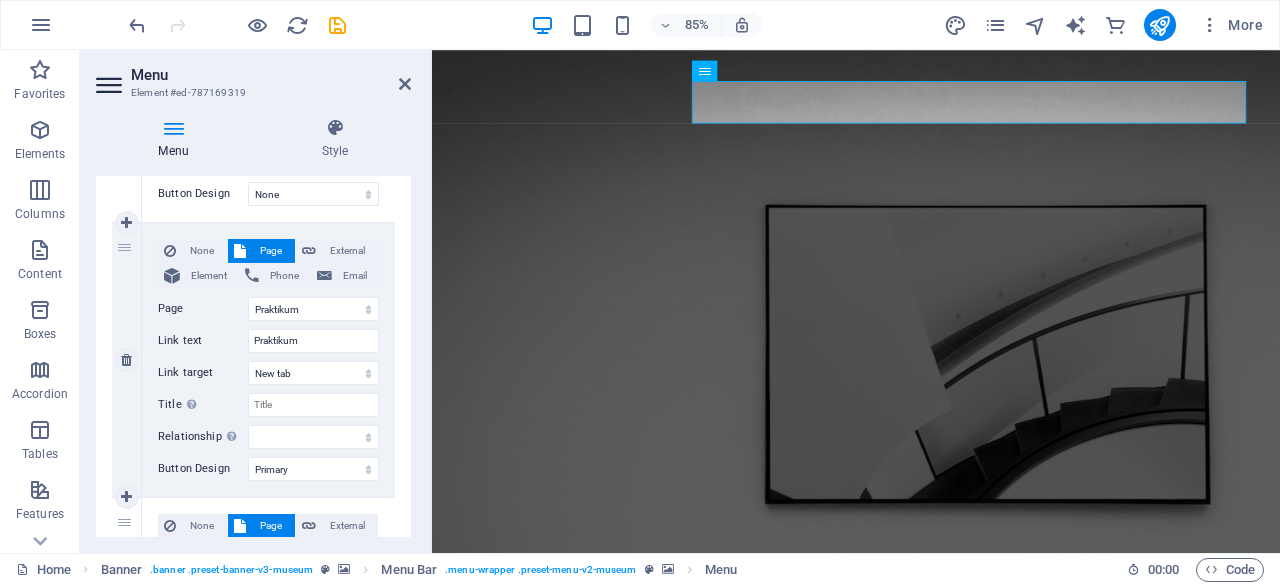 click on "None Page External Element Phone Email Page Home About Us Praktikum Perekrutan Contact Privacy Legal Notice Element
URL /praktikum Phone Email Link text Praktikum Link target New tab Same tab Overlay Title Additional link description, should not be the same as the link text. The title is most often shown as a tooltip text when the mouse moves over the element. Leave empty if uncertain. Relationship Sets the  relationship of this link to the link target . For example, the value "nofollow" instructs search engines not to follow the link. Can be left empty. alternate author bookmark external help license next nofollow noreferrer noopener prev search tag" at bounding box center [268, 344] 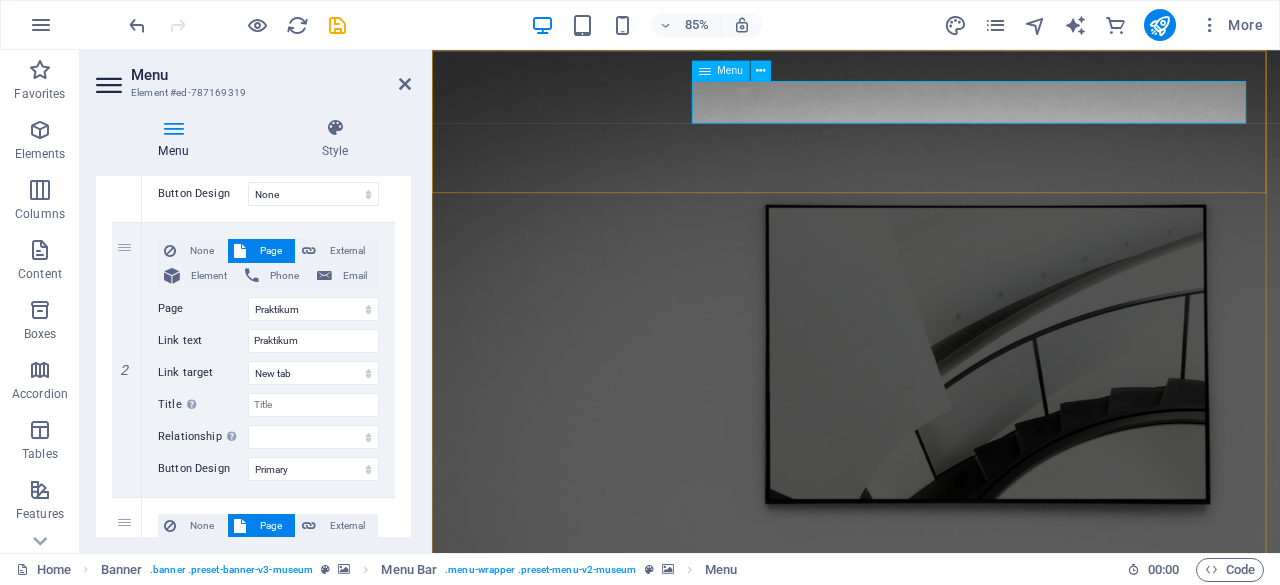 click on "About Us Praktikum Perekrutan Contact" at bounding box center (931, 1082) 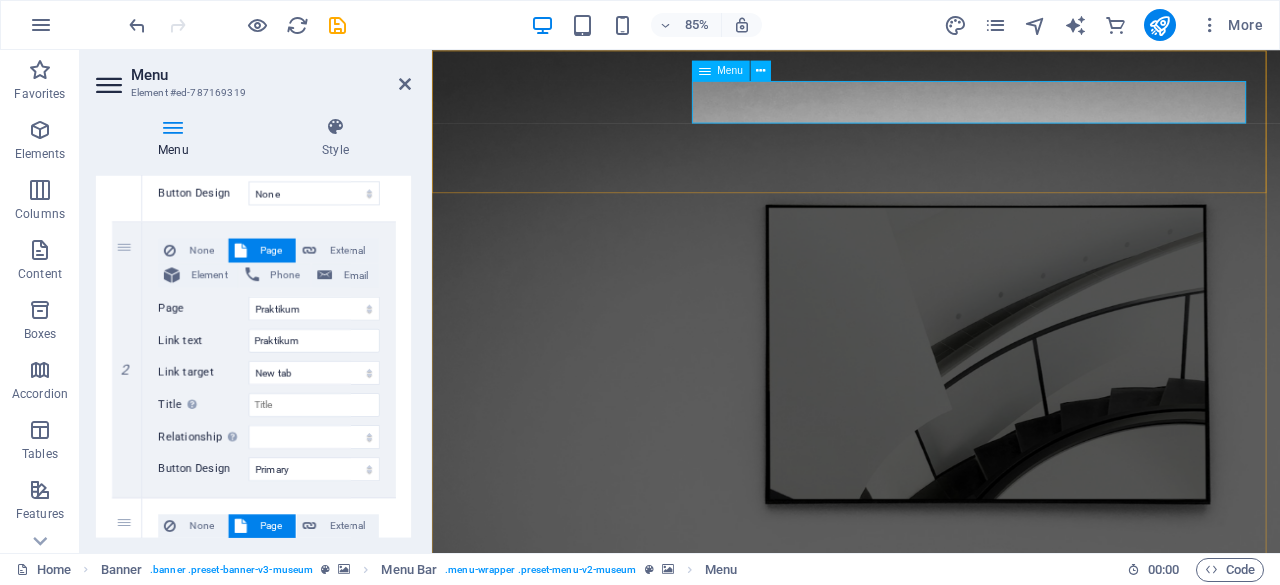 click on "About Us Praktikum Perekrutan Contact" at bounding box center [931, 1082] 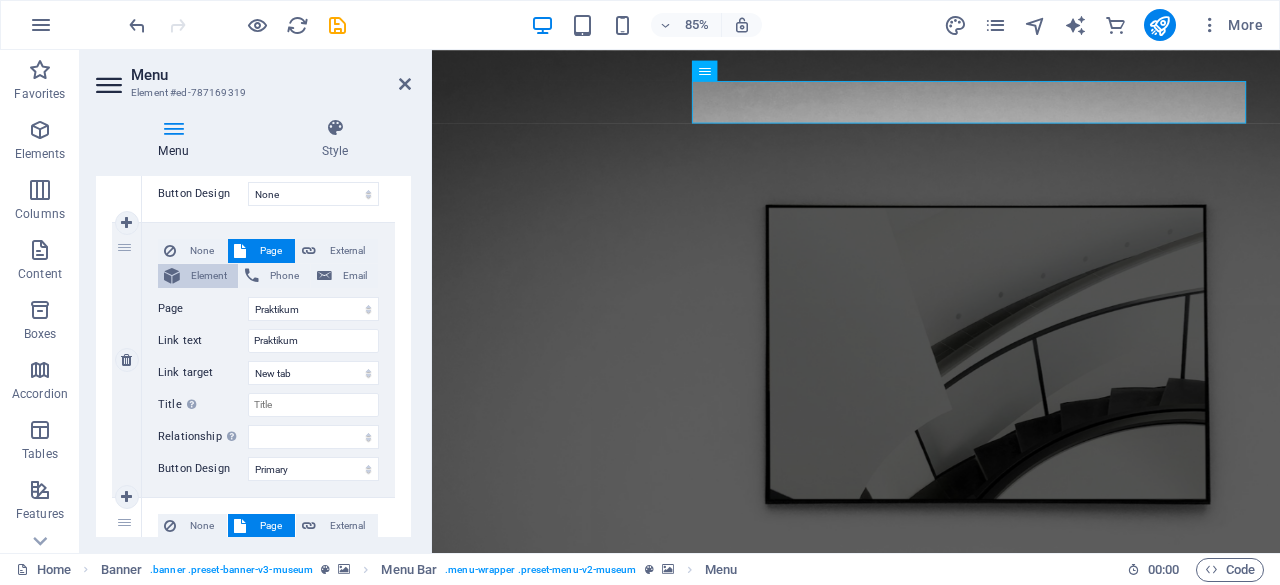 click on "Element" at bounding box center (209, 276) 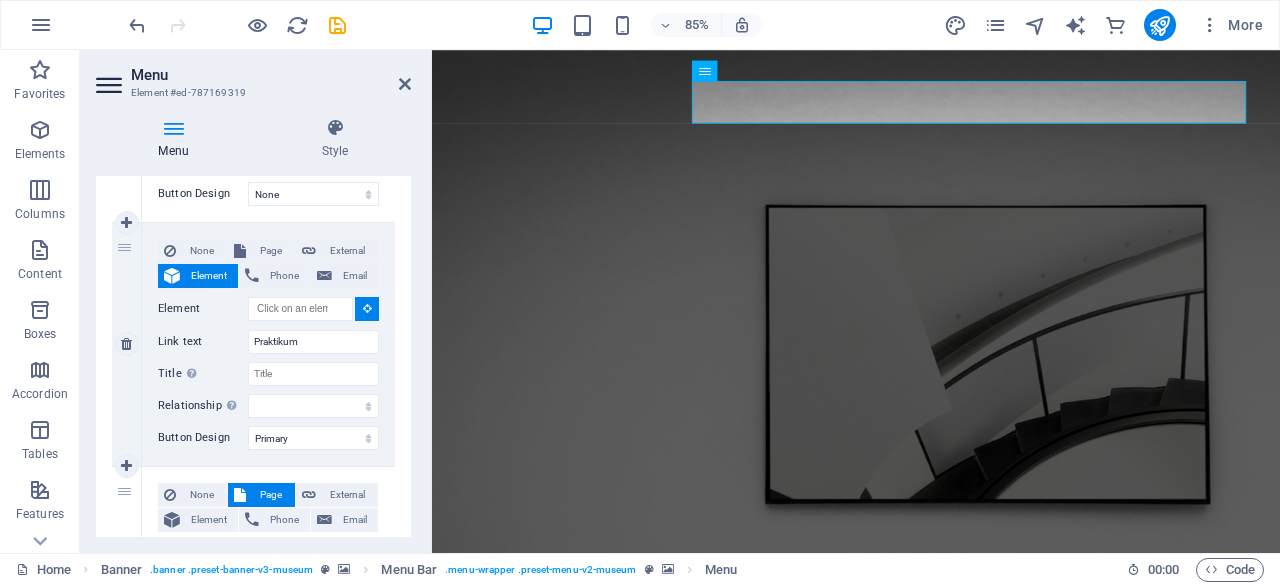 click on "Element" at bounding box center [209, 276] 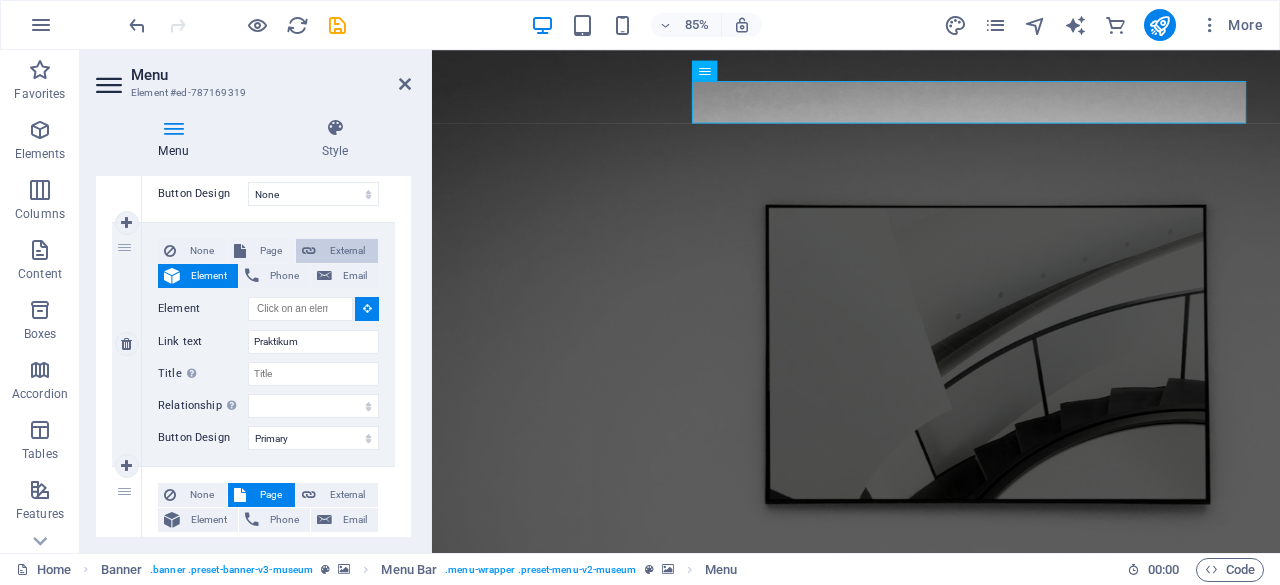 click at bounding box center [309, 251] 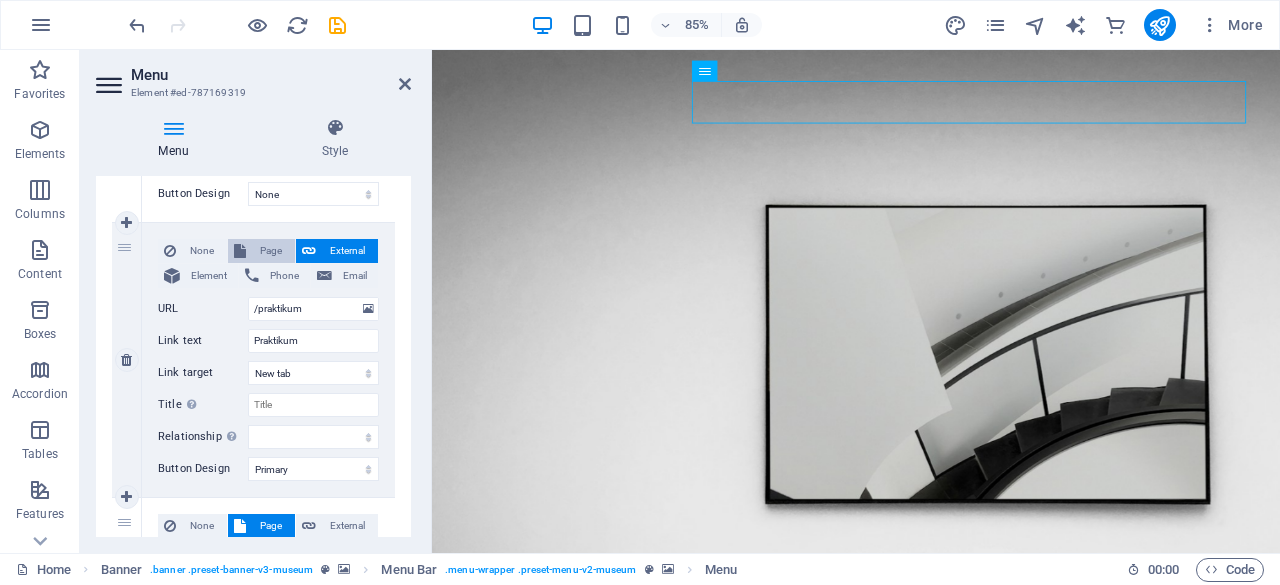 click on "Page" at bounding box center [270, 251] 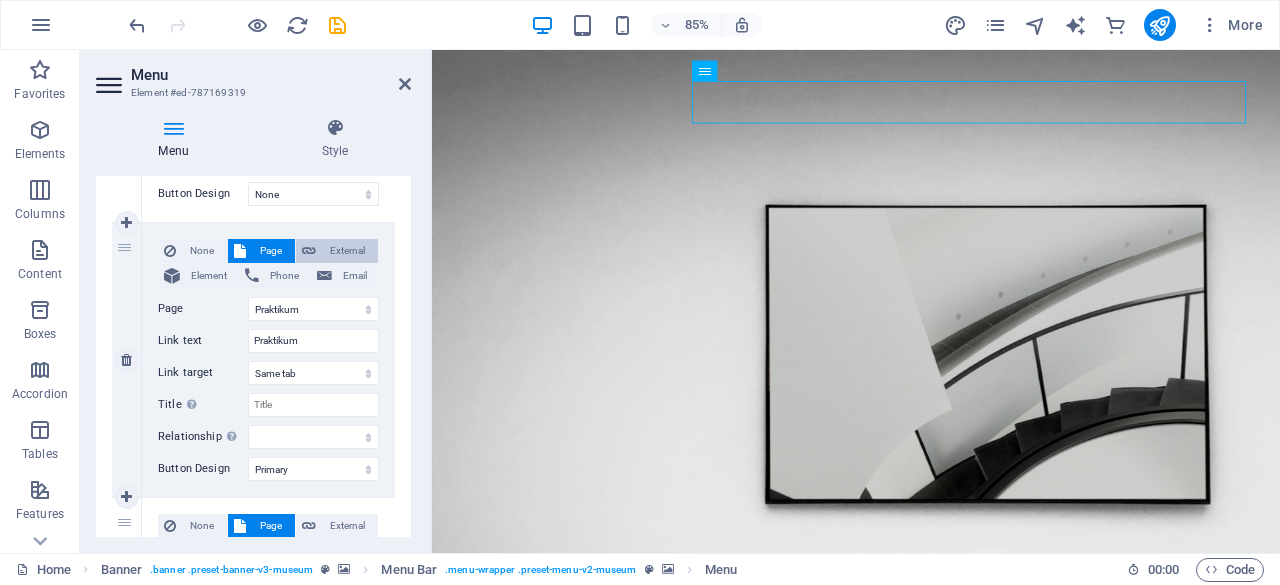 click on "External" at bounding box center [347, 251] 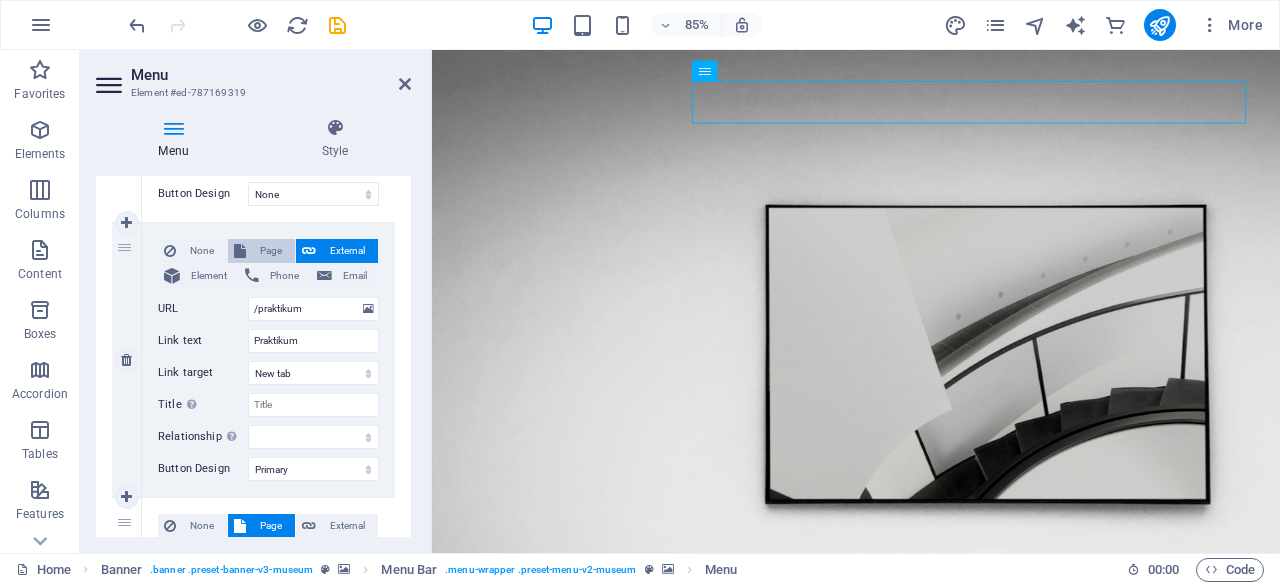 click on "Page" at bounding box center (270, 251) 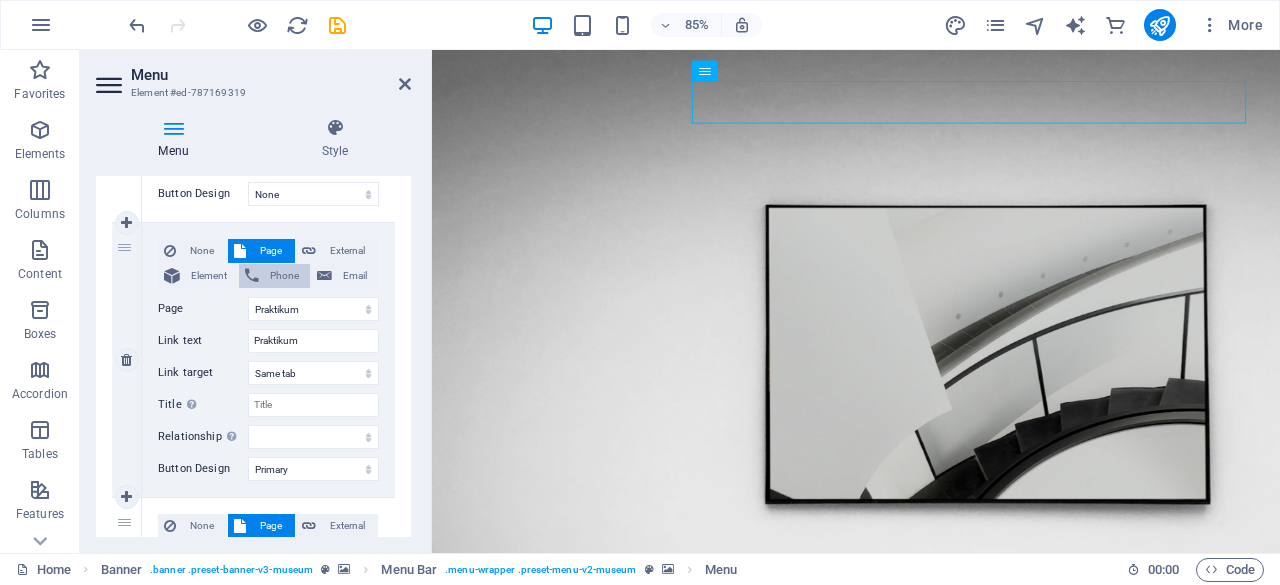 click on "Phone" at bounding box center (284, 276) 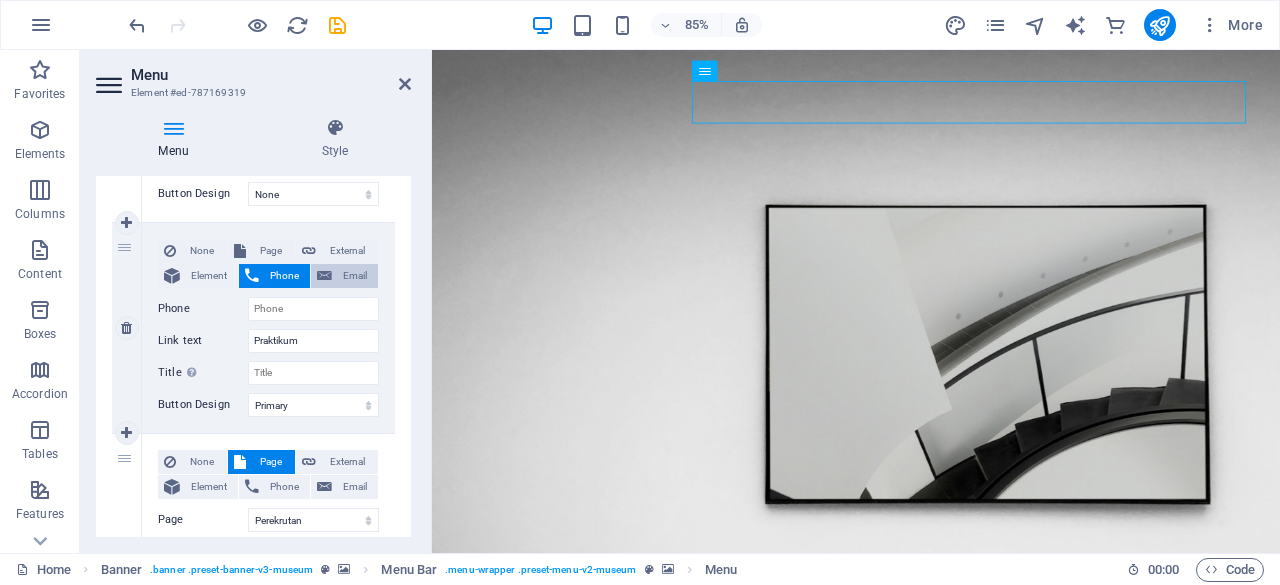 click on "Email" at bounding box center [344, 276] 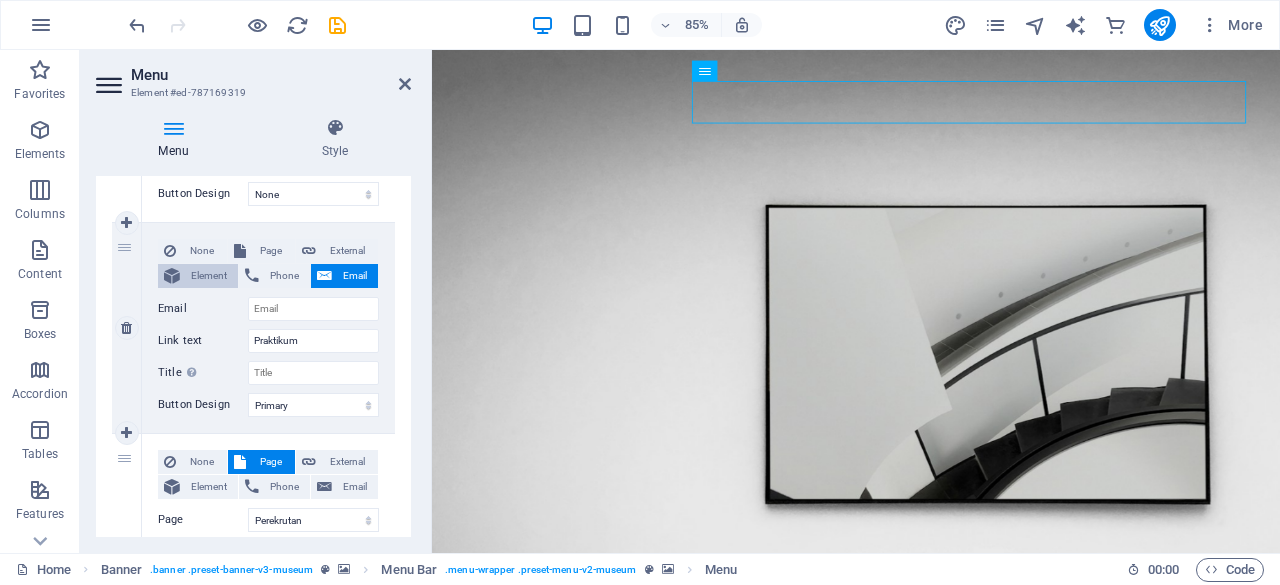 click on "Element" at bounding box center (209, 276) 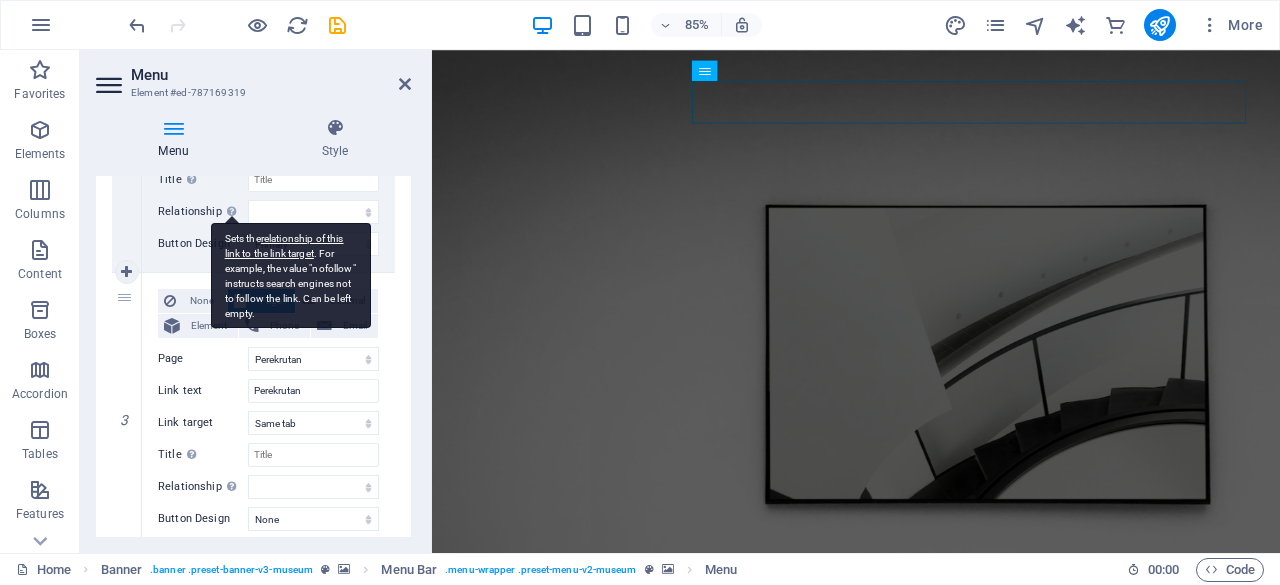 scroll, scrollTop: 614, scrollLeft: 0, axis: vertical 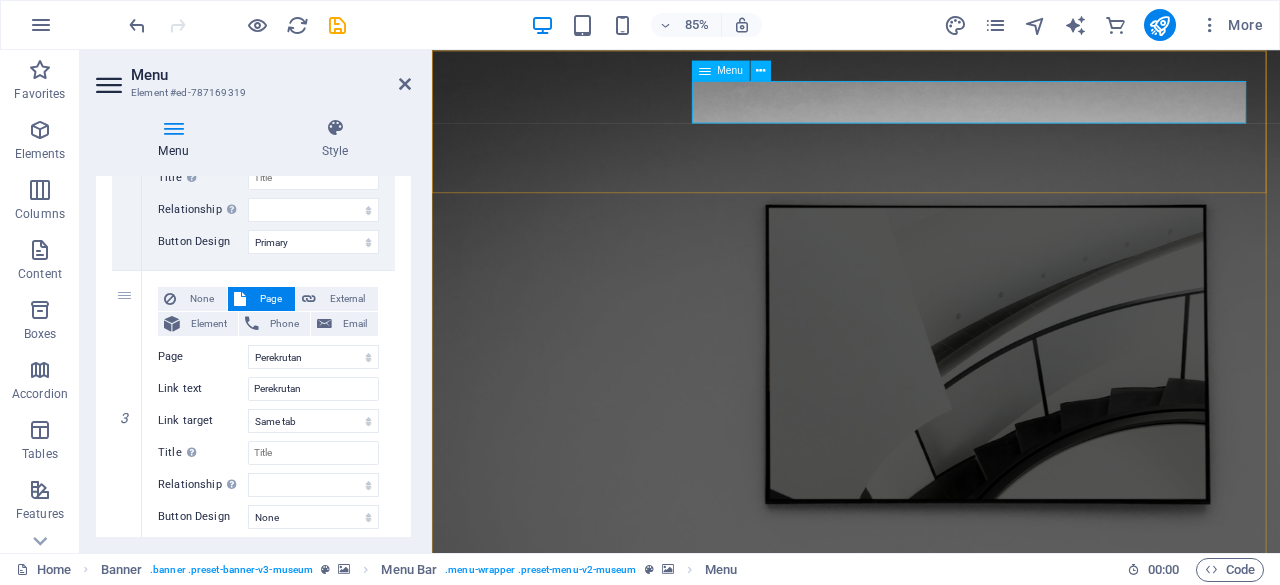 click on "About Us Praktikum Perekrutan Contact" at bounding box center [931, 1082] 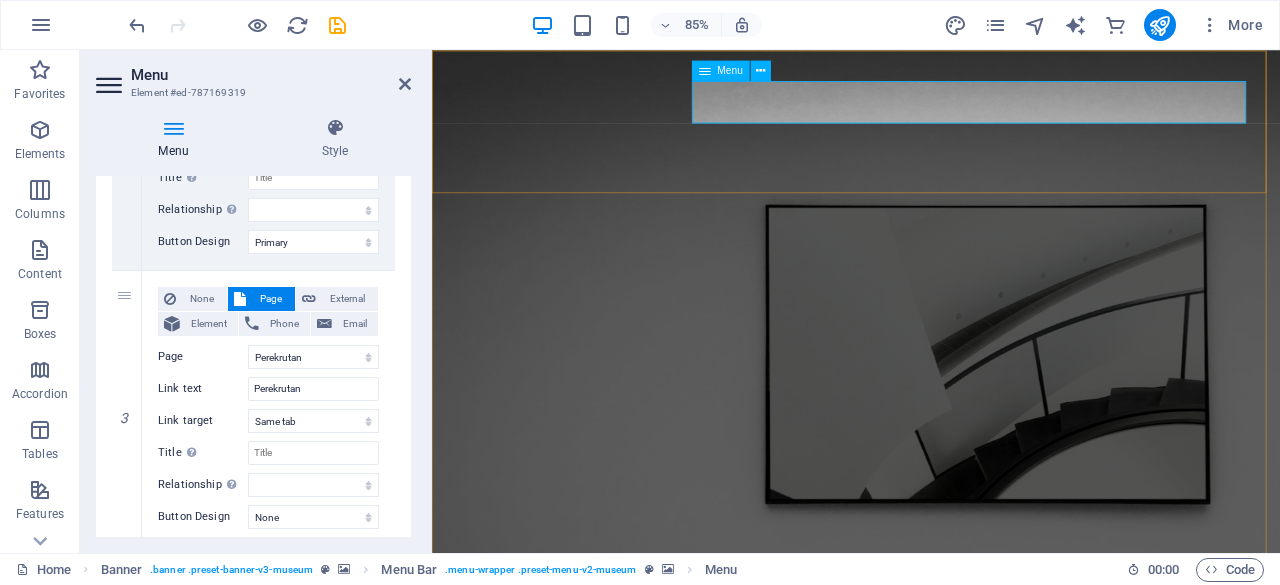 select 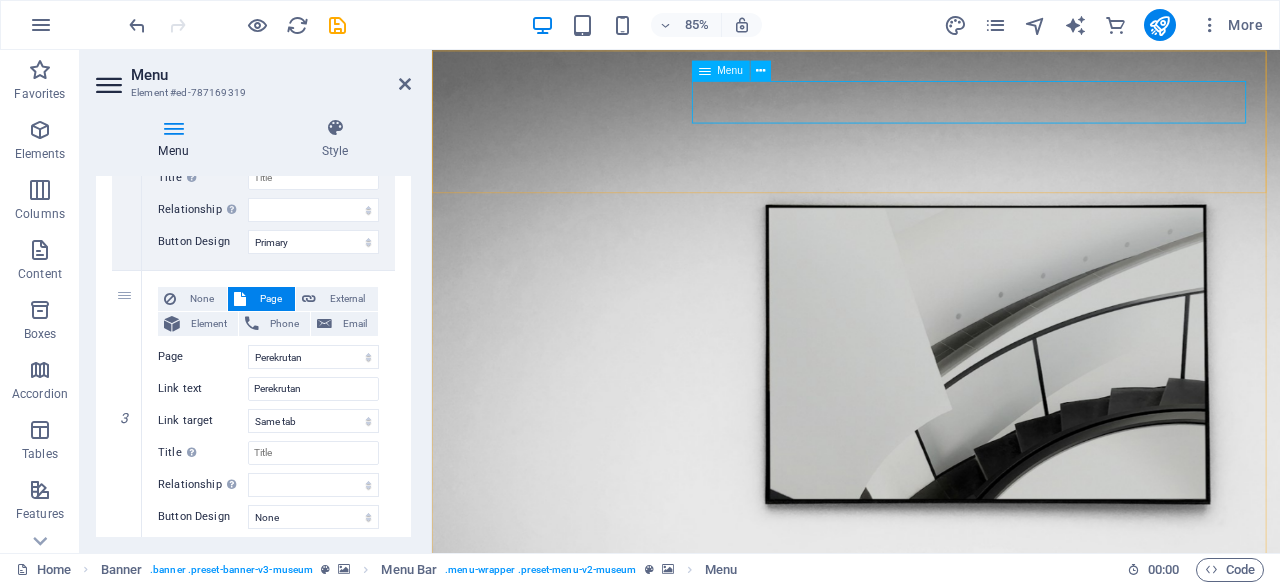 click on "About Us Praktikum Perekrutan Contact" at bounding box center [931, 1082] 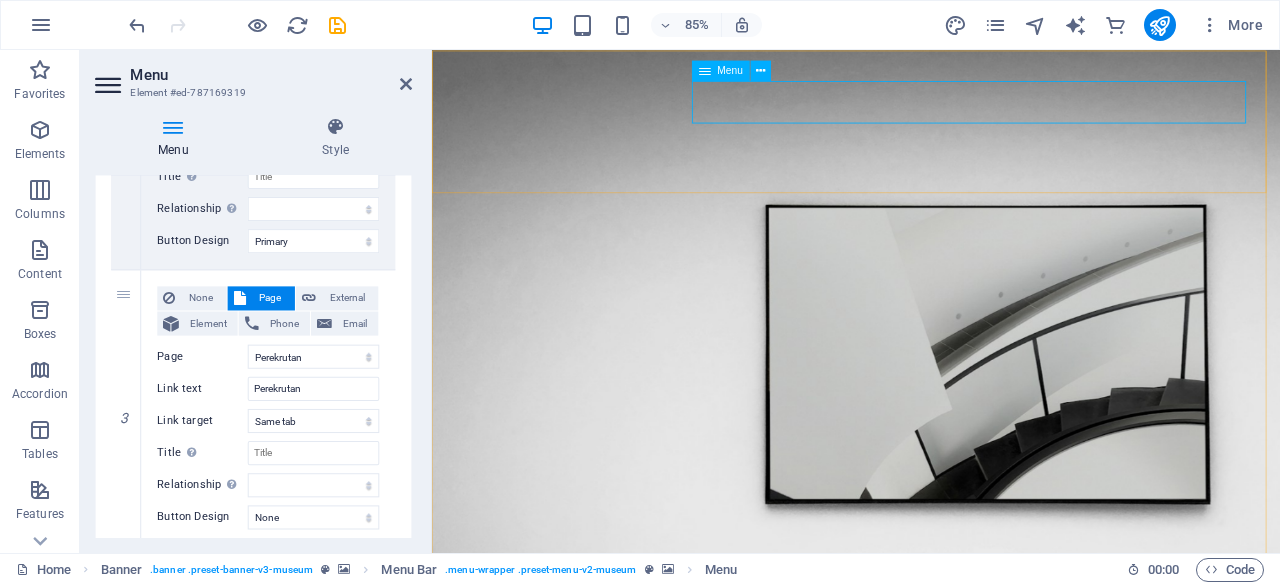 click on "About Us Praktikum Perekrutan Contact" at bounding box center (931, 1082) 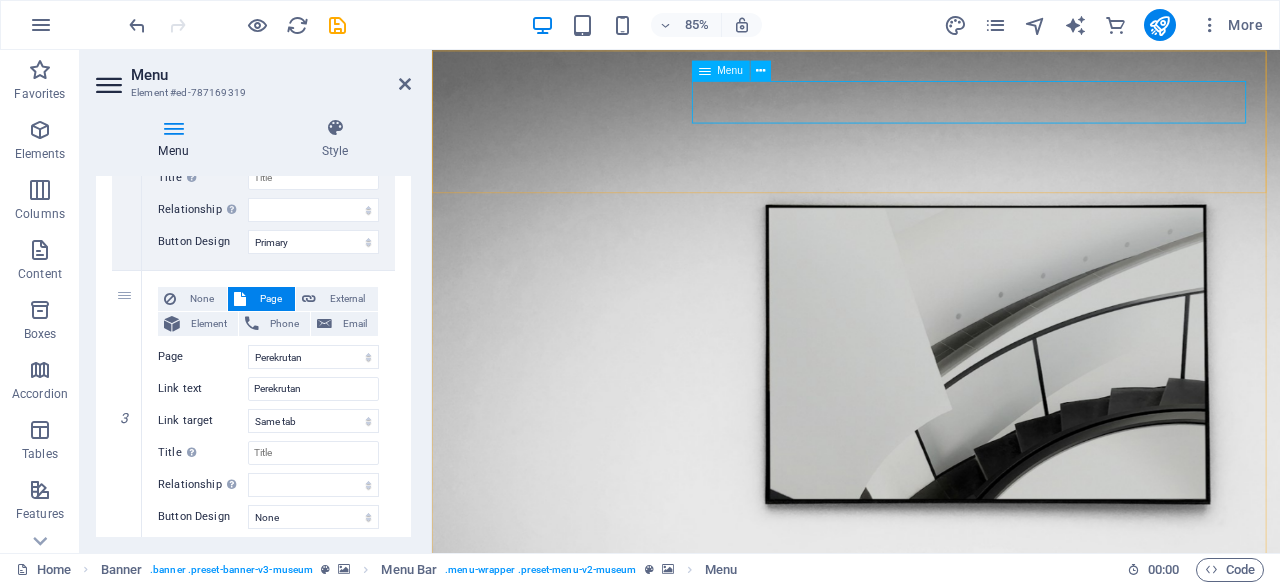 click on "About Us Praktikum Perekrutan Contact" at bounding box center [931, 1082] 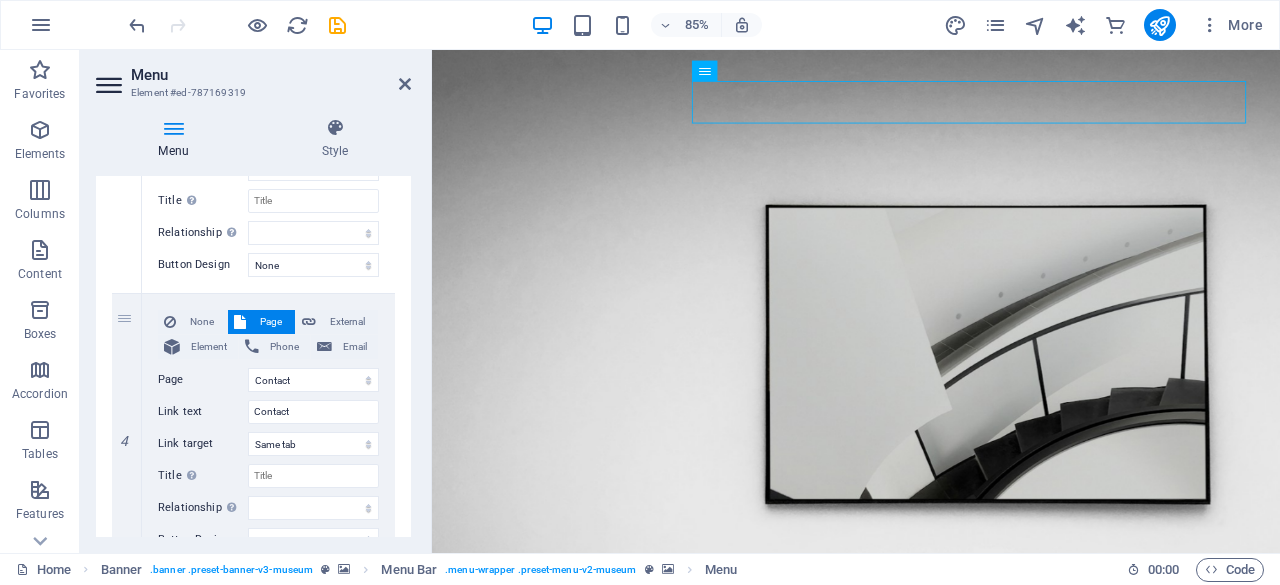 scroll, scrollTop: 840, scrollLeft: 0, axis: vertical 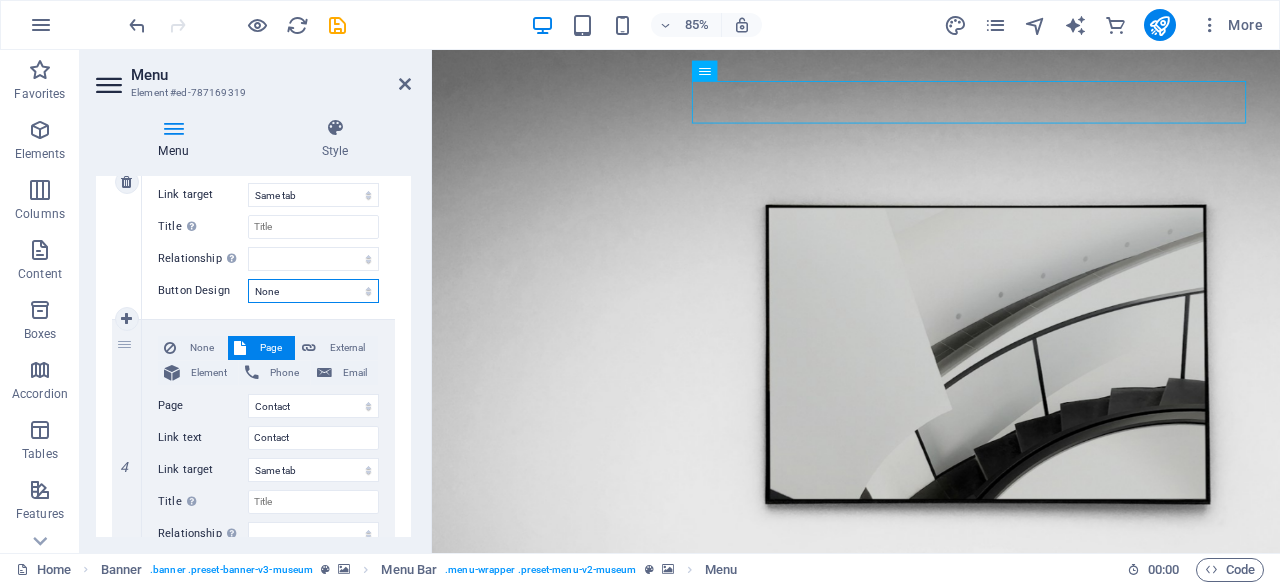 click on "None Default Primary Secondary" at bounding box center [313, 291] 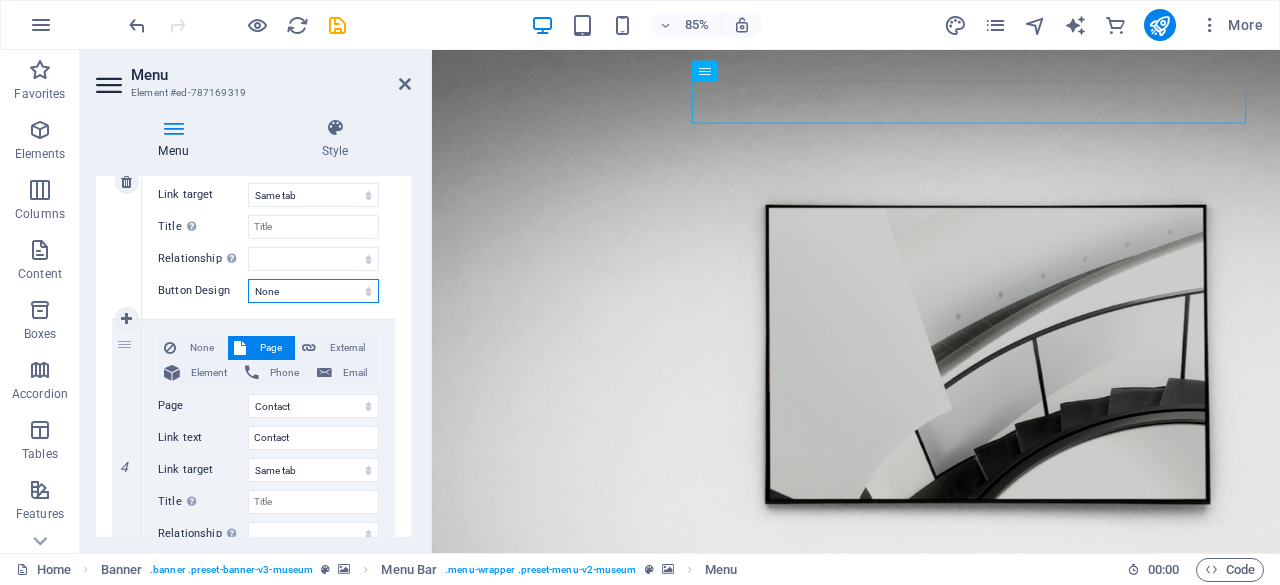 select on "primary" 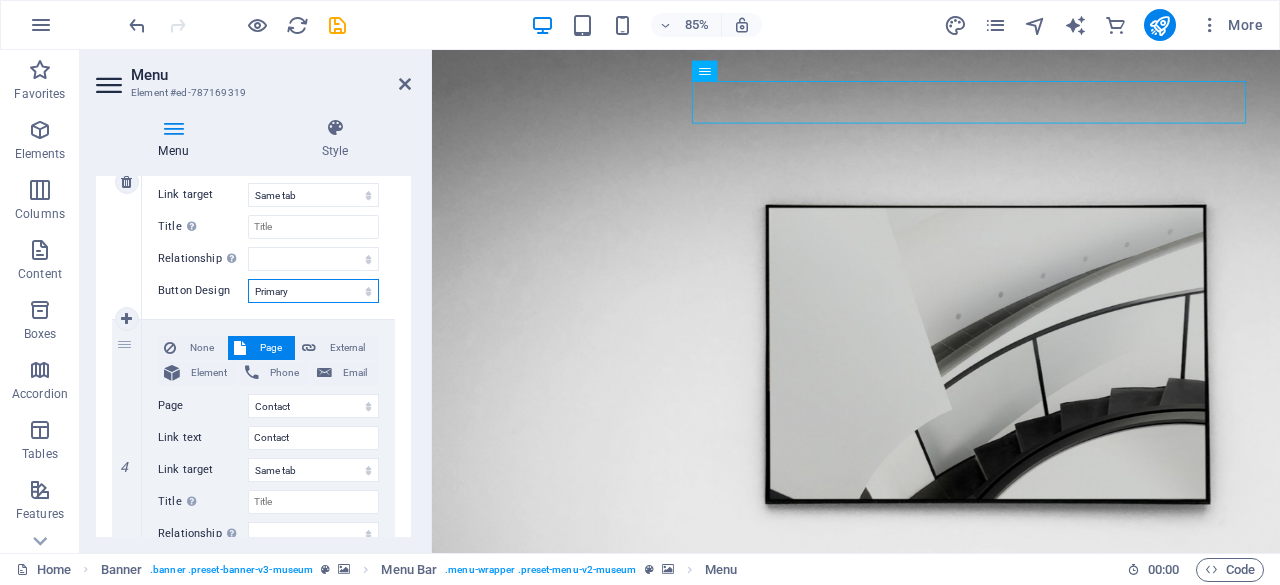 click on "None Default Primary Secondary" at bounding box center (313, 291) 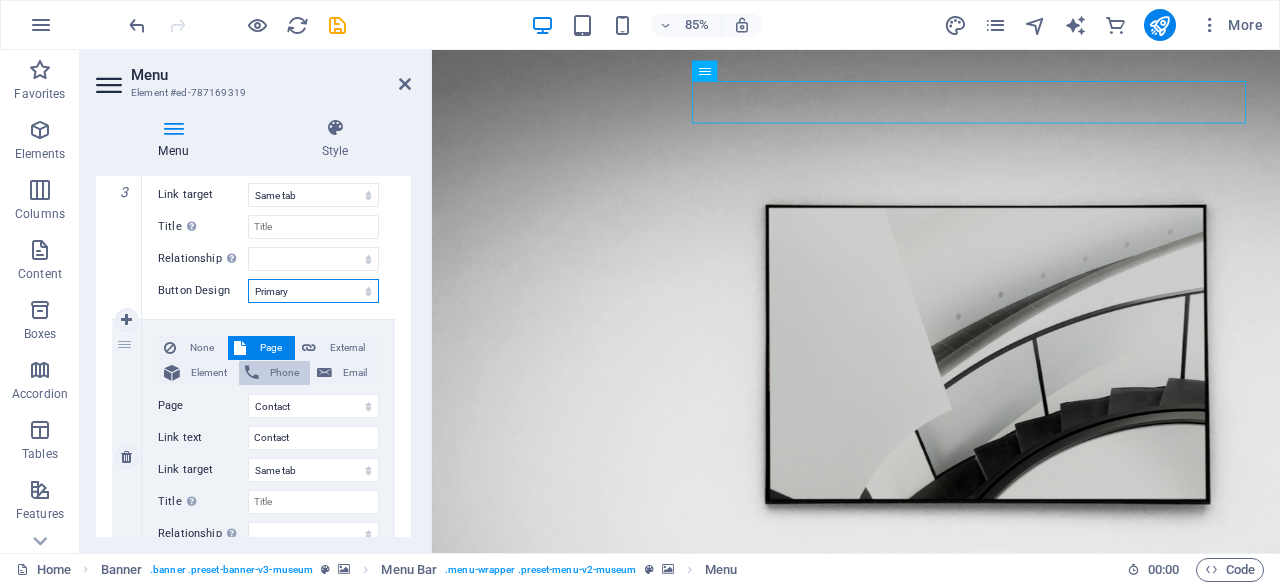 drag, startPoint x: 305, startPoint y: 283, endPoint x: 296, endPoint y: 379, distance: 96.42095 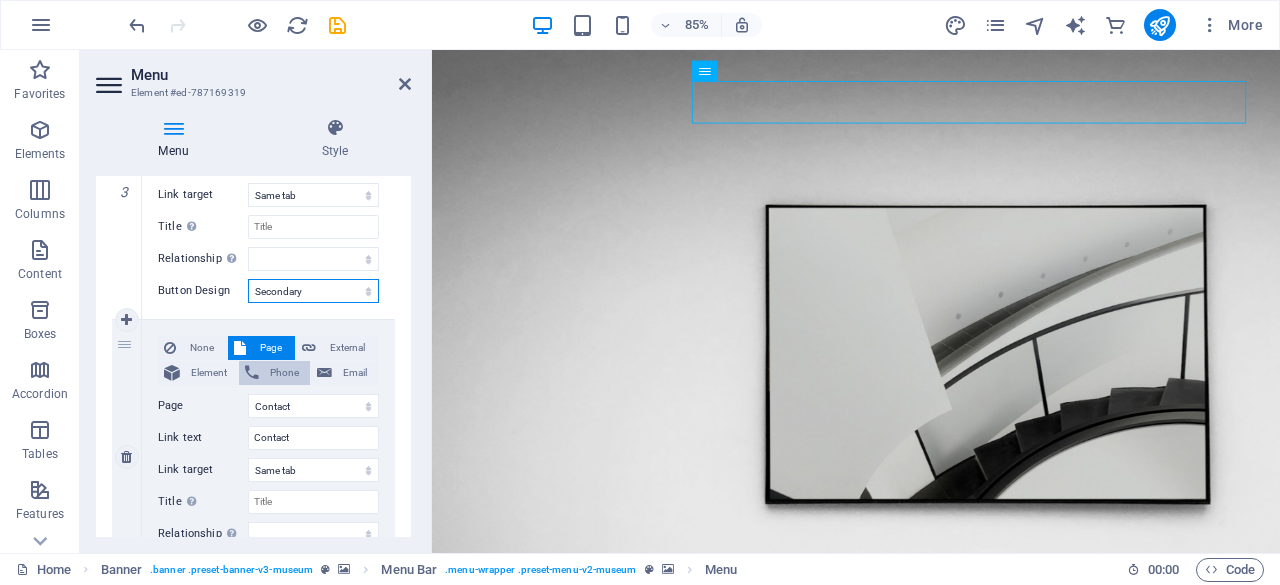 click on "None Default Primary Secondary" at bounding box center (313, 291) 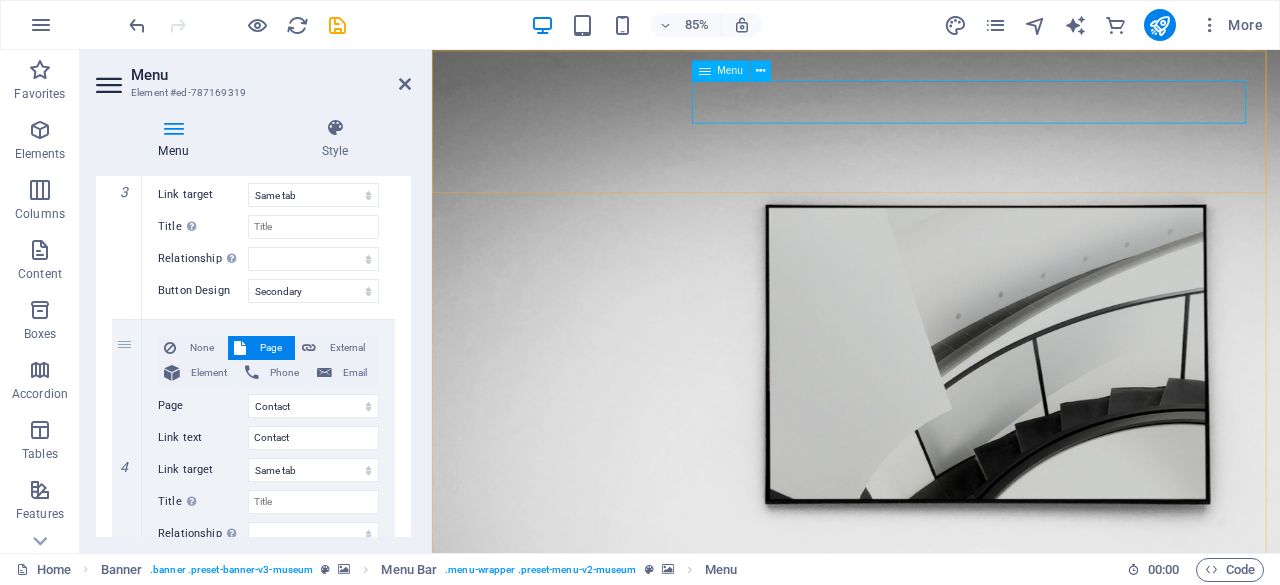 click on "About Us Praktikum Perekrutan Contact" at bounding box center (931, 1082) 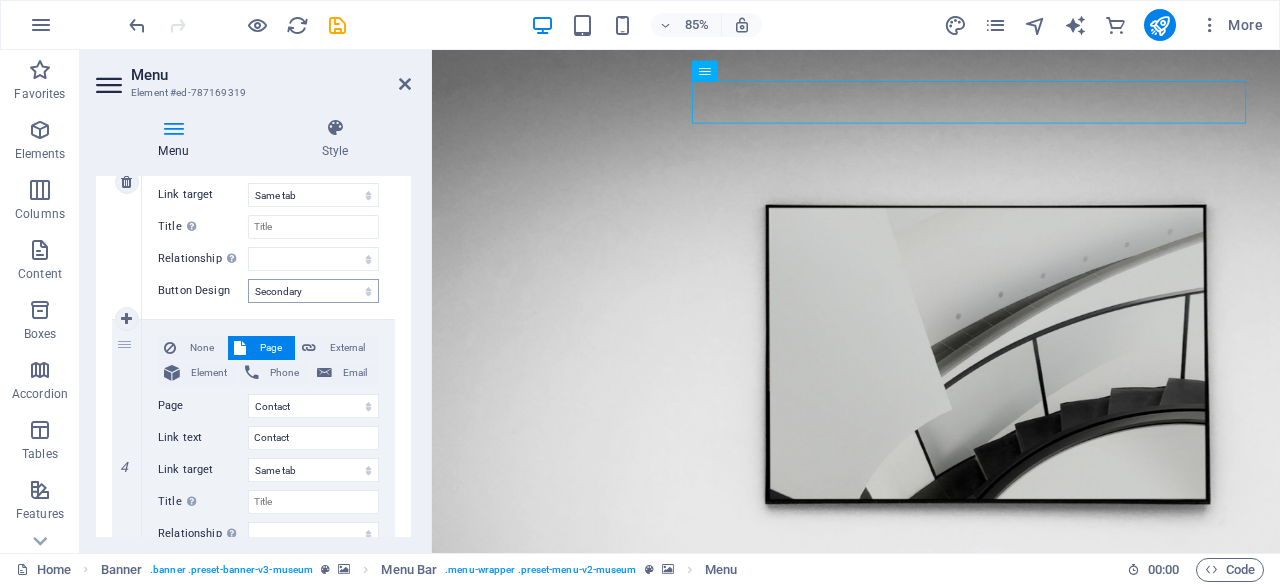 drag, startPoint x: 313, startPoint y: 275, endPoint x: 312, endPoint y: 287, distance: 12.0415945 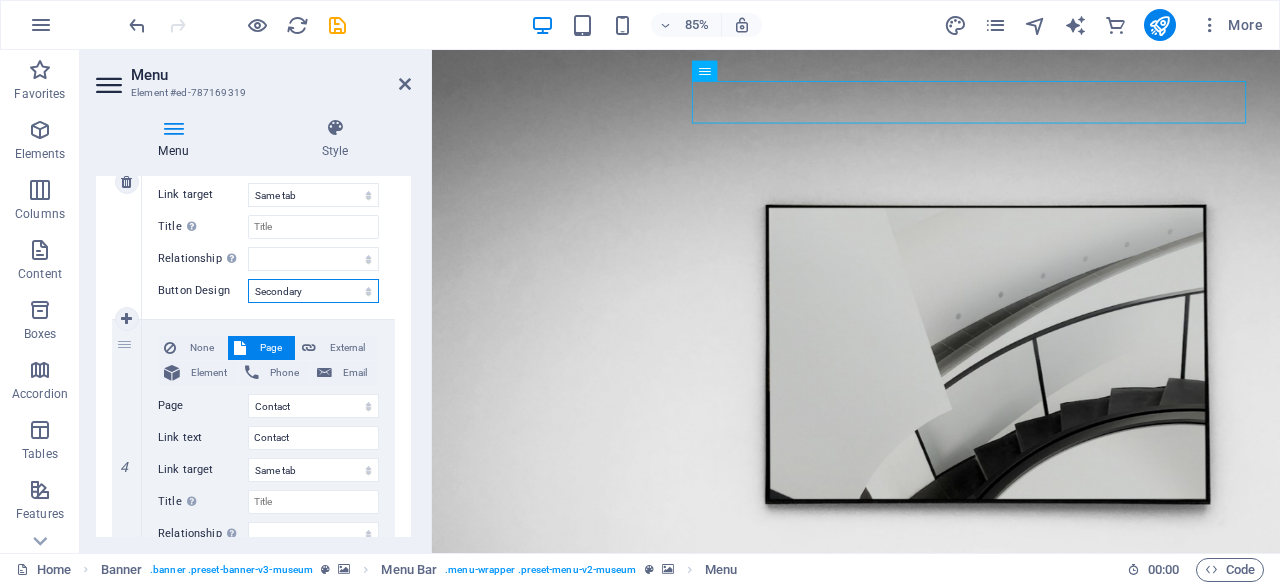 drag, startPoint x: 312, startPoint y: 287, endPoint x: 303, endPoint y: 316, distance: 30.364452 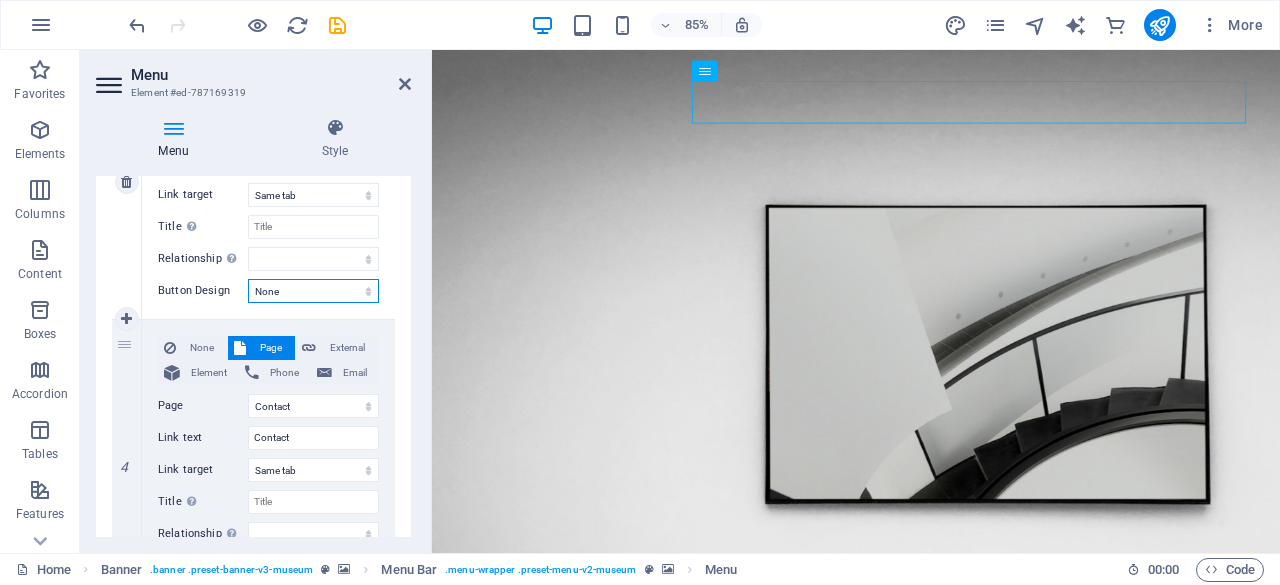 click on "None Default Primary Secondary" at bounding box center (313, 291) 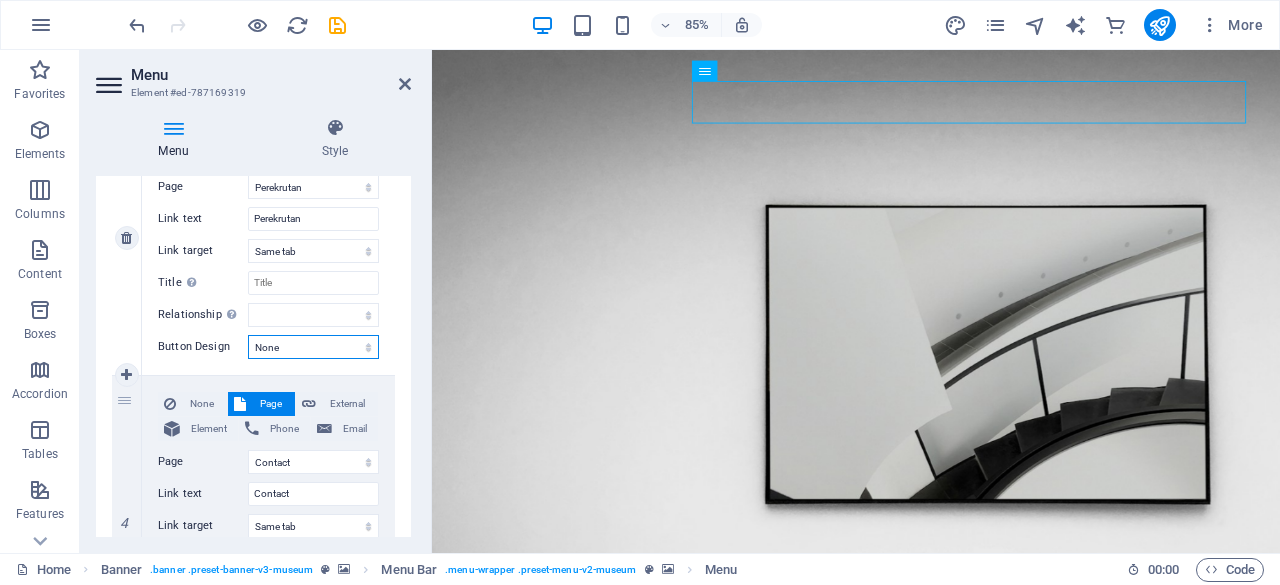 scroll, scrollTop: 784, scrollLeft: 0, axis: vertical 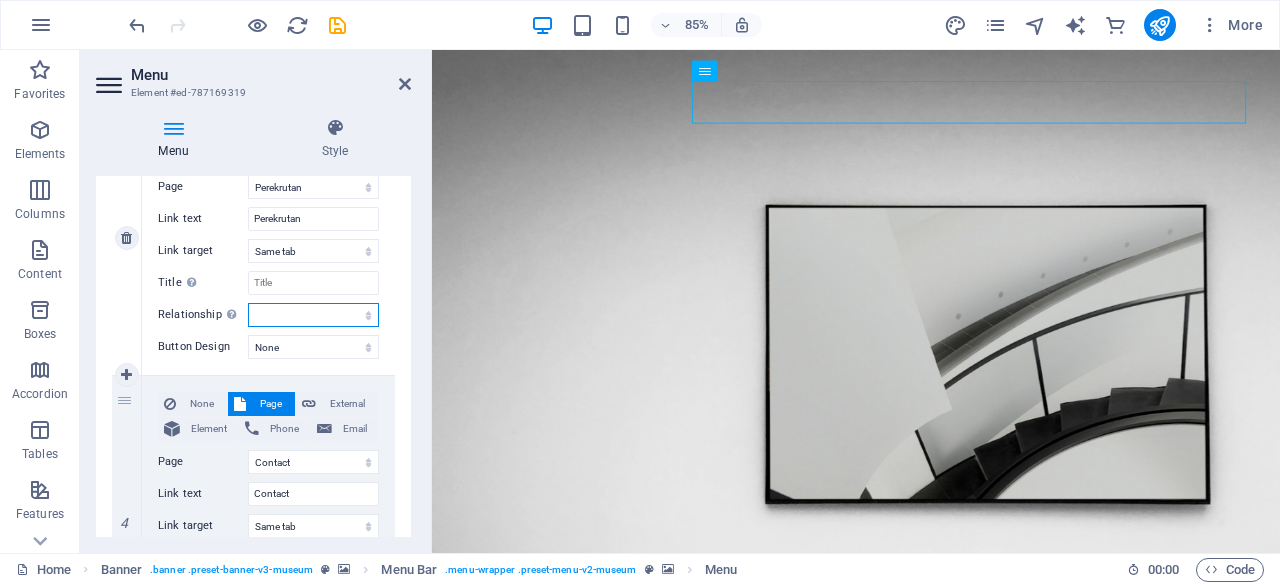 click on "alternate author bookmark external help license next nofollow noreferrer noopener prev search tag" at bounding box center [313, 315] 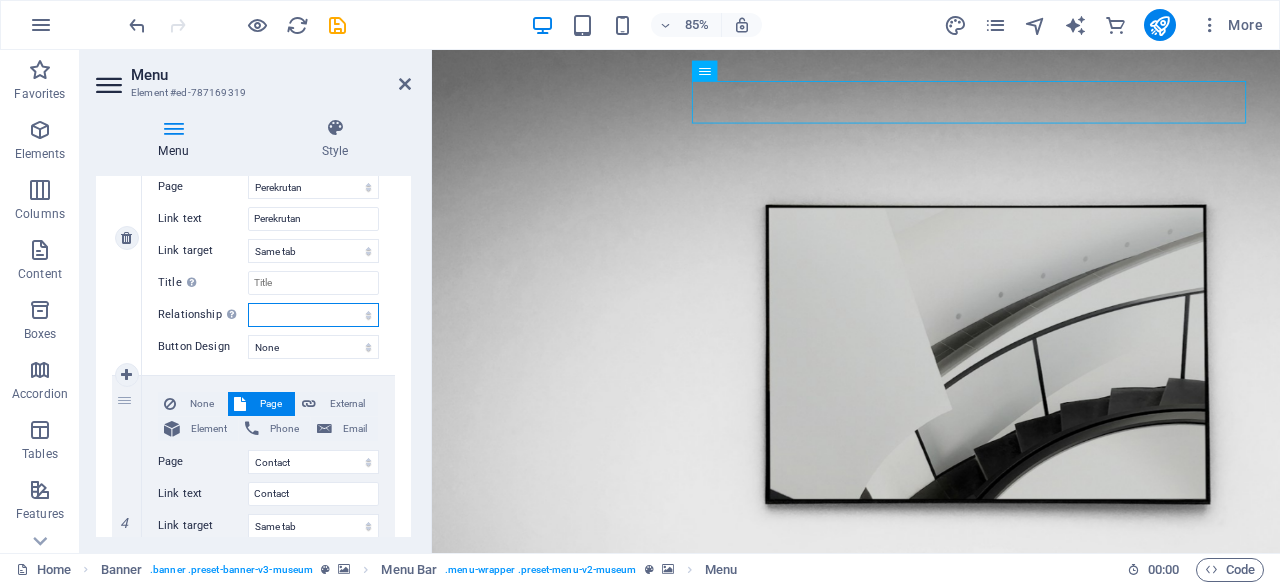 click on "alternate author bookmark external help license next nofollow noreferrer noopener prev search tag" at bounding box center (313, 315) 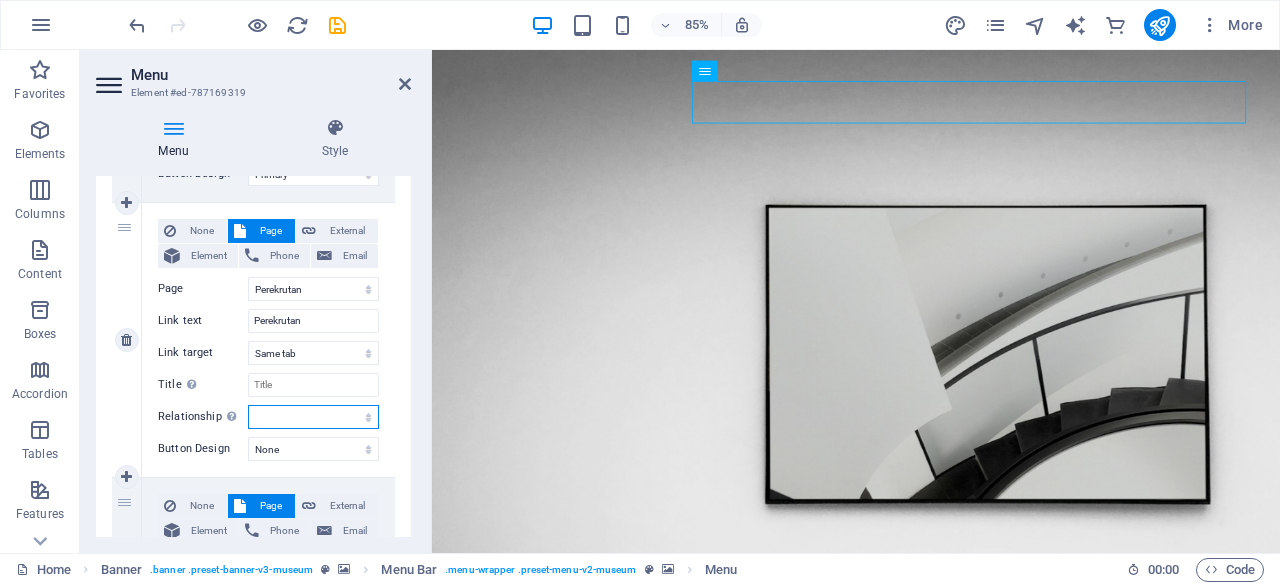 scroll, scrollTop: 678, scrollLeft: 0, axis: vertical 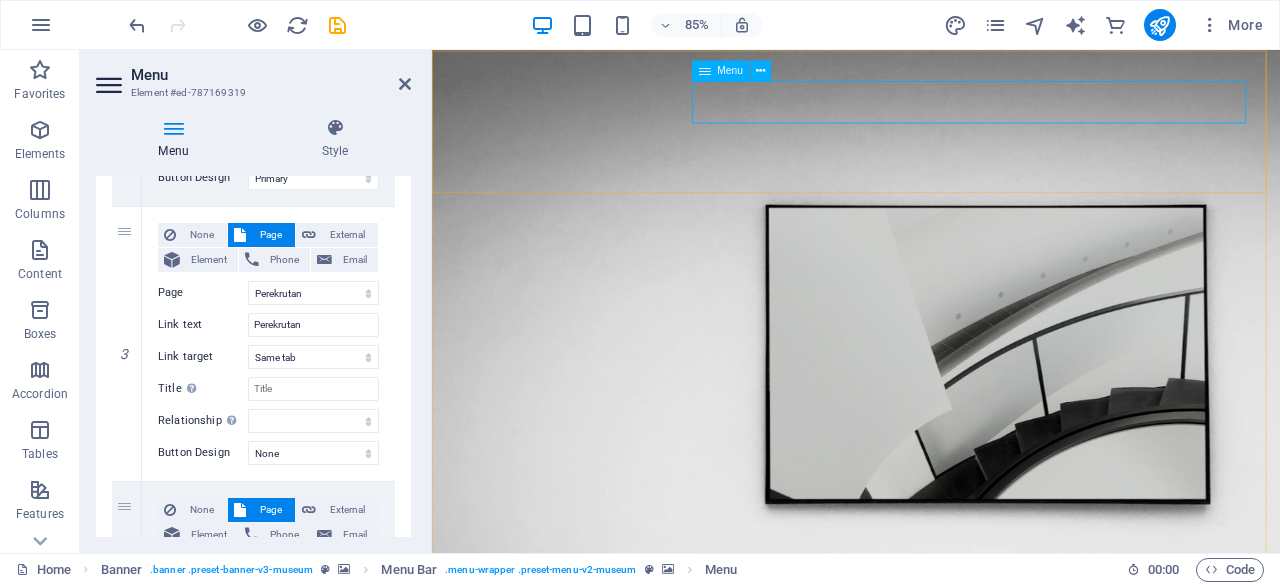 click on "About Us Praktikum Perekrutan Contact" at bounding box center (931, 1082) 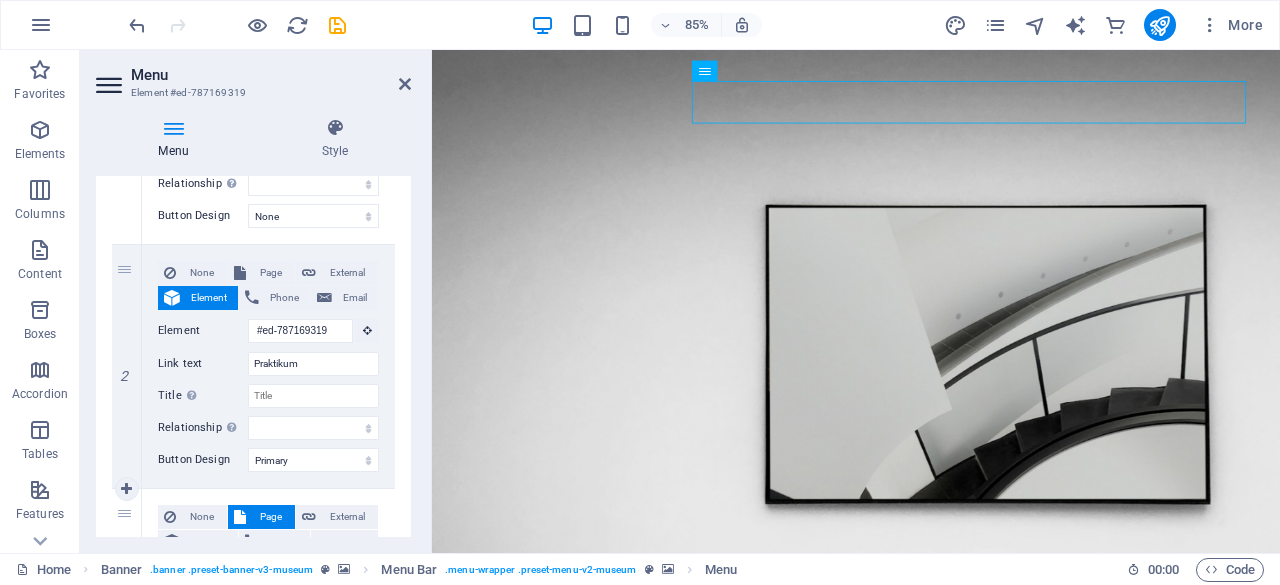 scroll, scrollTop: 398, scrollLeft: 0, axis: vertical 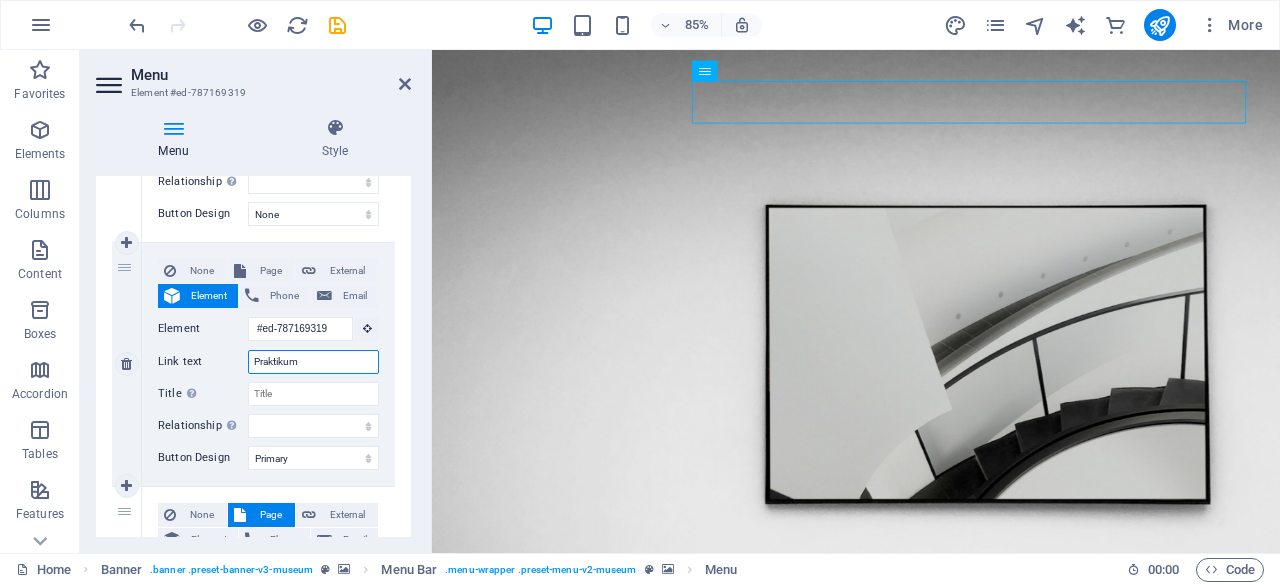 click on "Praktikum" at bounding box center (313, 362) 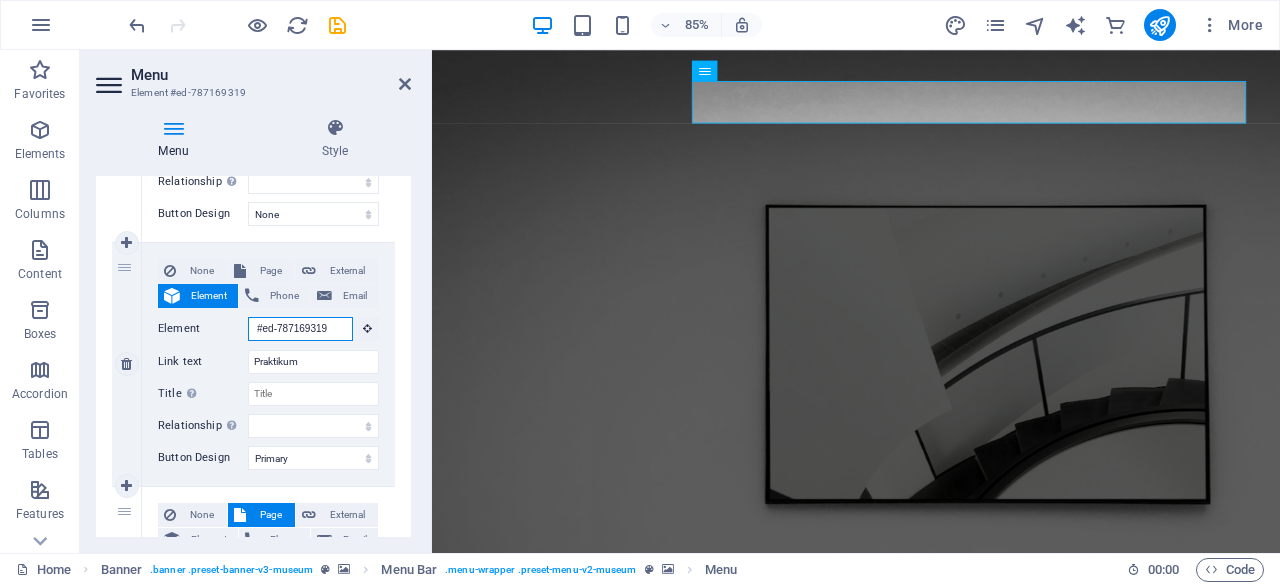 click on "#ed-787169319" at bounding box center (300, 329) 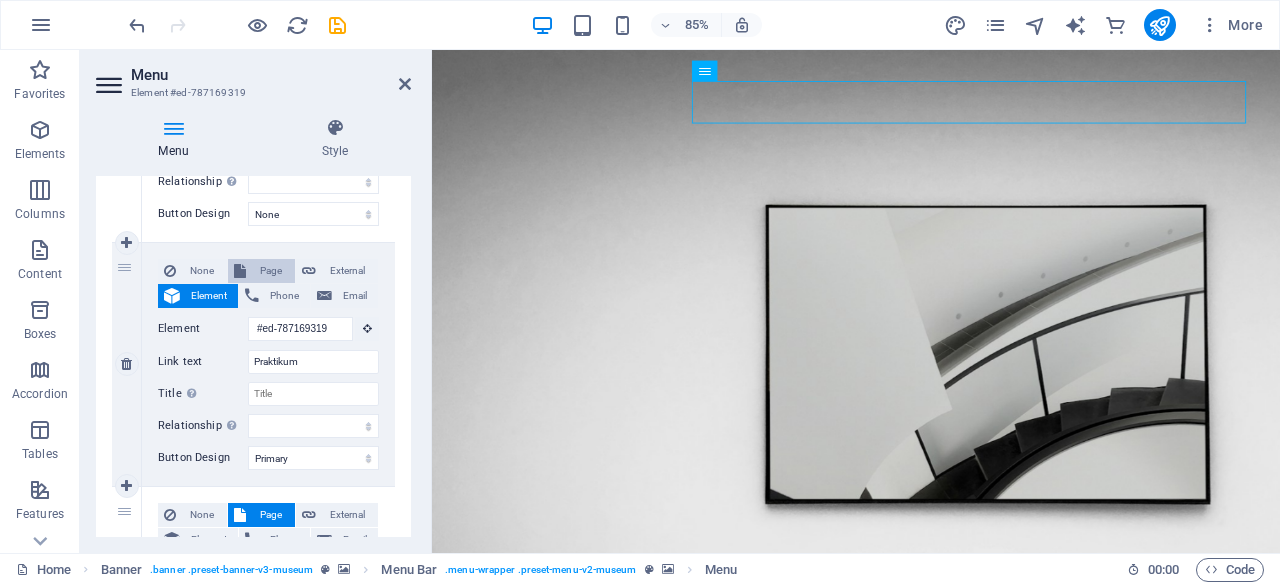 click on "Page" at bounding box center (270, 271) 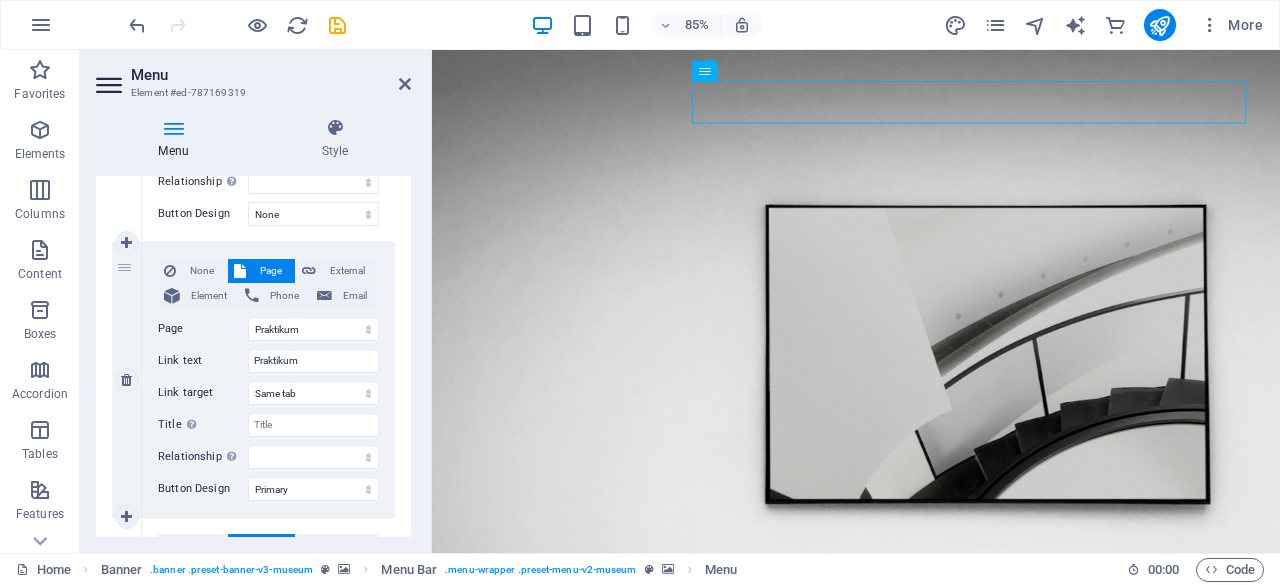 click on "Page" at bounding box center (270, 271) 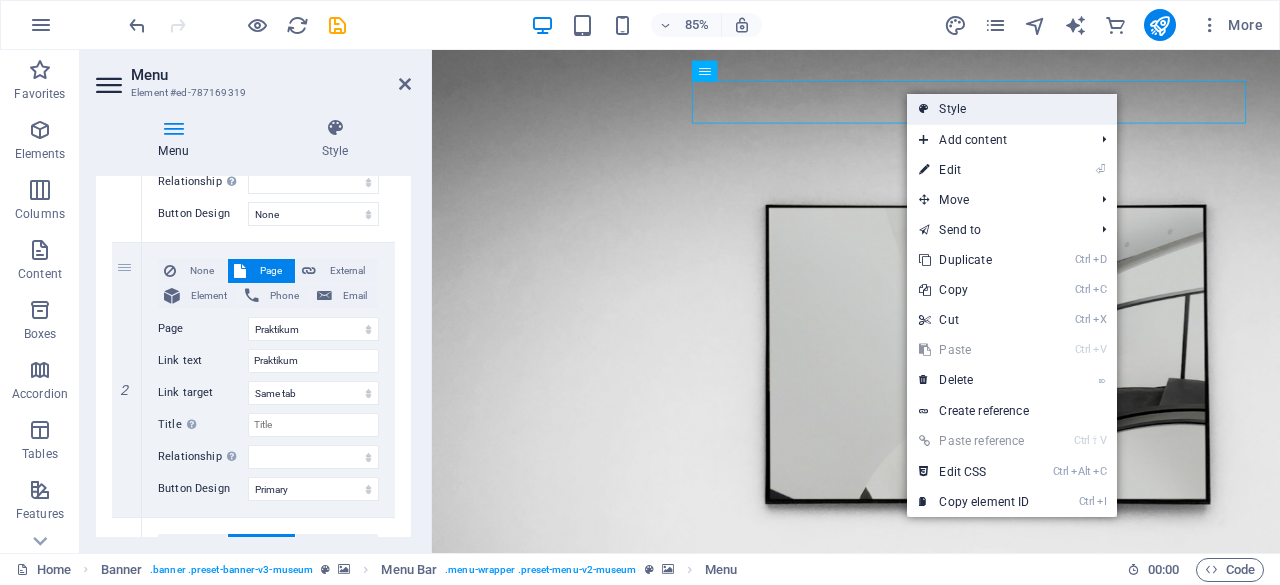 click on "Style" at bounding box center (1011, 109) 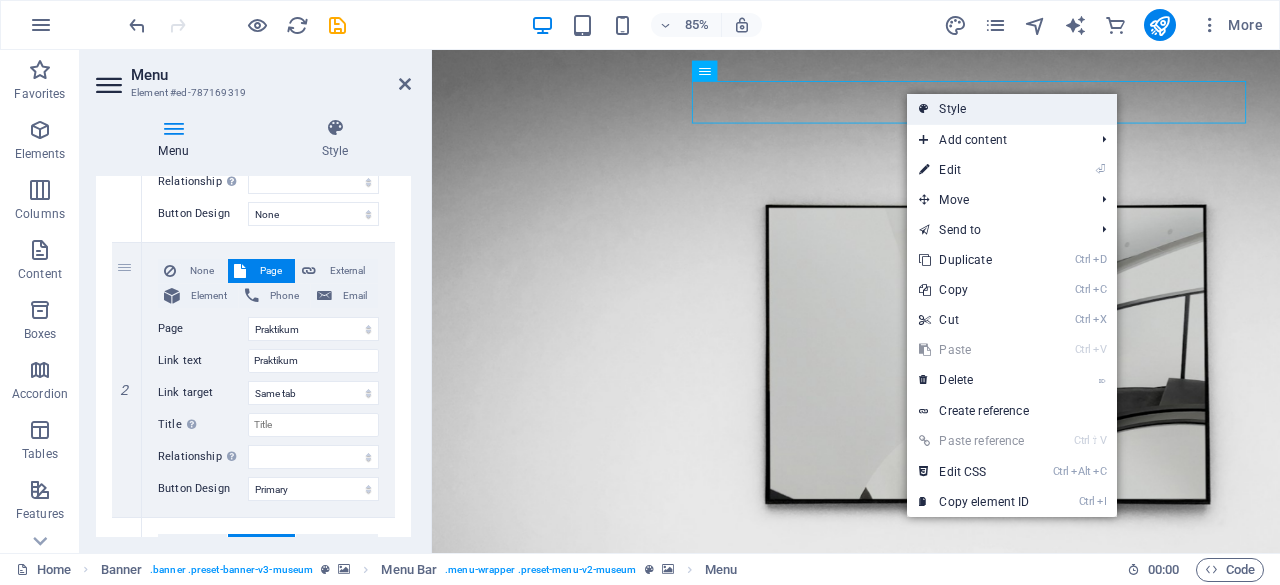 select on "rem" 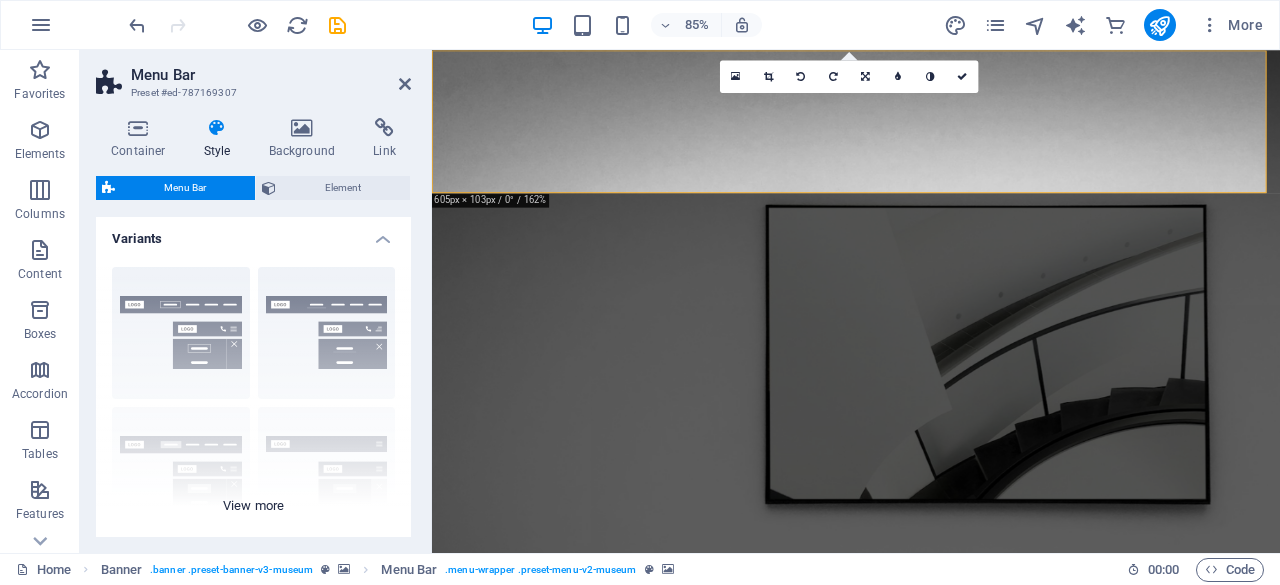 scroll, scrollTop: 0, scrollLeft: 0, axis: both 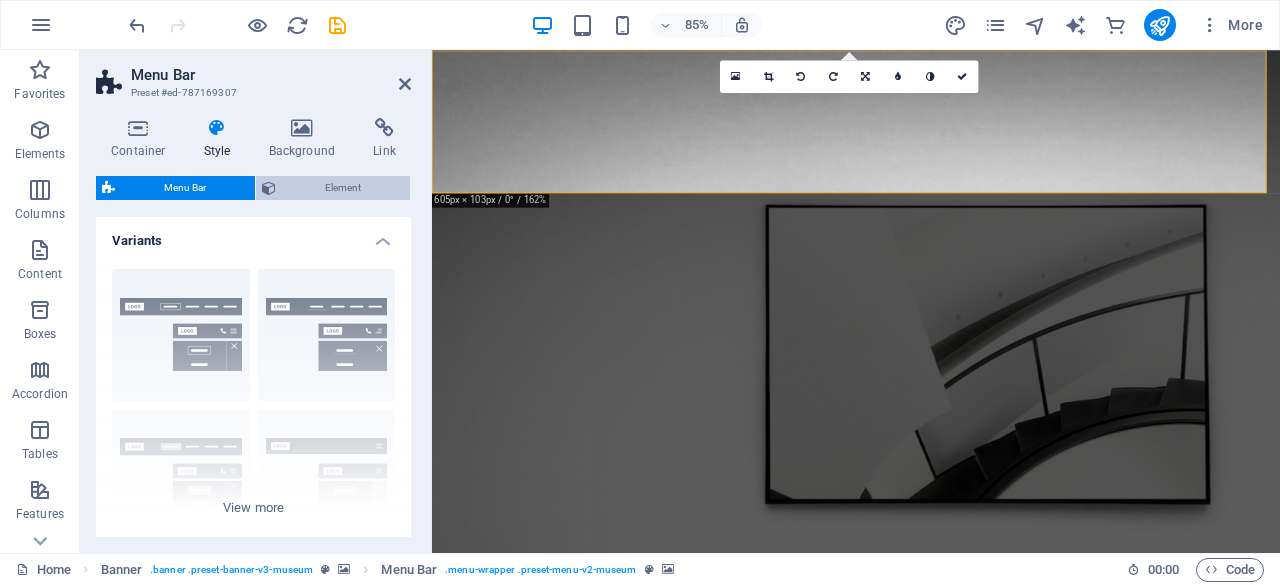 click on "Element" at bounding box center [343, 188] 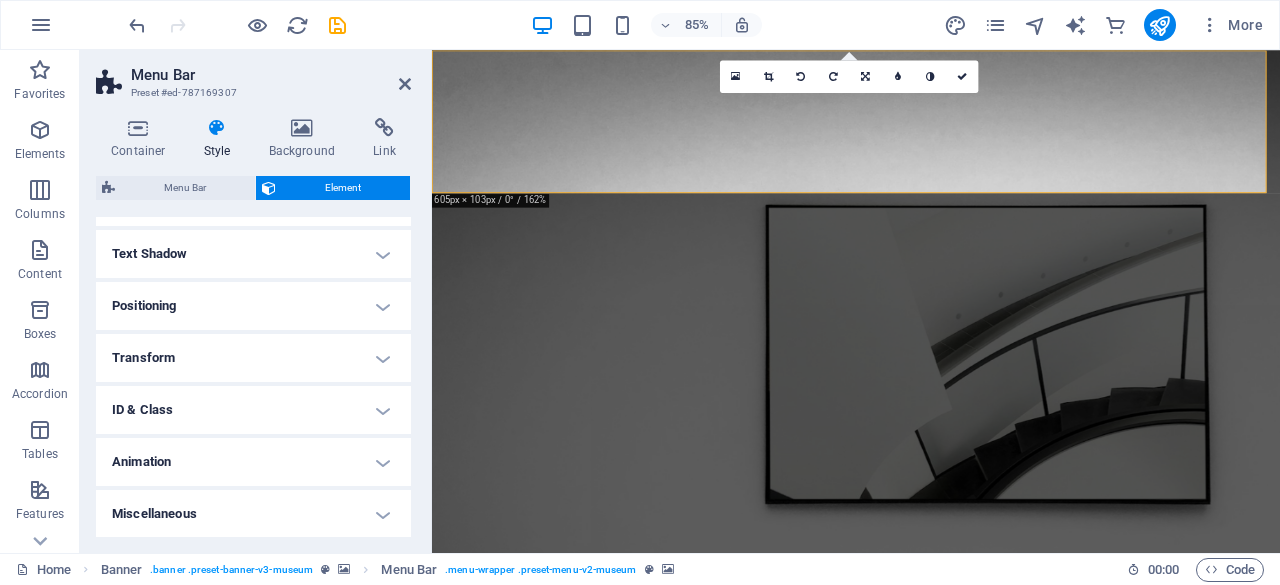 scroll, scrollTop: 0, scrollLeft: 0, axis: both 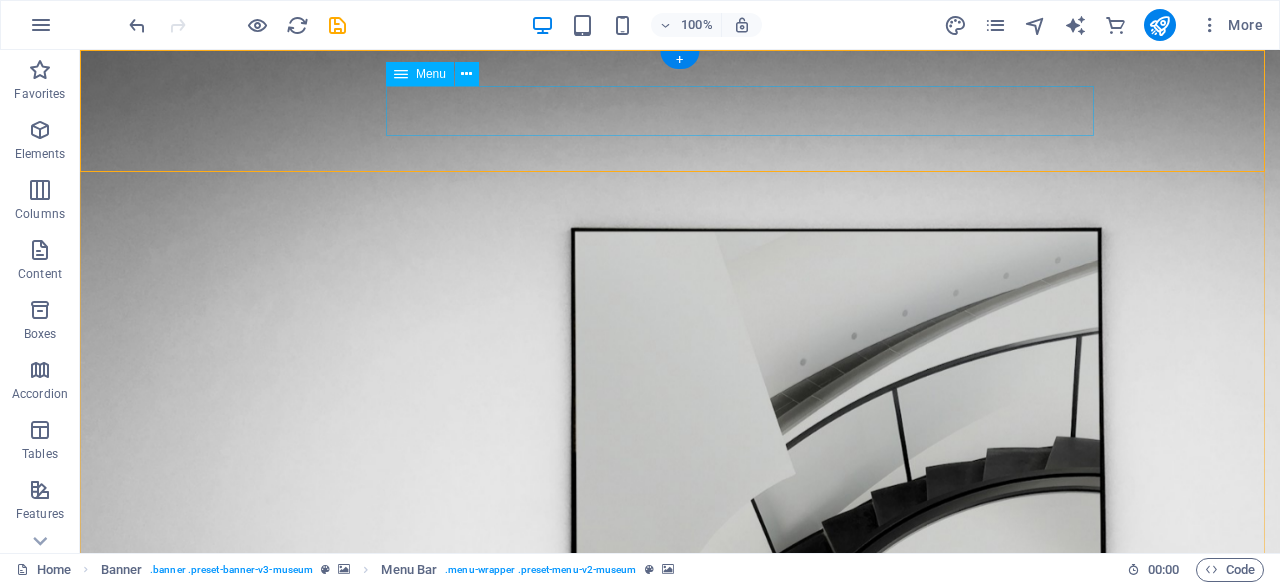 click on "About Us Praktikum Perekrutan Contact" at bounding box center (680, 1082) 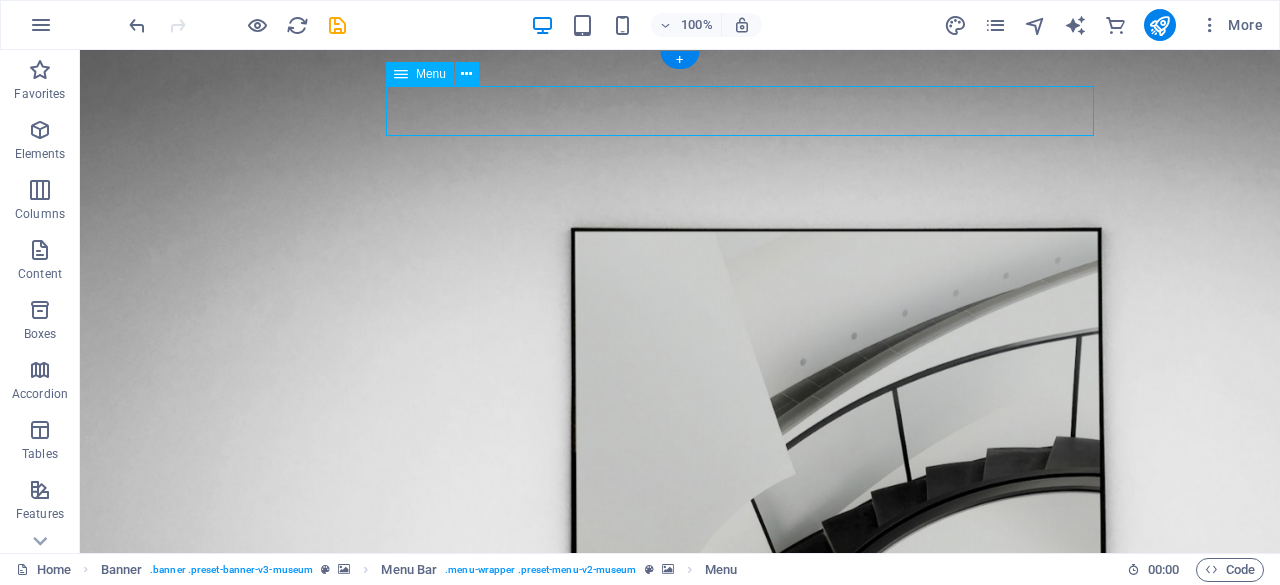 click on "About Us Praktikum Perekrutan Contact" at bounding box center (680, 1082) 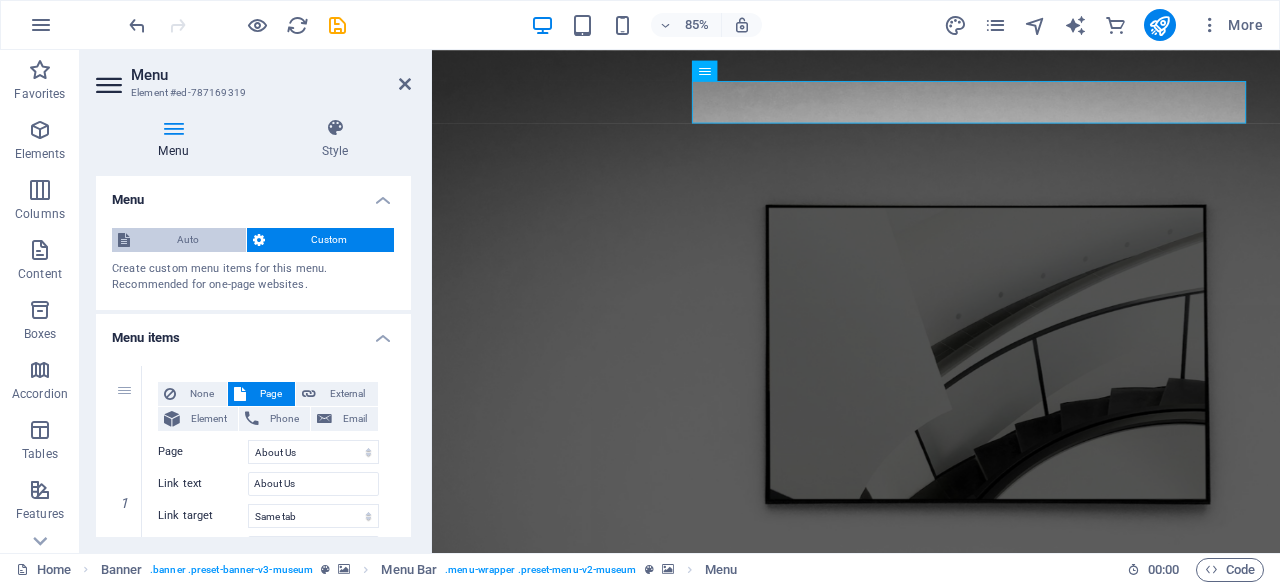 click on "Auto" at bounding box center [188, 240] 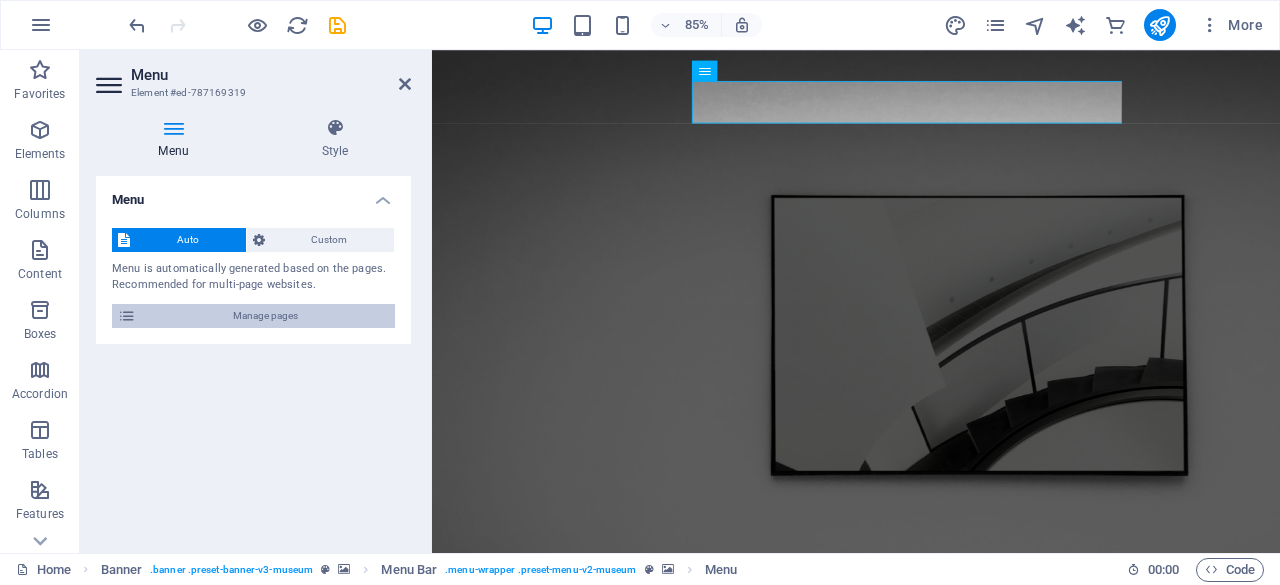 click on "Manage pages" at bounding box center (265, 316) 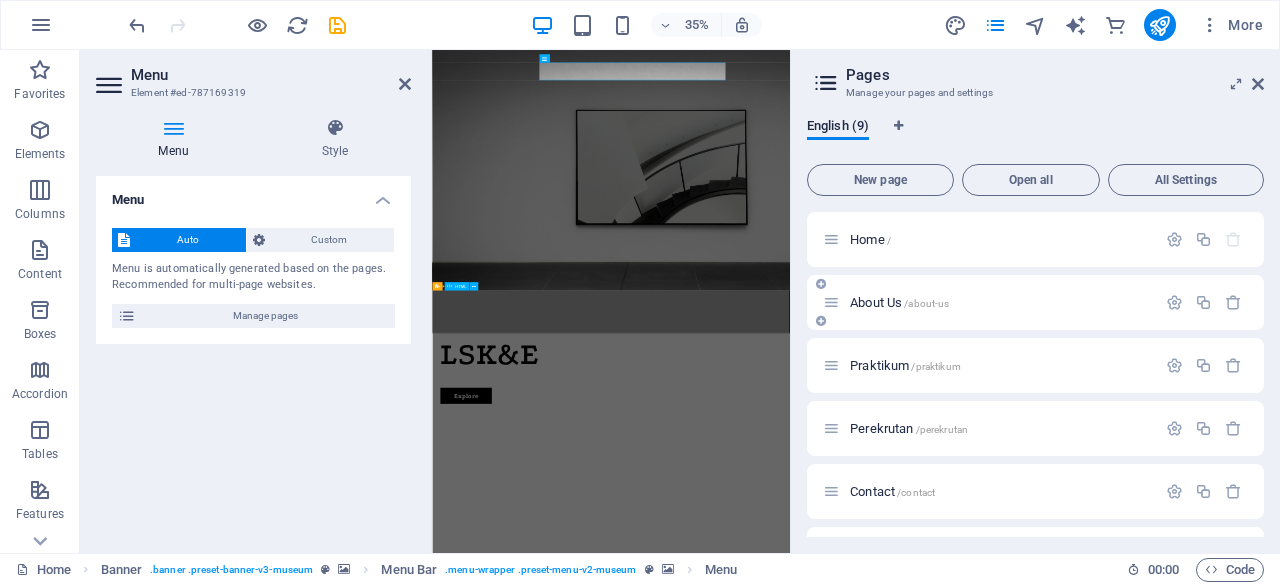 scroll, scrollTop: 242, scrollLeft: 0, axis: vertical 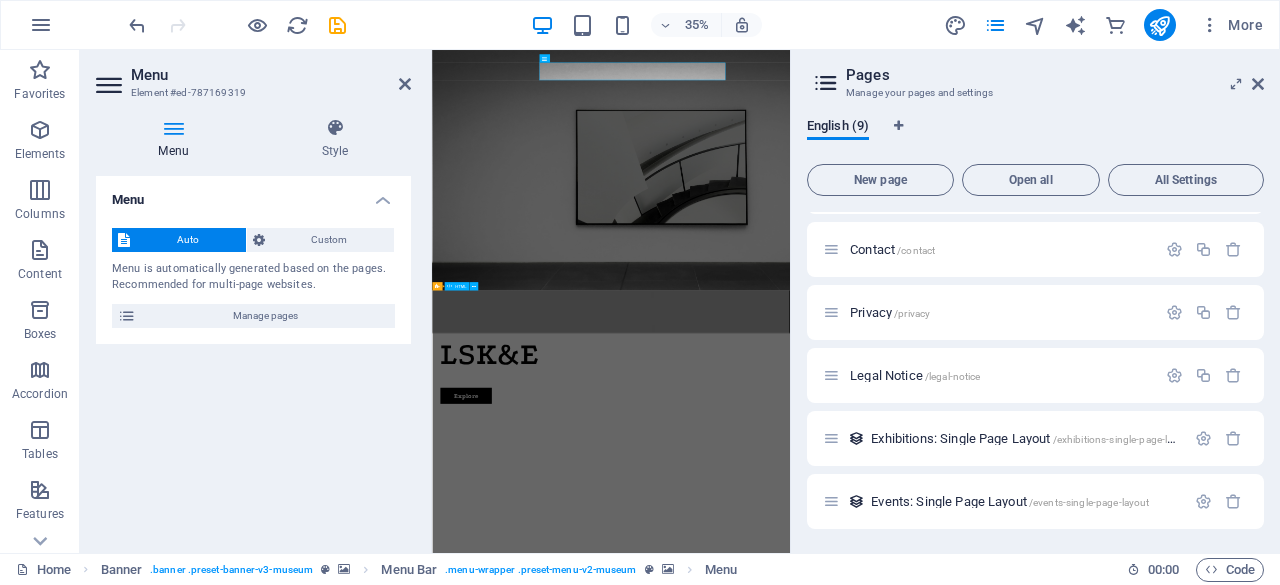click on "Pages Manage your pages and settings English (9) New page Open all All Settings Home / About Us /about-us Praktikum /praktikum Perekrutan /perekrutan Contact /contact Privacy /privacy Legal Notice /legal-notice Exhibitions: Single Page Layout /exhibitions-single-page-layout Events: Single Page Layout /events-single-page-layout" at bounding box center [1035, 301] 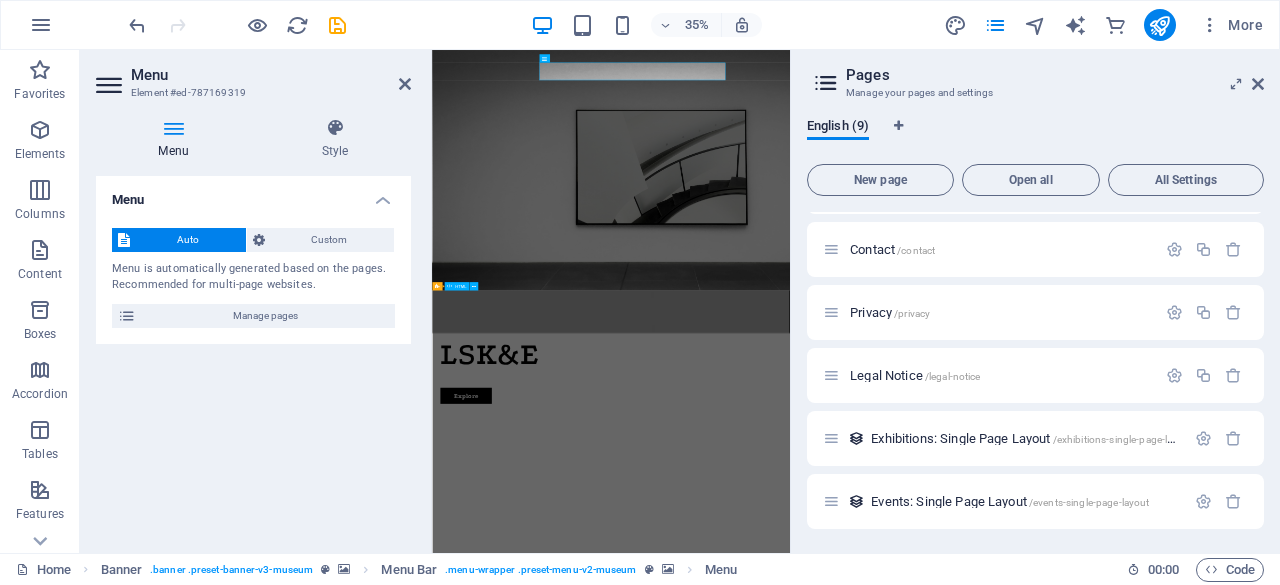 click on "Pages Manage your pages and settings English (9) New page Open all All Settings Home / About Us /about-us Praktikum /praktikum Perekrutan /perekrutan Contact /contact Privacy /privacy Legal Notice /legal-notice Exhibitions: Single Page Layout /exhibitions-single-page-layout Events: Single Page Layout /events-single-page-layout" at bounding box center [1035, 301] 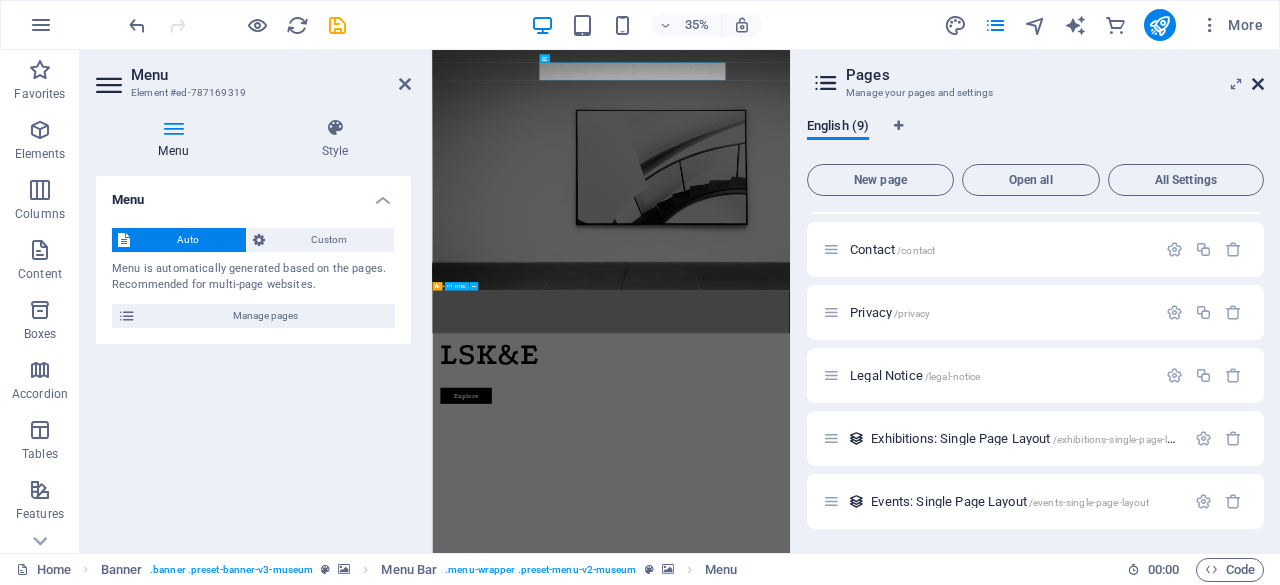 click at bounding box center [1258, 84] 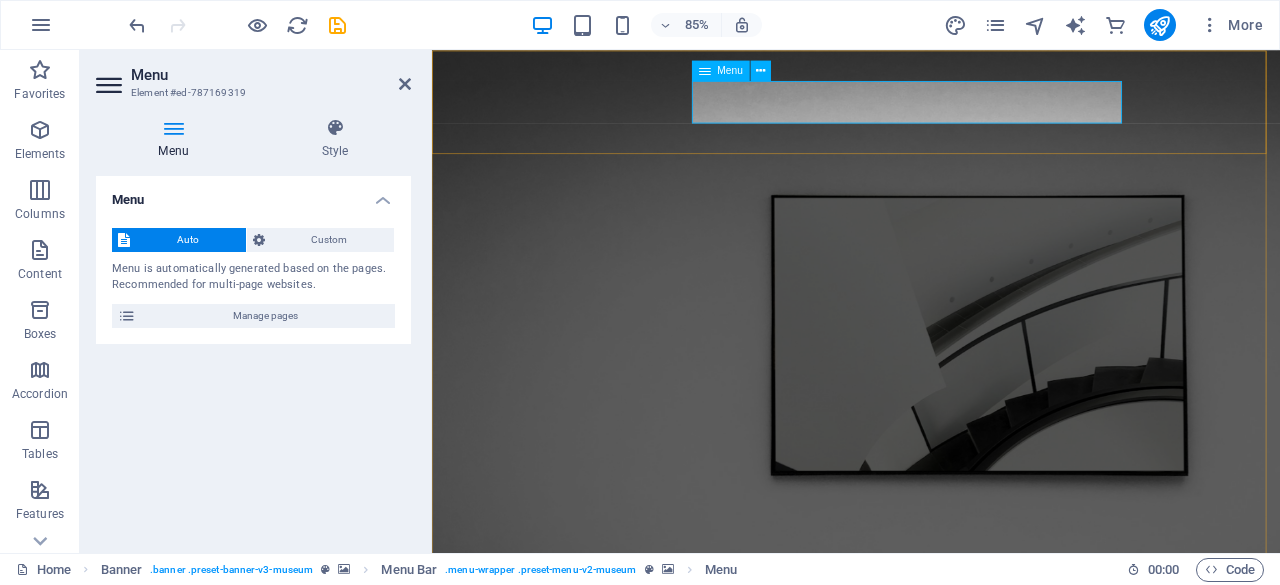 click on "About Us Praktikum Perekrutan Contact" at bounding box center [931, 990] 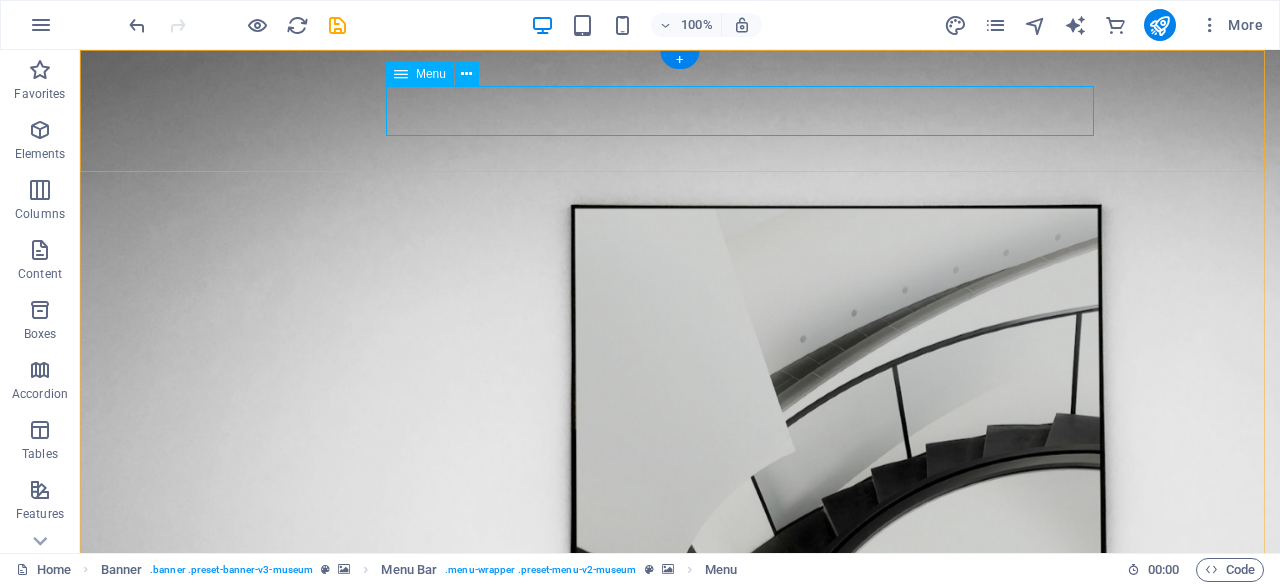 click on "About Us Praktikum Perekrutan Contact" at bounding box center [680, 990] 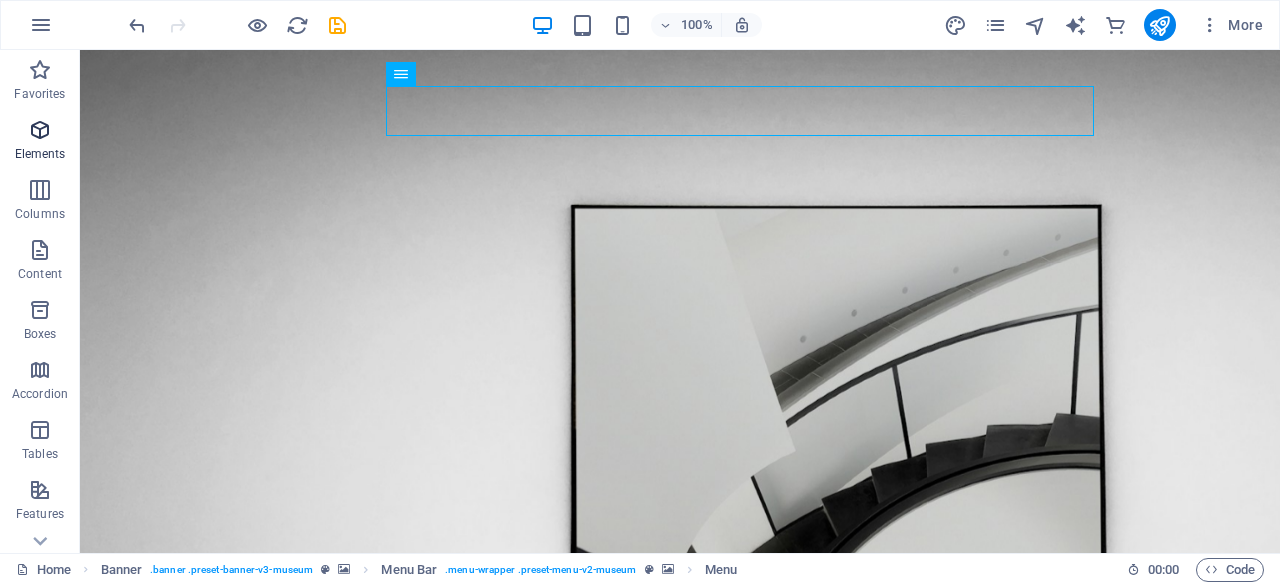 click at bounding box center (40, 130) 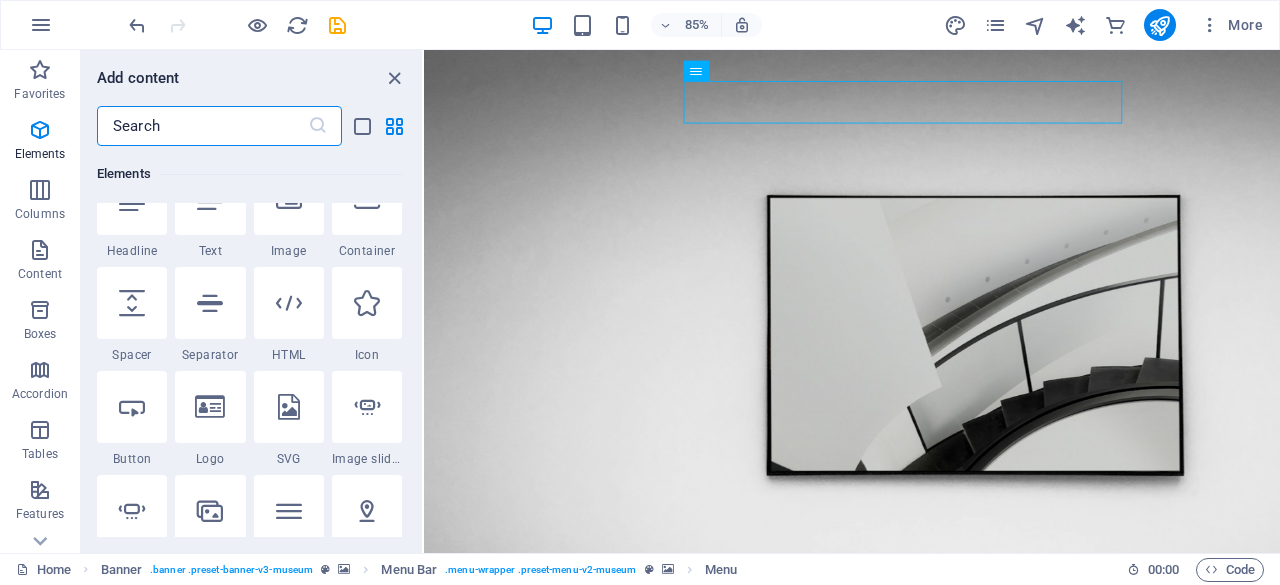 scroll, scrollTop: 207, scrollLeft: 0, axis: vertical 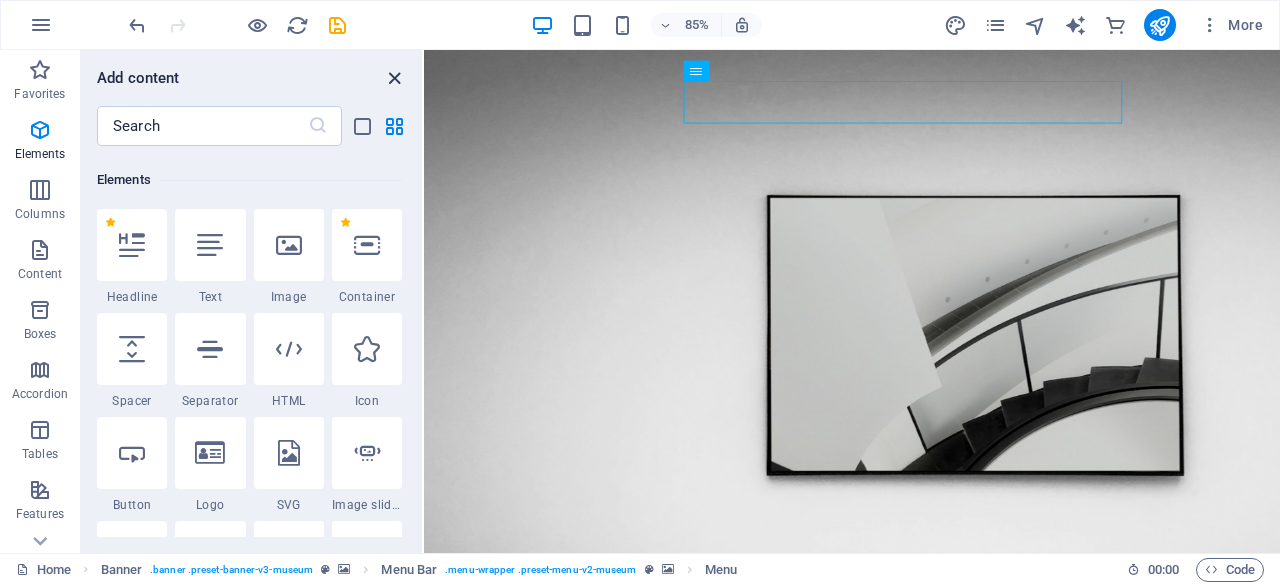 click at bounding box center [394, 78] 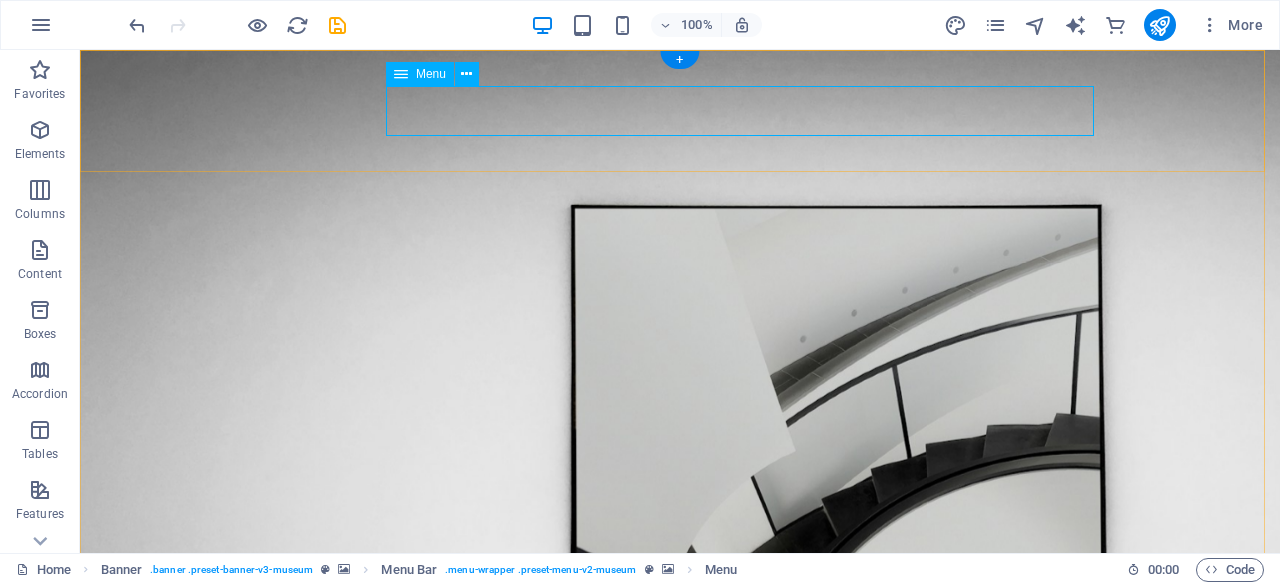 click on "About Us Praktikum Perekrutan Contact" at bounding box center [680, 990] 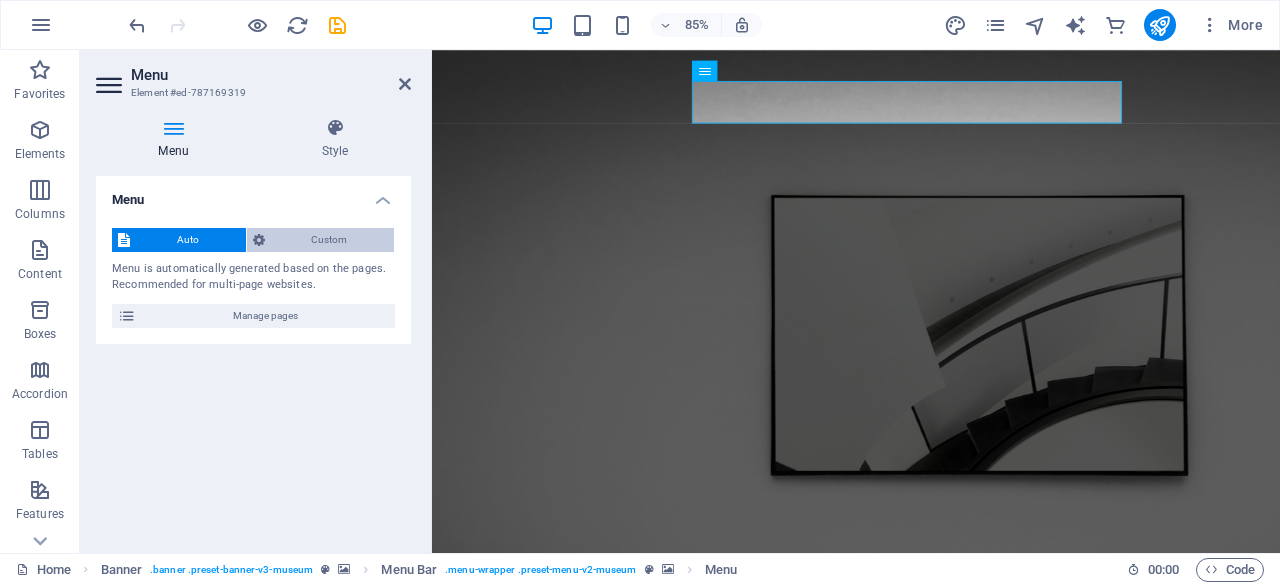 click on "Custom" at bounding box center [330, 240] 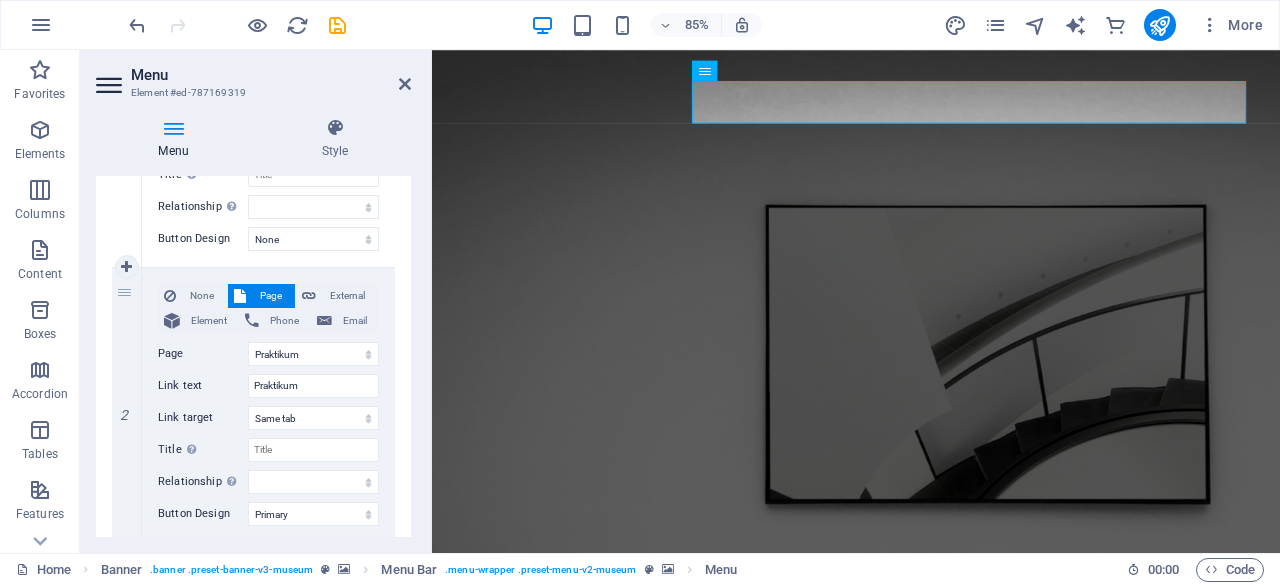 scroll, scrollTop: 374, scrollLeft: 0, axis: vertical 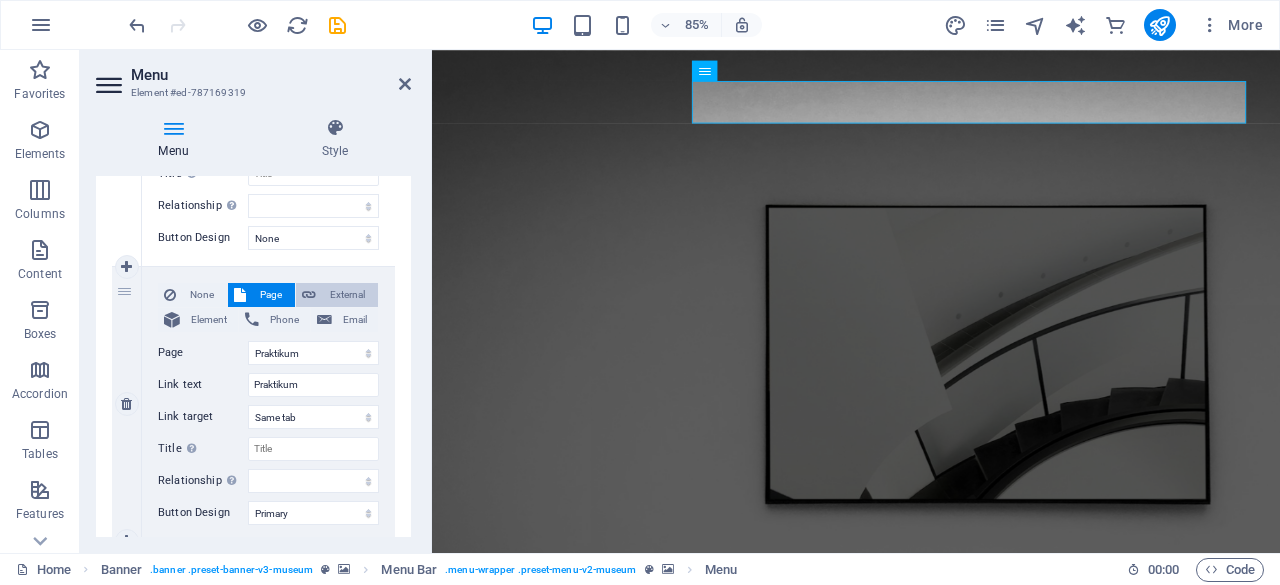 click on "External" at bounding box center (347, 295) 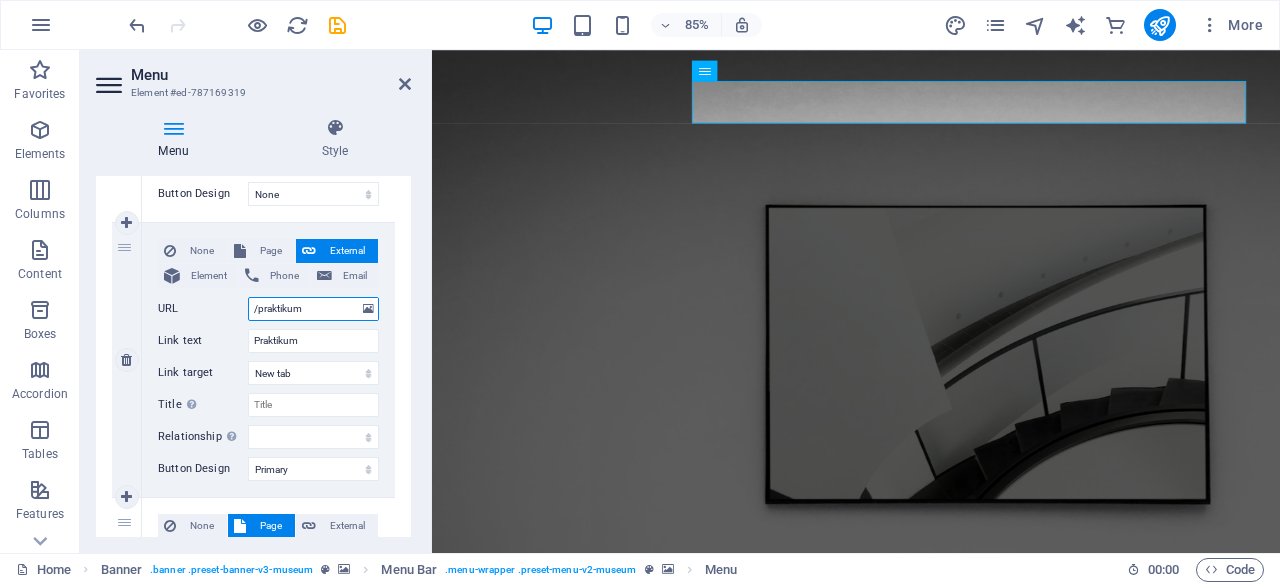 scroll, scrollTop: 420, scrollLeft: 0, axis: vertical 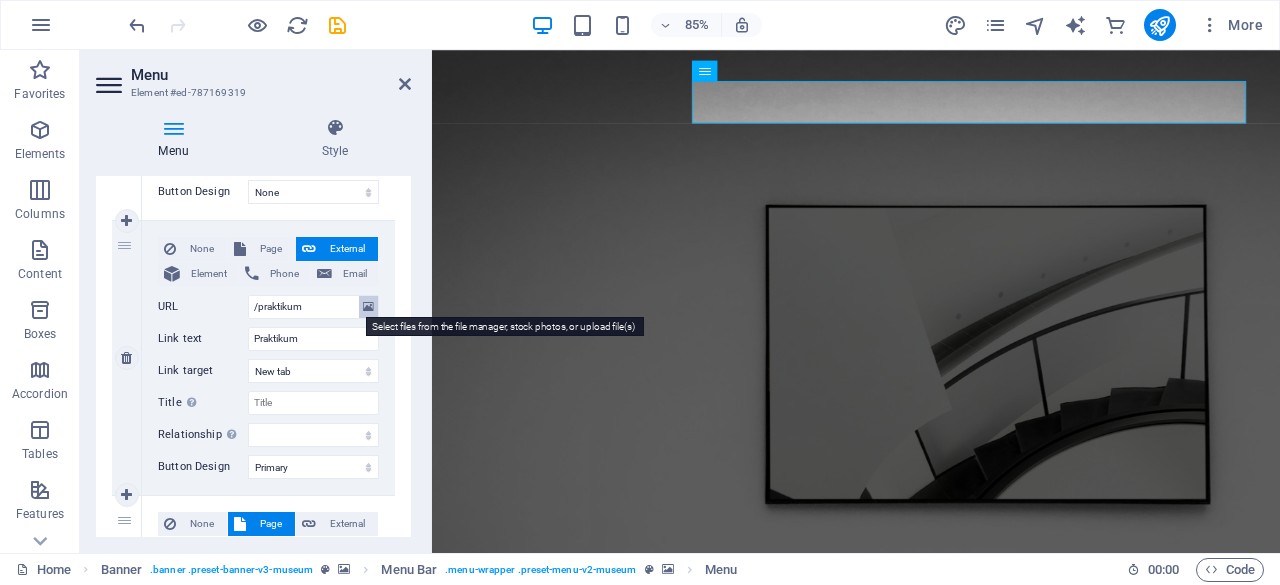 click at bounding box center [368, 307] 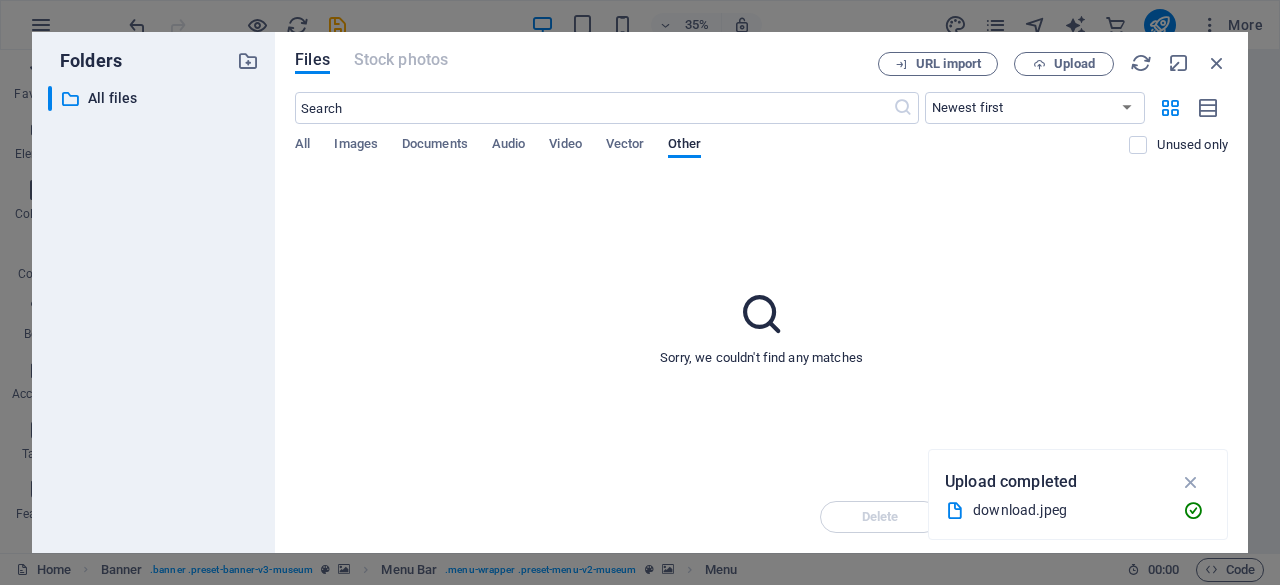 click on "​ Newest first Oldest first Name (A-Z) Name (Z-A) Size (0-9) Size (9-0) Resolution (0-9) Resolution (9-0) All Images Documents Audio Video Vector Other Unused only" at bounding box center (761, 133) 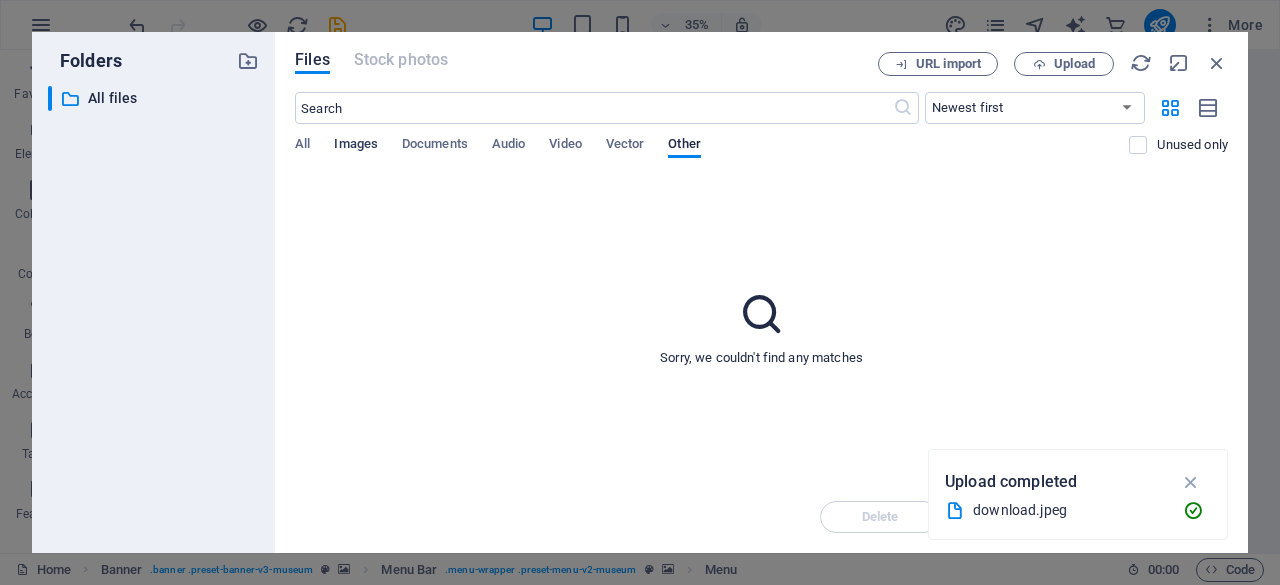 click on "Images" at bounding box center (356, 146) 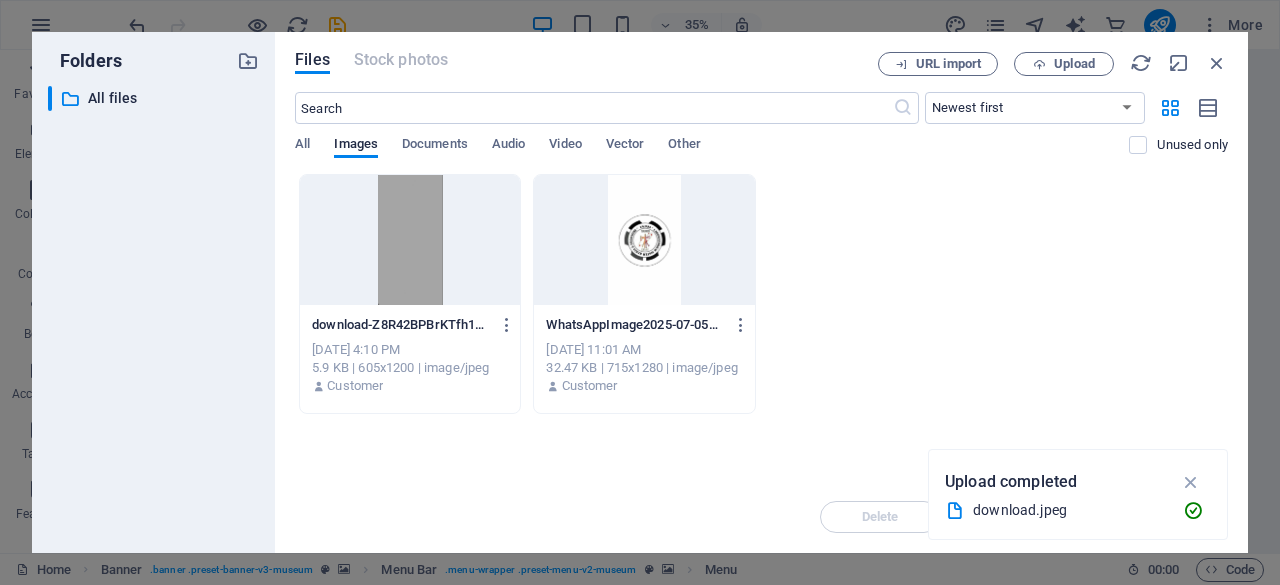 click at bounding box center (644, 240) 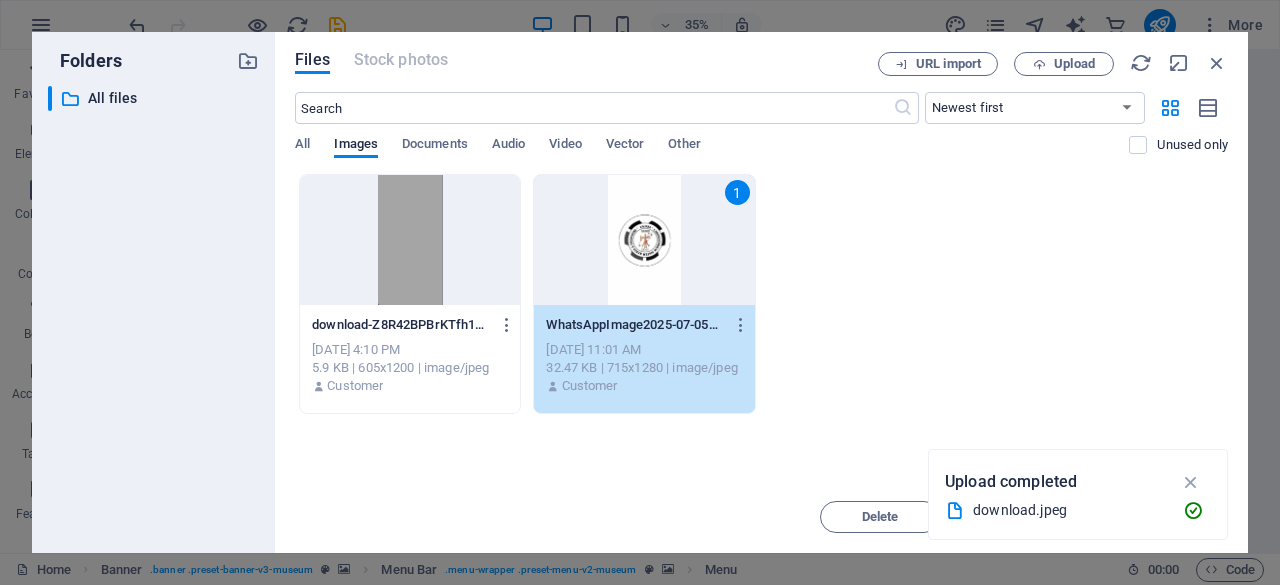 click on "1" at bounding box center [644, 240] 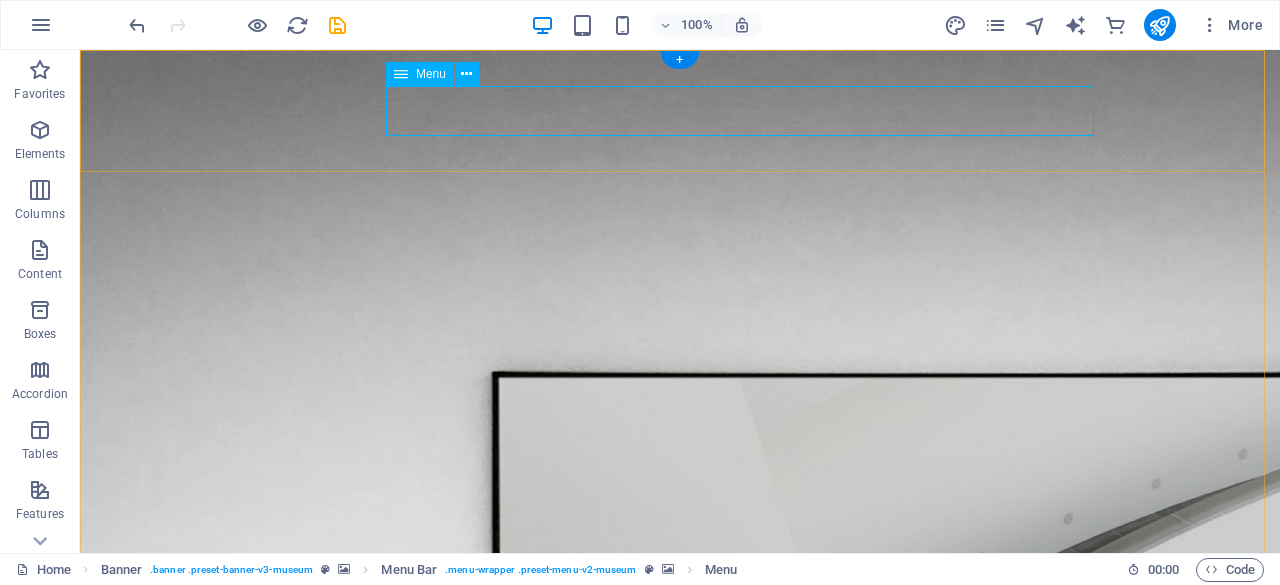 click on "About Us Praktikum Perekrutan Contact" at bounding box center [680, 1643] 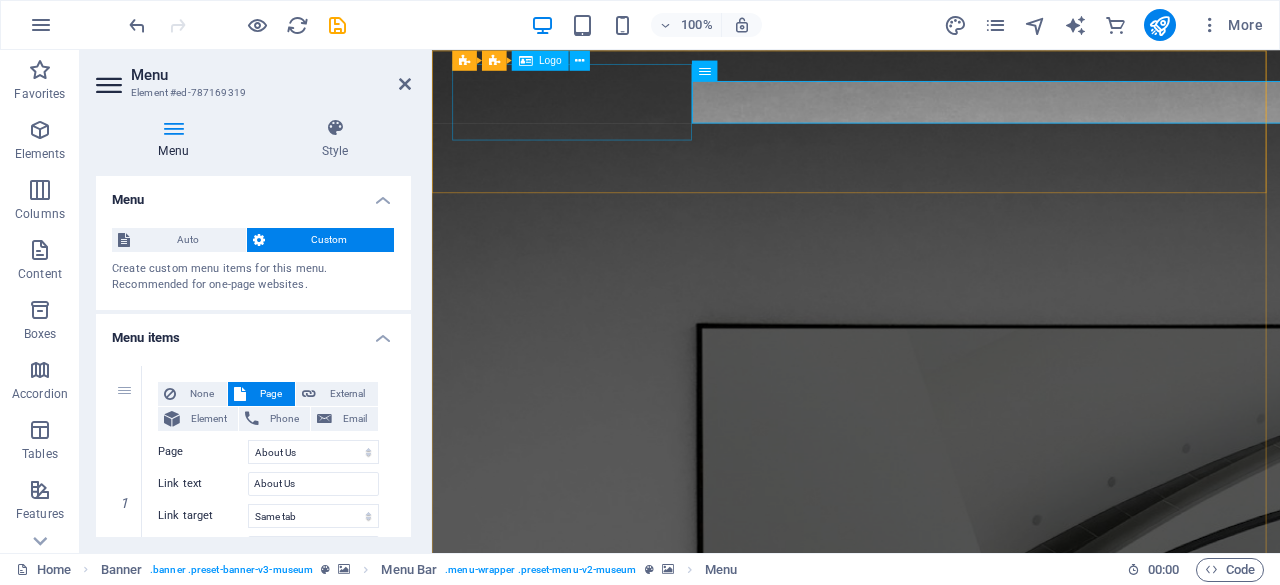 click on "LSK&E" at bounding box center [931, 1573] 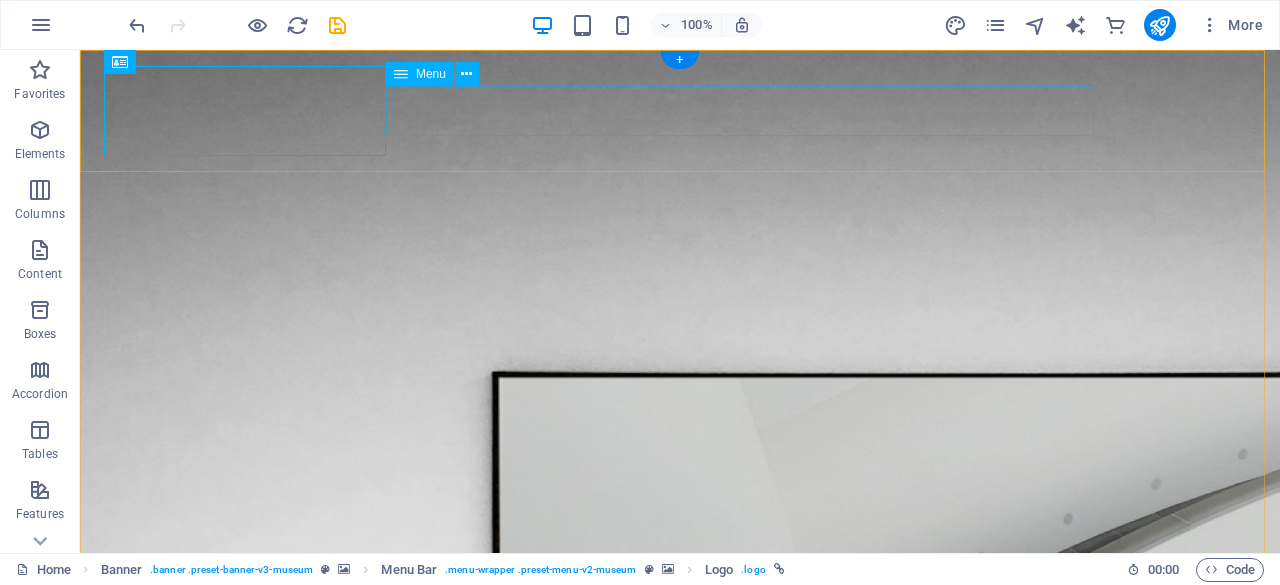 click on "About Us Praktikum Perekrutan Contact" at bounding box center (680, 1643) 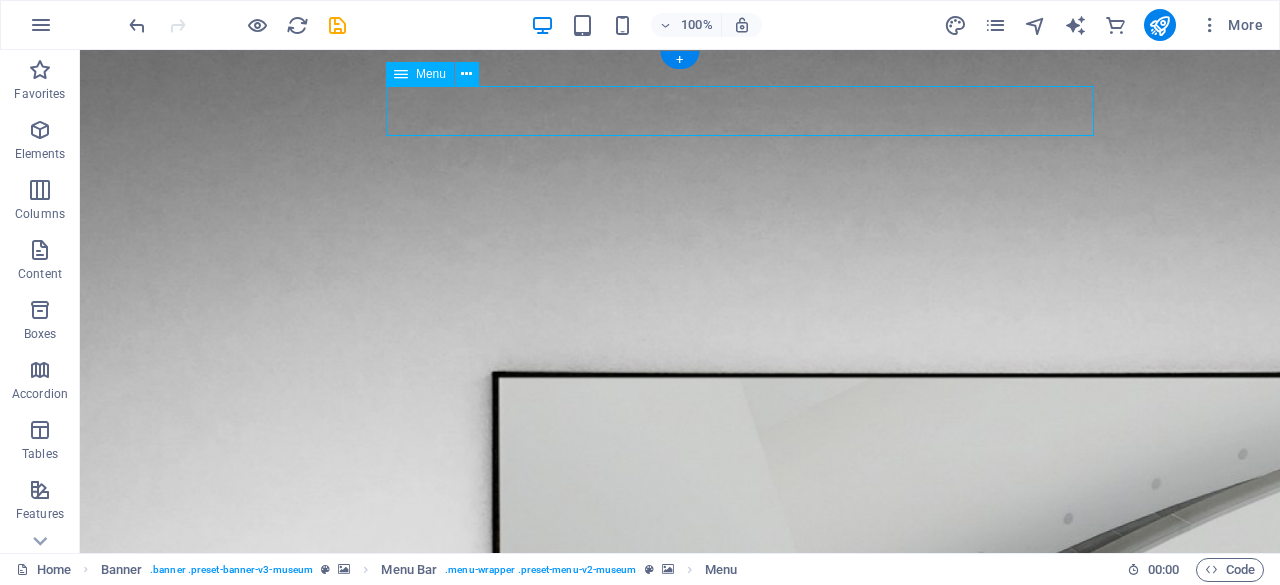 click on "About Us Praktikum Perekrutan Contact" at bounding box center (680, 1643) 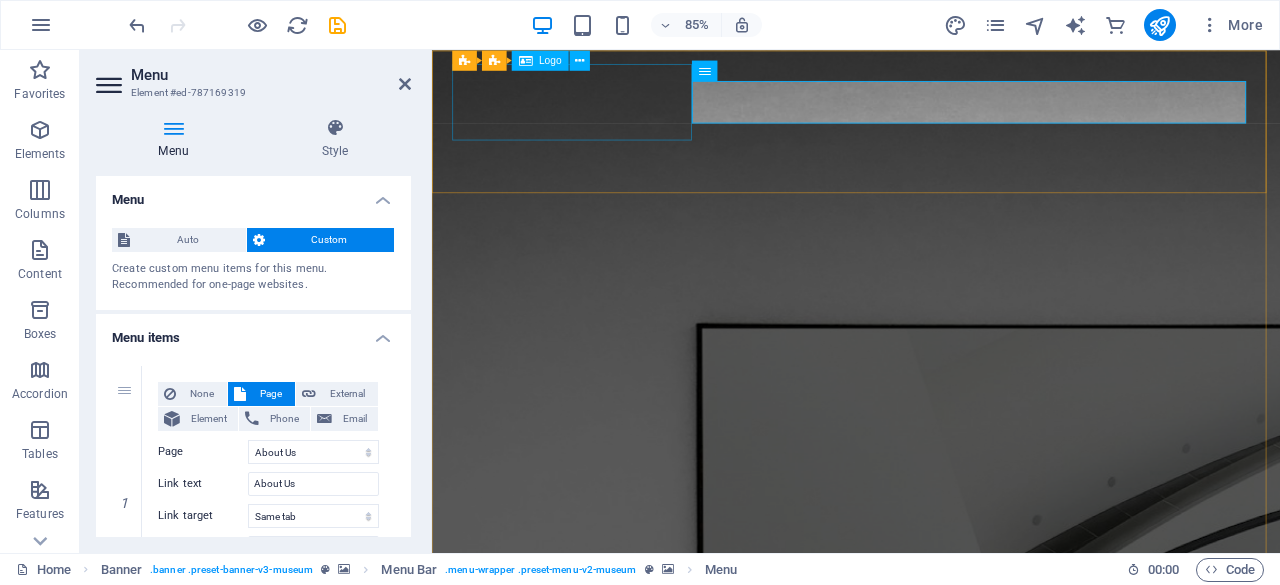 select 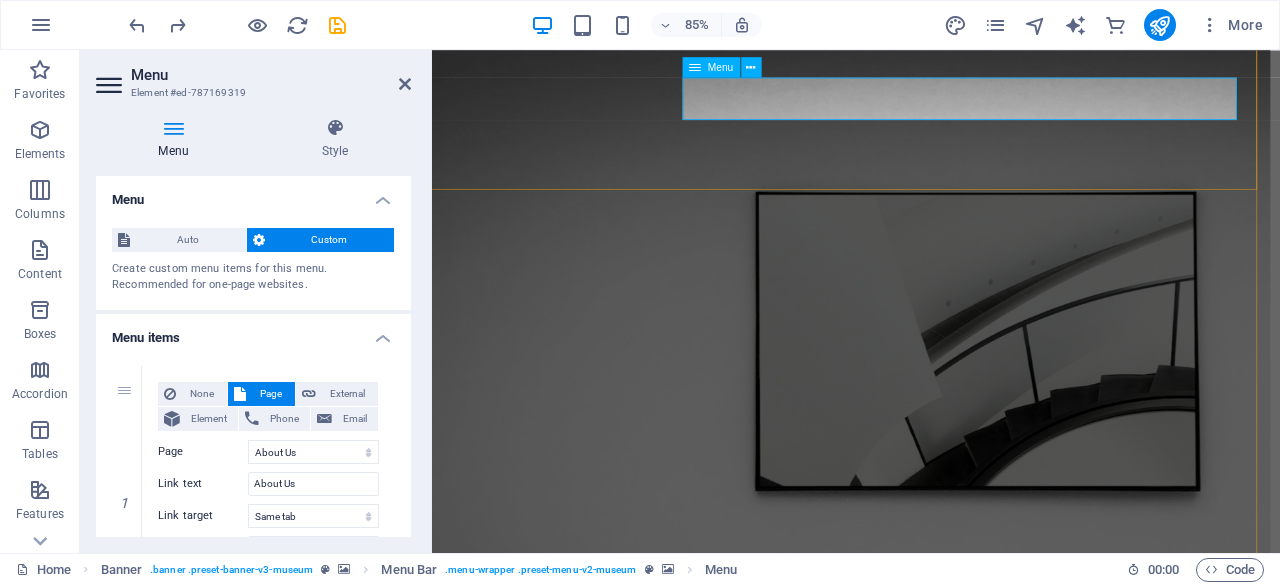 scroll, scrollTop: 19, scrollLeft: 11, axis: both 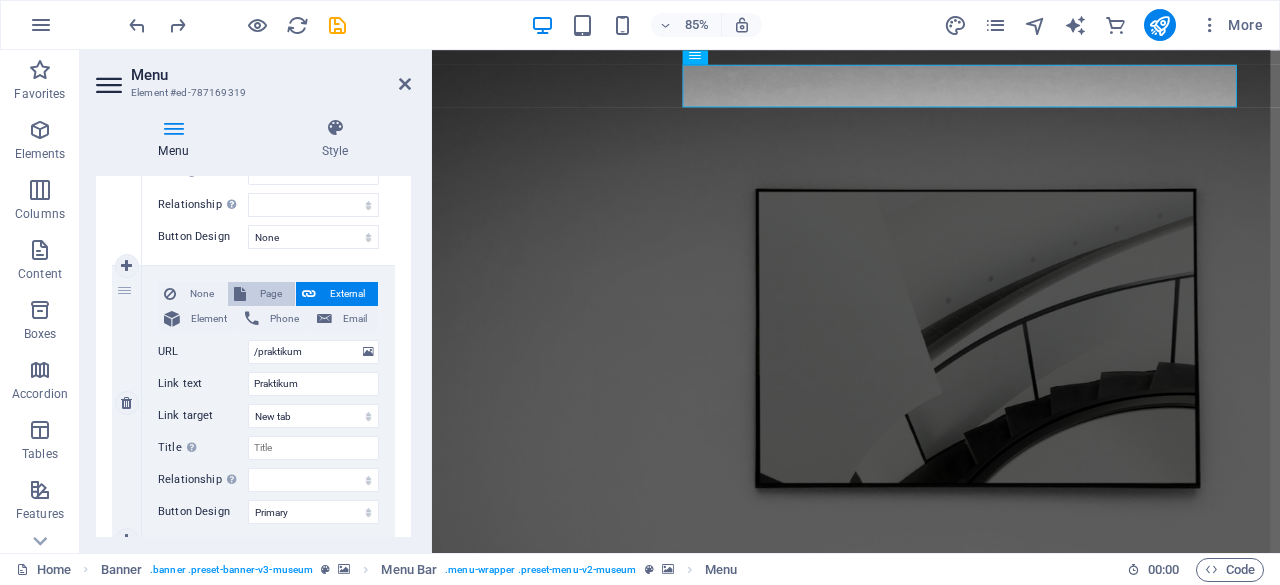 click on "Page" at bounding box center [261, 294] 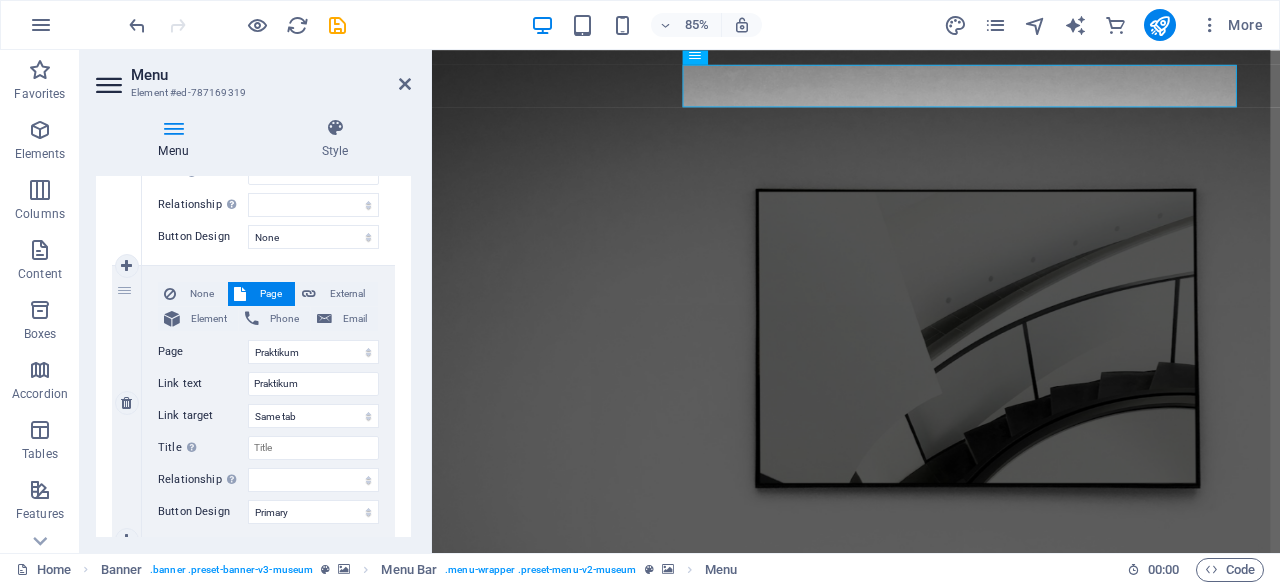 click on "Page" at bounding box center [261, 294] 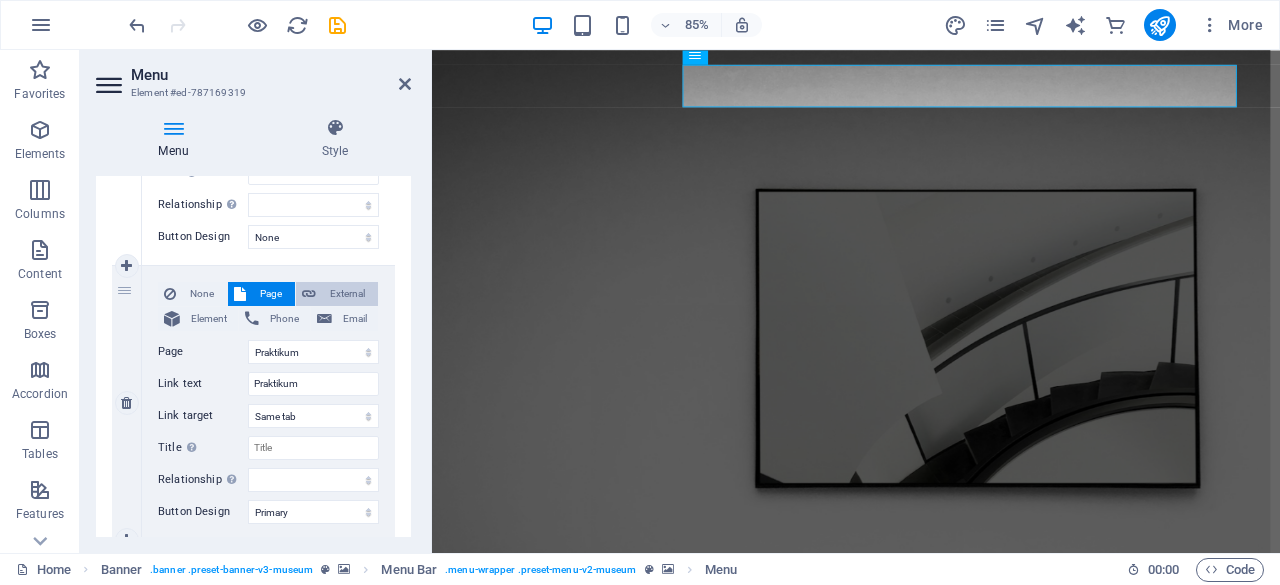 click on "External" at bounding box center [347, 294] 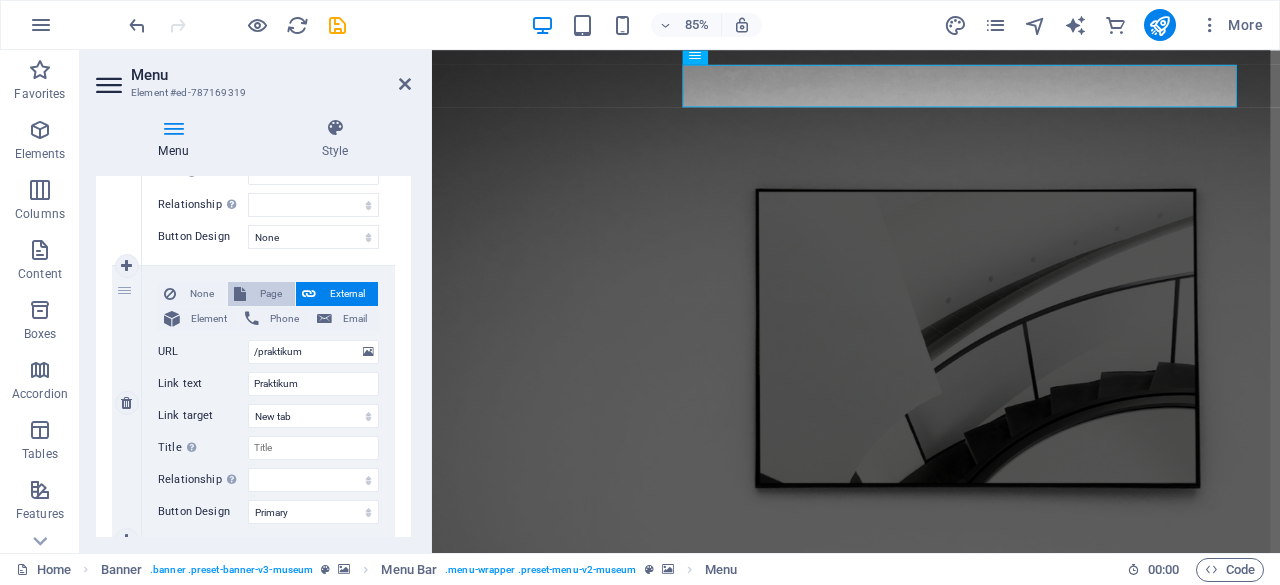 click on "Page" at bounding box center [270, 294] 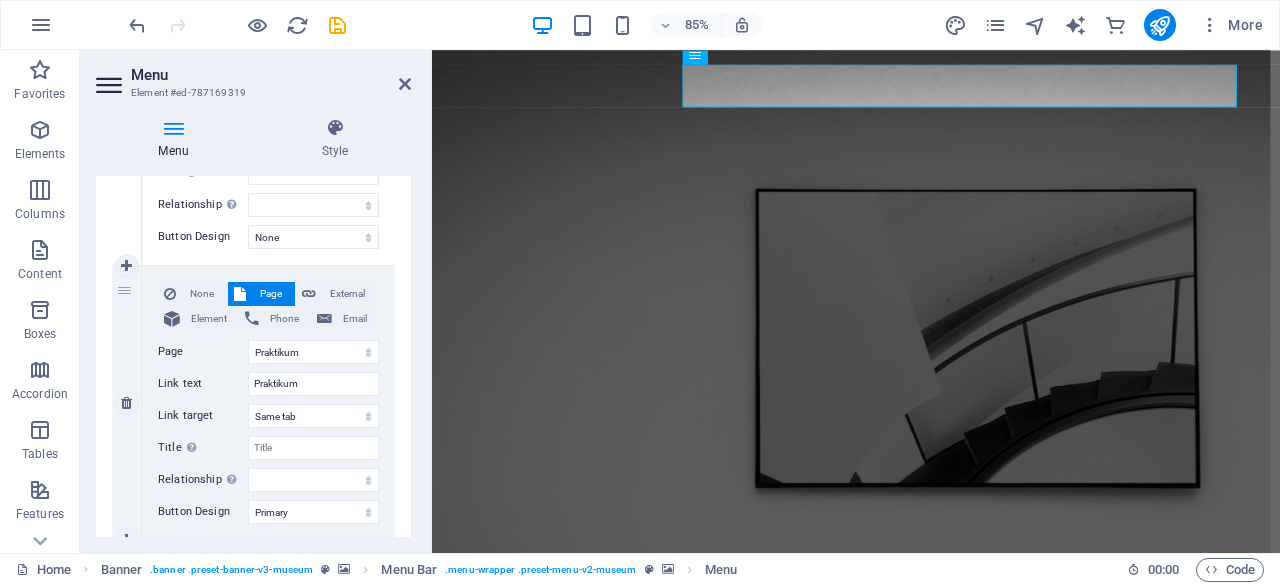 click on "2" at bounding box center [127, 403] 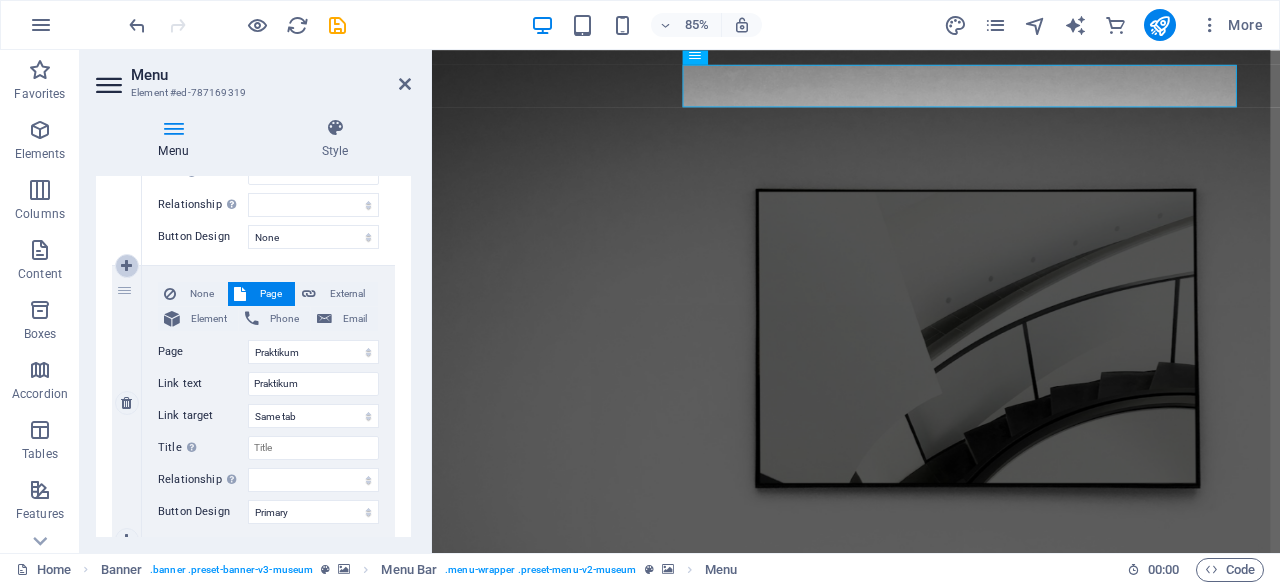drag, startPoint x: 130, startPoint y: 291, endPoint x: 126, endPoint y: 268, distance: 23.345236 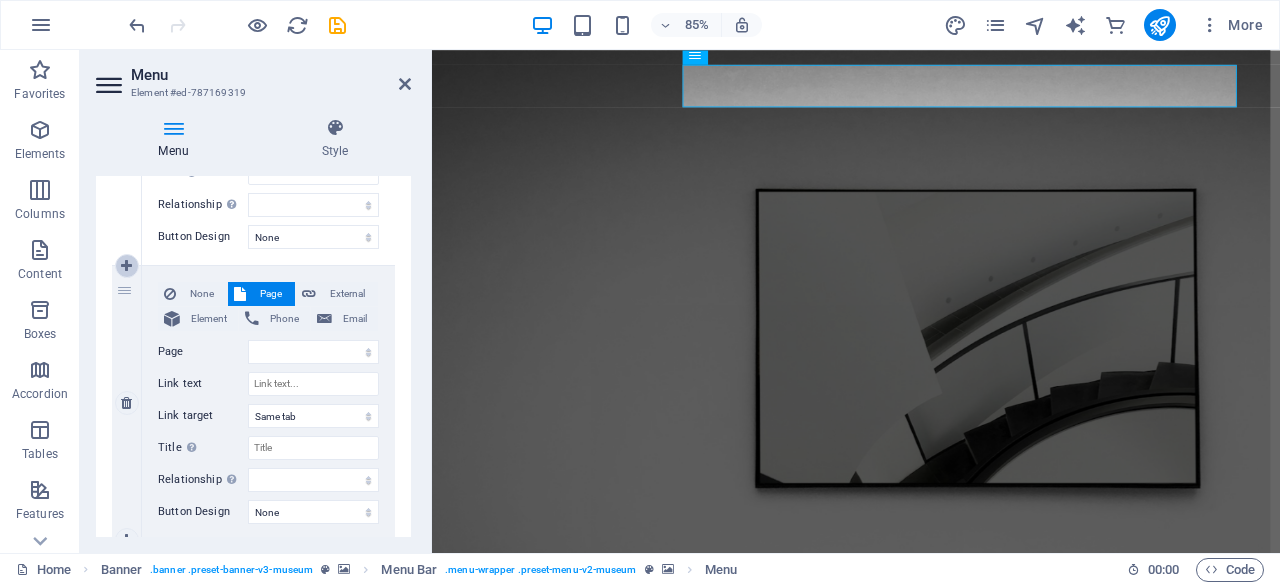 select on "4" 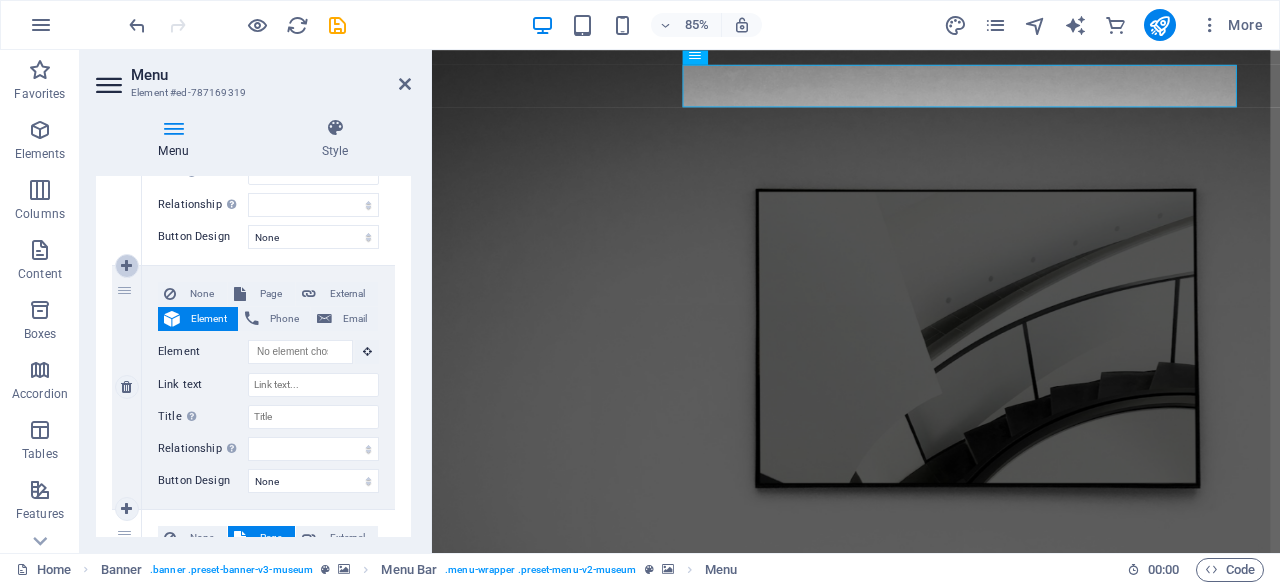 click at bounding box center [126, 266] 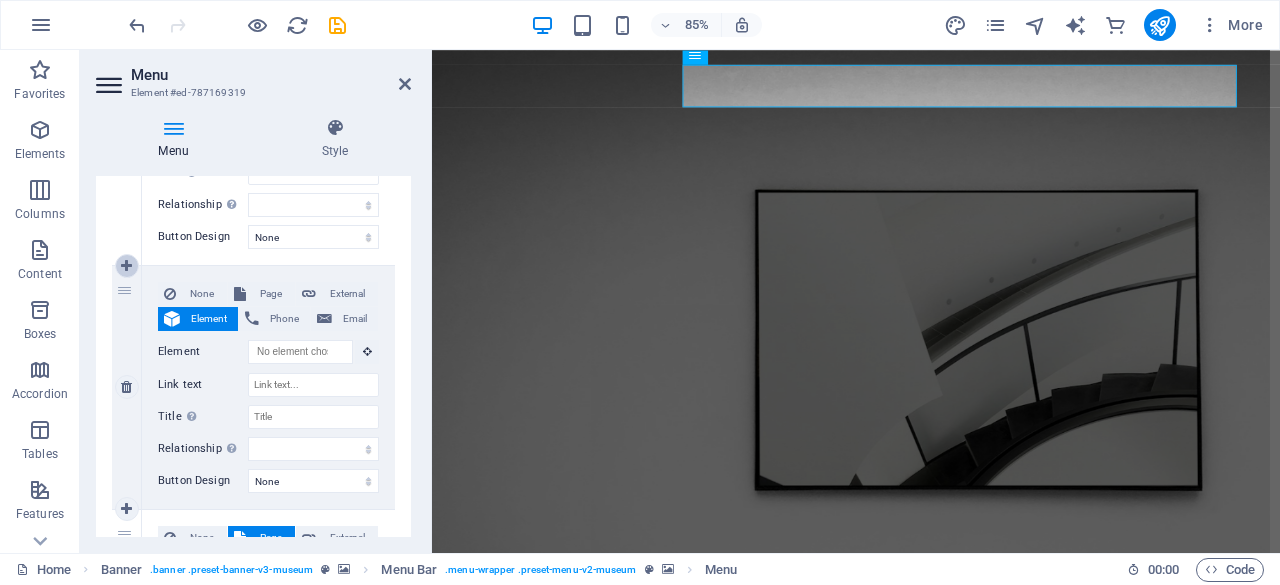 select on "4" 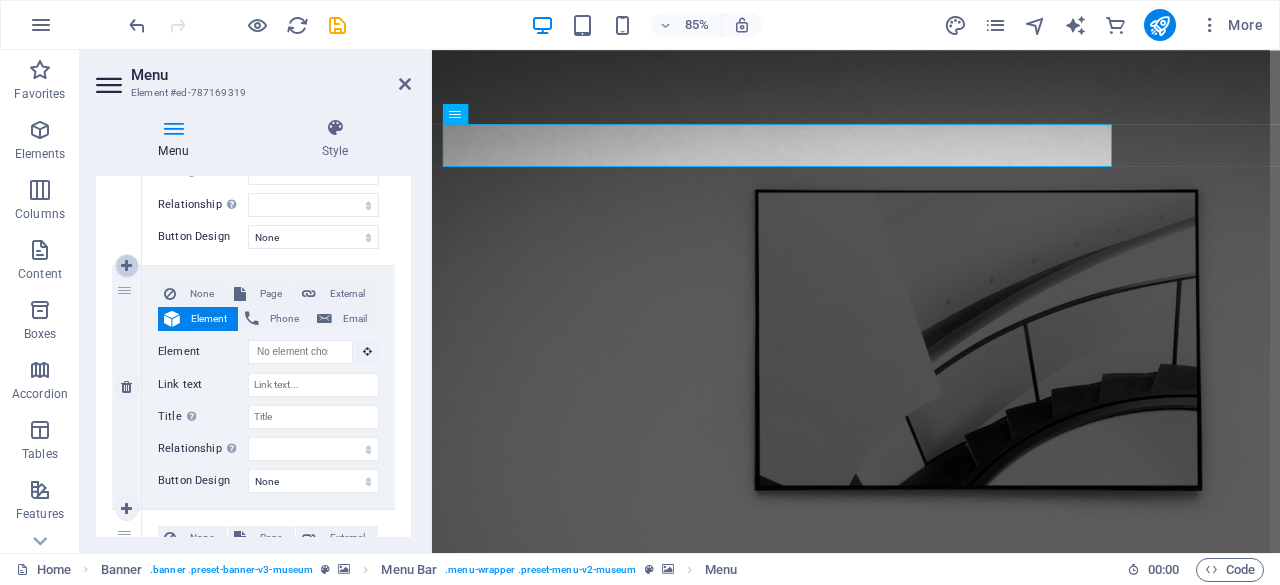 click at bounding box center [126, 266] 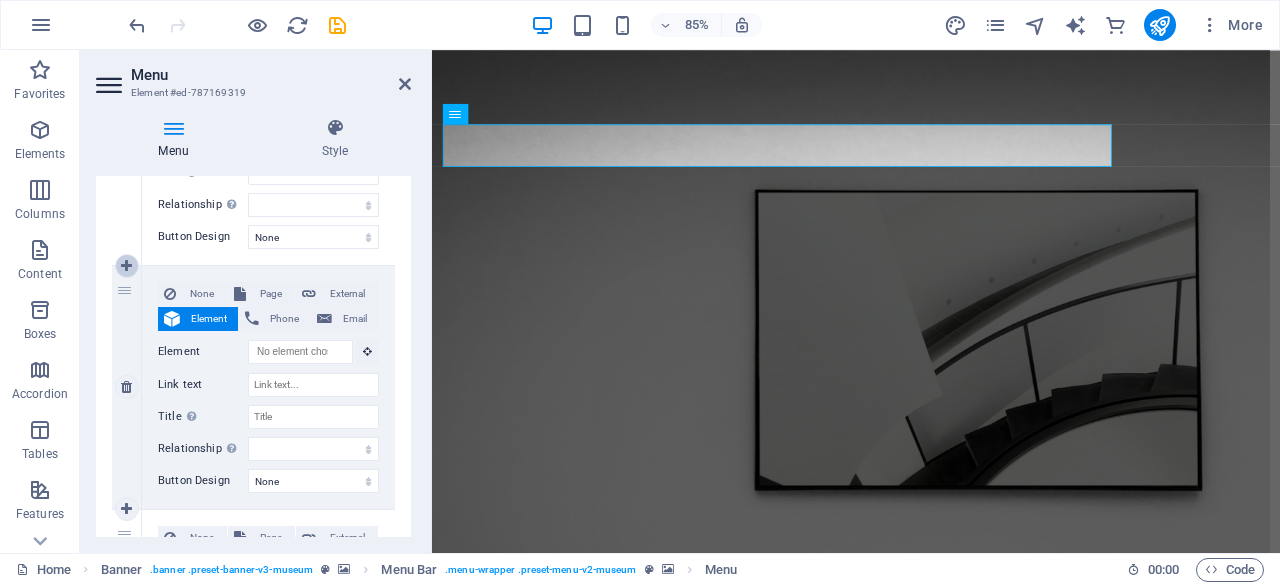 click at bounding box center (126, 266) 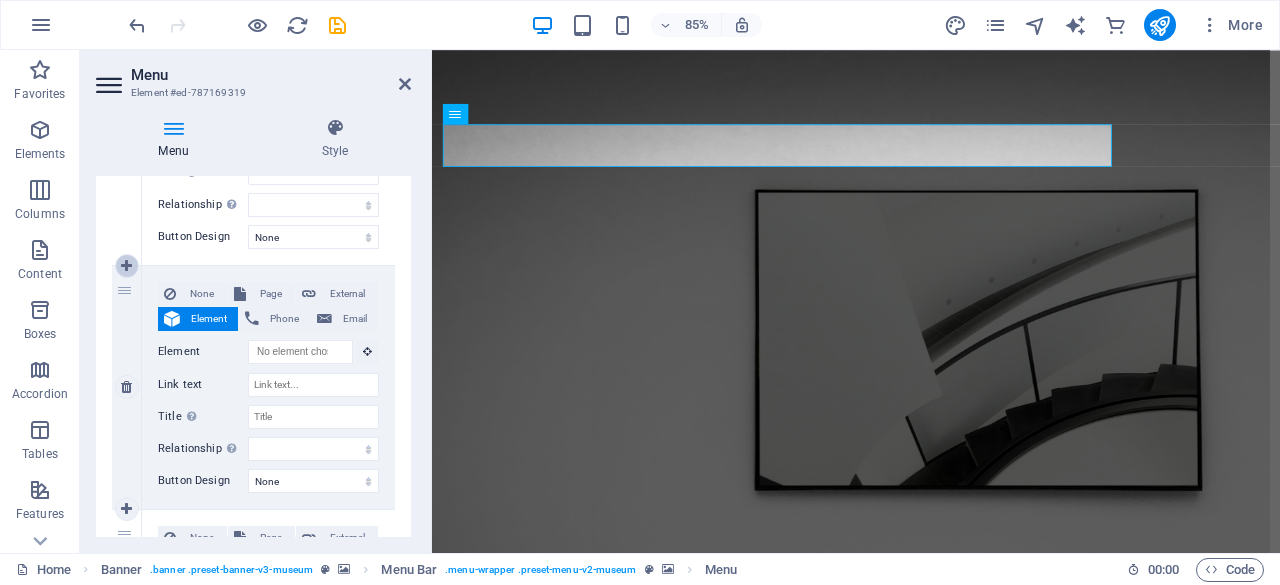 click at bounding box center (126, 266) 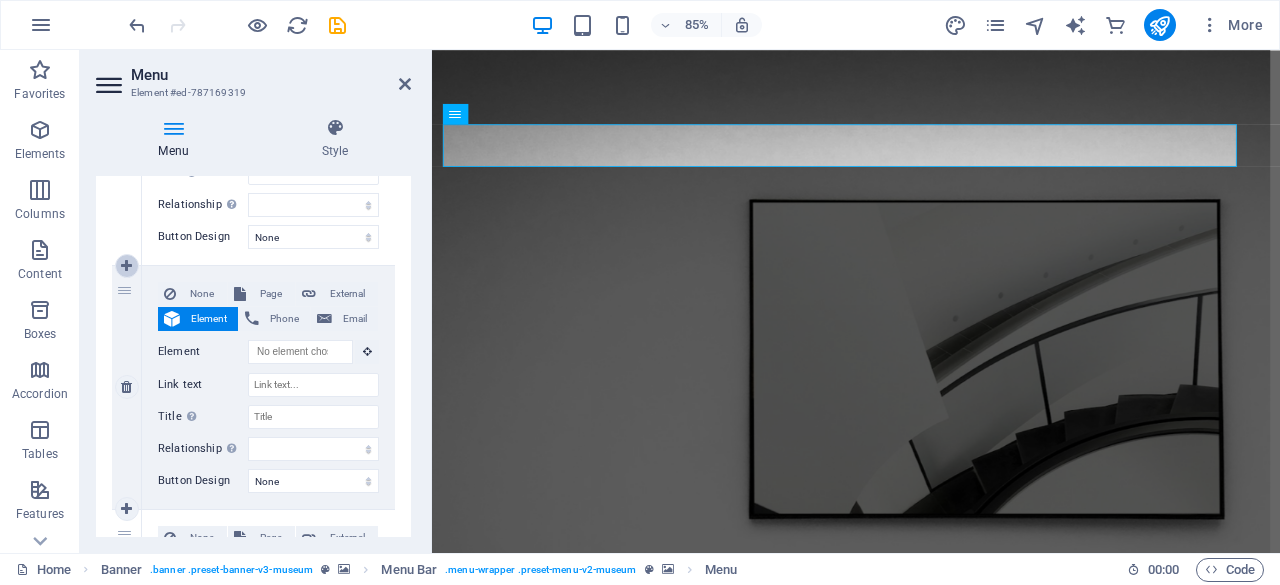 click at bounding box center [126, 266] 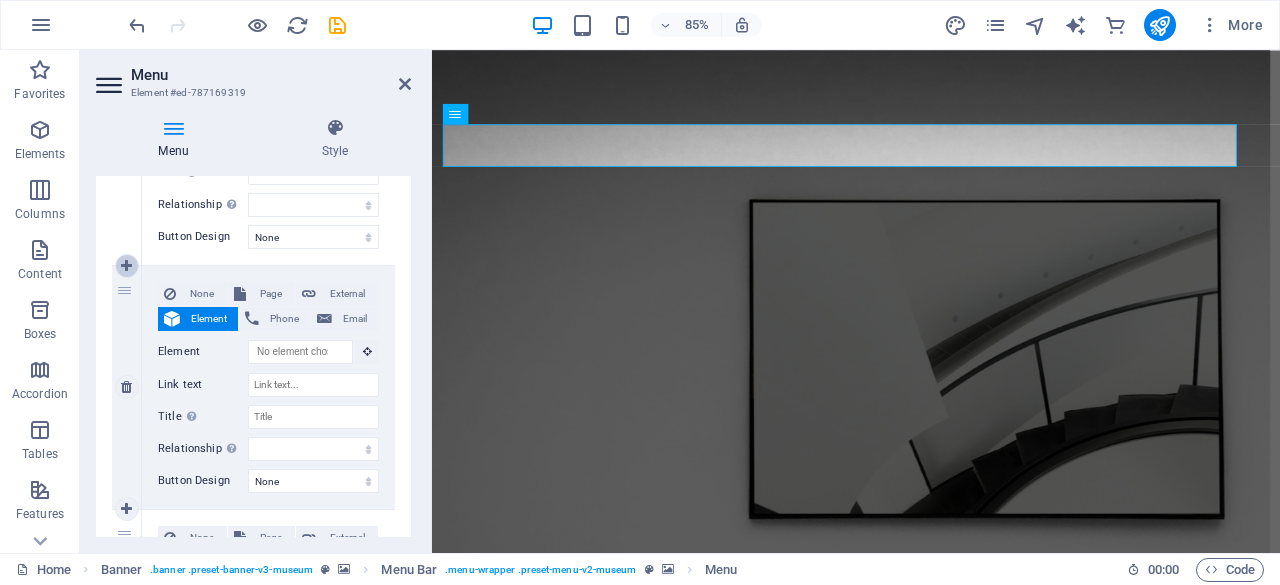 click at bounding box center (126, 266) 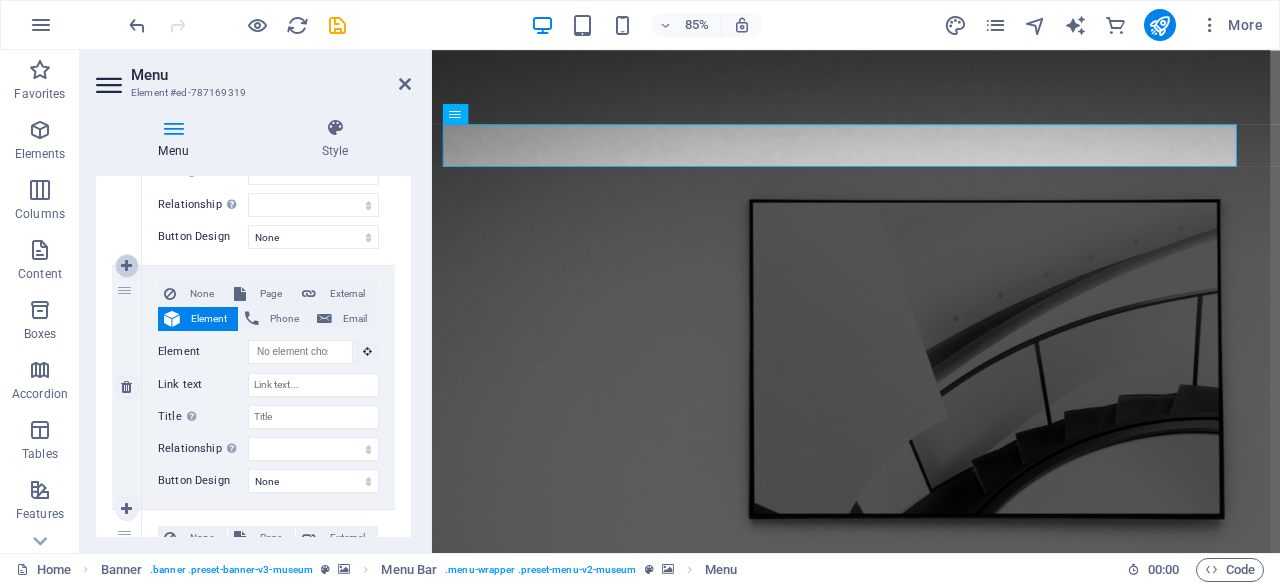 click at bounding box center (126, 266) 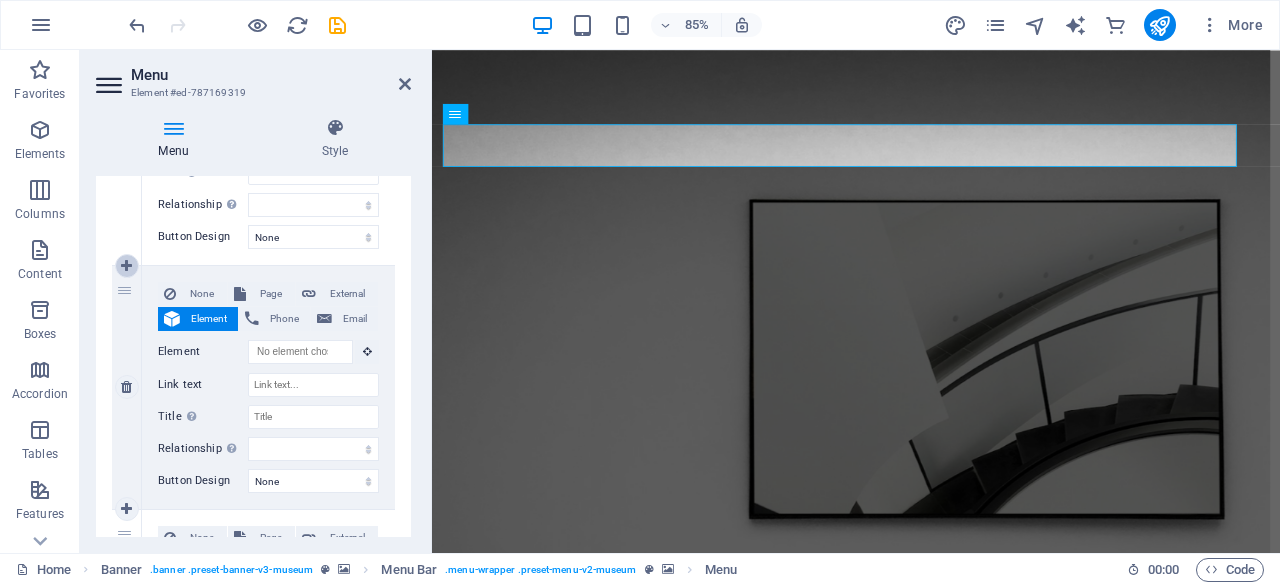 click at bounding box center (126, 266) 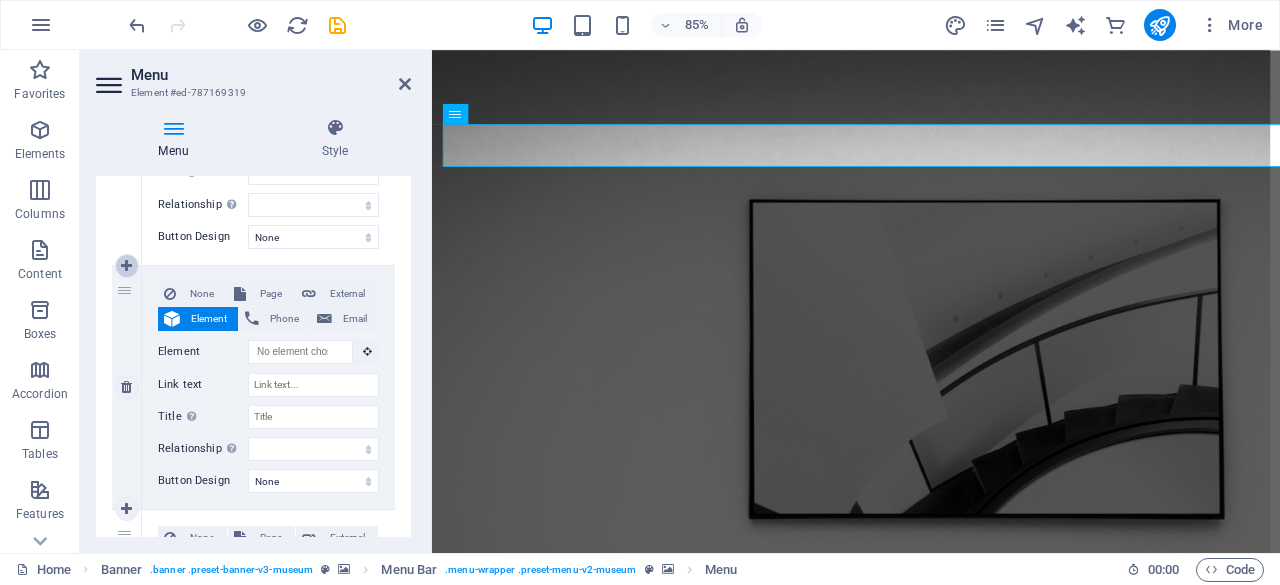 click at bounding box center [126, 266] 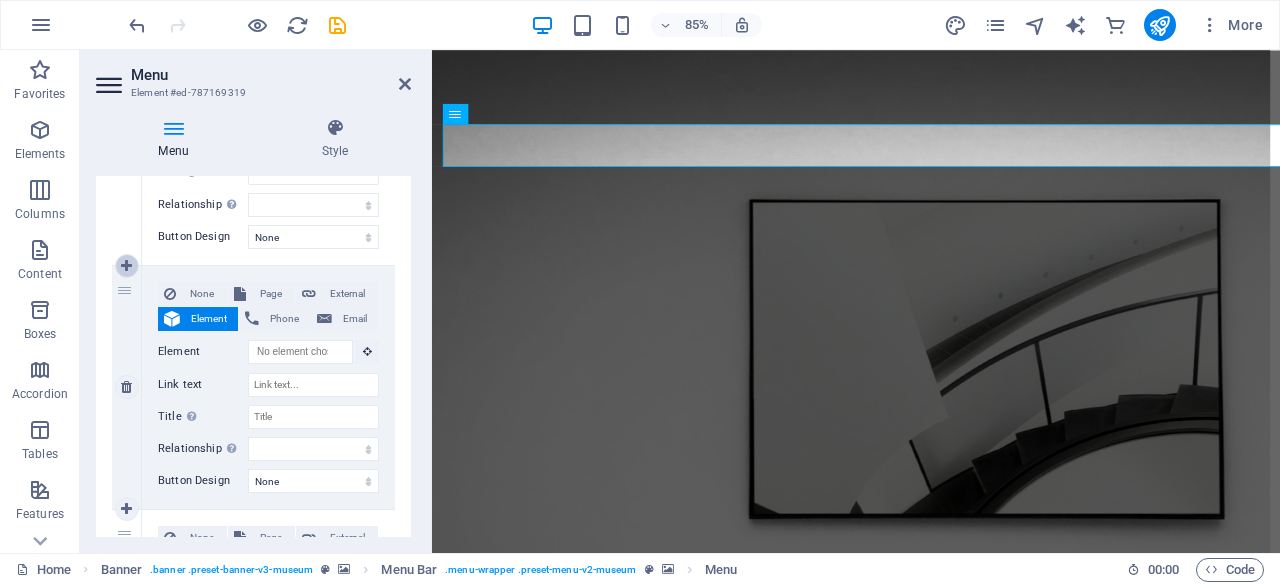click at bounding box center [126, 266] 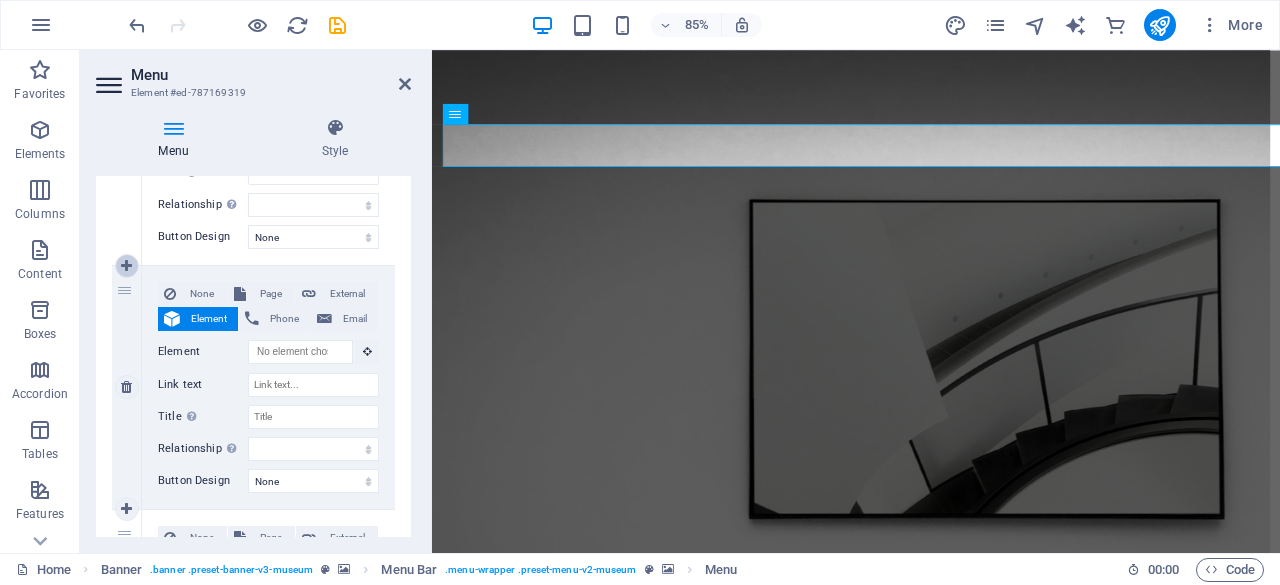 click at bounding box center (126, 266) 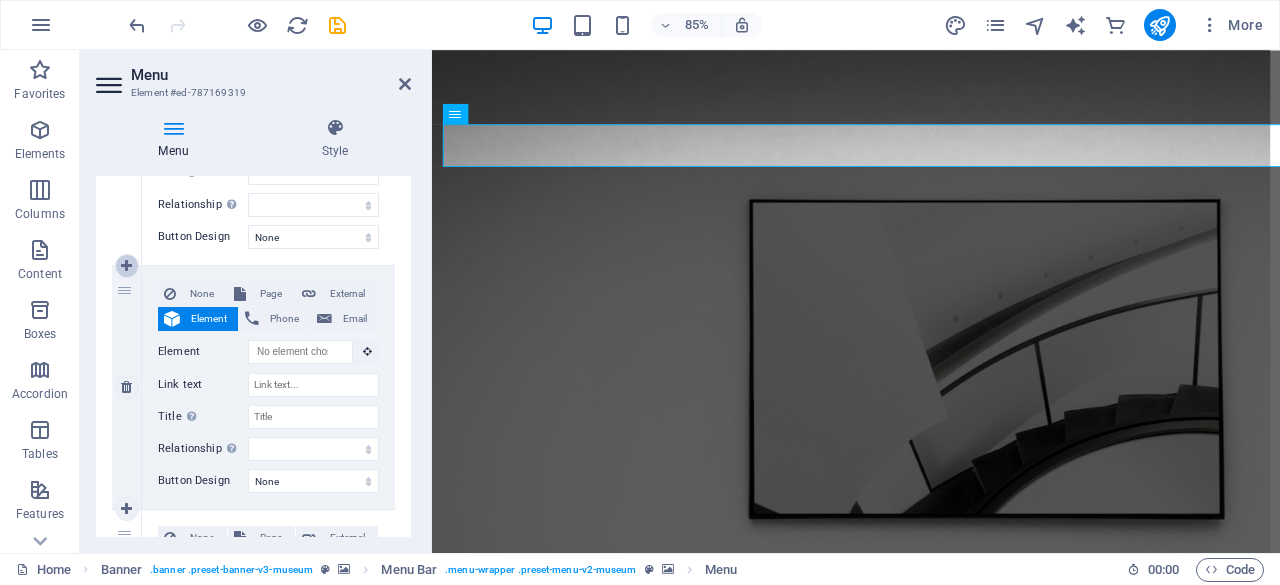click at bounding box center [126, 266] 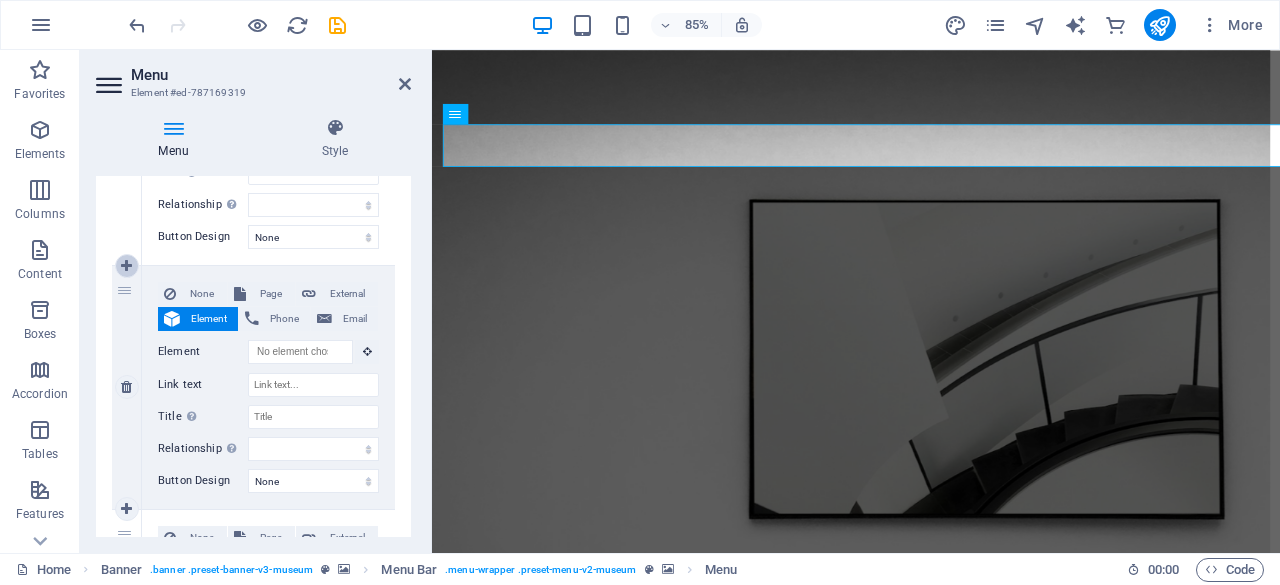 scroll, scrollTop: 19, scrollLeft: 0, axis: vertical 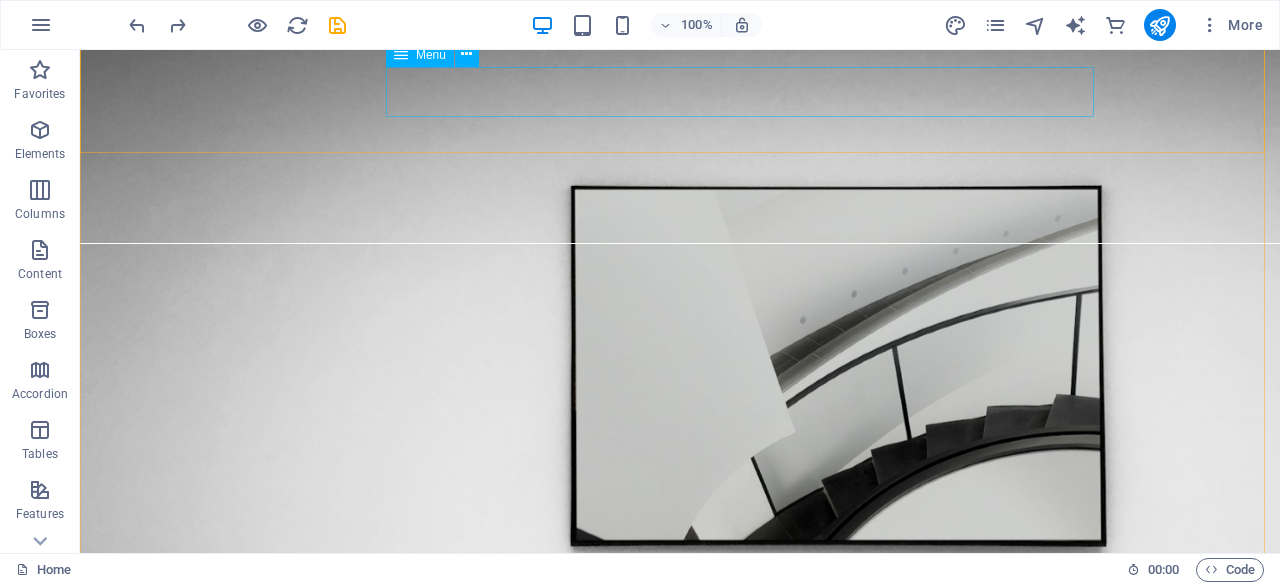 click on "About Us Praktikum Perekrutan Contact" at bounding box center [680, 971] 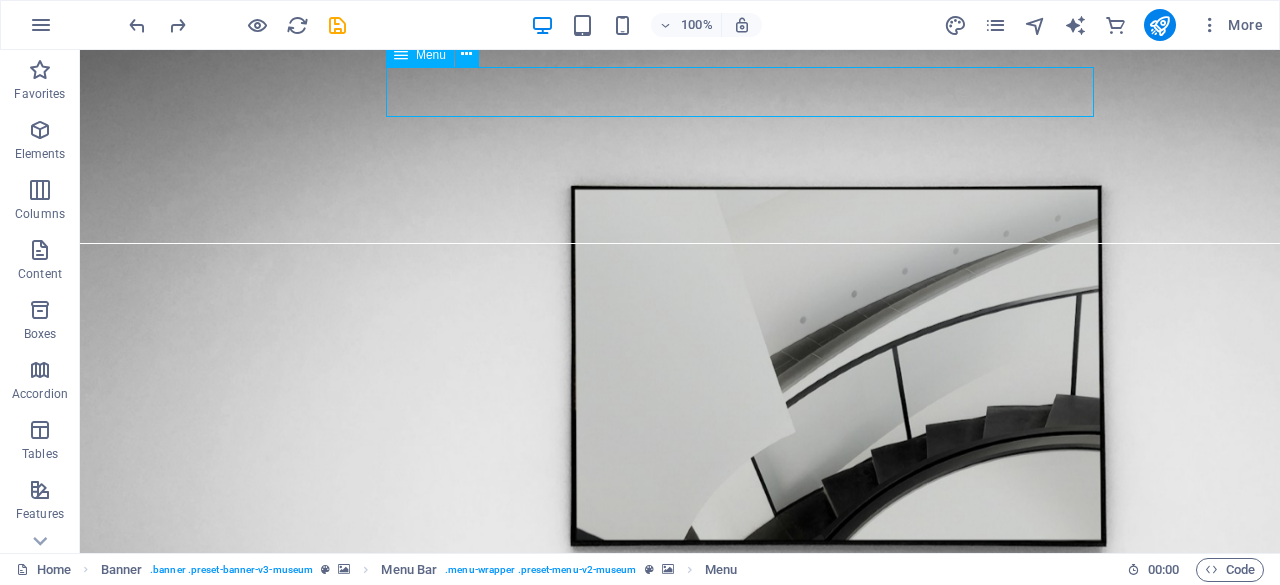 click on "About Us Praktikum Perekrutan Contact" at bounding box center (680, 971) 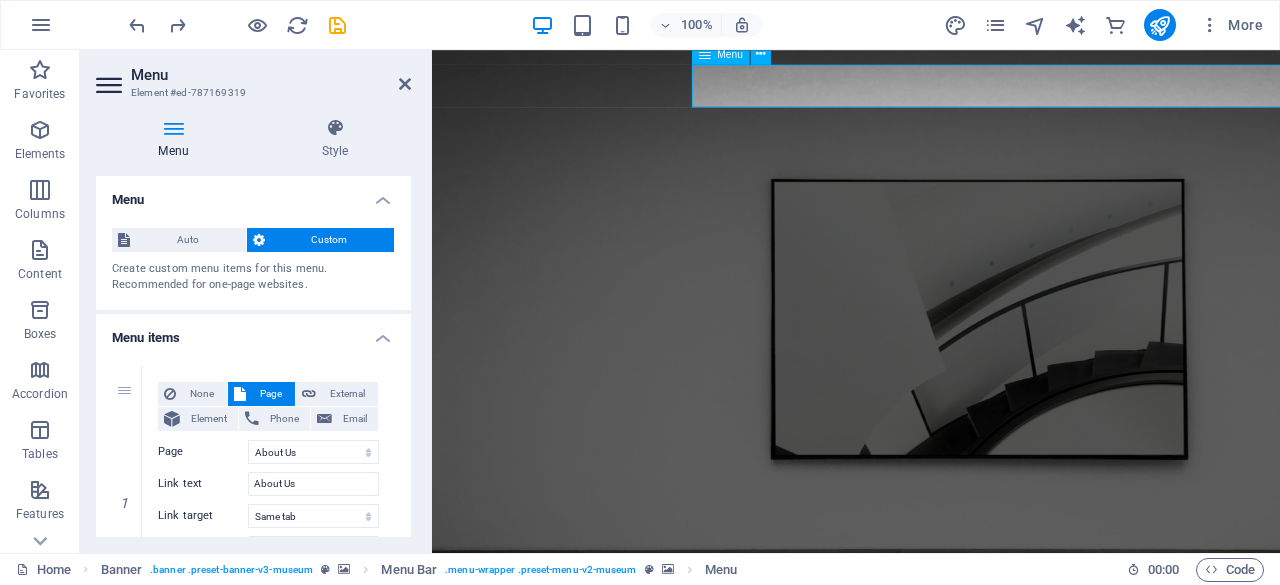click on "About Us Praktikum Perekrutan Contact" at bounding box center [931, 971] 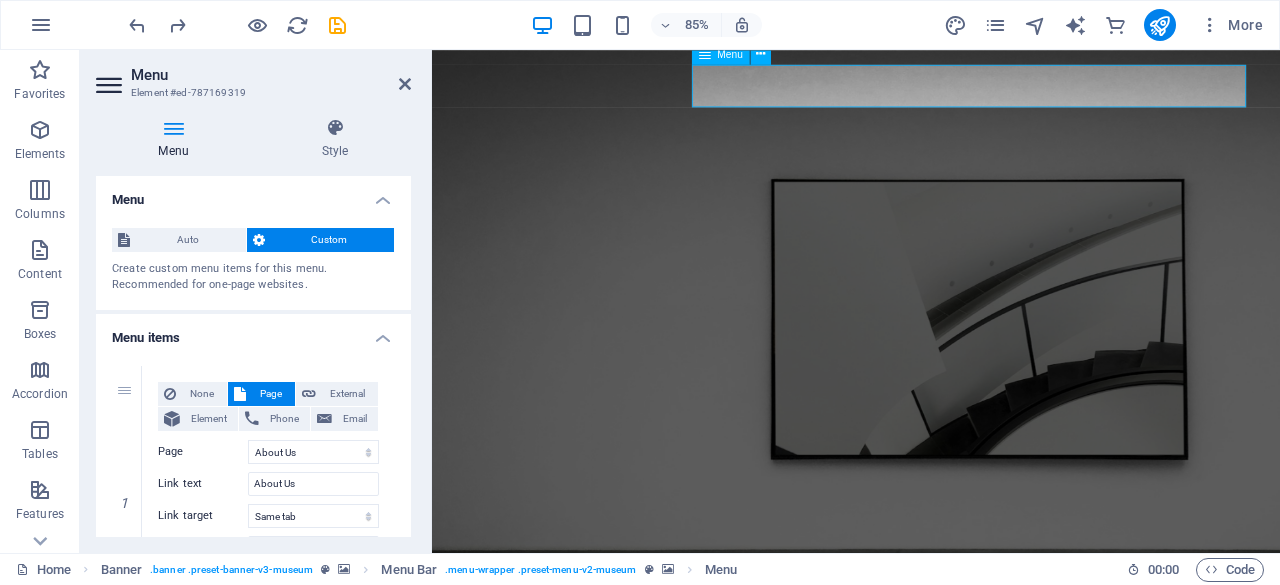click on "About Us Praktikum Perekrutan Contact" at bounding box center [931, 971] 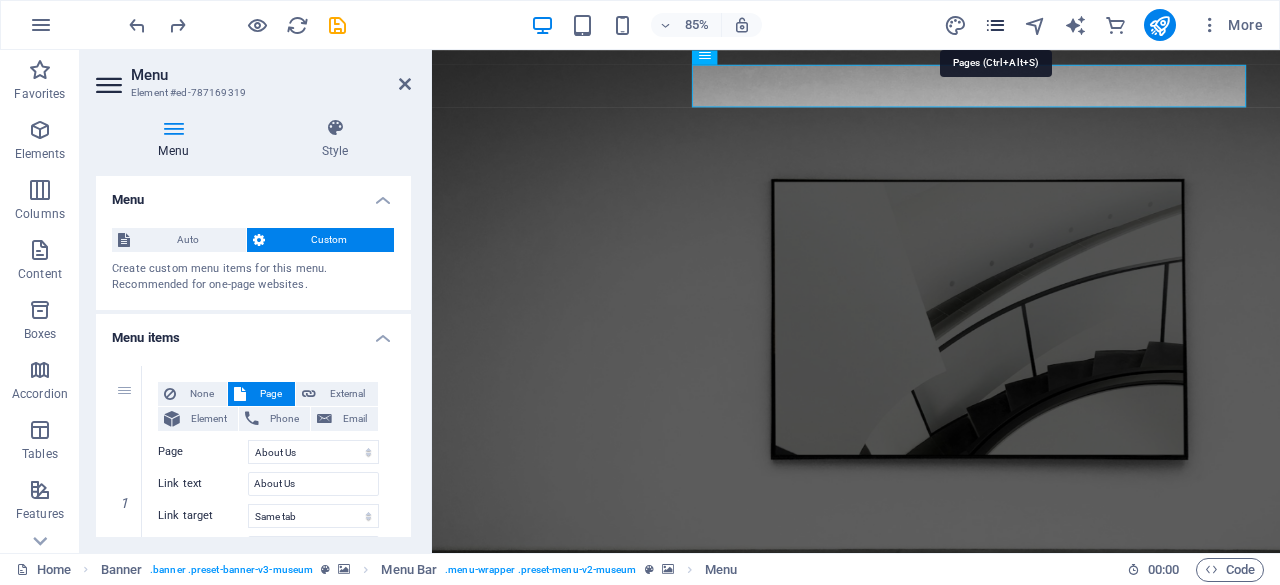 click at bounding box center [995, 25] 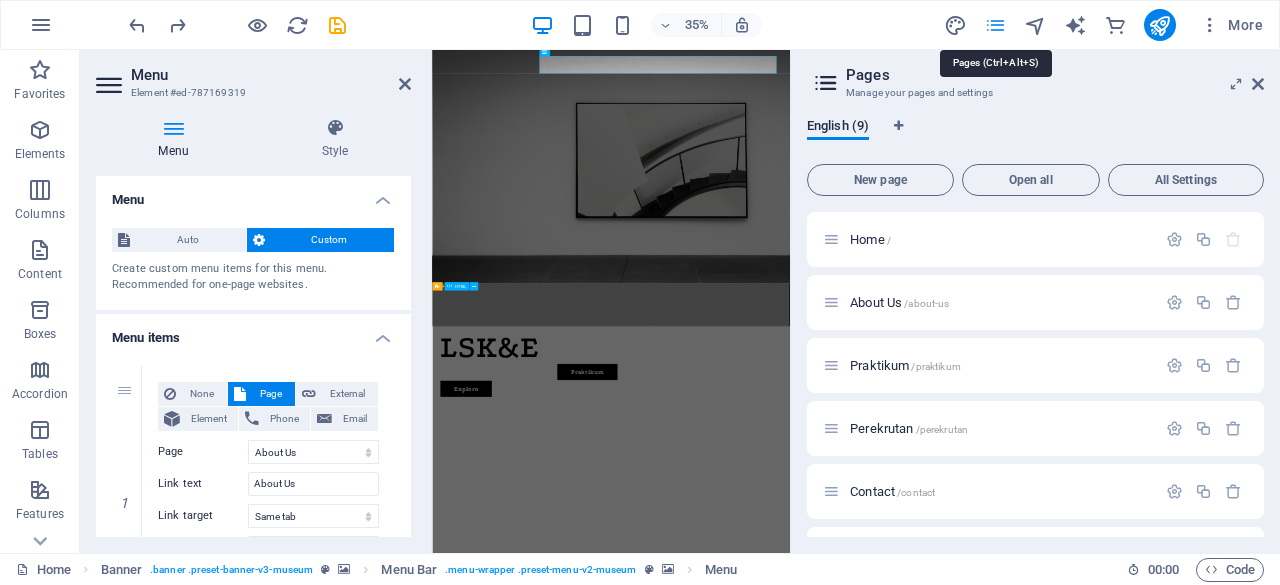 click at bounding box center [995, 25] 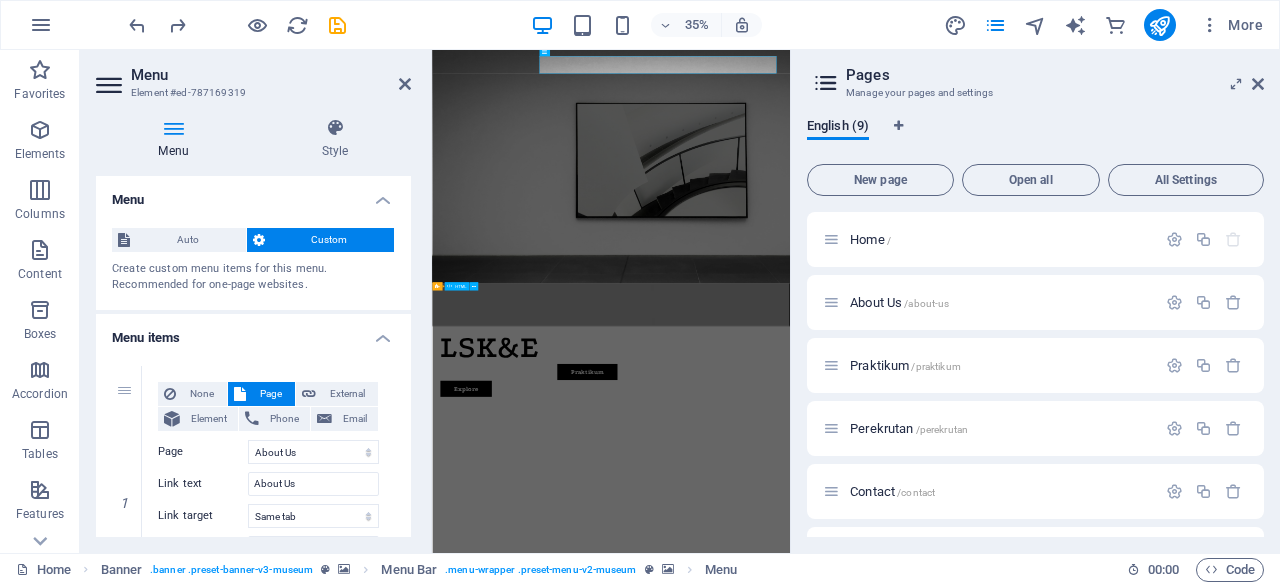 click on "Pages Manage your pages and settings English (9) New page Open all All Settings Home / About Us /about-us Praktikum /praktikum Perekrutan /perekrutan Contact /contact Privacy /privacy Legal Notice /legal-notice Exhibitions: Single Page Layout /exhibitions-single-page-layout Events: Single Page Layout /events-single-page-layout" at bounding box center (1035, 301) 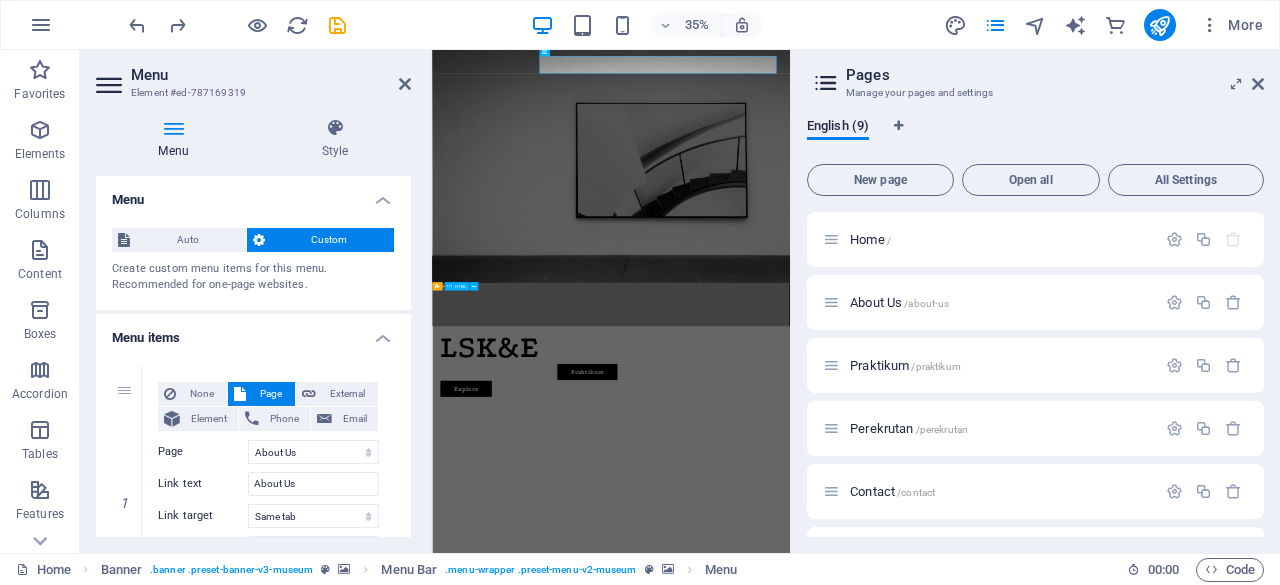 click on "Pages Manage your pages and settings English (9) New page Open all All Settings Home / About Us /about-us Praktikum /praktikum Perekrutan /perekrutan Contact /contact Privacy /privacy Legal Notice /legal-notice Exhibitions: Single Page Layout /exhibitions-single-page-layout Events: Single Page Layout /events-single-page-layout" at bounding box center (1035, 301) 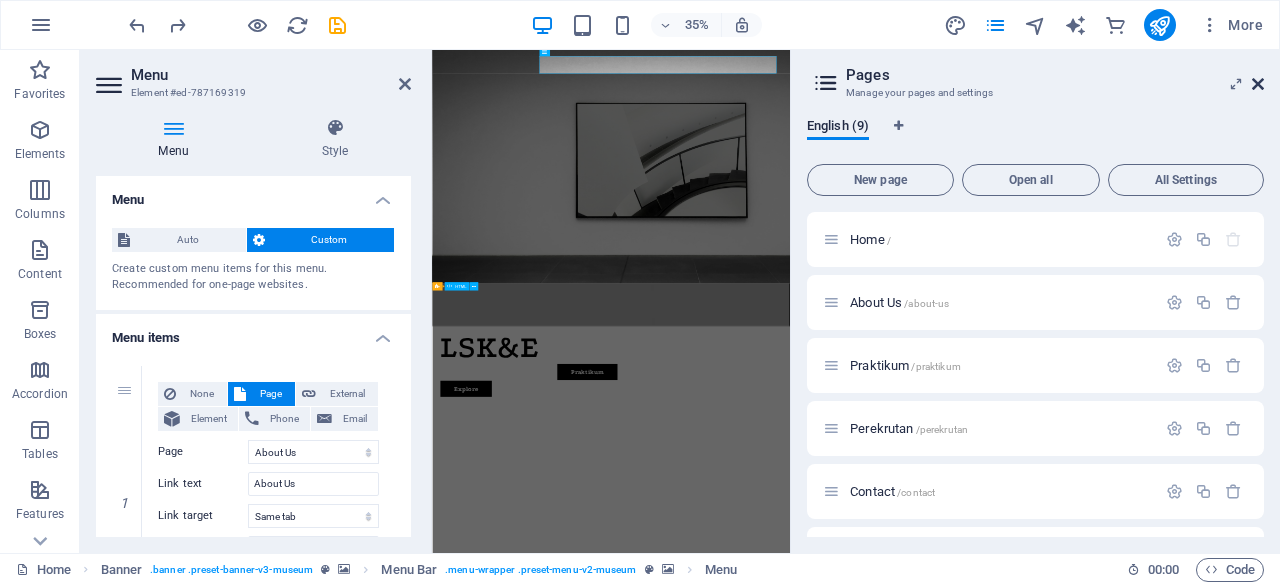 click at bounding box center [1258, 84] 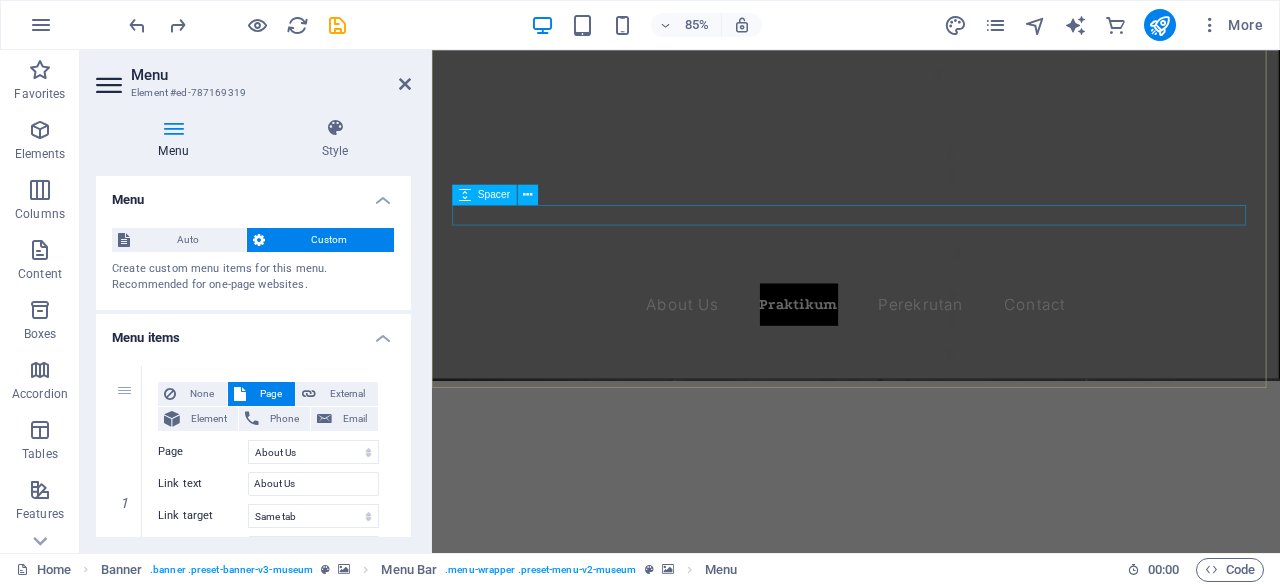 scroll, scrollTop: 345, scrollLeft: 0, axis: vertical 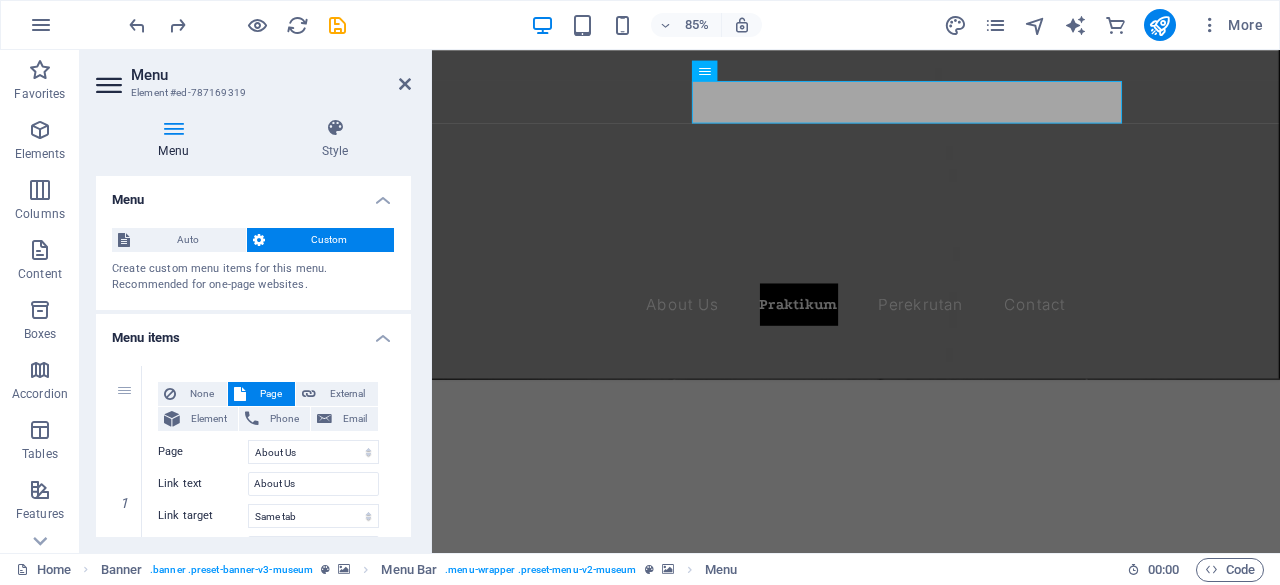 click at bounding box center [173, 128] 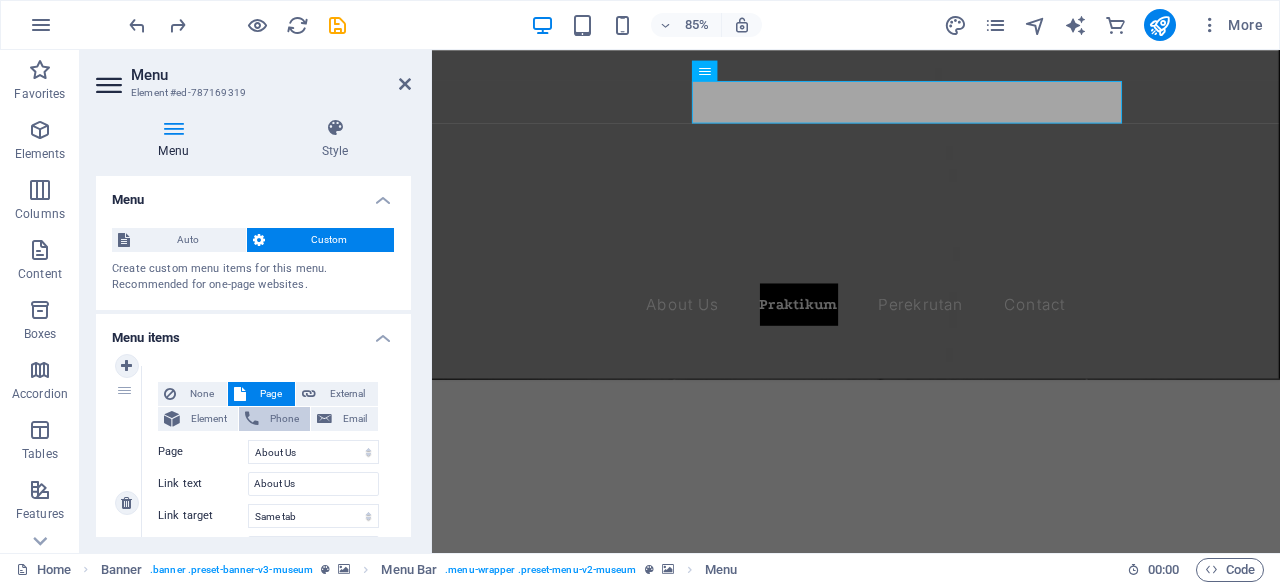 scroll, scrollTop: 92, scrollLeft: 0, axis: vertical 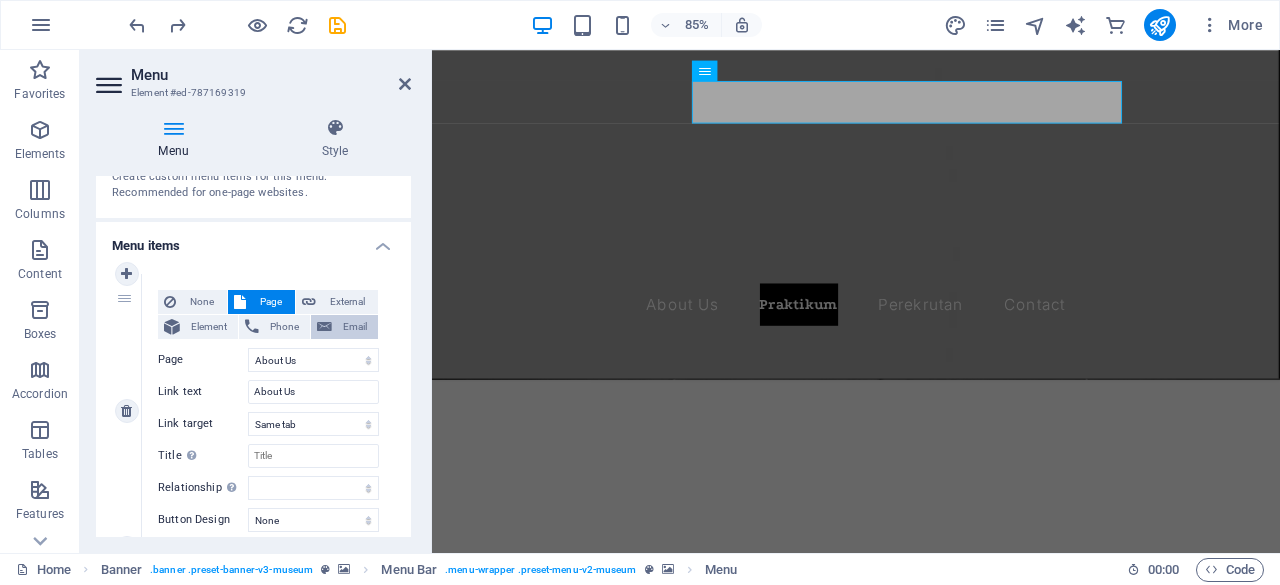 click on "Email" at bounding box center [355, 327] 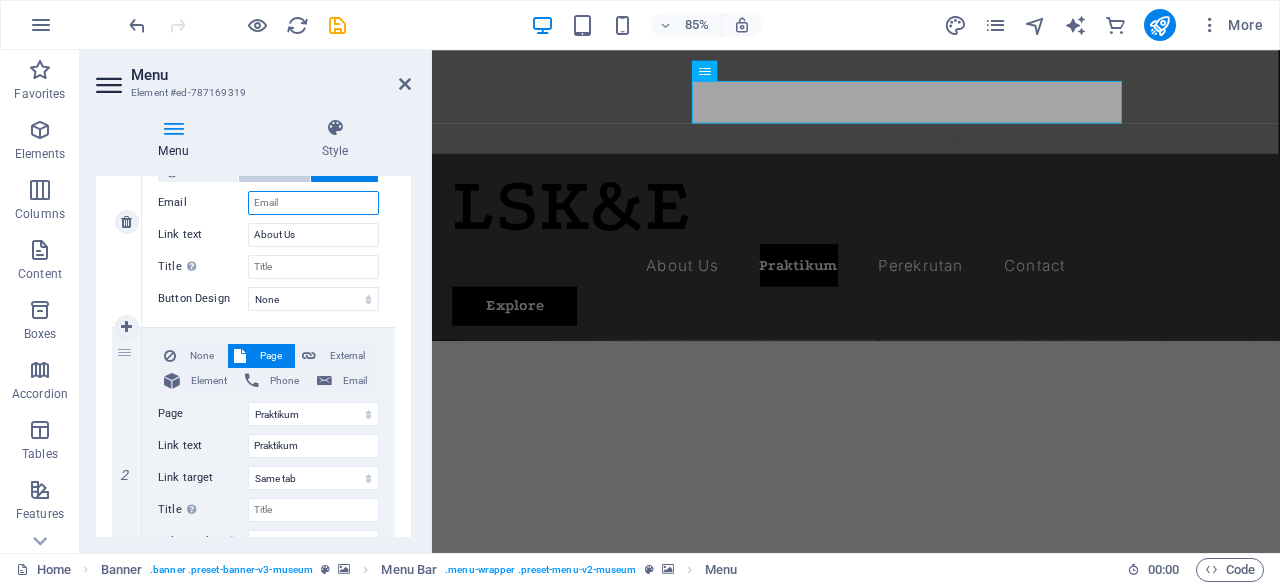 scroll, scrollTop: 250, scrollLeft: 0, axis: vertical 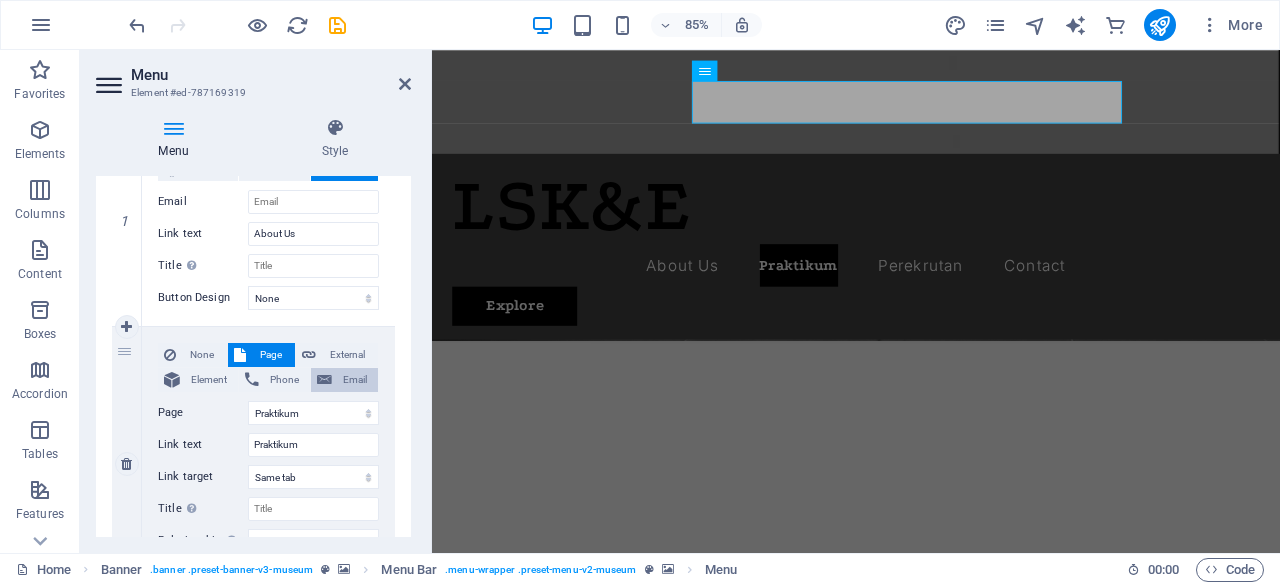 click on "Email" at bounding box center (355, 380) 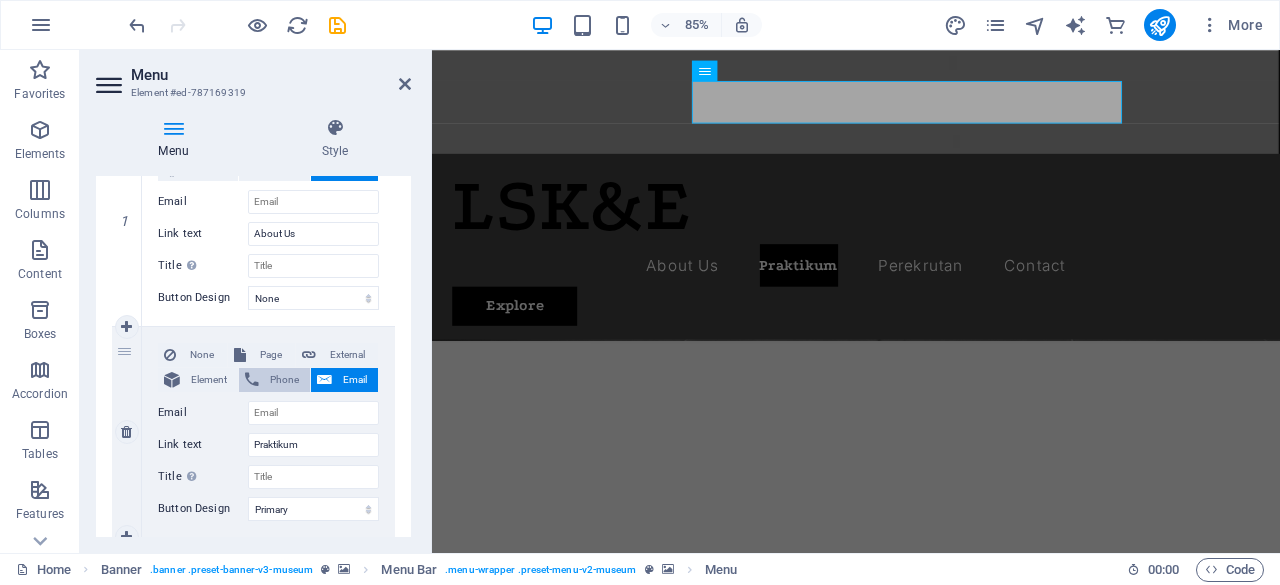 click on "Phone" at bounding box center [284, 380] 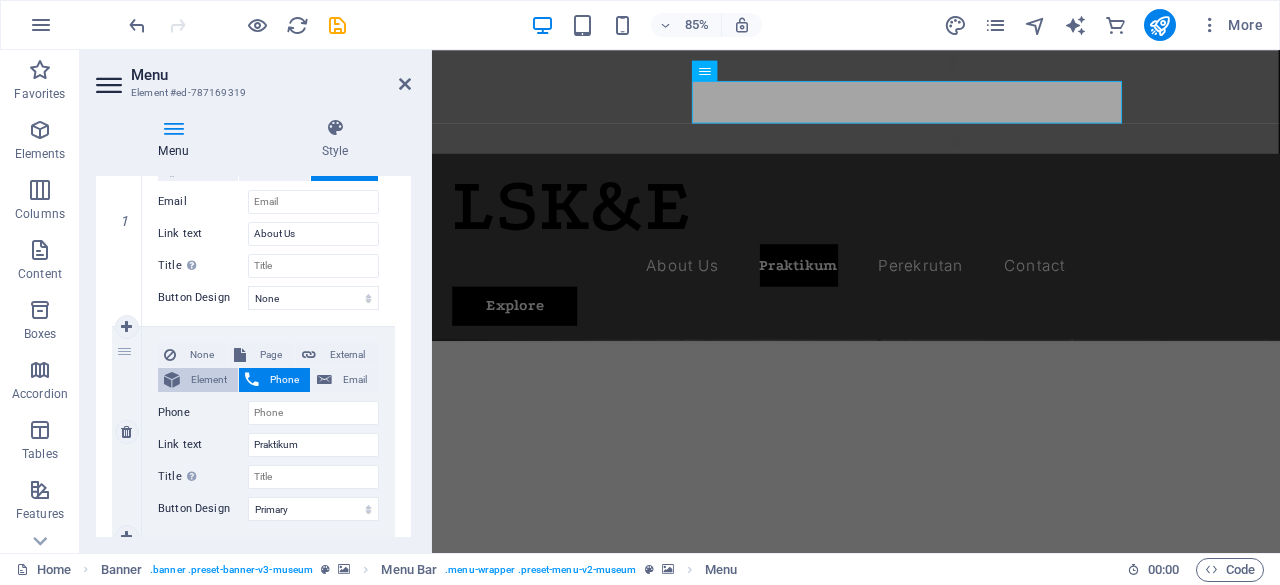 click on "Element" at bounding box center (209, 380) 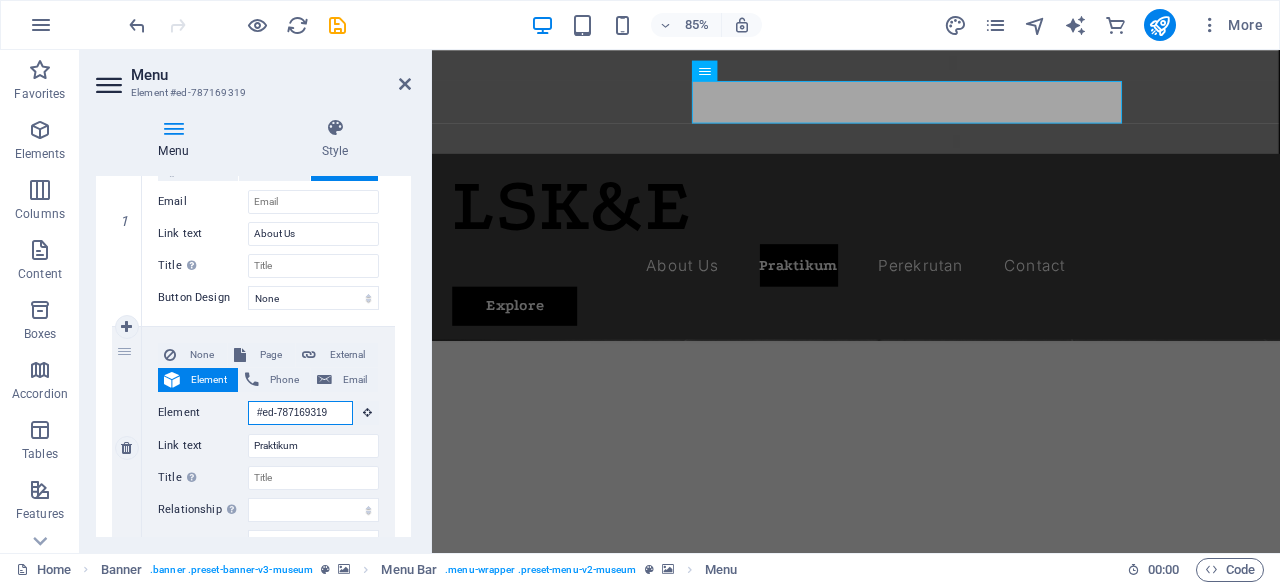 scroll, scrollTop: 0, scrollLeft: 2, axis: horizontal 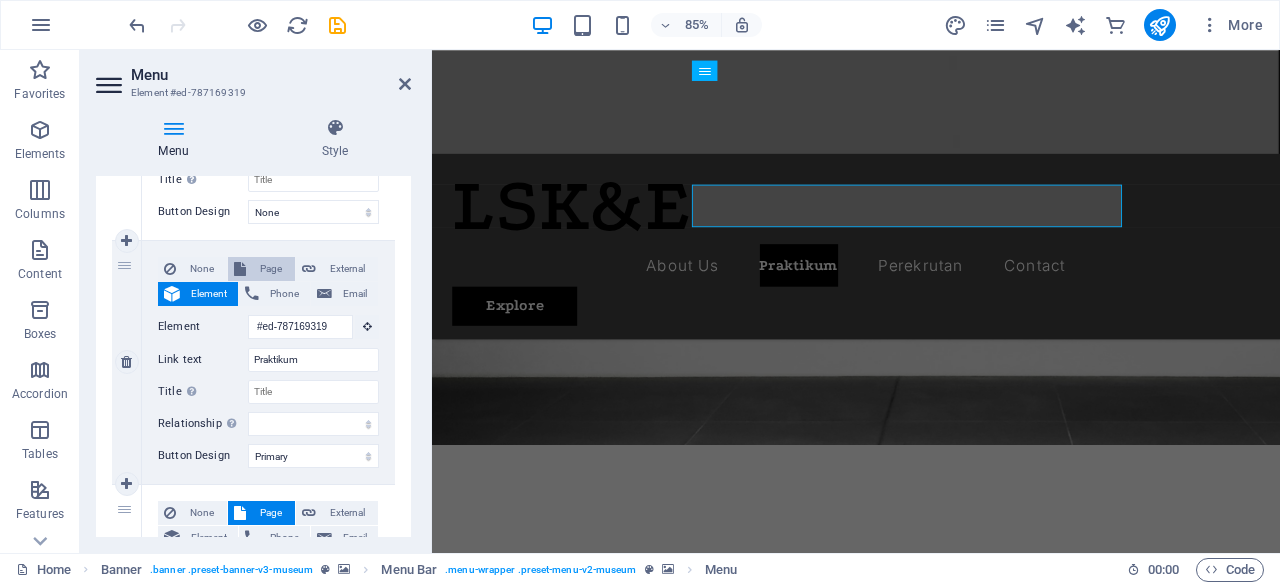 click on "Page" at bounding box center (270, 269) 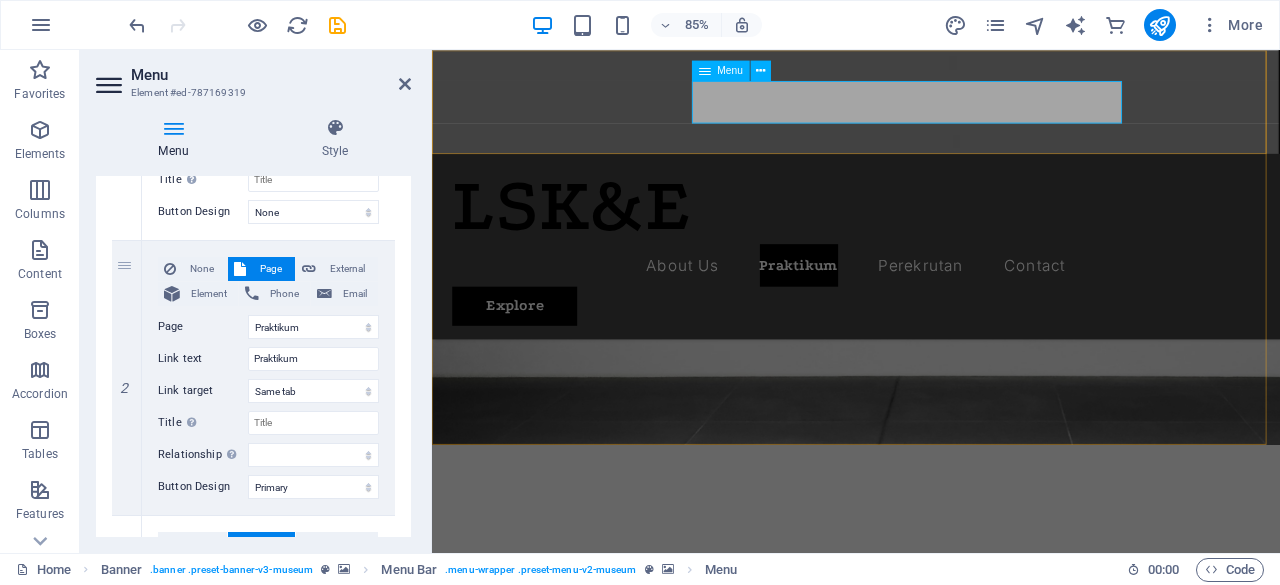 click on "About Us Praktikum Perekrutan Contact" at bounding box center [931, 303] 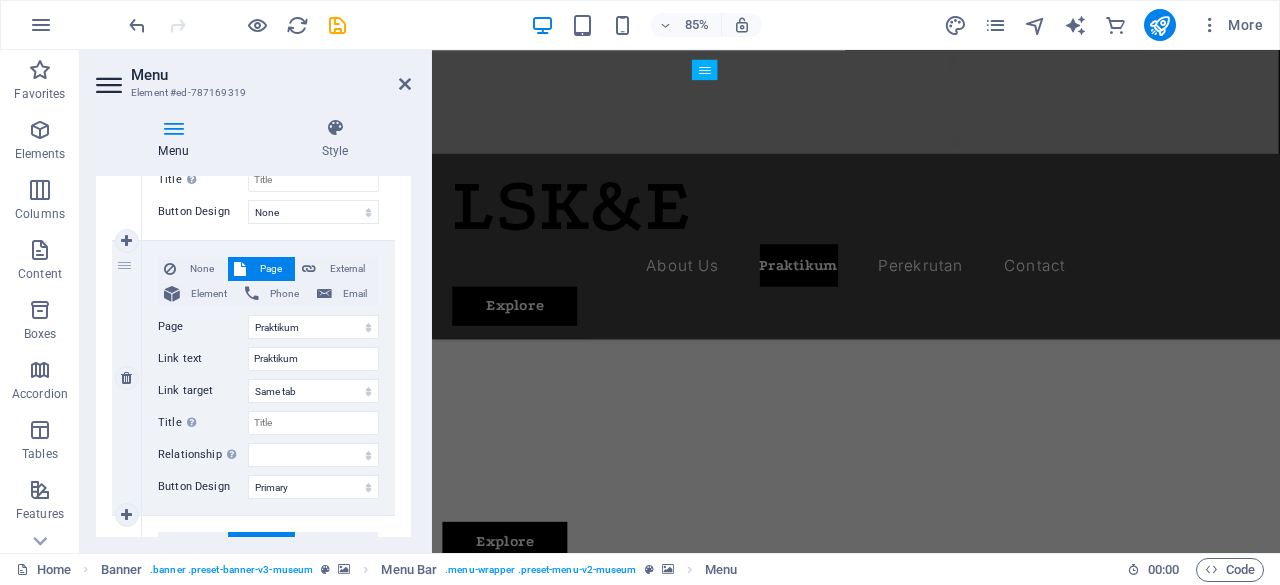 scroll, scrollTop: 694, scrollLeft: 11, axis: both 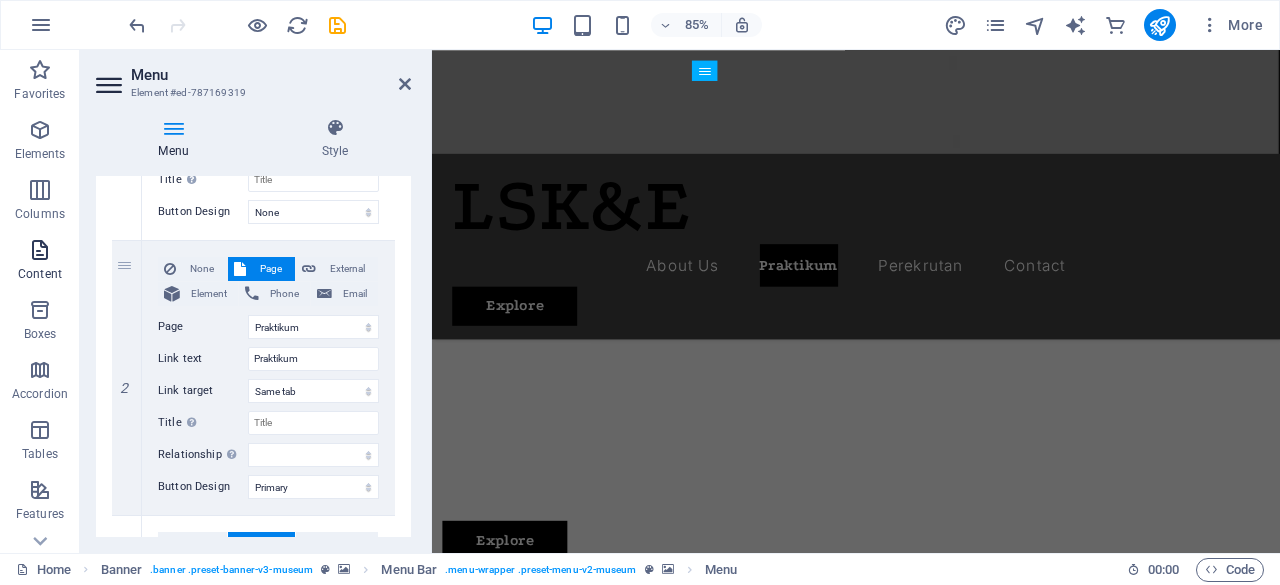 click on "Content" at bounding box center (40, 260) 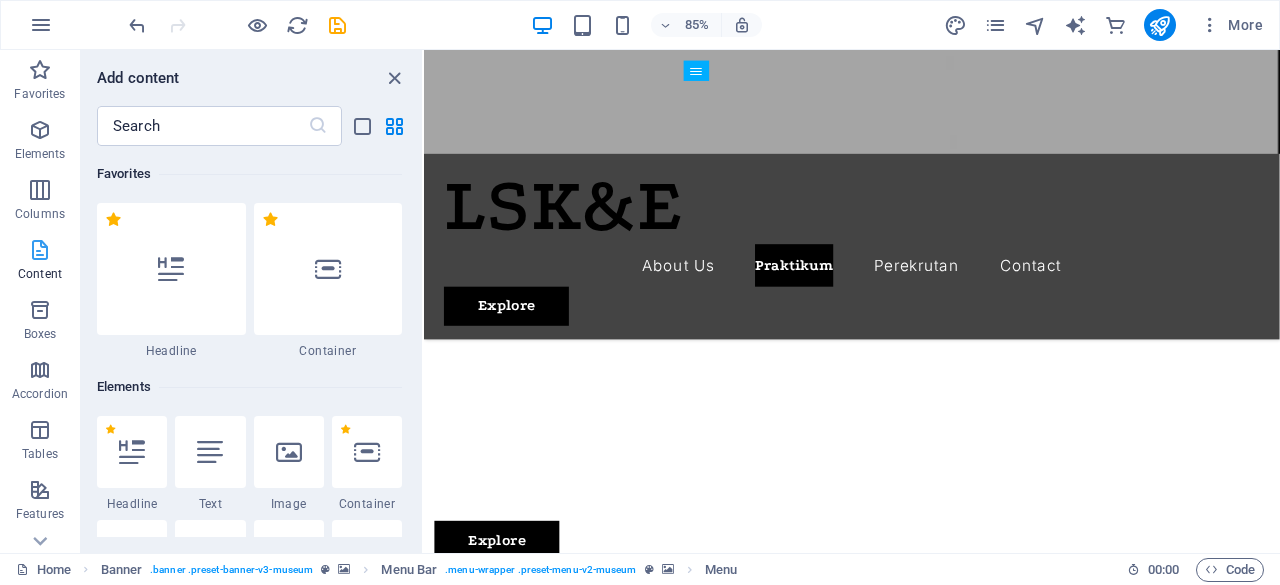 scroll, scrollTop: 694, scrollLeft: 0, axis: vertical 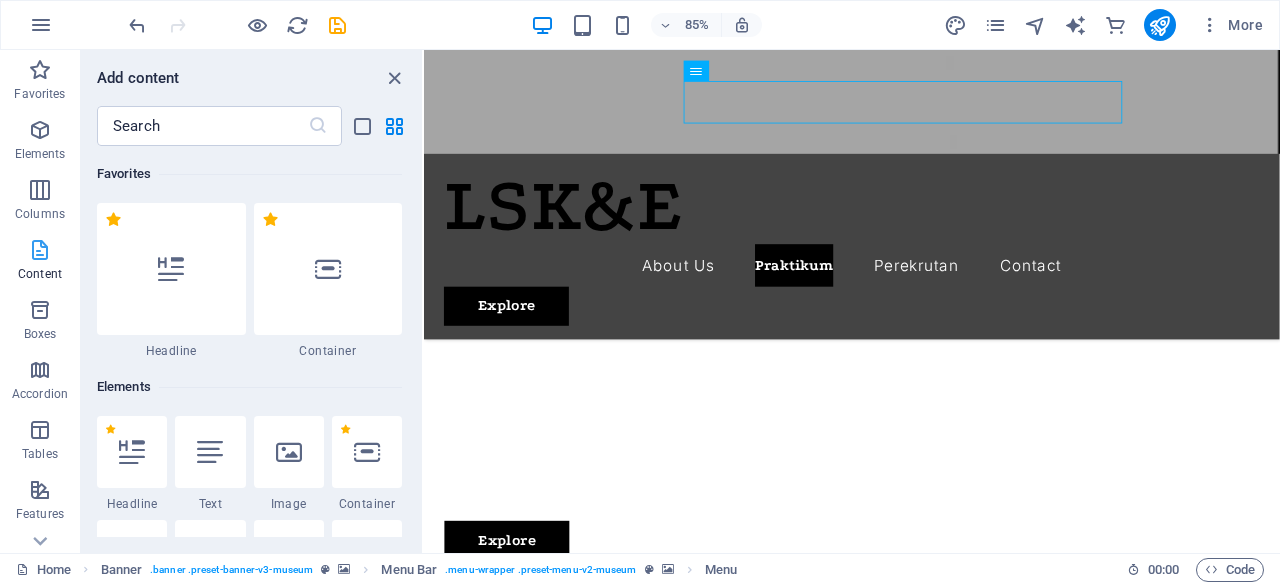 click at bounding box center (40, 250) 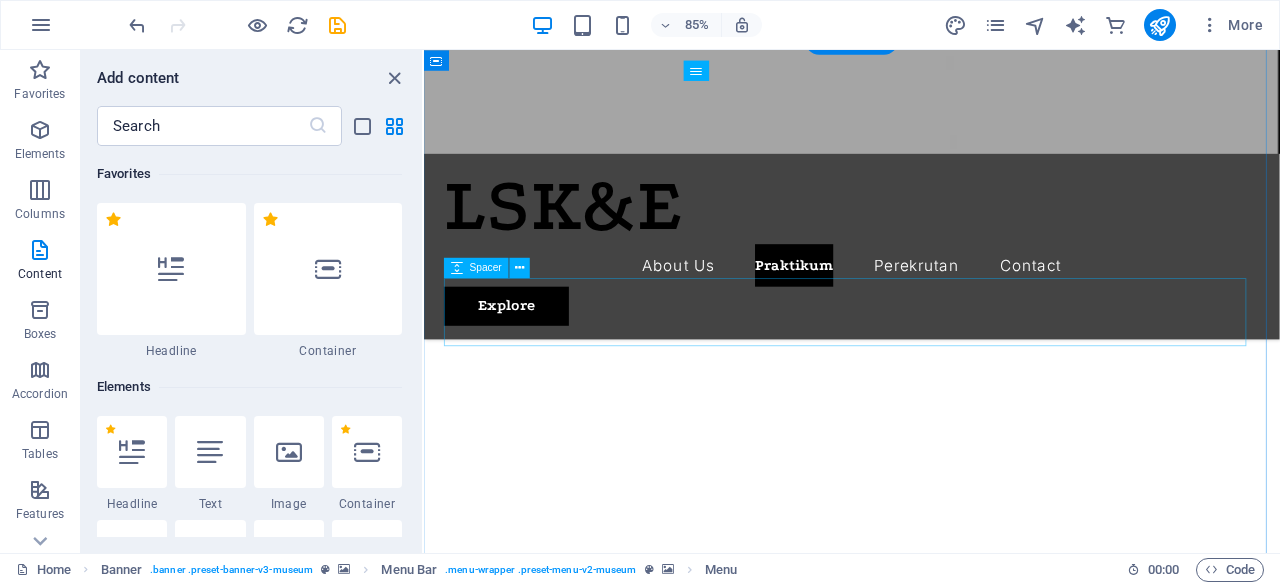 scroll, scrollTop: 1349, scrollLeft: 0, axis: vertical 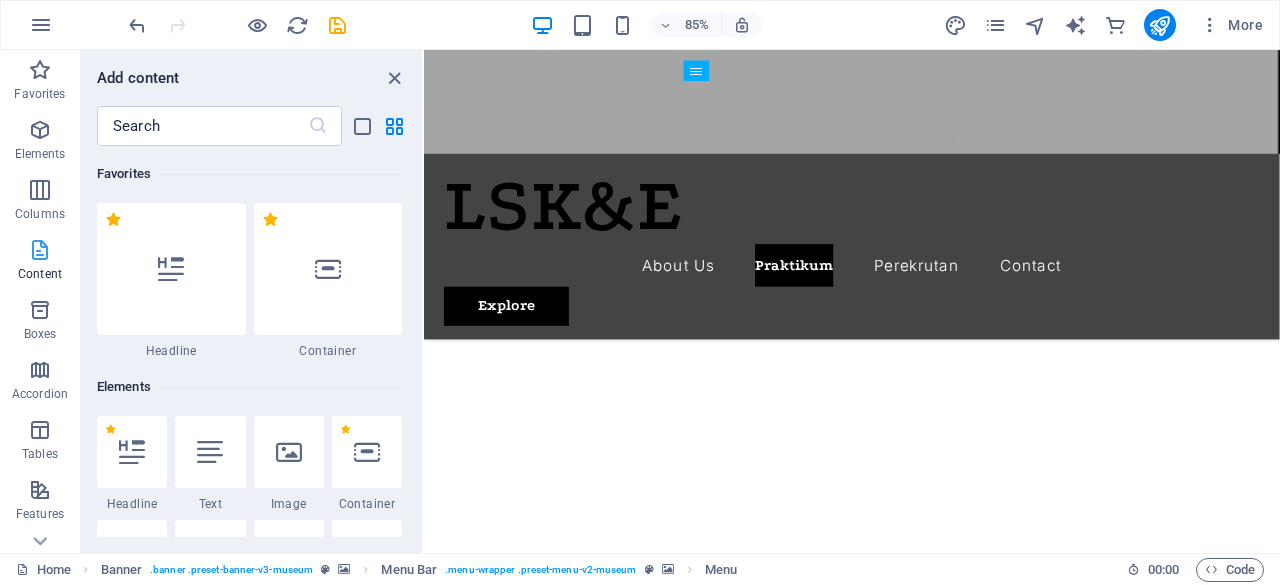 click at bounding box center (40, 250) 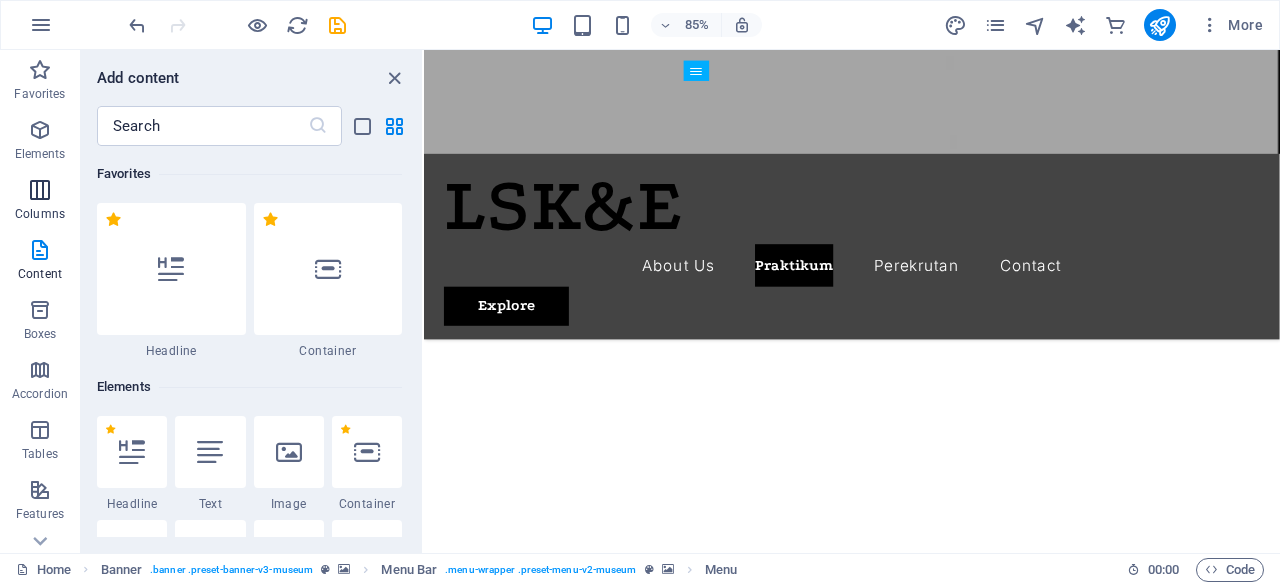 click on "Columns" at bounding box center (40, 200) 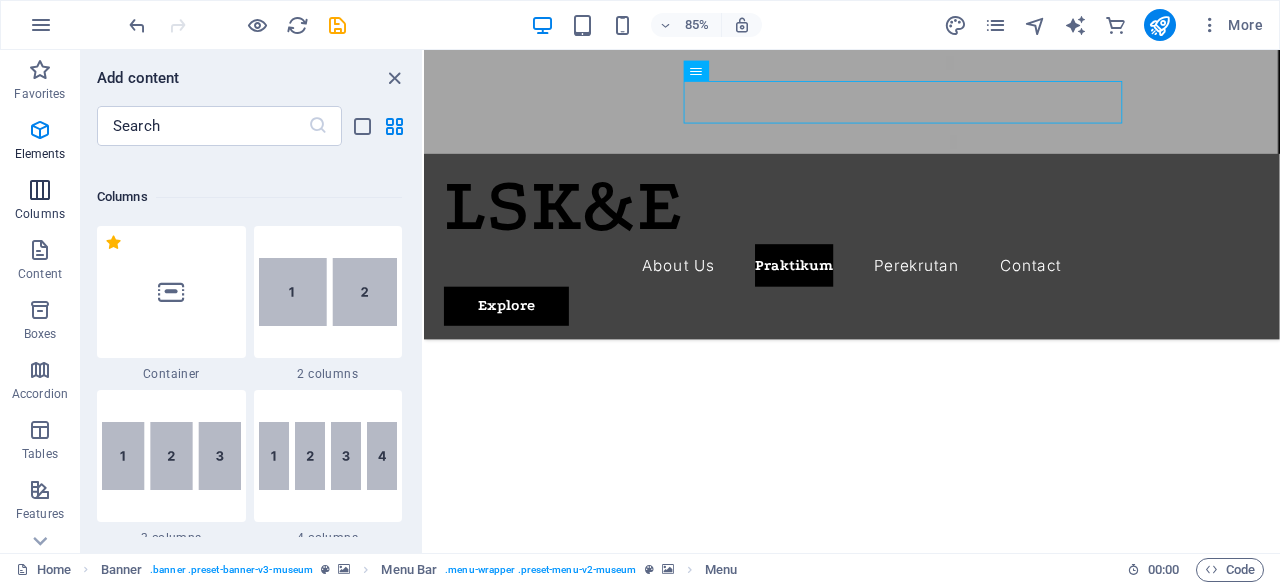 scroll, scrollTop: 990, scrollLeft: 0, axis: vertical 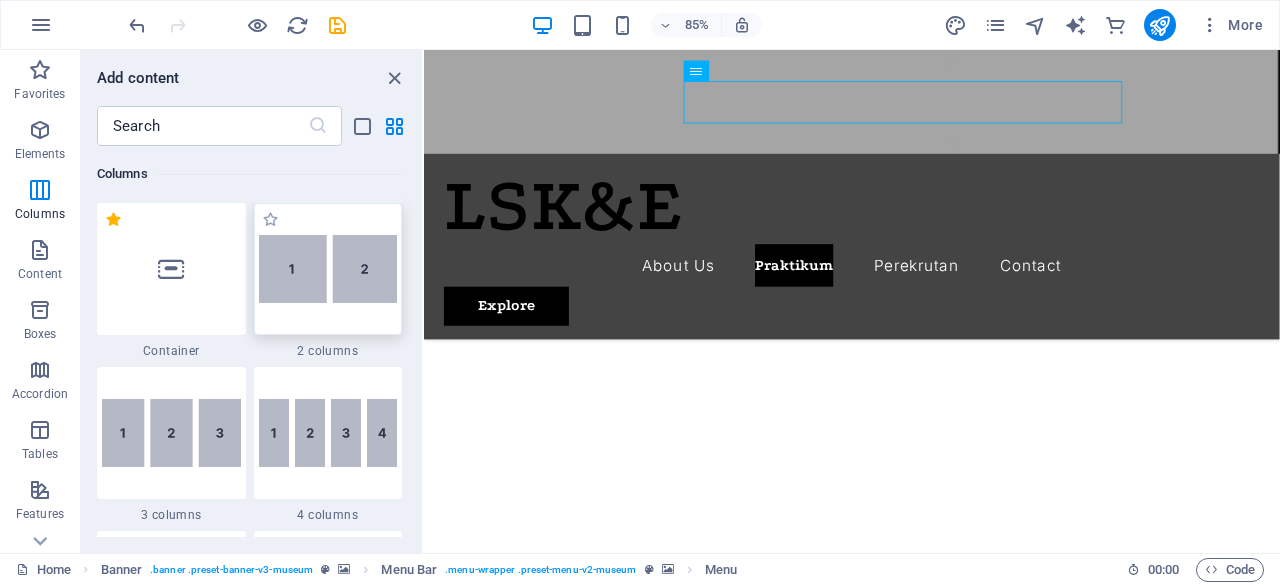 click at bounding box center [328, 269] 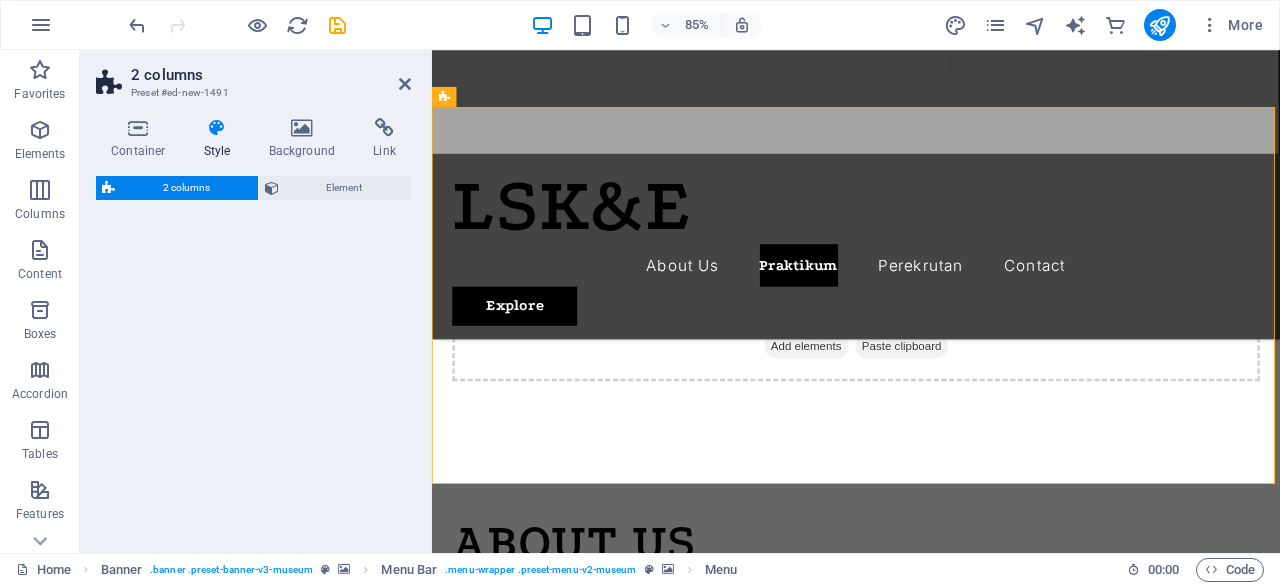 click on "2 columns Element" at bounding box center (253, 356) 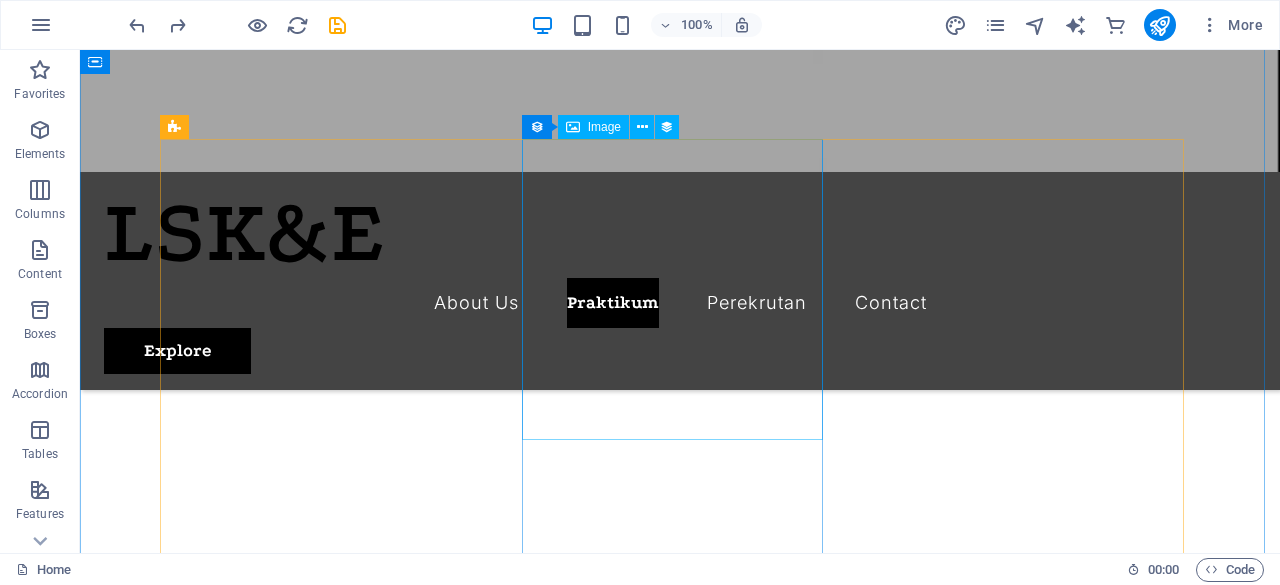 scroll, scrollTop: 1534, scrollLeft: 0, axis: vertical 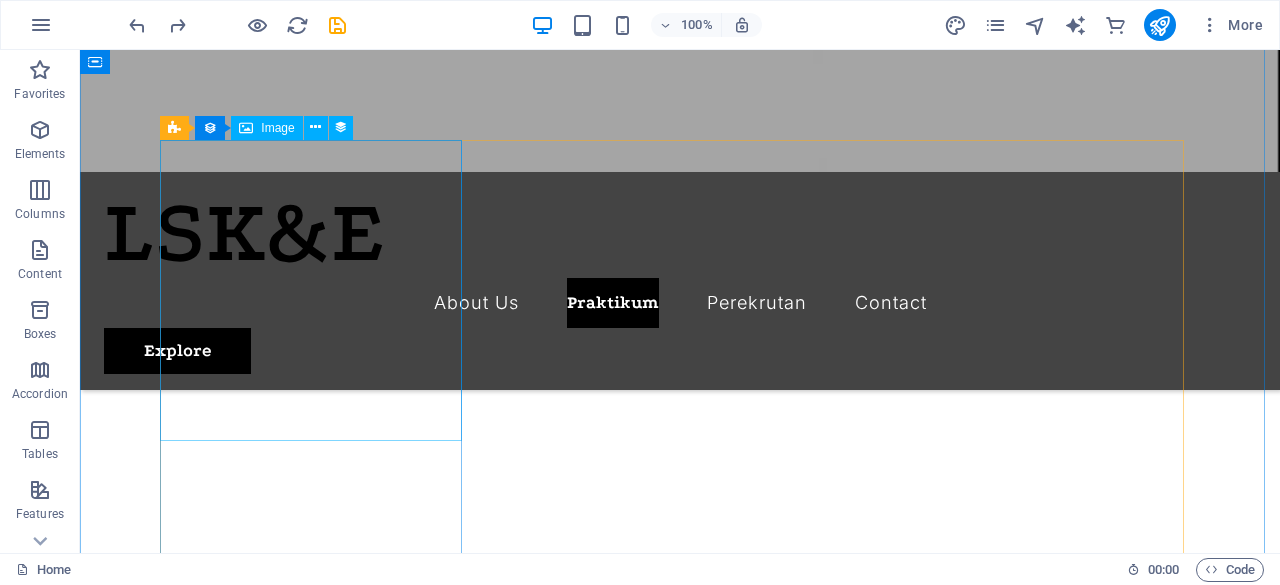 click at bounding box center [616, 1337] 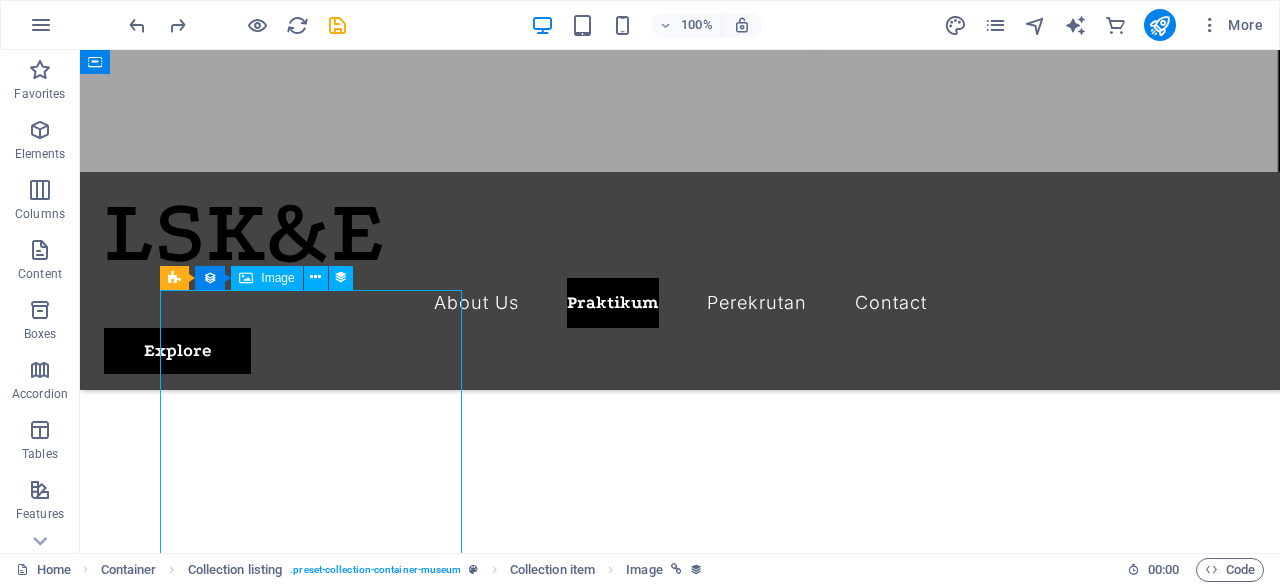 scroll, scrollTop: 1386, scrollLeft: 0, axis: vertical 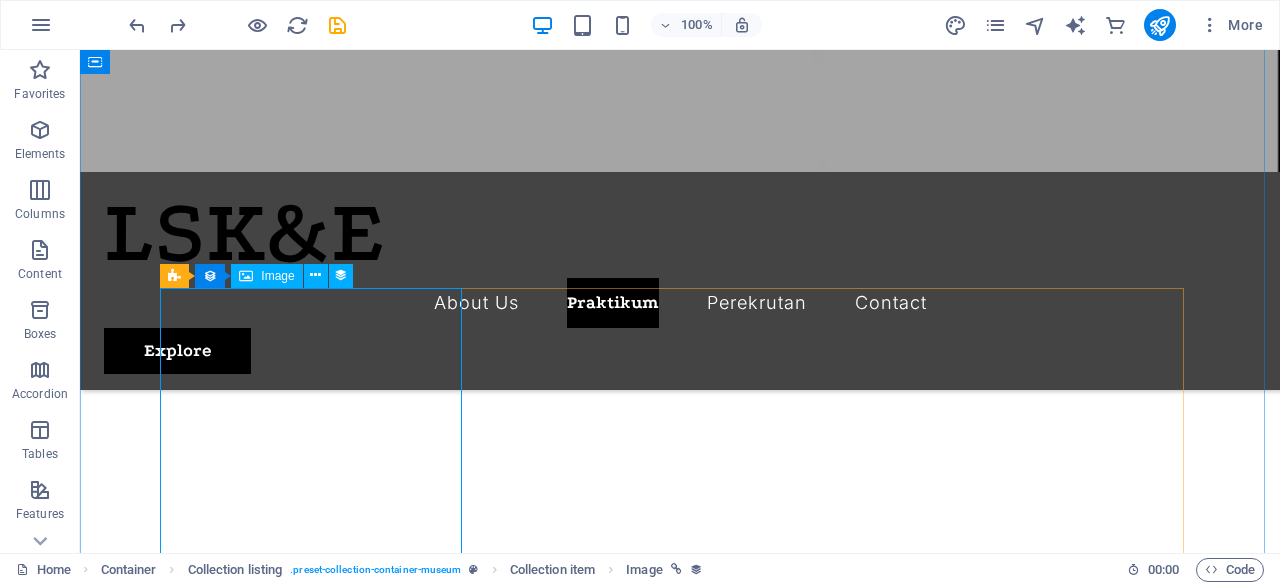 click on "Image" at bounding box center (277, 276) 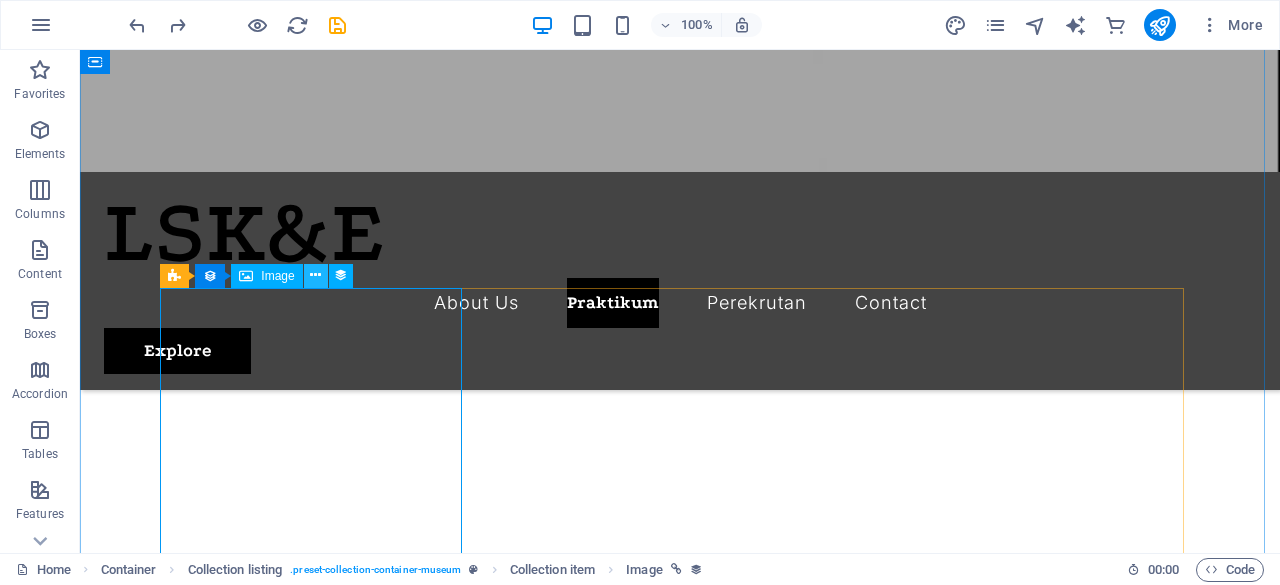 click at bounding box center [315, 275] 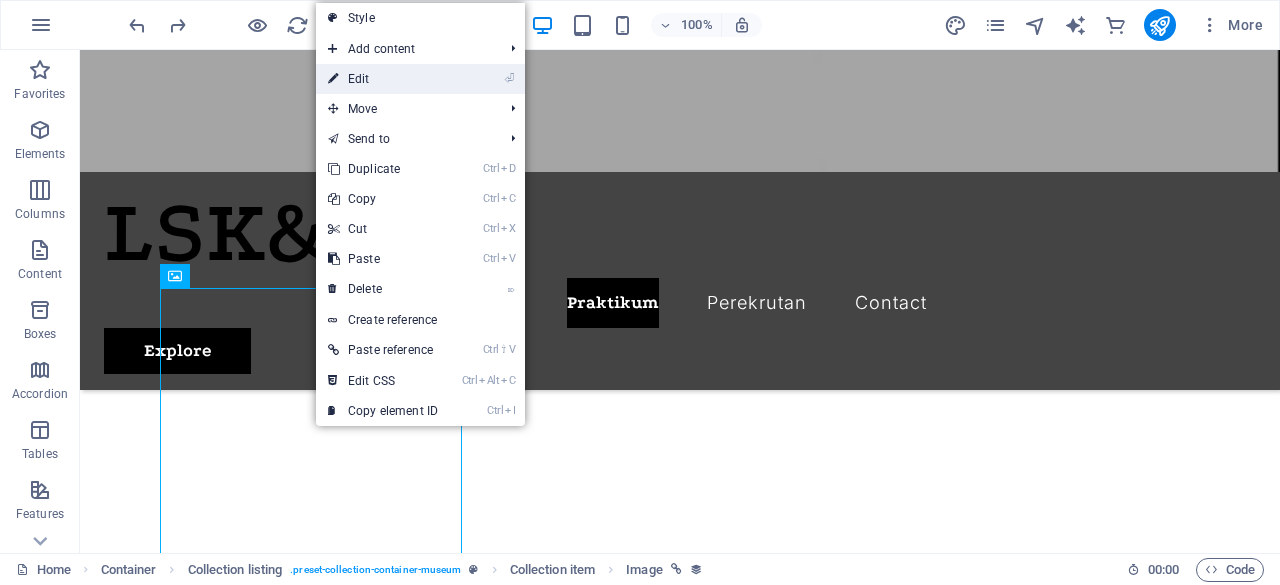 click on "⏎  Edit" at bounding box center (383, 79) 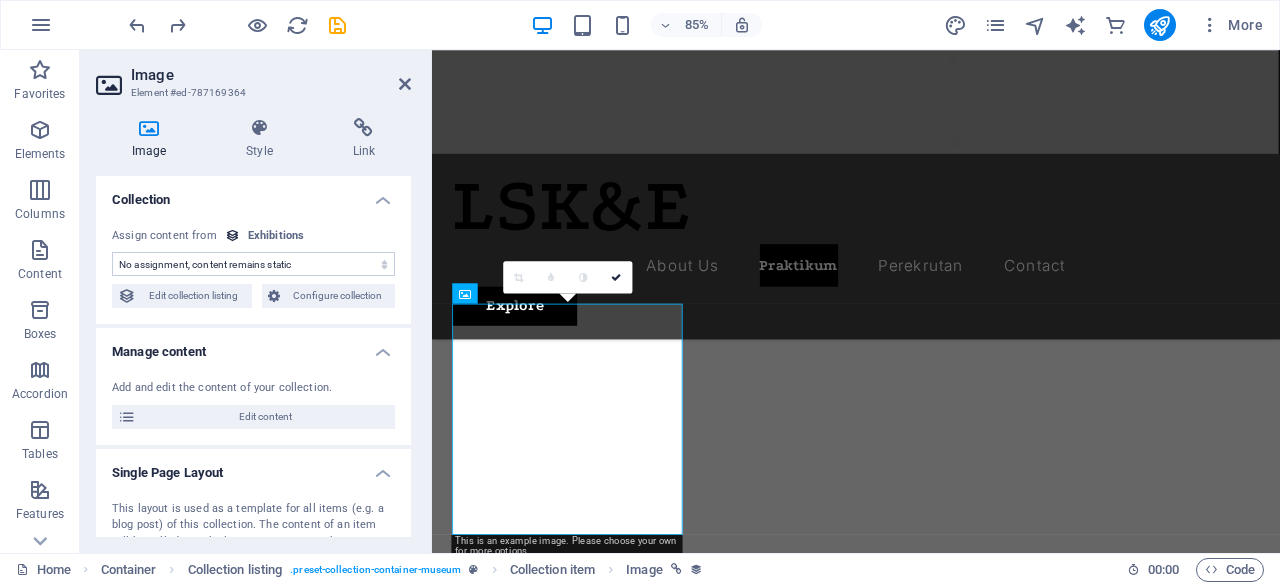scroll, scrollTop: 1398, scrollLeft: 0, axis: vertical 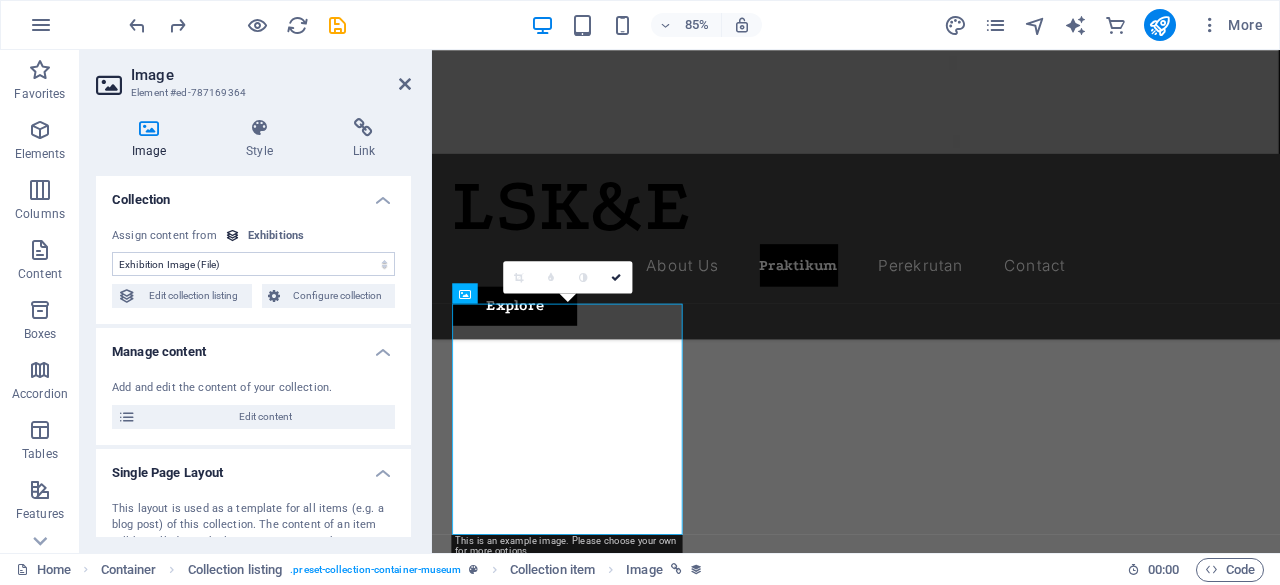 click on "Image" at bounding box center (153, 139) 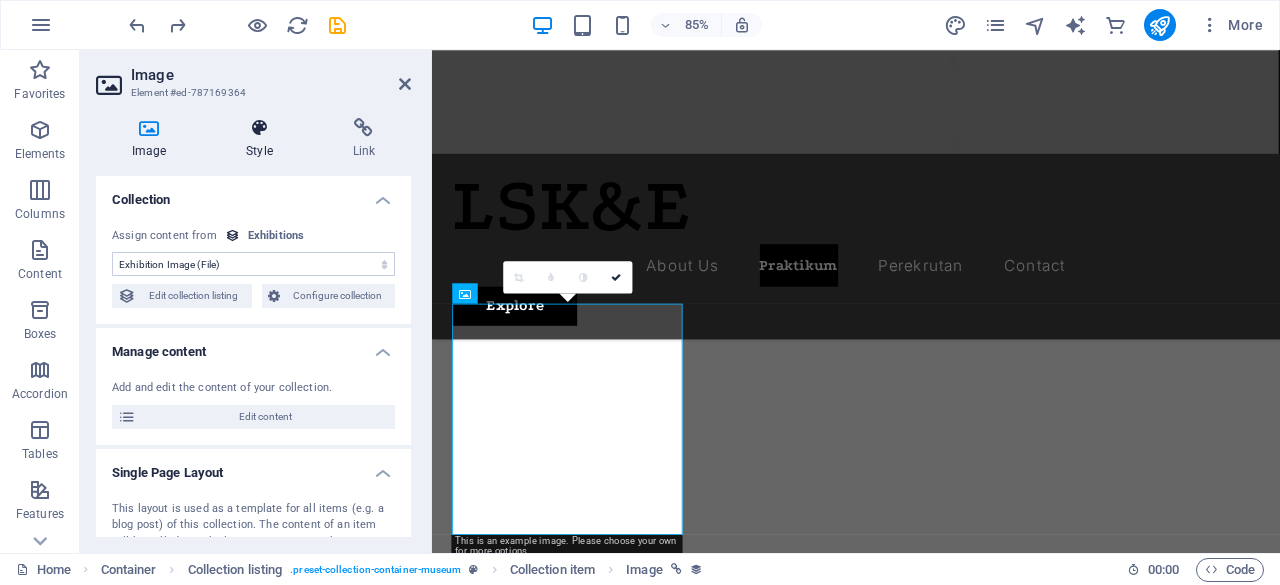 click on "Style" at bounding box center (263, 139) 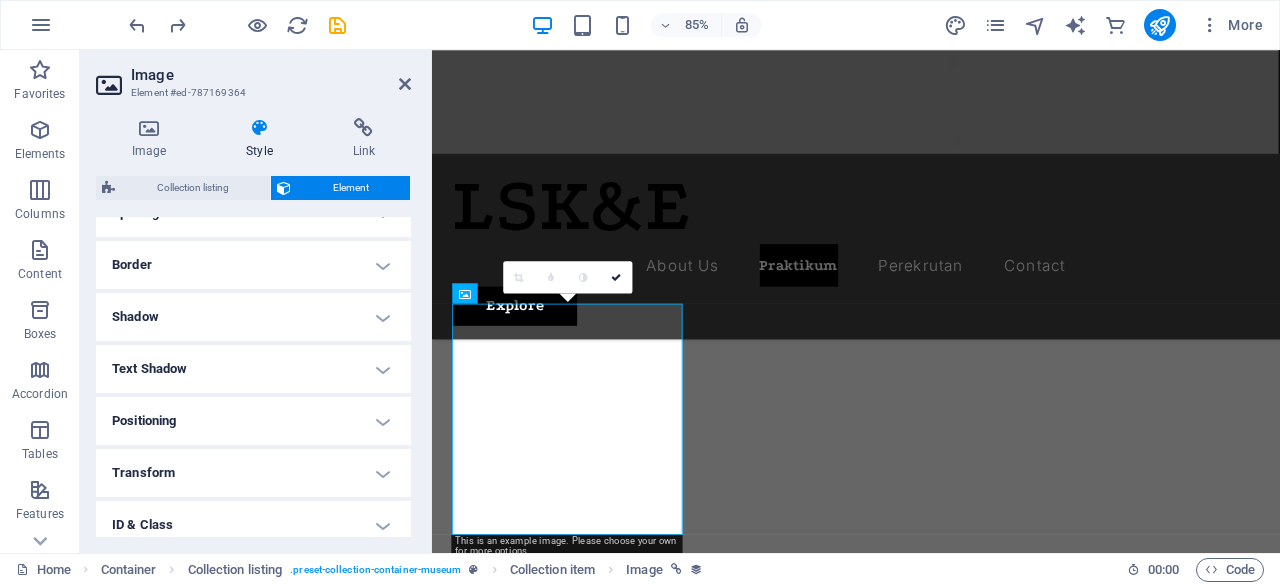 scroll, scrollTop: 0, scrollLeft: 0, axis: both 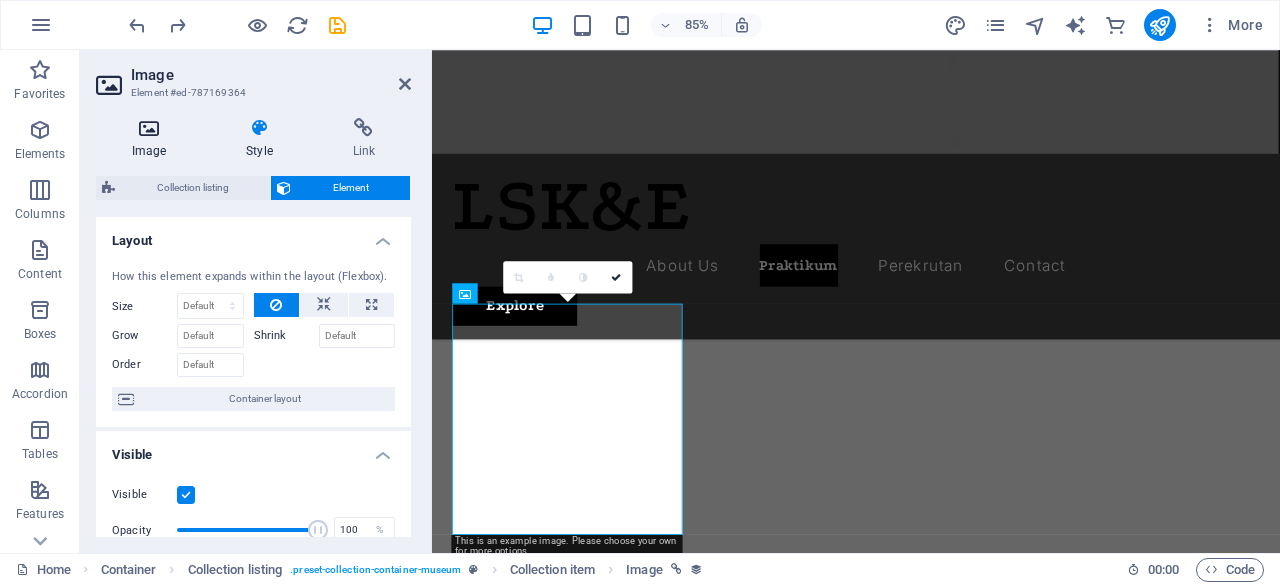 click on "Image" at bounding box center (153, 139) 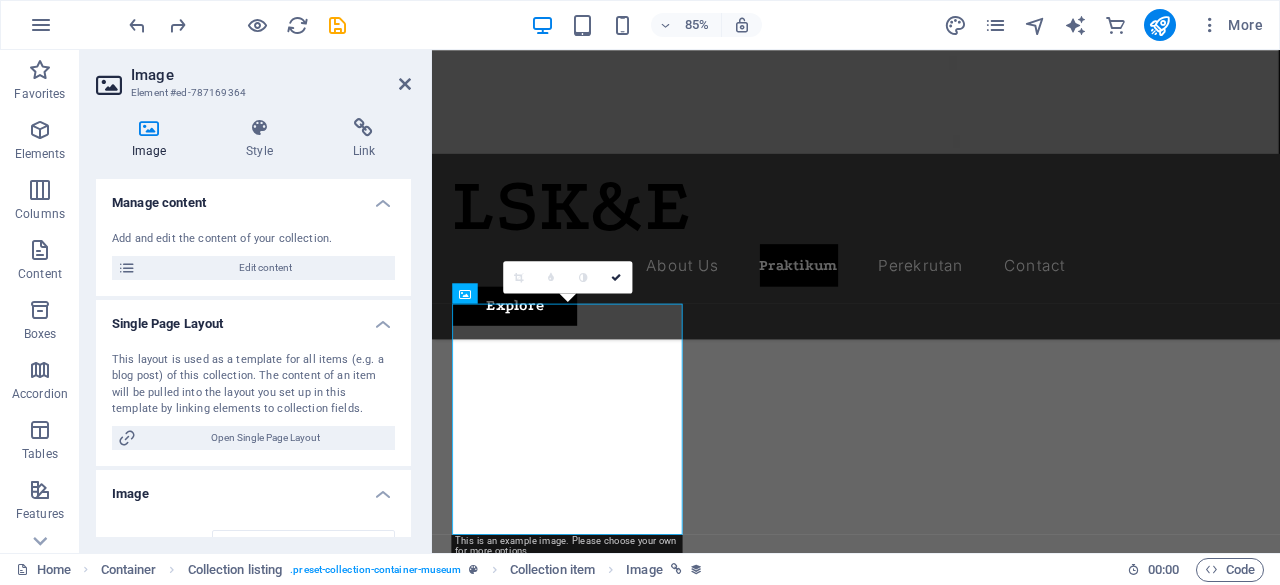 scroll, scrollTop: 106, scrollLeft: 0, axis: vertical 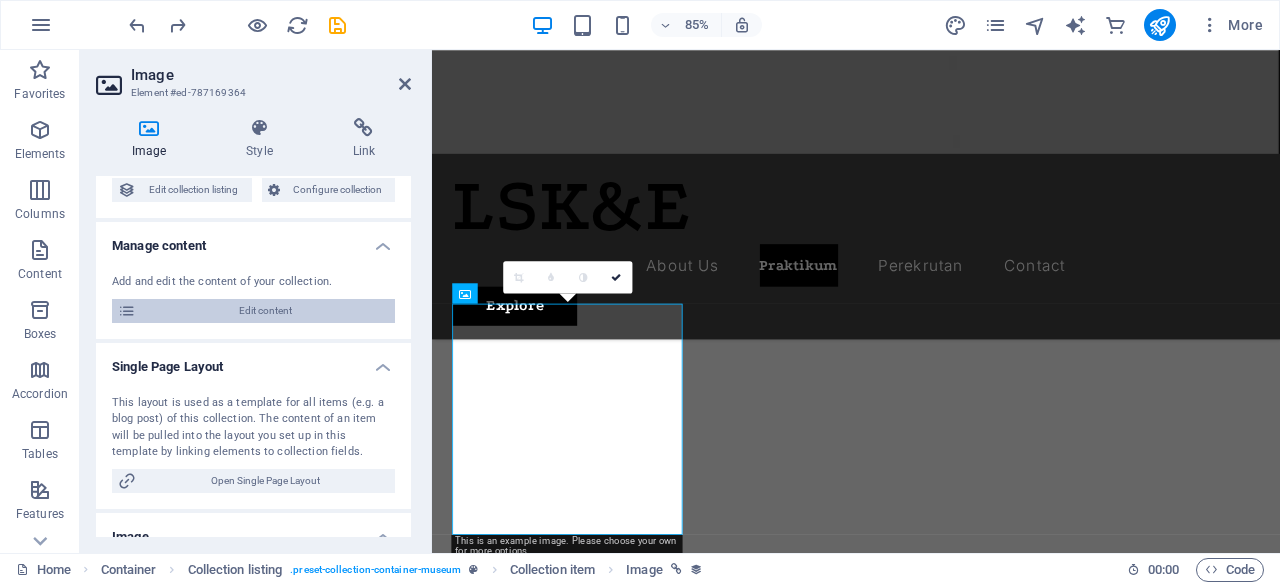 click on "Edit content" at bounding box center [265, 311] 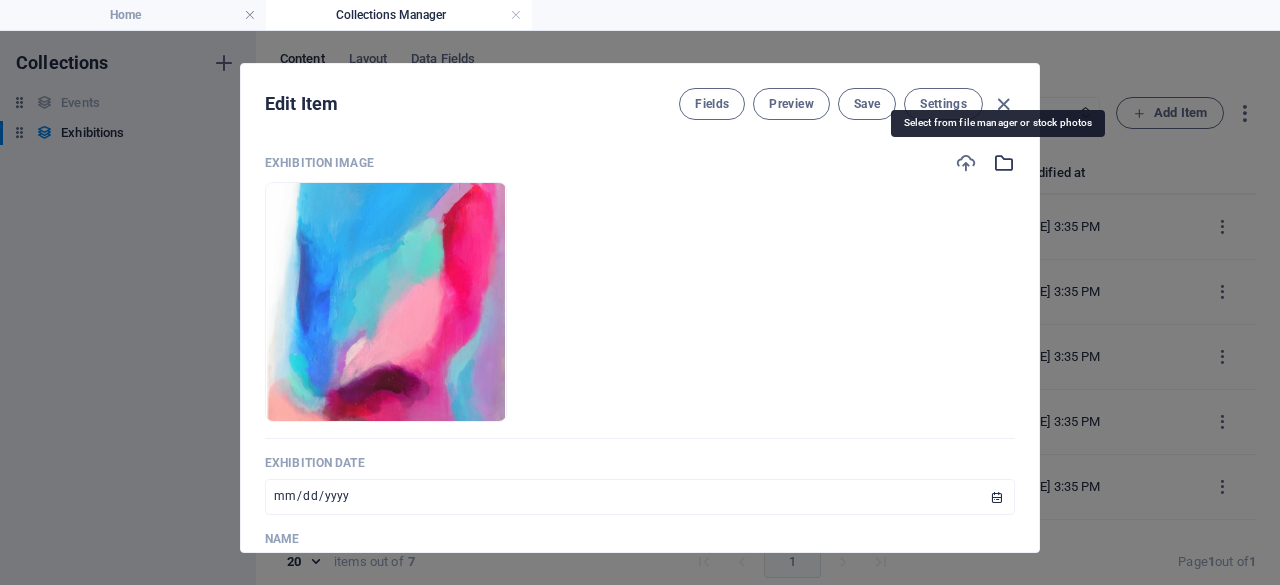 click at bounding box center [1004, 163] 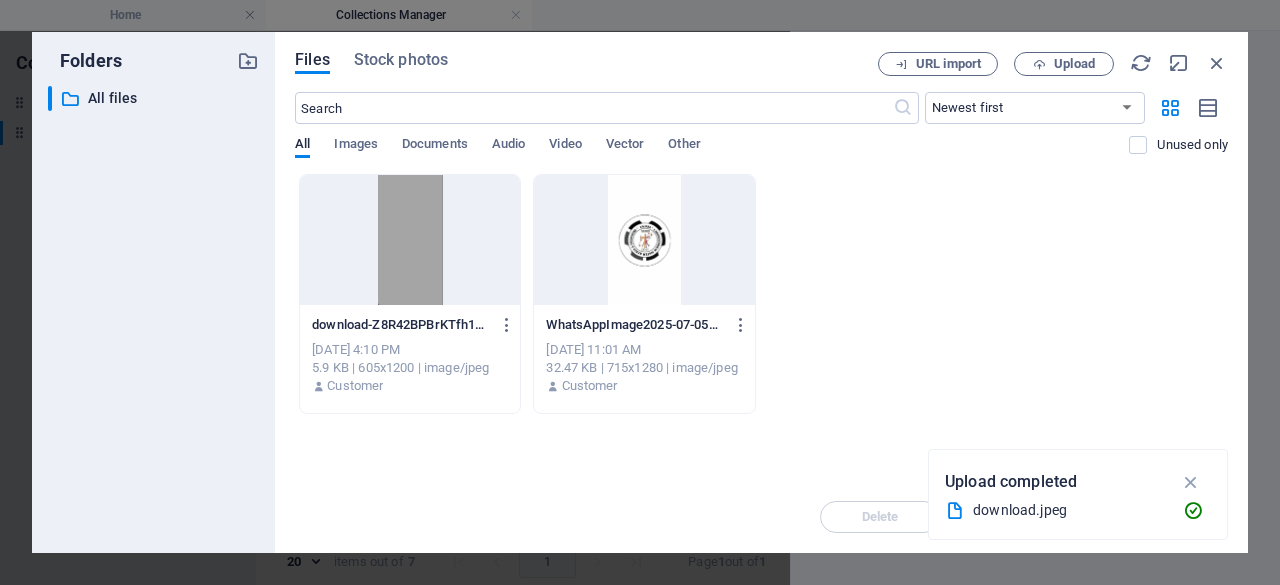 click at bounding box center (644, 240) 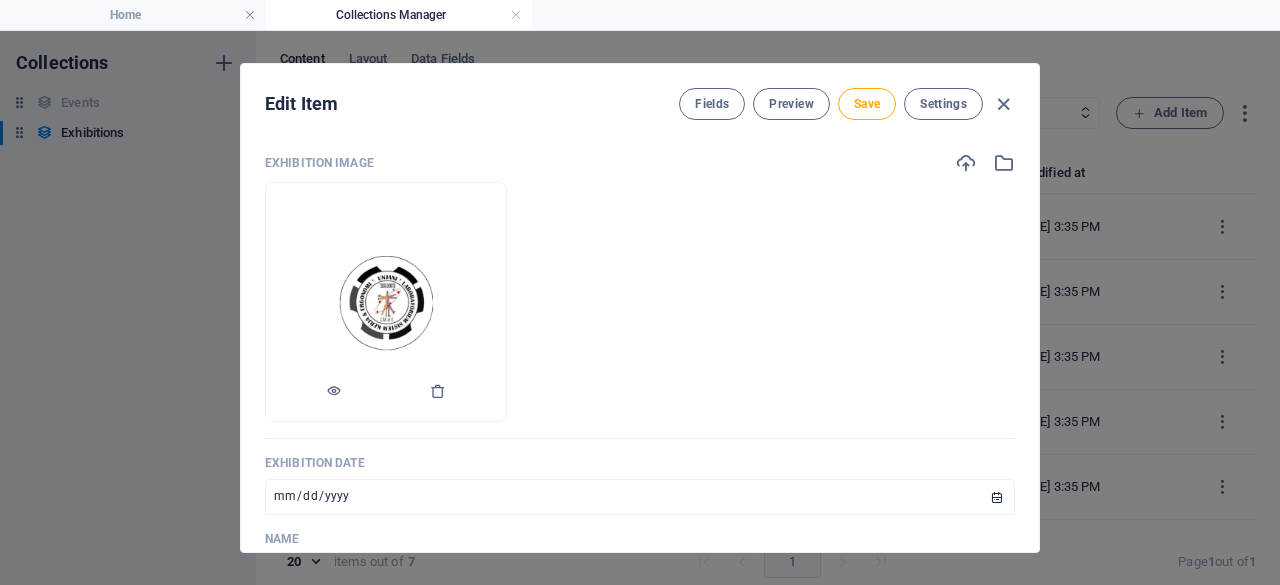 click at bounding box center (386, 302) 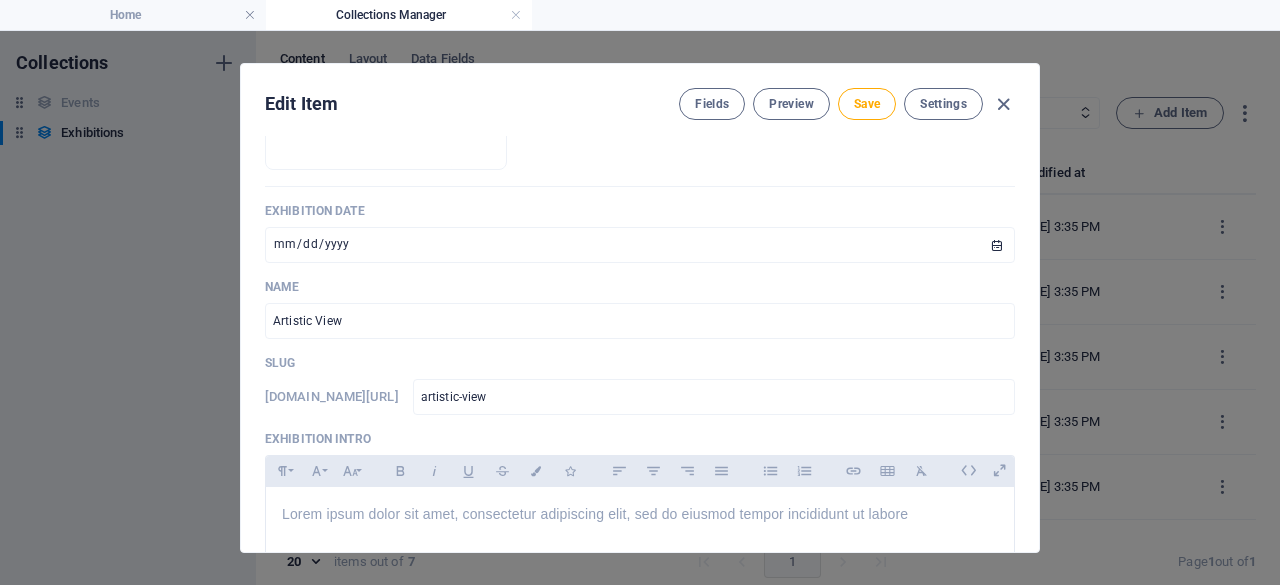 scroll, scrollTop: 281, scrollLeft: 0, axis: vertical 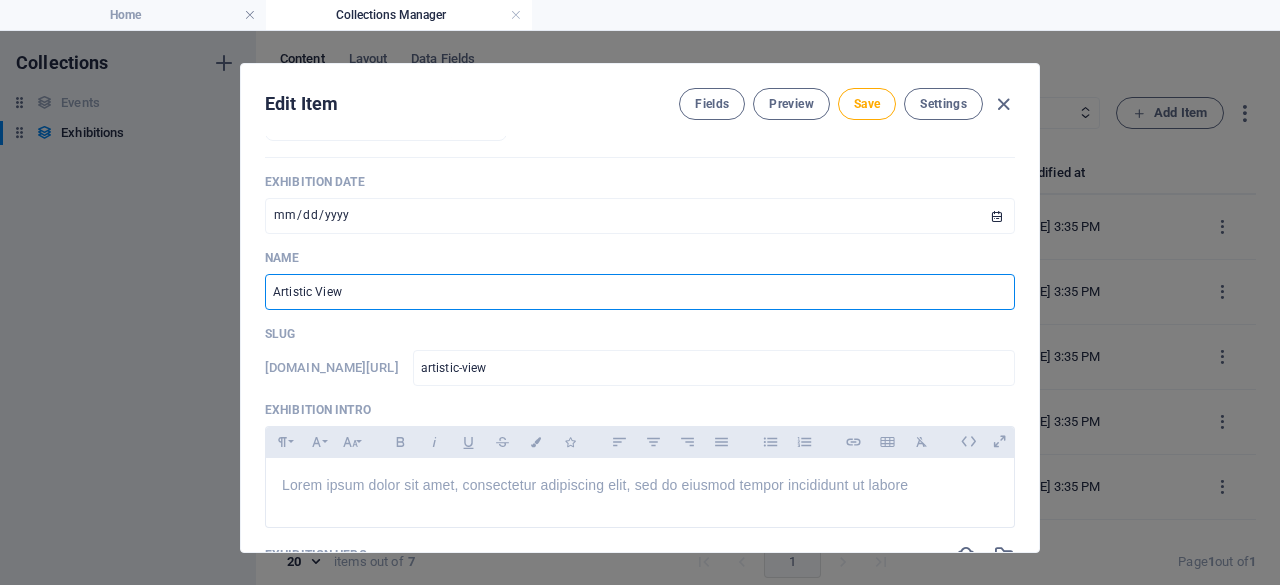 drag, startPoint x: 386, startPoint y: 283, endPoint x: 232, endPoint y: 311, distance: 156.52477 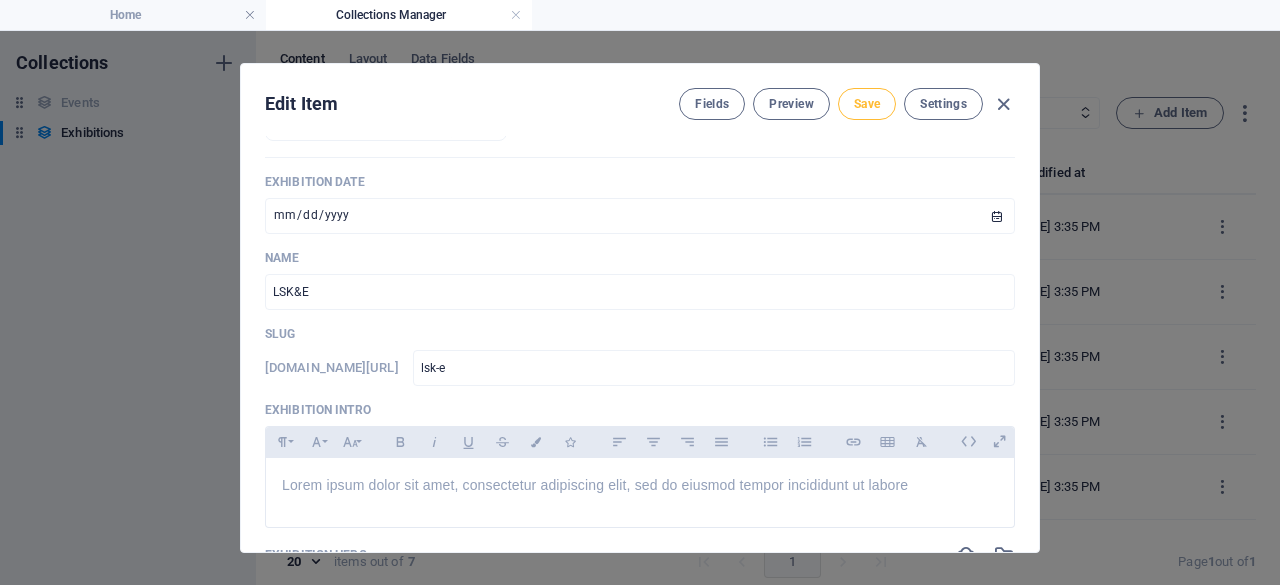 click on "Save" at bounding box center [867, 104] 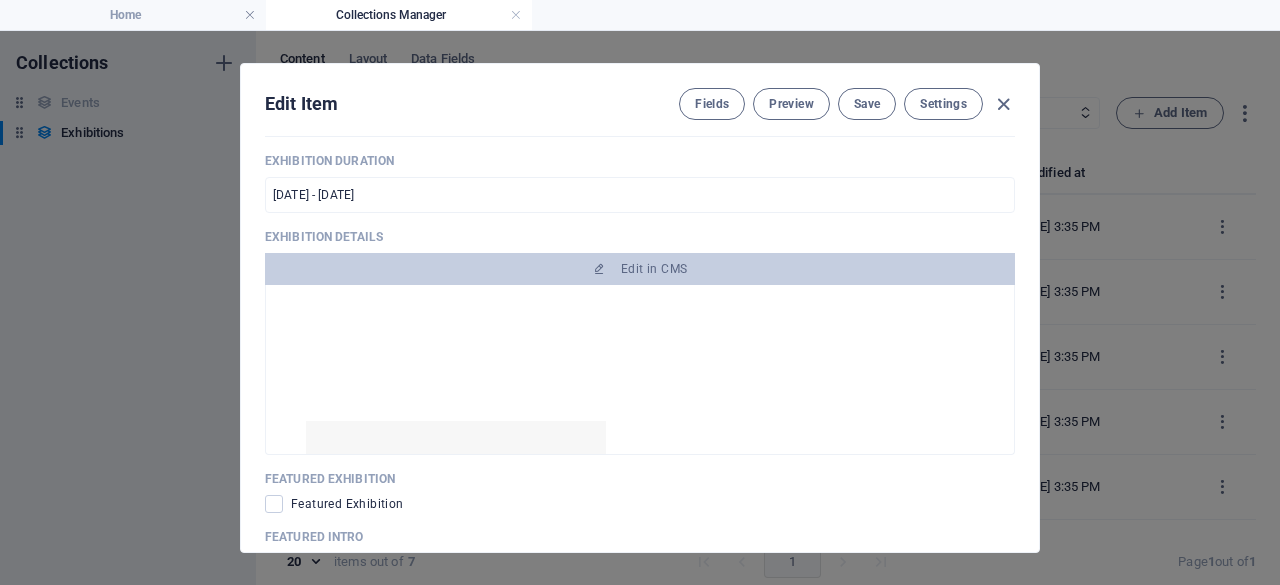 scroll, scrollTop: 991, scrollLeft: 0, axis: vertical 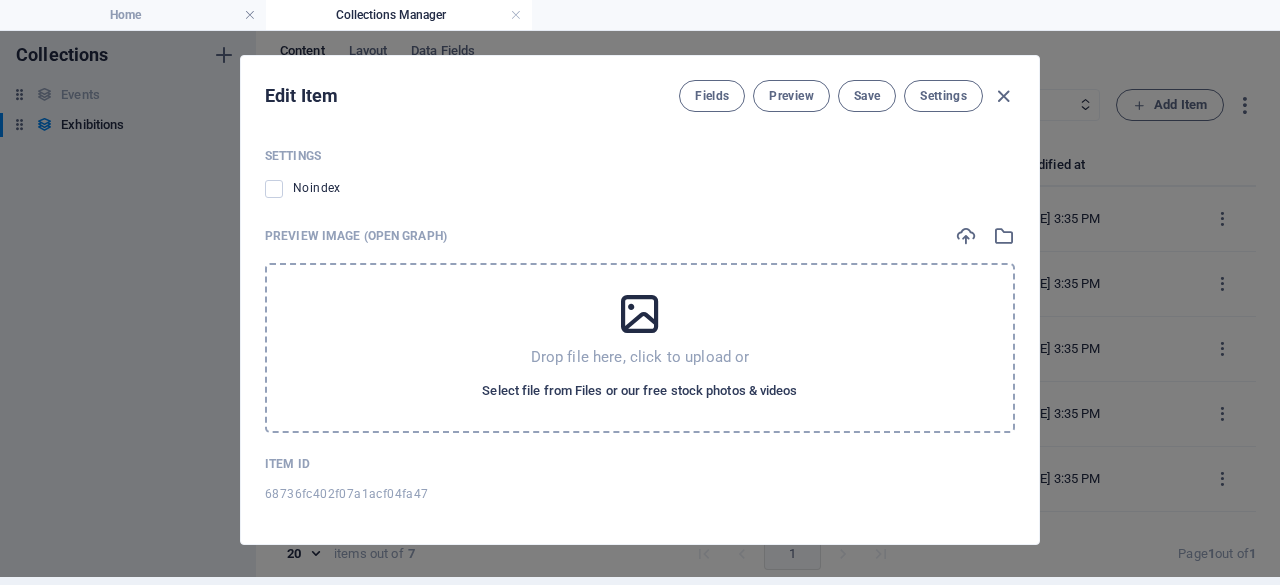 click on "Select file from Files or our free stock photos & videos" at bounding box center (639, 391) 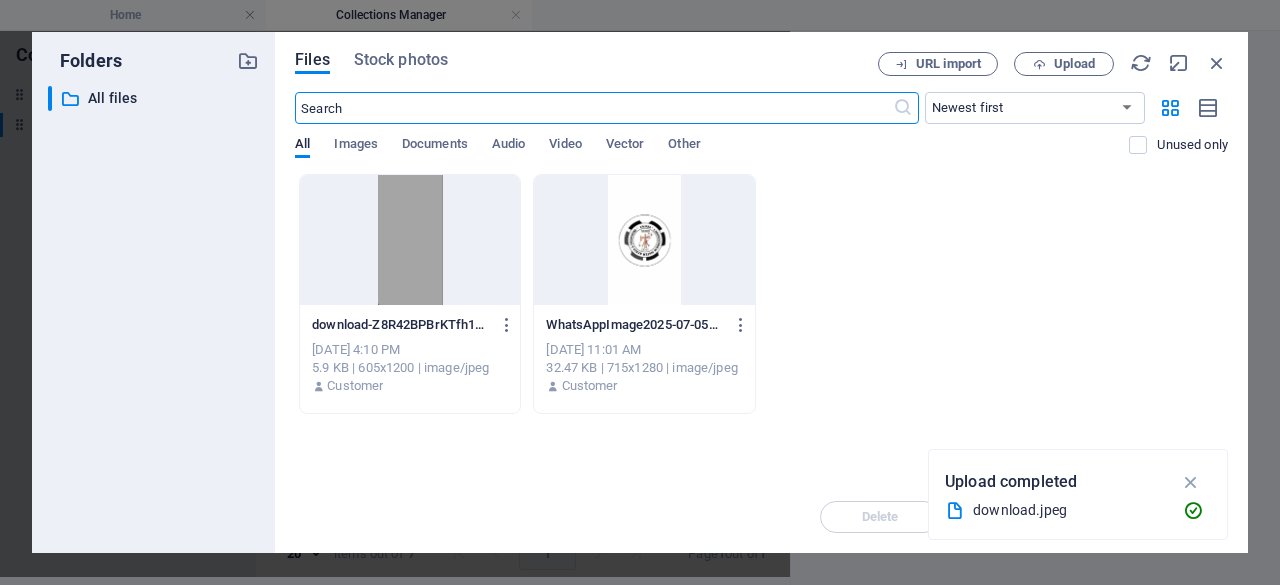 scroll, scrollTop: 2356, scrollLeft: 0, axis: vertical 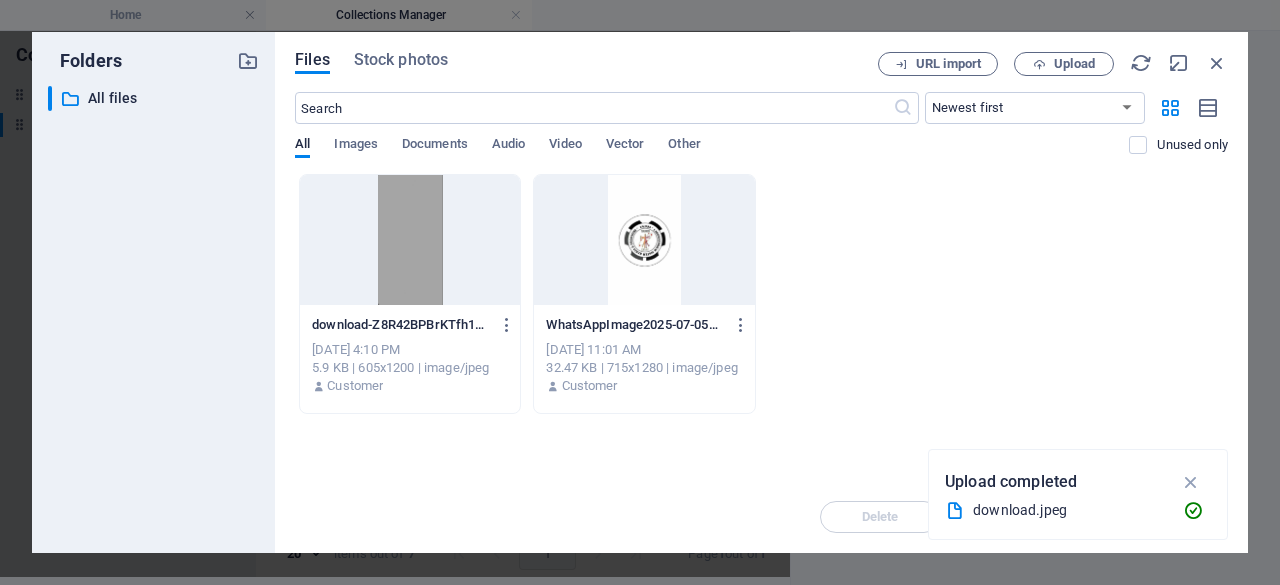 click at bounding box center [644, 240] 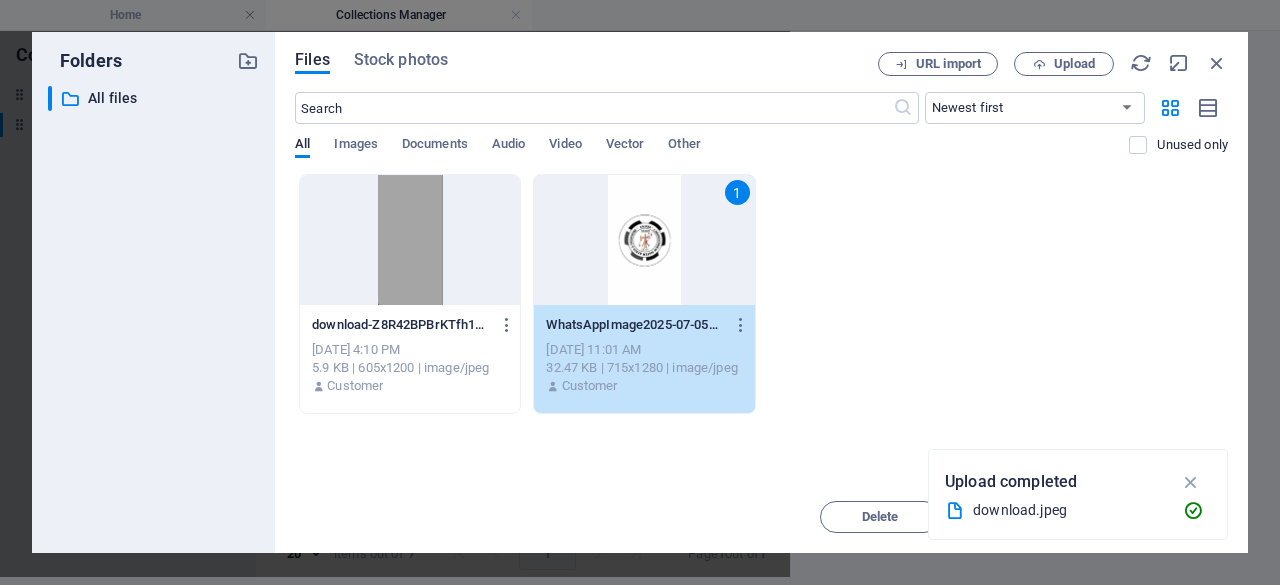 click on "1" at bounding box center (644, 240) 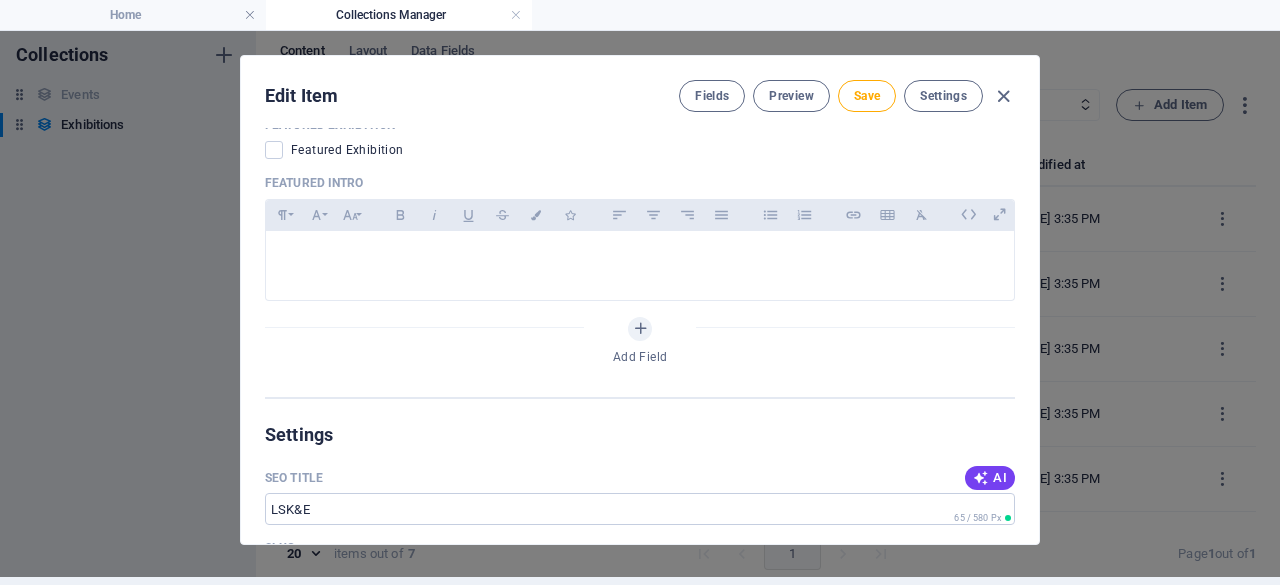 scroll, scrollTop: 1119, scrollLeft: 0, axis: vertical 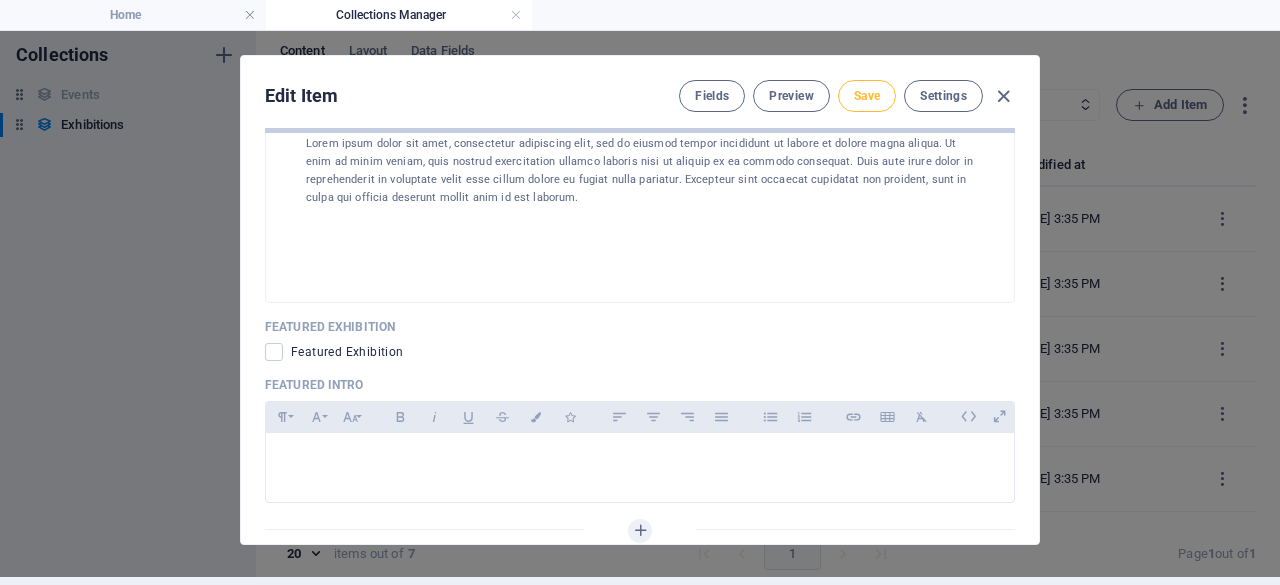 click on "Save" at bounding box center (867, 96) 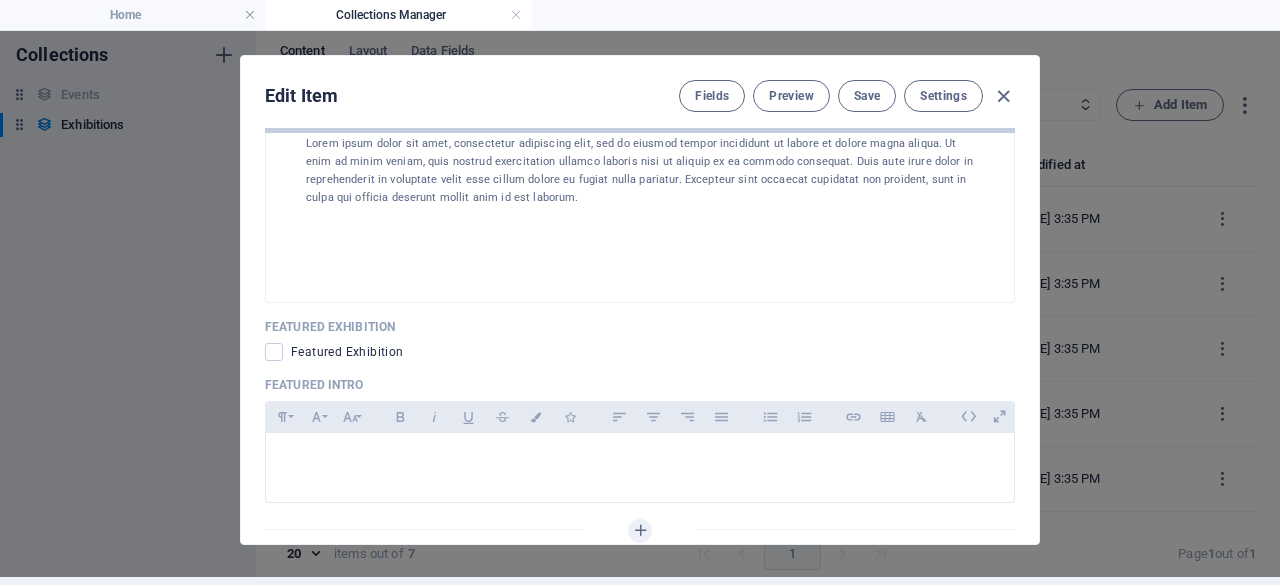 click on "Preview" at bounding box center [791, 96] 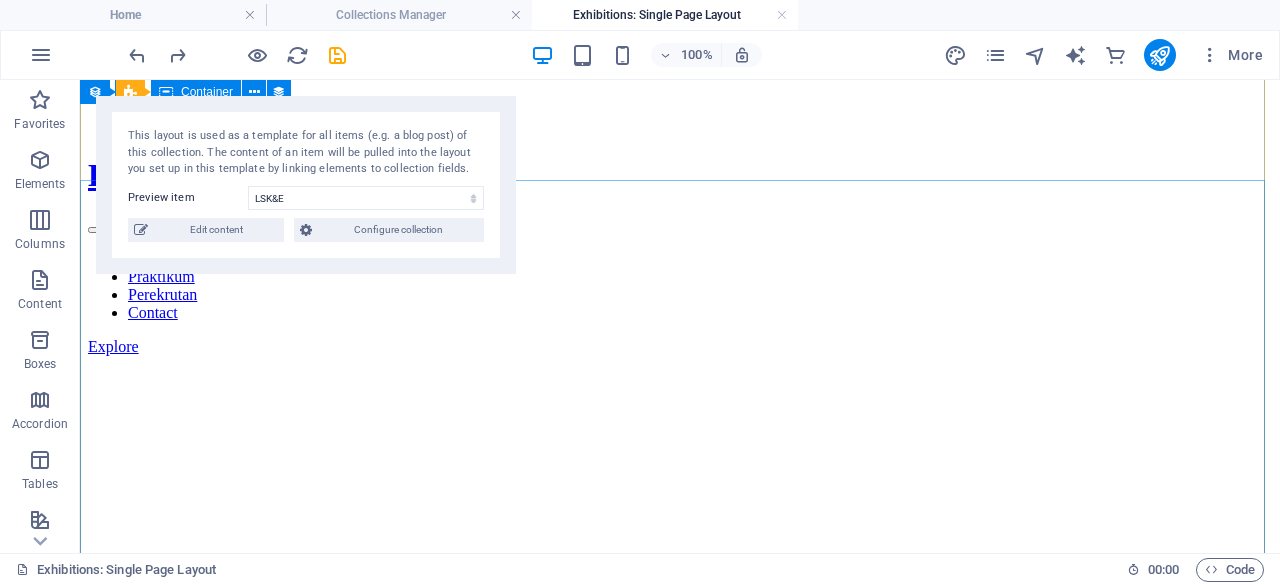 scroll, scrollTop: 0, scrollLeft: 0, axis: both 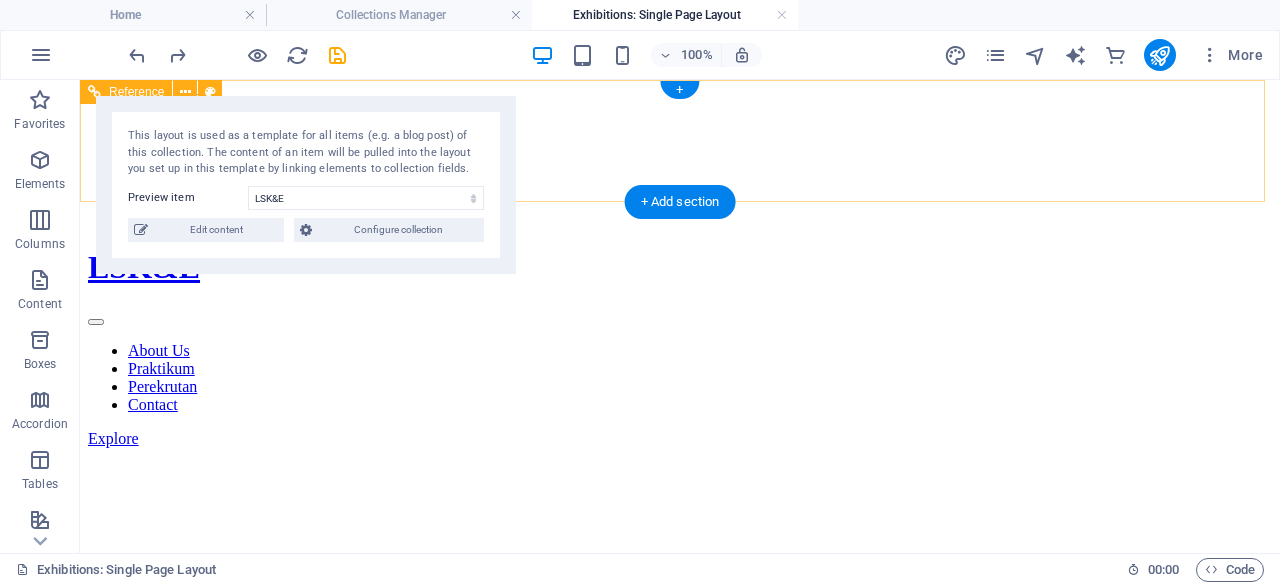 click on "About Us Praktikum Perekrutan Contact" at bounding box center [680, 378] 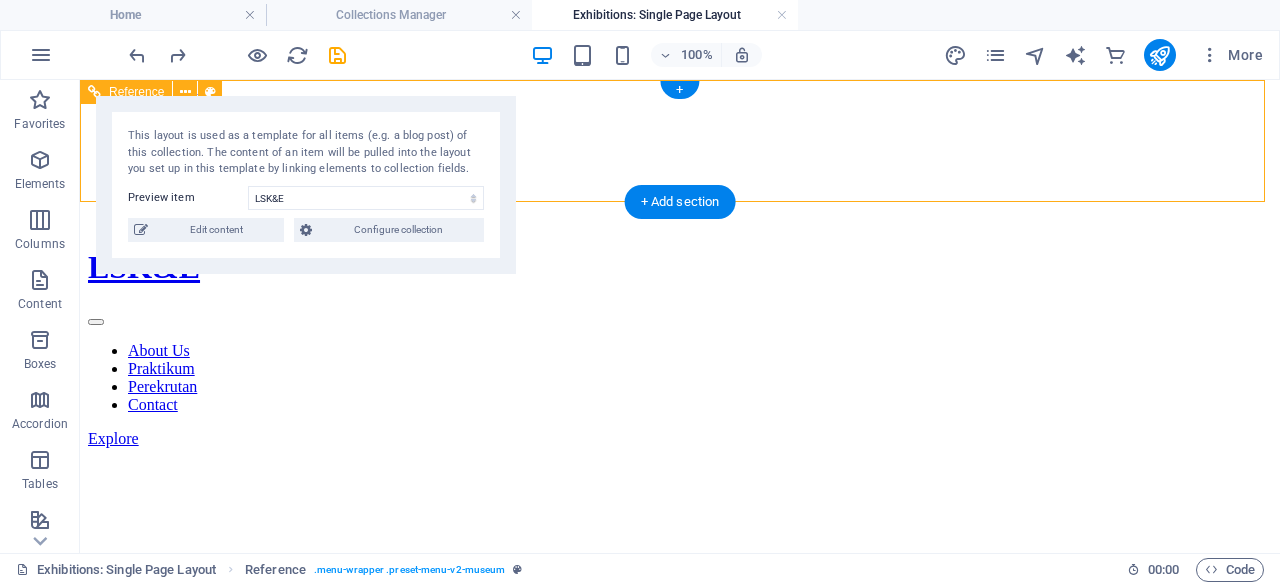 click on "About Us Praktikum Perekrutan Contact" at bounding box center (680, 378) 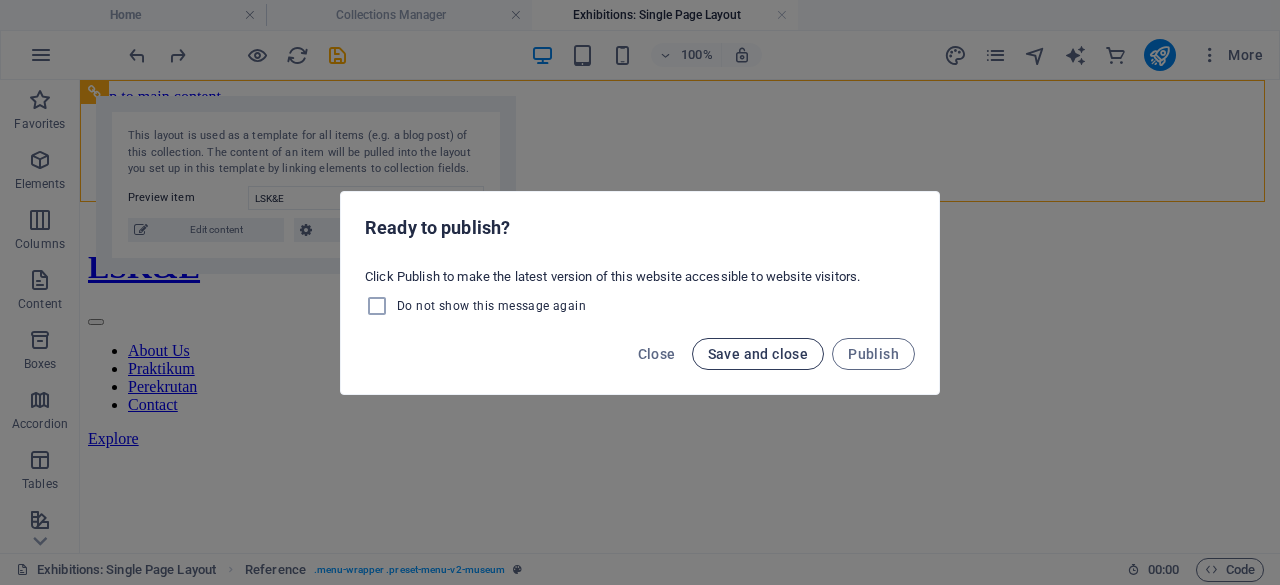 click on "Save and close" at bounding box center [758, 354] 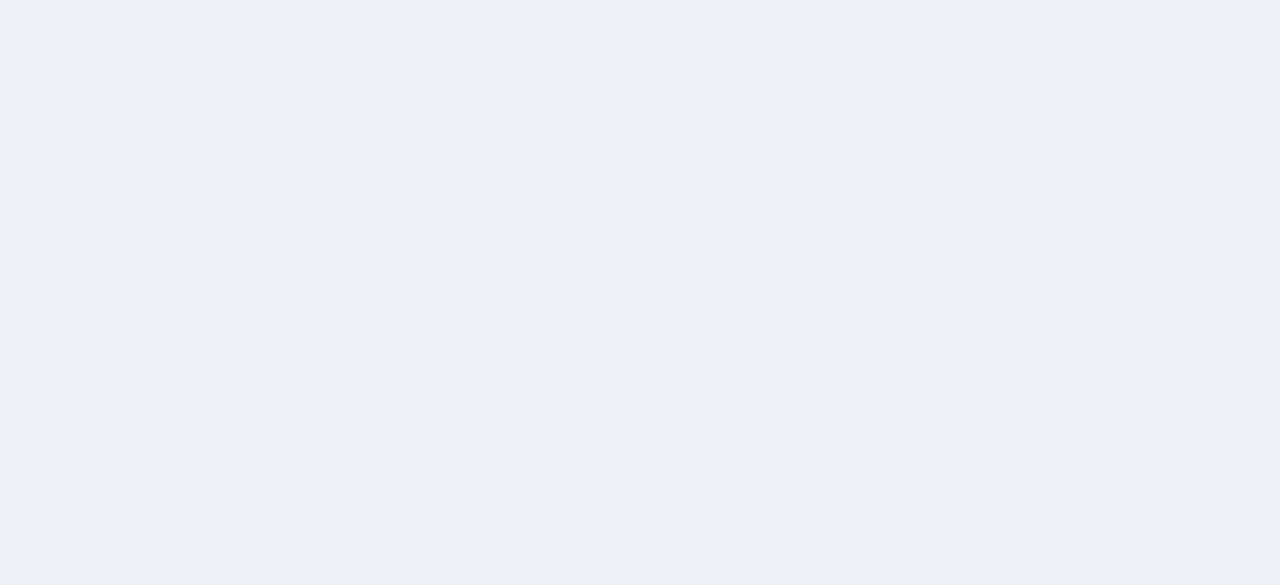 scroll, scrollTop: 0, scrollLeft: 0, axis: both 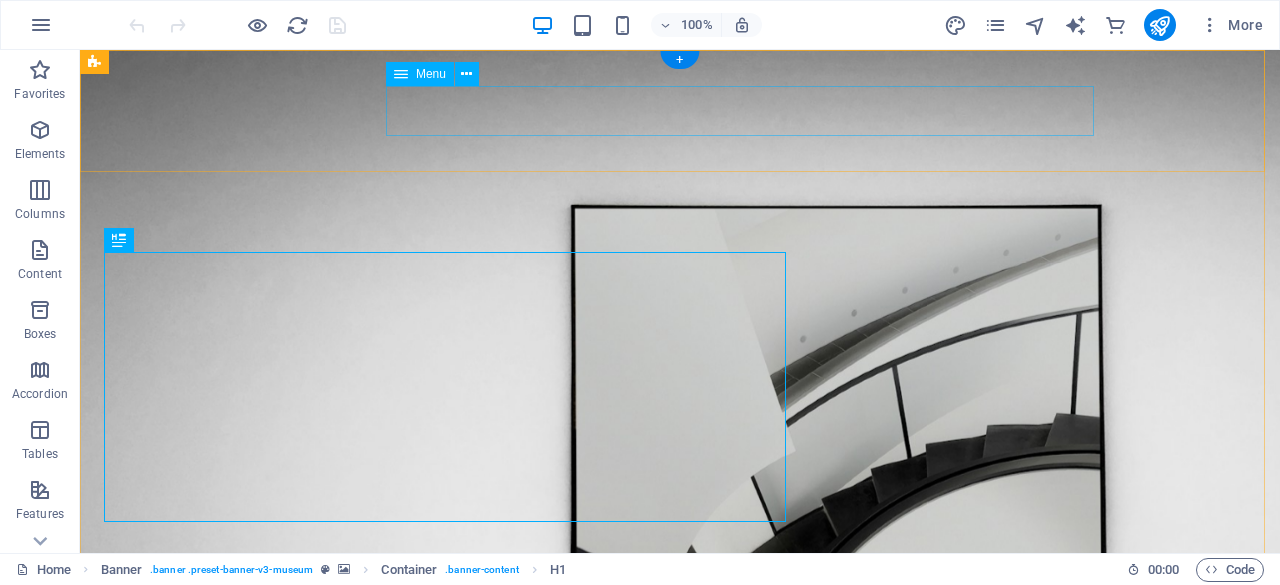 click on "About Us Praktikum Perekrutan Contact" at bounding box center [680, 990] 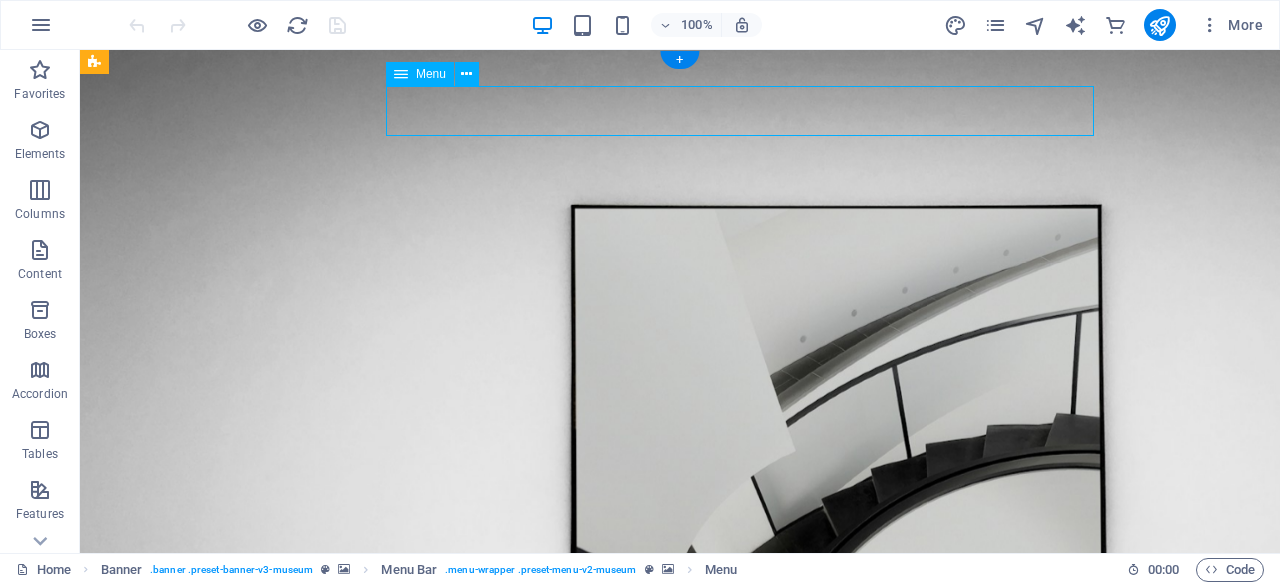 click on "About Us Praktikum Perekrutan Contact" at bounding box center (680, 990) 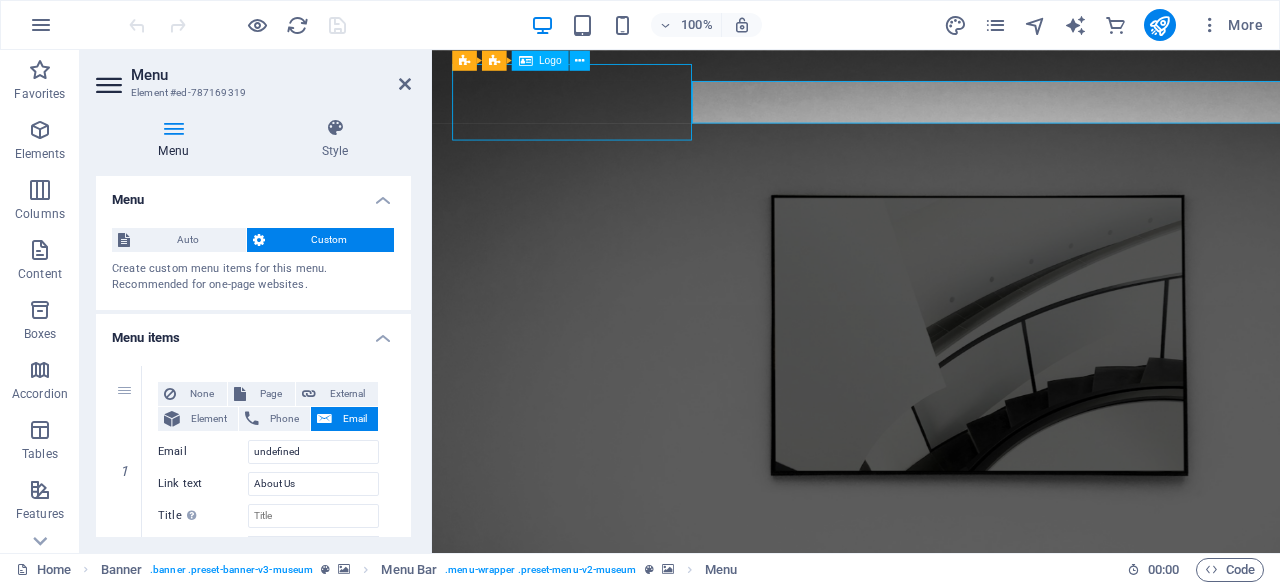 click on "LSK&E" at bounding box center (931, 920) 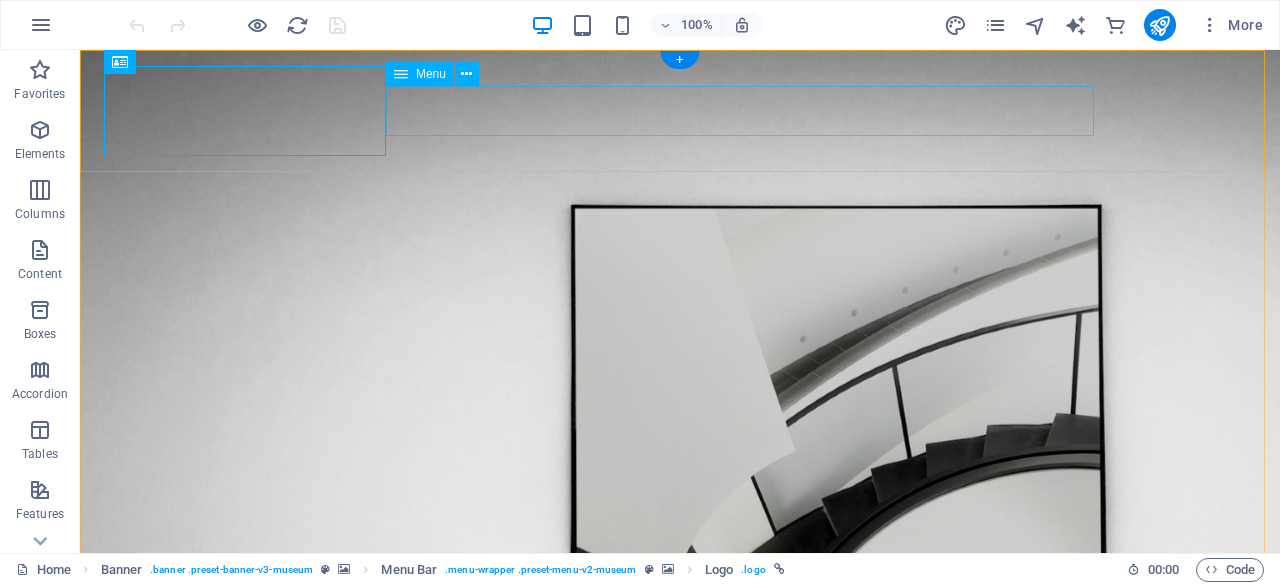 click on "About Us Praktikum Perekrutan Contact" at bounding box center [680, 990] 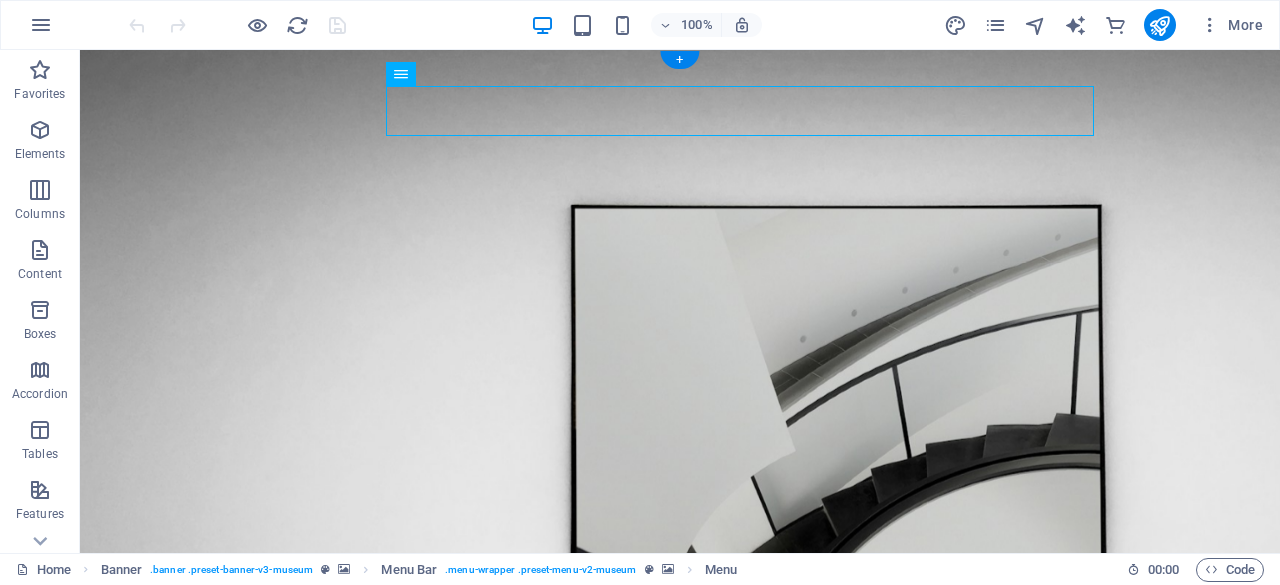 click at bounding box center (680, 798) 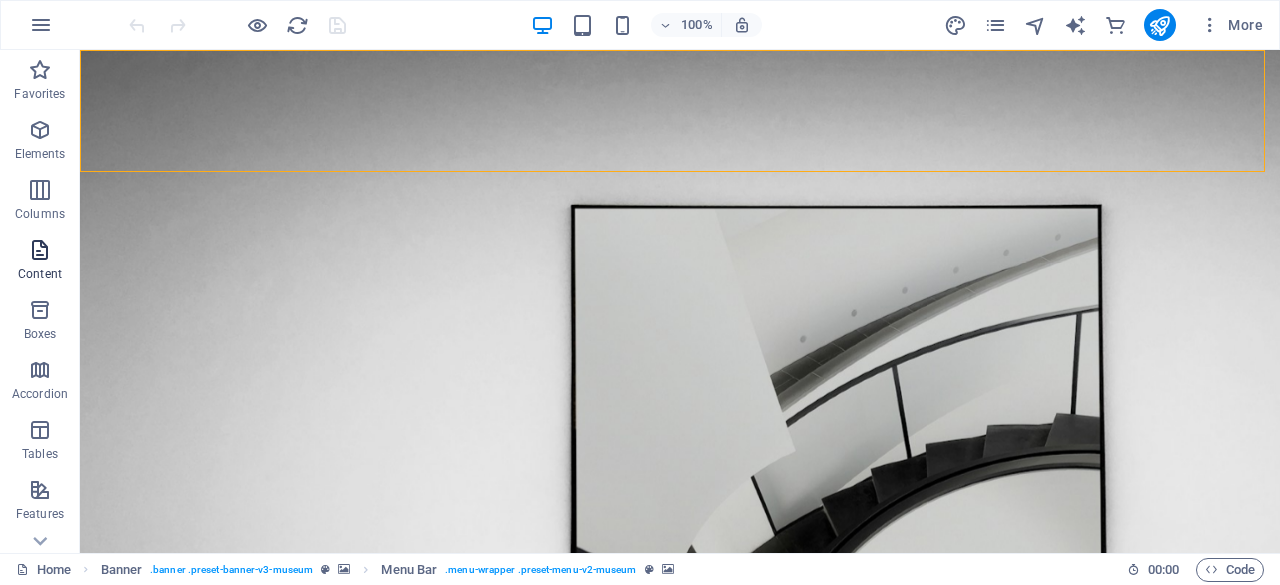 click on "Content" at bounding box center [40, 274] 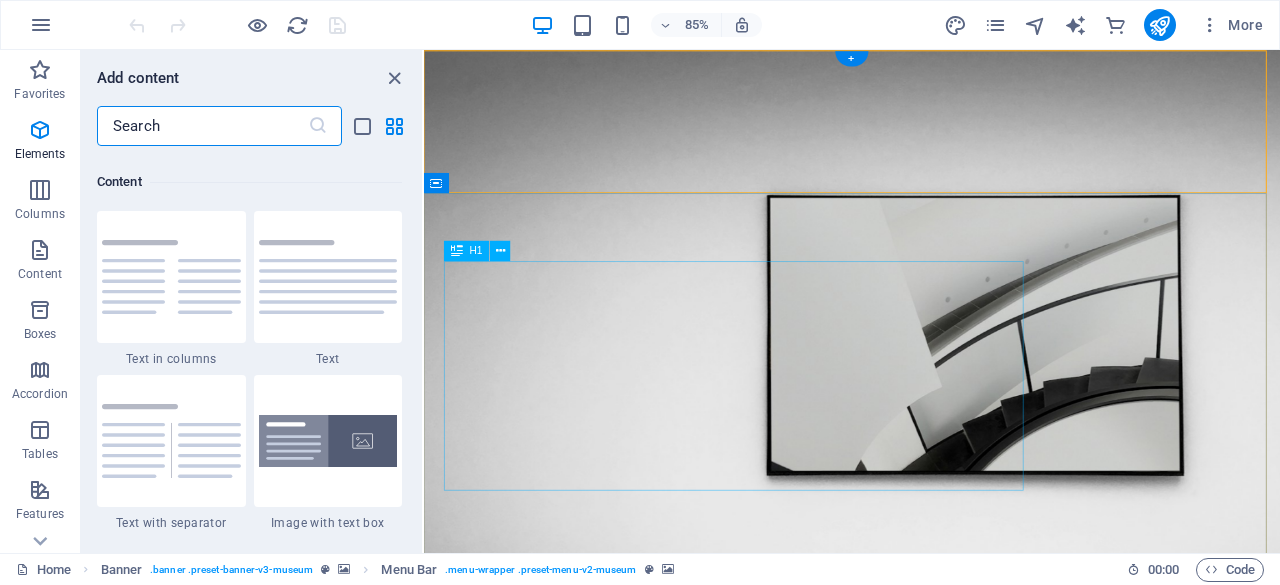 scroll, scrollTop: 3499, scrollLeft: 0, axis: vertical 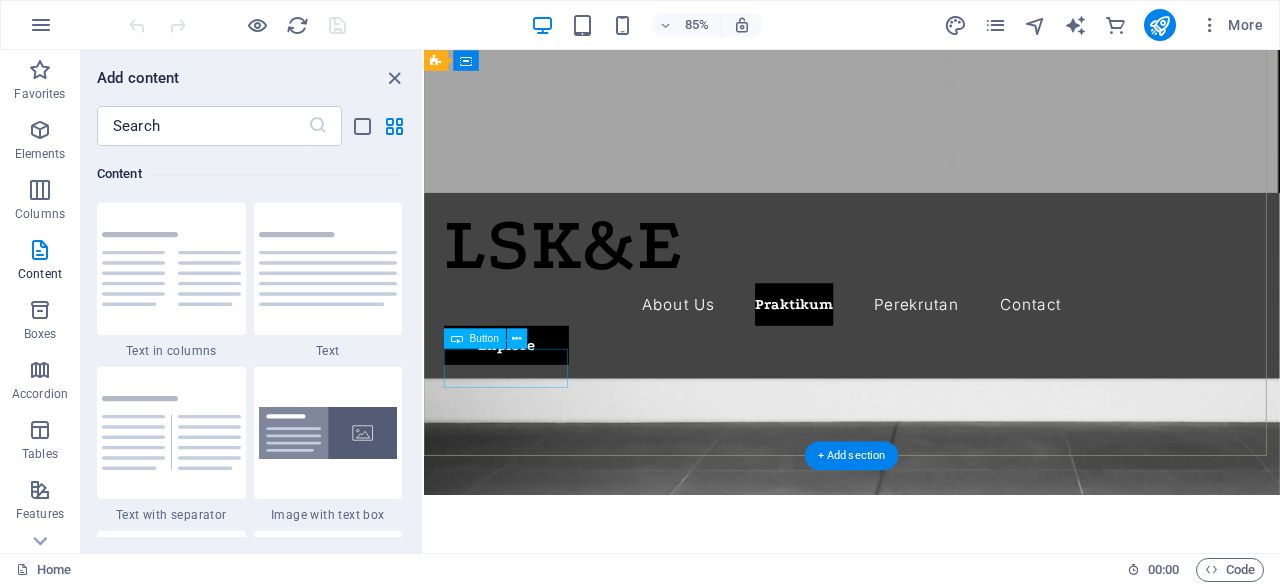 click on "Explore" at bounding box center [927, 1157] 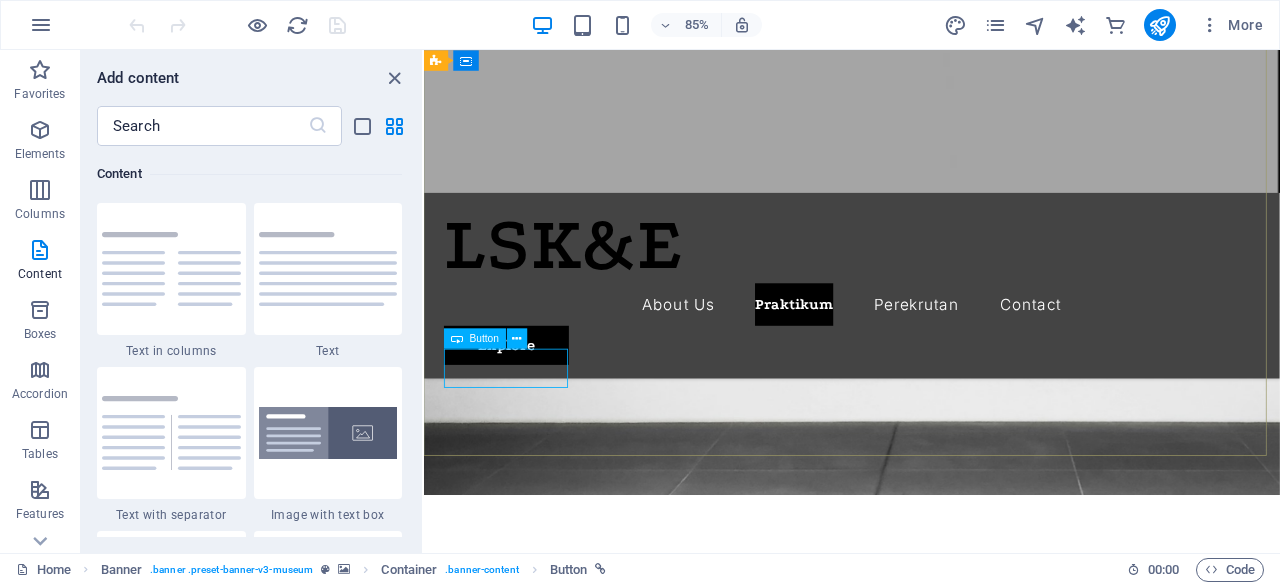 click on "Button" at bounding box center (484, 338) 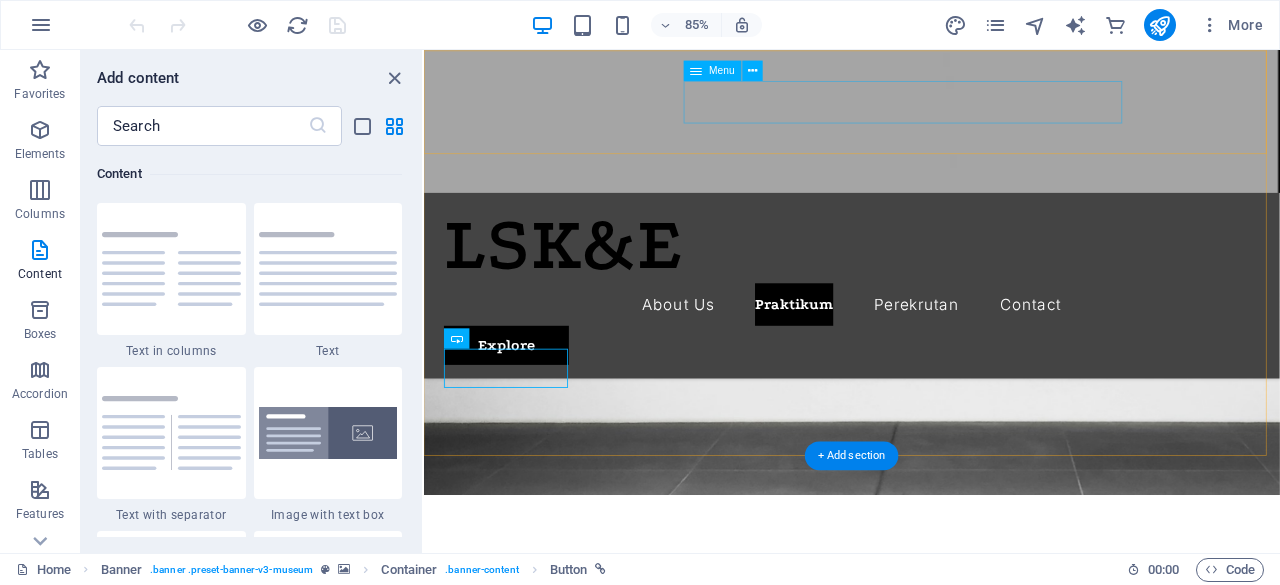 click on "About Us Praktikum Perekrutan Contact" at bounding box center [927, 349] 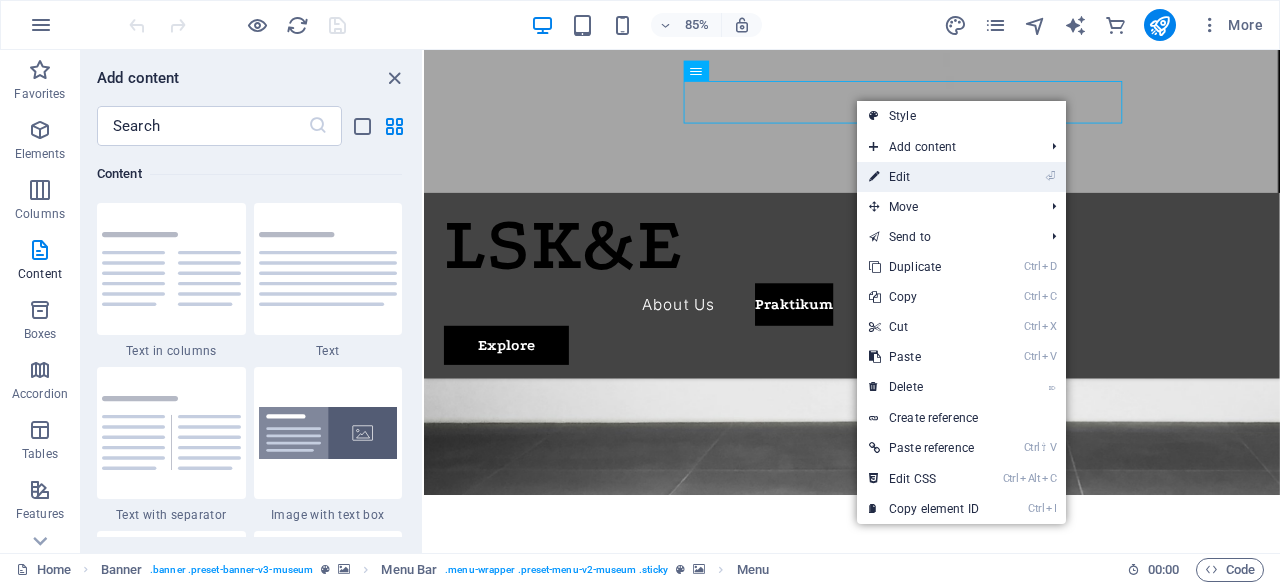 click on "⏎  Edit" at bounding box center (924, 177) 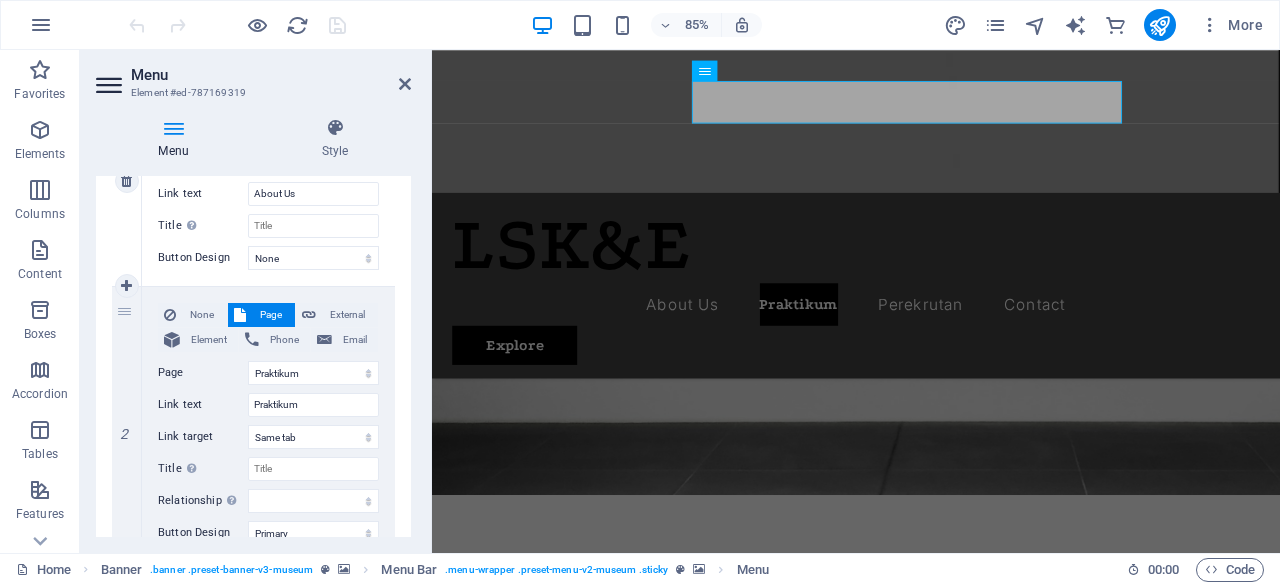 scroll, scrollTop: 319, scrollLeft: 0, axis: vertical 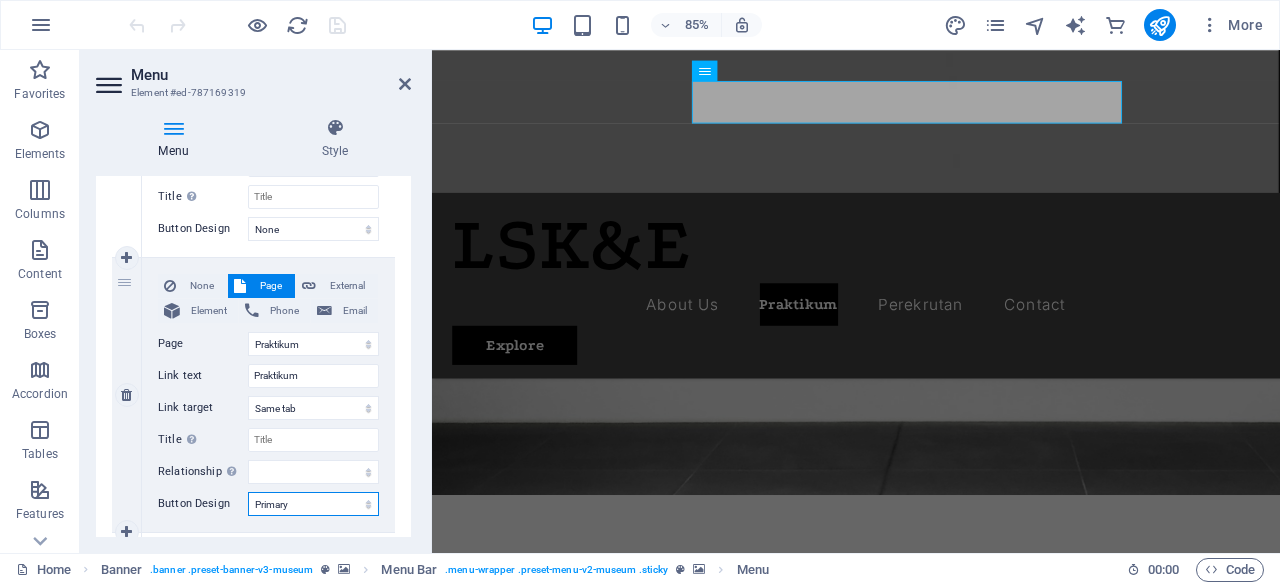 click on "None Default Primary Secondary" at bounding box center (313, 504) 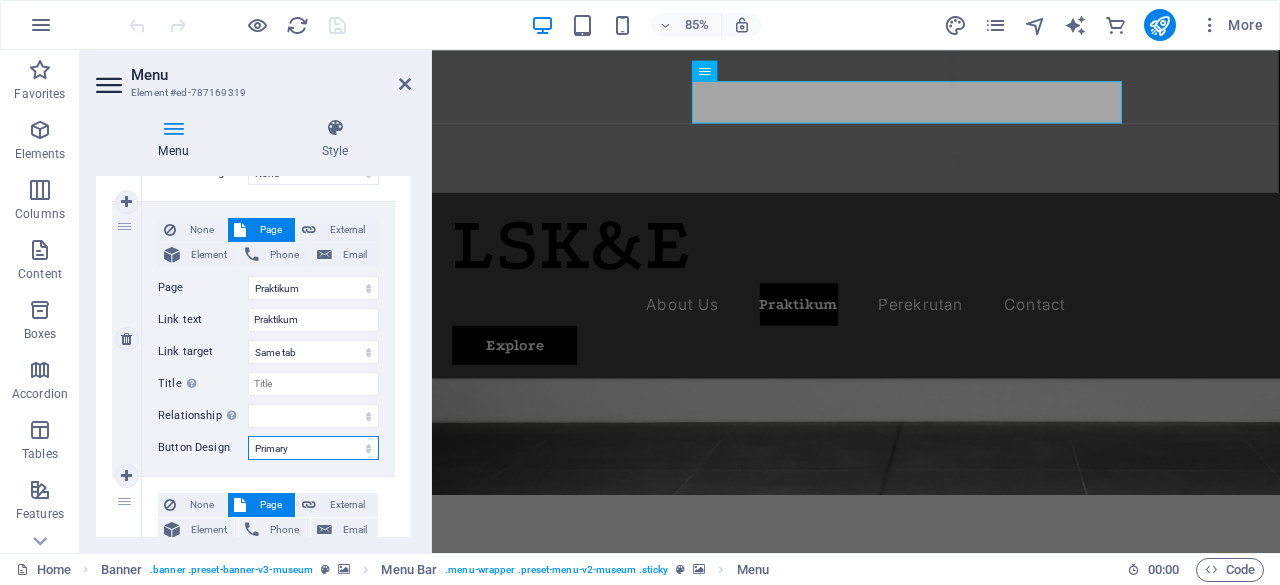 scroll, scrollTop: 377, scrollLeft: 0, axis: vertical 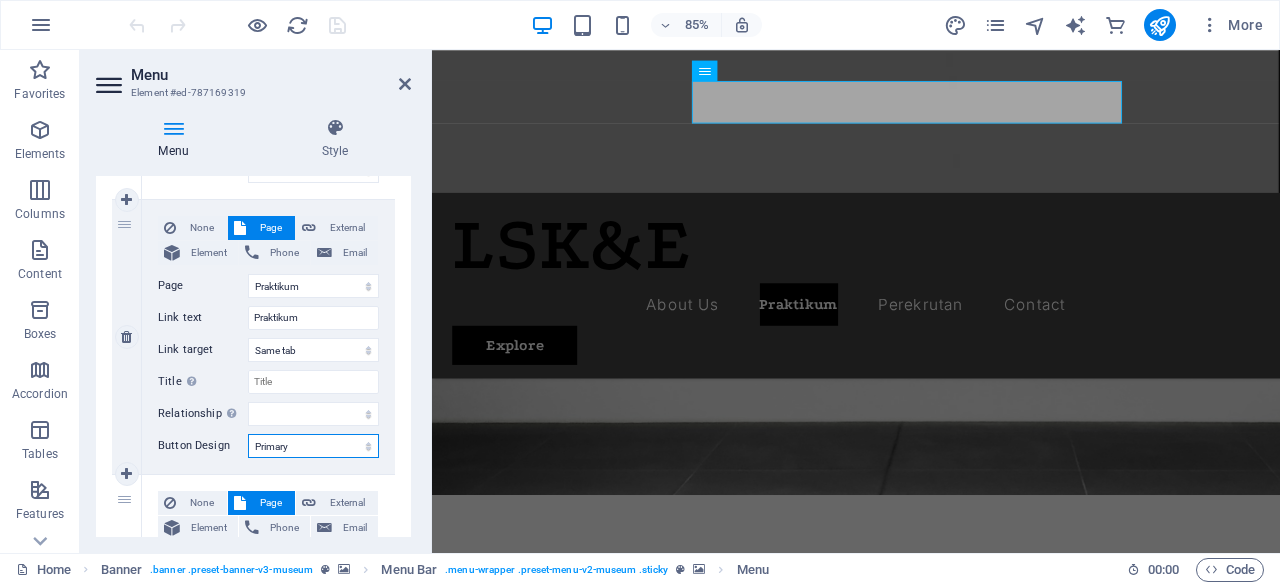 click on "None Default Primary Secondary" at bounding box center [313, 446] 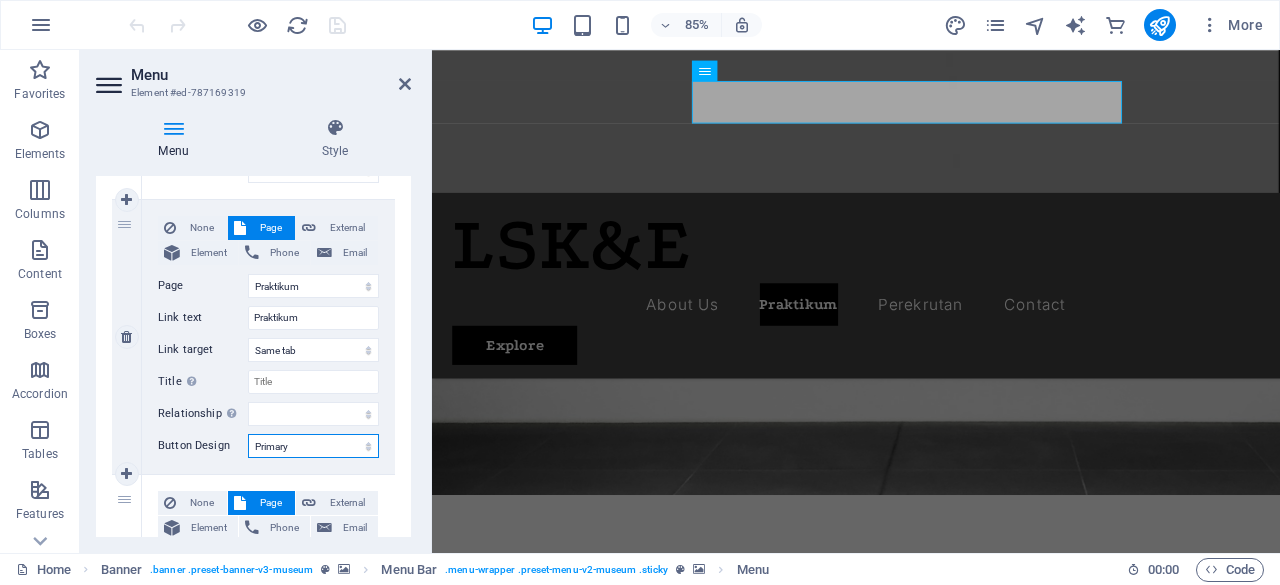 select on "default" 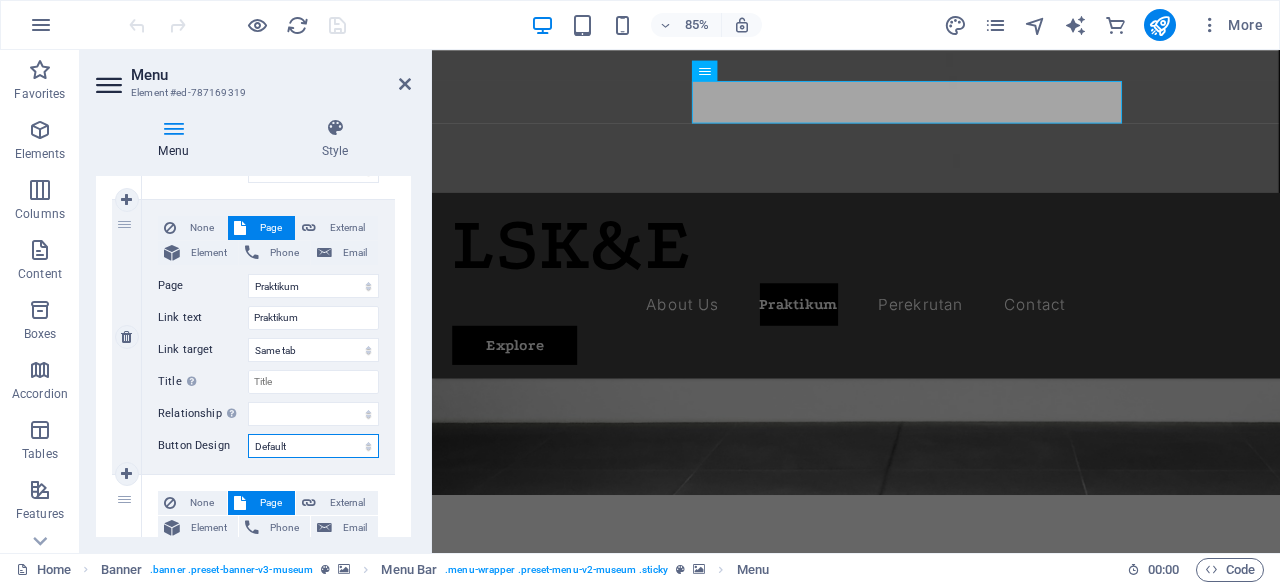 click on "None Default Primary Secondary" at bounding box center (313, 446) 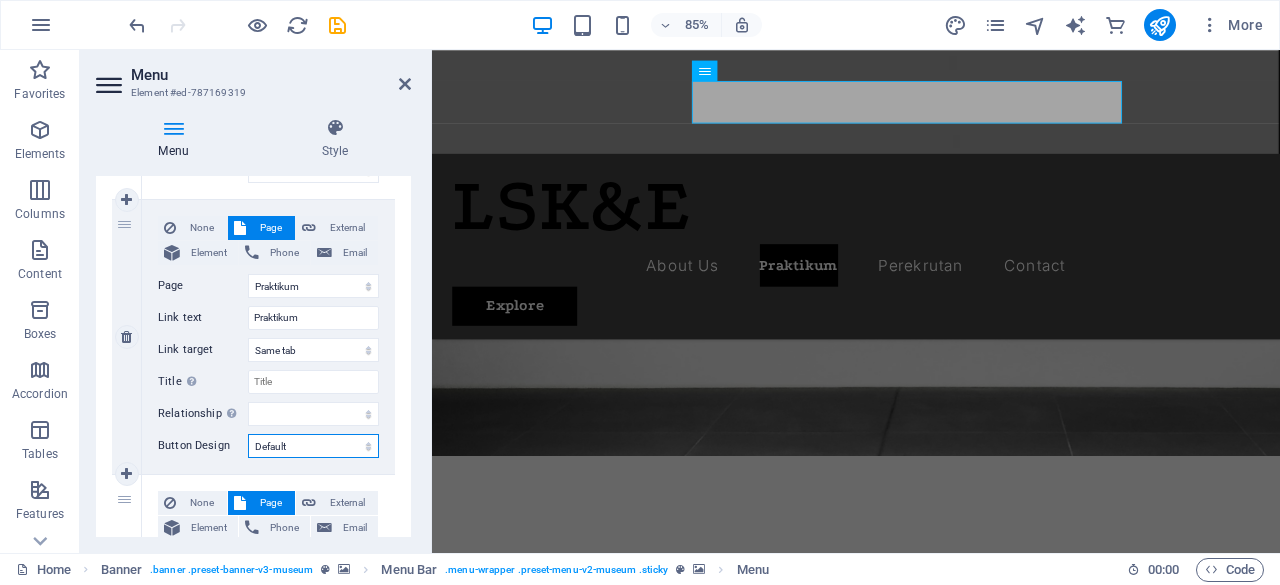 click on "None Default Primary Secondary" at bounding box center [313, 446] 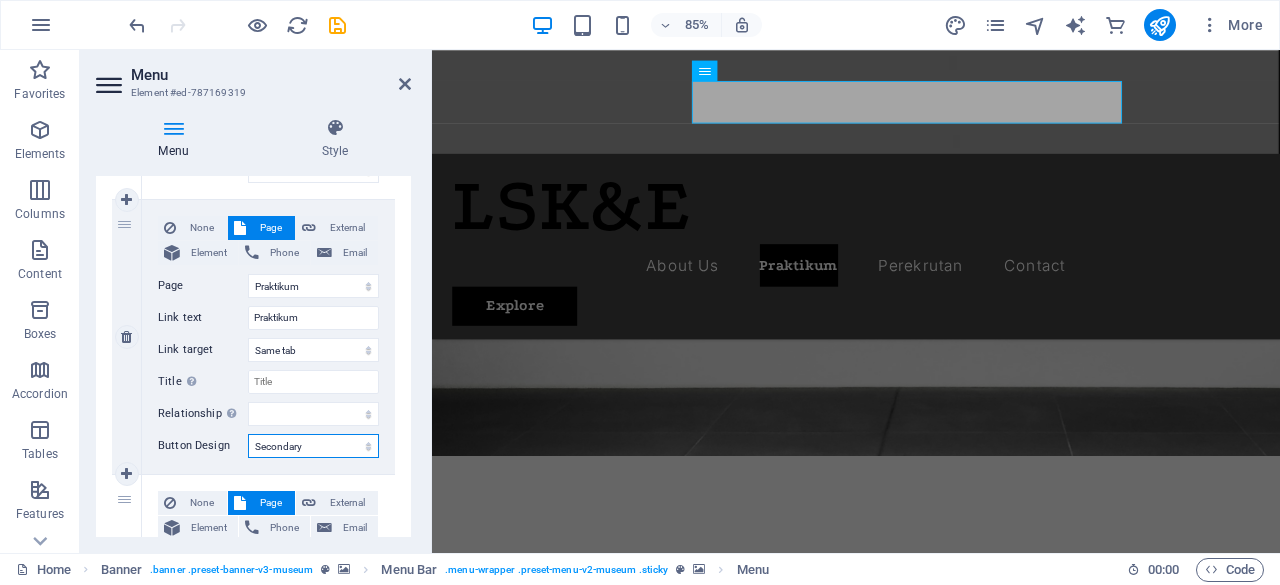 click on "None Default Primary Secondary" at bounding box center (313, 446) 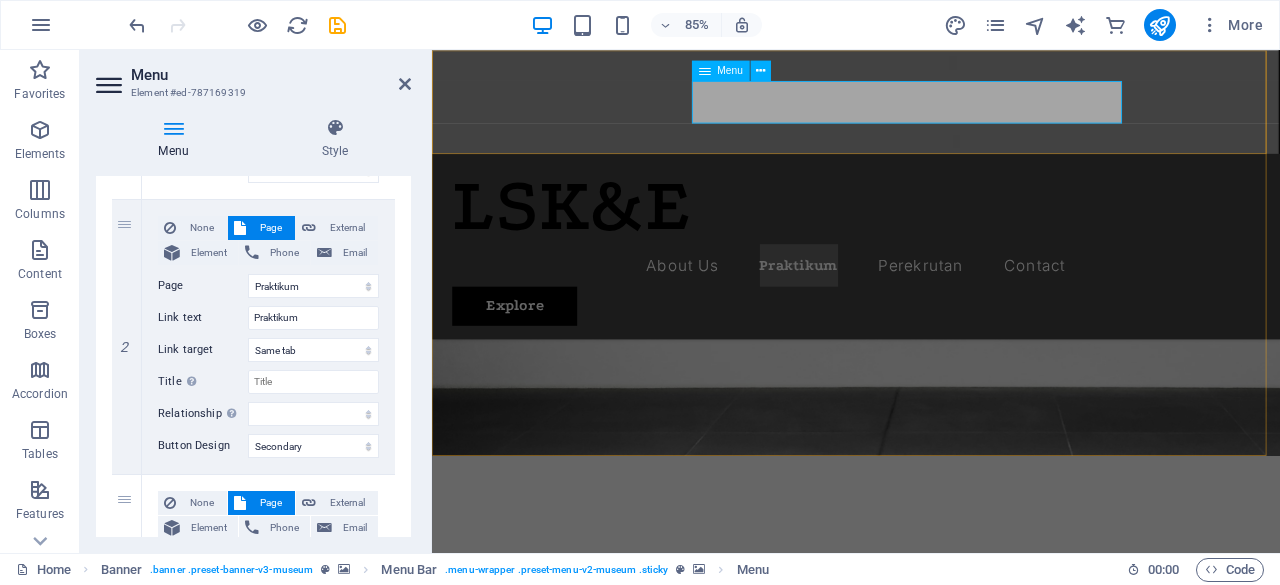 click on "About Us Praktikum Perekrutan Contact" at bounding box center [931, 303] 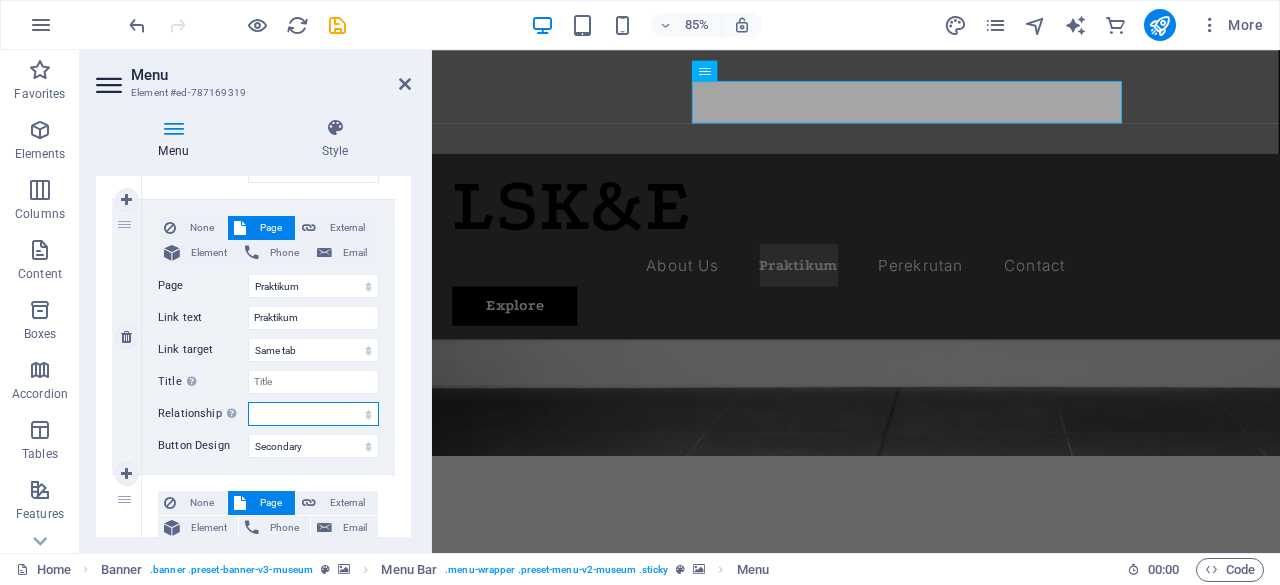 click on "alternate author bookmark external help license next nofollow noreferrer noopener prev search tag" at bounding box center (313, 414) 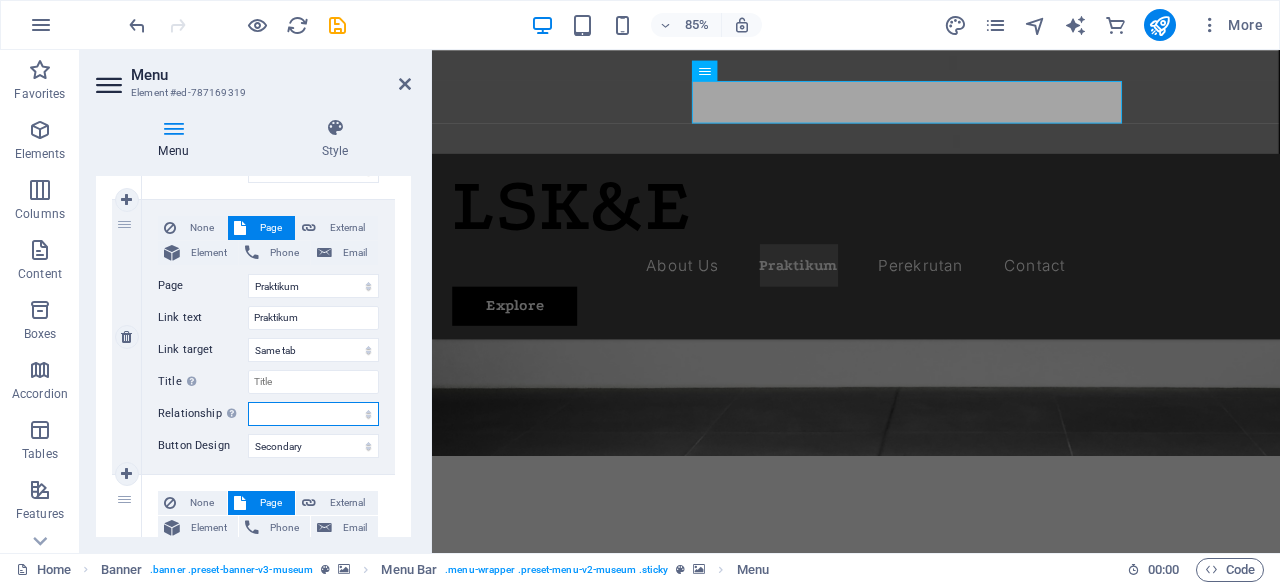 select on "author" 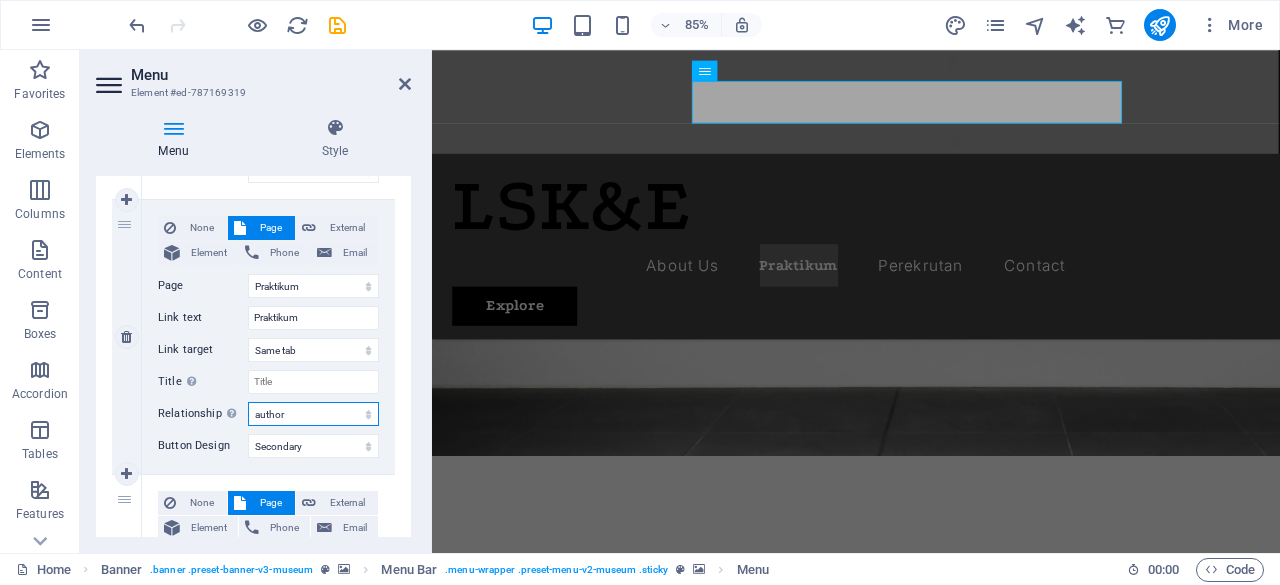 click on "alternate author bookmark external help license next nofollow noreferrer noopener prev search tag" at bounding box center (313, 414) 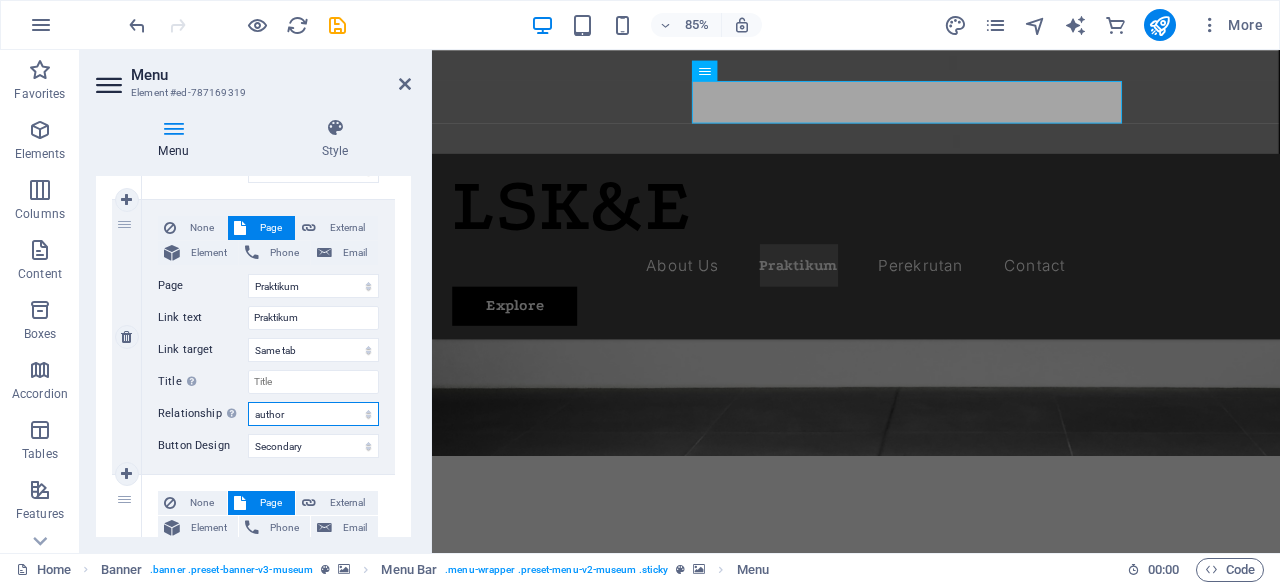 click on "alternate author bookmark external help license next nofollow noreferrer noopener prev search tag" at bounding box center [313, 414] 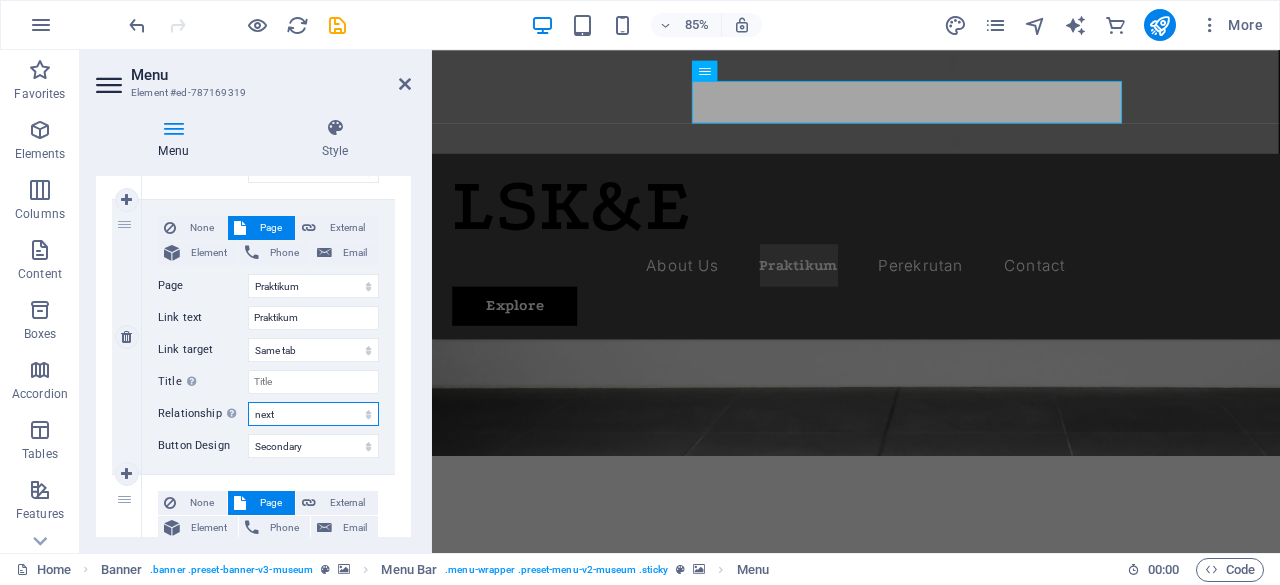 click on "alternate author bookmark external help license next nofollow noreferrer noopener prev search tag" at bounding box center (313, 414) 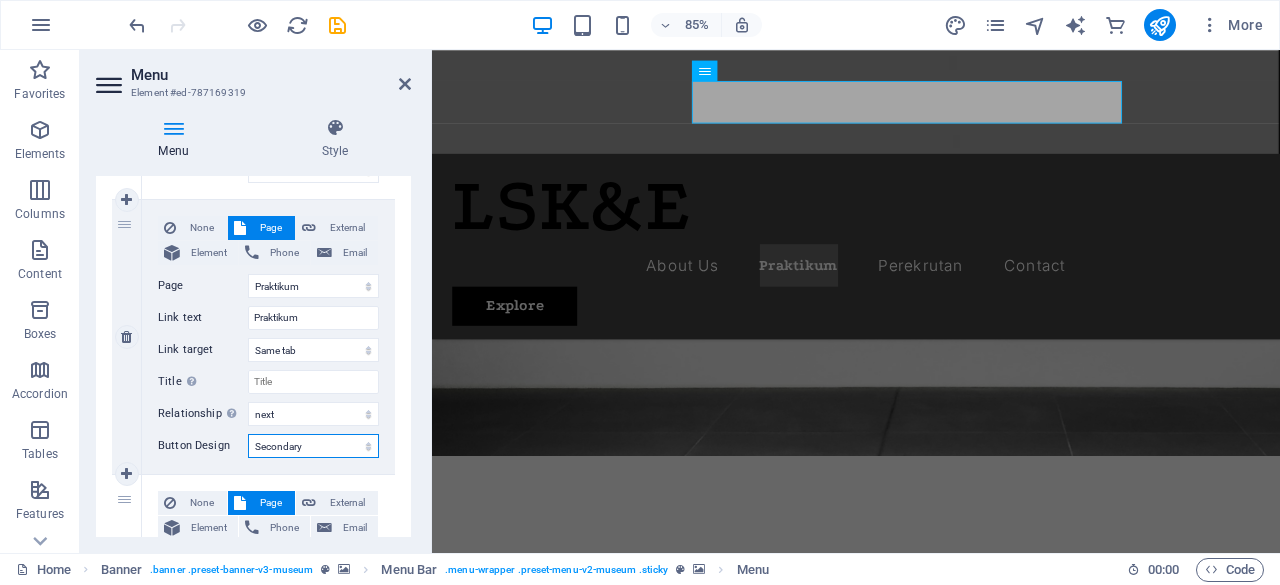 click on "None Default Primary Secondary" at bounding box center (313, 446) 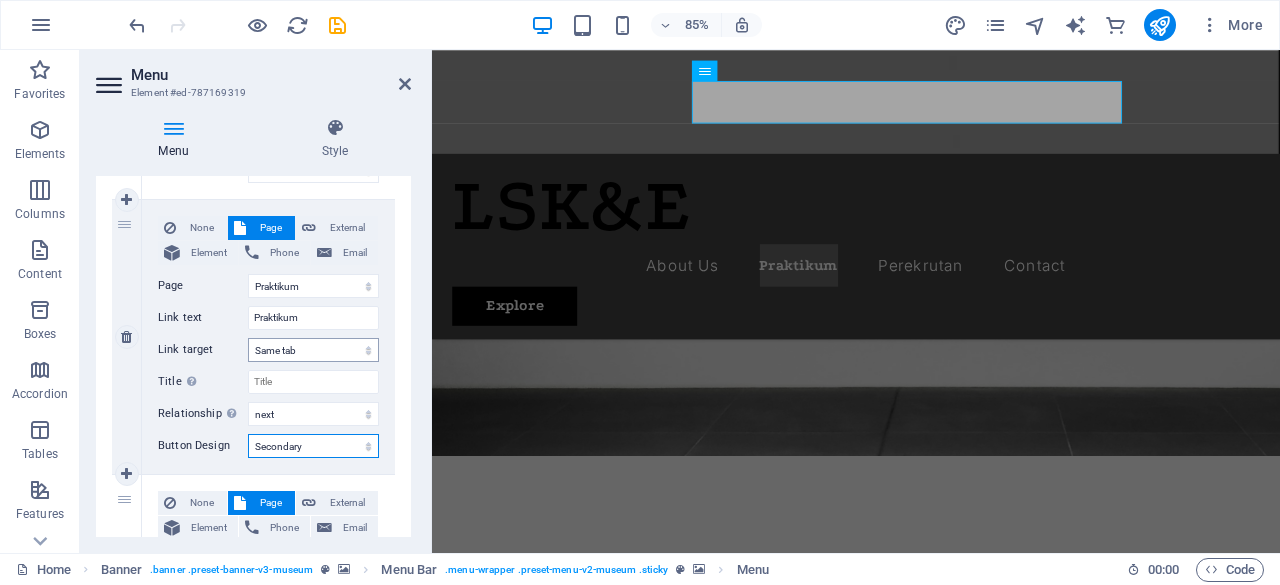 drag, startPoint x: 314, startPoint y: 448, endPoint x: 305, endPoint y: 347, distance: 101.4002 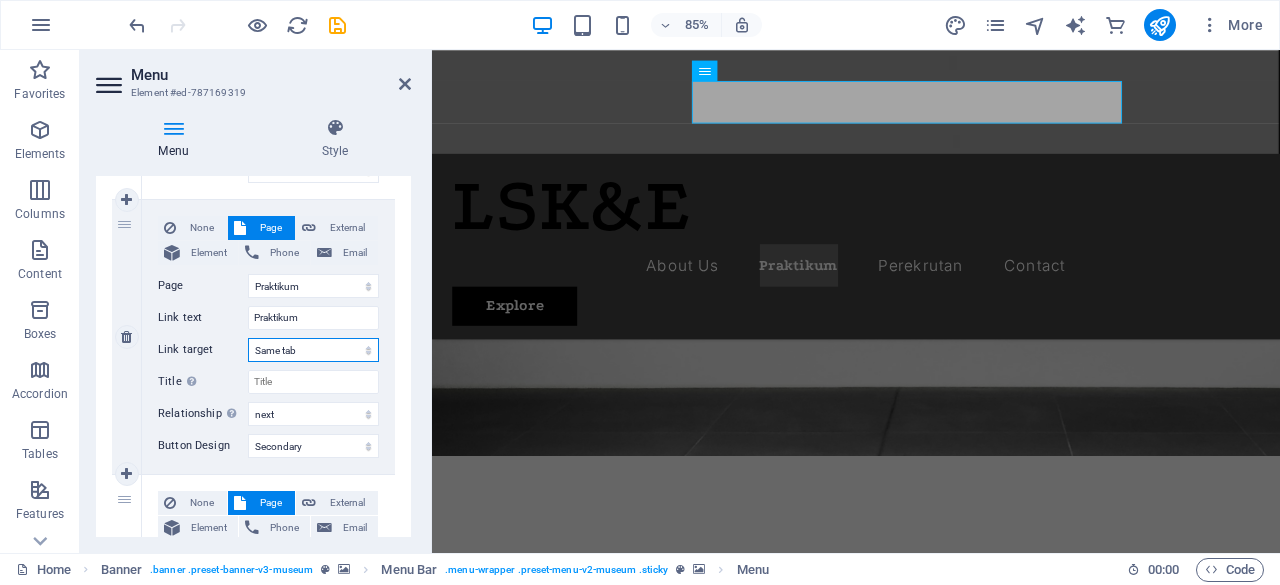 click on "New tab Same tab Overlay" at bounding box center [313, 350] 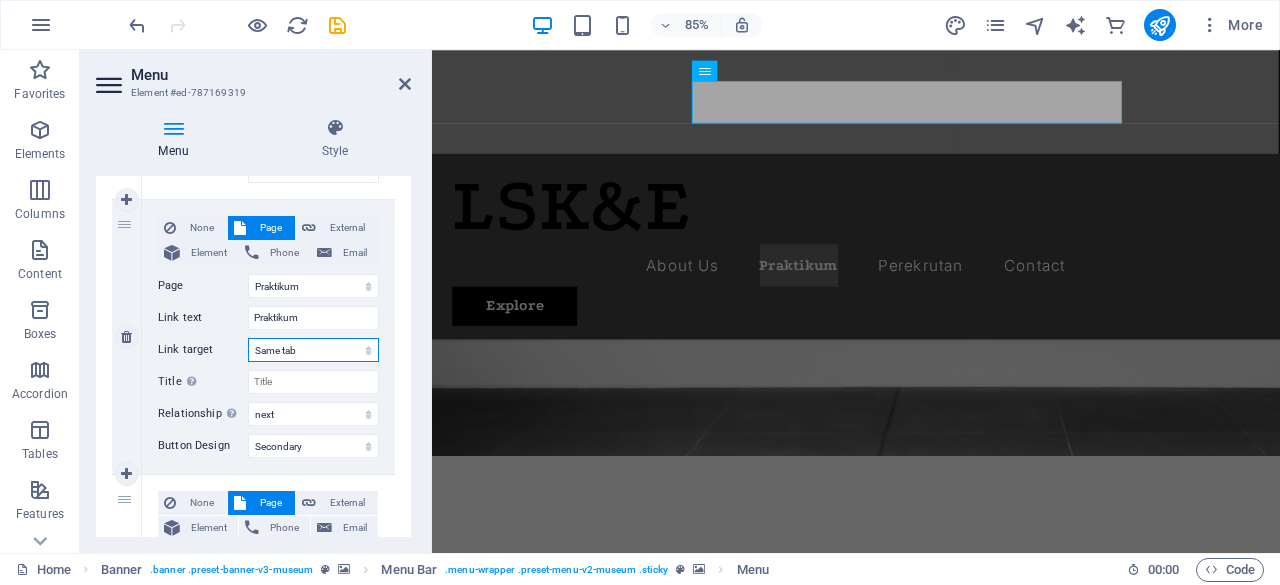 select on "blank" 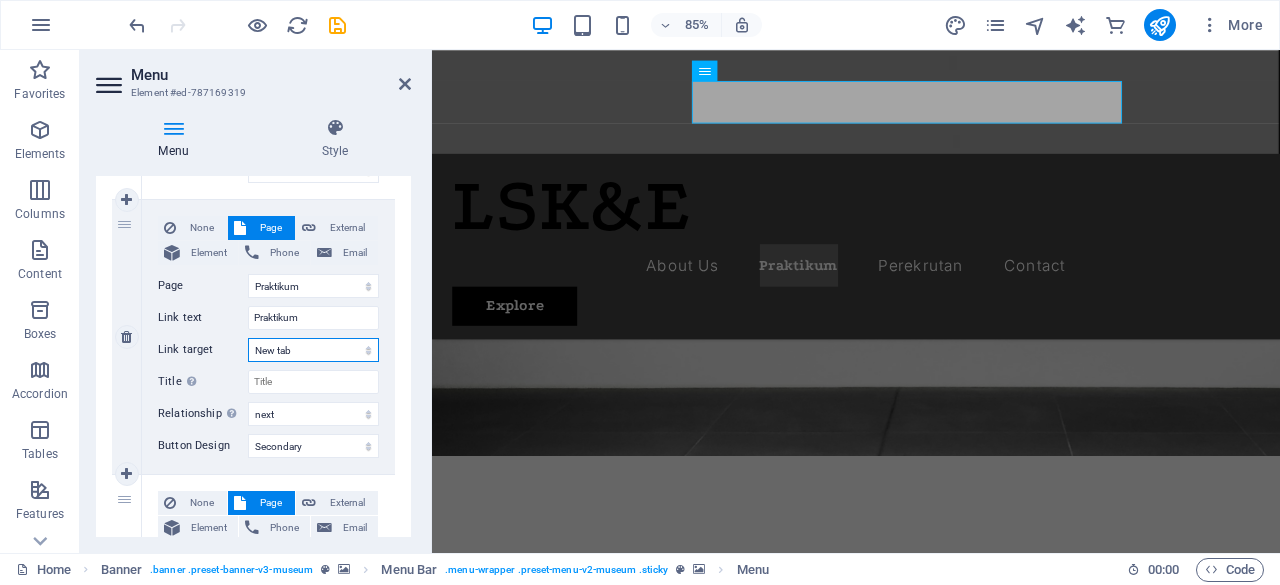 click on "New tab Same tab Overlay" at bounding box center (313, 350) 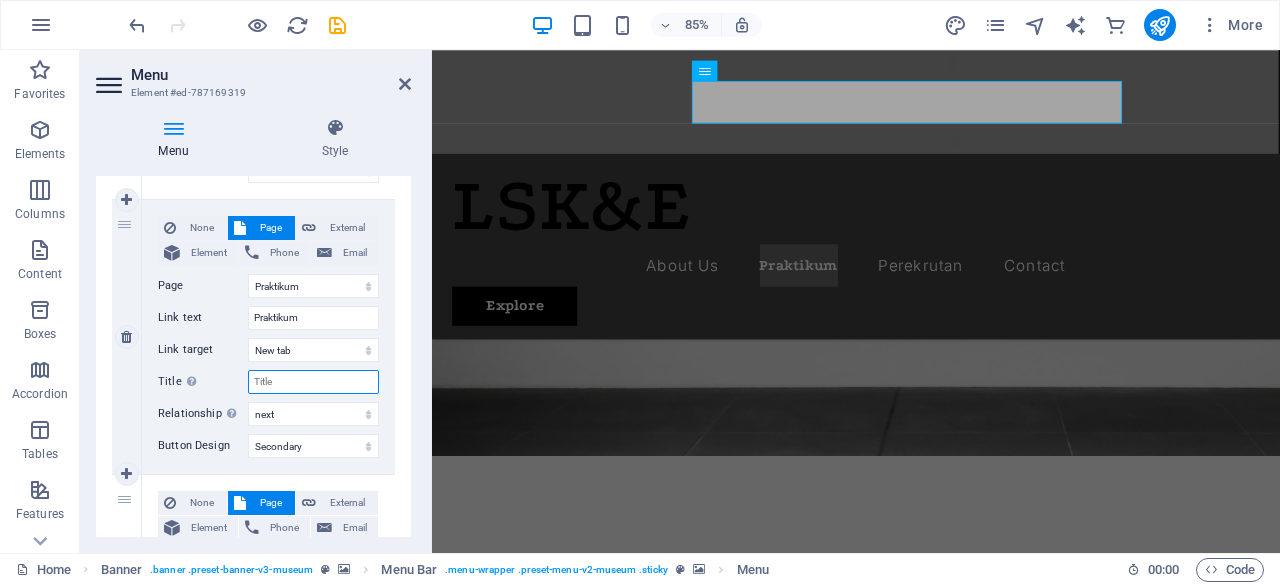 click on "Title Additional link description, should not be the same as the link text. The title is most often shown as a tooltip text when the mouse moves over the element. Leave empty if uncertain." at bounding box center [313, 382] 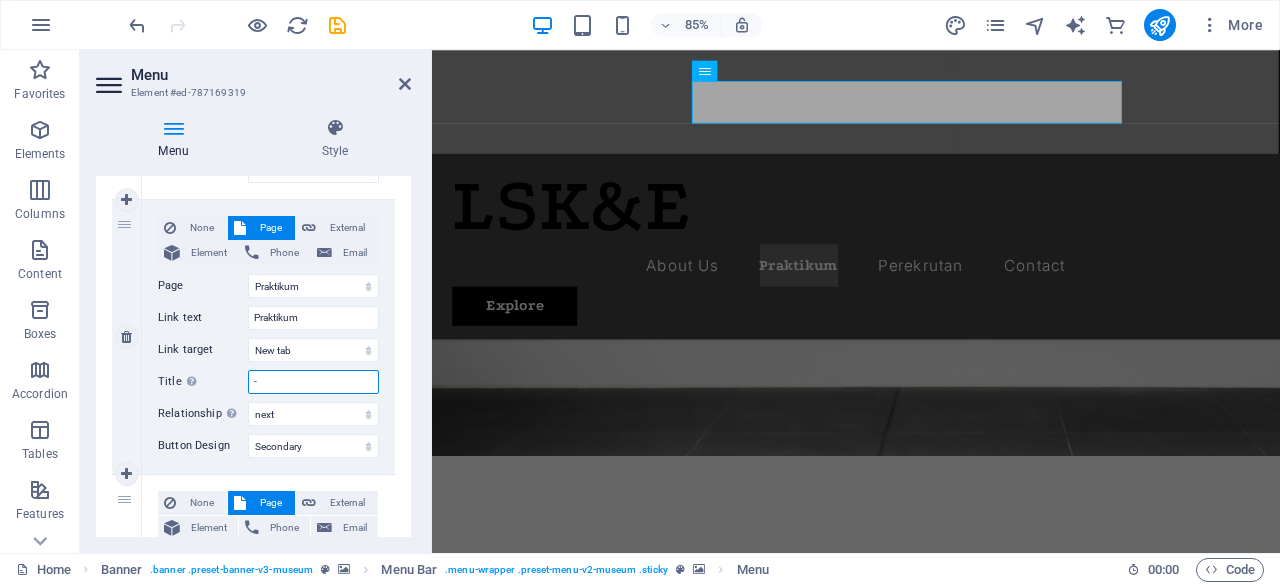 type 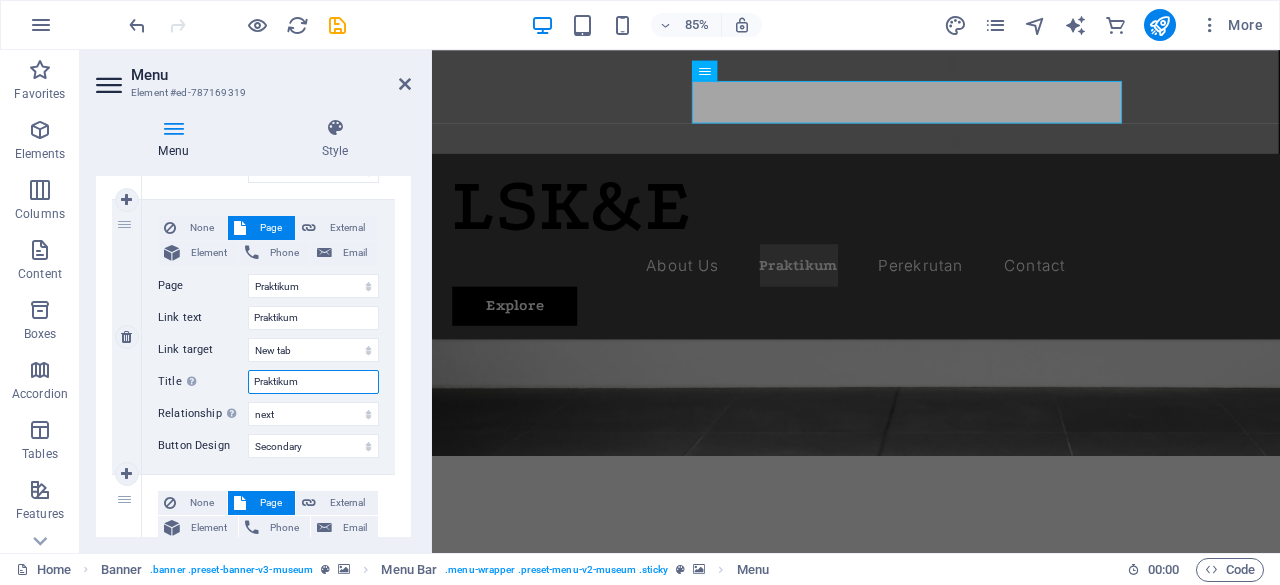 type on "Praktikum" 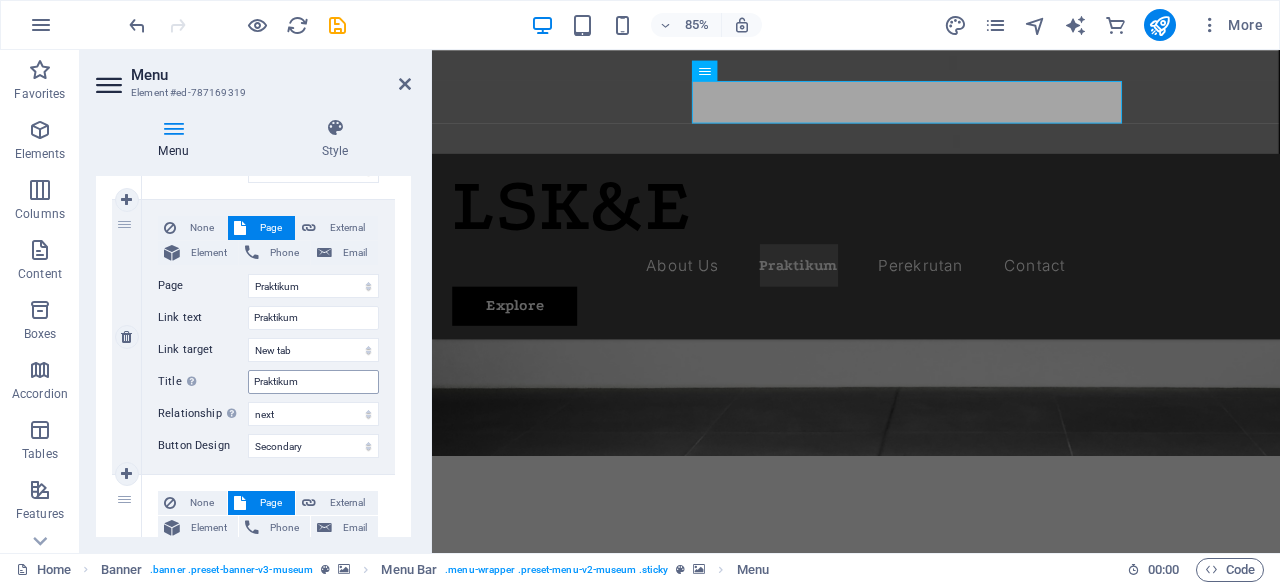 select 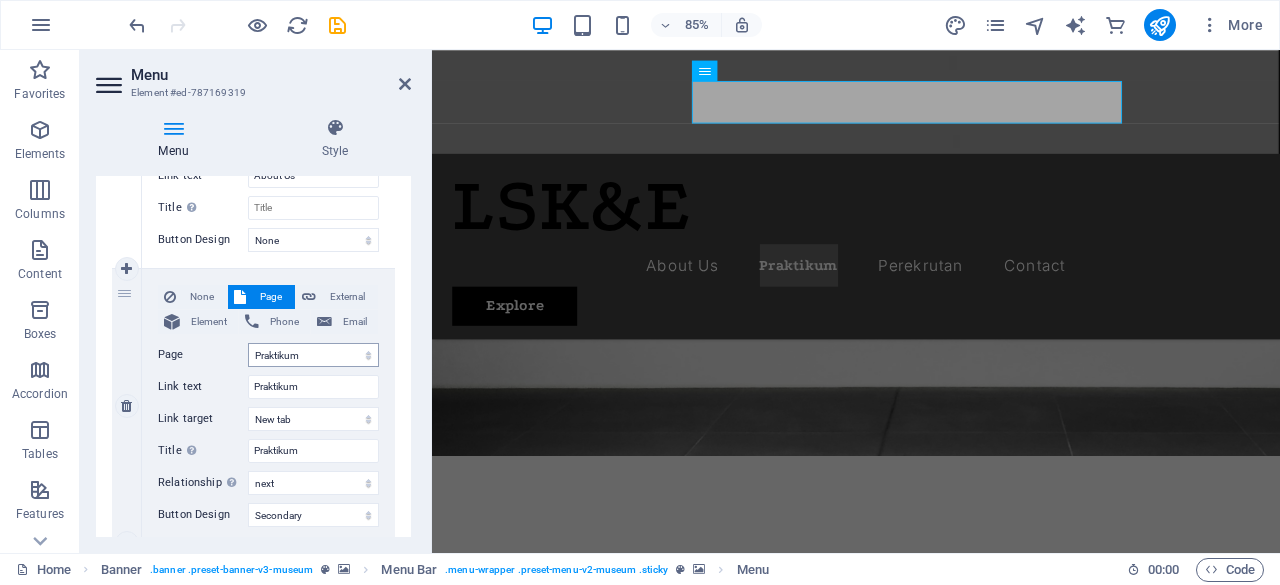 scroll, scrollTop: 374, scrollLeft: 0, axis: vertical 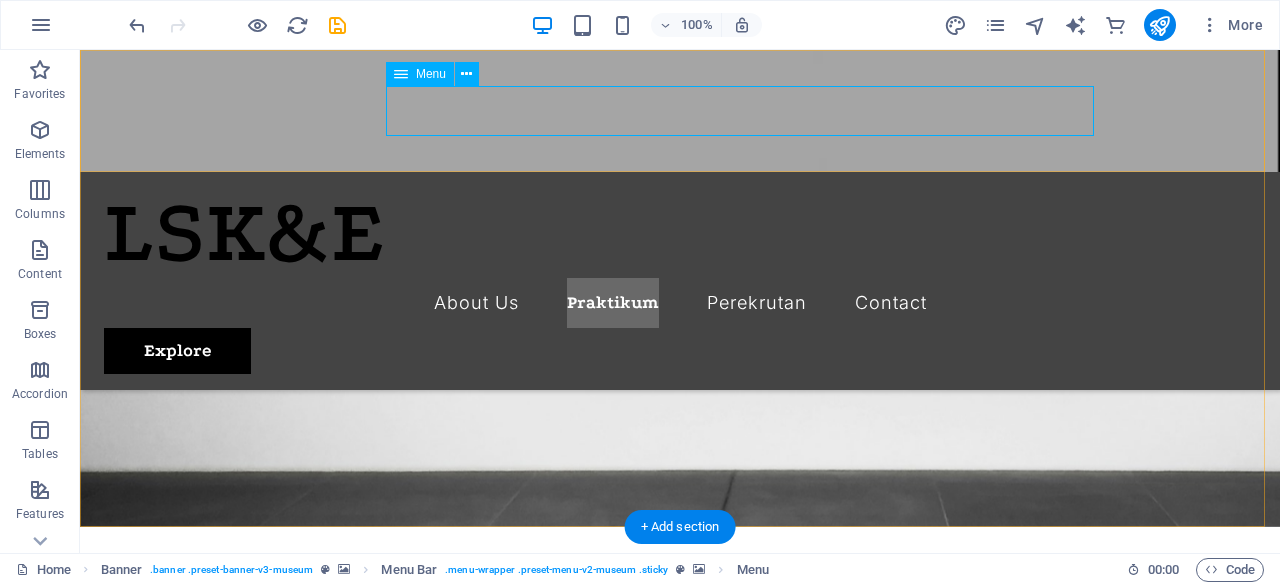 click on "About Us Praktikum Perekrutan Contact" at bounding box center (680, 303) 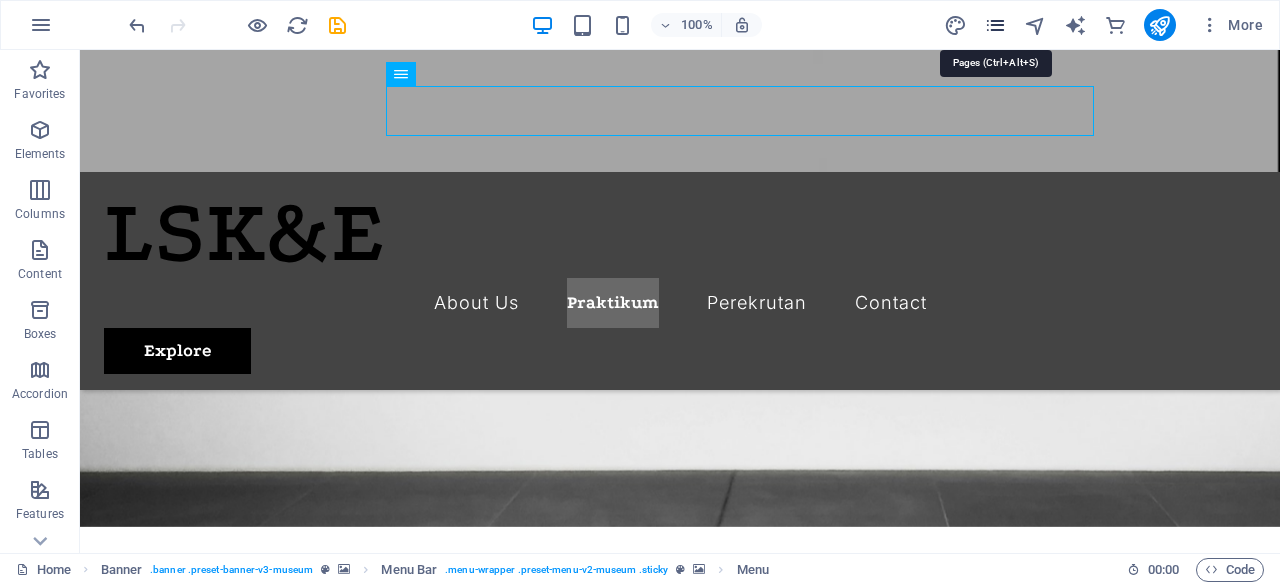 click at bounding box center (995, 25) 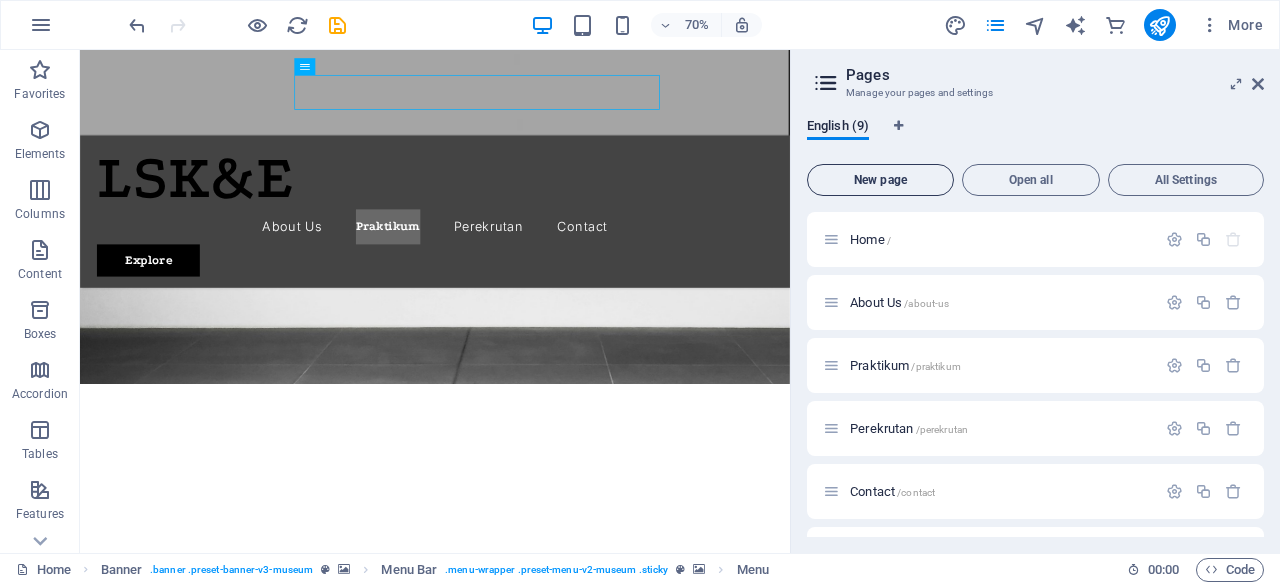 click on "New page" at bounding box center [880, 180] 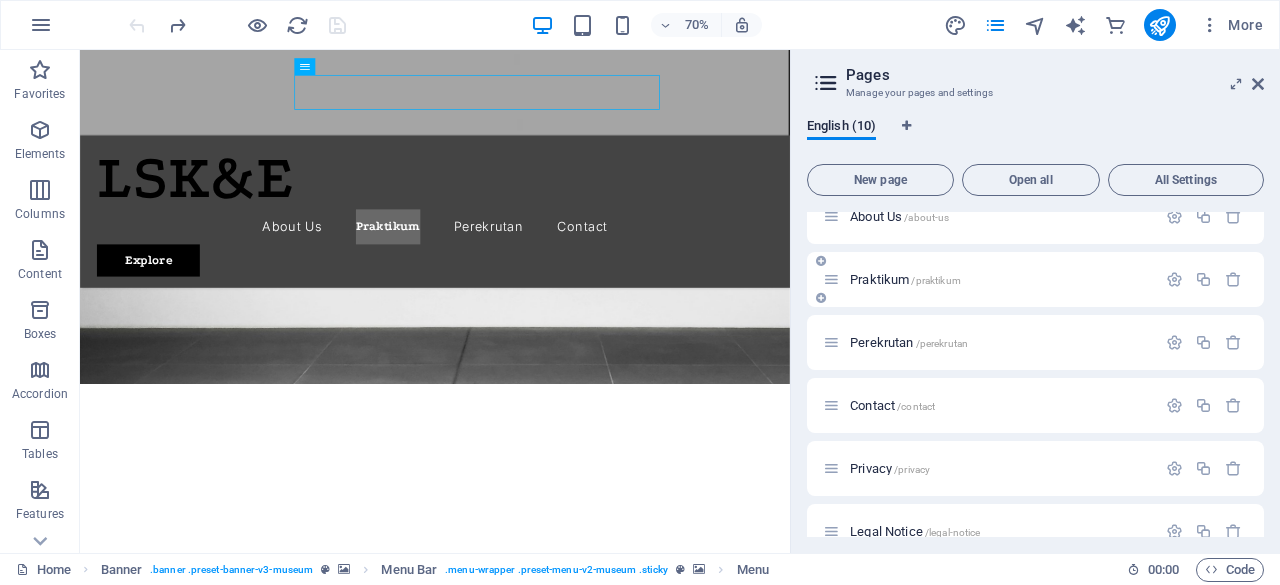 scroll, scrollTop: 23, scrollLeft: 0, axis: vertical 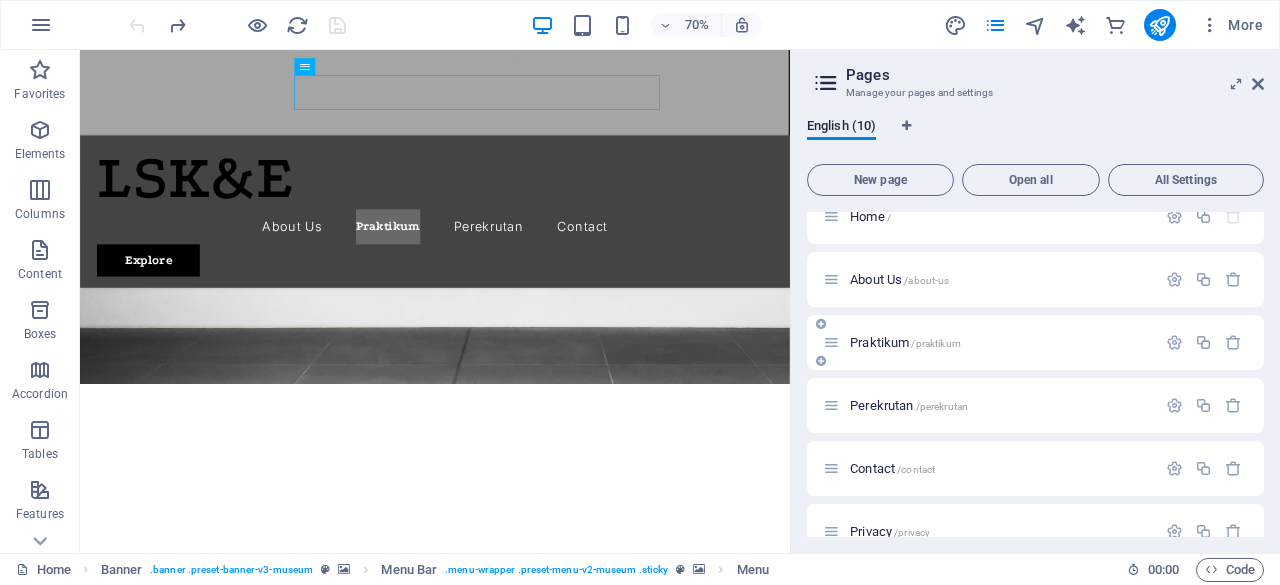 click on "/praktikum" at bounding box center [935, 343] 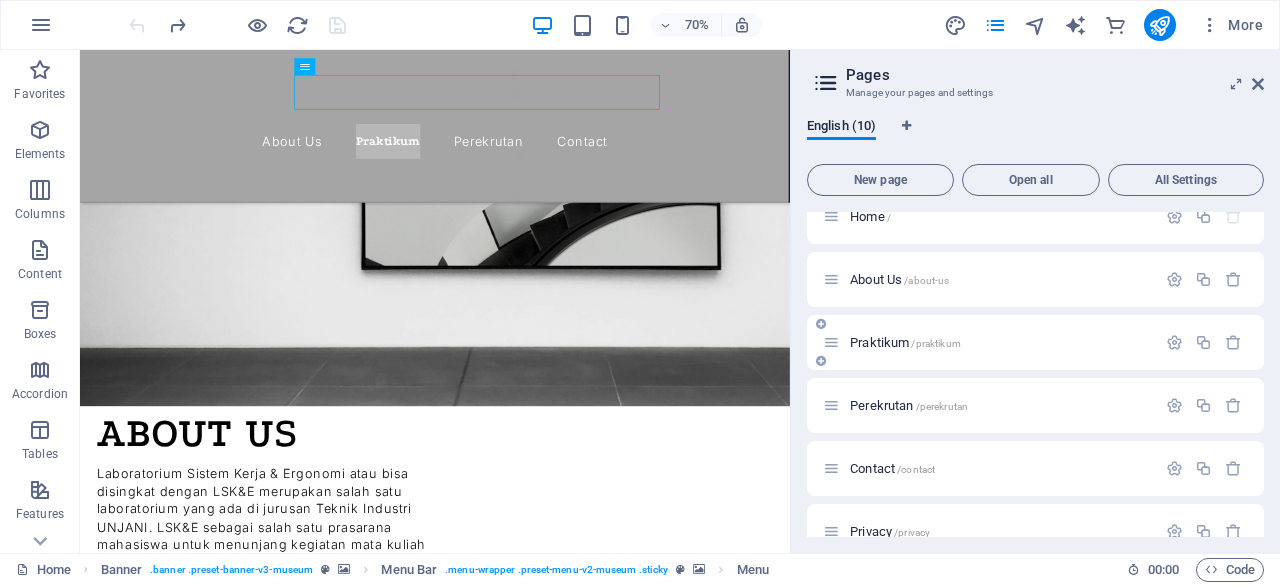 scroll, scrollTop: 0, scrollLeft: 0, axis: both 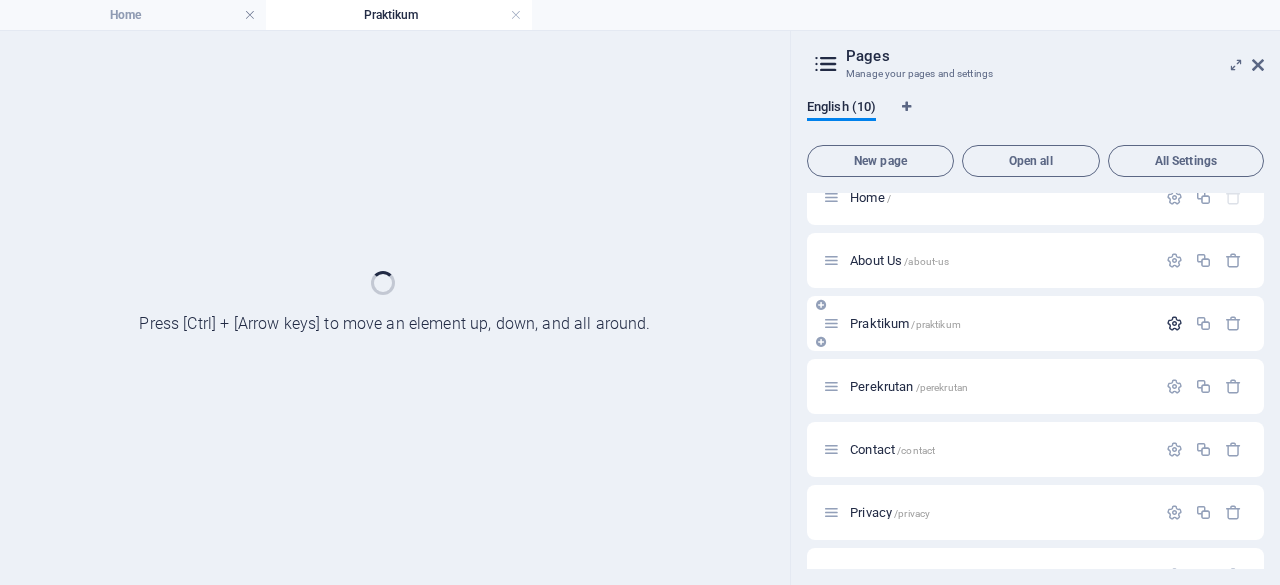 click at bounding box center [1174, 323] 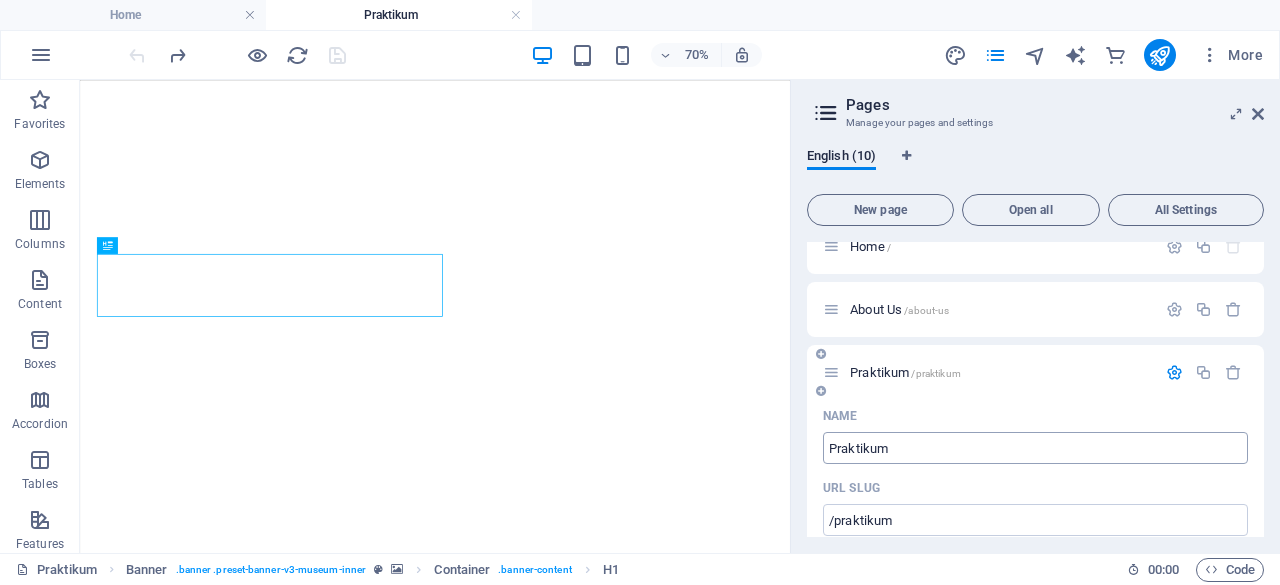 scroll, scrollTop: 227, scrollLeft: 0, axis: vertical 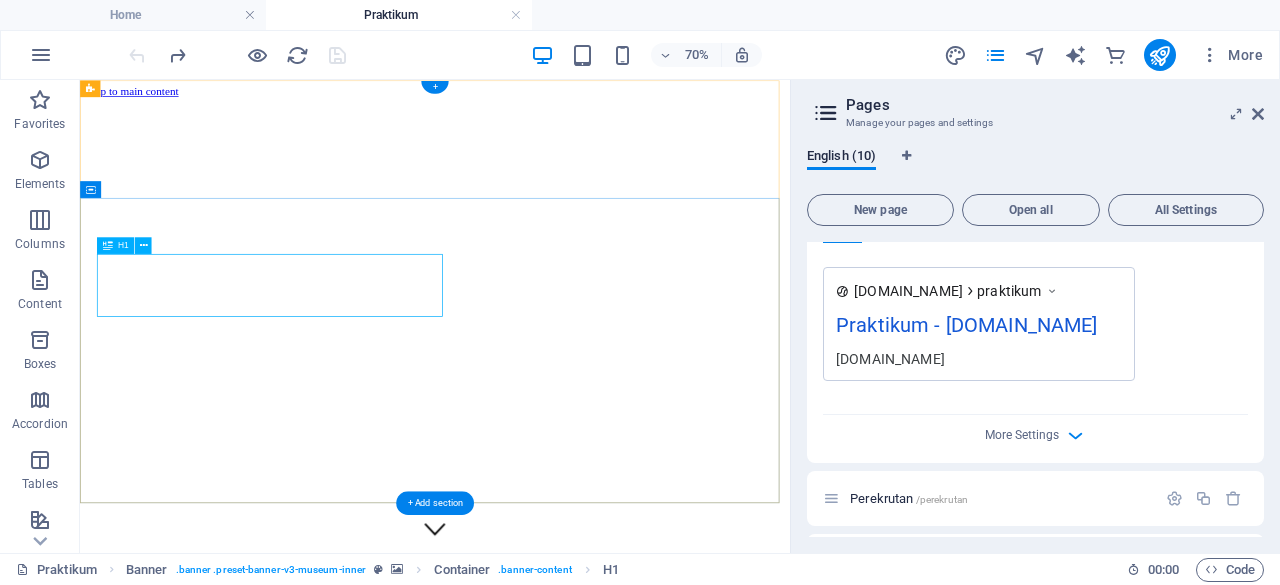 click on "Exhibitions" at bounding box center (587, 1137) 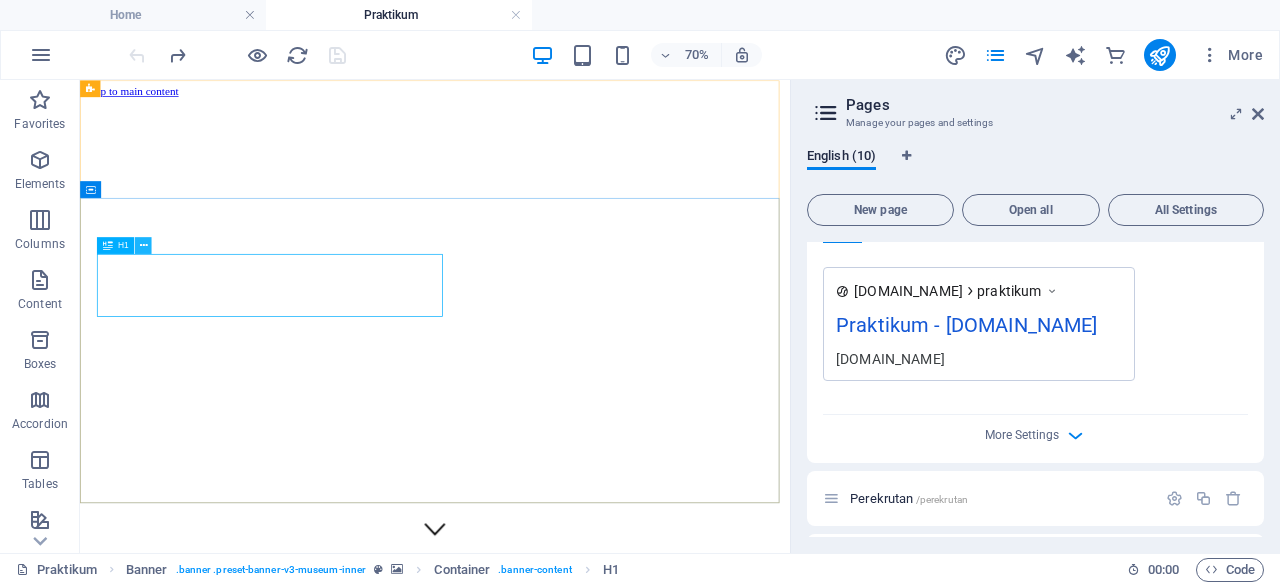 click at bounding box center (143, 245) 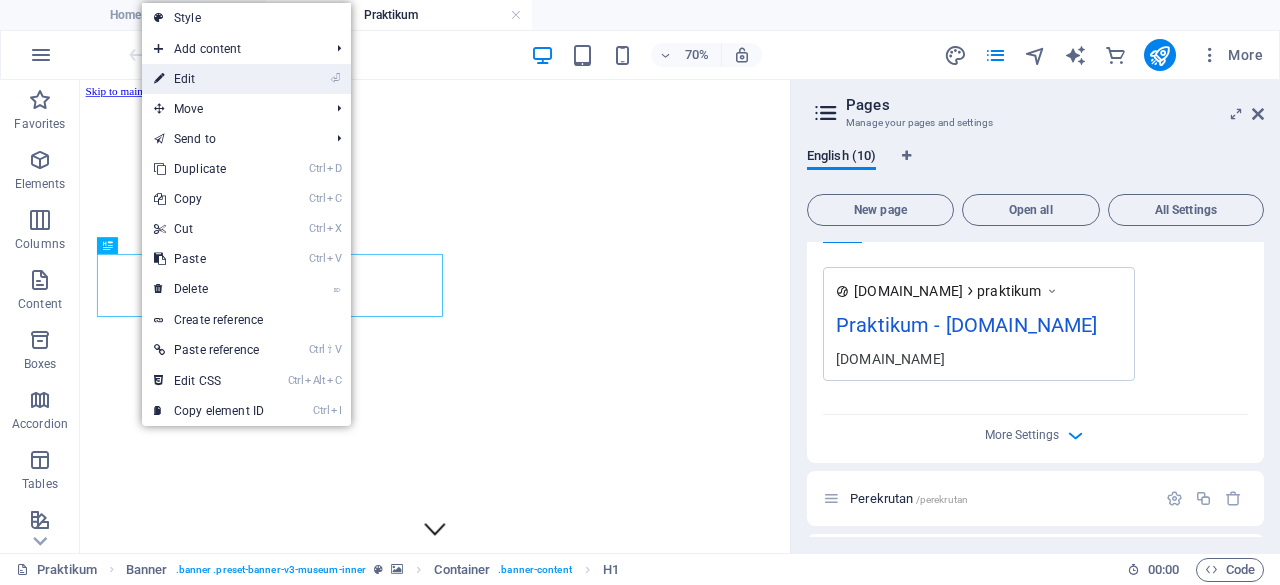 click on "⏎  Edit" at bounding box center [209, 79] 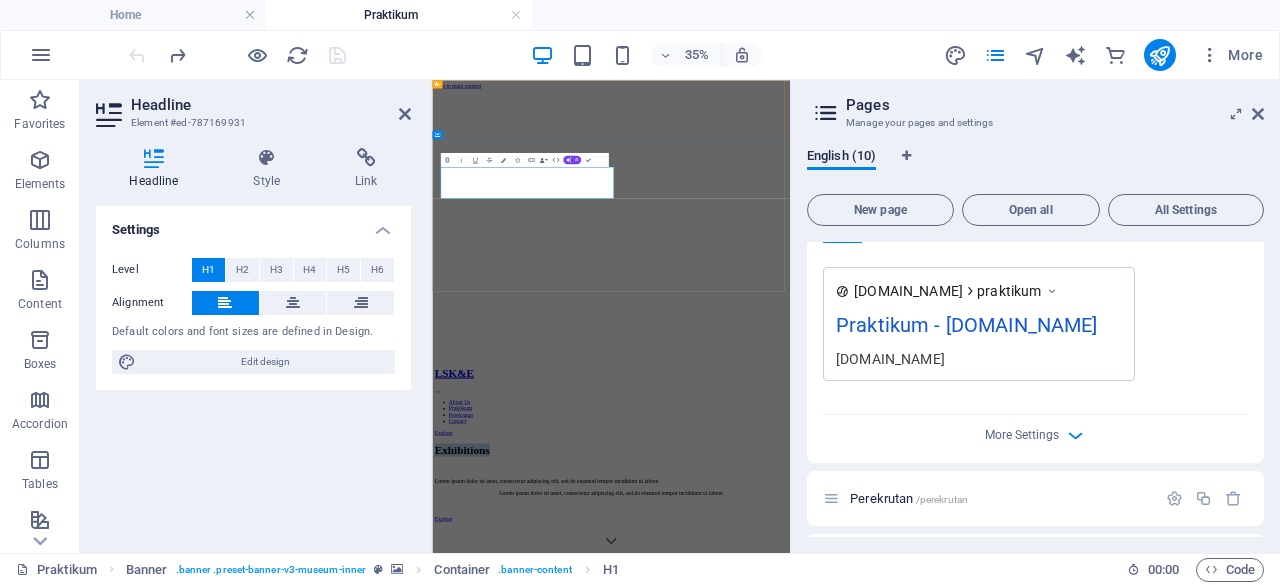 click on "Exhibitions" at bounding box center (518, 1137) 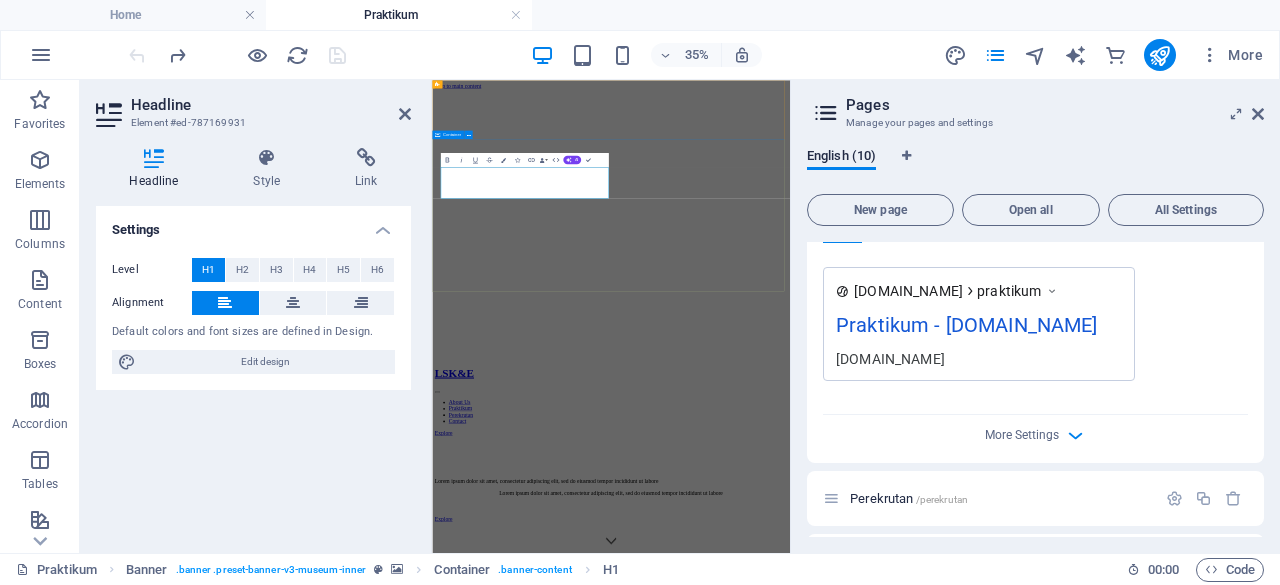 type 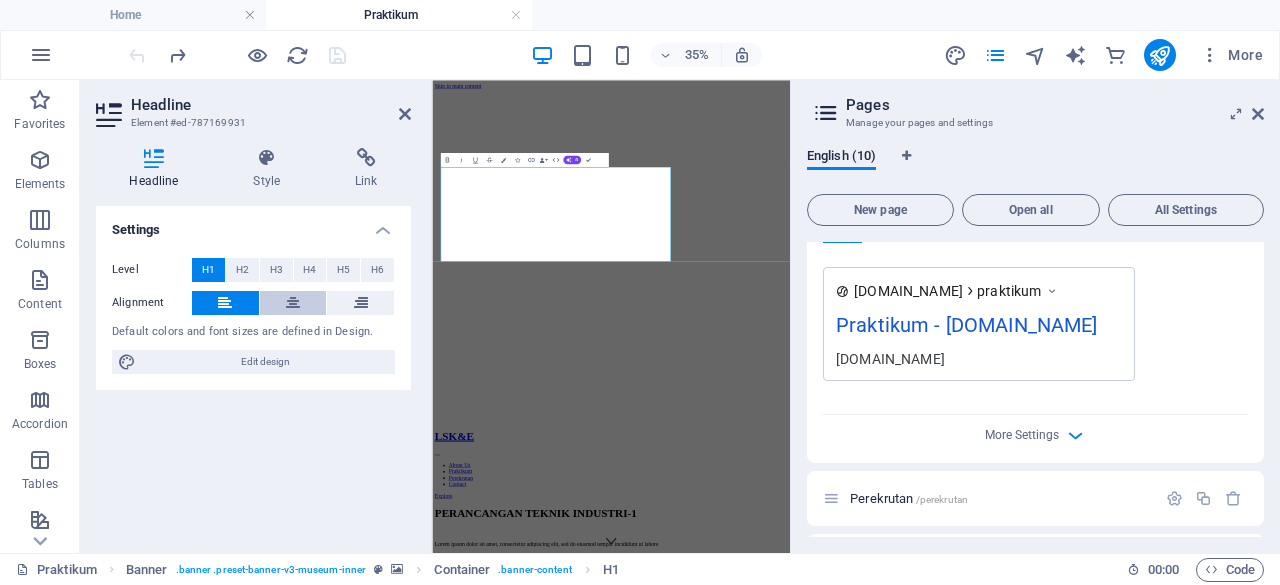 click at bounding box center (293, 303) 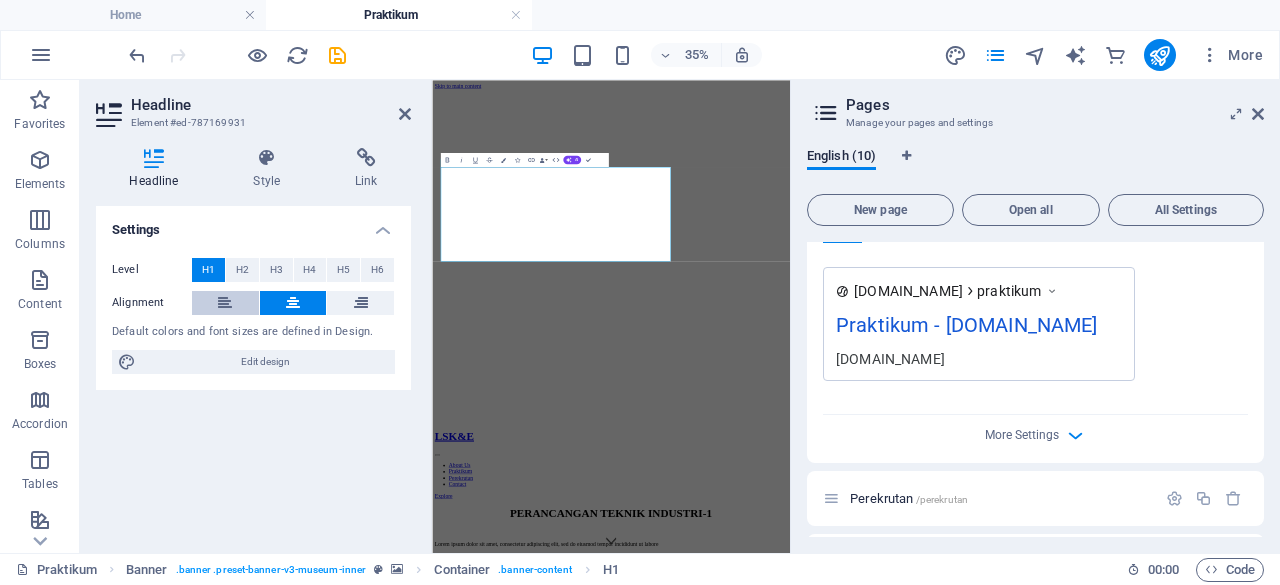 click at bounding box center (225, 303) 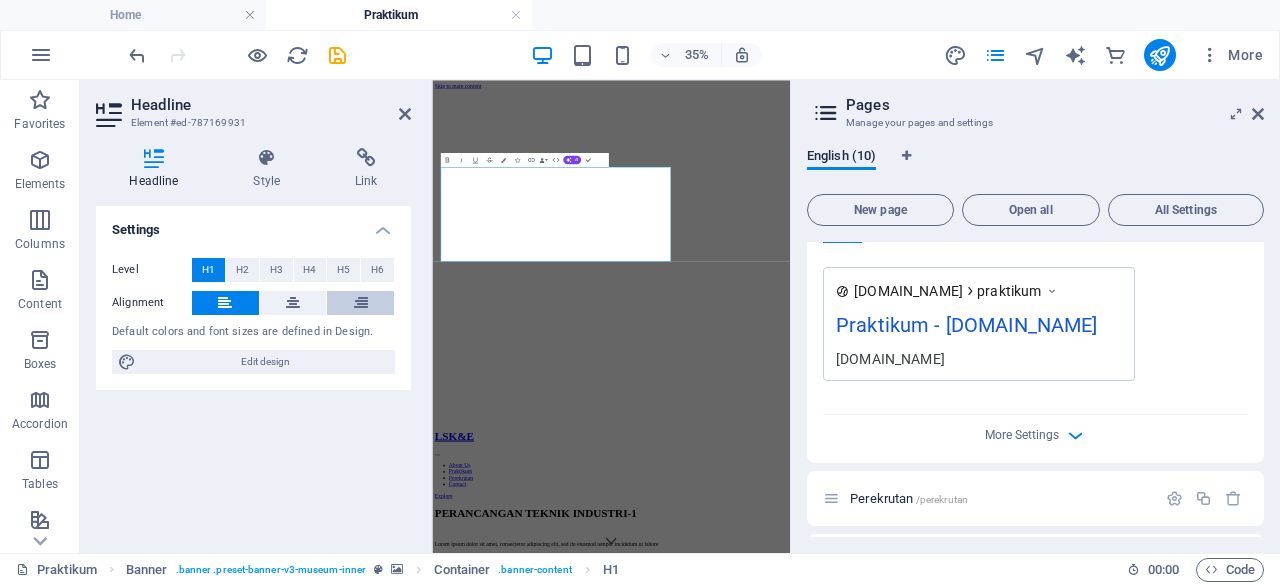 click at bounding box center (360, 303) 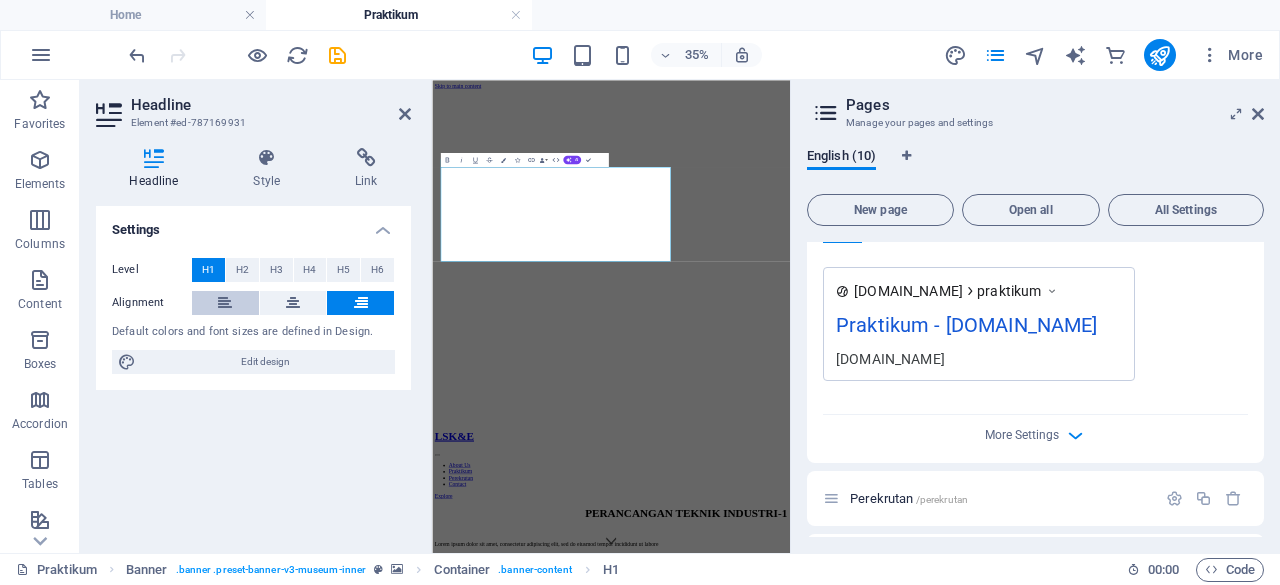 click at bounding box center [225, 303] 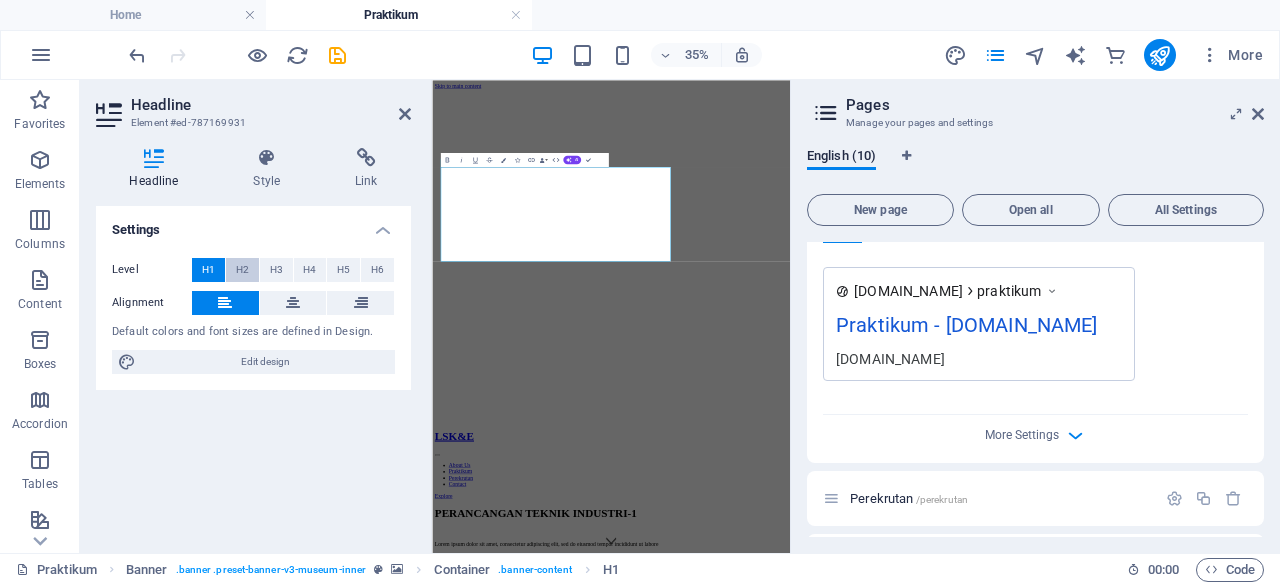 click on "H2" at bounding box center (242, 270) 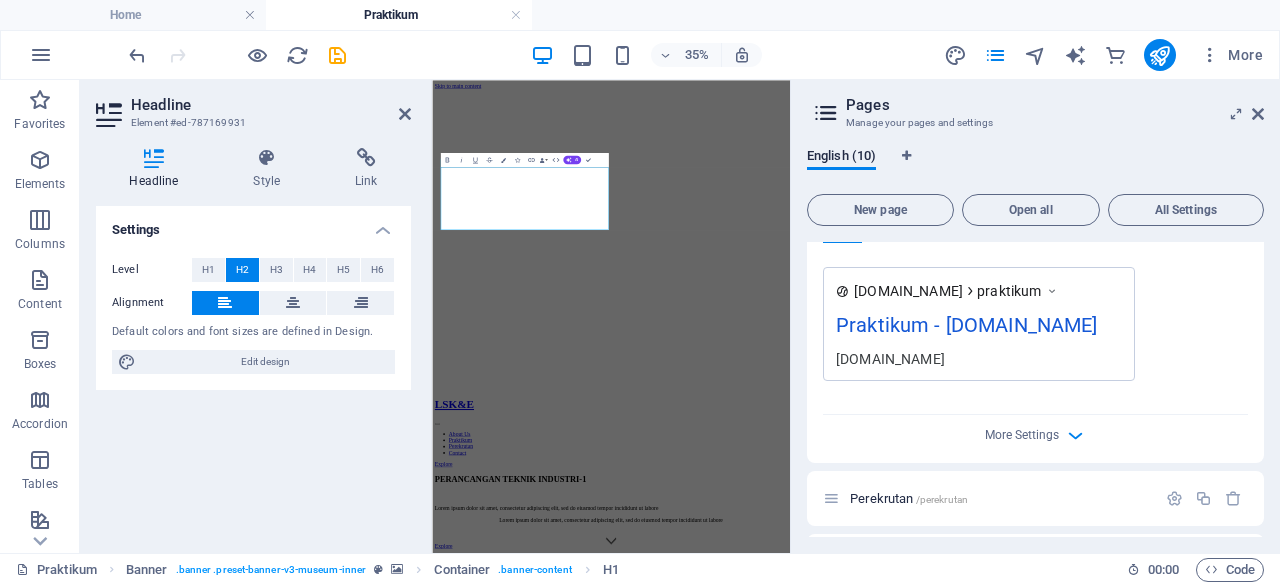 click on "Level H1 H2 H3 H4 H5 H6" at bounding box center [253, 270] 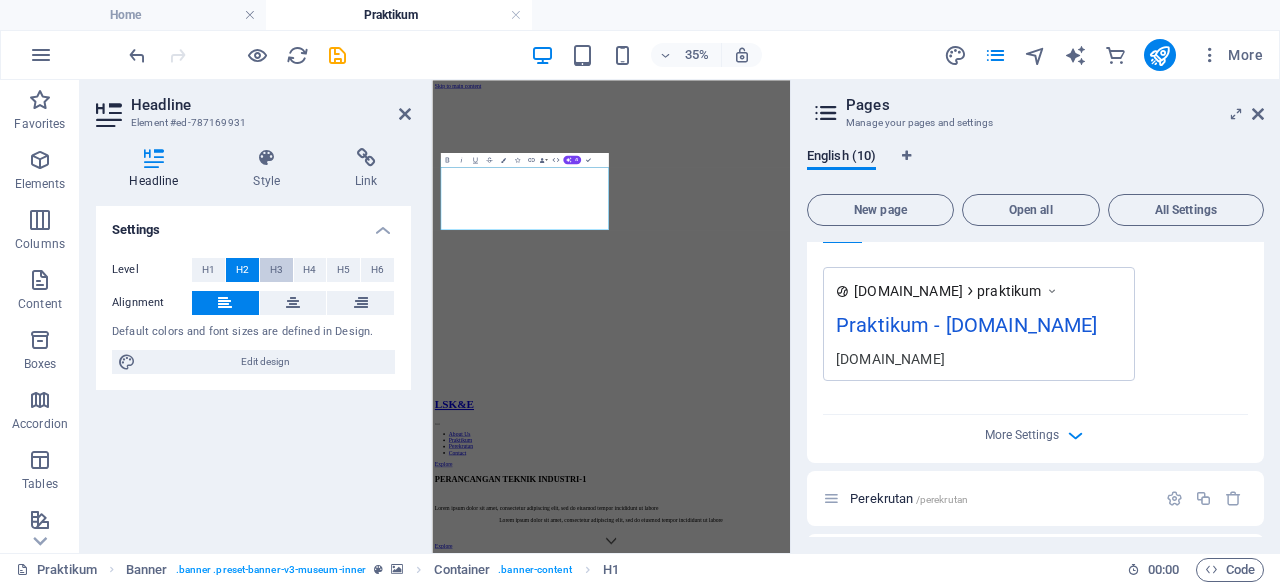 click on "H3" at bounding box center (276, 270) 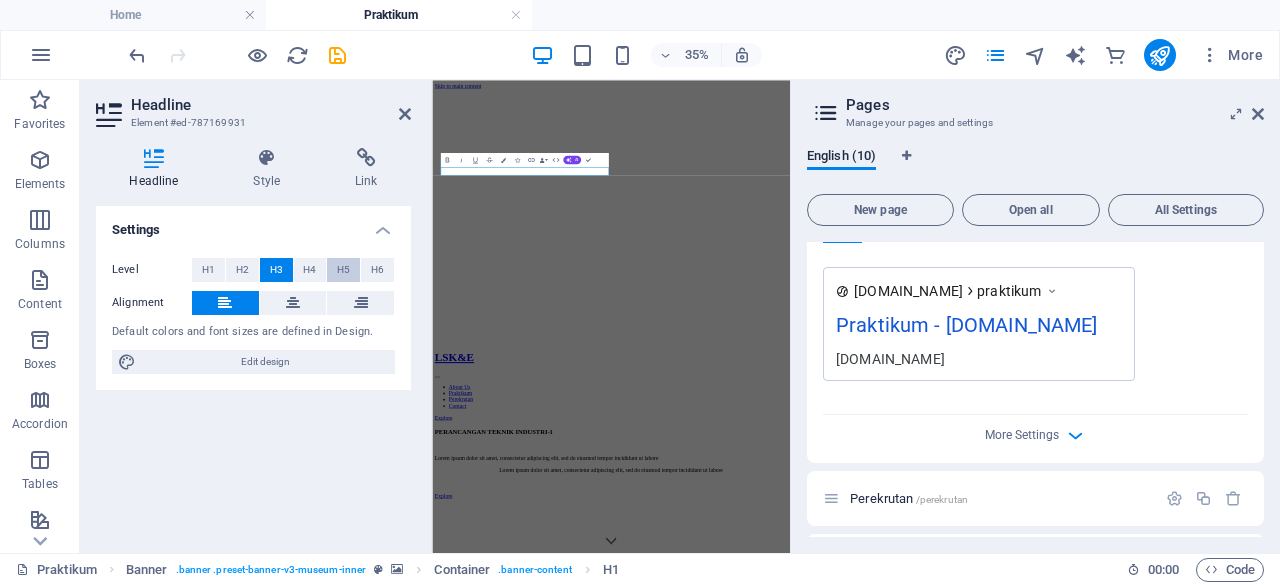 click on "H5" at bounding box center (343, 270) 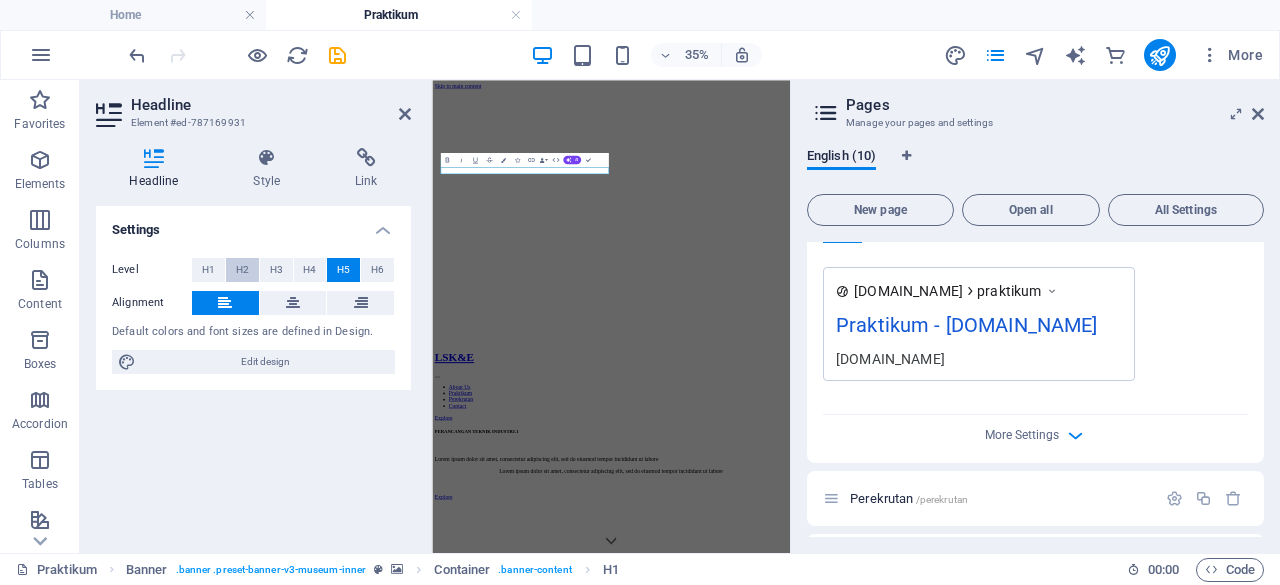 click on "H2" at bounding box center (242, 270) 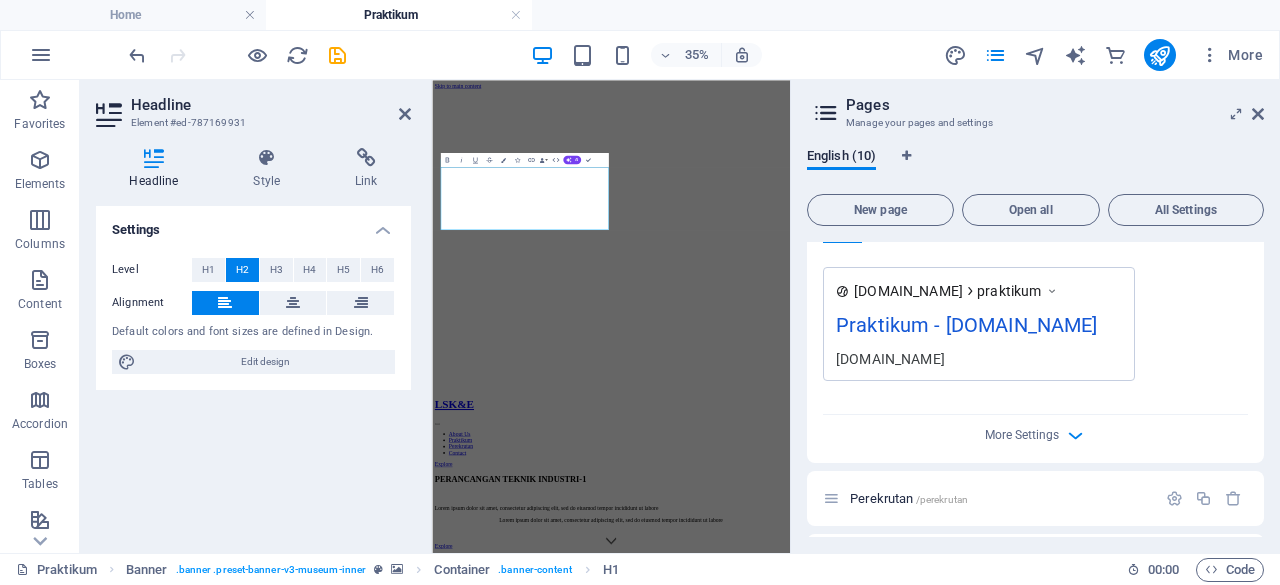 type 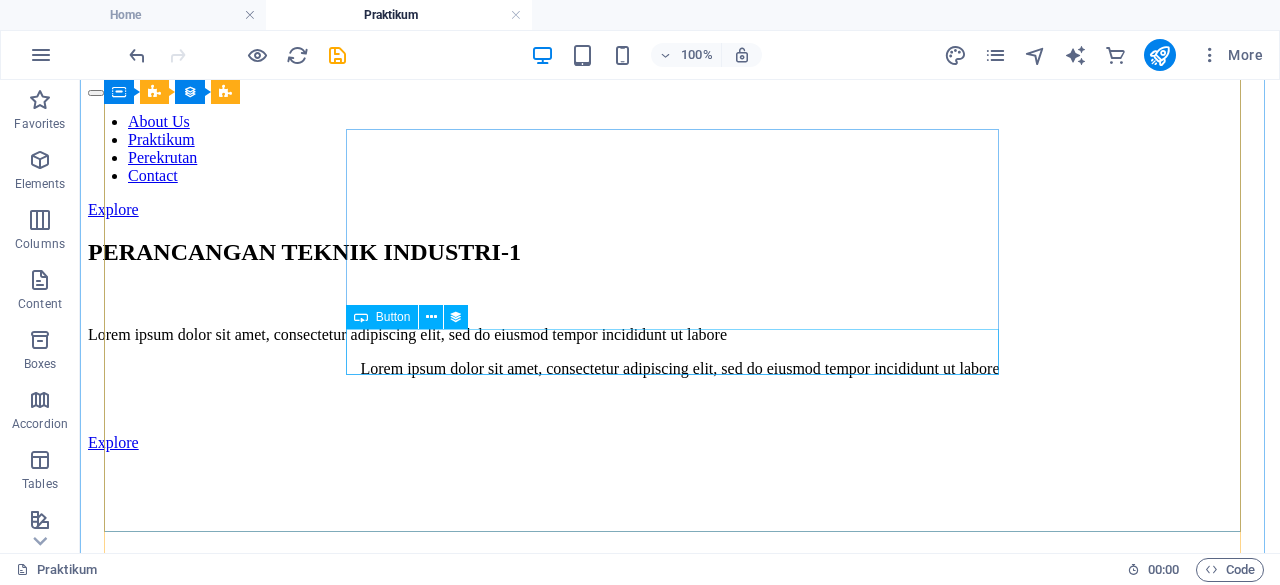 scroll, scrollTop: 878, scrollLeft: 0, axis: vertical 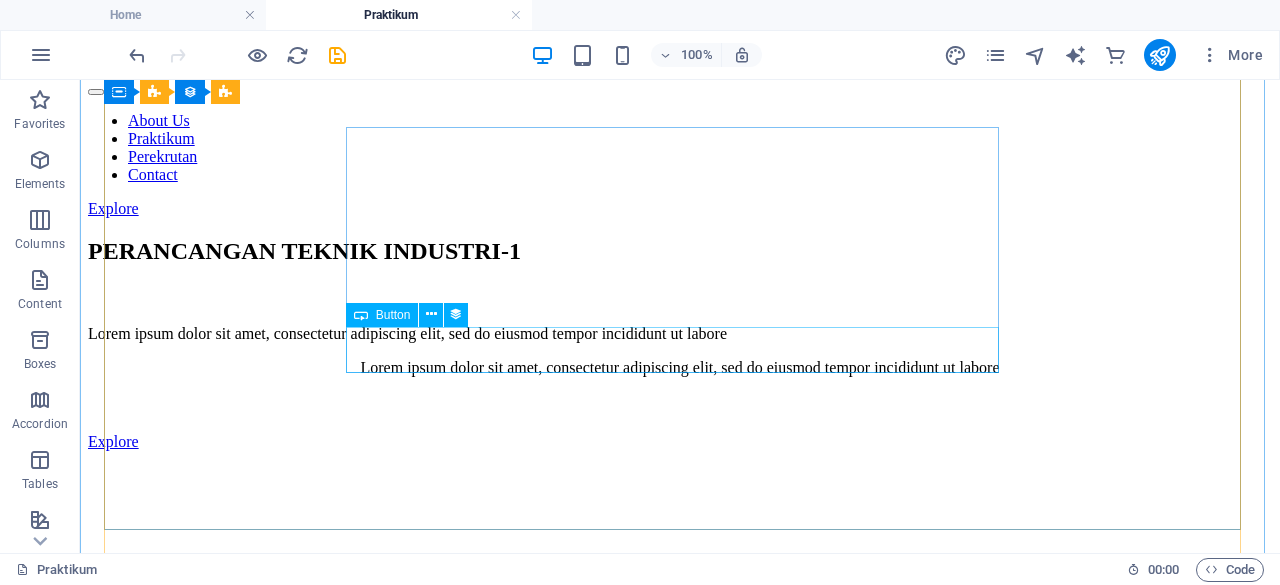 click on "Buy a ticket" at bounding box center (680, 1372) 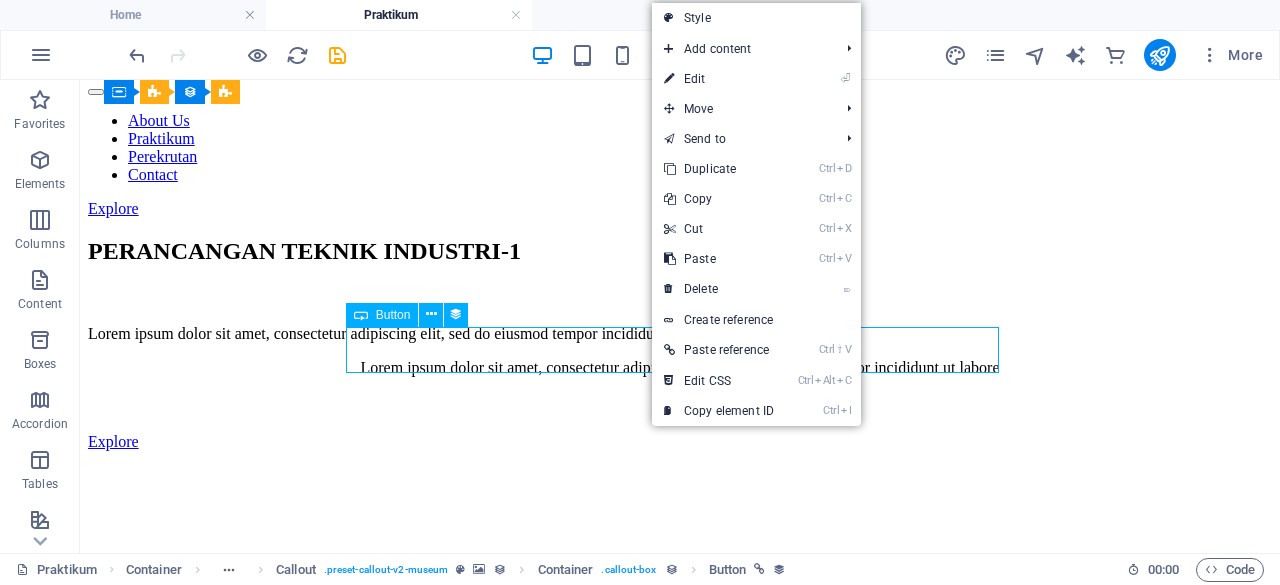 click on "Buy a ticket" at bounding box center [680, 1372] 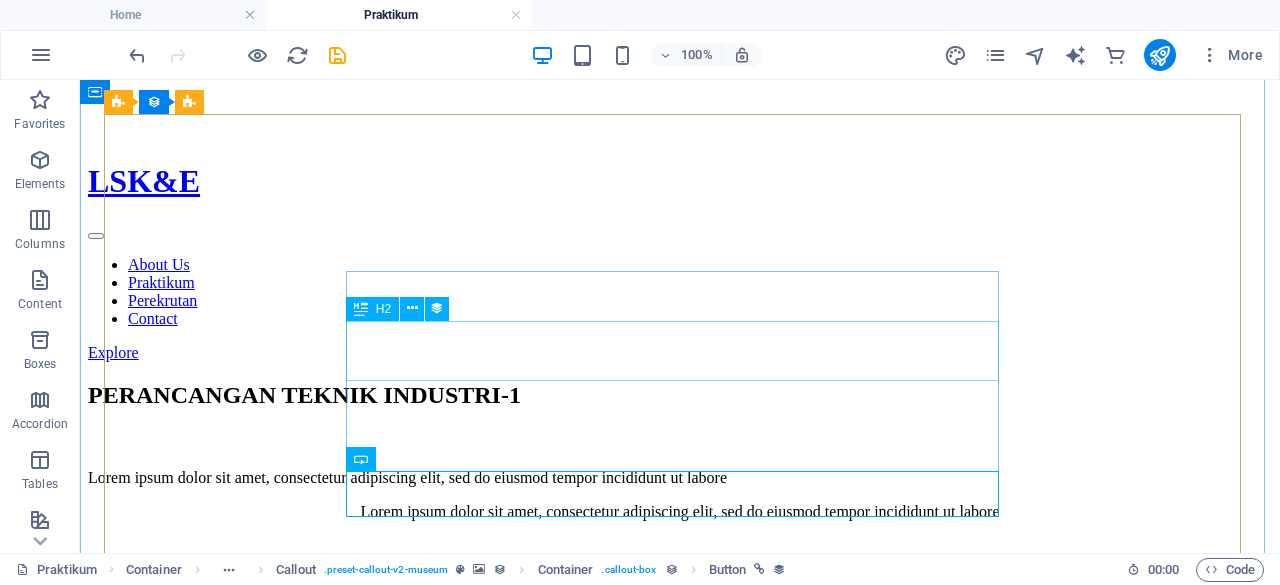 scroll, scrollTop: 732, scrollLeft: 0, axis: vertical 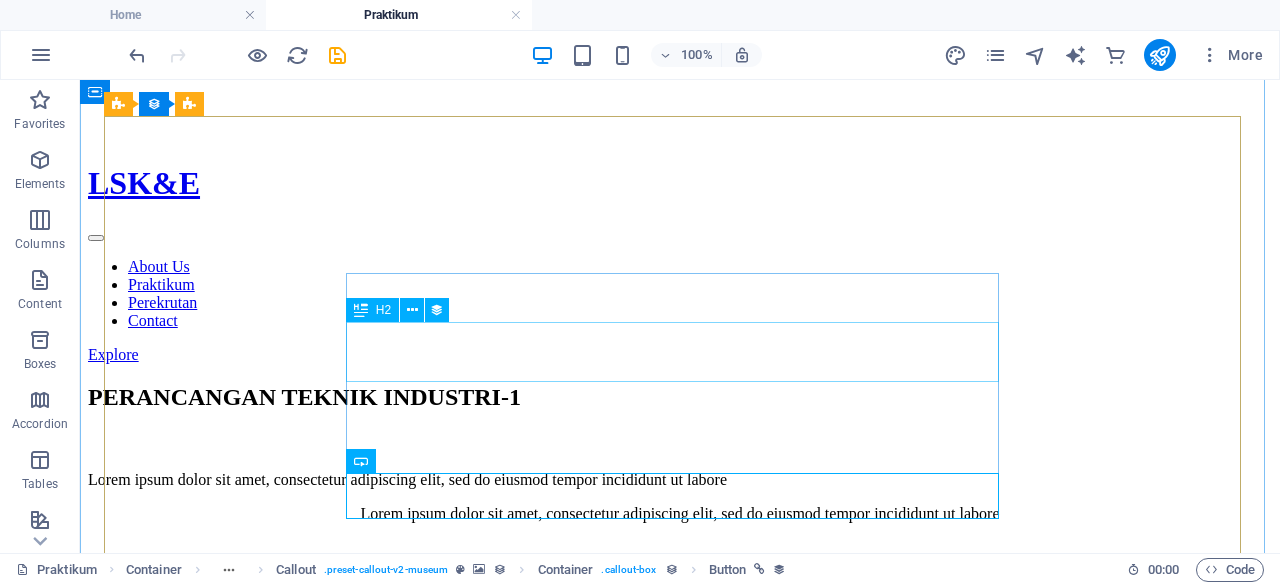 click on "Modern Artistic Way" at bounding box center (680, 1385) 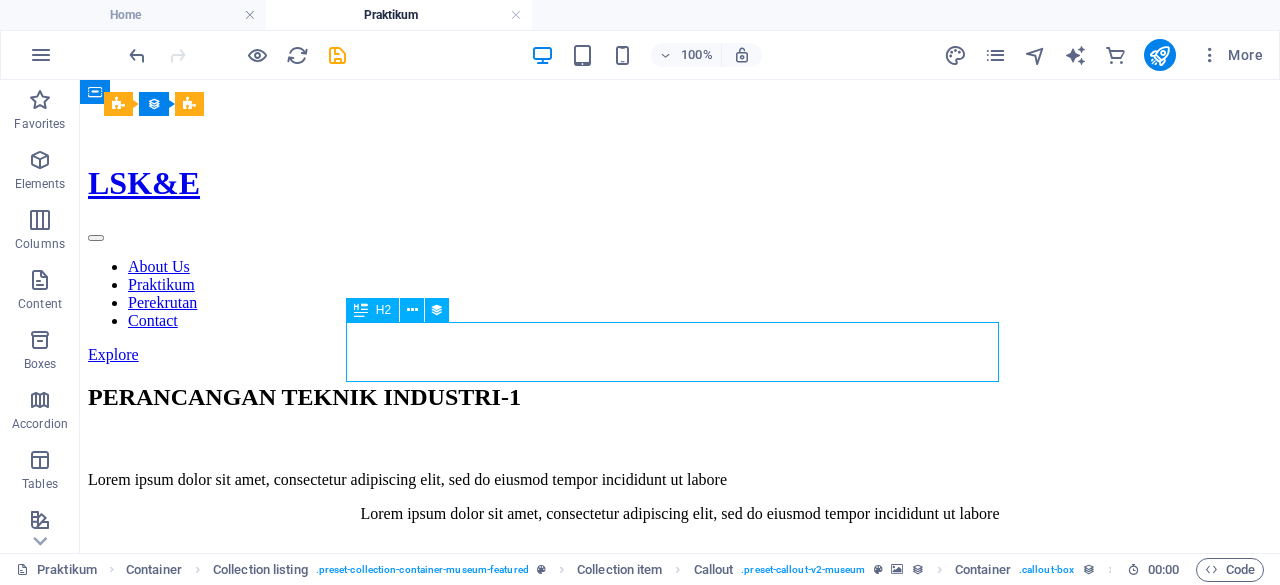click on "Modern Artistic Way" at bounding box center [680, 1385] 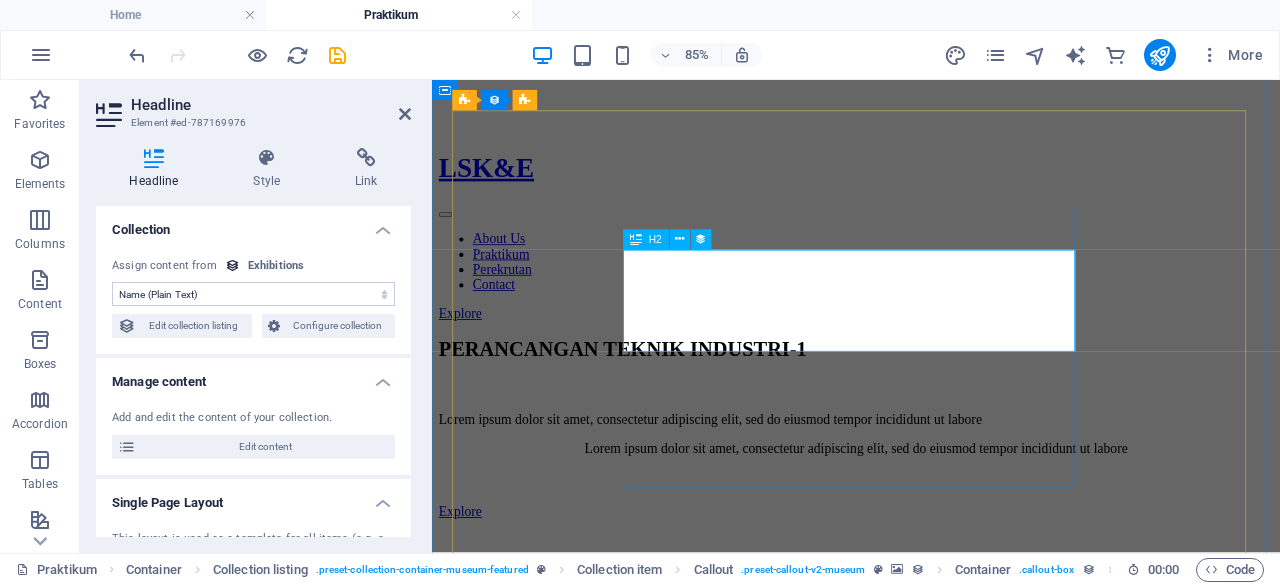 click on "Modern Artistic Way" at bounding box center (931, 1385) 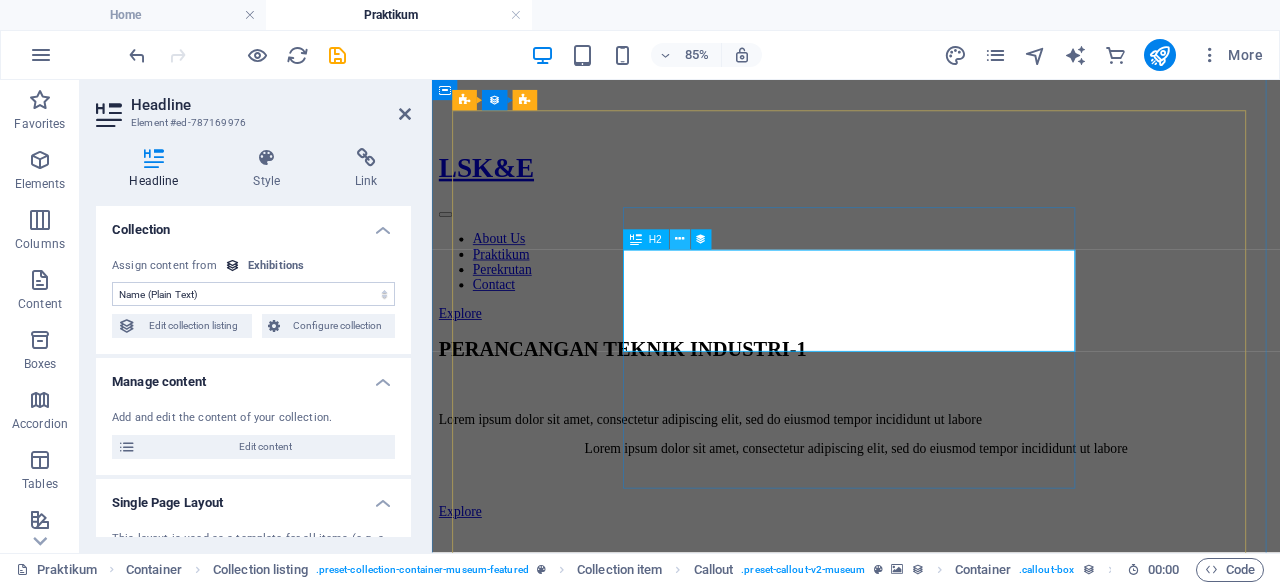 click at bounding box center (680, 239) 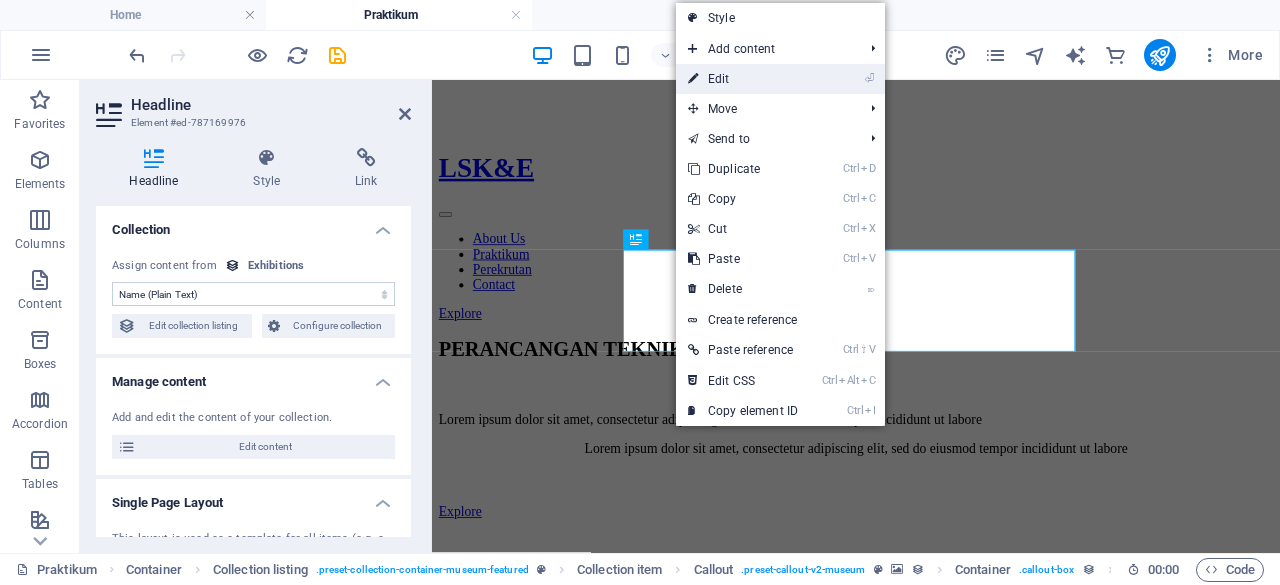 click on "⏎  Edit" at bounding box center (743, 79) 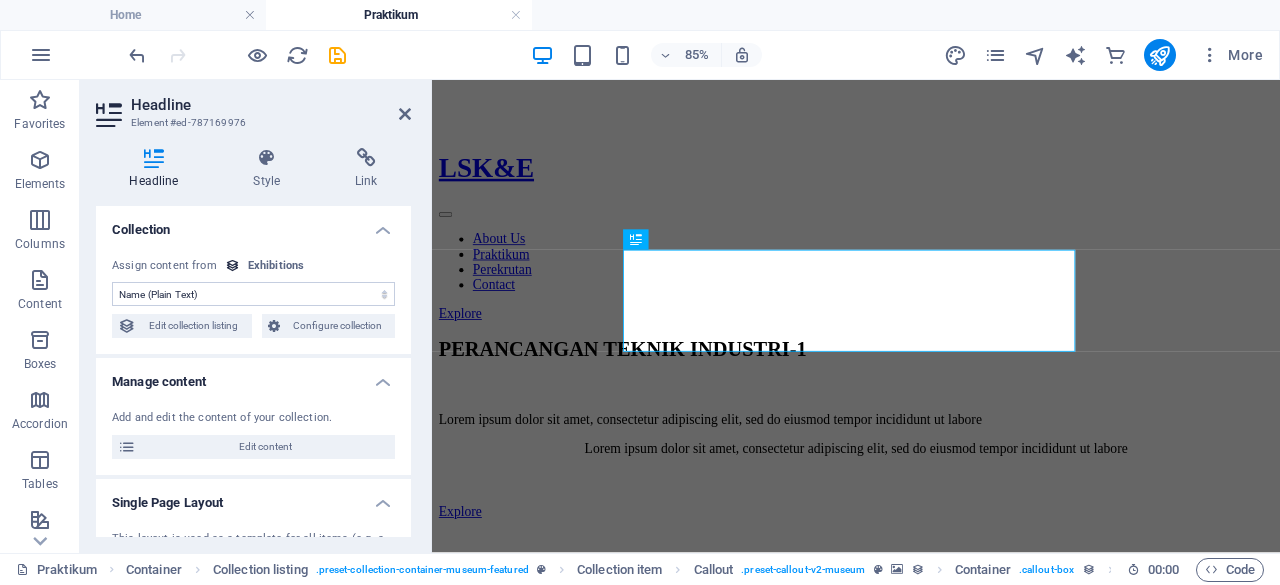 click on "No assignment, content remains static Created at (Date) Updated at (Date) Exhibition Image (File) Exhibition Date (Date) Name (Plain Text) Slug (Plain Text) Exhibition Intro (Rich Text) Exhibition Hero (File) Exhibition Duration (Plain Text) Exhibition Details (CMS) Featured Exhibition (Checkbox) Featured Intro (Rich Text)" at bounding box center [253, 294] 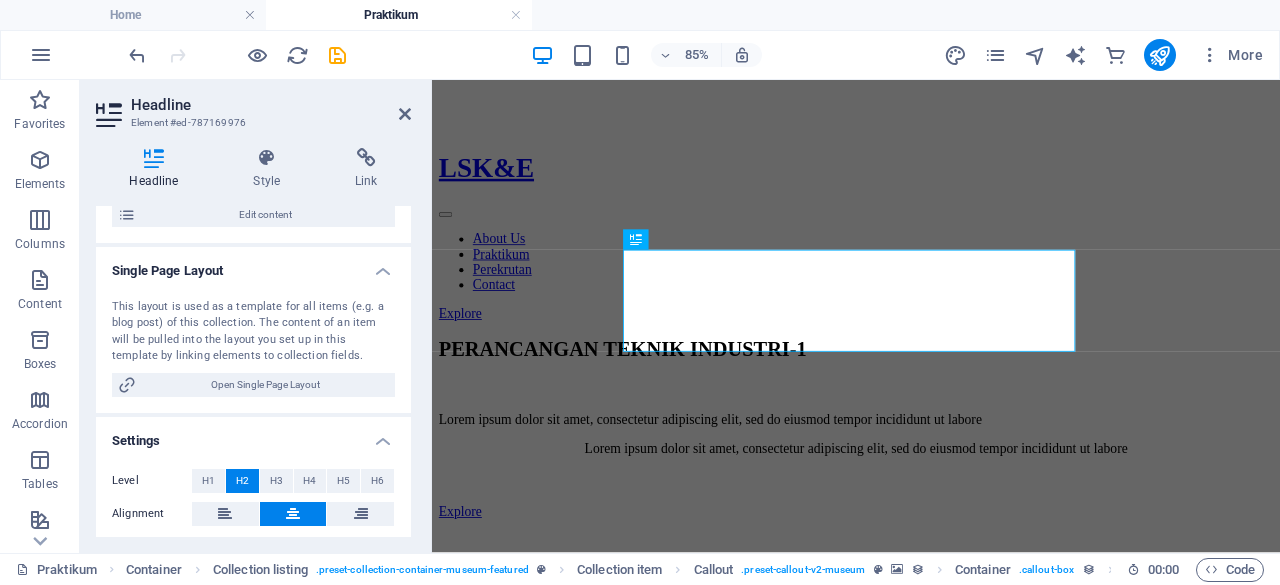 scroll, scrollTop: 0, scrollLeft: 0, axis: both 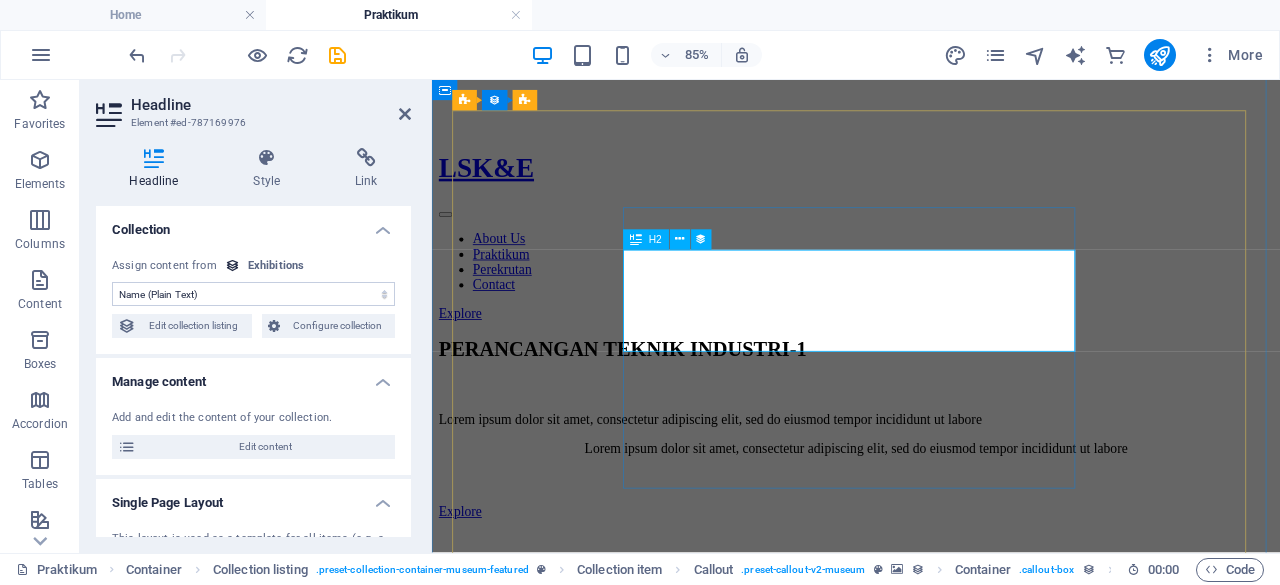 click on "Modern Artistic Way" at bounding box center (931, 1385) 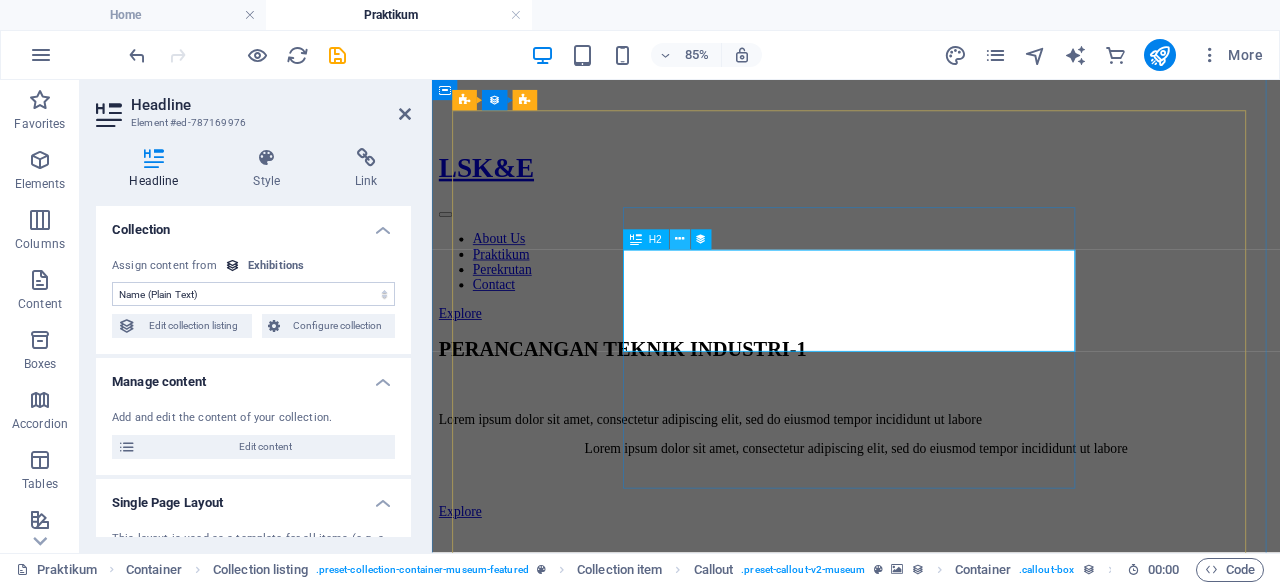 click at bounding box center [679, 240] 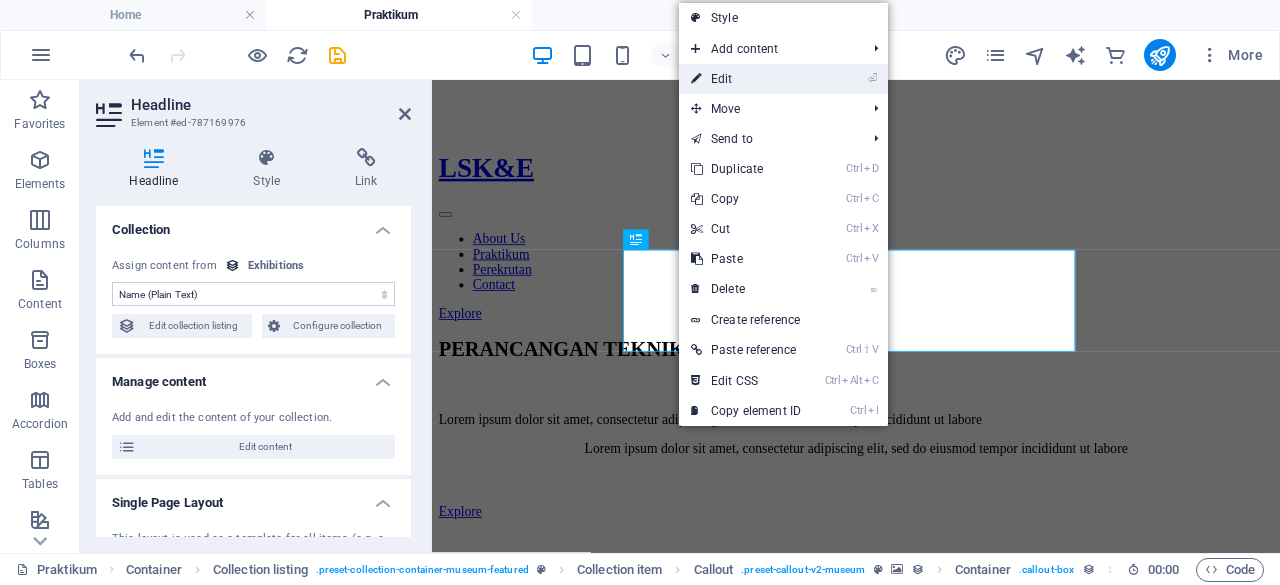 click on "⏎  Edit" at bounding box center [746, 79] 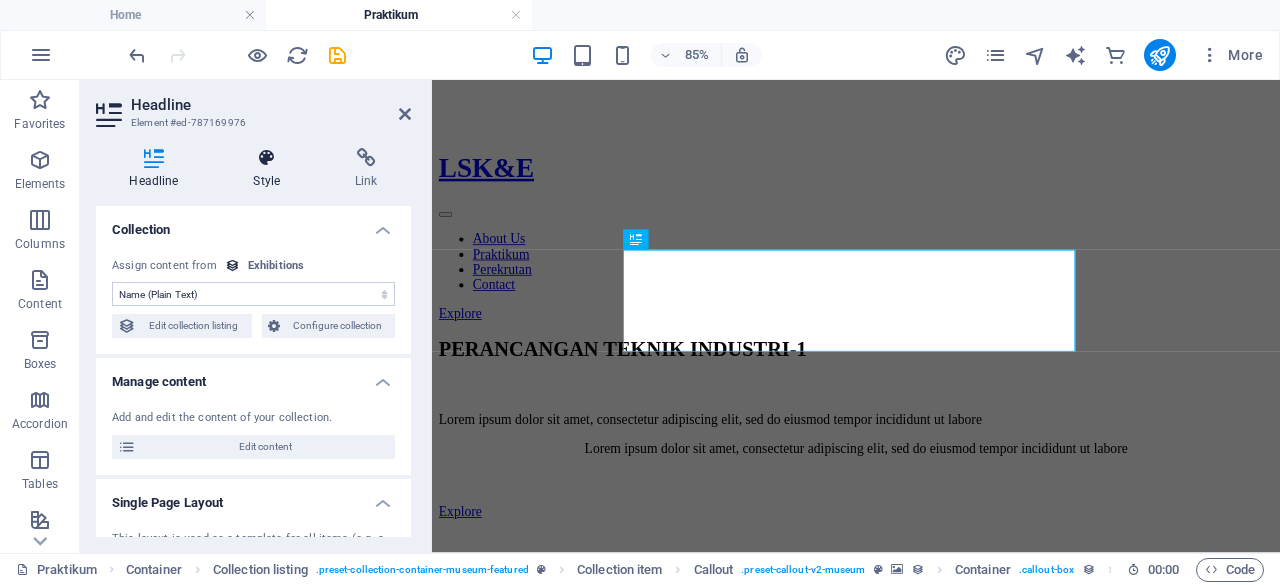 click on "Style" at bounding box center [271, 169] 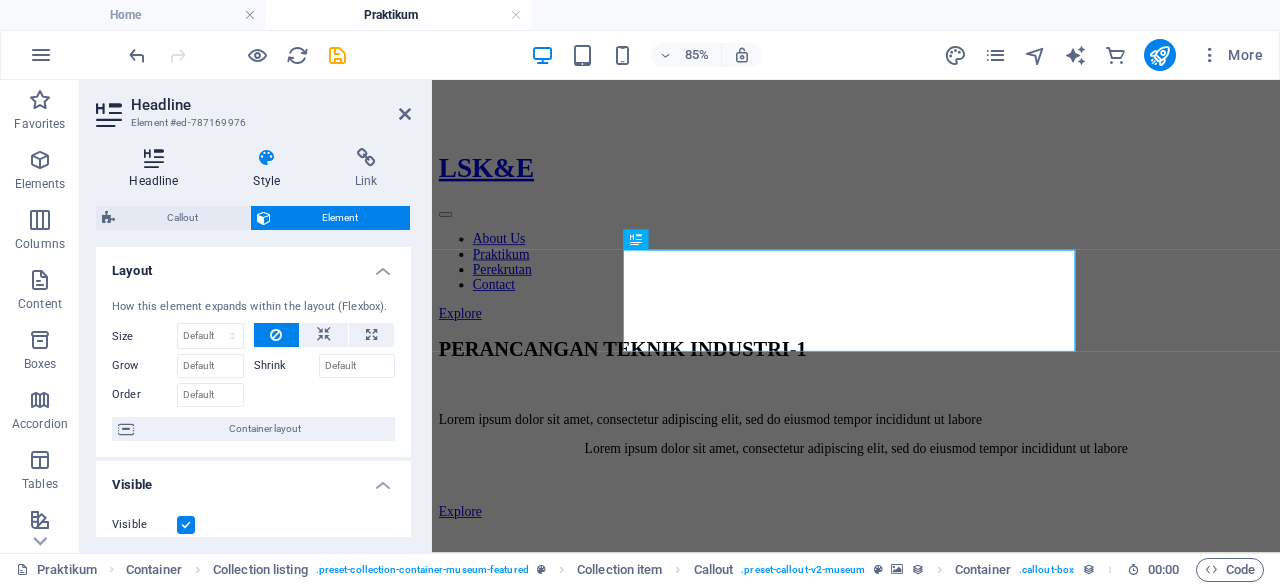 click on "Headline" at bounding box center [158, 169] 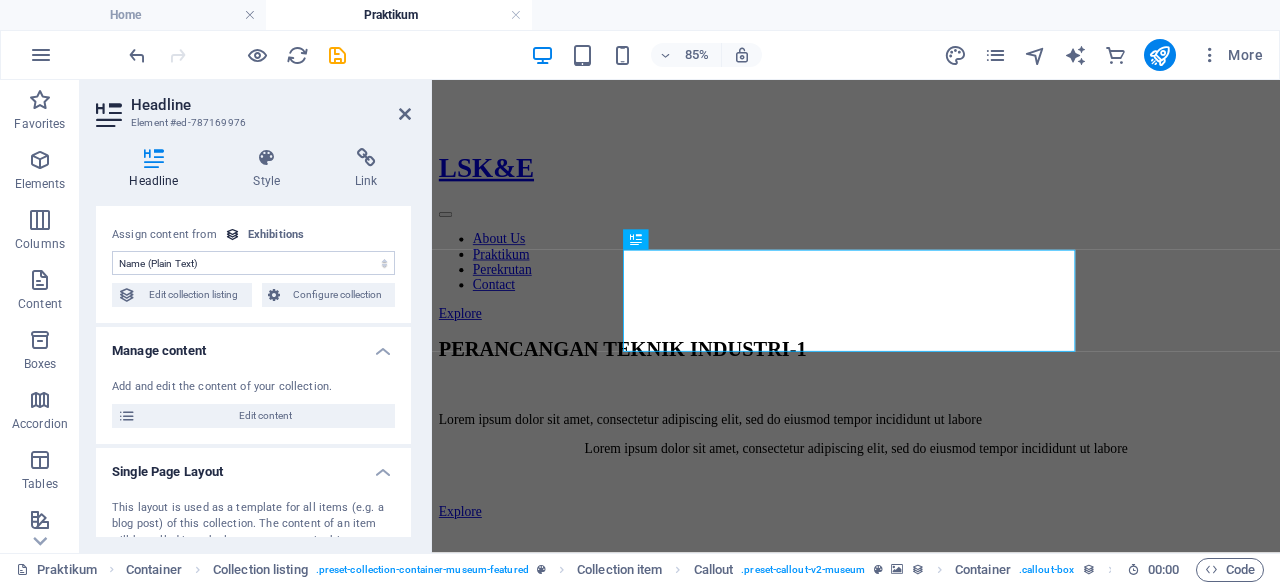 scroll, scrollTop: 0, scrollLeft: 0, axis: both 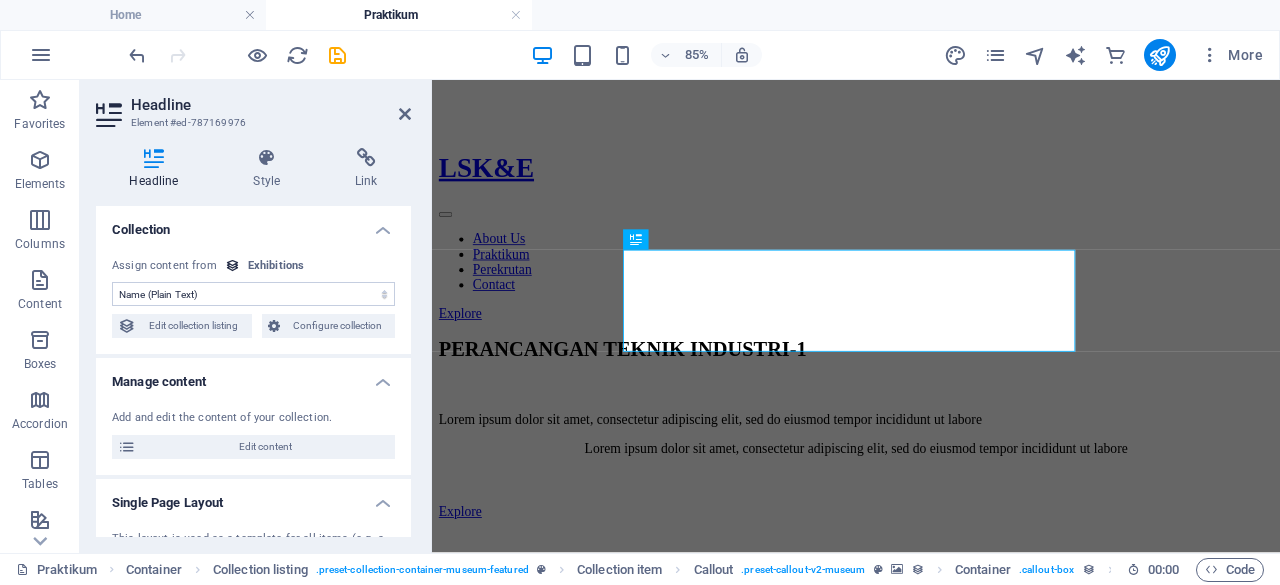 click on "No assignment, content remains static Created at (Date) Updated at (Date) Exhibition Image (File) Exhibition Date (Date) Name (Plain Text) Slug (Plain Text) Exhibition Intro (Rich Text) Exhibition Hero (File) Exhibition Duration (Plain Text) Exhibition Details (CMS) Featured Exhibition (Checkbox) Featured Intro (Rich Text)" at bounding box center [253, 294] 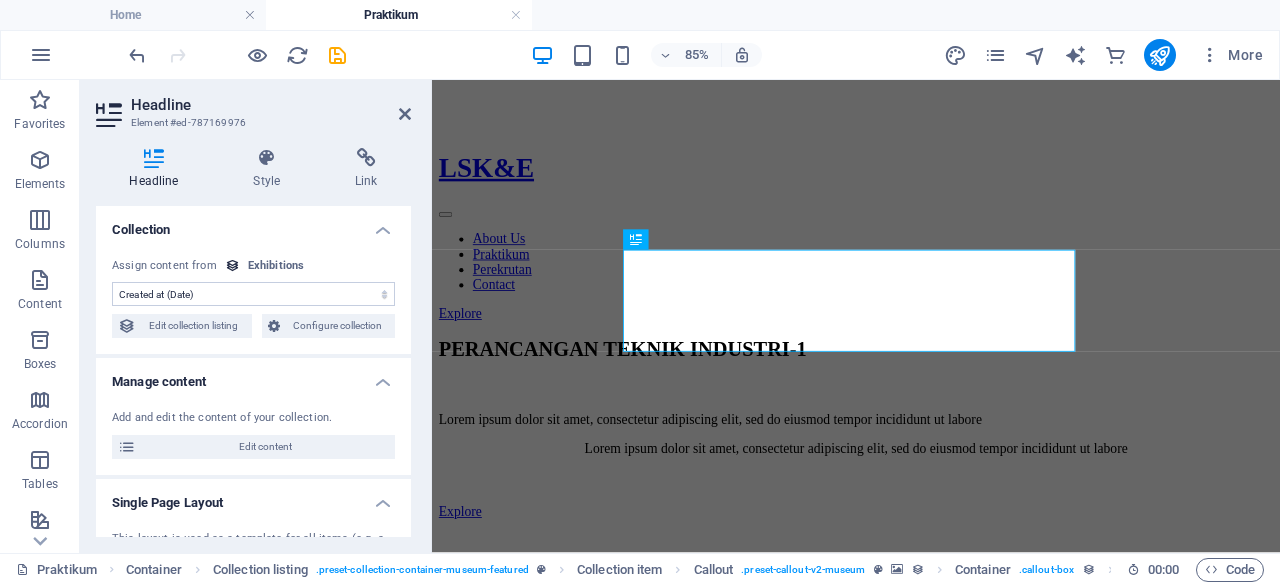 click on "No assignment, content remains static Created at (Date) Updated at (Date) Exhibition Image (File) Exhibition Date (Date) Name (Plain Text) Slug (Plain Text) Exhibition Intro (Rich Text) Exhibition Hero (File) Exhibition Duration (Plain Text) Exhibition Details (CMS) Featured Exhibition (Checkbox) Featured Intro (Rich Text)" at bounding box center [253, 294] 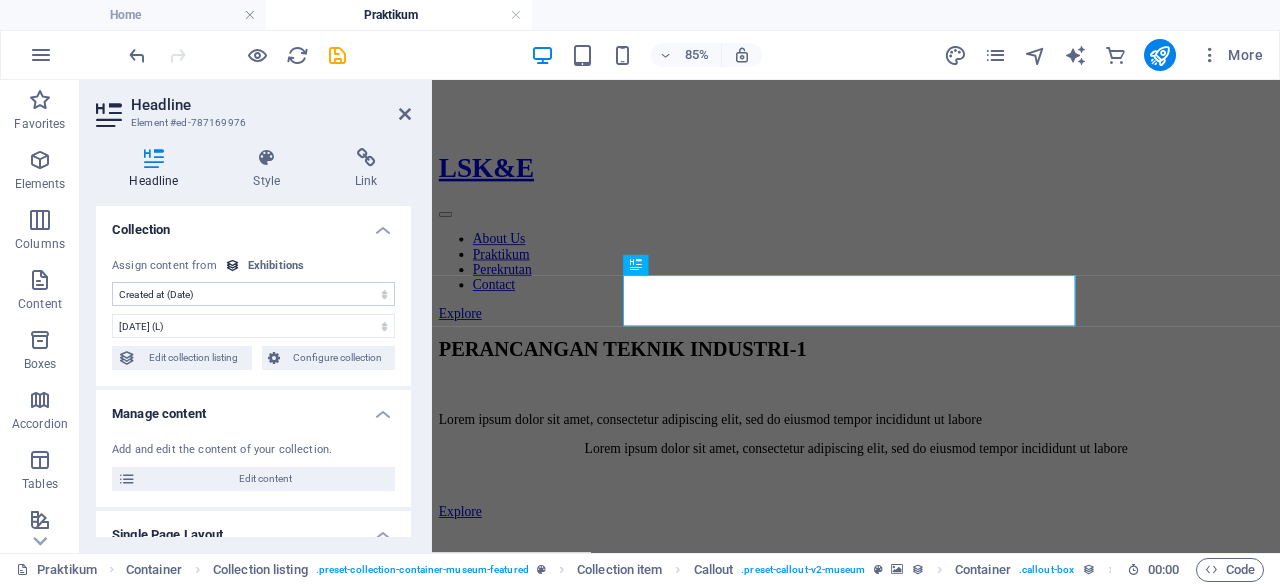 click on "No assignment, content remains static Created at (Date) Updated at (Date) Exhibition Image (File) Exhibition Date (Date) Name (Plain Text) Slug (Plain Text) Exhibition Intro (Rich Text) Exhibition Hero (File) Exhibition Duration (Plain Text) Exhibition Details (CMS) Featured Exhibition (Checkbox) Featured Intro (Rich Text)" at bounding box center (253, 294) 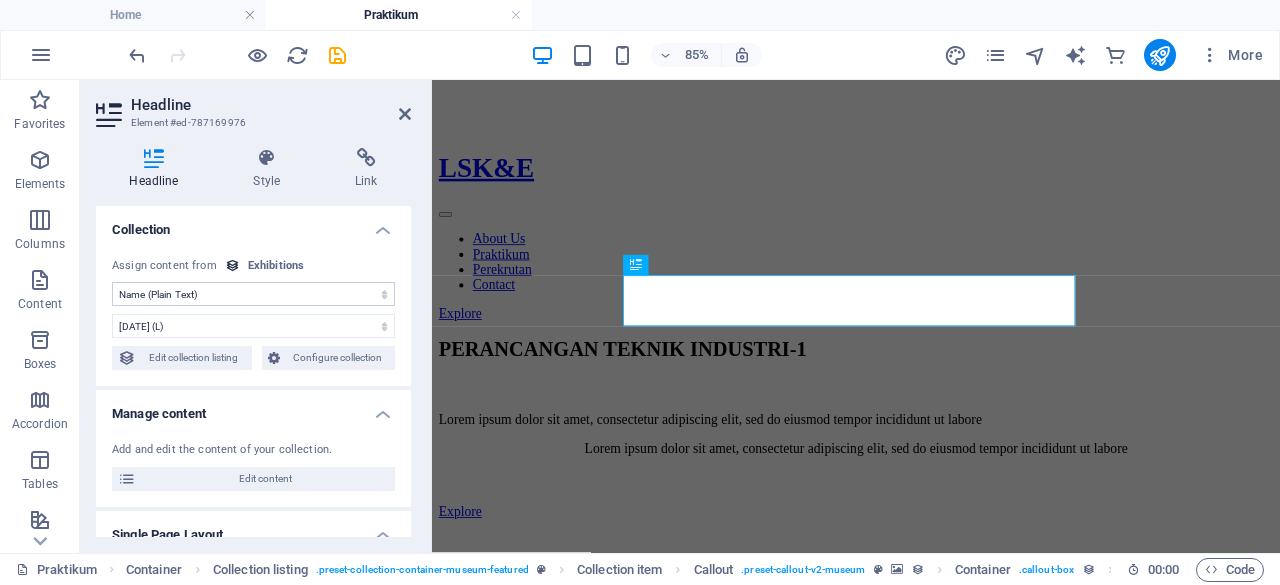 click on "No assignment, content remains static Created at (Date) Updated at (Date) Exhibition Image (File) Exhibition Date (Date) Name (Plain Text) Slug (Plain Text) Exhibition Intro (Rich Text) Exhibition Hero (File) Exhibition Duration (Plain Text) Exhibition Details (CMS) Featured Exhibition (Checkbox) Featured Intro (Rich Text)" at bounding box center (253, 294) 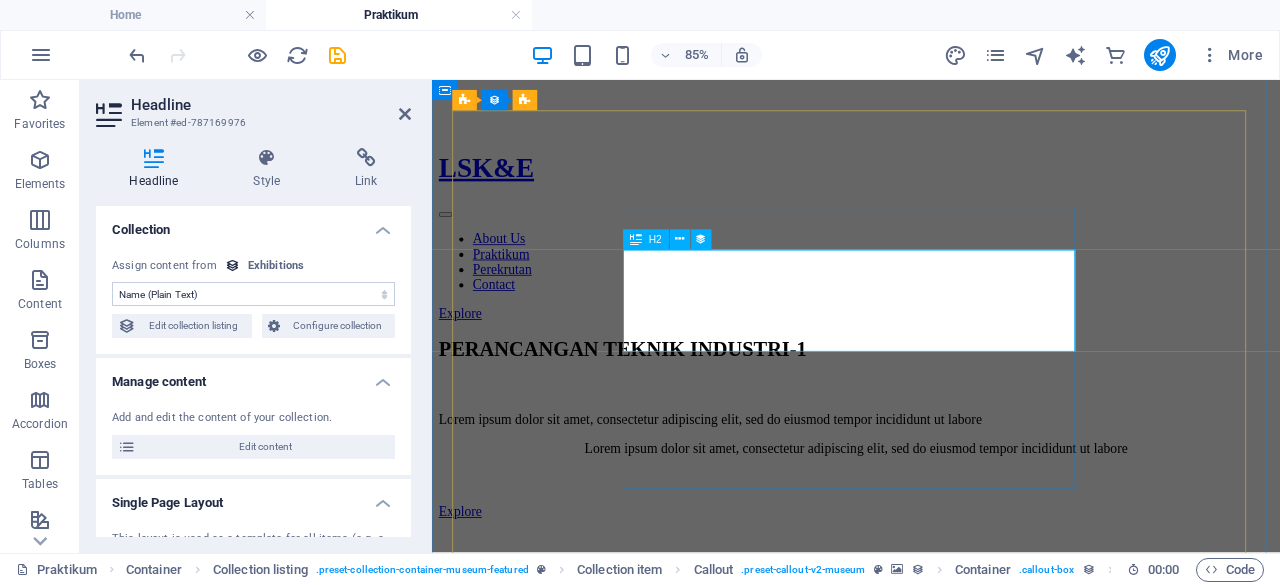 click on "Modern Artistic Way" at bounding box center [931, 1385] 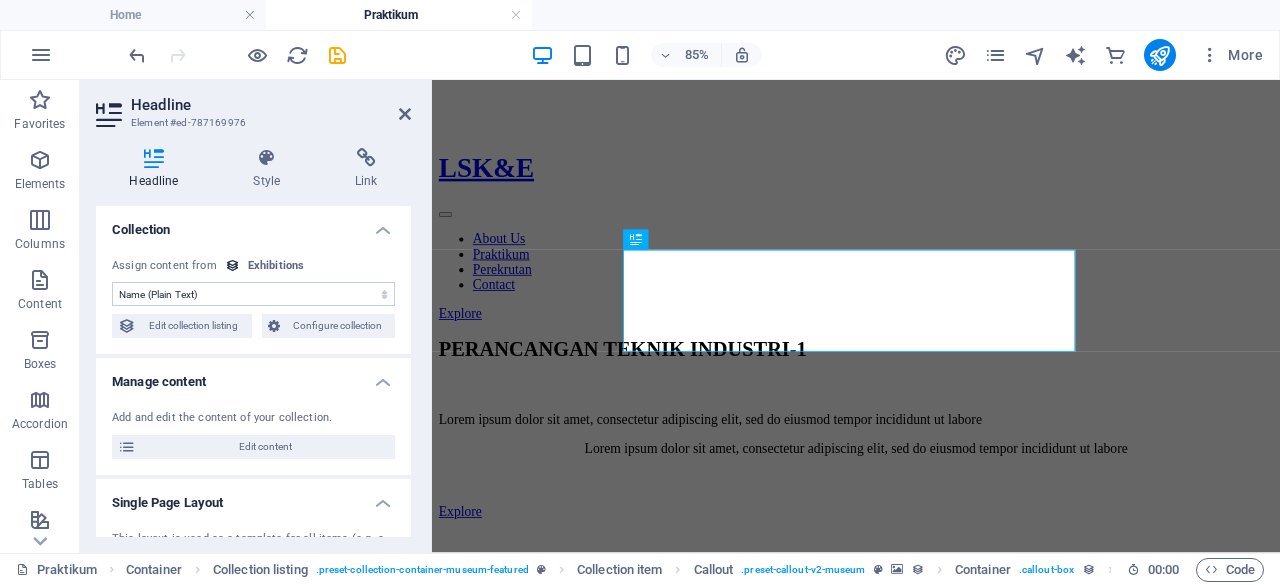 click on "No assignment, content remains static Created at (Date) Updated at (Date) Exhibition Image (File) Exhibition Date (Date) Name (Plain Text) Slug (Plain Text) Exhibition Intro (Rich Text) Exhibition Hero (File) Exhibition Duration (Plain Text) Exhibition Details (CMS) Featured Exhibition (Checkbox) Featured Intro (Rich Text)" at bounding box center (253, 294) 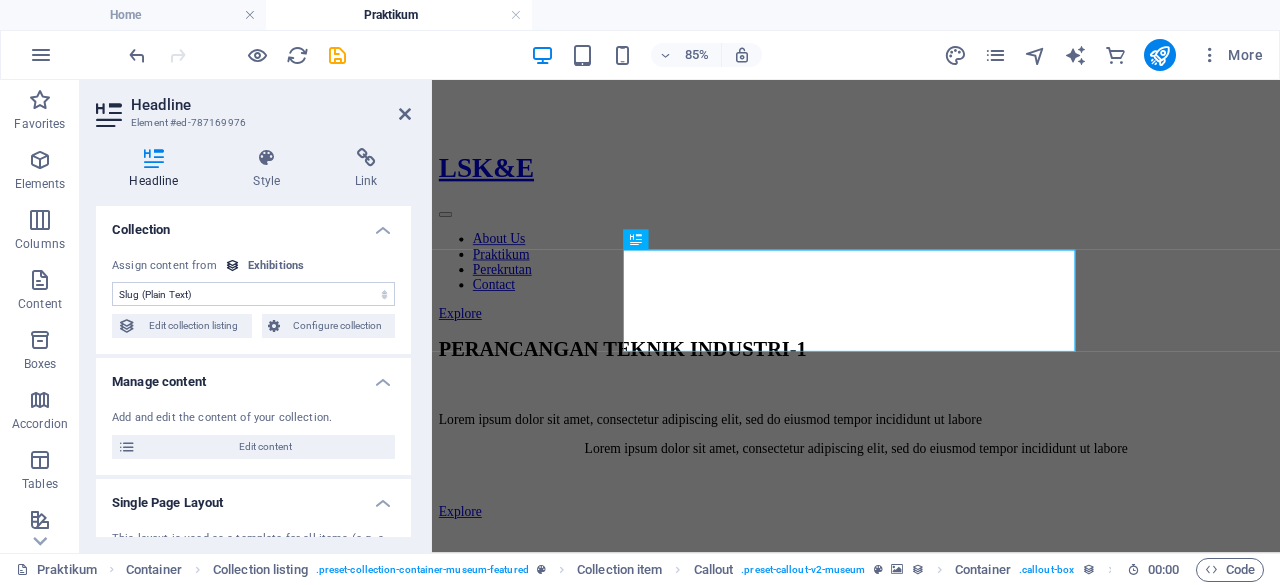 click on "No assignment, content remains static Created at (Date) Updated at (Date) Exhibition Image (File) Exhibition Date (Date) Name (Plain Text) Slug (Plain Text) Exhibition Intro (Rich Text) Exhibition Hero (File) Exhibition Duration (Plain Text) Exhibition Details (CMS) Featured Exhibition (Checkbox) Featured Intro (Rich Text)" at bounding box center [253, 294] 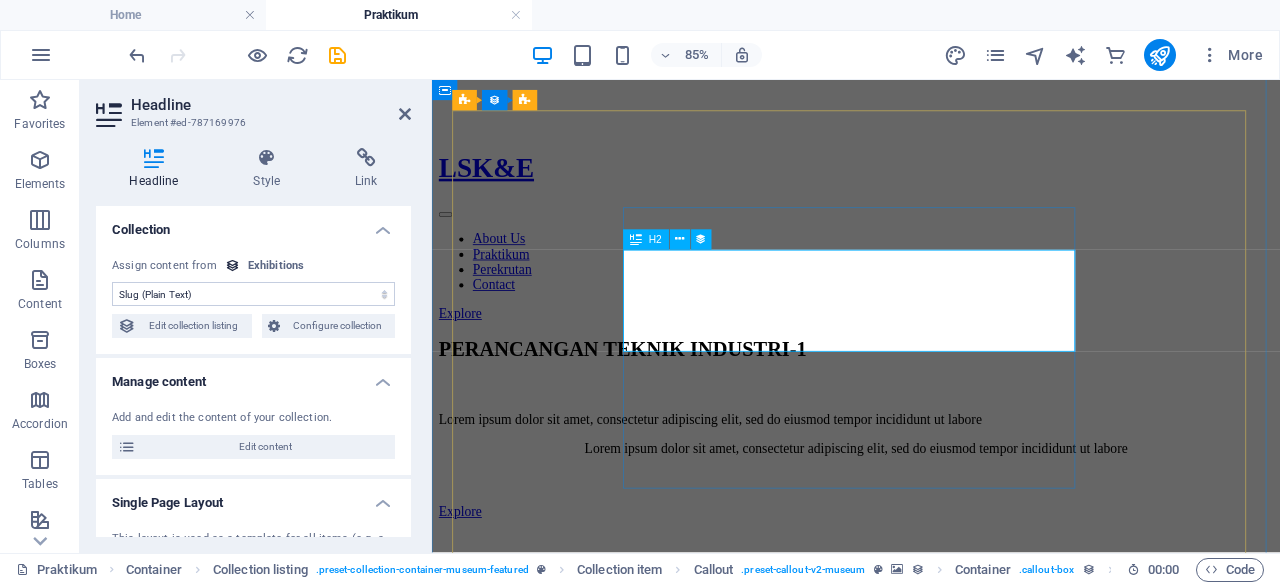 click on "modern-artistic-way" at bounding box center (931, 1385) 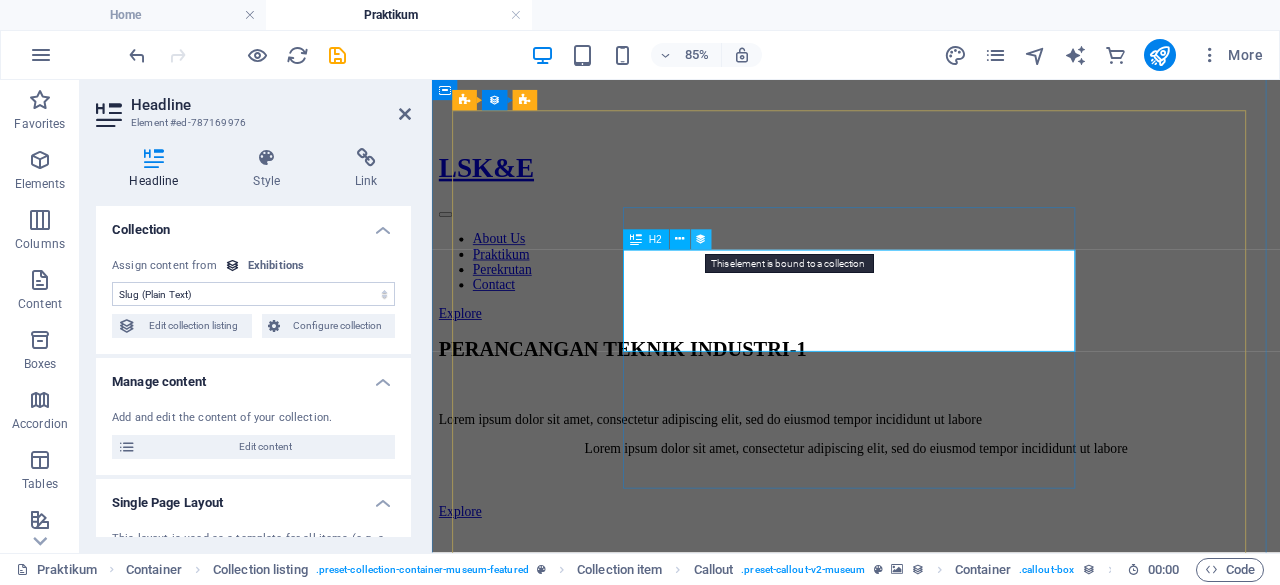 click at bounding box center [701, 240] 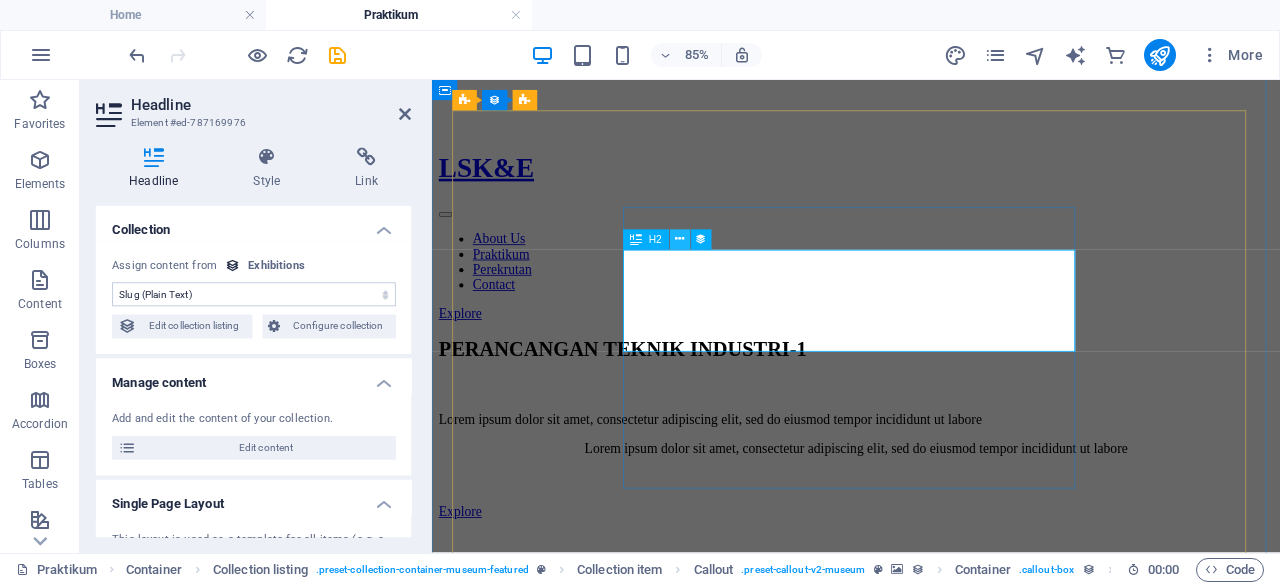 click at bounding box center (679, 240) 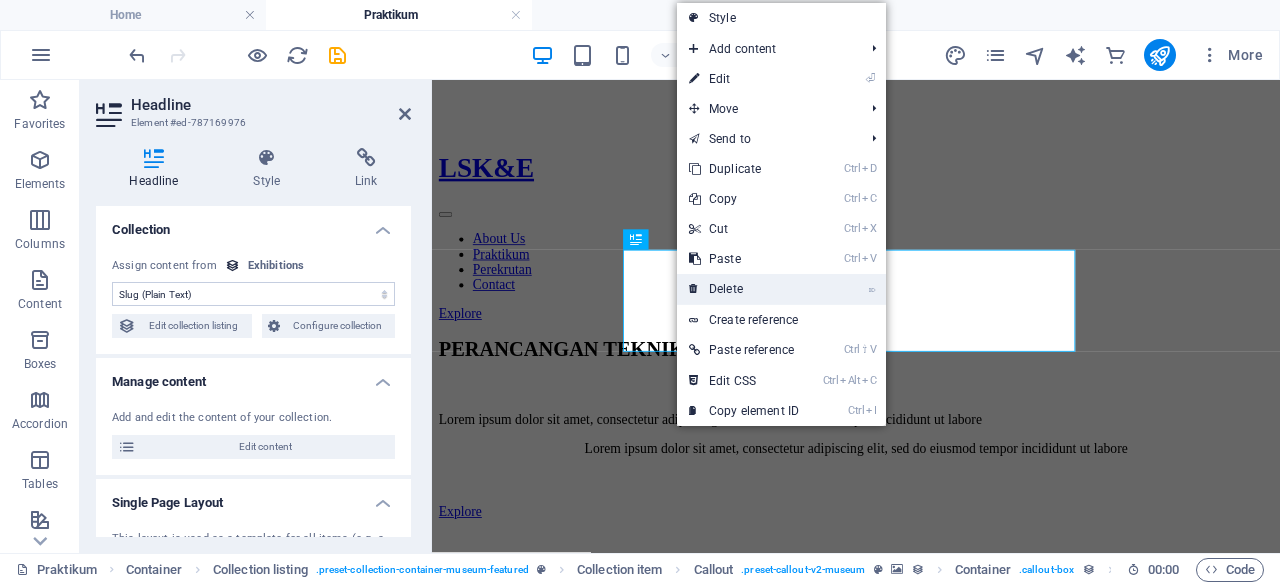 click on "⌦  Delete" at bounding box center [744, 289] 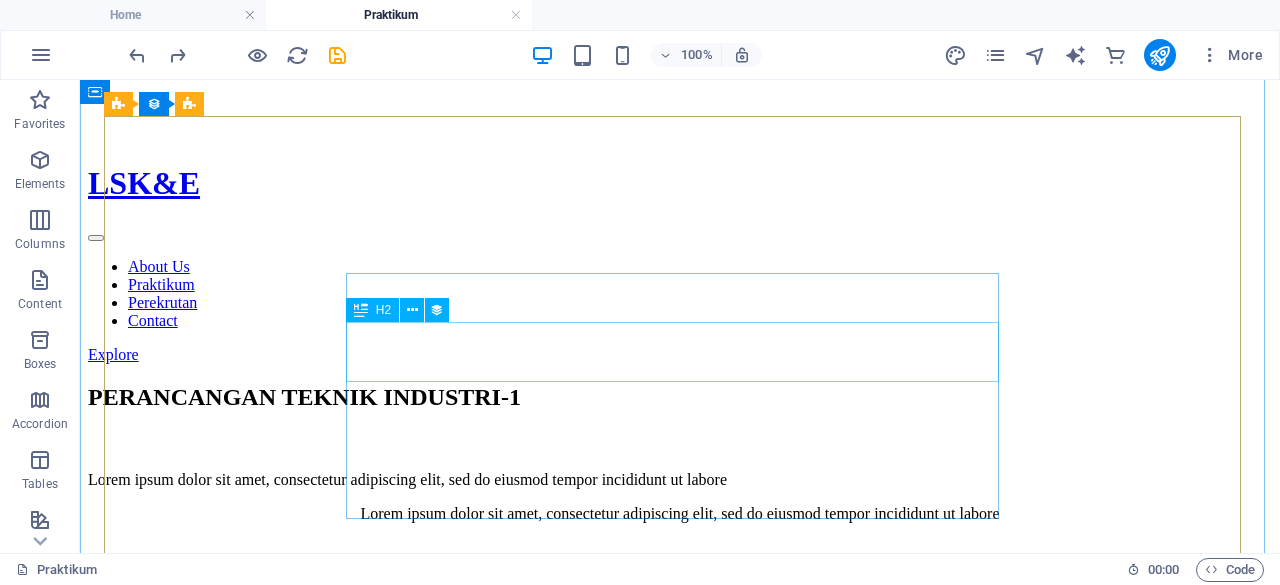 click on "modern-artistic-way" at bounding box center [680, 1385] 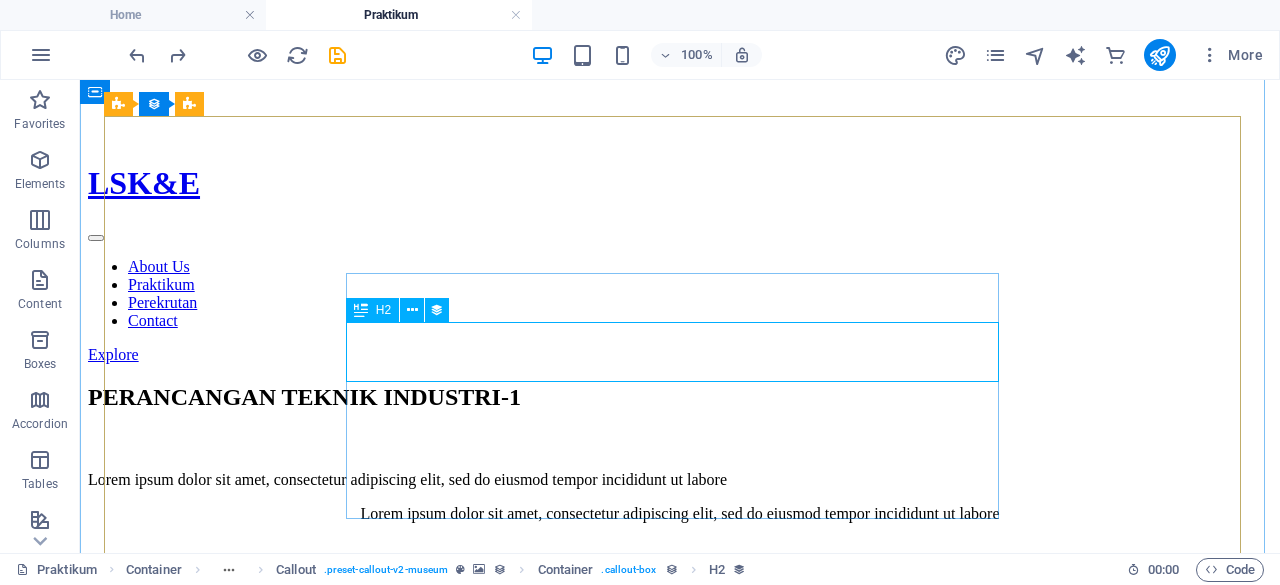 click at bounding box center [361, 310] 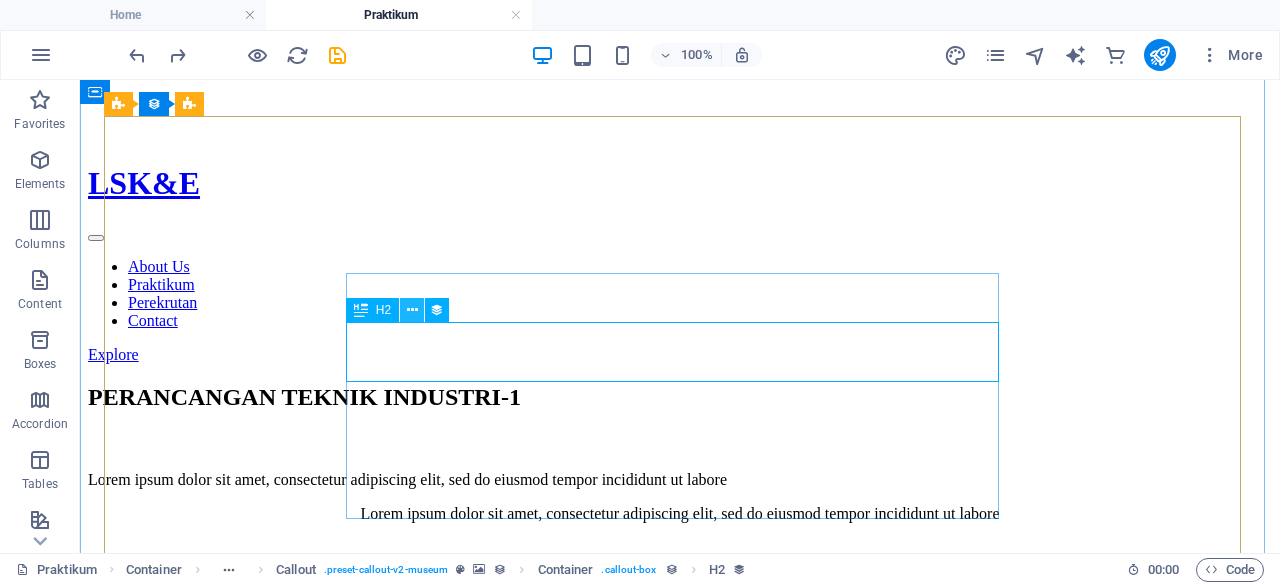 click at bounding box center (412, 310) 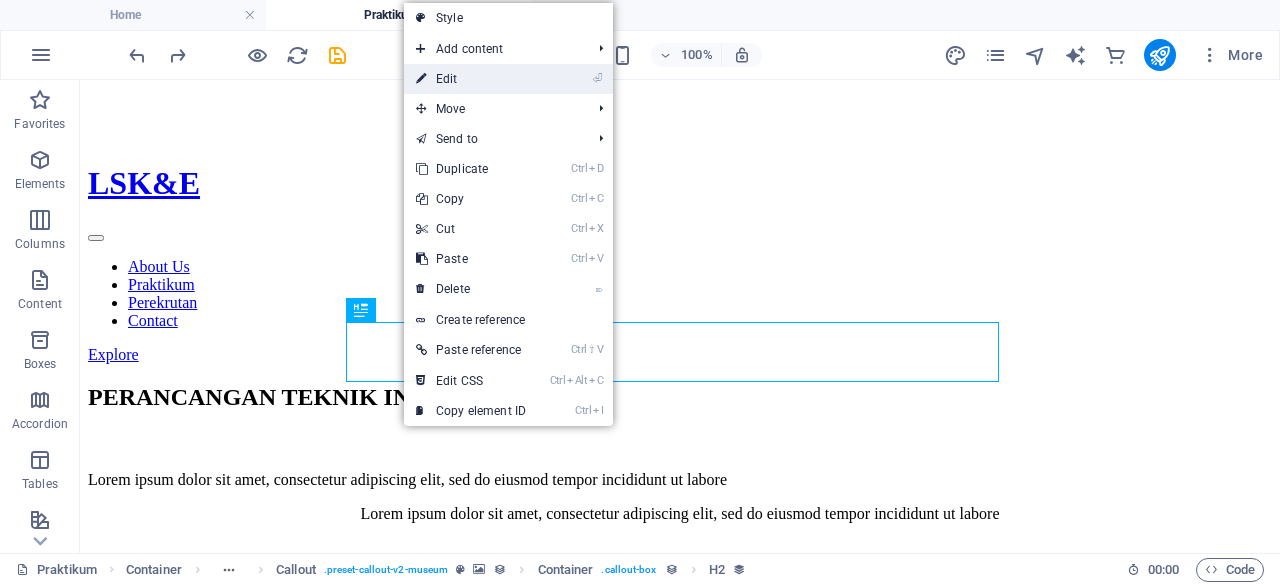 click on "⏎  Edit" at bounding box center (471, 79) 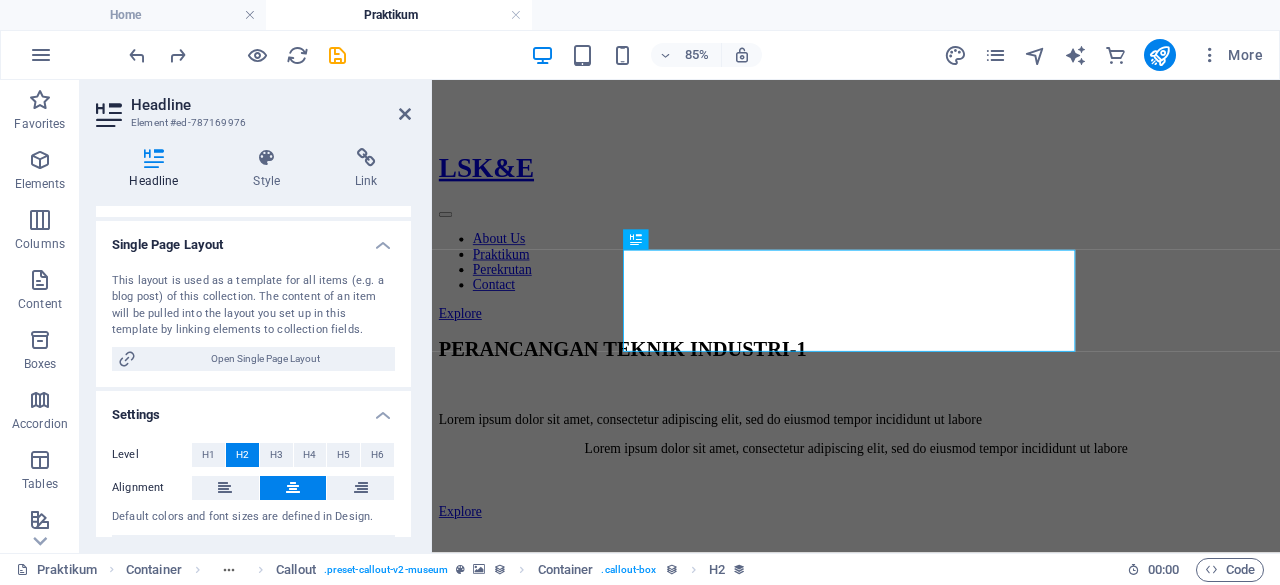 scroll, scrollTop: 259, scrollLeft: 0, axis: vertical 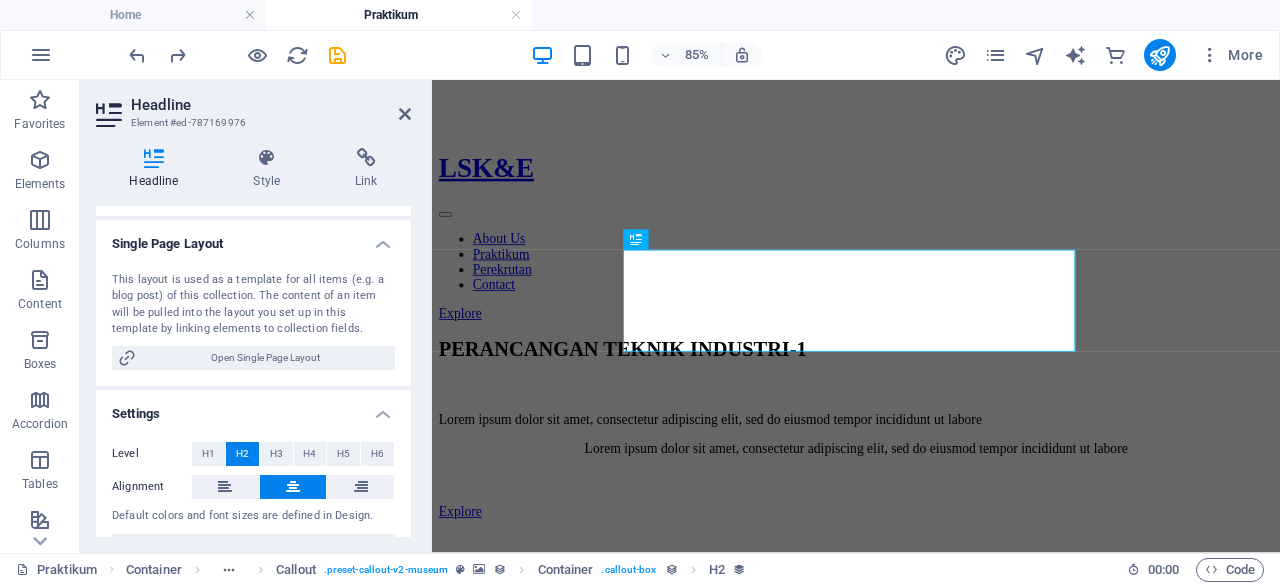 click on "Single Page Layout" at bounding box center [253, 238] 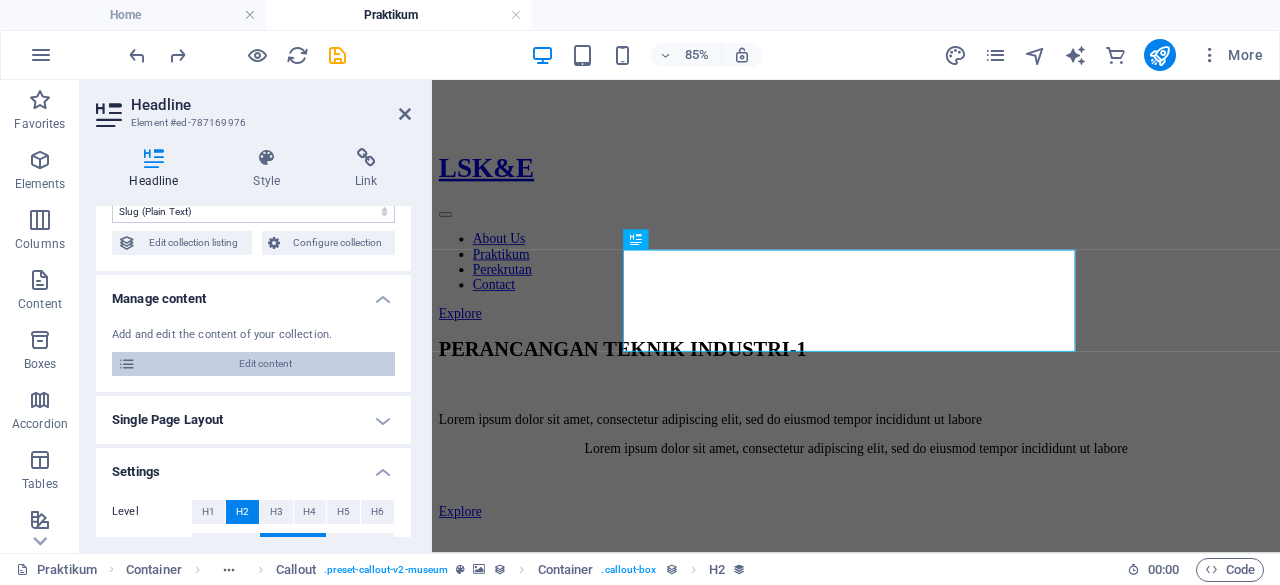 scroll, scrollTop: 0, scrollLeft: 0, axis: both 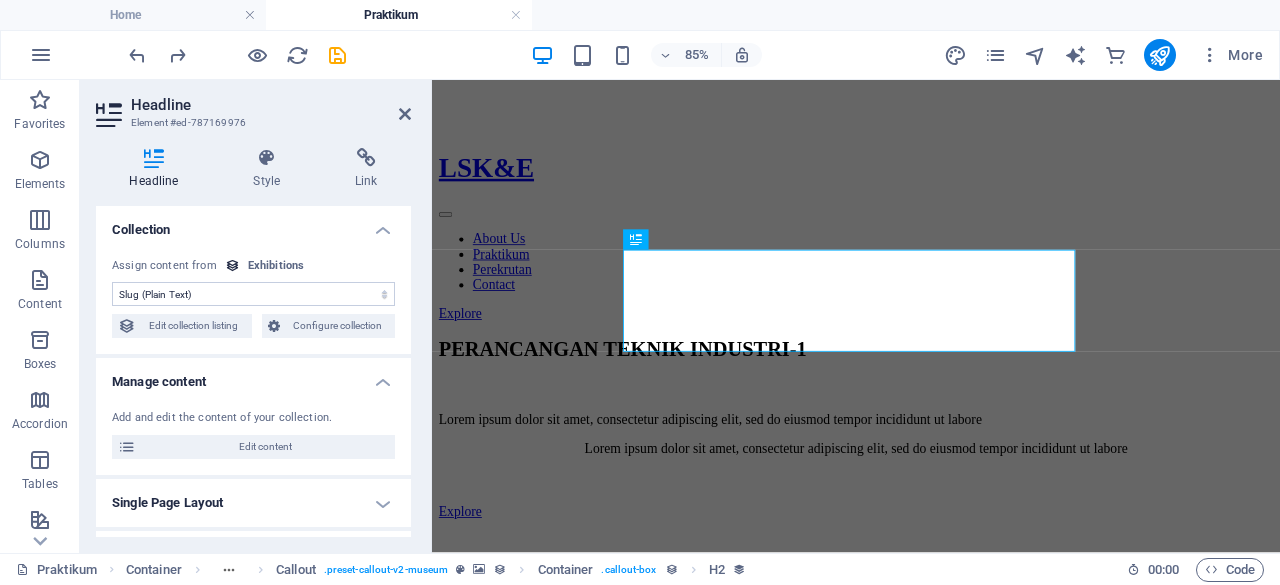 drag, startPoint x: 402, startPoint y: 219, endPoint x: 376, endPoint y: 229, distance: 27.856777 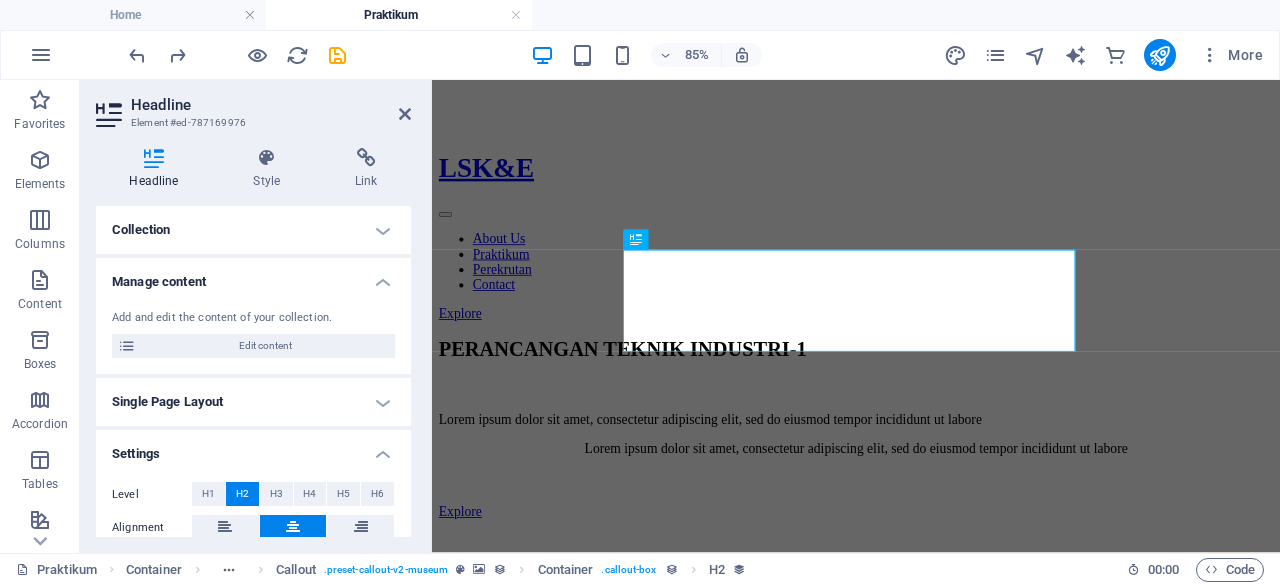 click on "Collection" at bounding box center (253, 230) 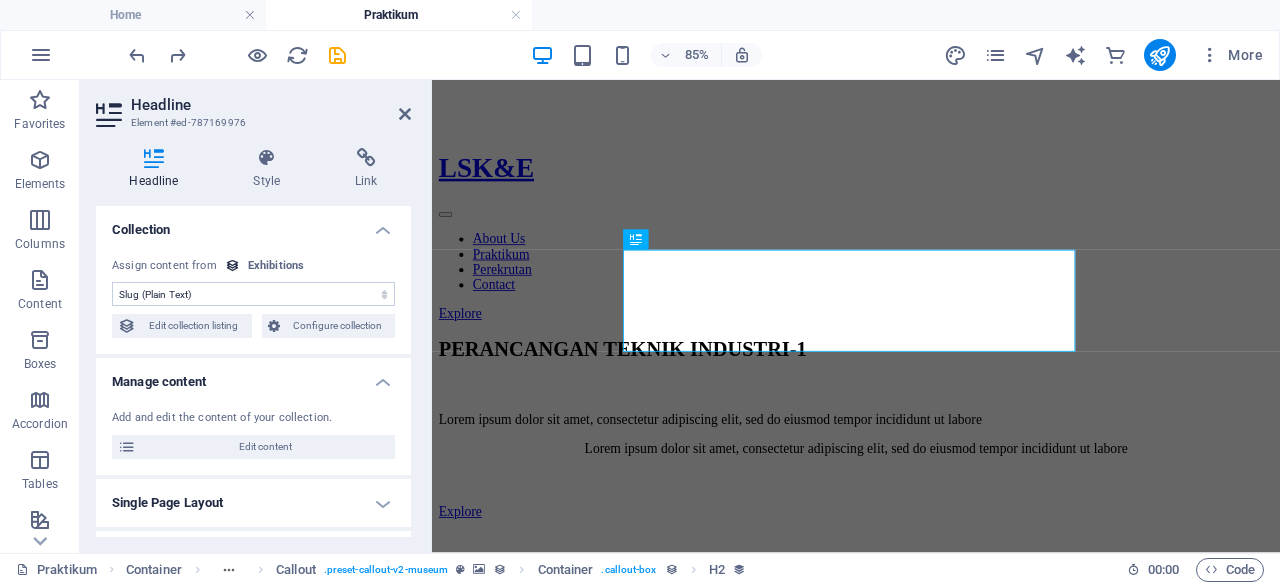 click on "Collection" at bounding box center [253, 224] 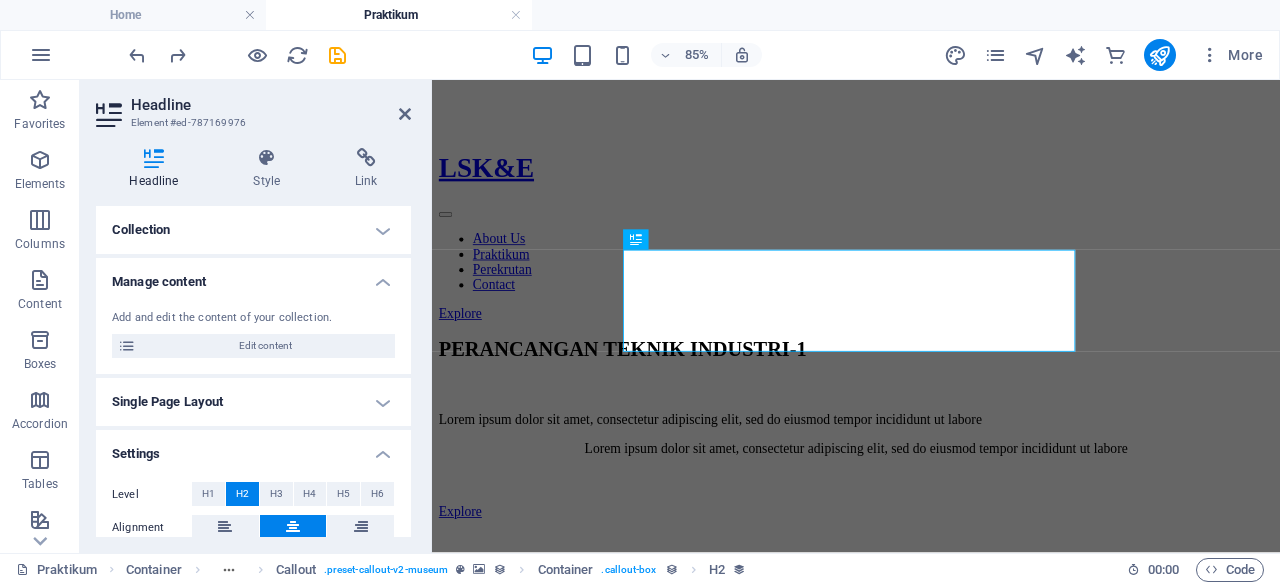 scroll, scrollTop: 77, scrollLeft: 0, axis: vertical 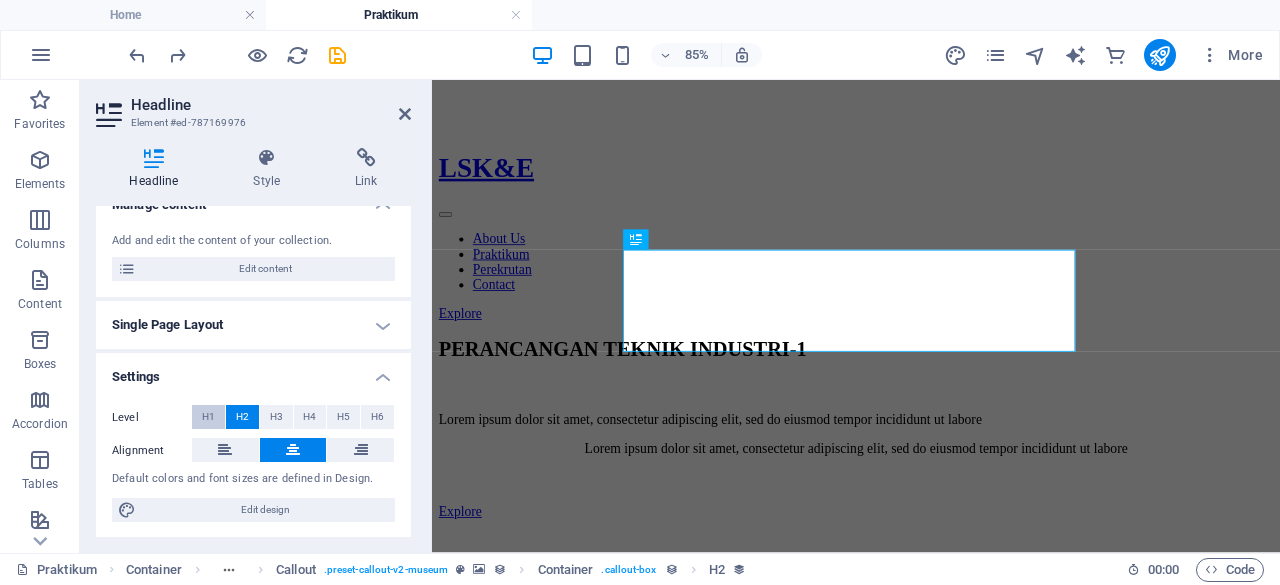 click on "H1" at bounding box center [208, 417] 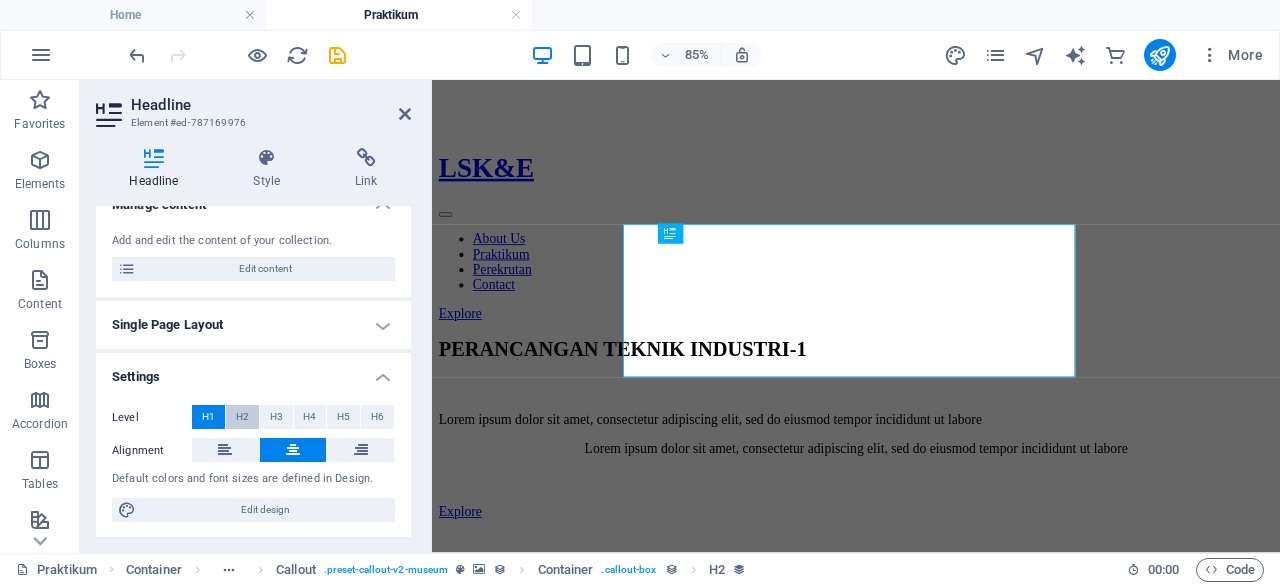 click on "H2" at bounding box center (242, 417) 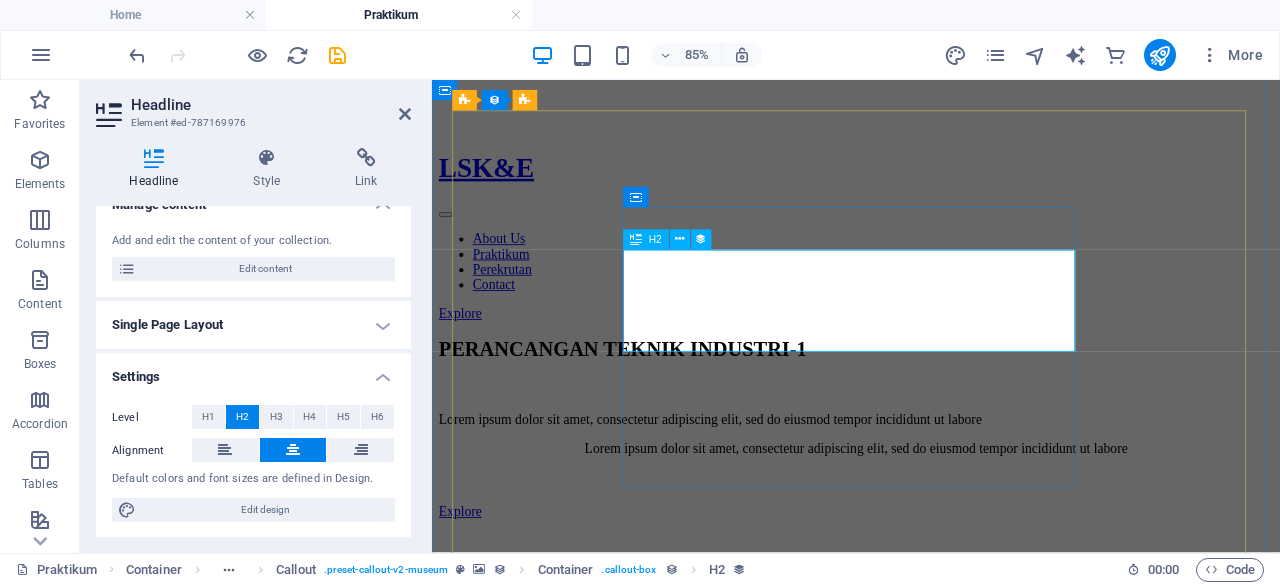 click at bounding box center (636, 239) 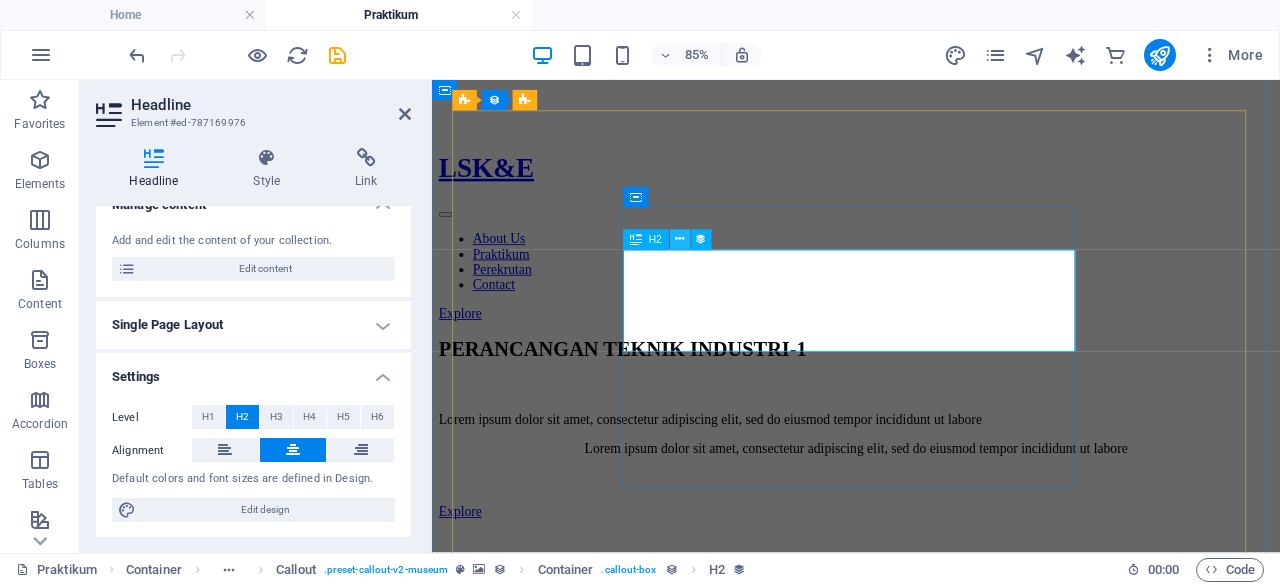 click at bounding box center (679, 240) 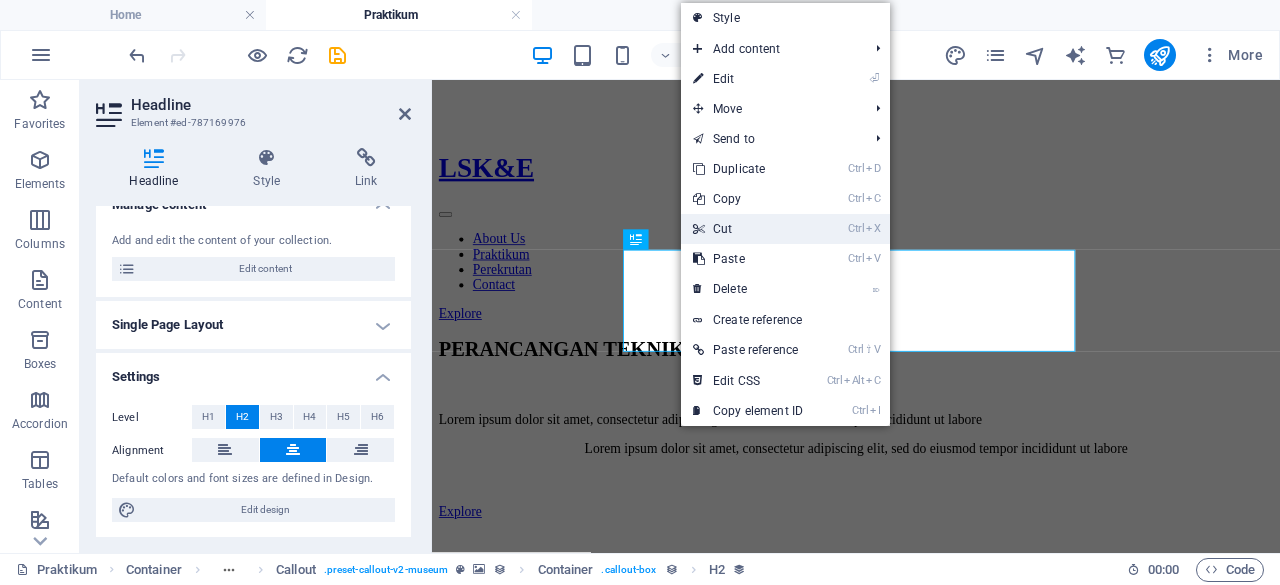 click on "Ctrl X  Cut" at bounding box center [748, 229] 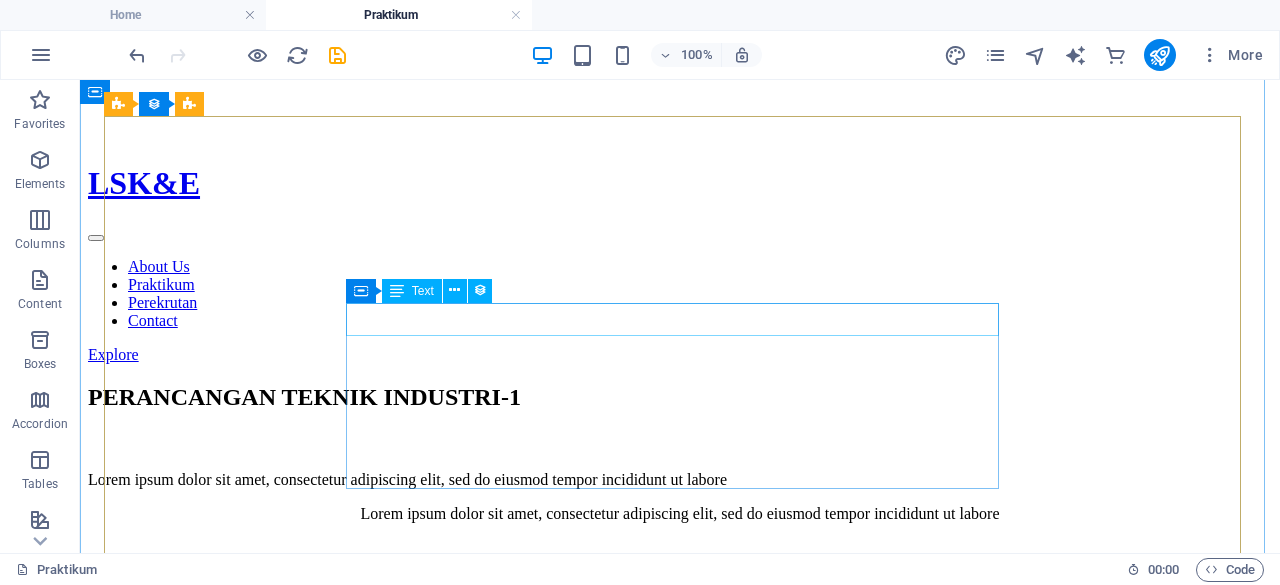 scroll, scrollTop: 796, scrollLeft: 0, axis: vertical 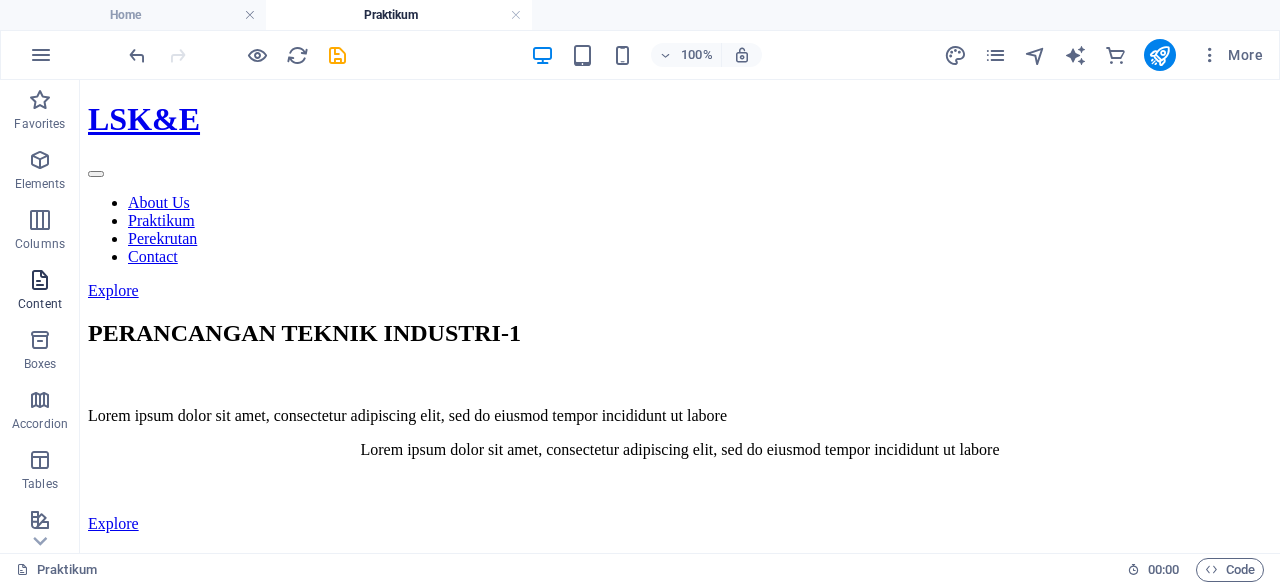 click on "Content" at bounding box center (40, 304) 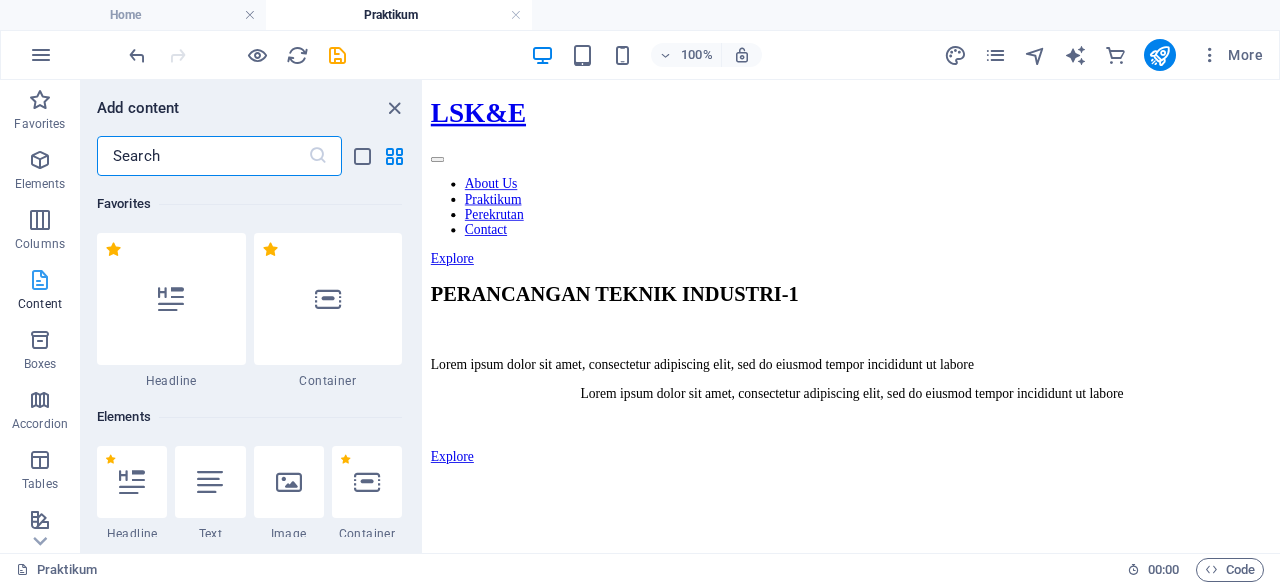 scroll, scrollTop: 770, scrollLeft: 0, axis: vertical 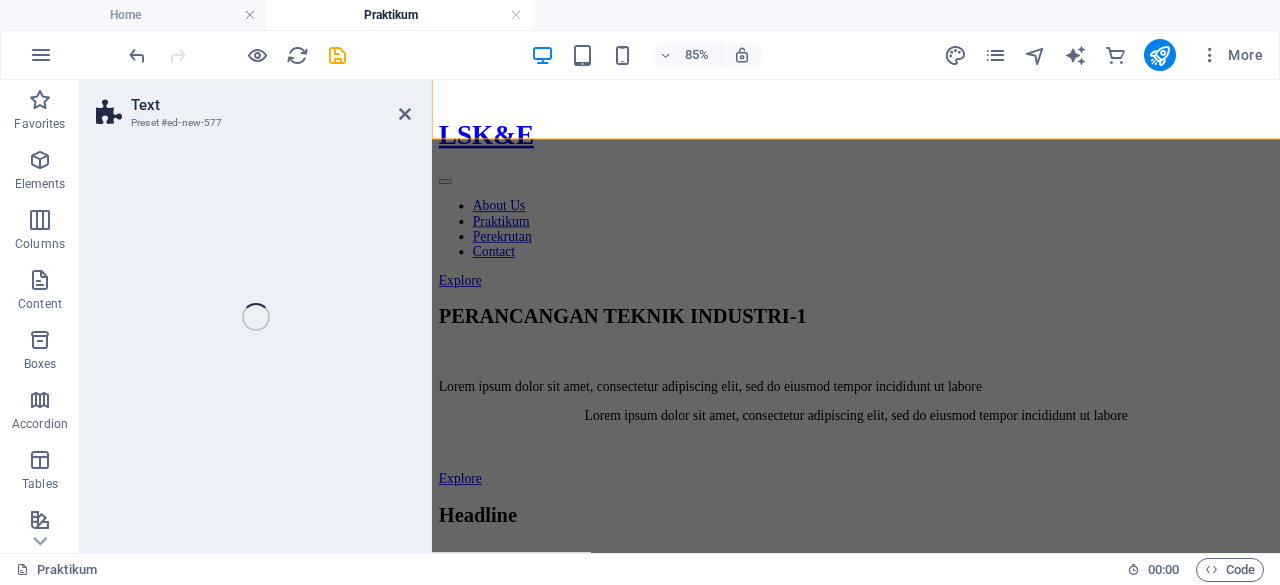 select on "preset-text-v2-default" 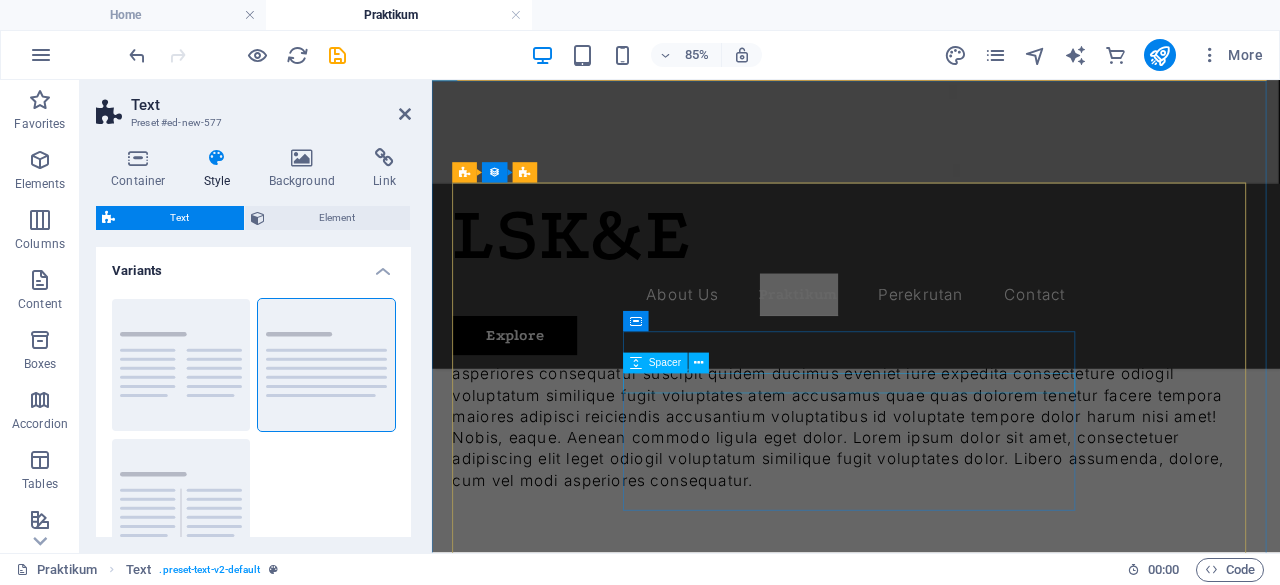 scroll, scrollTop: 1136, scrollLeft: 0, axis: vertical 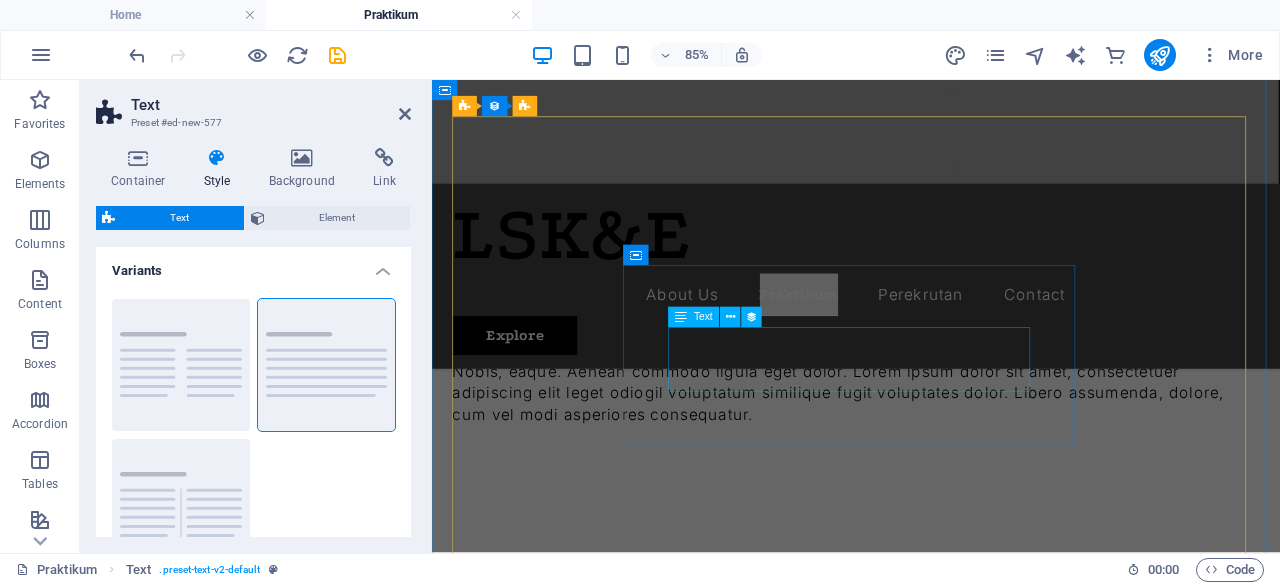 click on "Lorem ipsum dolor sit amet, consectetur adipiscing elit, sed do eiusmod tempor incididunt ut labore" at bounding box center (750, 1425) 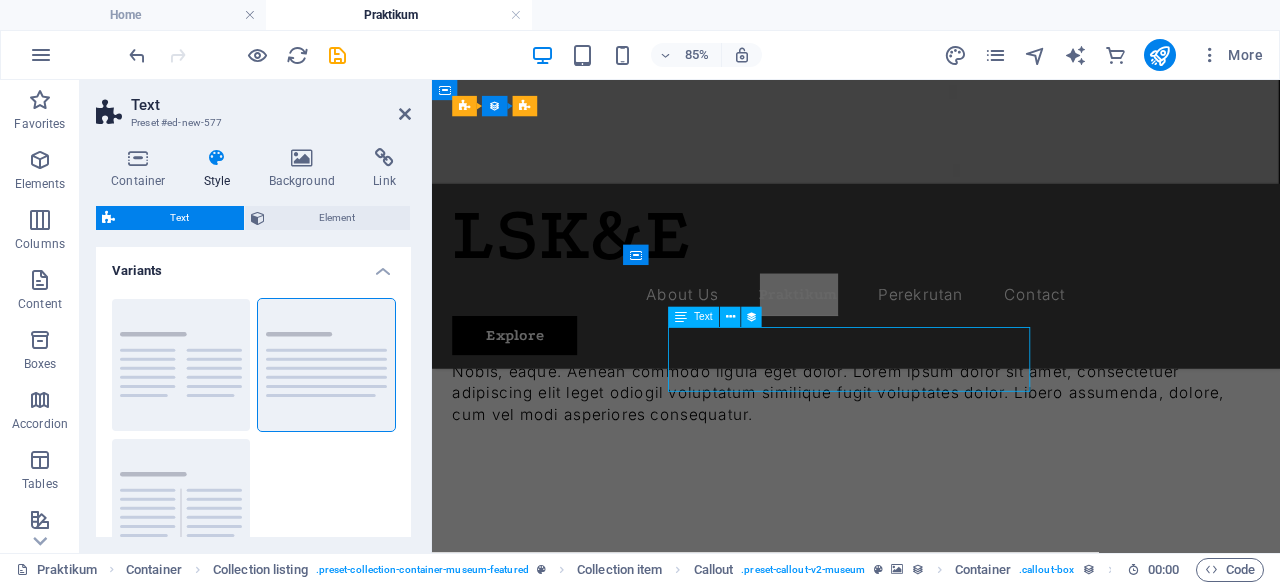 click at bounding box center (750, 1388) 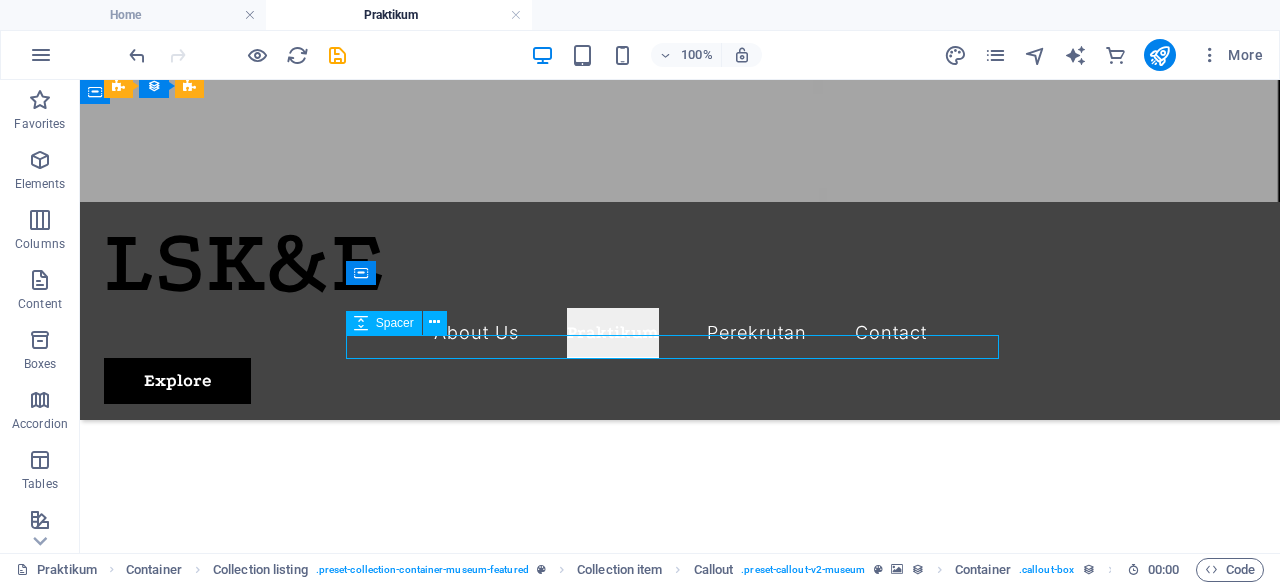 click at bounding box center (459, 1278) 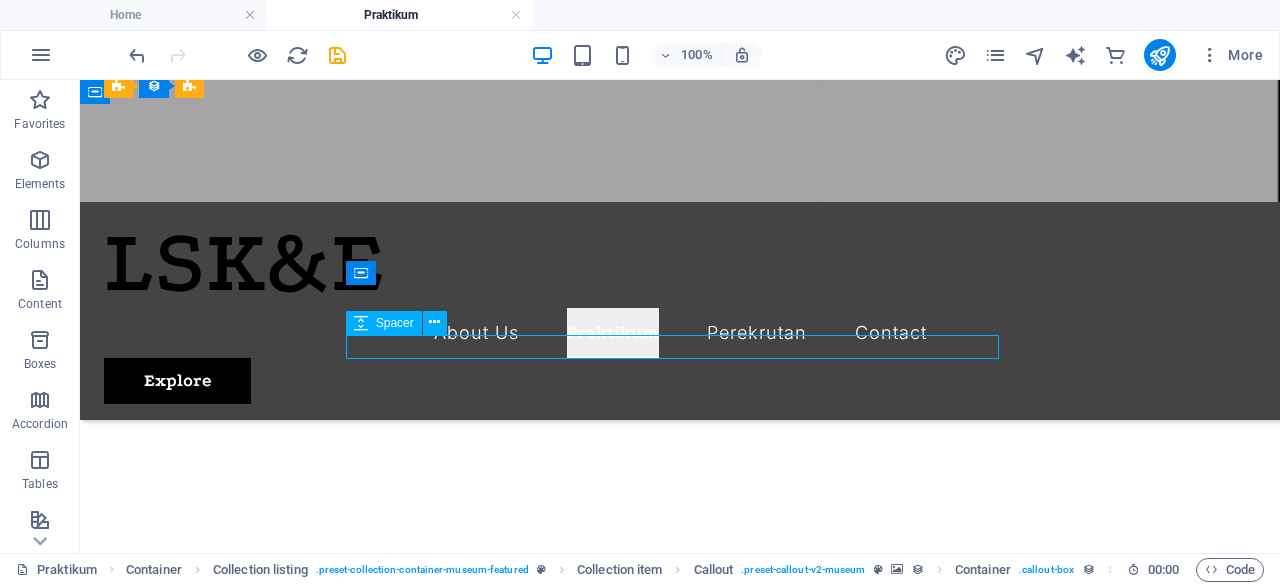 select on "px" 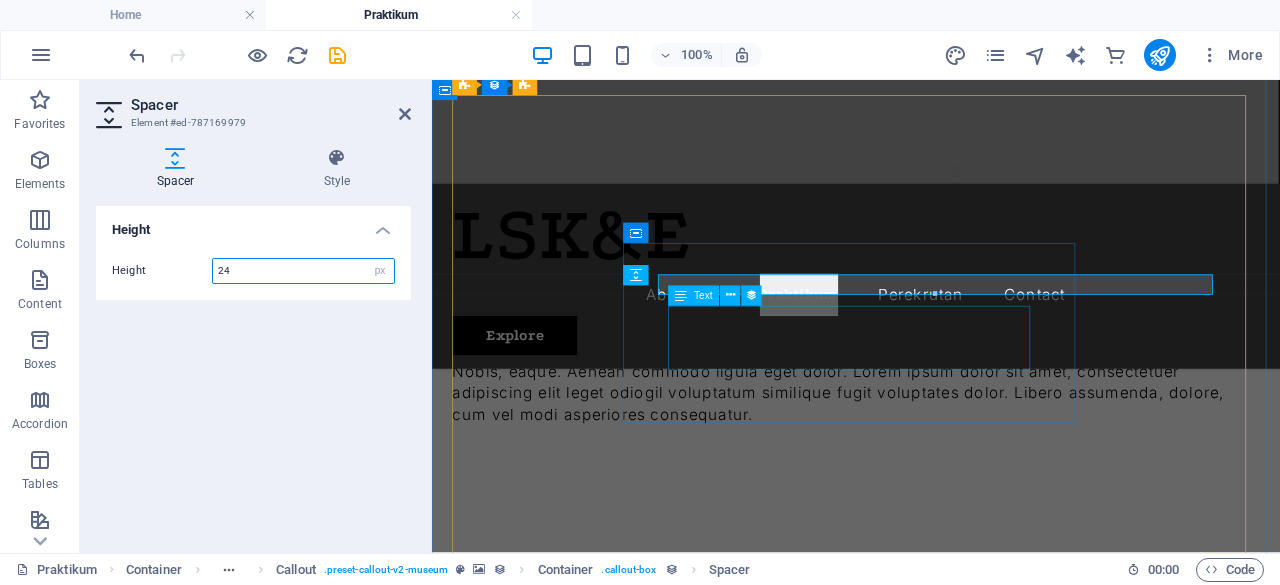 scroll, scrollTop: 1162, scrollLeft: 0, axis: vertical 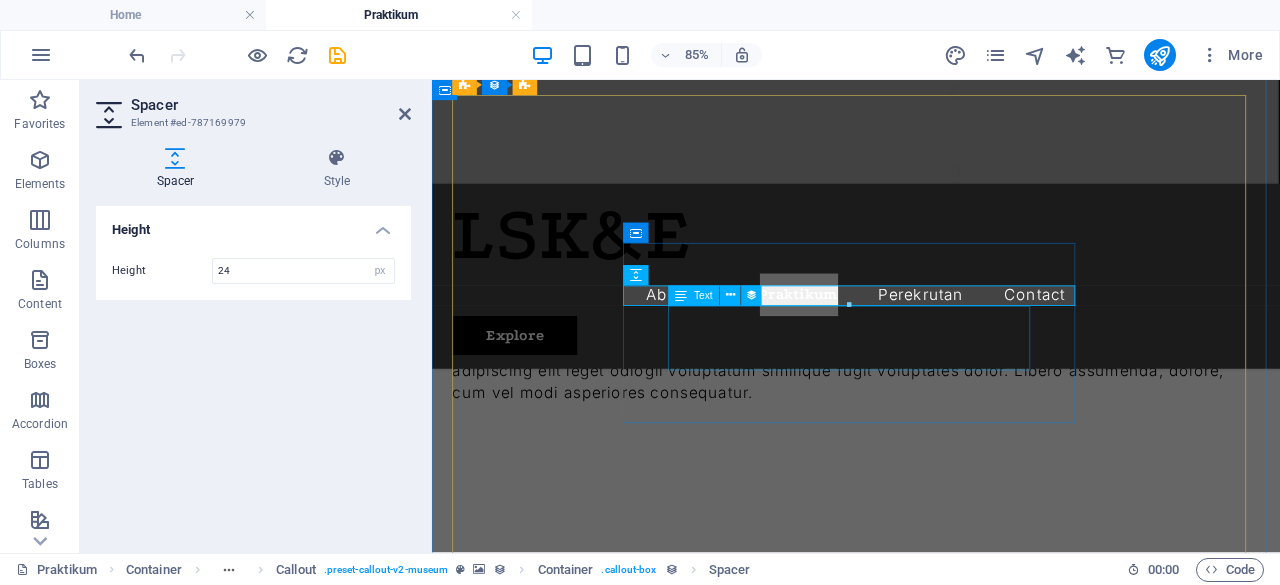 click on "Lorem ipsum dolor sit amet, consectetur adipiscing elit, sed do eiusmod tempor incididunt ut labore" at bounding box center [750, 1399] 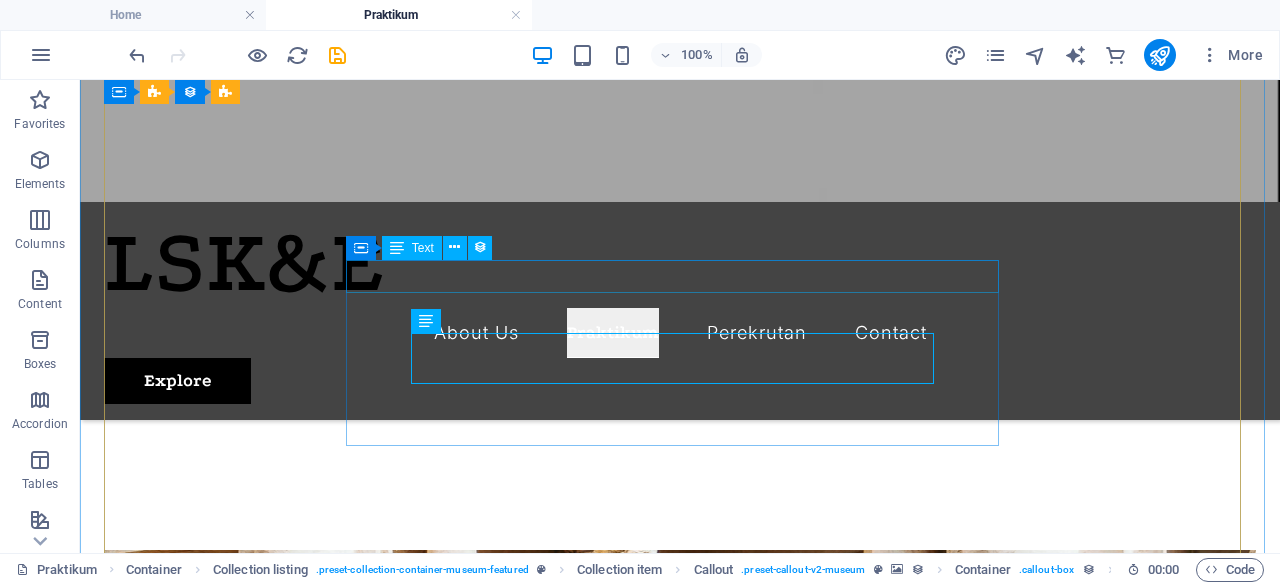 click on "Featured Exhibition" at bounding box center [459, 1207] 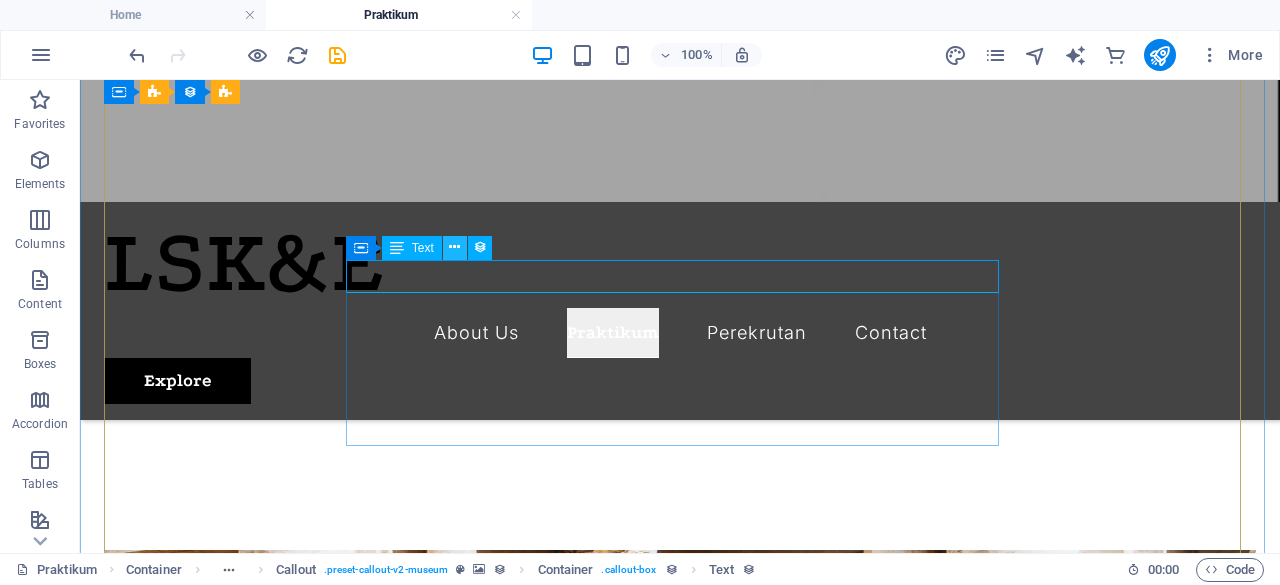 click at bounding box center (454, 247) 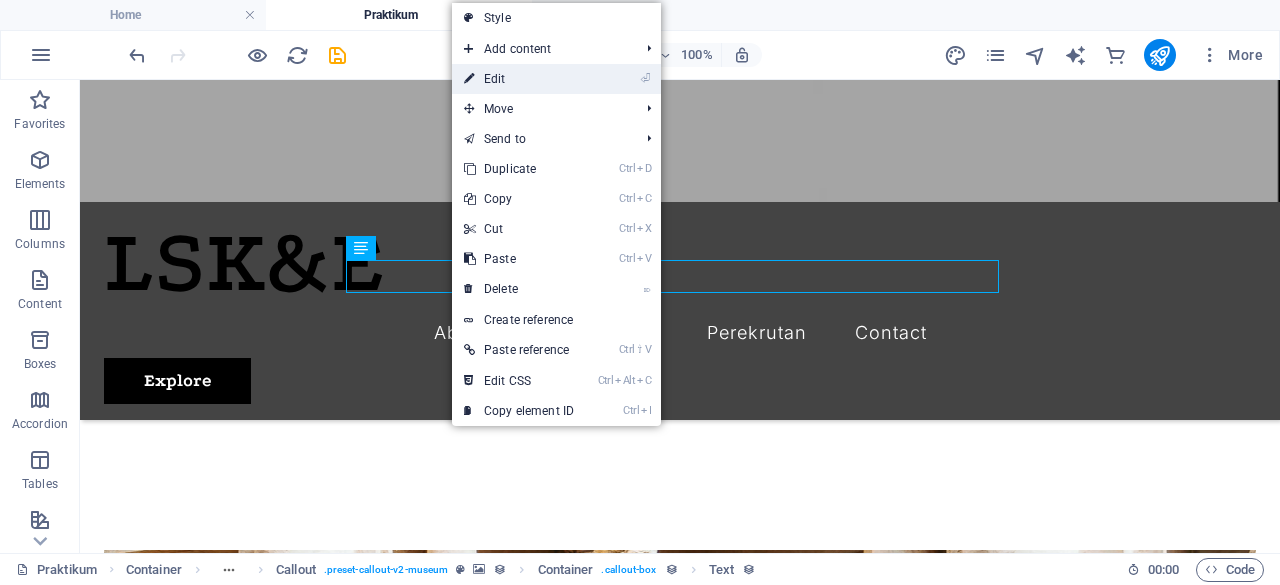 click on "⏎  Edit" at bounding box center (519, 79) 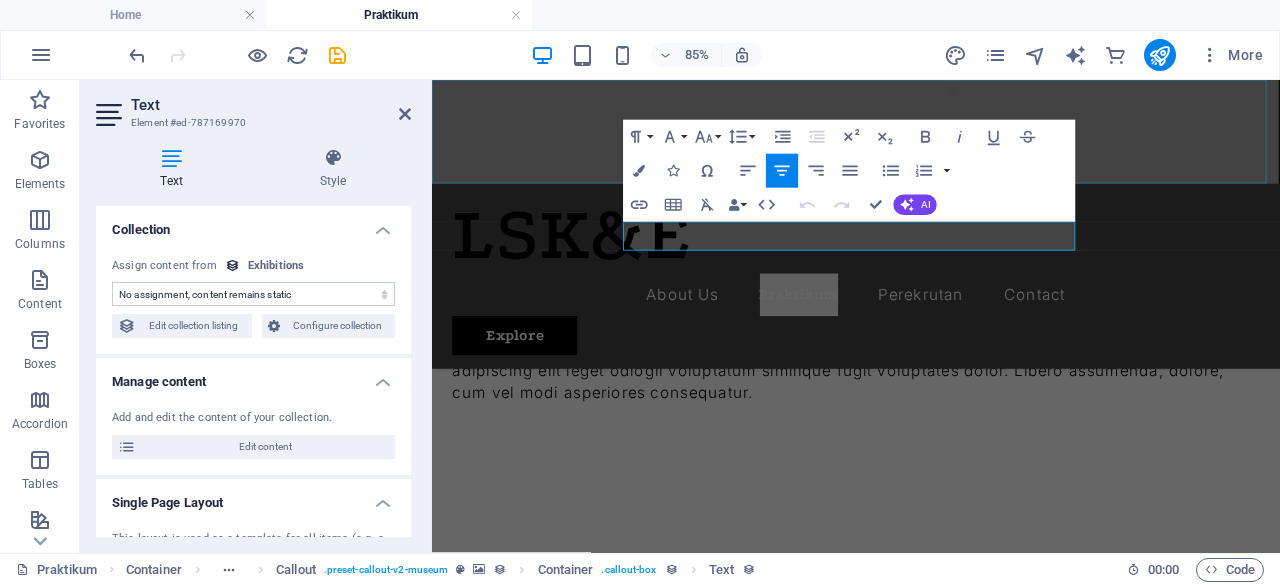 scroll, scrollTop: 1187, scrollLeft: 0, axis: vertical 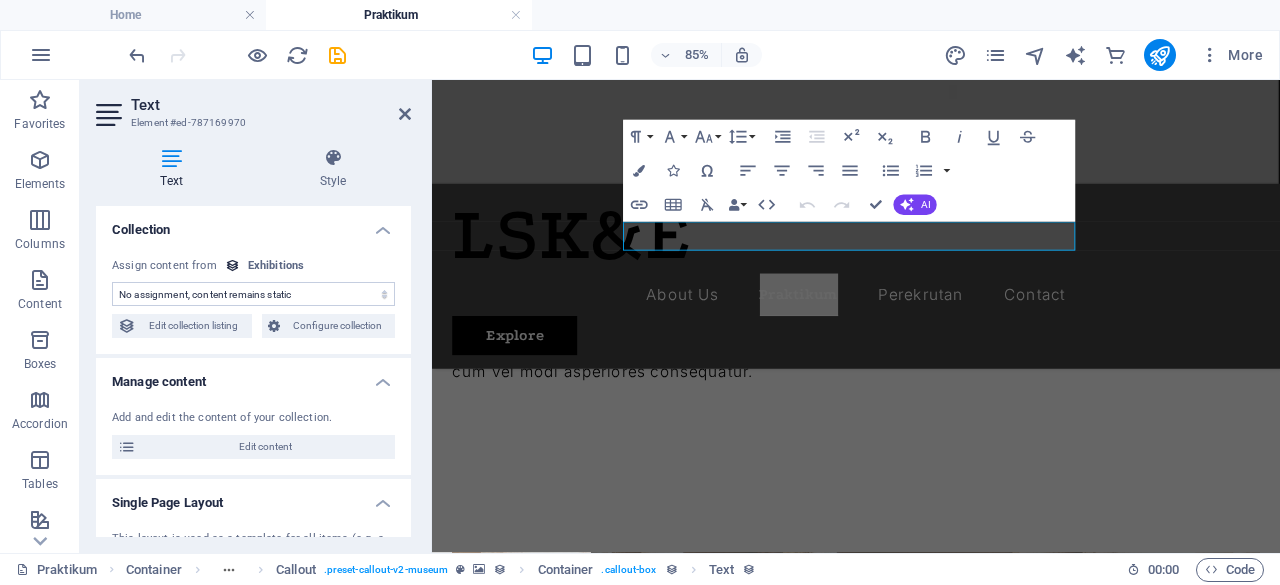 click on "No assignment, content remains static Created at (Date) Updated at (Date) Exhibition Image (File) Exhibition Date (Date) Name (Plain Text) Slug (Plain Text) Exhibition Intro (Rich Text) Exhibition Hero (File) Exhibition Duration (Plain Text) Exhibition Details (CMS) Featured Exhibition (Checkbox) Featured Intro (Rich Text)" at bounding box center [253, 294] 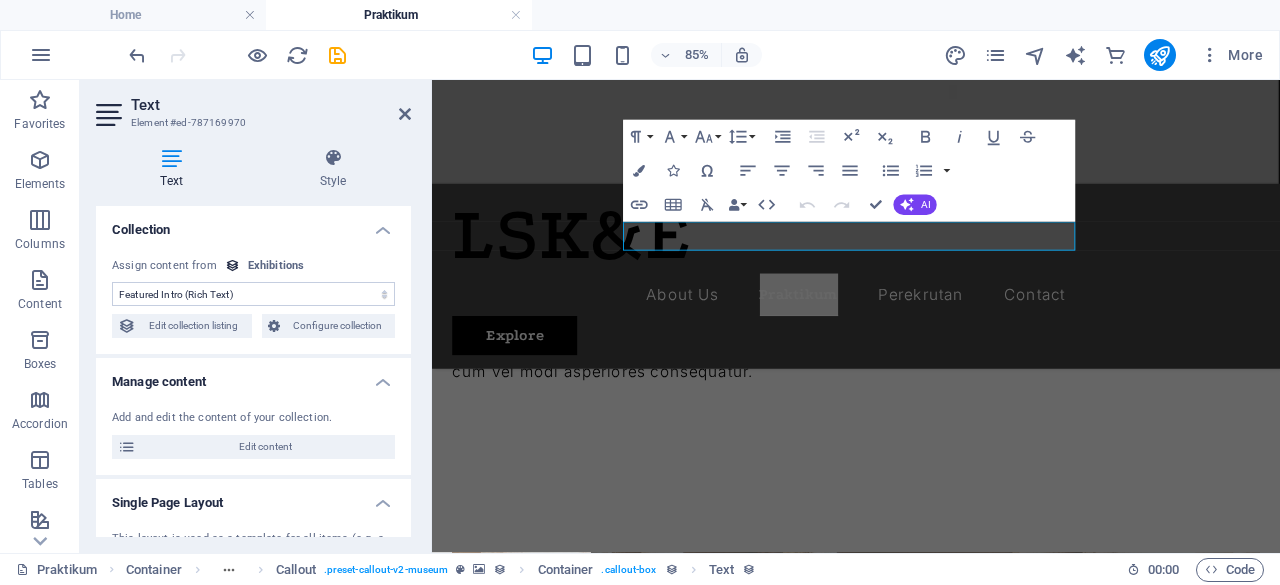 click on "No assignment, content remains static Created at (Date) Updated at (Date) Exhibition Image (File) Exhibition Date (Date) Name (Plain Text) Slug (Plain Text) Exhibition Intro (Rich Text) Exhibition Hero (File) Exhibition Duration (Plain Text) Exhibition Details (CMS) Featured Exhibition (Checkbox) Featured Intro (Rich Text)" at bounding box center (253, 294) 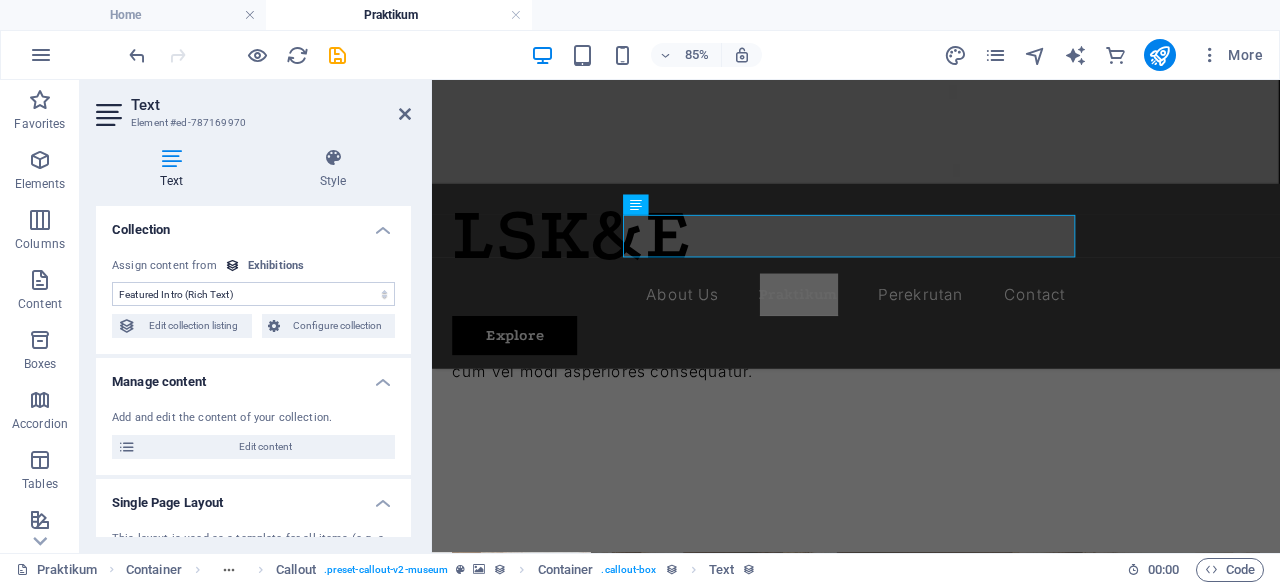 click on "No assignment, content remains static Created at (Date) Updated at (Date) Exhibition Image (File) Exhibition Date (Date) Name (Plain Text) Slug (Plain Text) Exhibition Intro (Rich Text) Exhibition Hero (File) Exhibition Duration (Plain Text) Exhibition Details (CMS) Featured Exhibition (Checkbox) Featured Intro (Rich Text)" at bounding box center [253, 294] 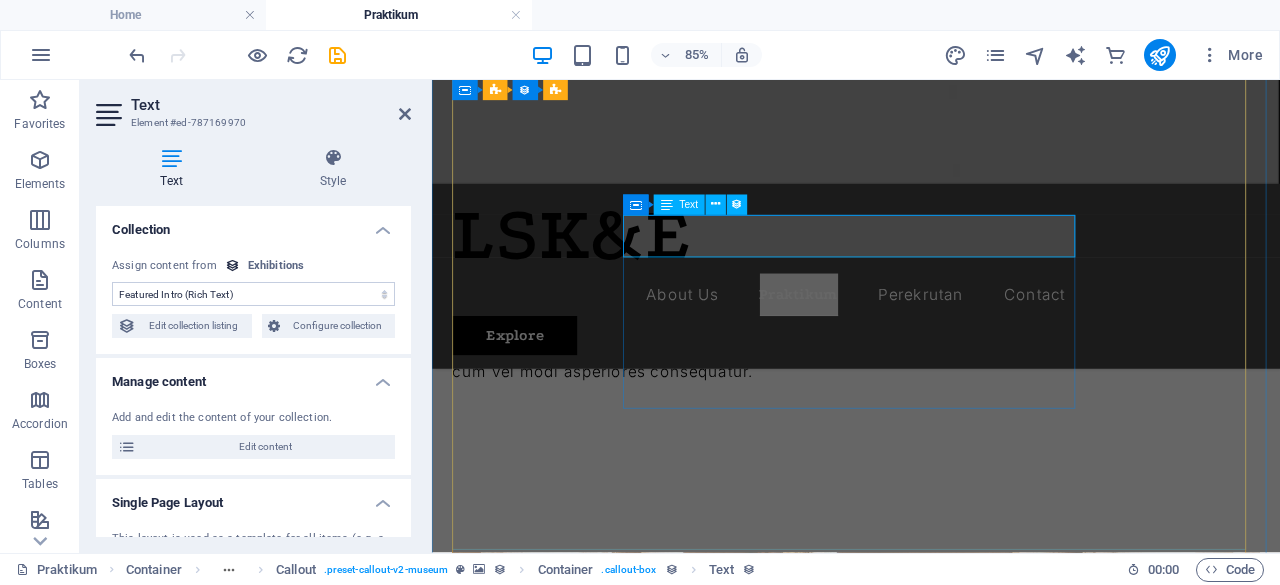 click on "Lorem ipsum dolor sit amet, consectetur adipiscing elit, sed do eiusmod tempor incididunt ut labore" at bounding box center [750, 1301] 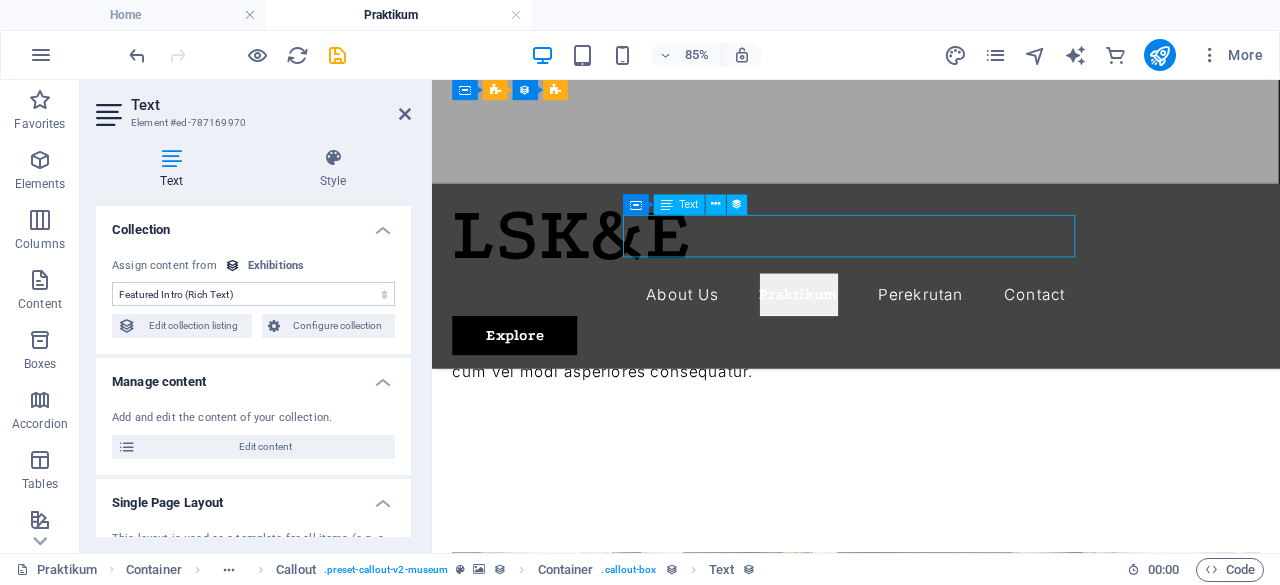 drag, startPoint x: 1113, startPoint y: 281, endPoint x: 1046, endPoint y: 285, distance: 67.11929 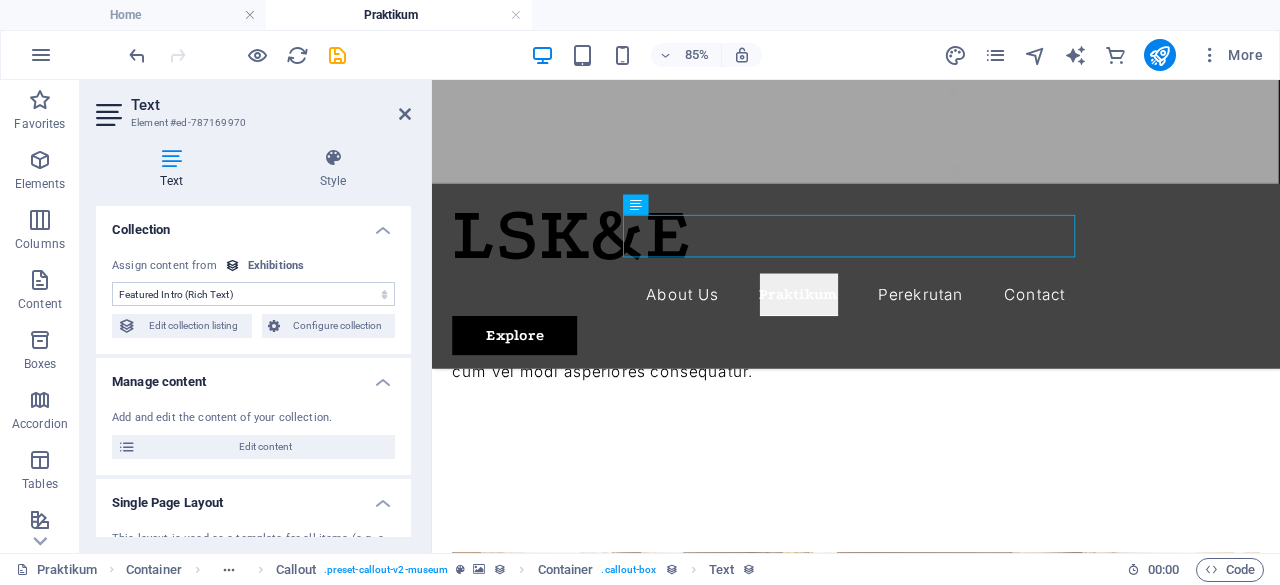 click on "Exhibitions" at bounding box center [276, 266] 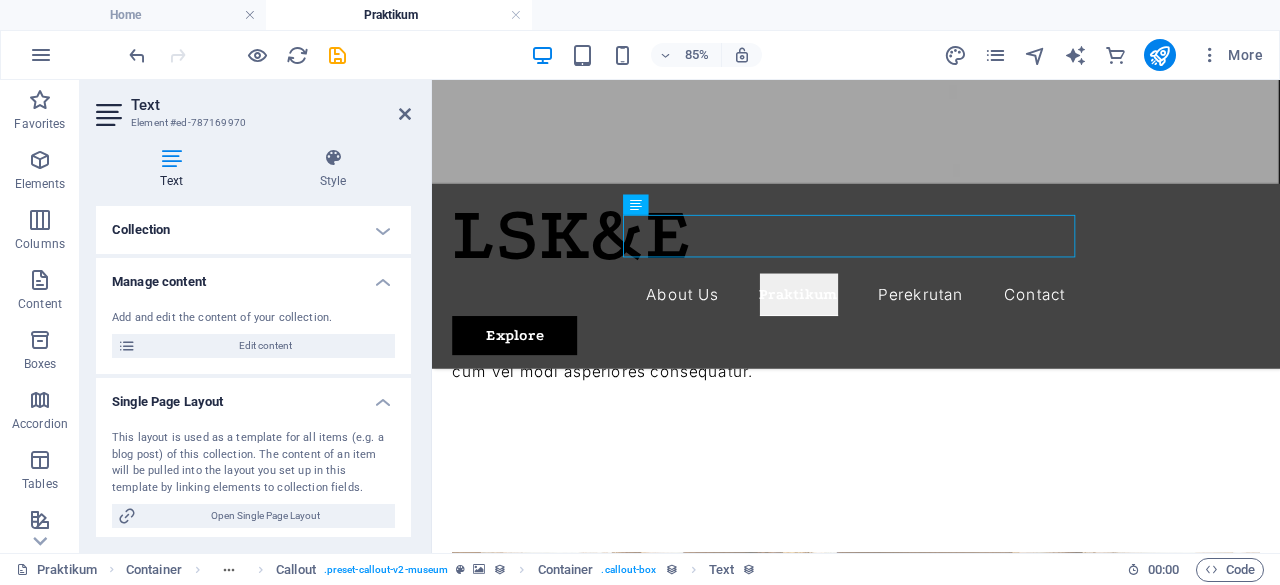 click on "Collection" at bounding box center [253, 230] 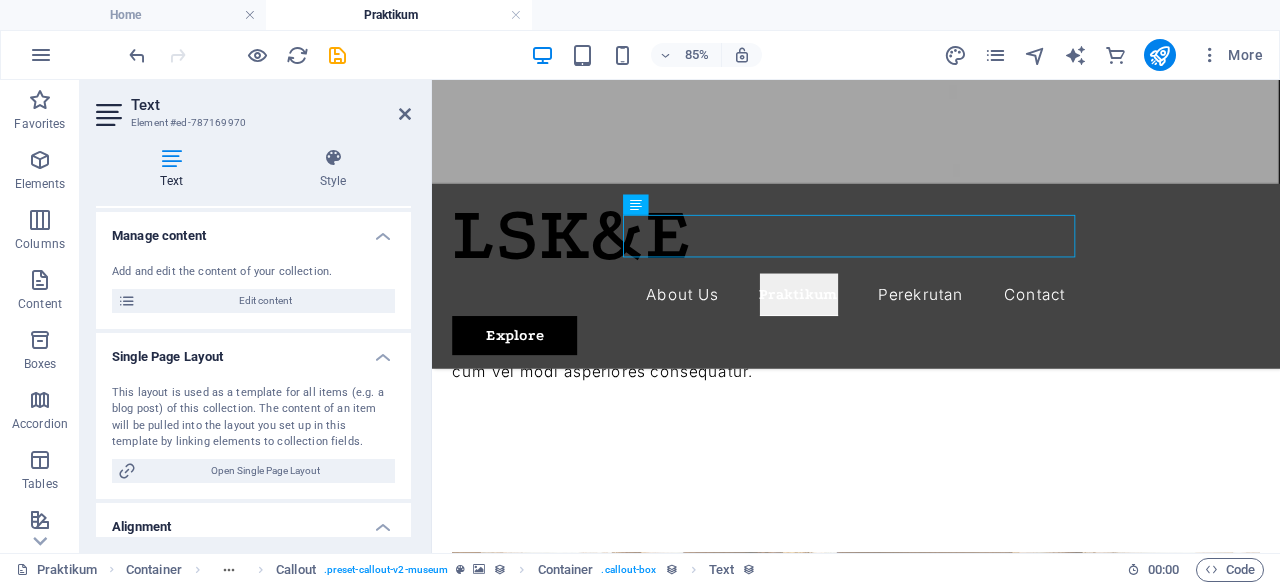 scroll, scrollTop: 204, scrollLeft: 0, axis: vertical 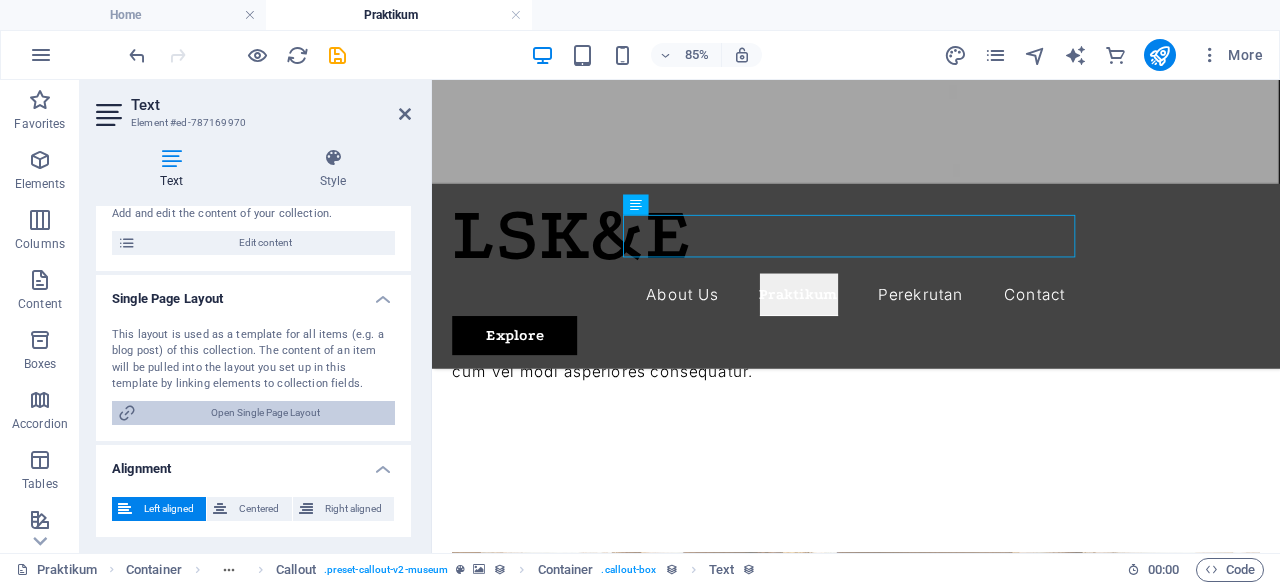 click on "Open Single Page Layout" at bounding box center [265, 413] 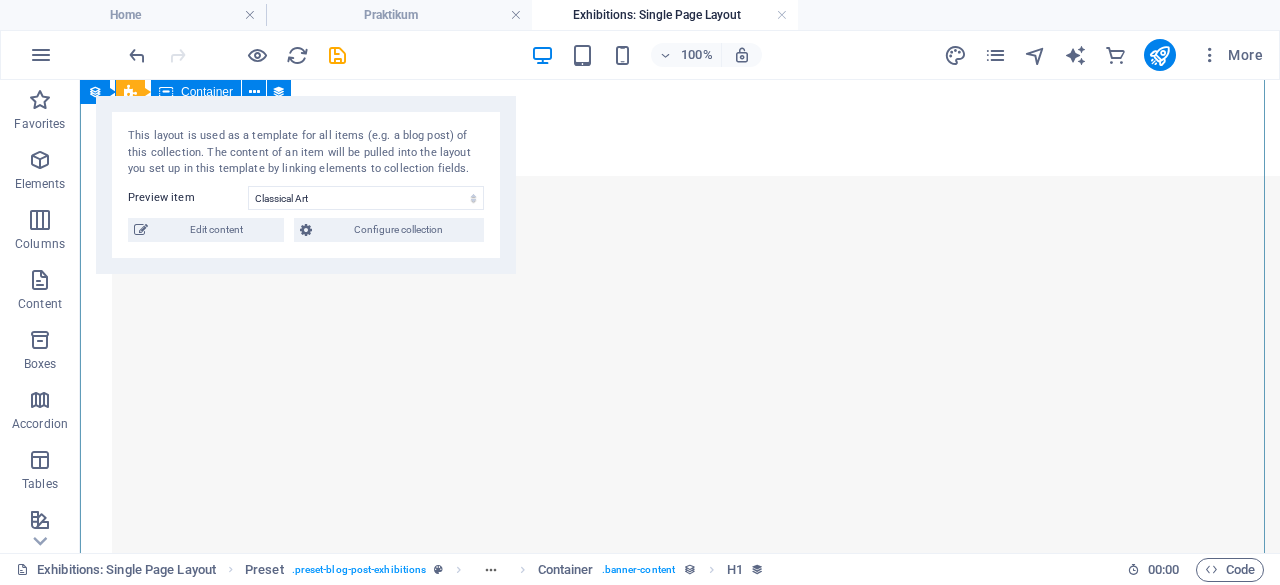 scroll, scrollTop: 682, scrollLeft: 0, axis: vertical 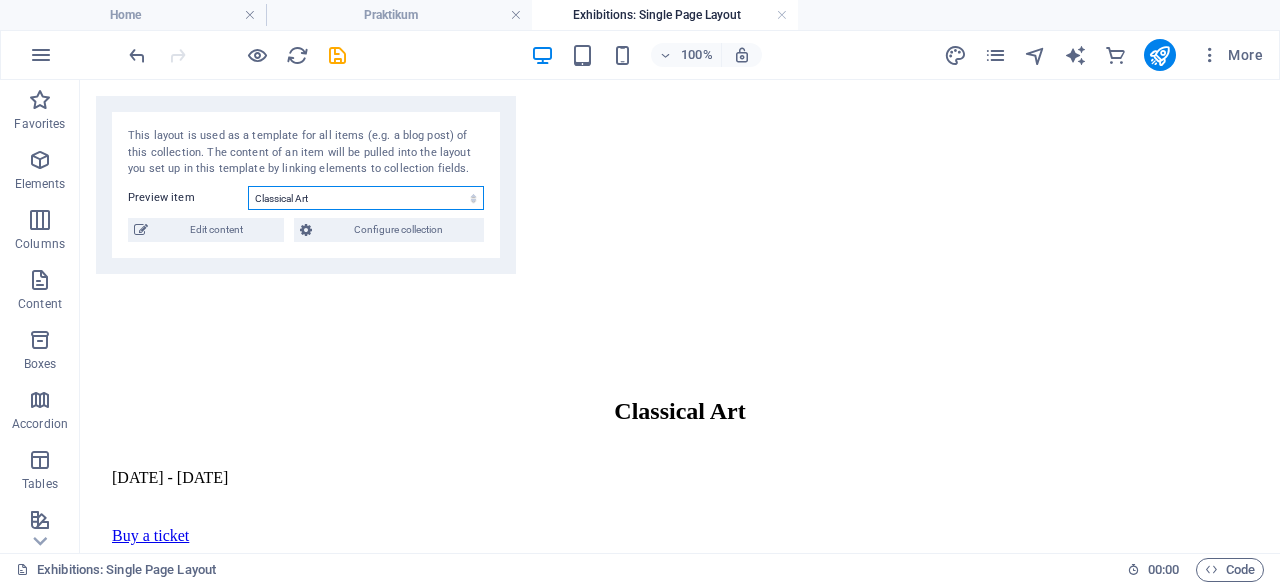 click on "Classical Art The Evolution of Painting Making New Era Art and Music Modern Artists LSK&E Modern Artistic Way" at bounding box center (366, 198) 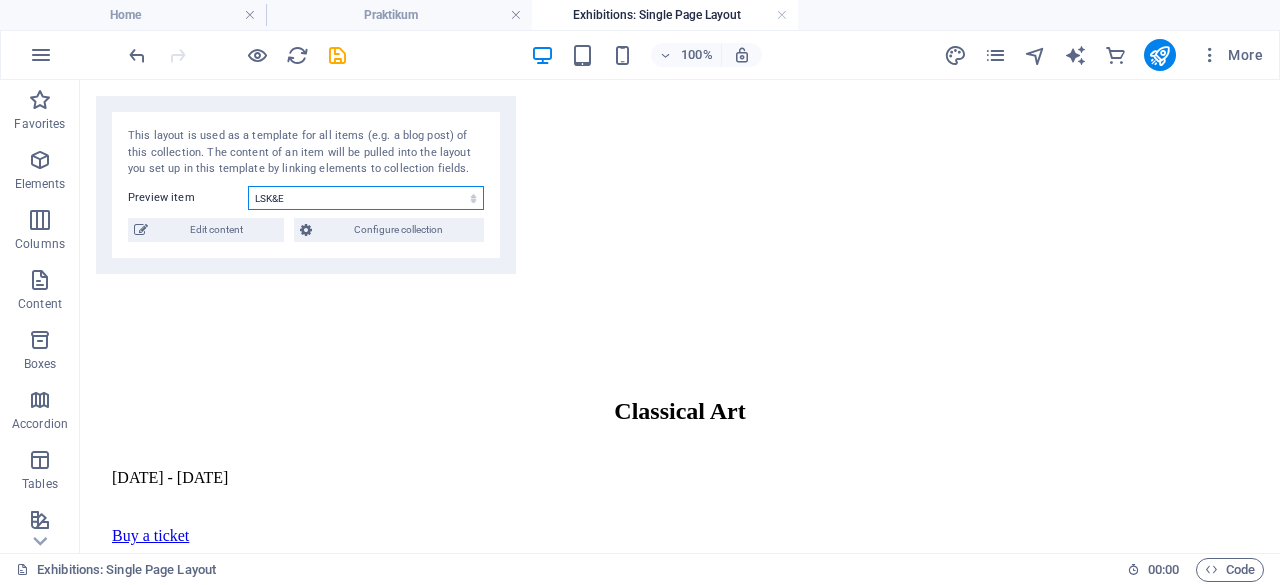 click on "Classical Art The Evolution of Painting Making New Era Art and Music Modern Artists LSK&E Modern Artistic Way" at bounding box center [366, 198] 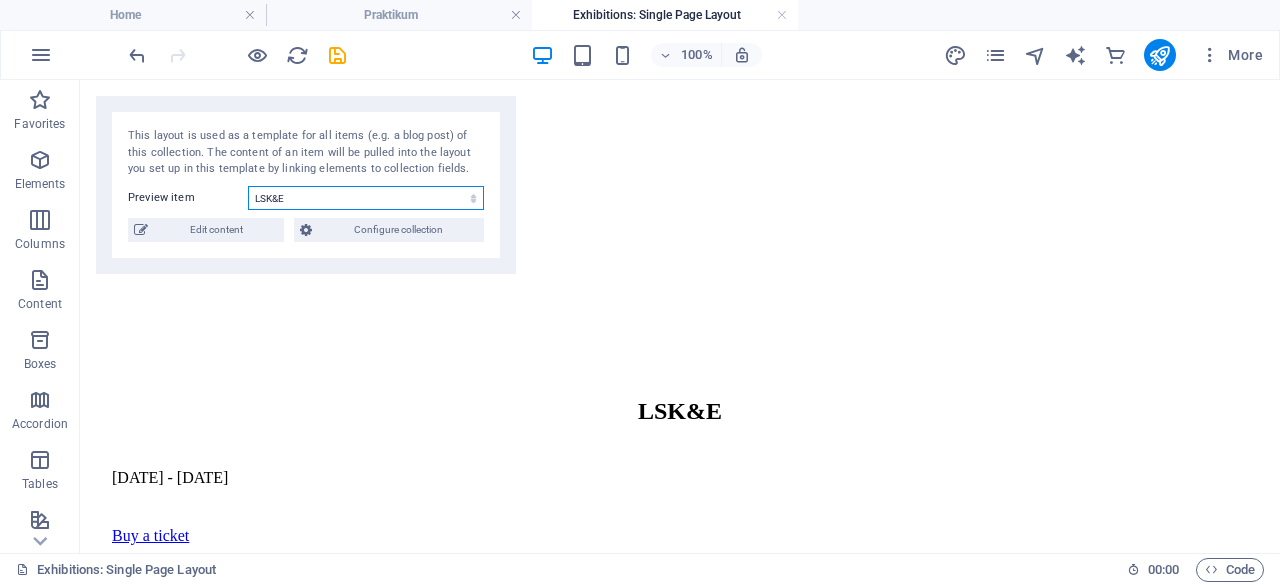 click on "Classical Art The Evolution of Painting Making New Era Art and Music Modern Artists LSK&E Modern Artistic Way" at bounding box center (366, 198) 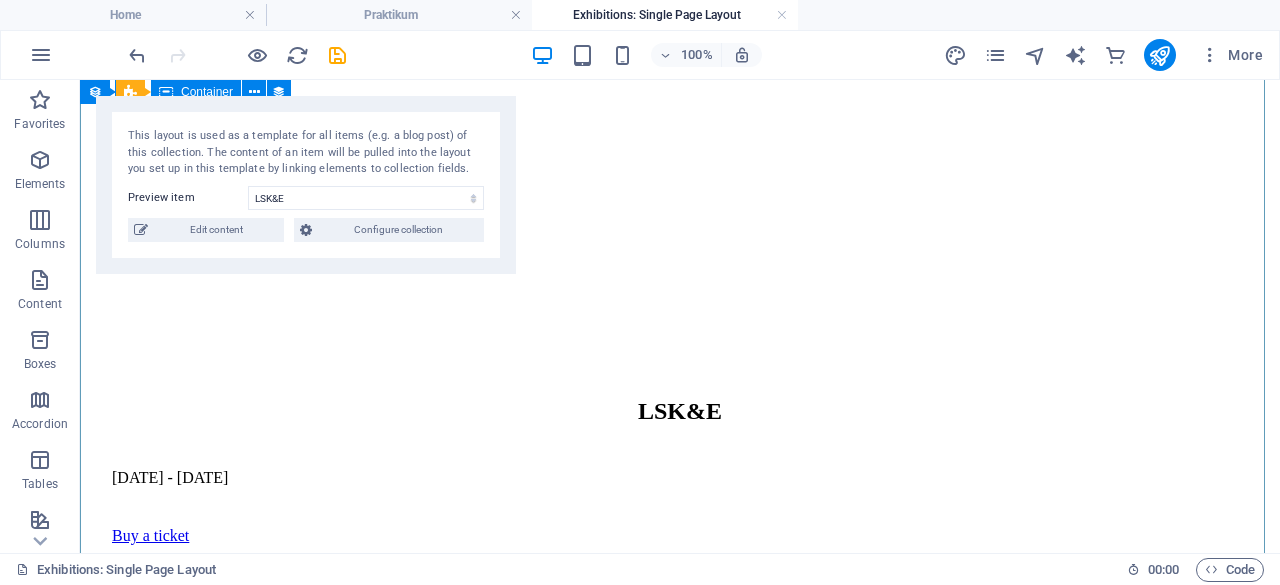 click at bounding box center (680, 1027) 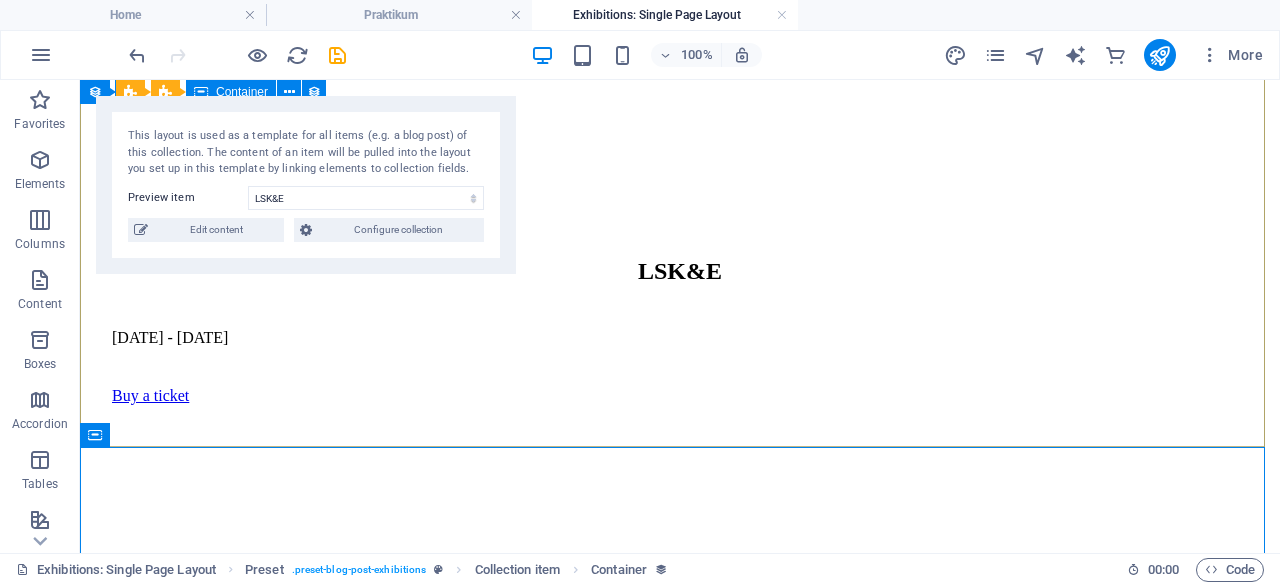 scroll, scrollTop: 0, scrollLeft: 0, axis: both 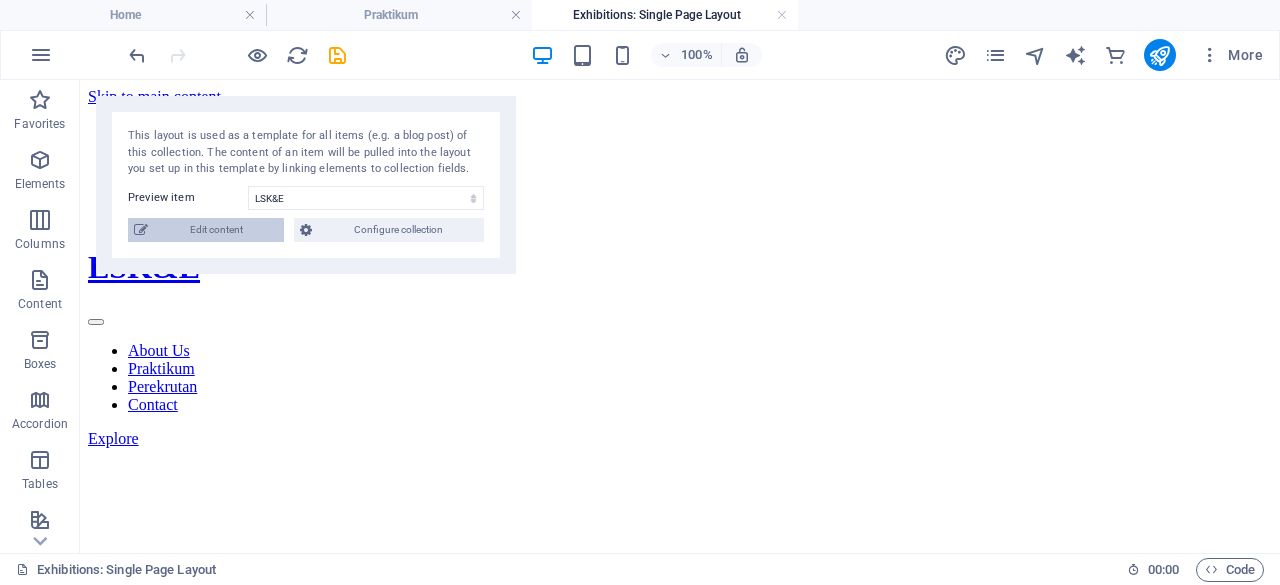 click on "Edit content" at bounding box center [206, 230] 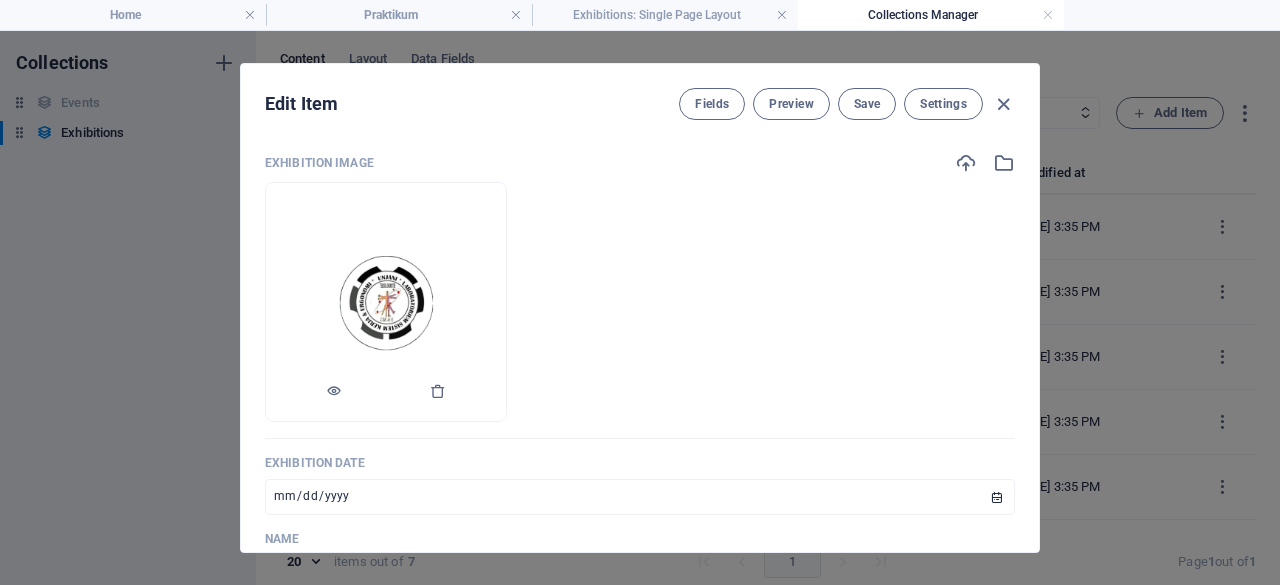 click at bounding box center (386, 302) 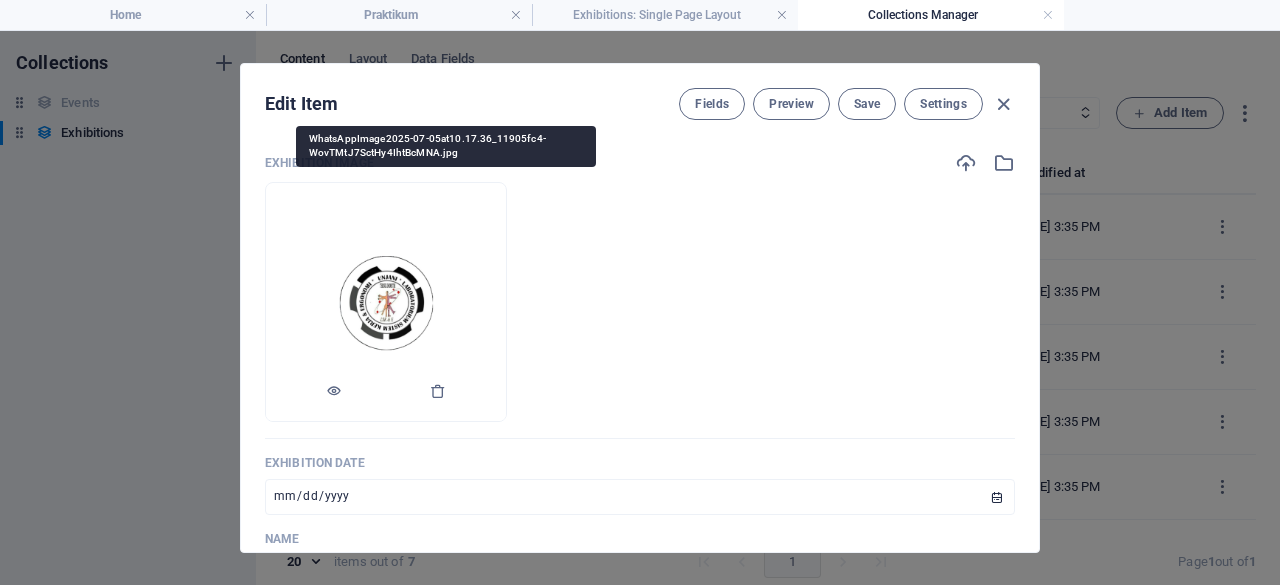 click at bounding box center [386, 302] 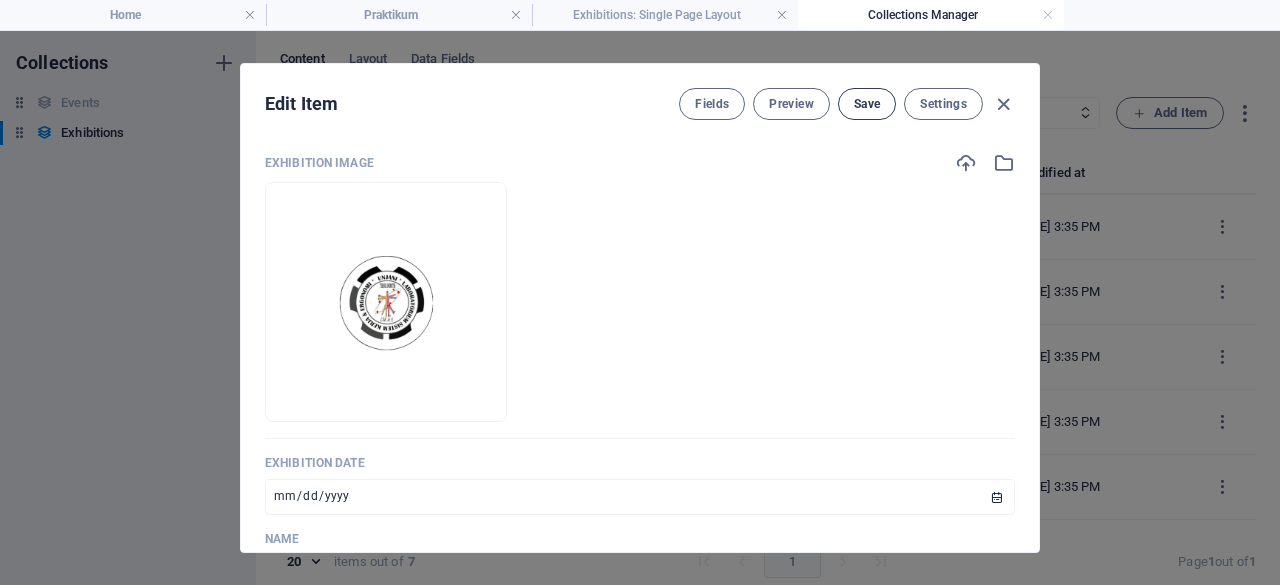 click on "Save" at bounding box center (867, 104) 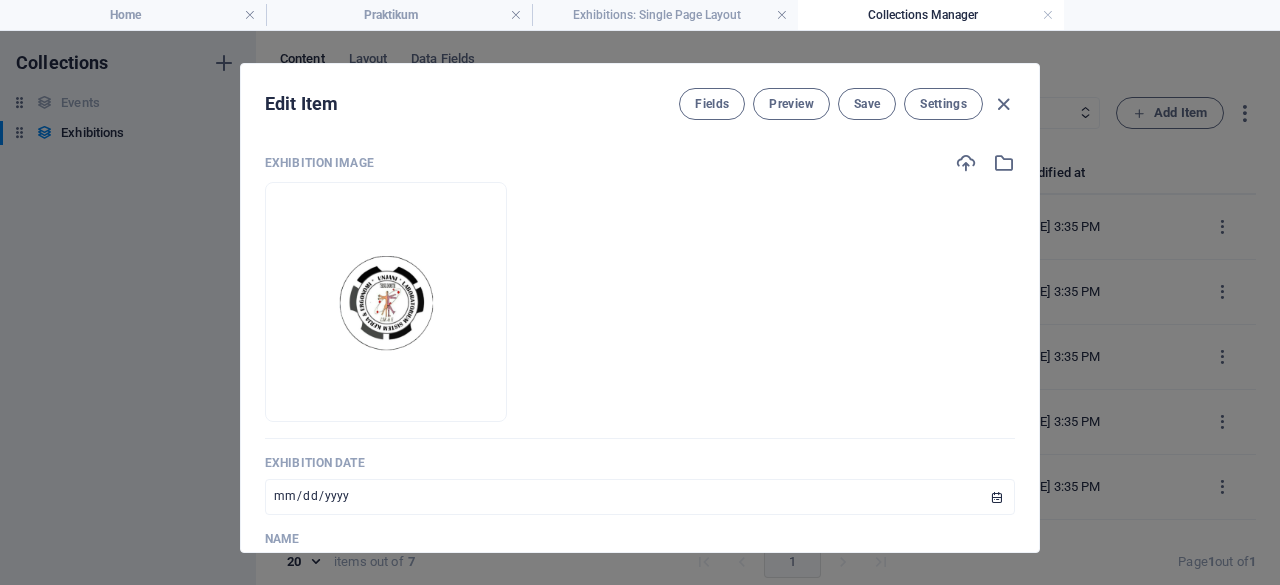 click at bounding box center (1003, 104) 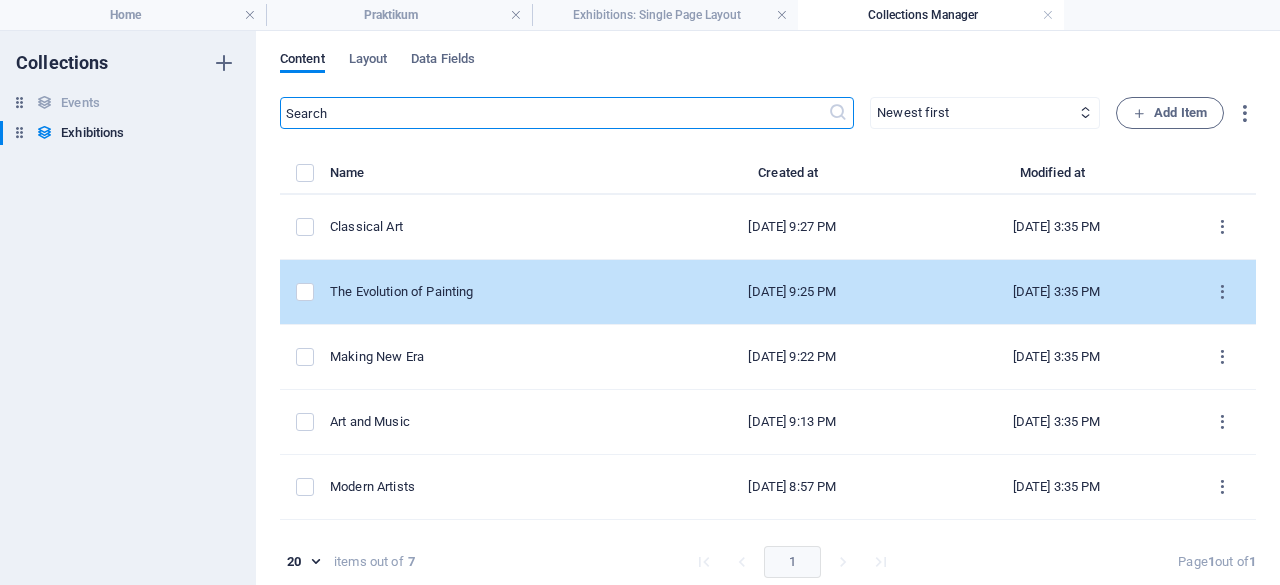 scroll, scrollTop: 117, scrollLeft: 0, axis: vertical 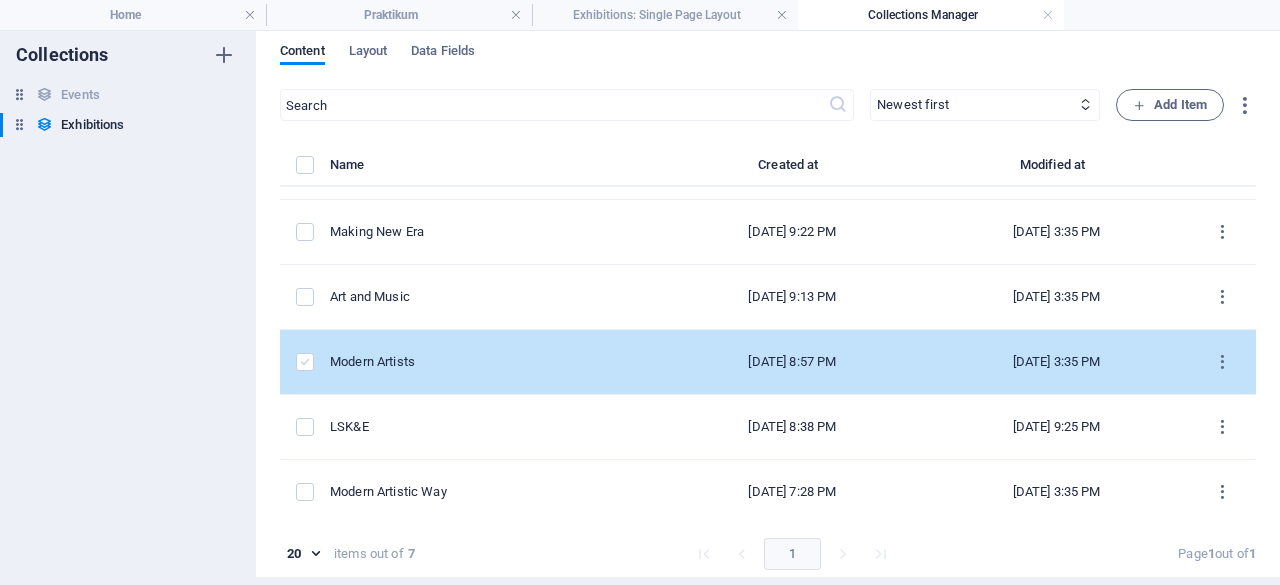 click at bounding box center [305, 362] 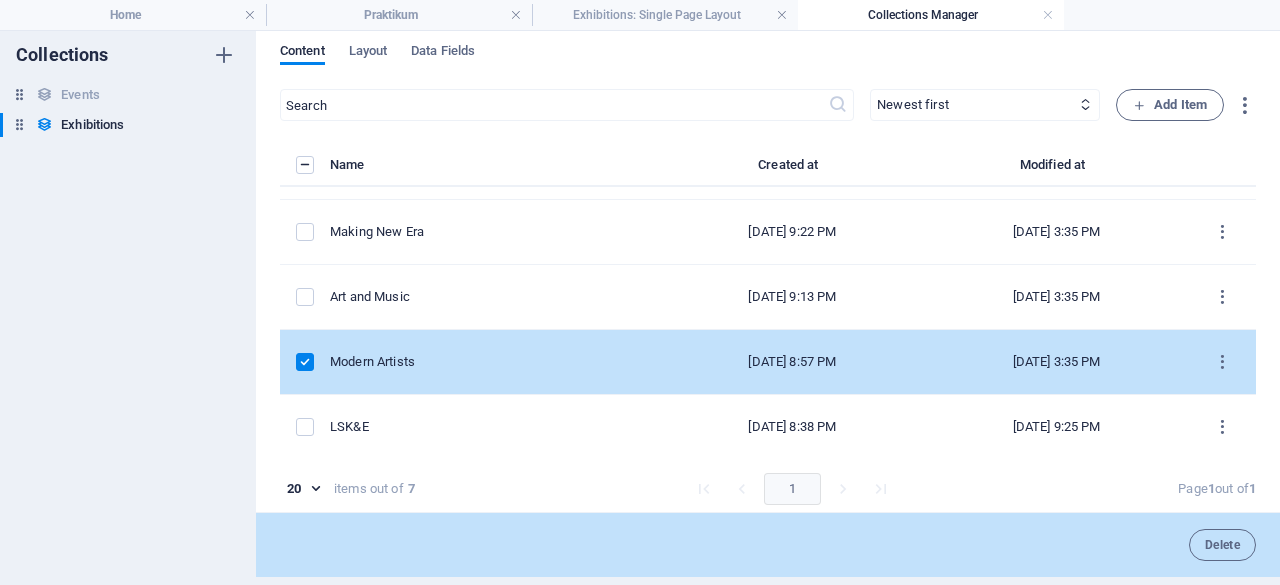 click at bounding box center (305, 362) 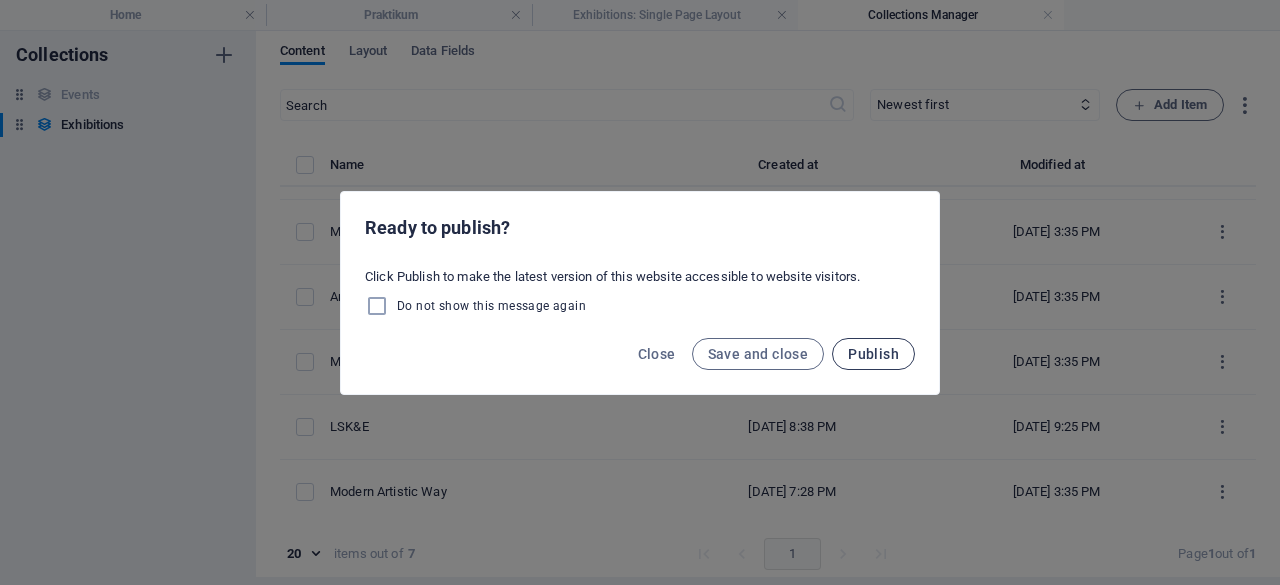 click on "Publish" at bounding box center (873, 354) 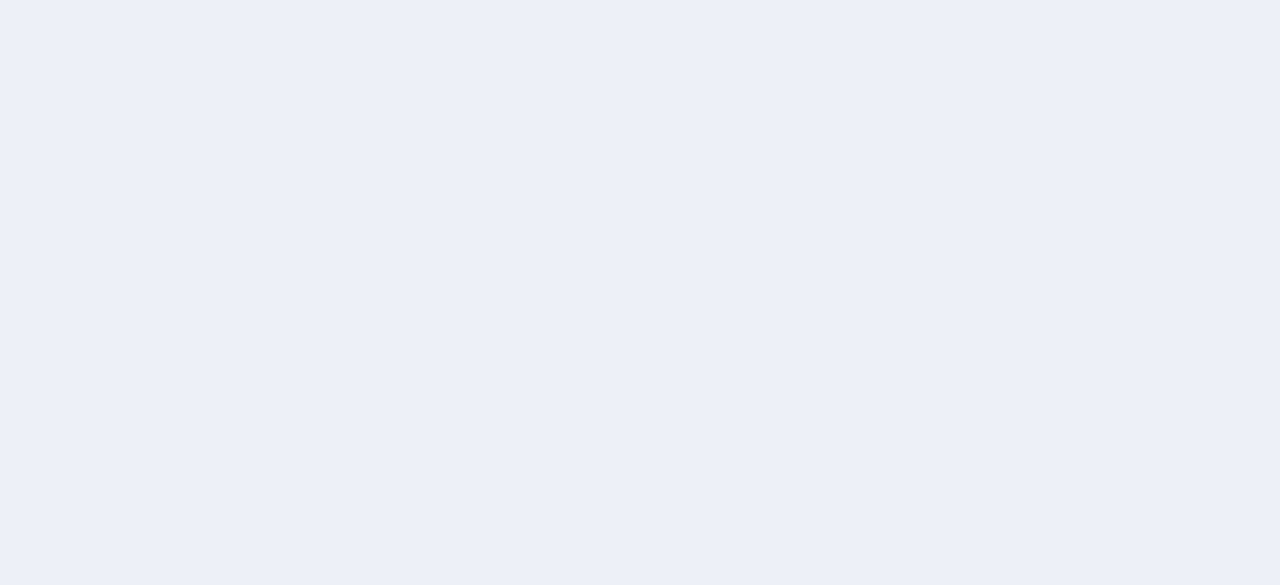 scroll, scrollTop: 0, scrollLeft: 0, axis: both 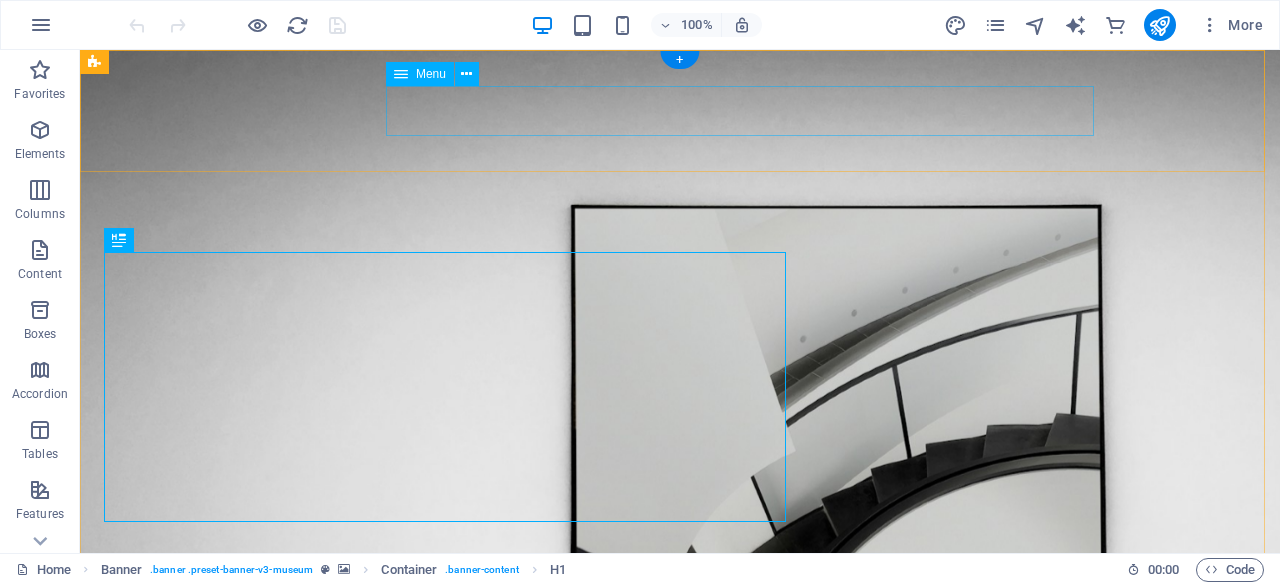 click on "About Us Praktikum Perekrutan Contact" at bounding box center (680, 990) 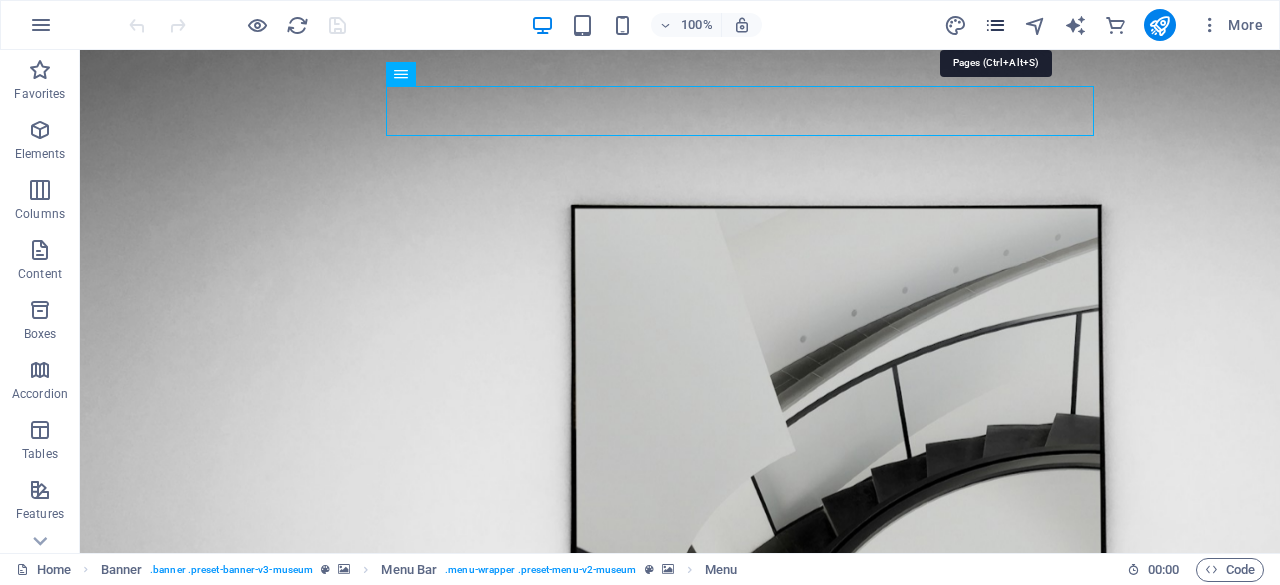 click at bounding box center (995, 25) 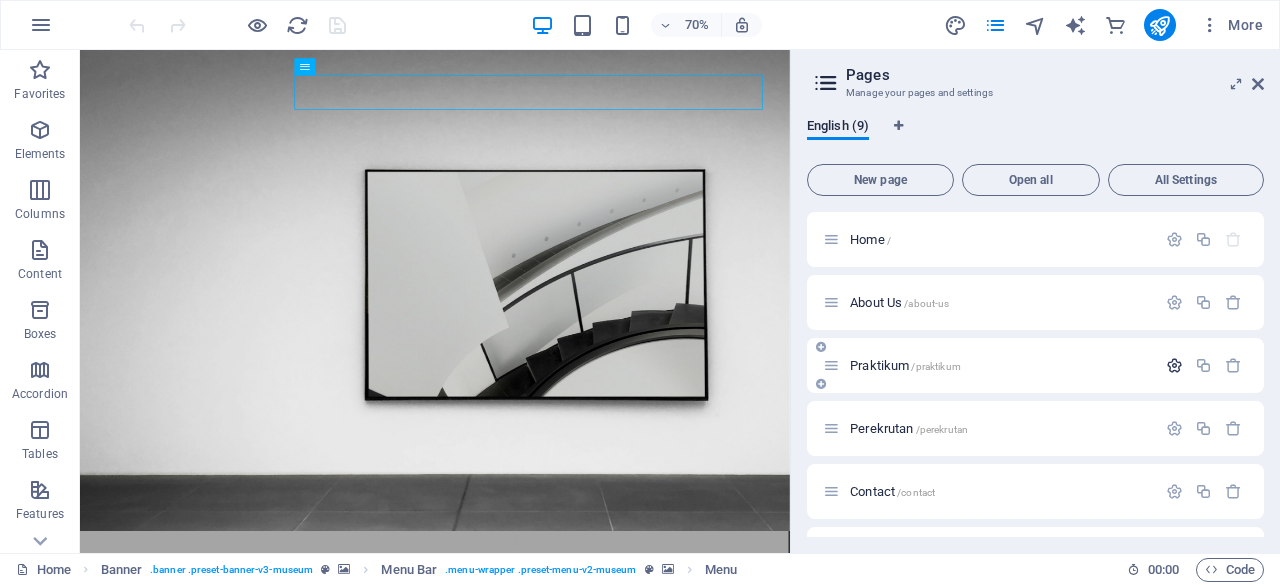 click on "Praktikum /praktikum" at bounding box center [1035, 365] 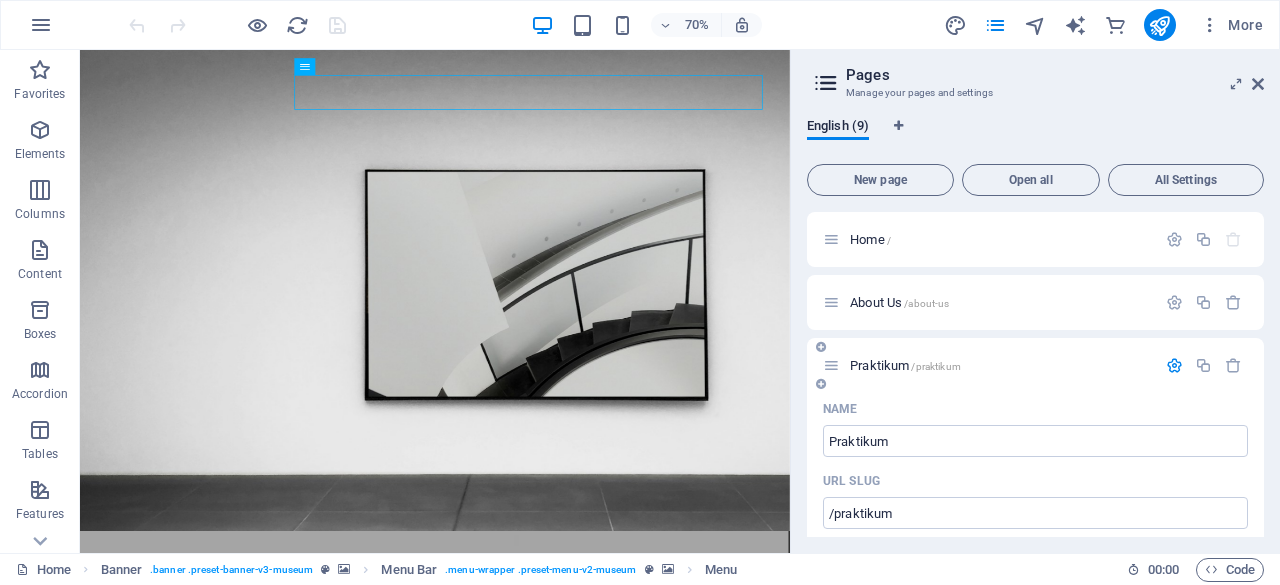 click at bounding box center (1174, 365) 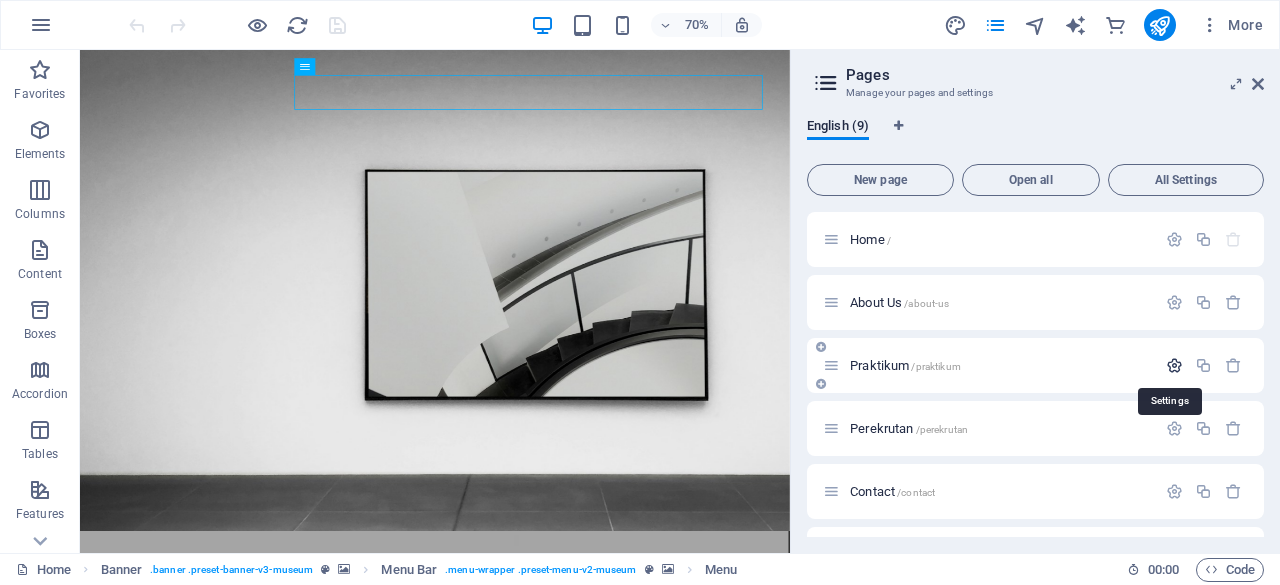 click at bounding box center (1174, 365) 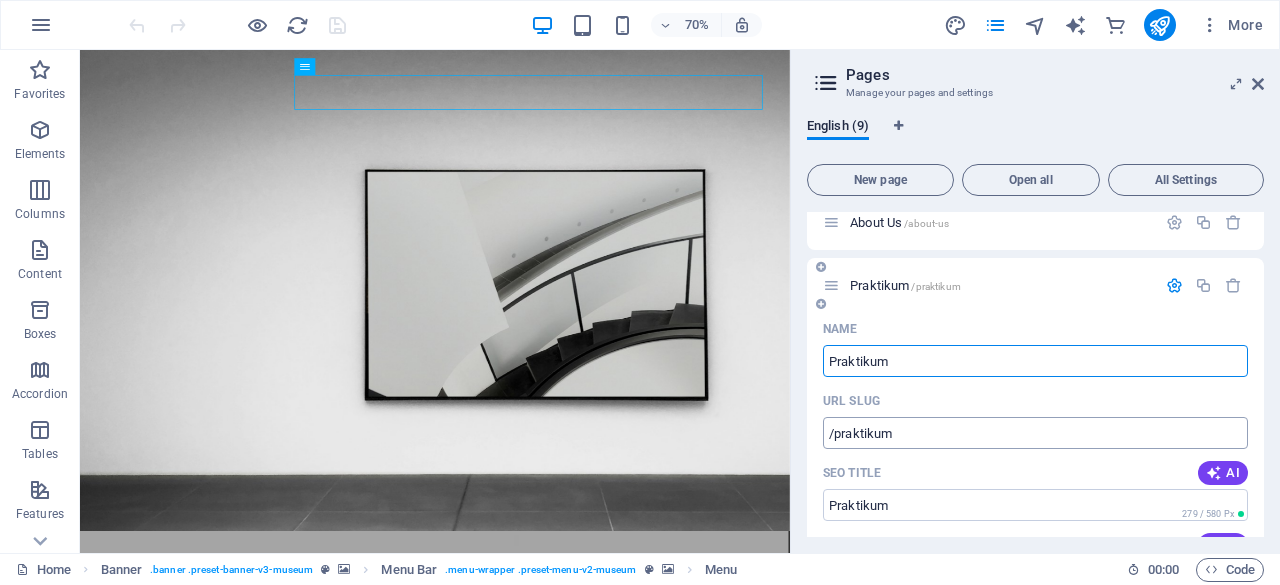 scroll, scrollTop: 0, scrollLeft: 0, axis: both 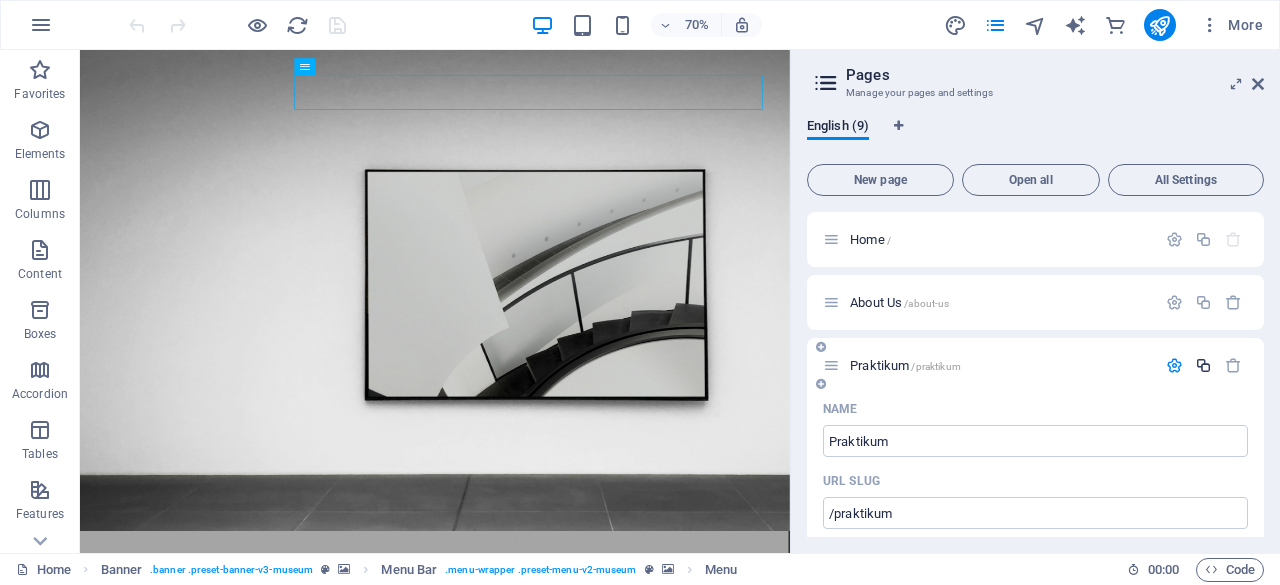 click at bounding box center [1203, 365] 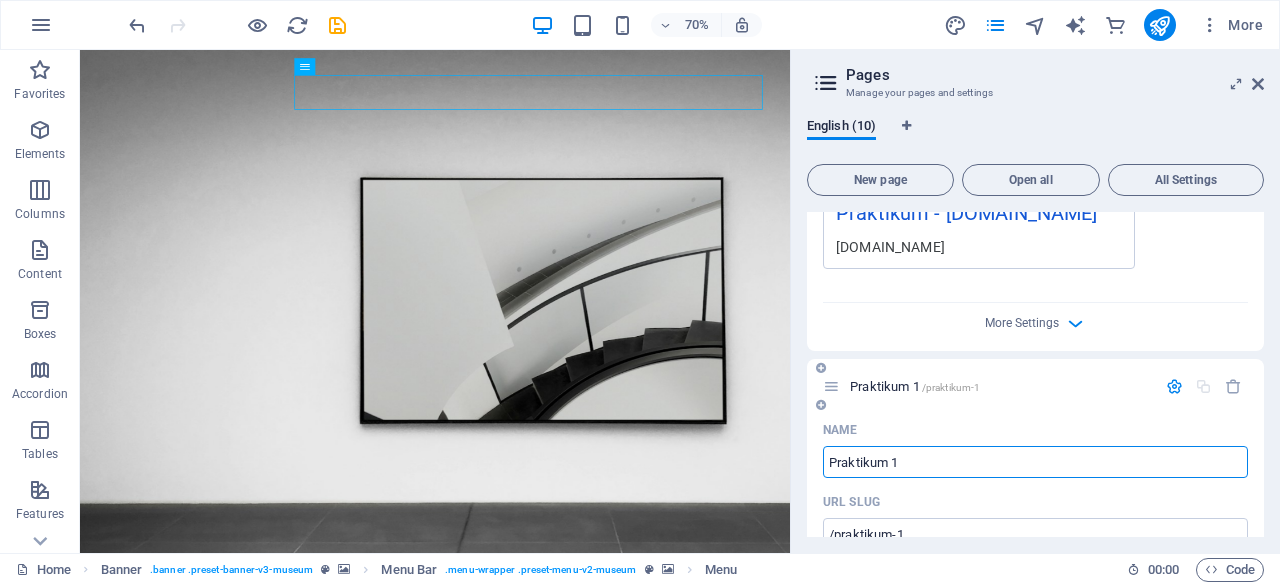 scroll, scrollTop: 786, scrollLeft: 0, axis: vertical 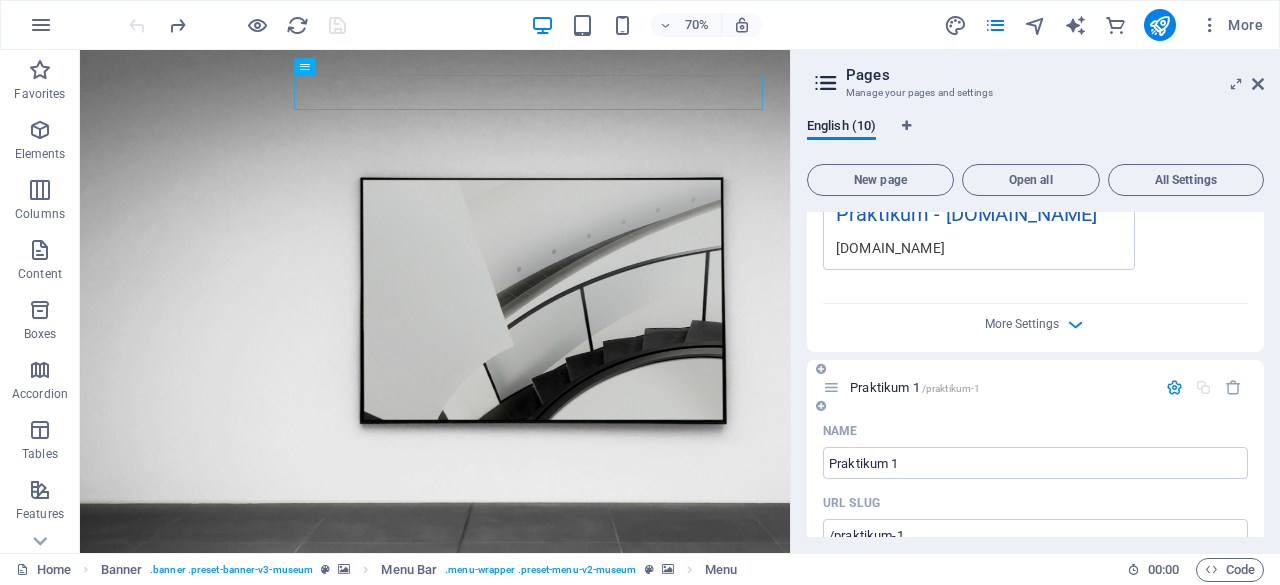 click on "Praktikum 1 /praktikum-1" at bounding box center (1035, 387) 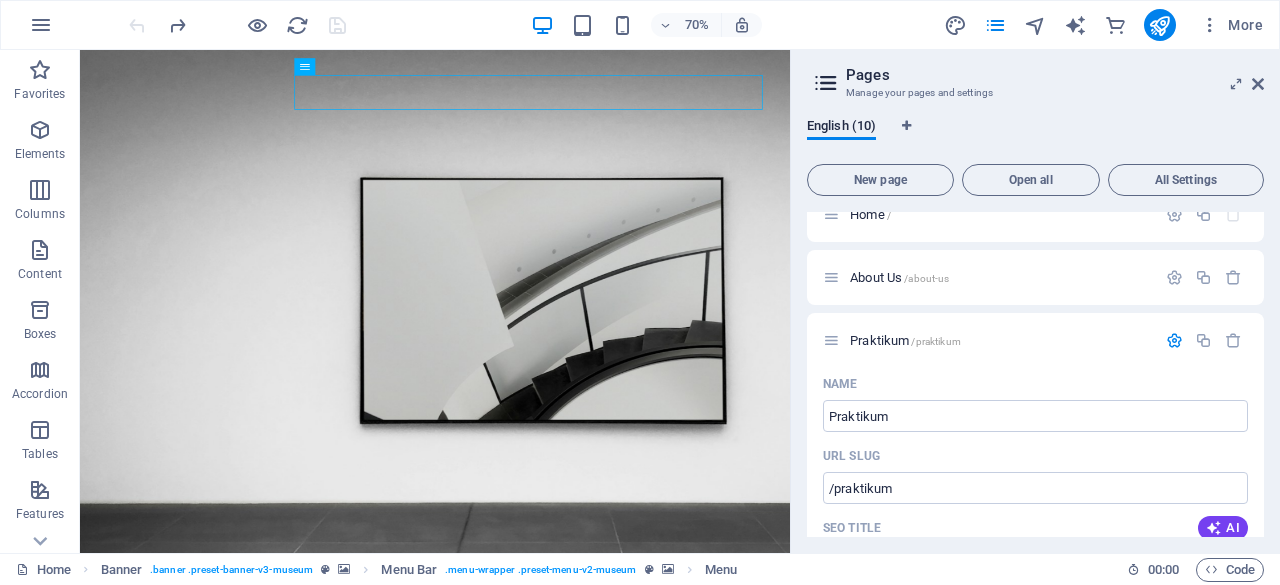 scroll, scrollTop: 0, scrollLeft: 0, axis: both 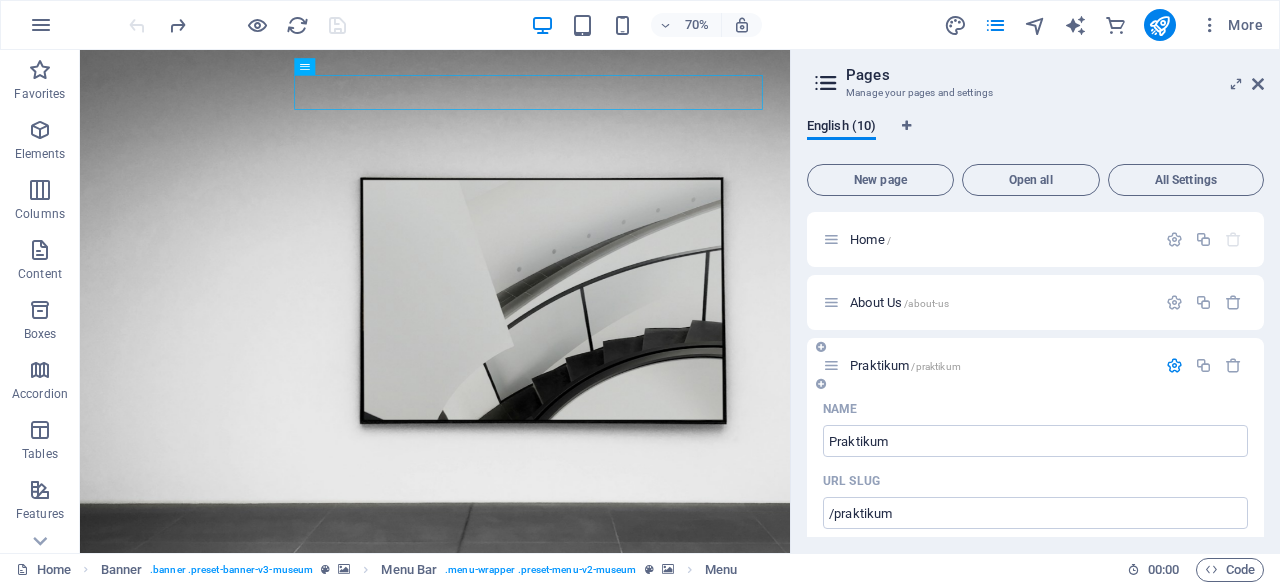 click at bounding box center (831, 365) 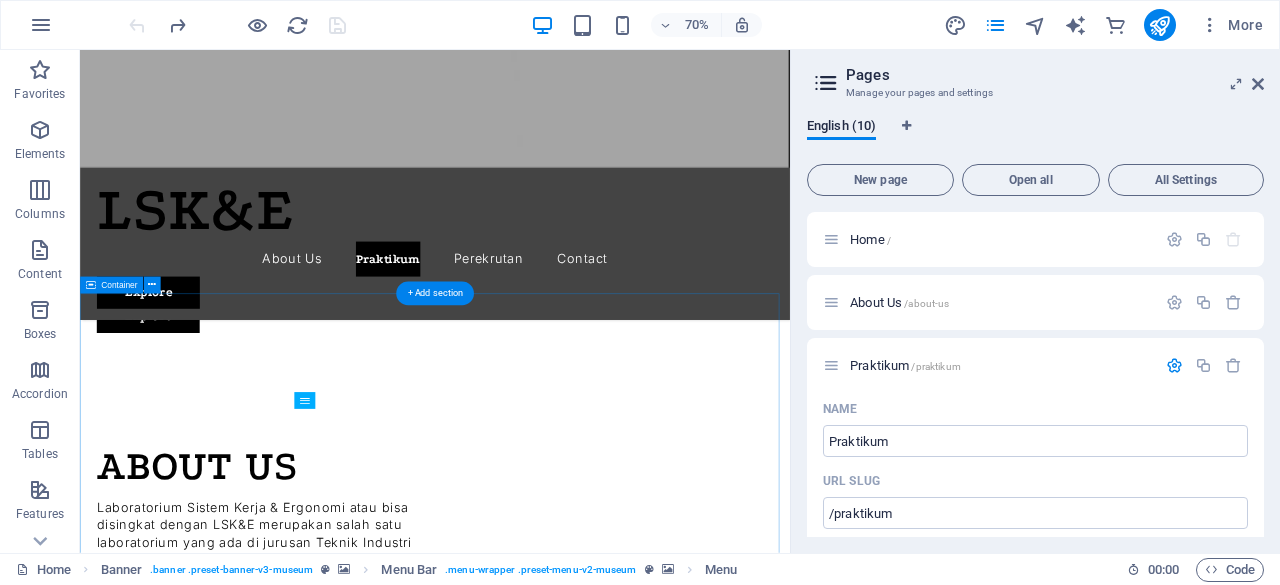 scroll, scrollTop: 934, scrollLeft: 0, axis: vertical 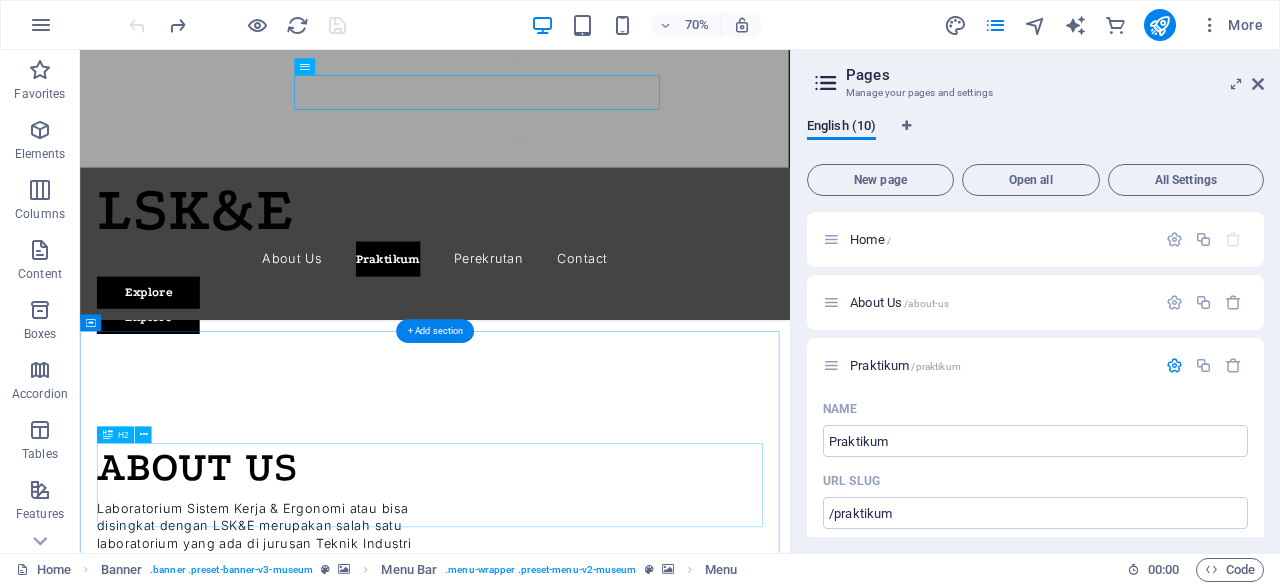 click on "PERANCANGAN TEKNIK INDUSTRI-1" at bounding box center [587, 1405] 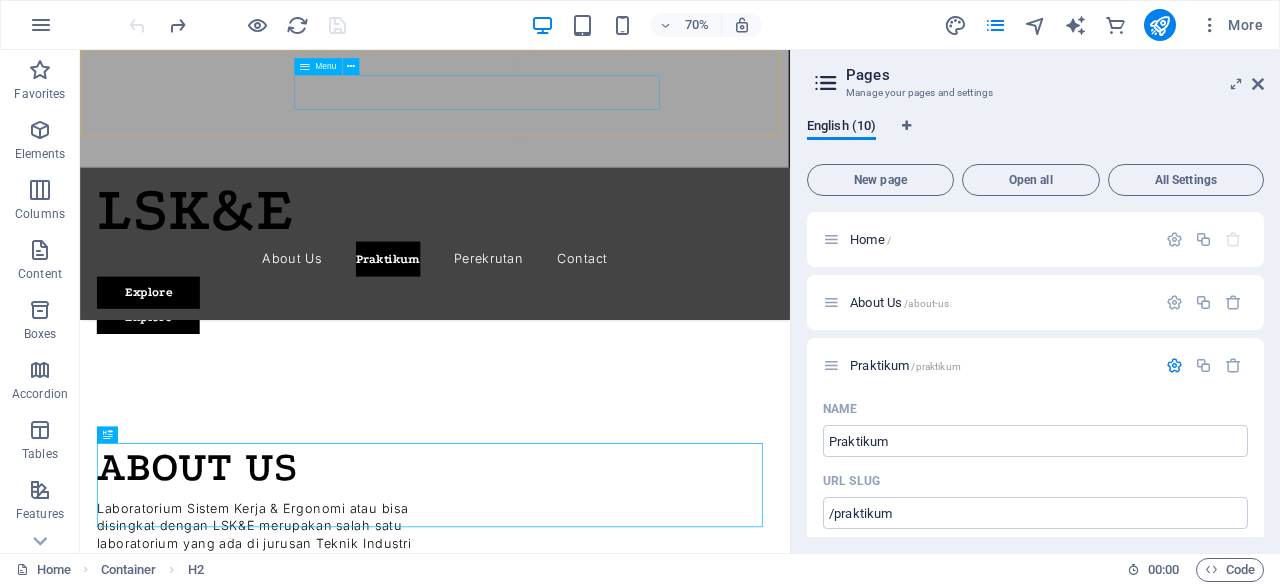click on "About Us Praktikum Perekrutan Contact" at bounding box center [587, 349] 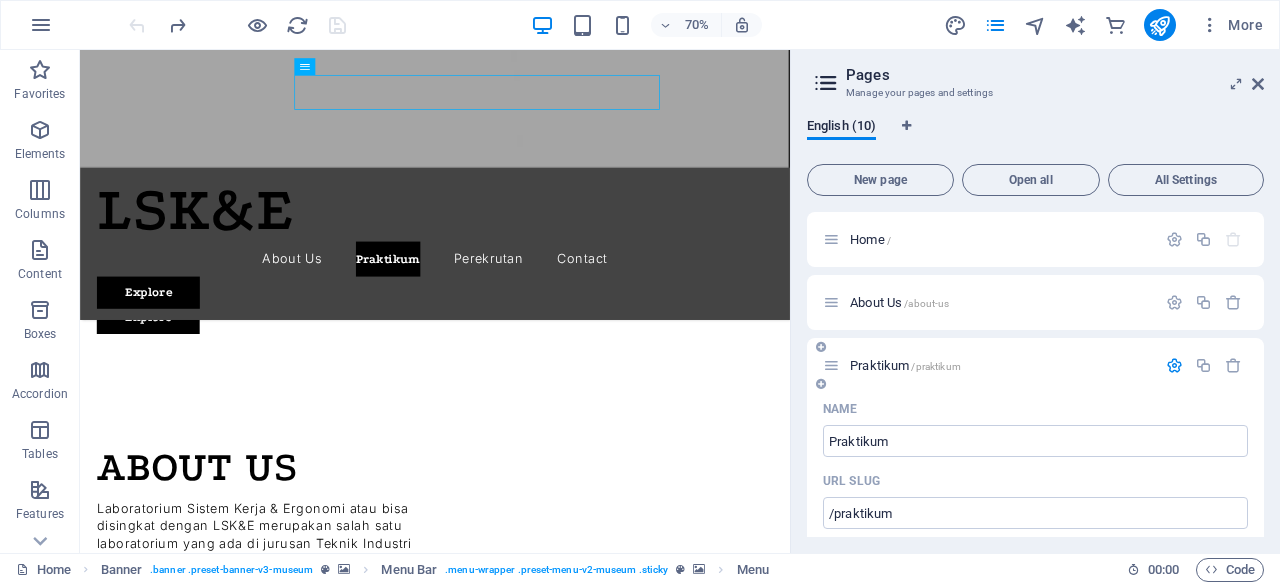 click at bounding box center (1174, 365) 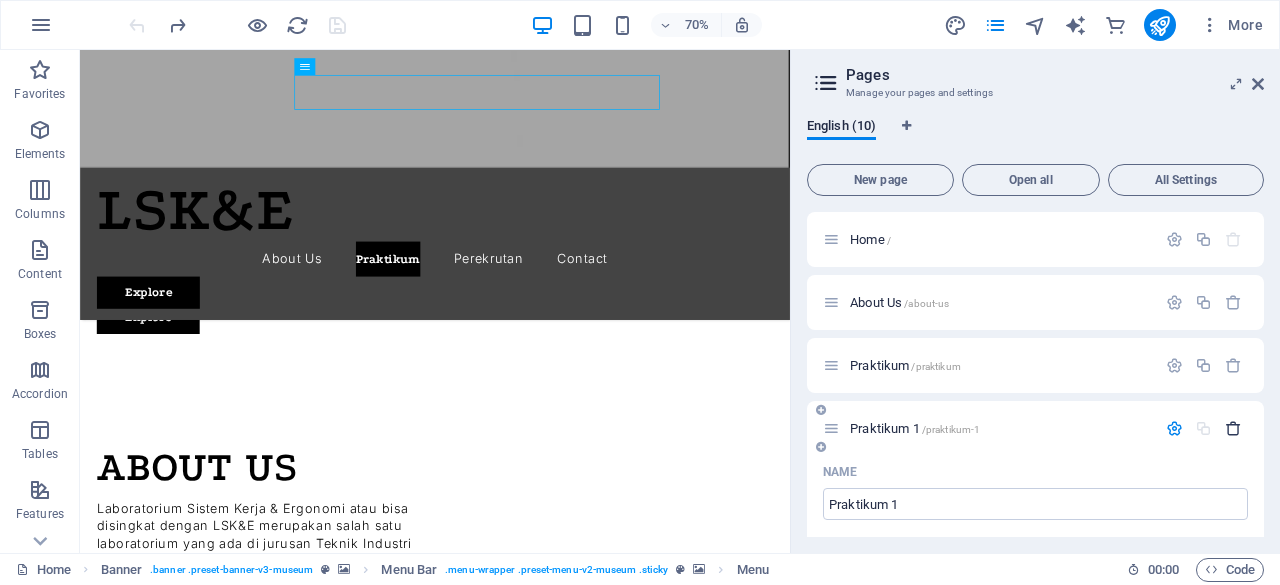 click on "Praktikum 1 /praktikum-1" at bounding box center [1035, 428] 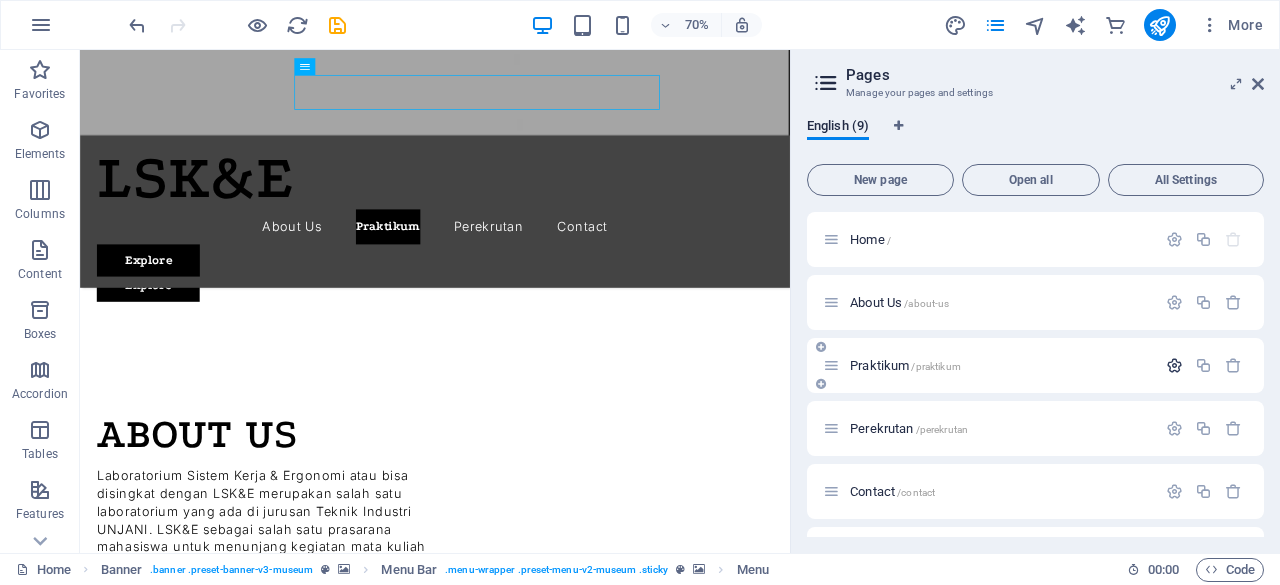 click at bounding box center (1174, 365) 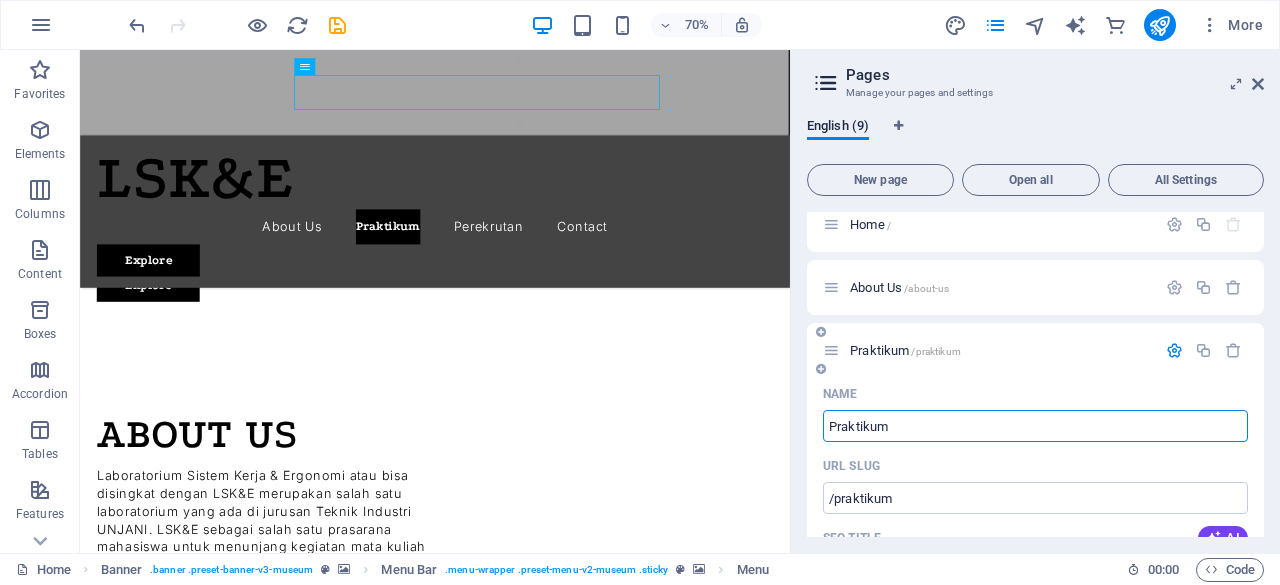 scroll, scrollTop: 0, scrollLeft: 0, axis: both 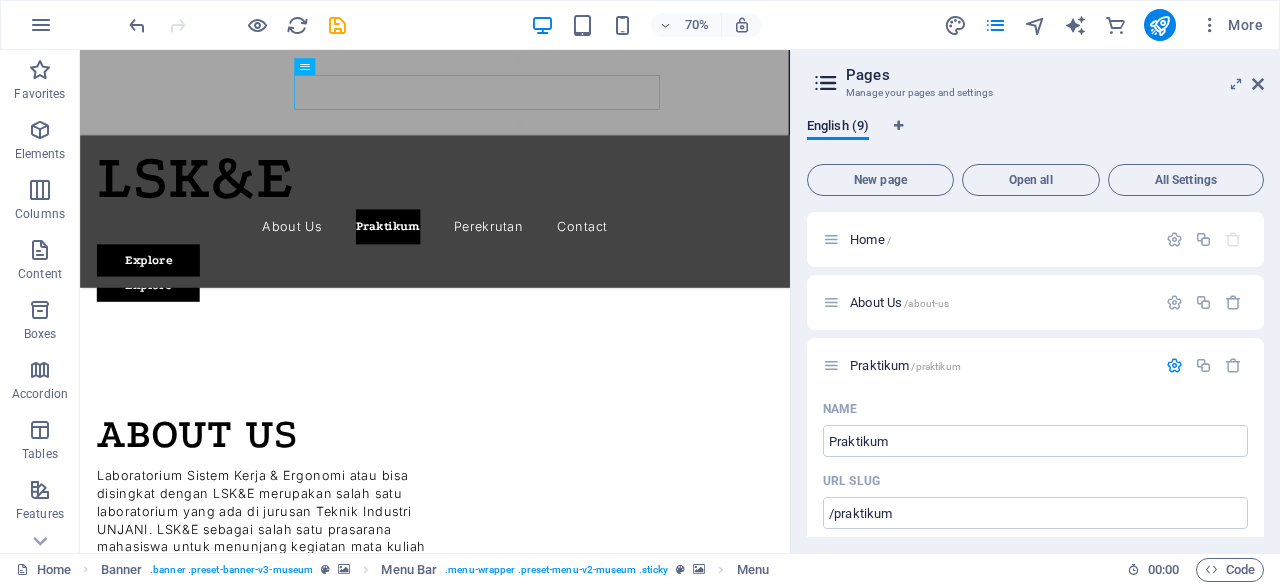 click on "More" at bounding box center (1107, 25) 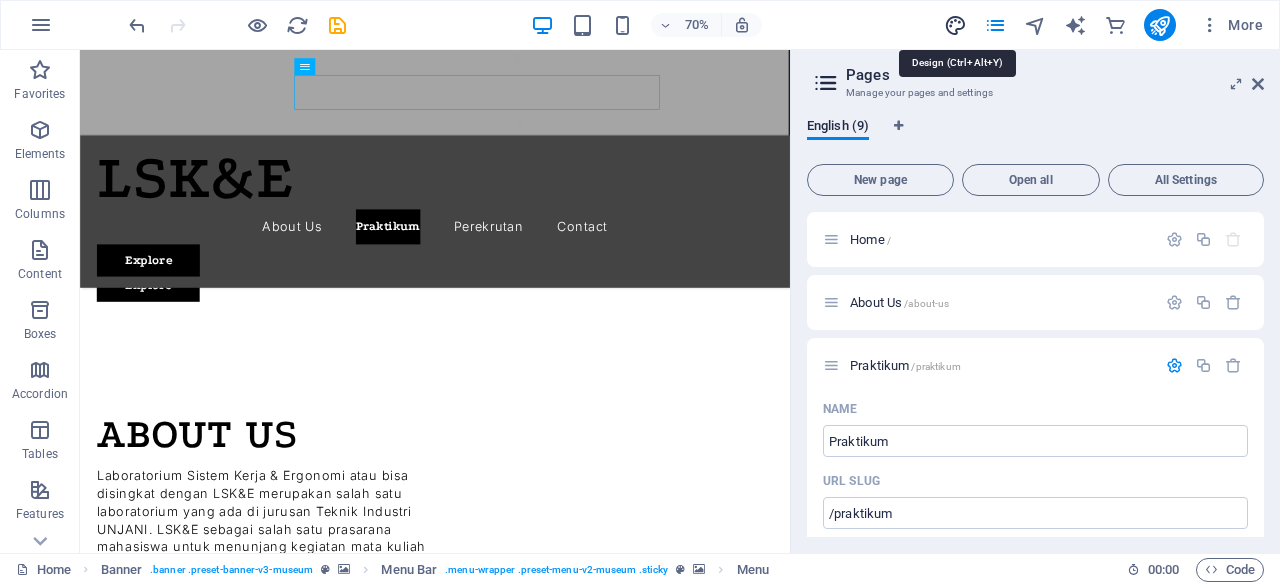 click at bounding box center [955, 25] 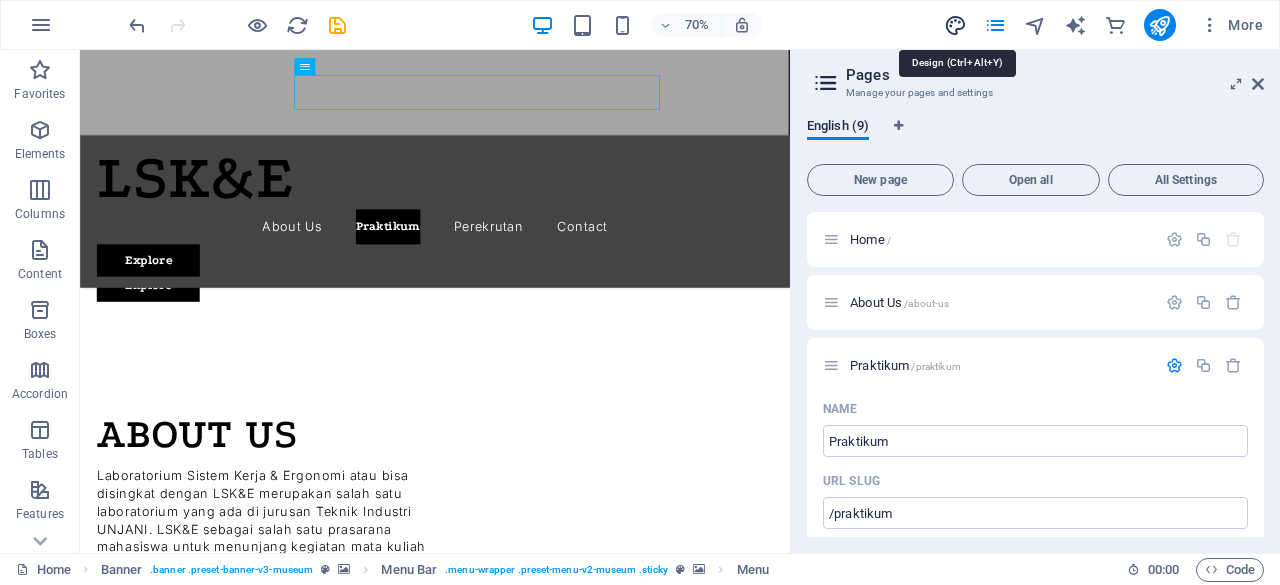 select on "px" 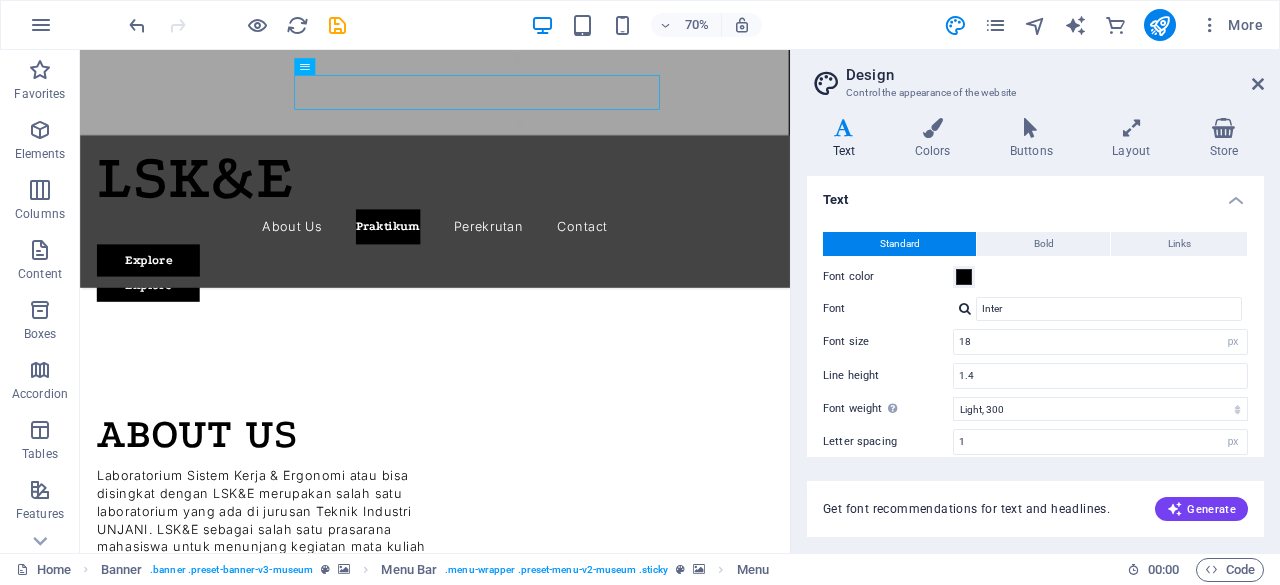 click on "Design" at bounding box center [1055, 75] 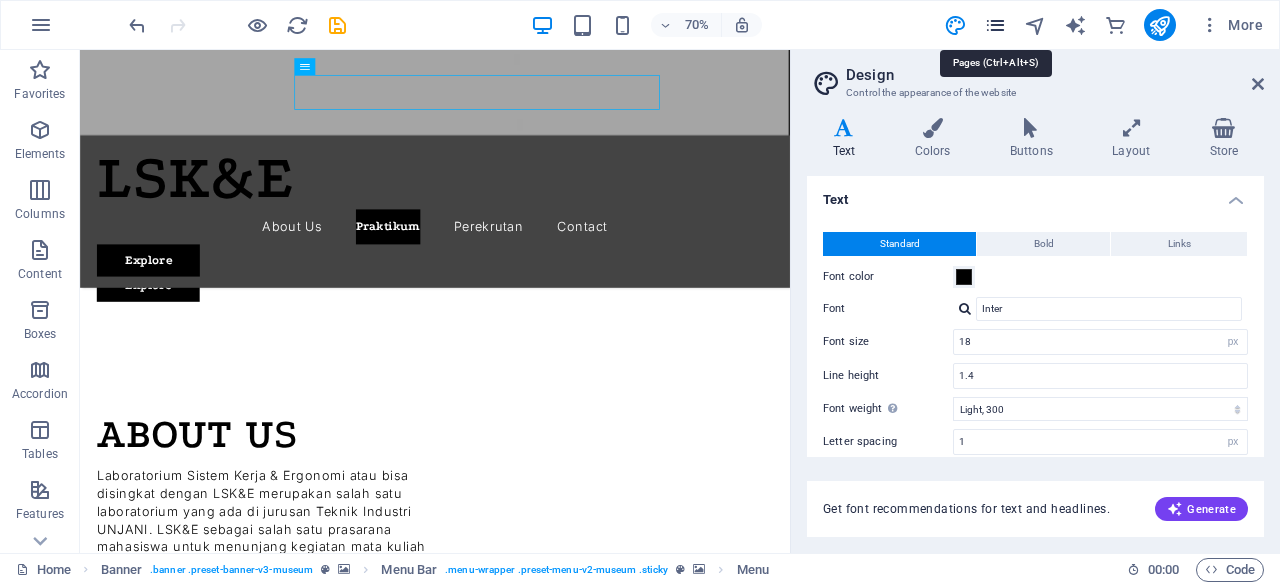 click at bounding box center [995, 25] 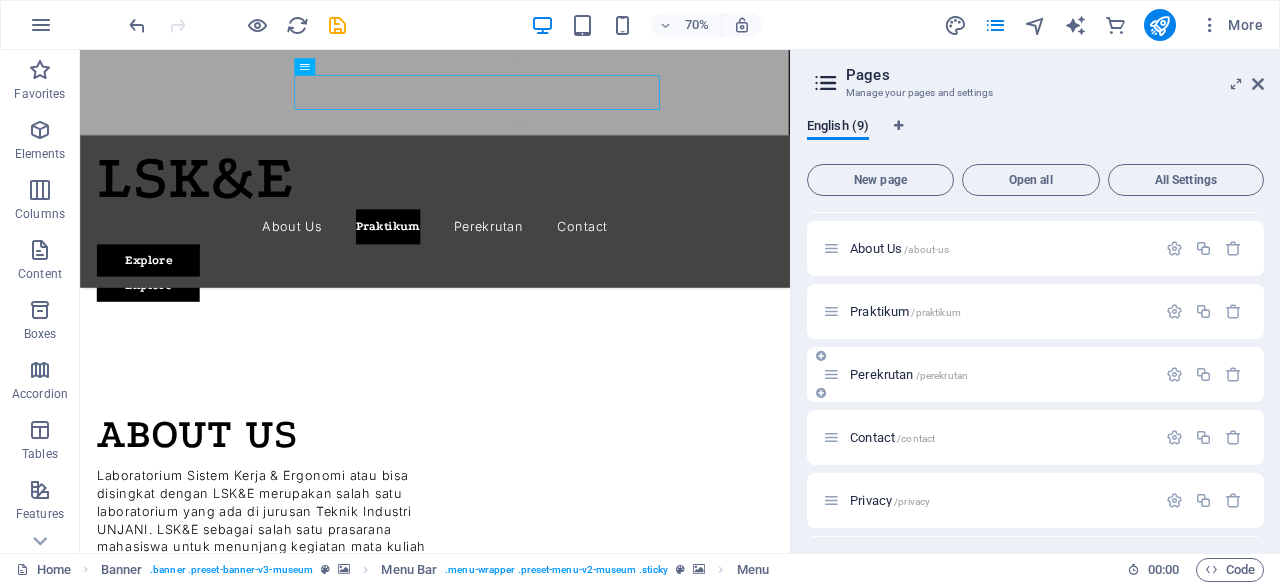 scroll, scrollTop: 53, scrollLeft: 0, axis: vertical 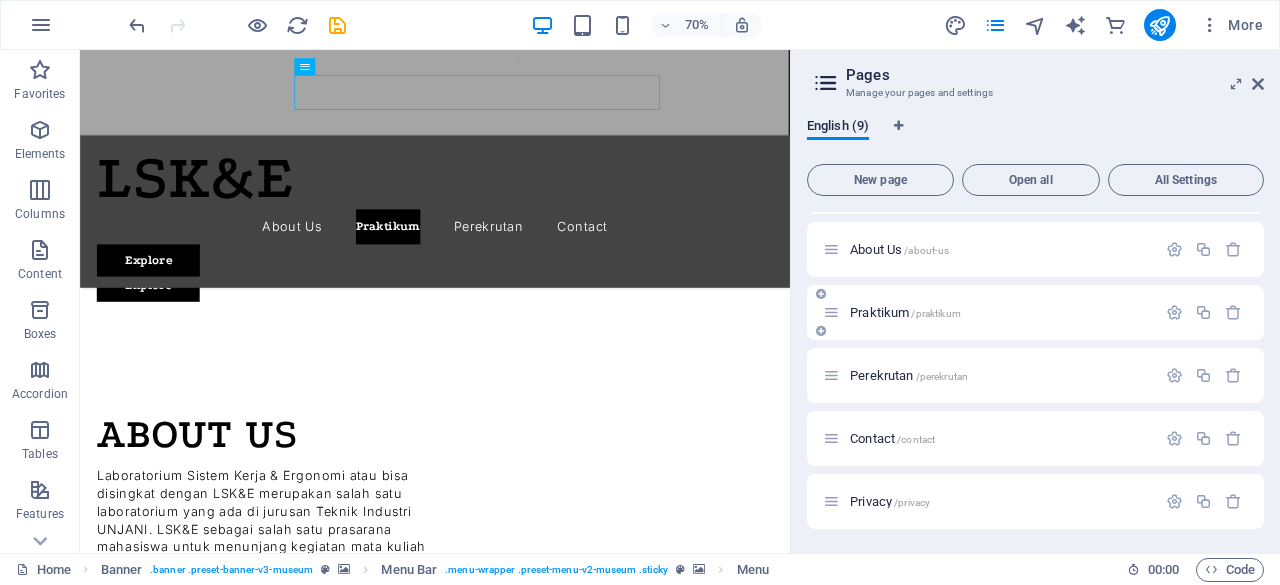 click at bounding box center (1204, 313) 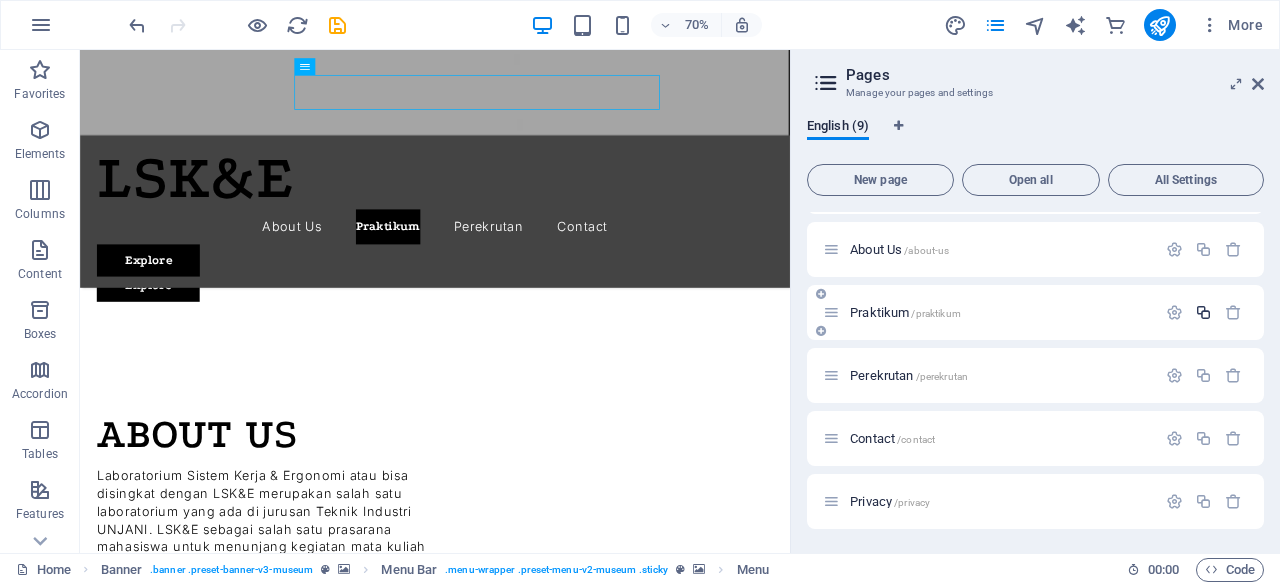 click at bounding box center (1203, 312) 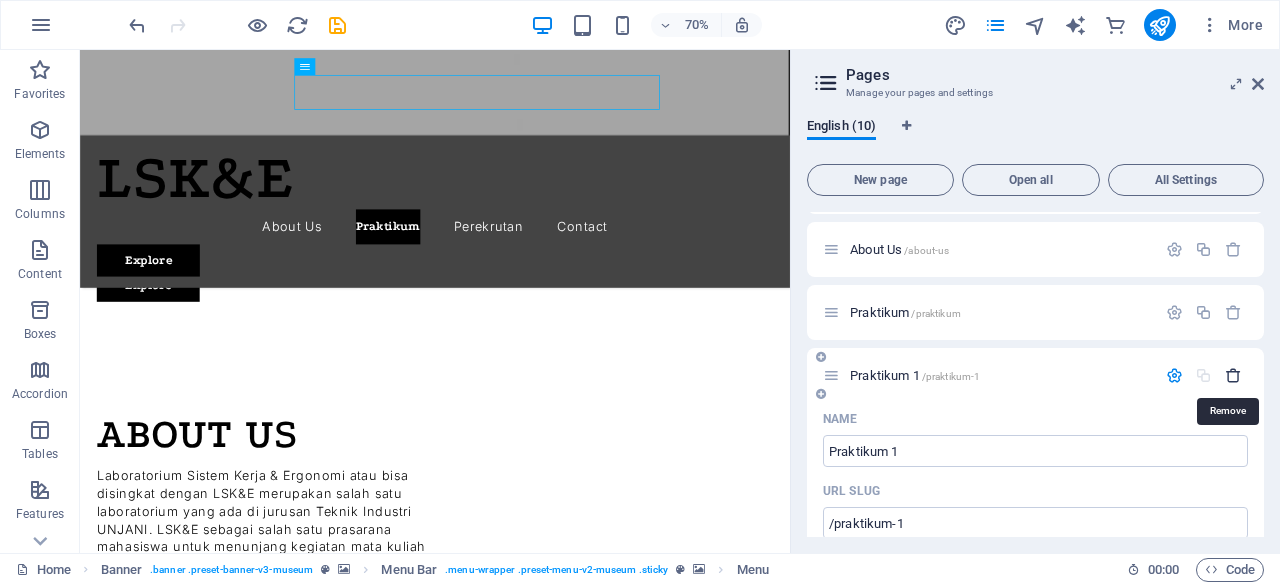 click at bounding box center [1233, 375] 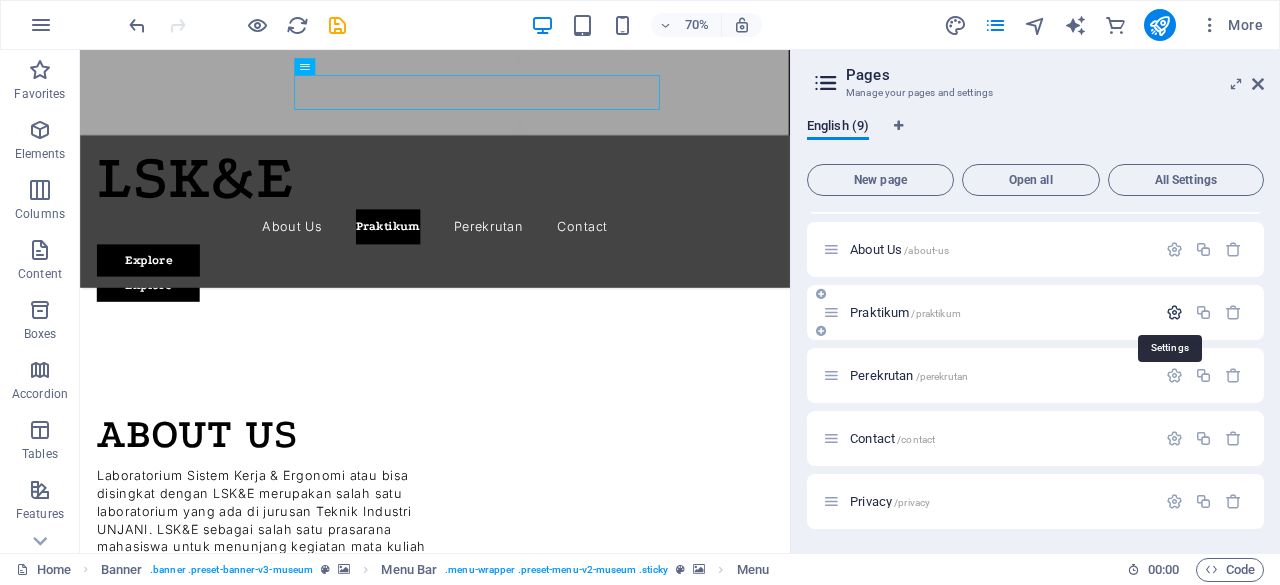 click at bounding box center [1174, 312] 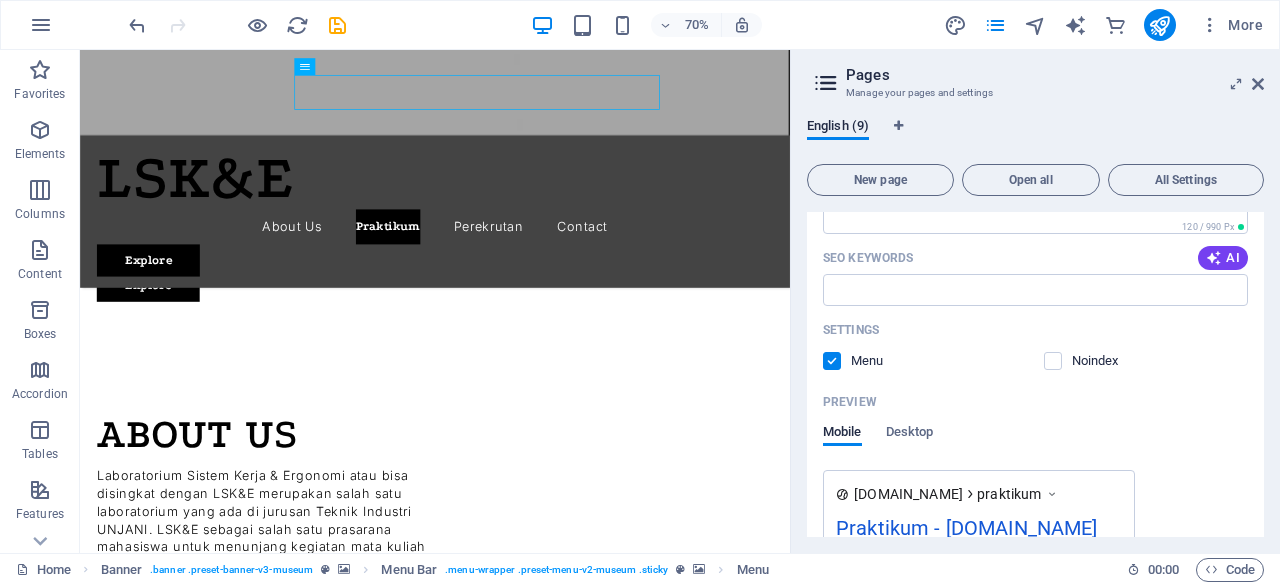 scroll, scrollTop: 576, scrollLeft: 0, axis: vertical 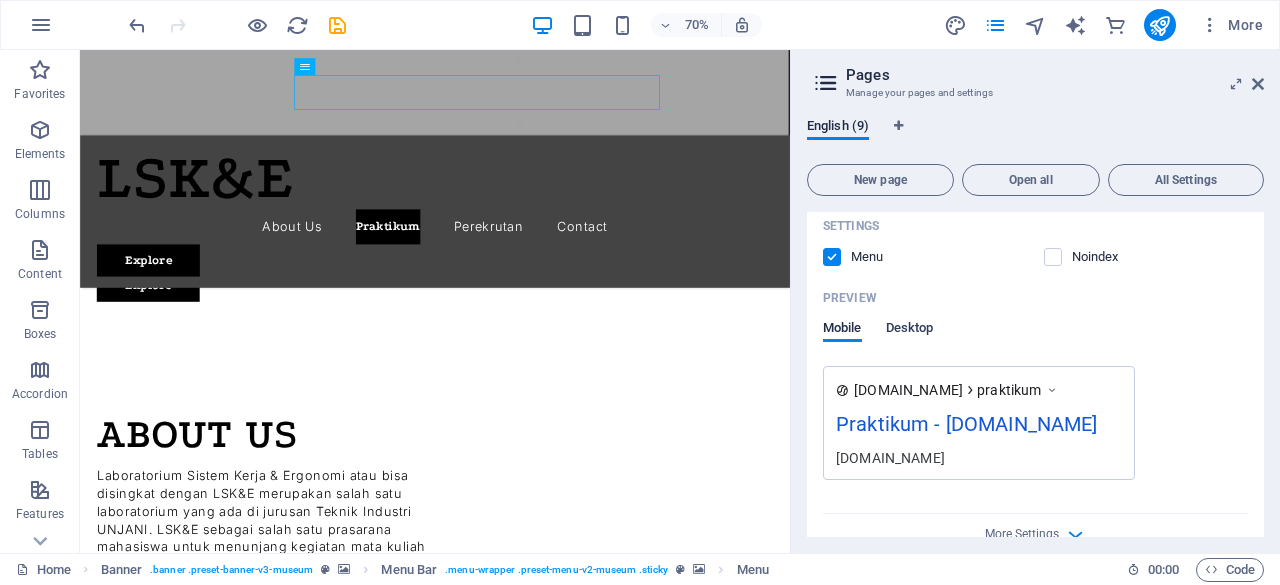 click on "Desktop" at bounding box center [910, 330] 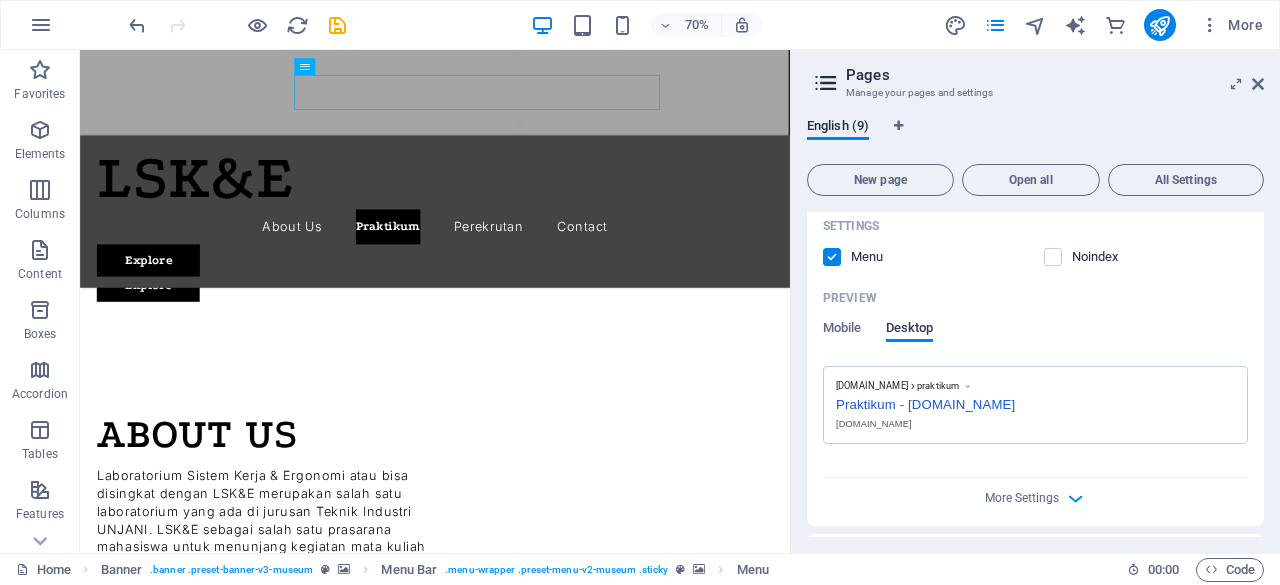 scroll, scrollTop: 620, scrollLeft: 0, axis: vertical 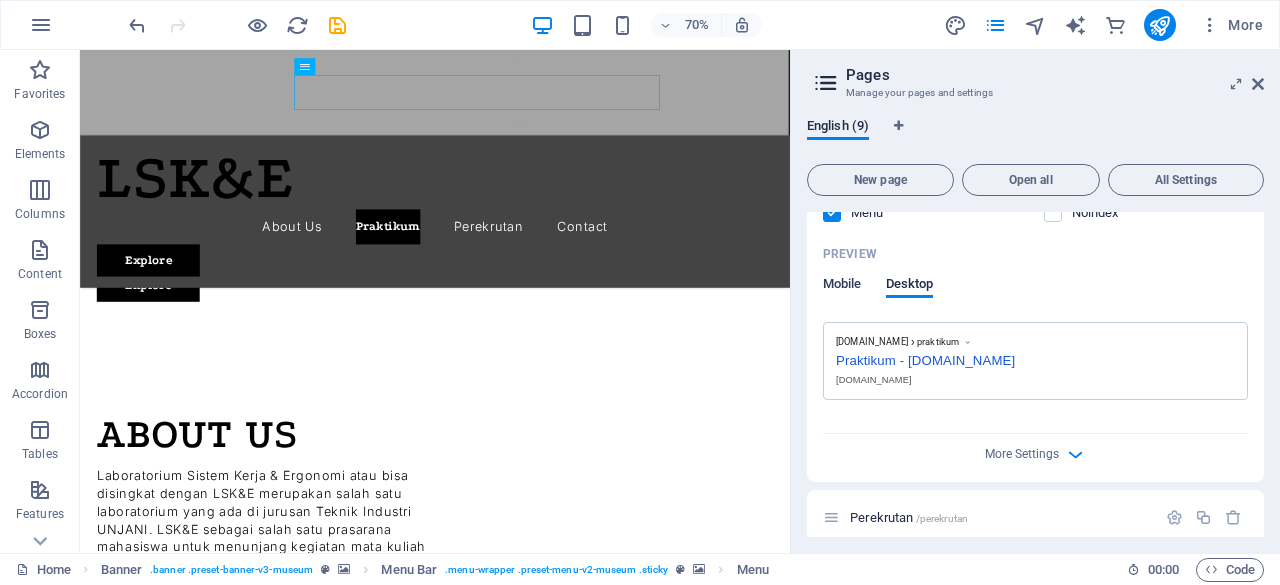 click on "Mobile" at bounding box center (842, 286) 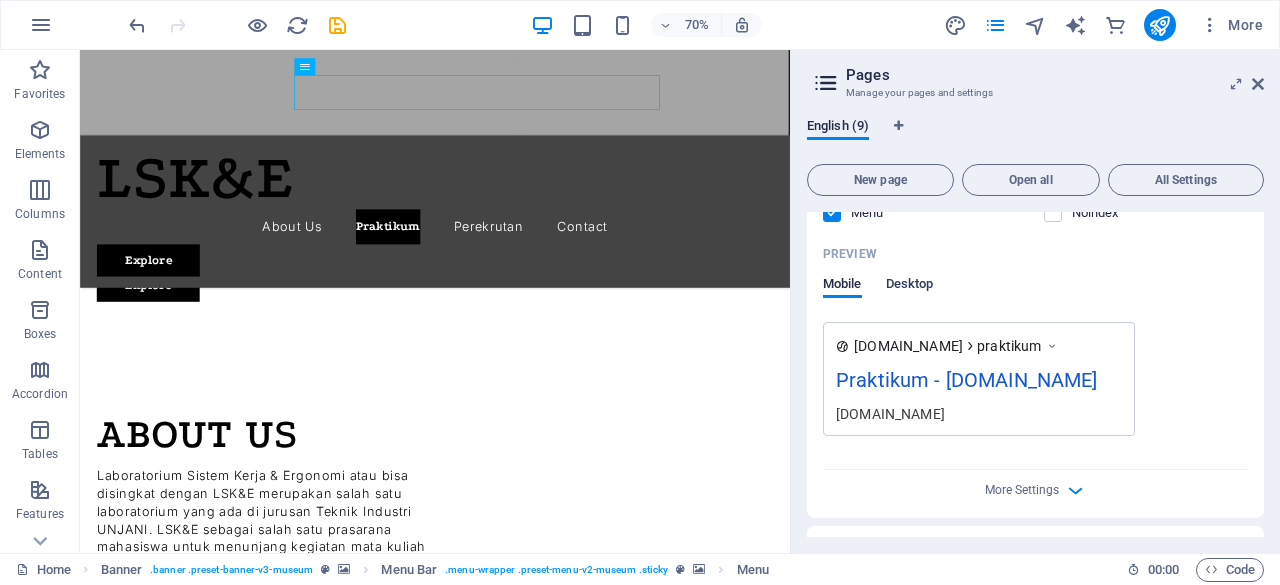 click on "Desktop" at bounding box center (910, 286) 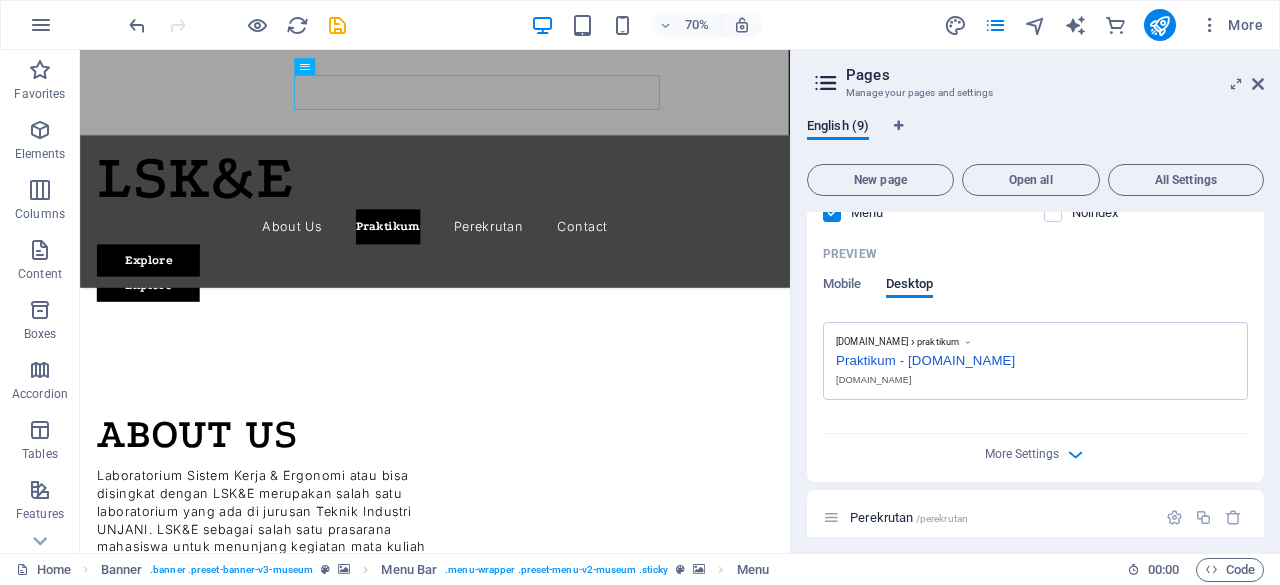 click on "More Settings" at bounding box center [1035, 450] 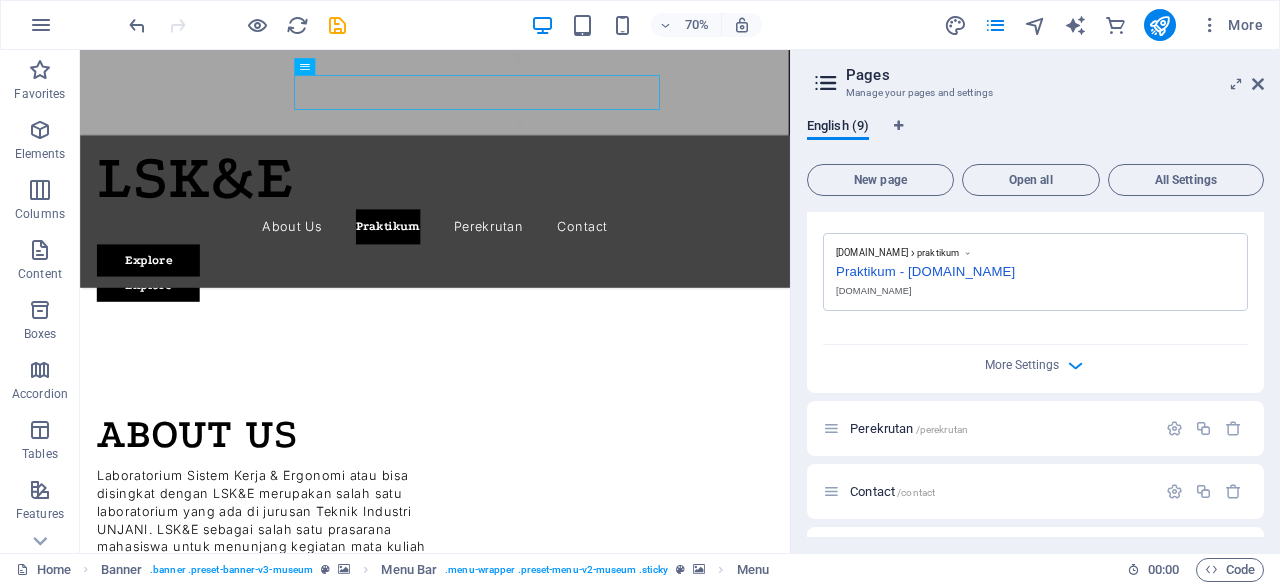 click on "Name Praktikum ​ URL SLUG /praktikum ​ SEO Title AI ​ 279 / 580 Px SEO Description AI ​ 120 / 990 Px SEO Keywords AI ​ Settings Menu Noindex Preview Mobile Desktop www.example.com praktikum Praktikum - lske.temanftm.com lske.temanftm.com Meta tags ​ Preview Image (Open Graph) Drag files here, click to choose files or select files from Files or our free stock photos & videos More Settings" at bounding box center [1035, 38] 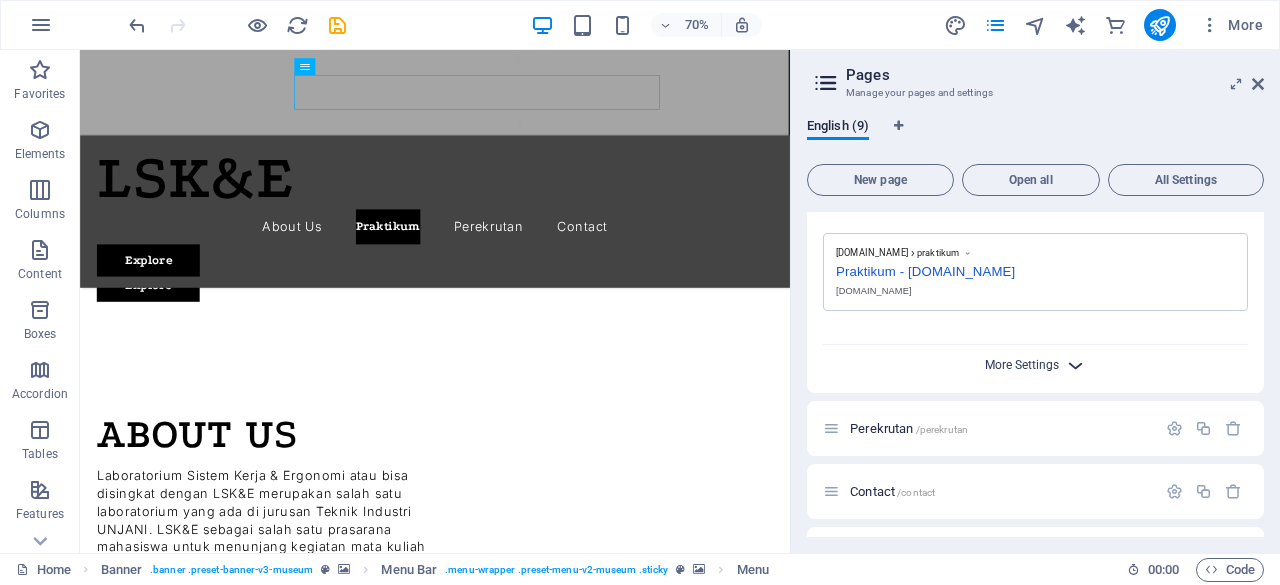 click on "More Settings" at bounding box center [1022, 365] 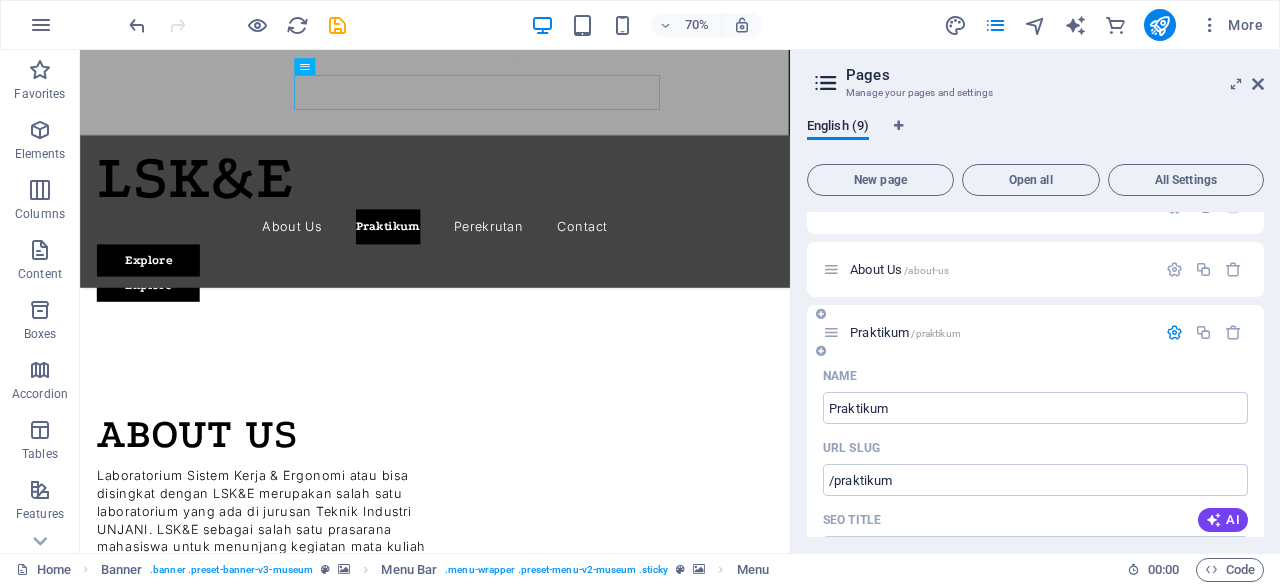 scroll, scrollTop: 9, scrollLeft: 0, axis: vertical 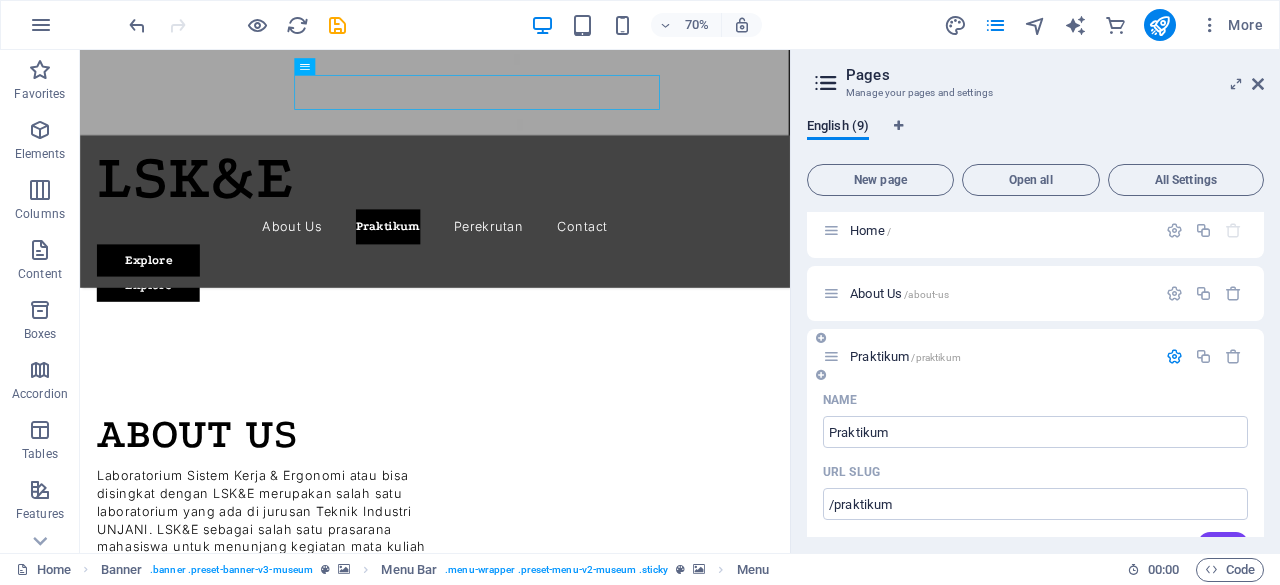 click at bounding box center (821, 375) 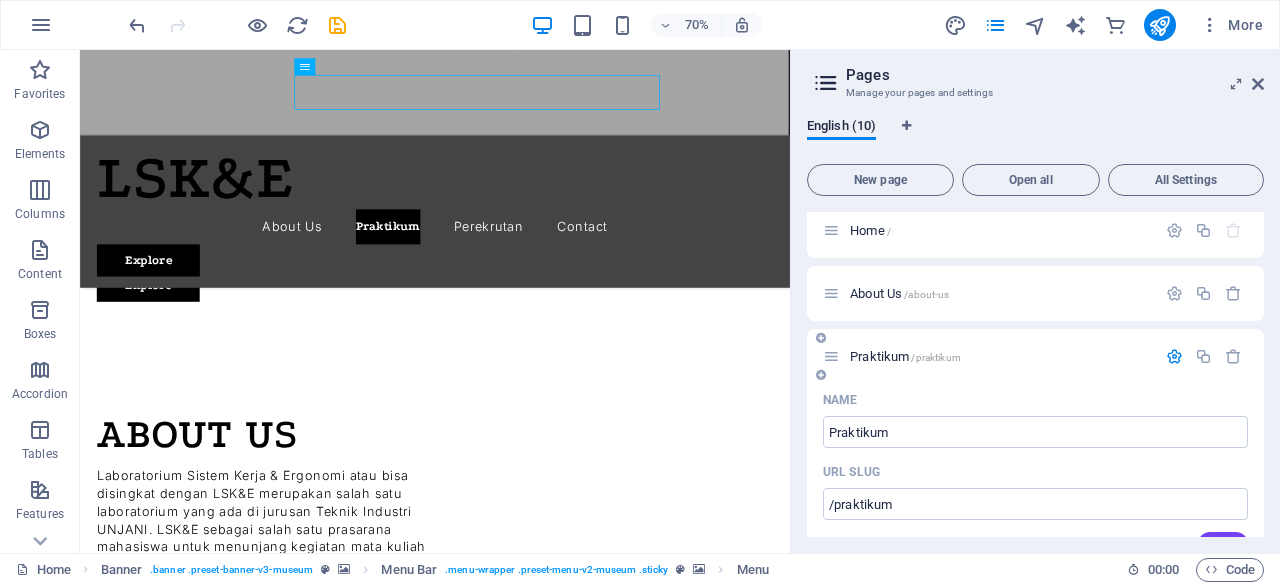 scroll, scrollTop: 1125, scrollLeft: 0, axis: vertical 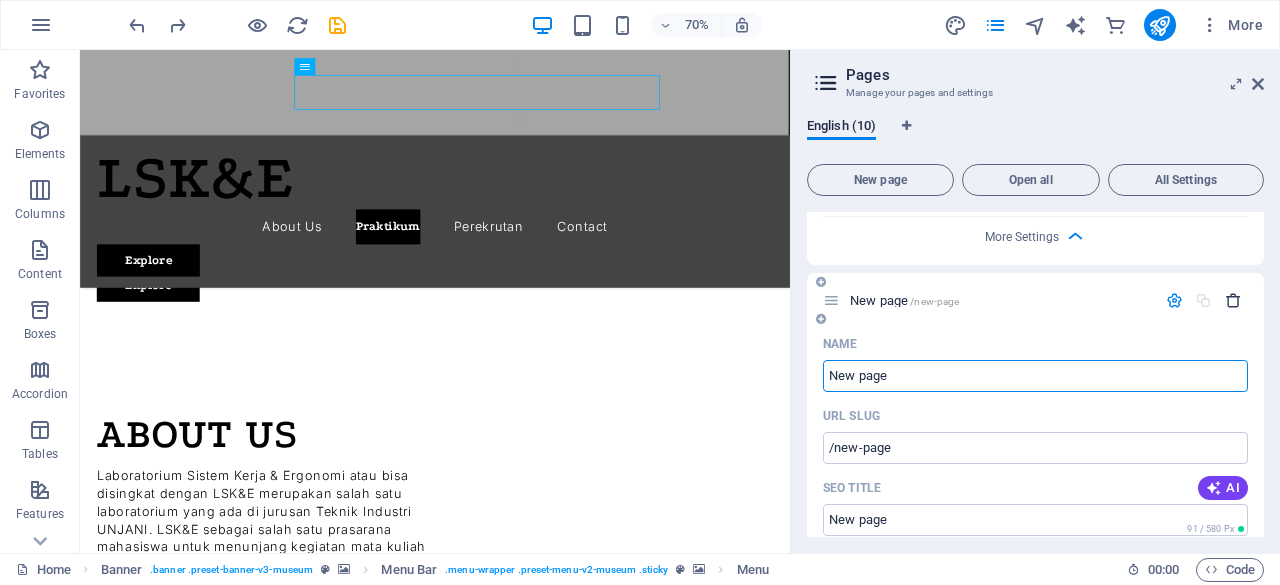 click at bounding box center (1233, 300) 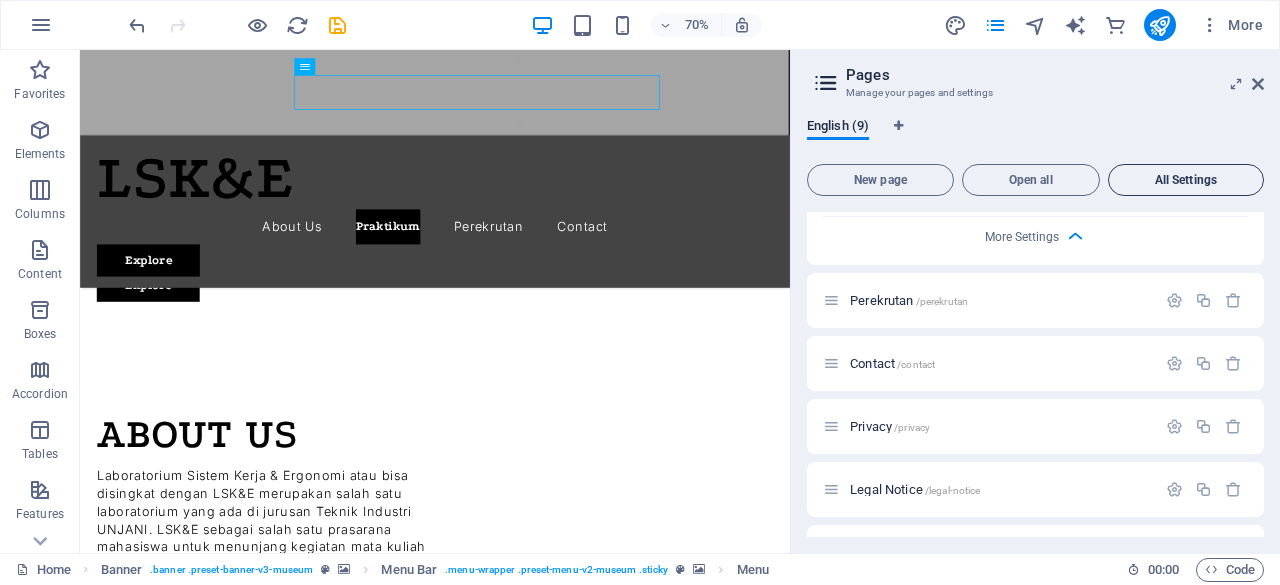 click on "All Settings" at bounding box center [1186, 180] 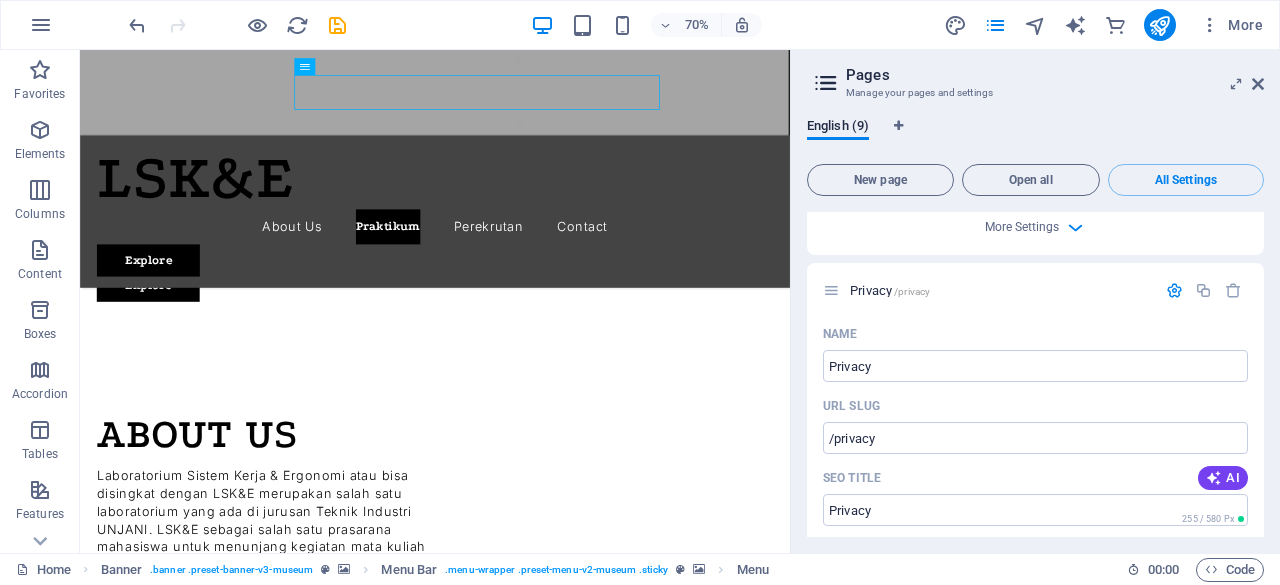 scroll, scrollTop: 4238, scrollLeft: 0, axis: vertical 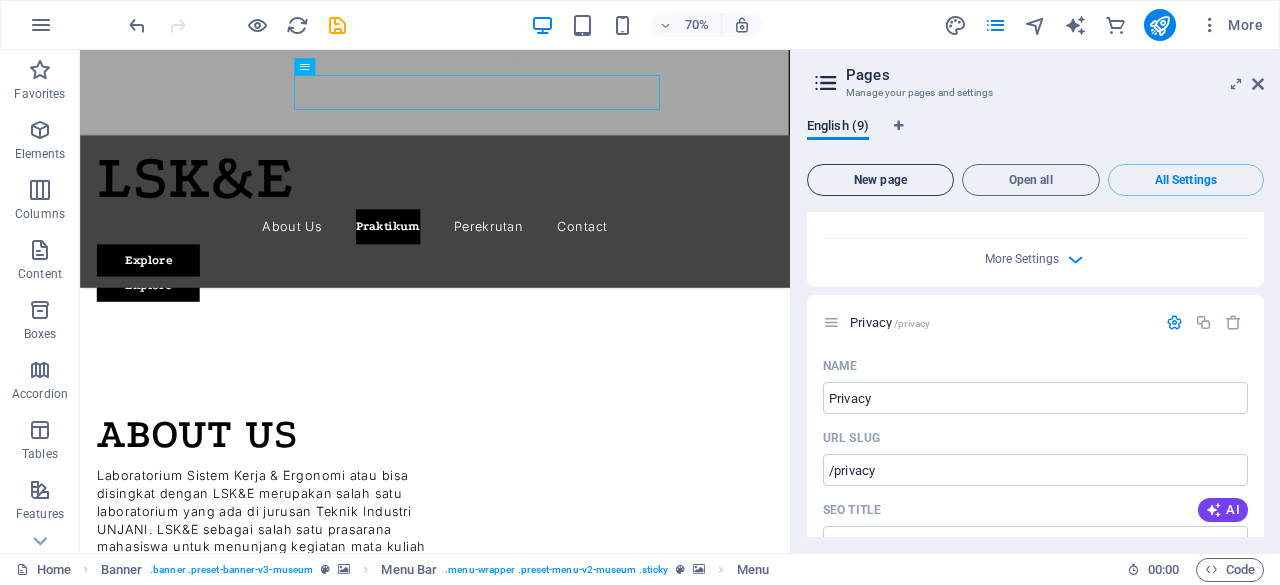 click on "New page" at bounding box center [880, 180] 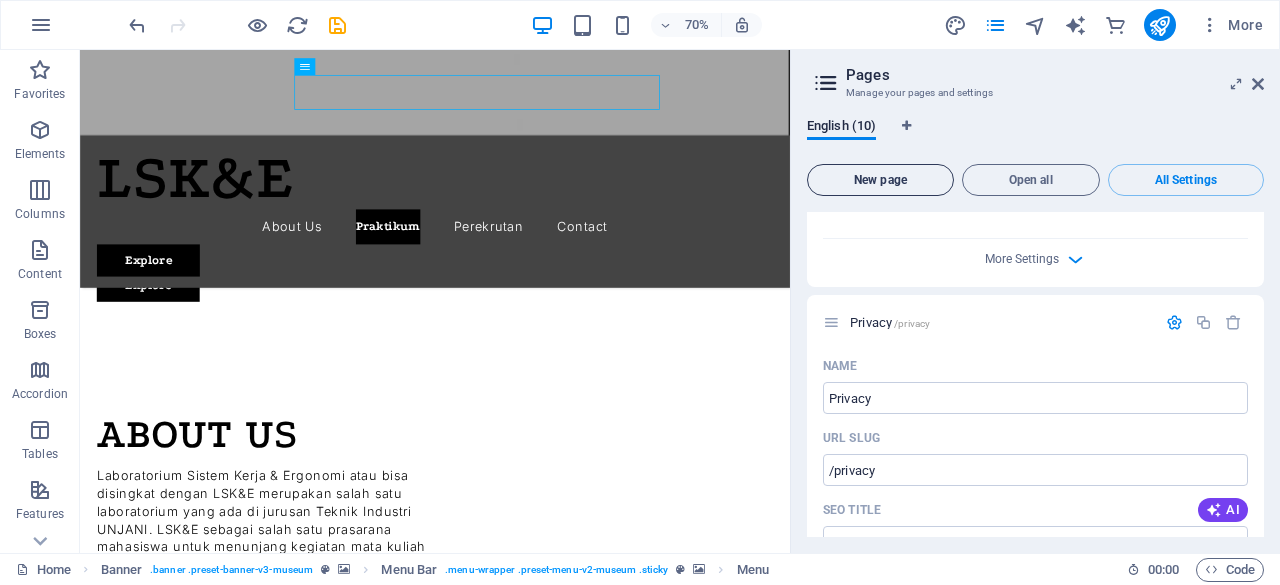 scroll, scrollTop: 6300, scrollLeft: 0, axis: vertical 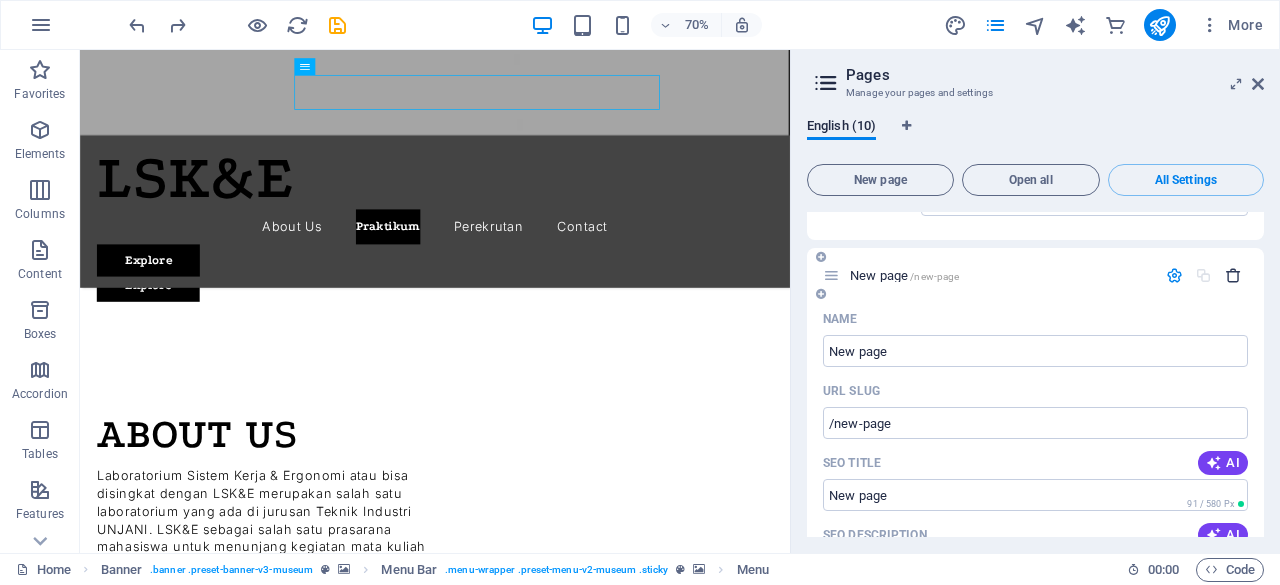 click at bounding box center (1233, 275) 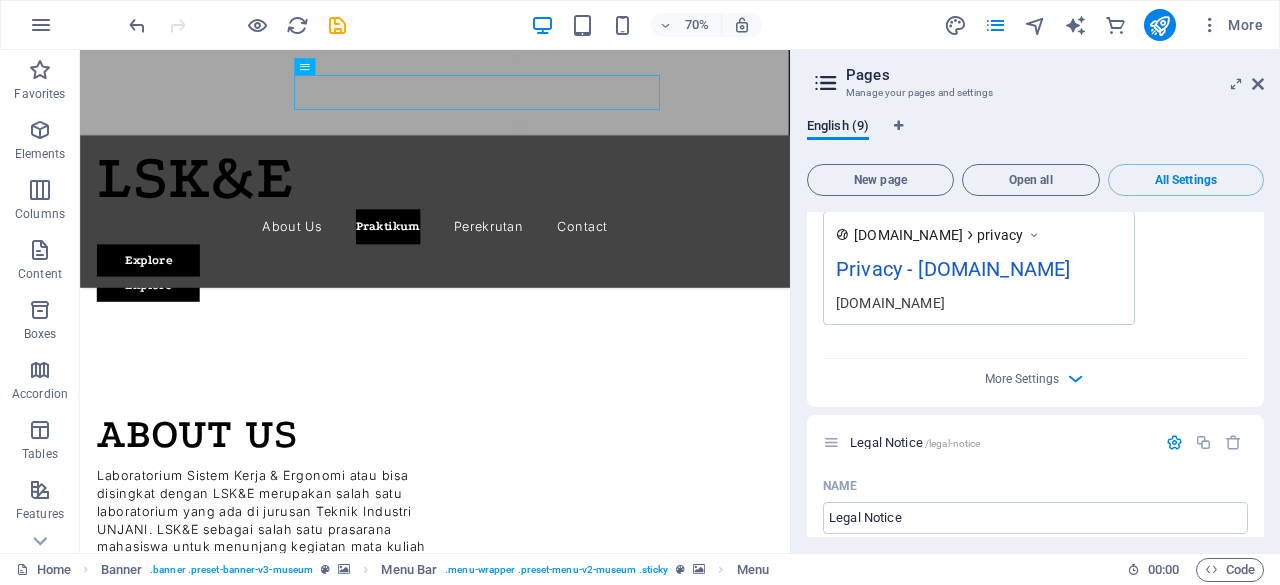 scroll, scrollTop: 4812, scrollLeft: 0, axis: vertical 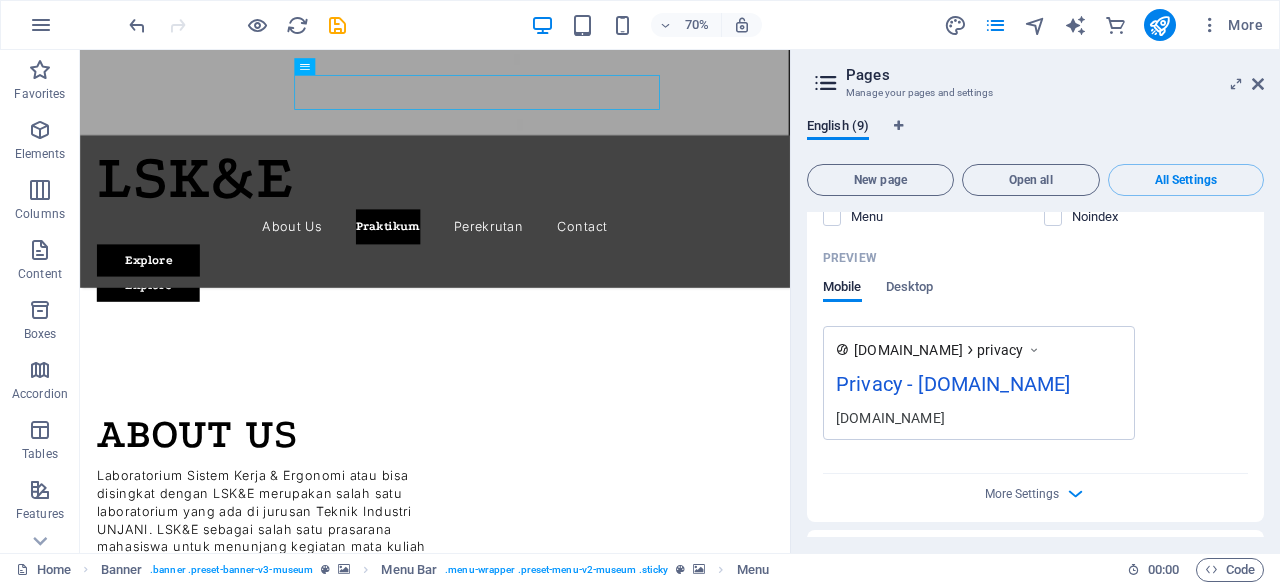 click on "More" at bounding box center (1107, 25) 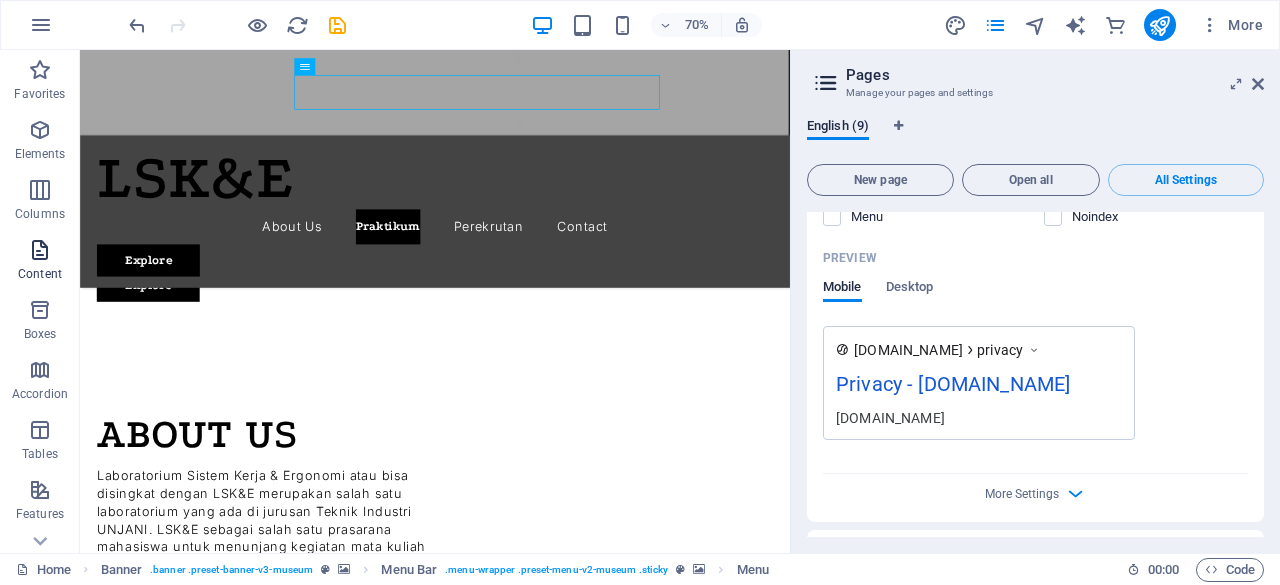 click at bounding box center (40, 250) 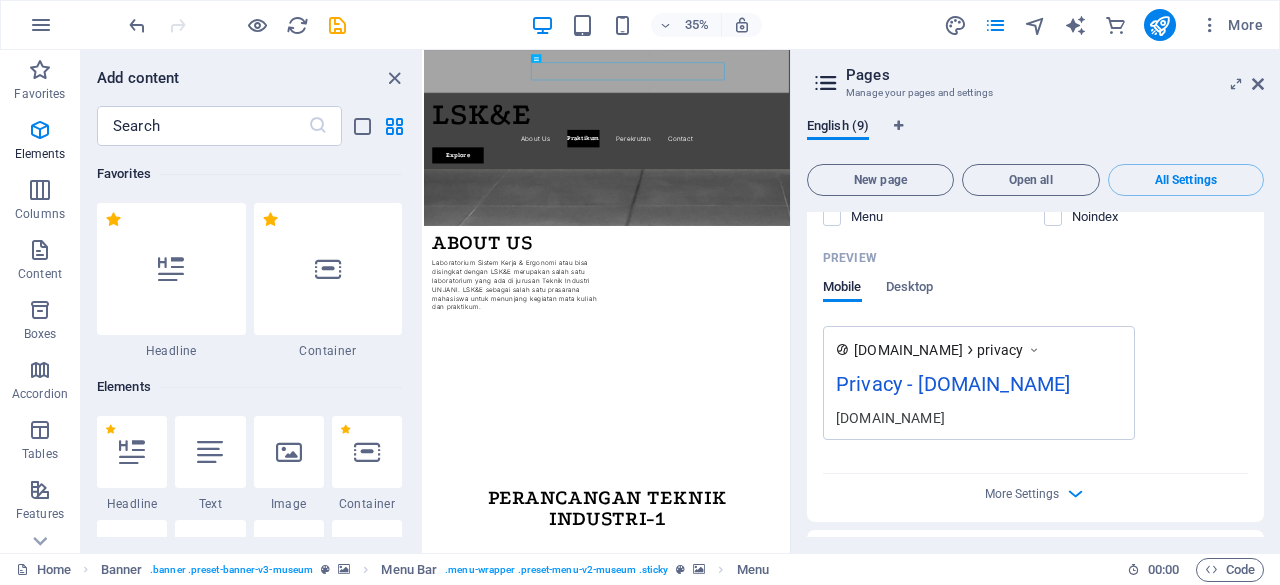 scroll, scrollTop: 3499, scrollLeft: 0, axis: vertical 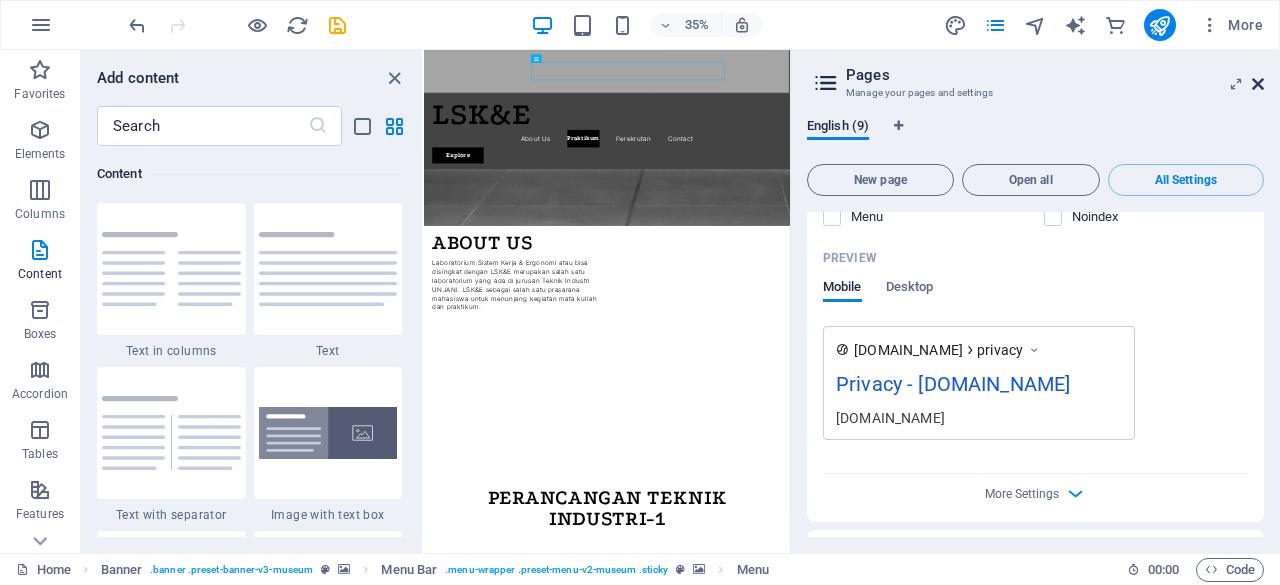 click at bounding box center [1258, 84] 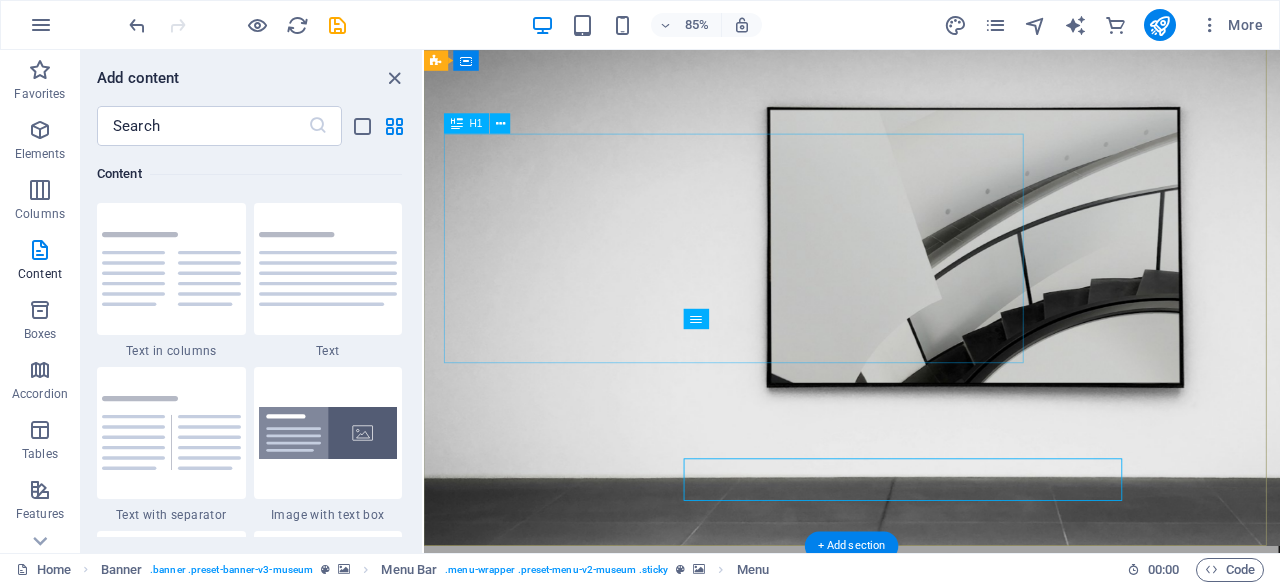 scroll, scrollTop: 0, scrollLeft: 0, axis: both 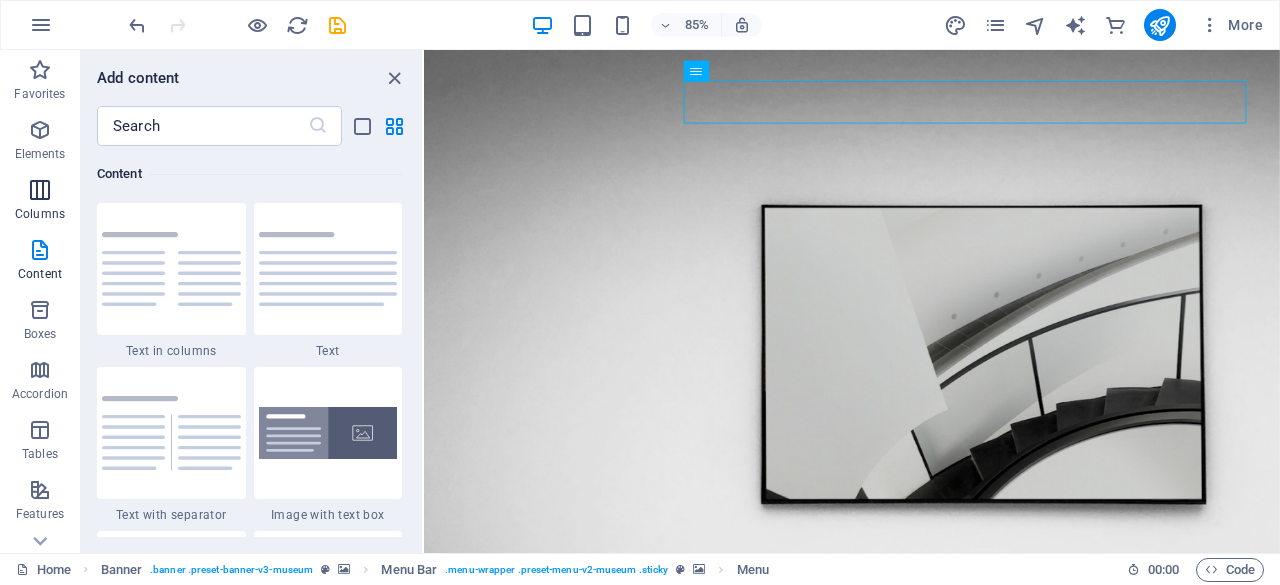 click at bounding box center [40, 190] 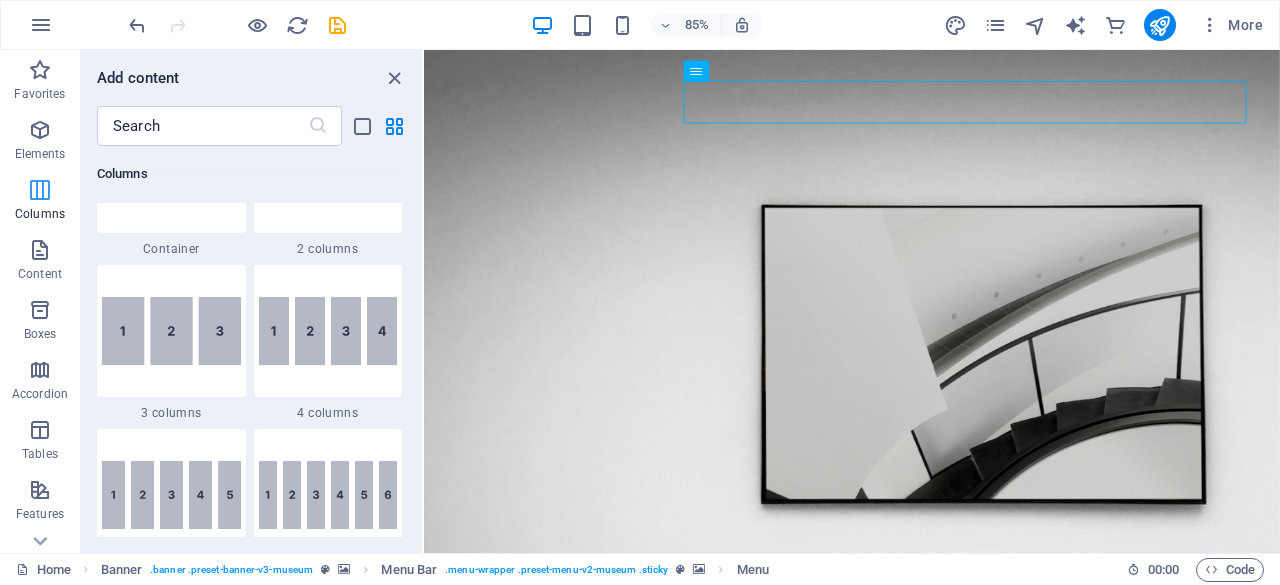 scroll, scrollTop: 990, scrollLeft: 0, axis: vertical 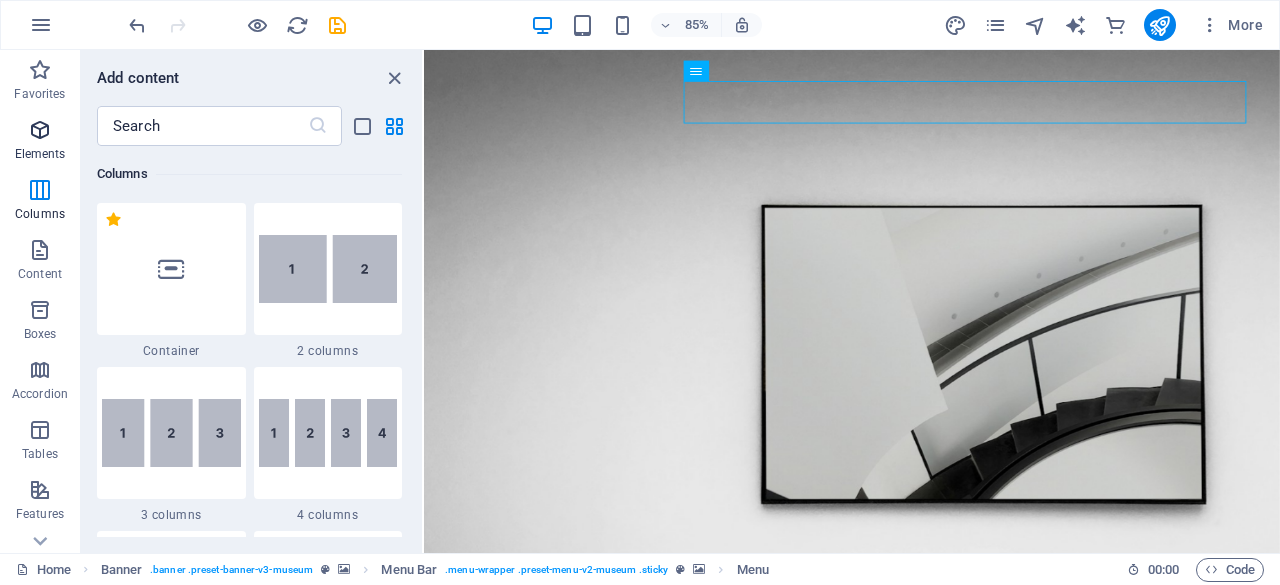 click at bounding box center (40, 130) 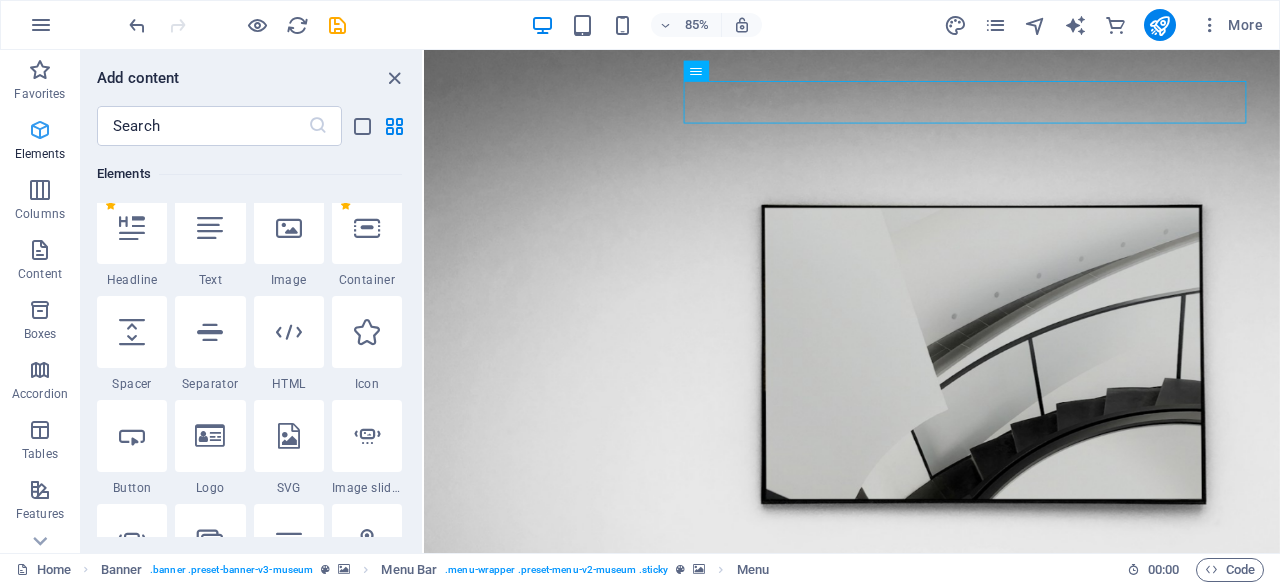 scroll, scrollTop: 213, scrollLeft: 0, axis: vertical 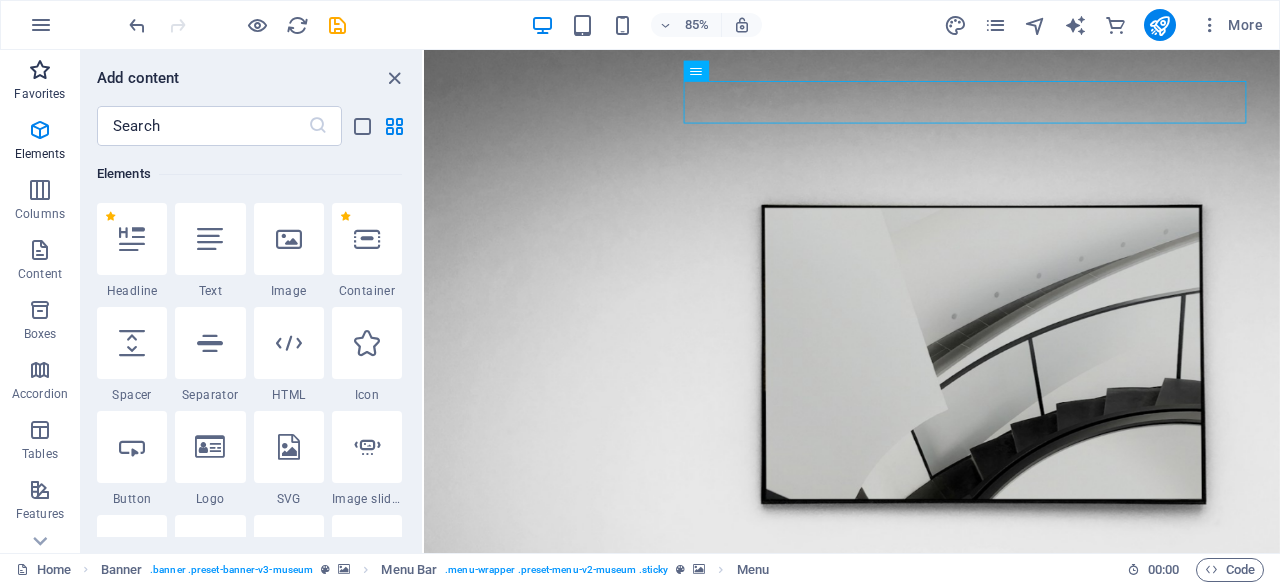 click at bounding box center (40, 70) 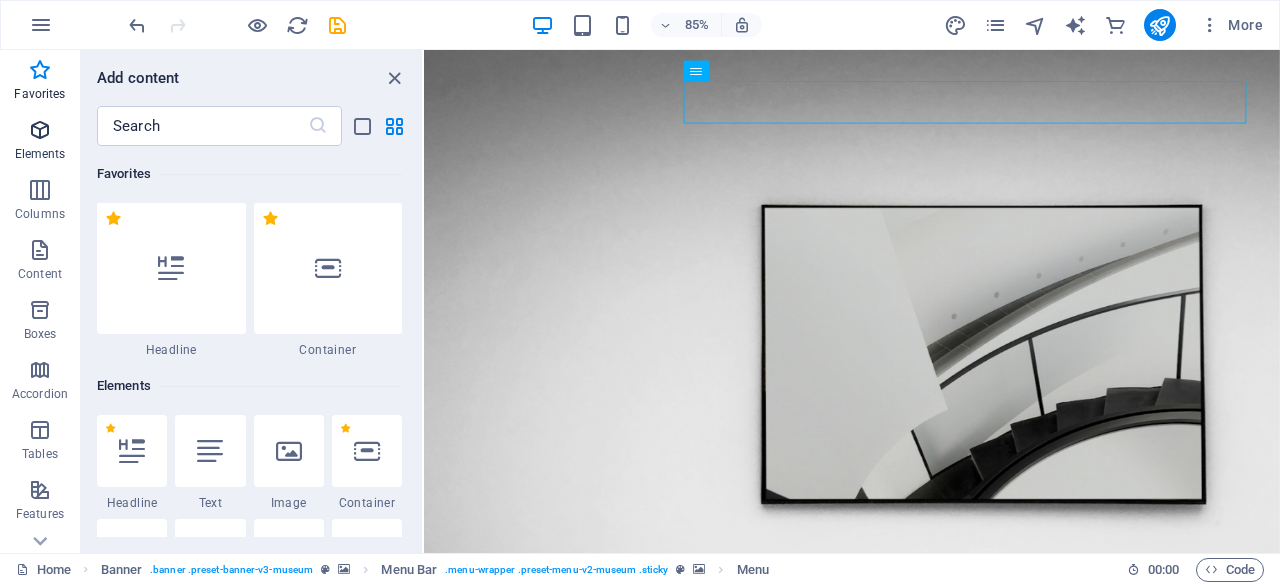 scroll, scrollTop: 0, scrollLeft: 0, axis: both 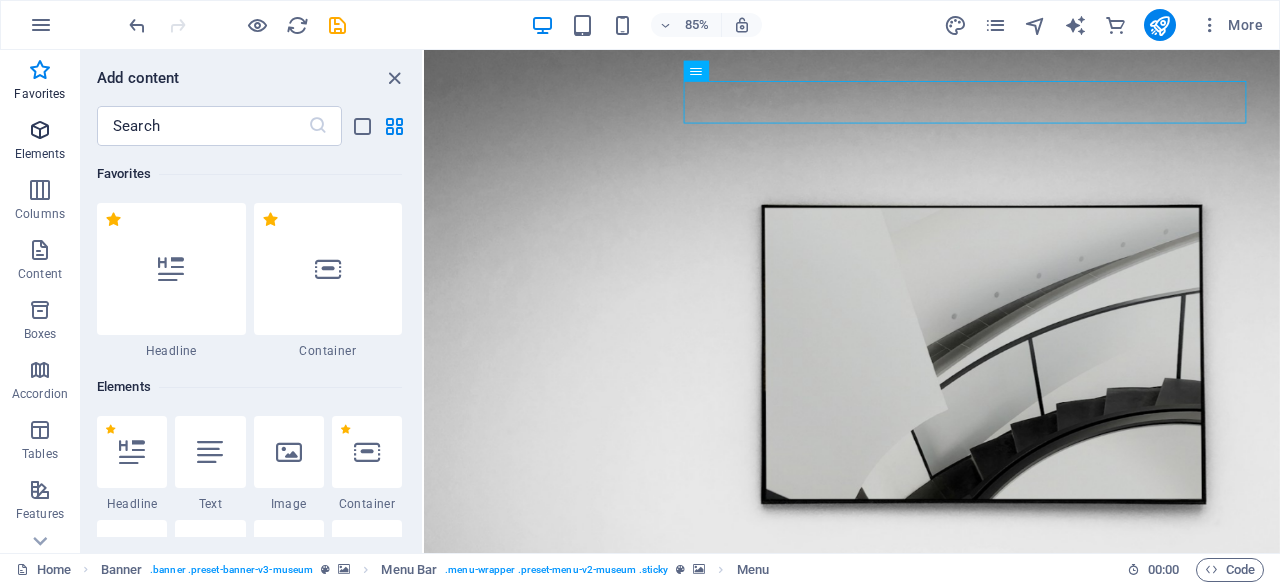 click on "Elements" at bounding box center [40, 140] 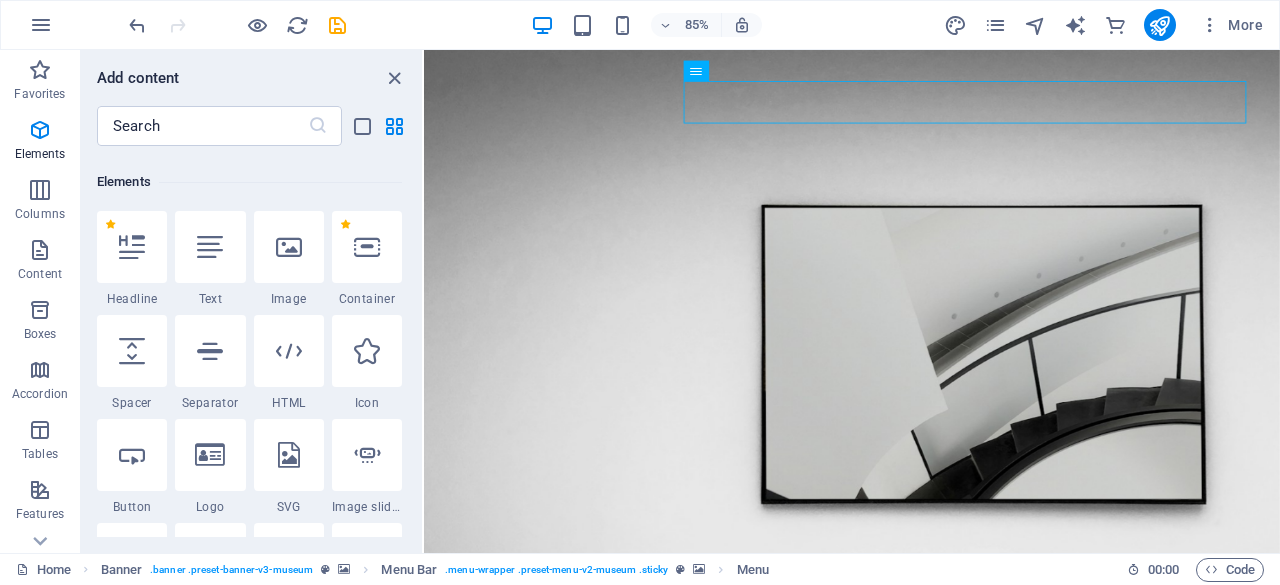 scroll, scrollTop: 213, scrollLeft: 0, axis: vertical 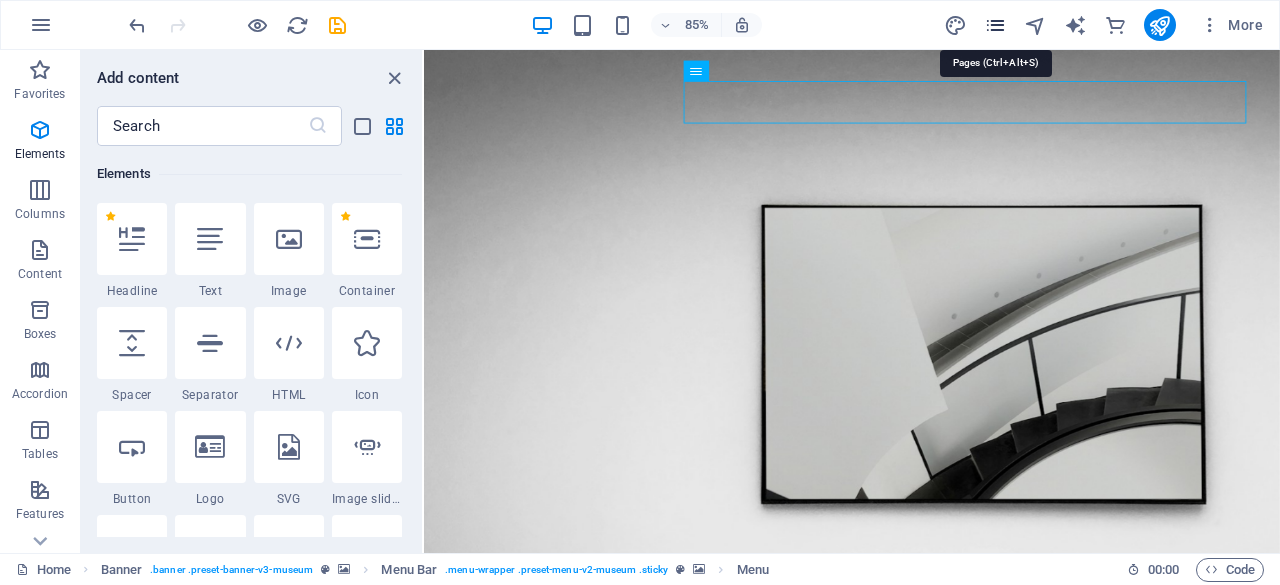 click at bounding box center [995, 25] 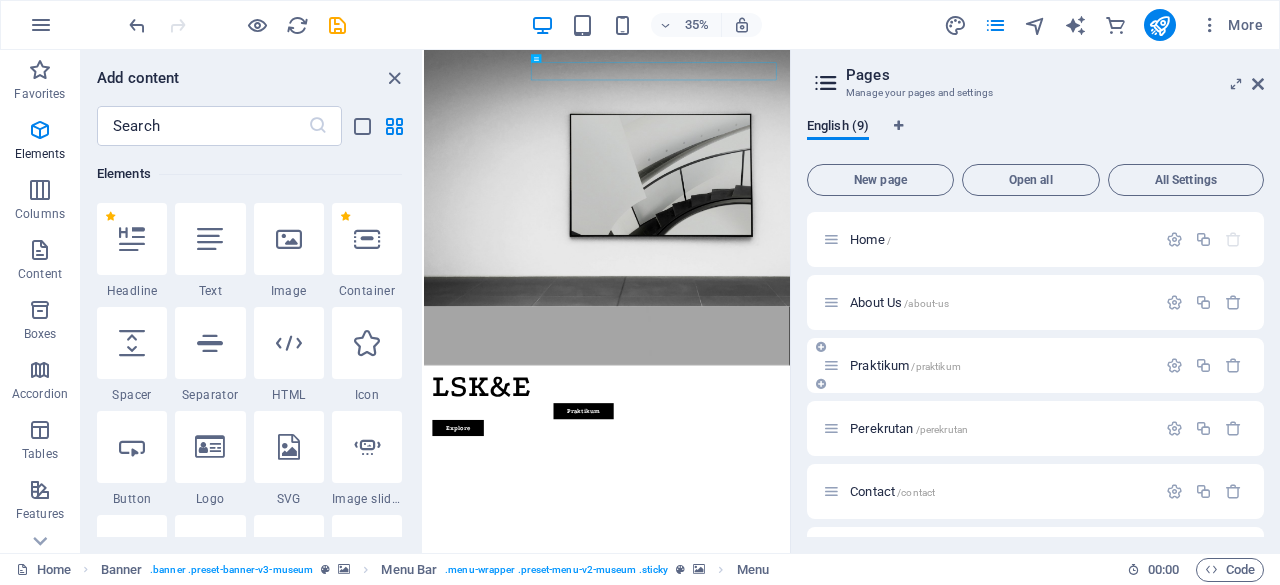click at bounding box center (831, 365) 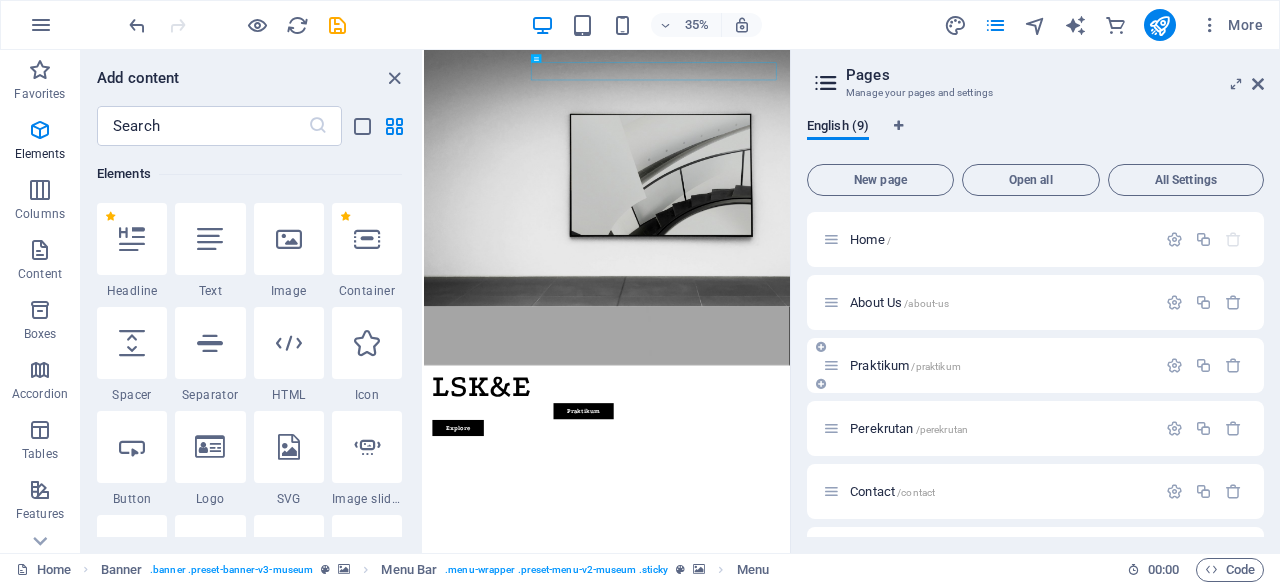 click on "Praktikum /praktikum" at bounding box center (905, 365) 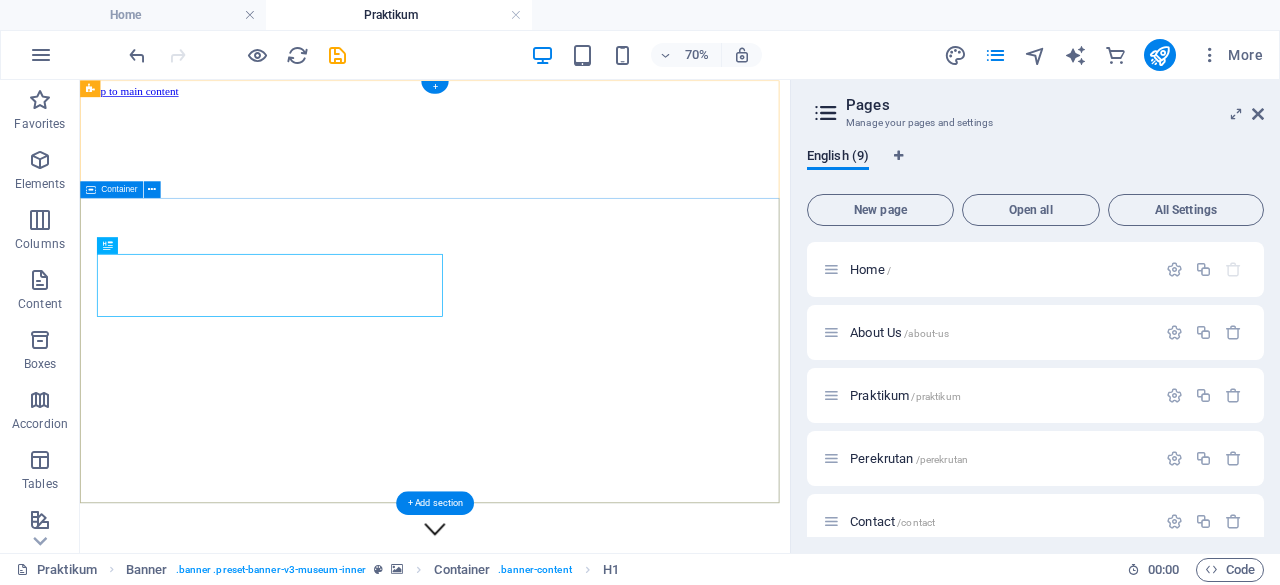 scroll, scrollTop: 0, scrollLeft: 0, axis: both 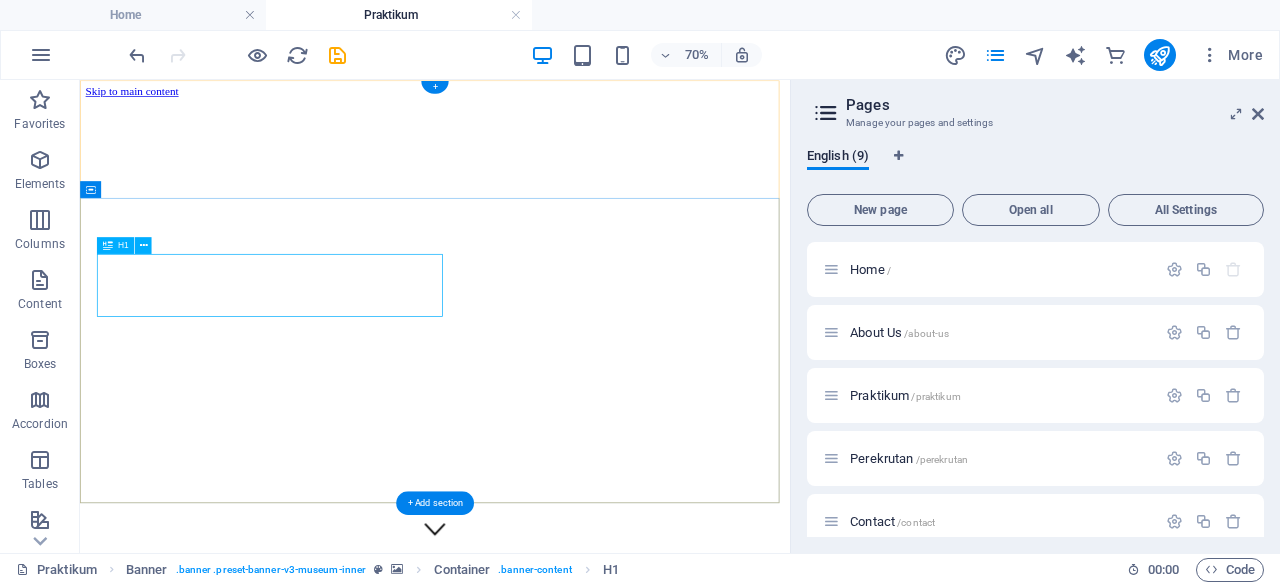 click on "Exhibitions" at bounding box center [587, 1137] 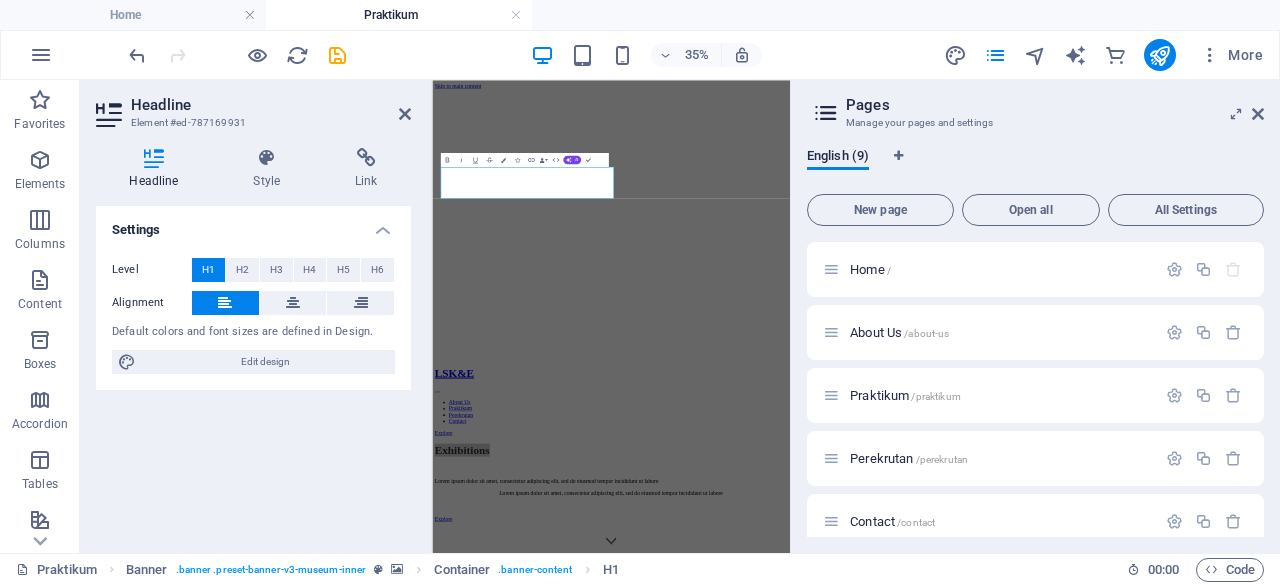 click on "Headline Element #ed-787169931 Headline Style Link Settings Level H1 H2 H3 H4 H5 H6 Alignment Default colors and font sizes are defined in Design. Edit design Banner Element Layout How this element expands within the layout (Flexbox). Size 50 Default auto px % 1/1 1/2 1/3 1/4 1/5 1/6 1/7 1/8 1/9 1/10 Grow Shrink Order Container layout Visible Visible Opacity 100 % Overflow Spacing Margin Default auto px % rem vw vh Custom Custom auto px % rem vw vh auto px % rem vw vh auto px % rem vw vh auto px % rem vw vh Padding Default px rem % vh vw Custom Custom px rem % vh vw px rem % vh vw px rem % vh vw px rem % vh vw Border Style              - Width 1 auto px rem % vh vw Custom Custom 1 auto px rem % vh vw 1 auto px rem % vh vw 1 auto px rem % vh vw 1 auto px rem % vh vw  - Color Round corners Default px rem % vh vw Custom Custom px rem % vh vw px rem % vh vw px rem % vh vw px rem % vh vw Shadow Default None Outside Inside Color X offset 0 px rem vh vw Y offset 0 px rem vh vw Blur 0 px rem % vh vw Spread" at bounding box center (256, 316) 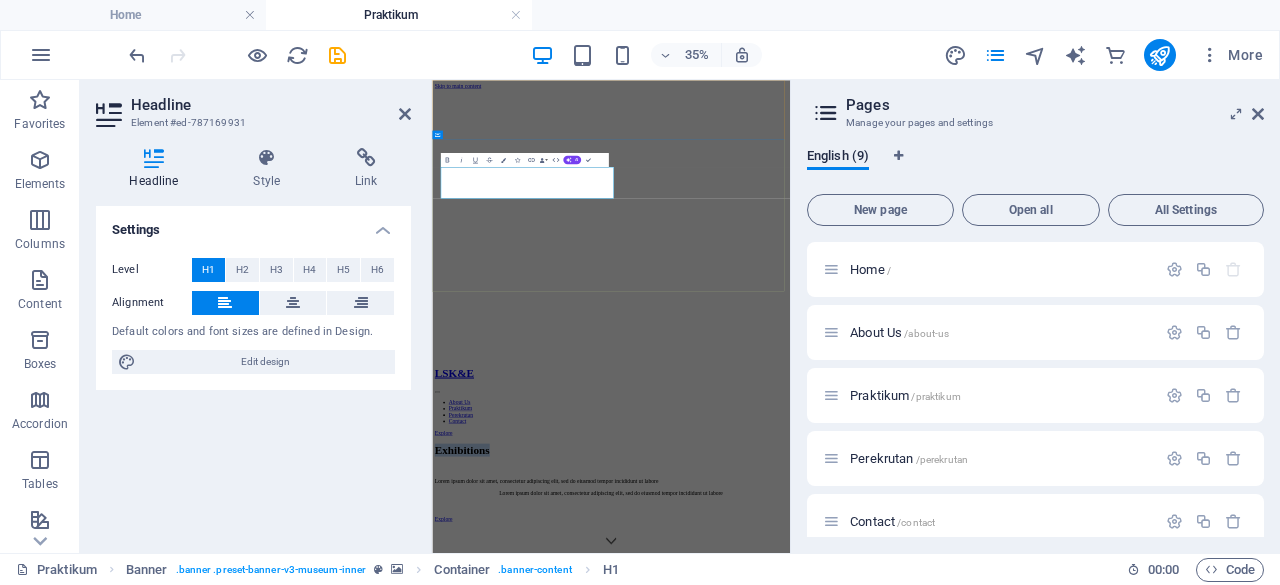 click on "Exhibitions" at bounding box center (518, 1137) 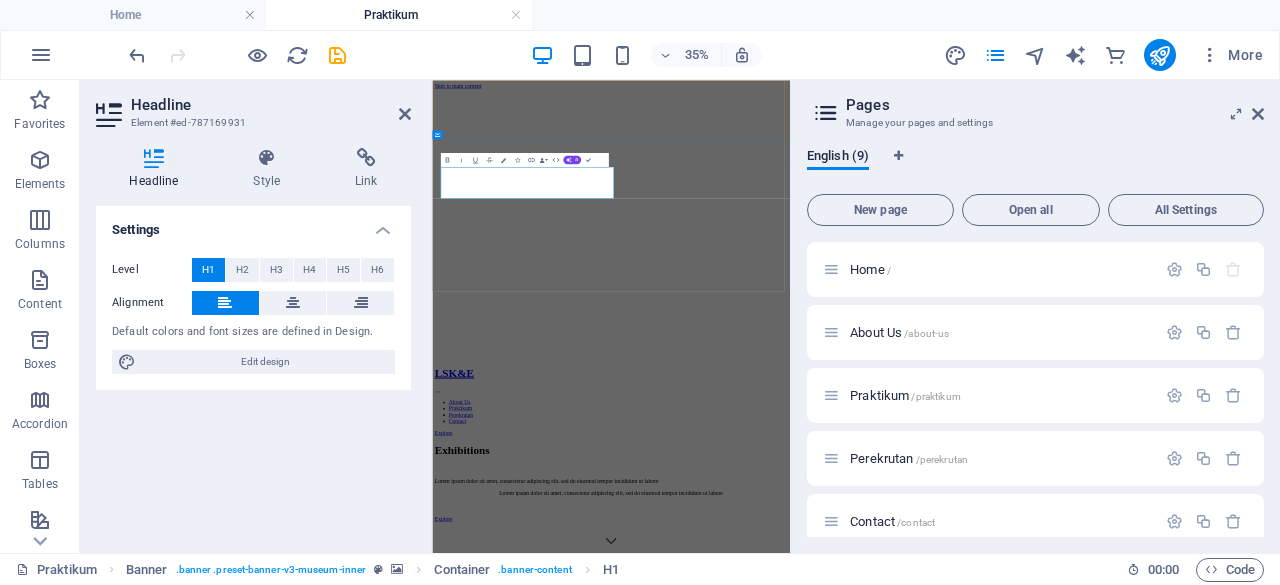 click on "Exhibitions" at bounding box center [518, 1137] 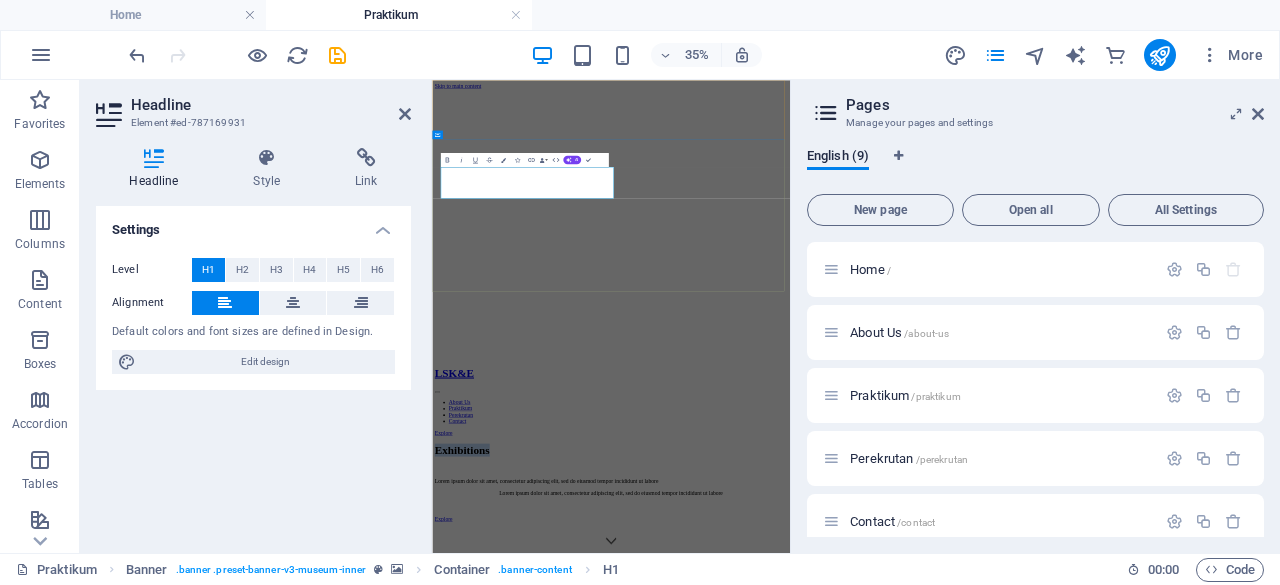 drag, startPoint x: 934, startPoint y: 376, endPoint x: 466, endPoint y: 387, distance: 468.12924 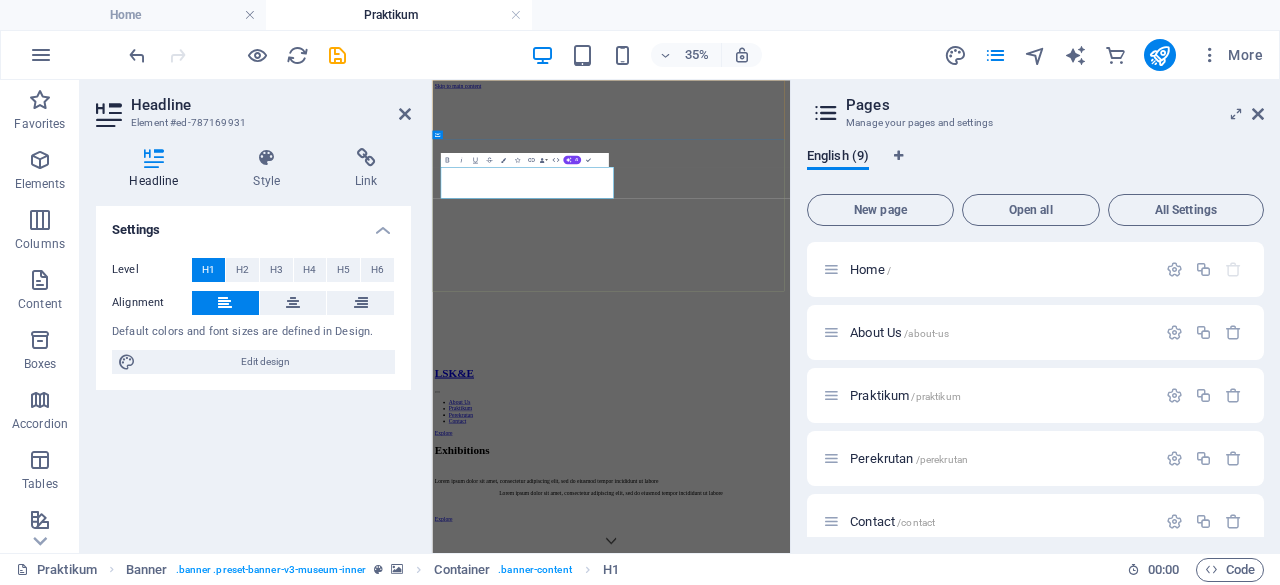 click on "Exhibitions" at bounding box center (518, 1137) 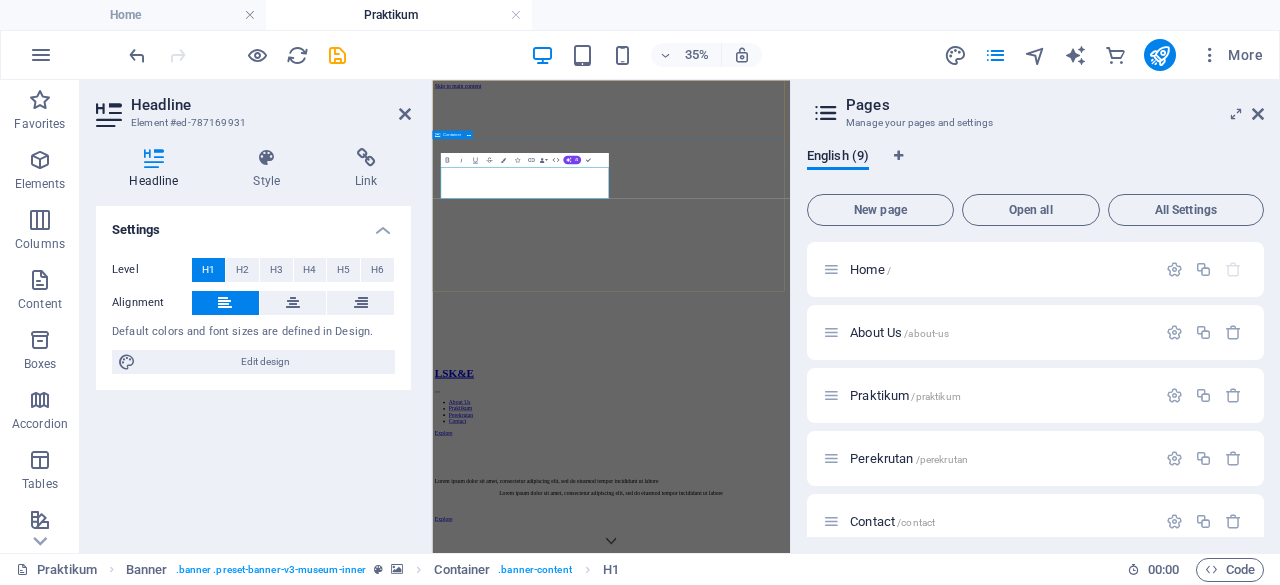 type 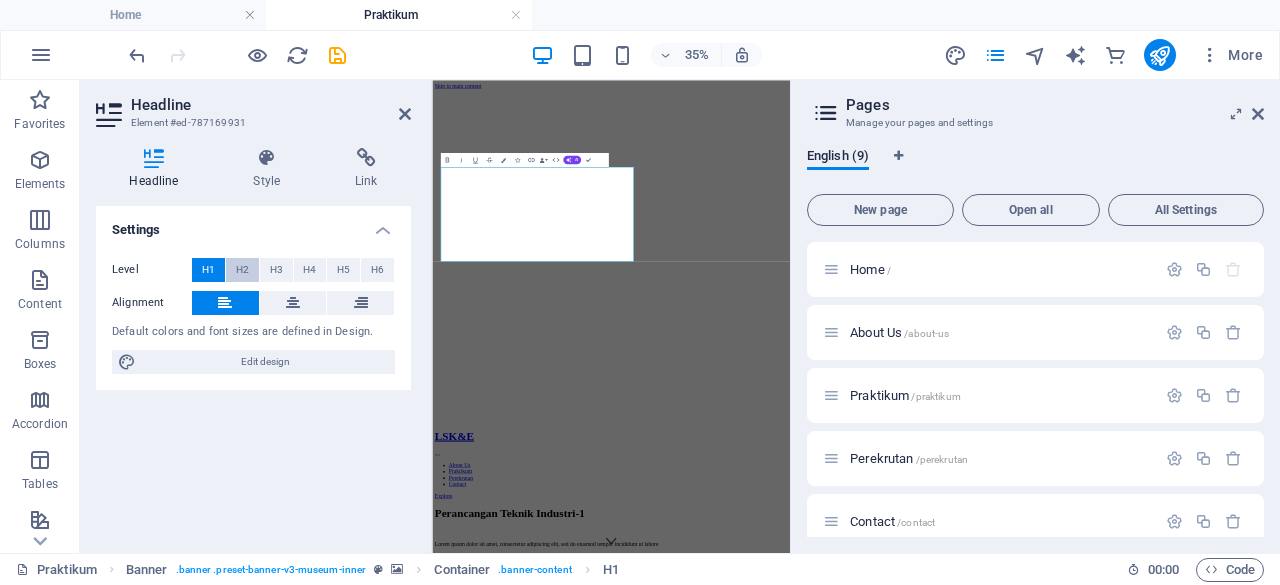 click on "H2" at bounding box center [242, 270] 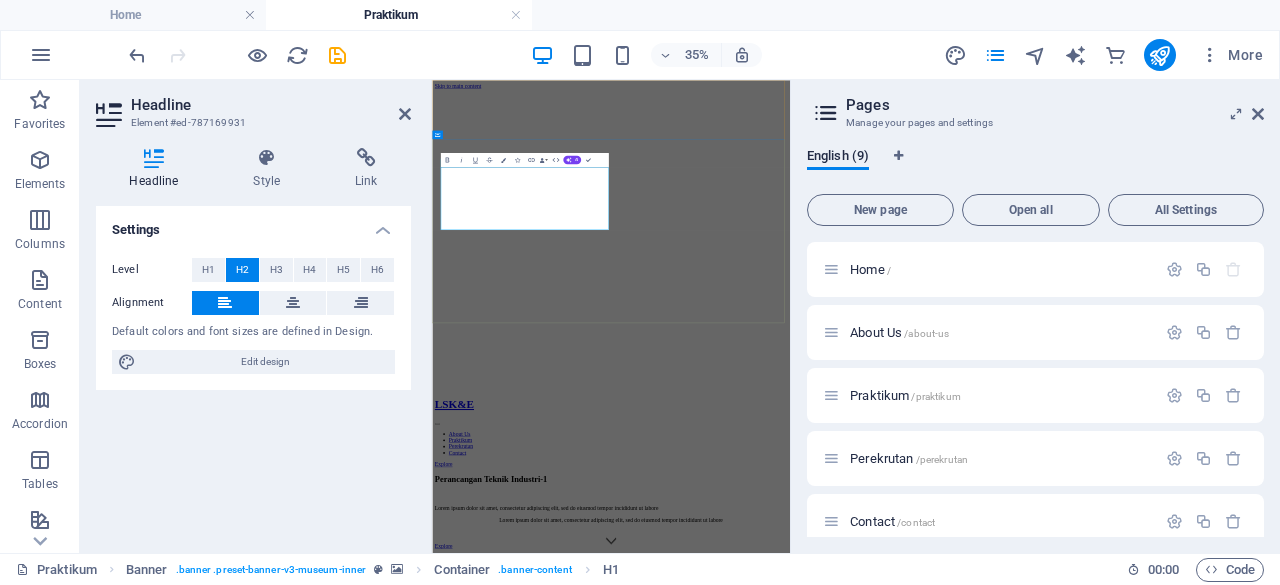 type 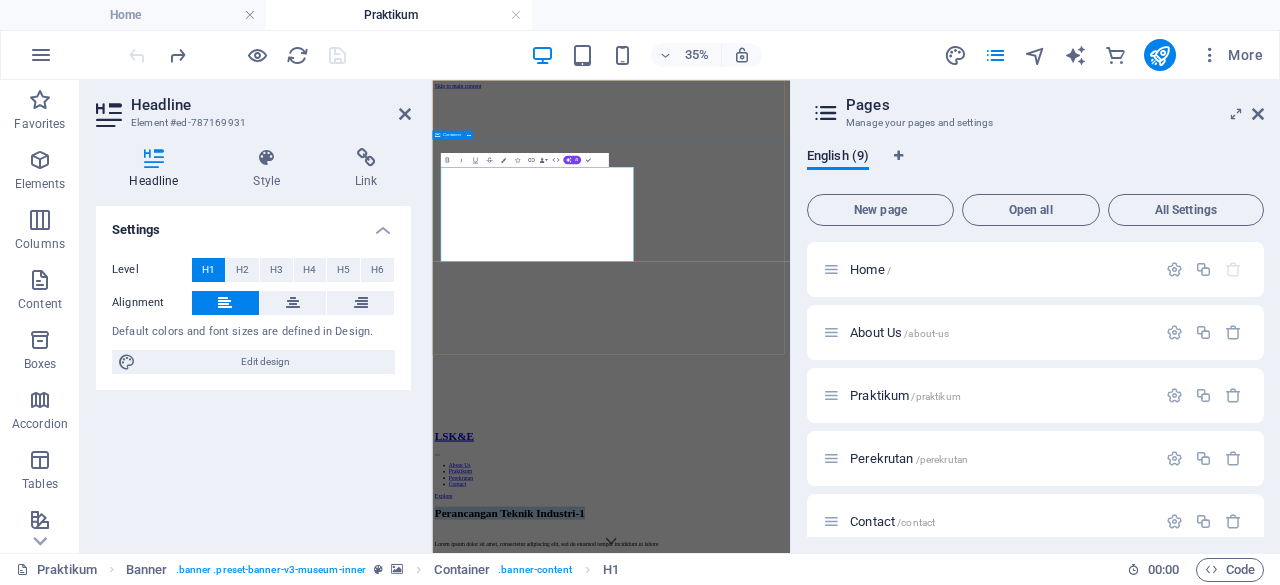 drag, startPoint x: 955, startPoint y: 579, endPoint x: 431, endPoint y: 364, distance: 566.39294 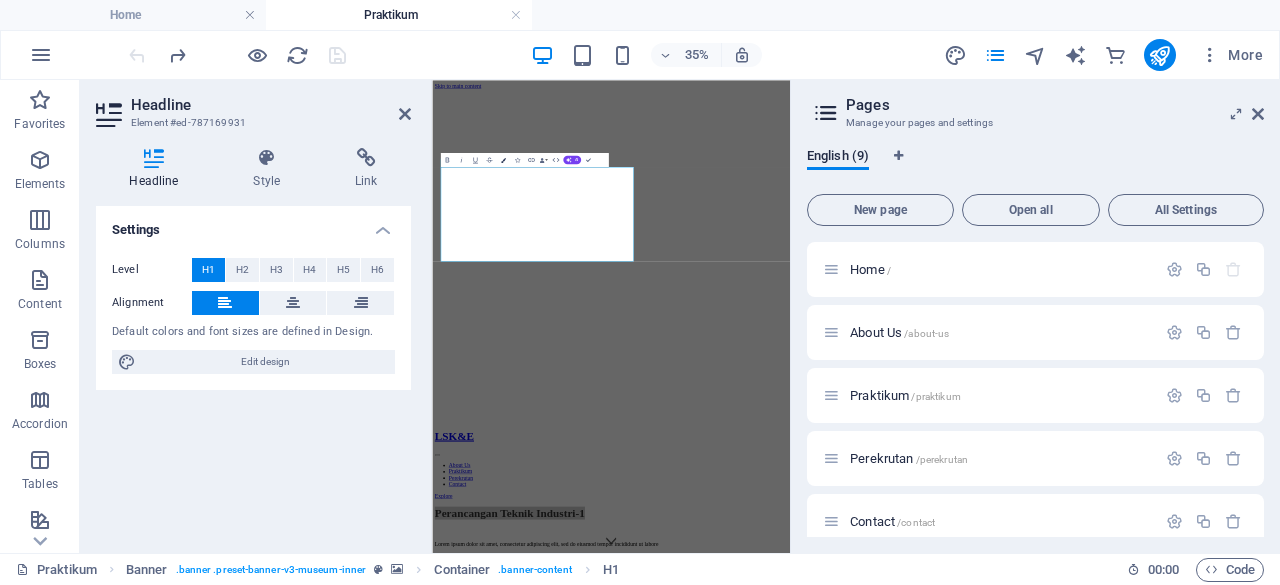 click on "Colors" at bounding box center (502, 160) 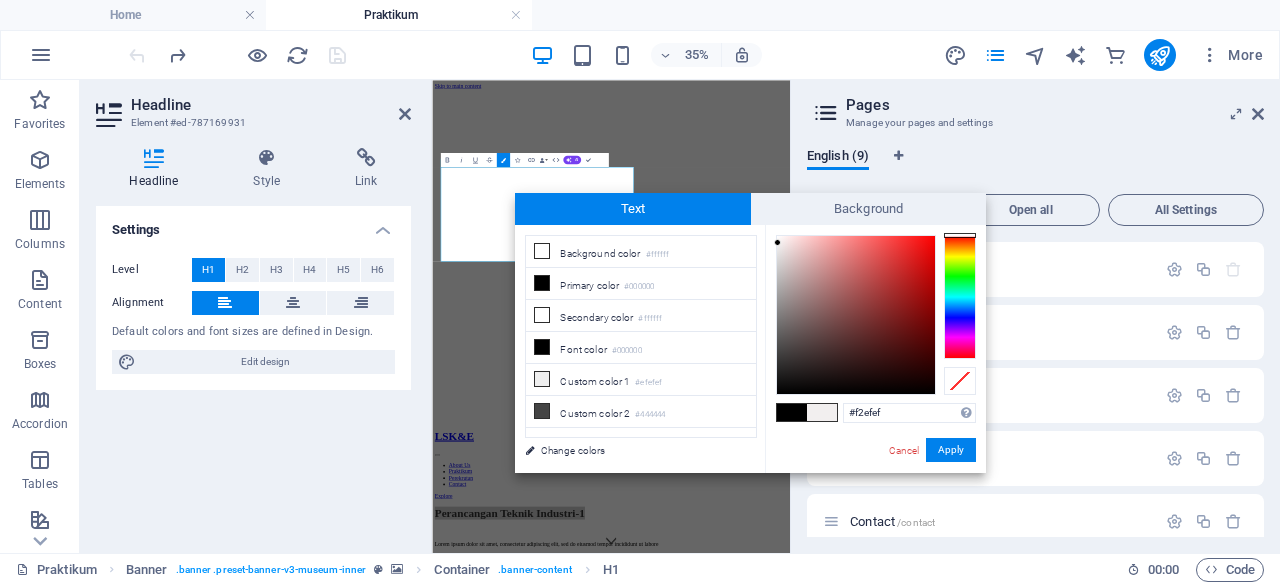 click at bounding box center [856, 315] 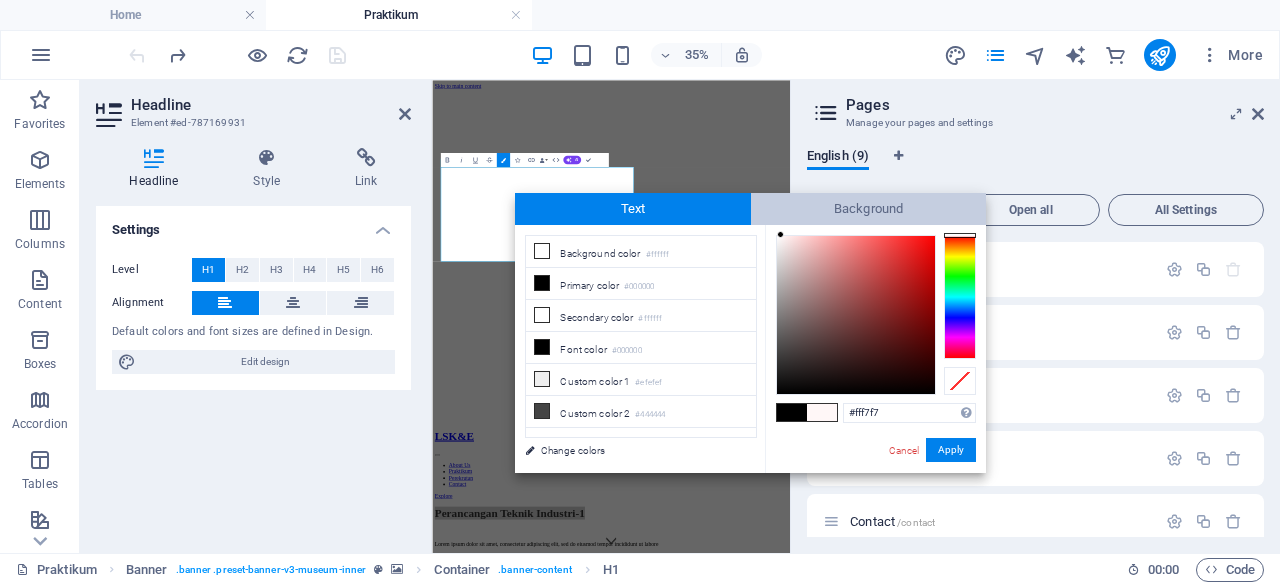 drag, startPoint x: 778, startPoint y: 243, endPoint x: 781, endPoint y: 222, distance: 21.213203 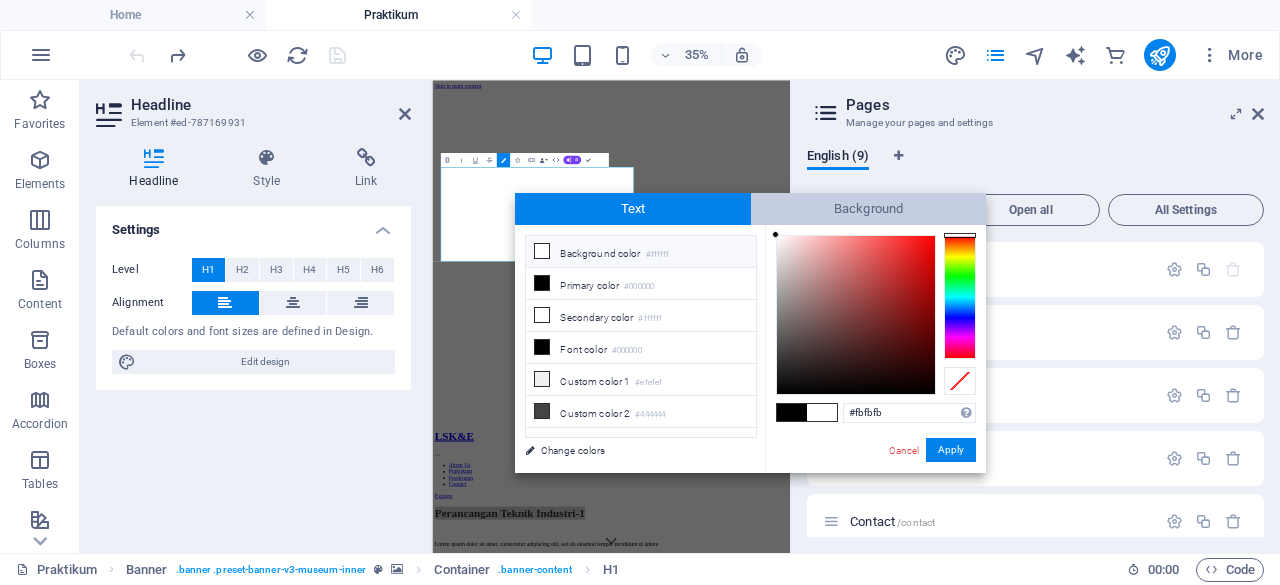type on "#ffffff" 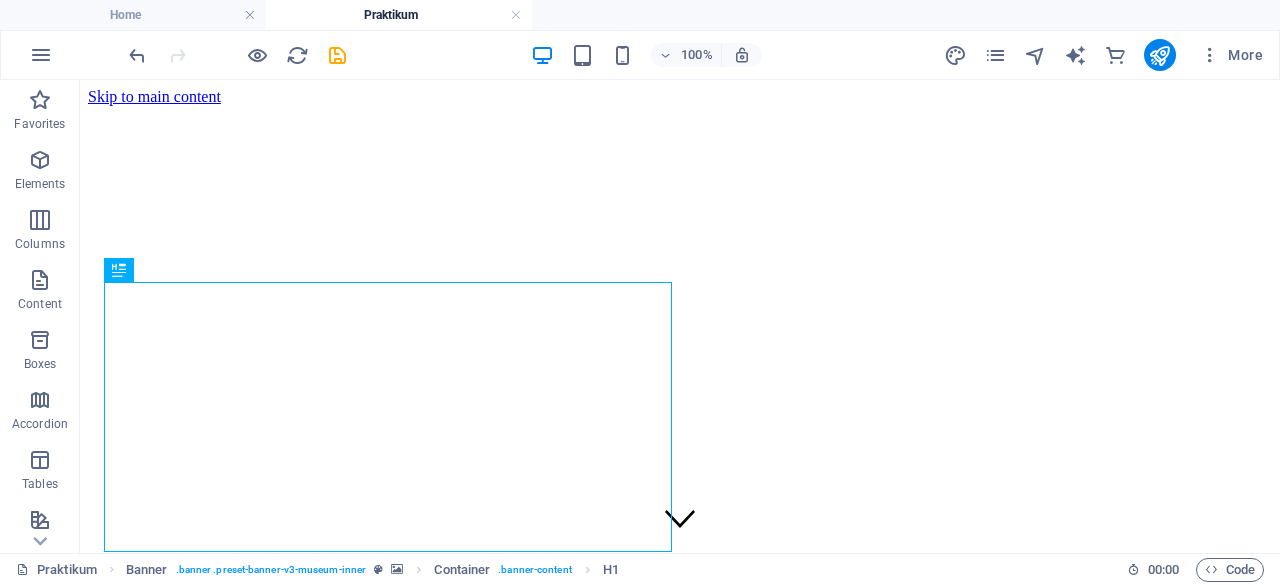 click on "Drag here to replace the existing content. Press “Ctrl” if you want to create a new element.
H1   Banner   Container   Spacer   Banner   Reference   Button   Text" at bounding box center [680, 316] 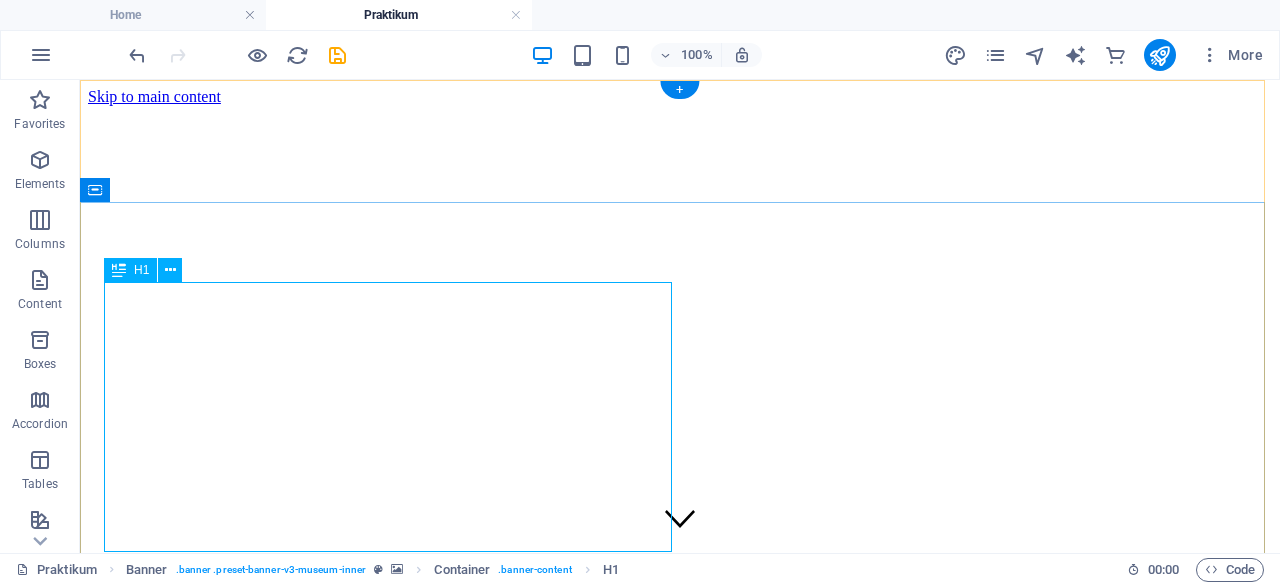 click on "Perancangan Teknik Industri-1" at bounding box center (680, 1271) 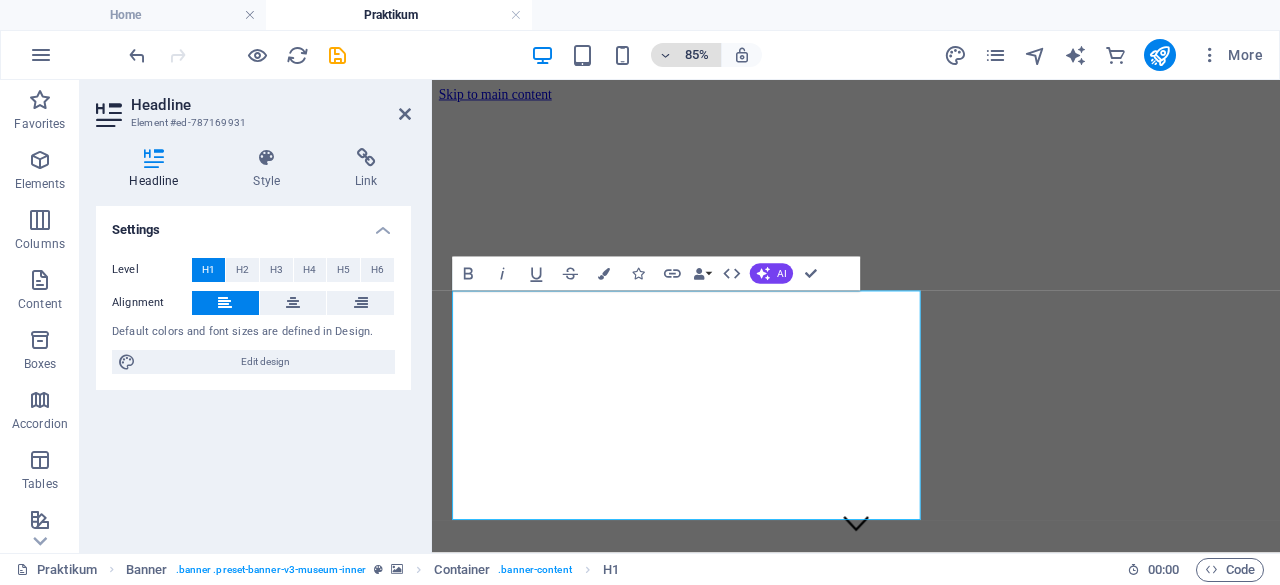 click at bounding box center [666, 55] 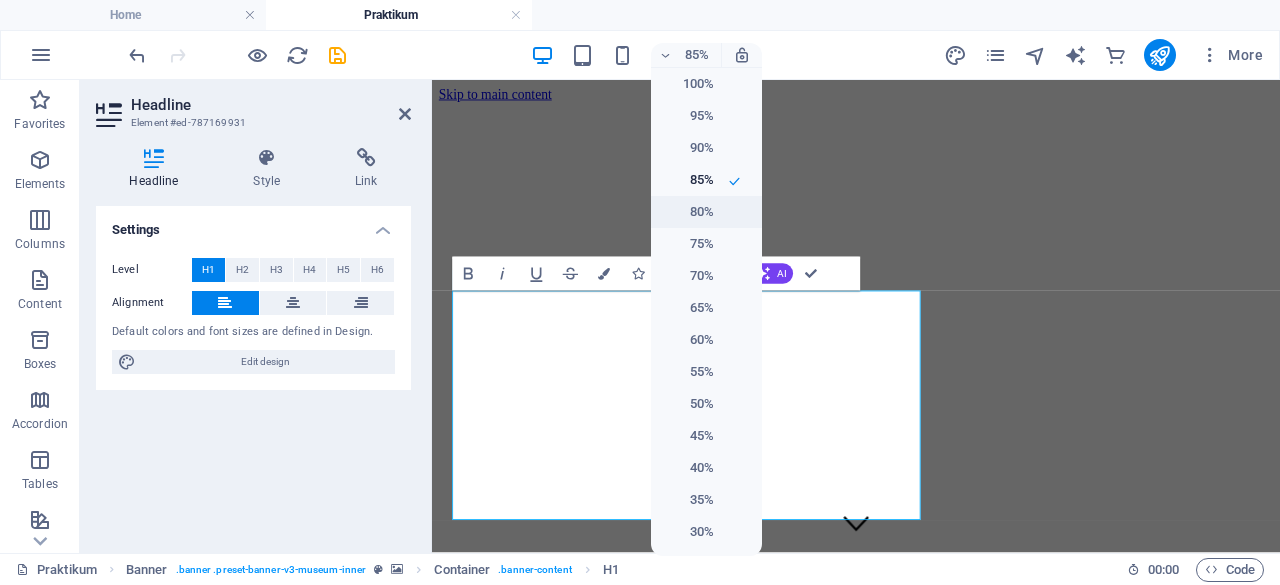 click on "80%" at bounding box center (688, 212) 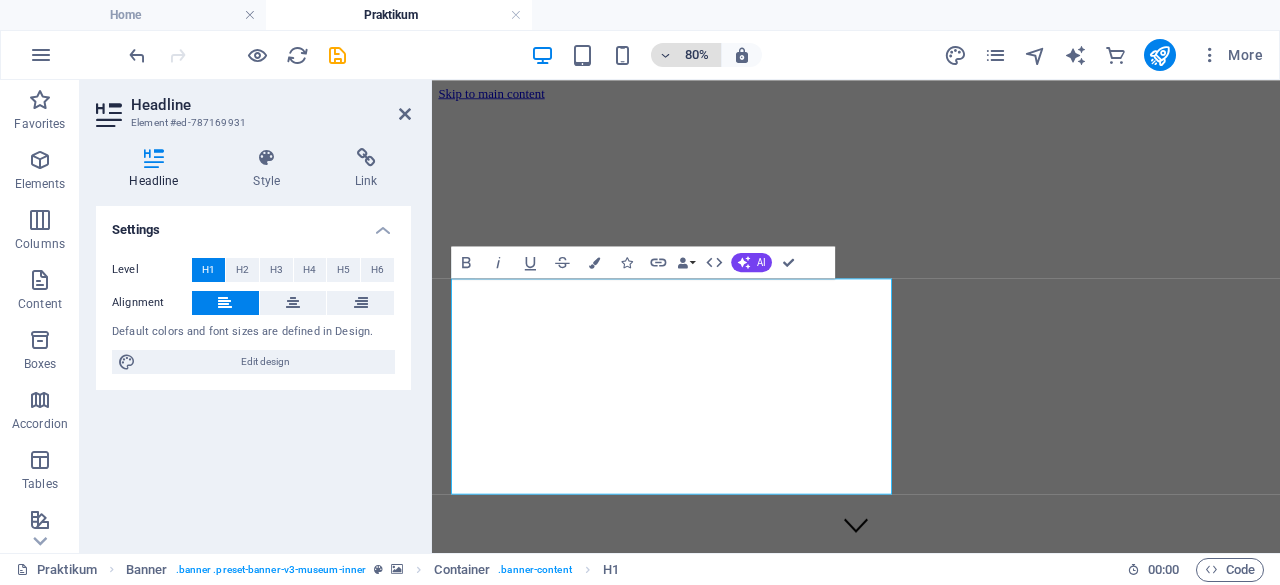 click on "80%" at bounding box center [686, 55] 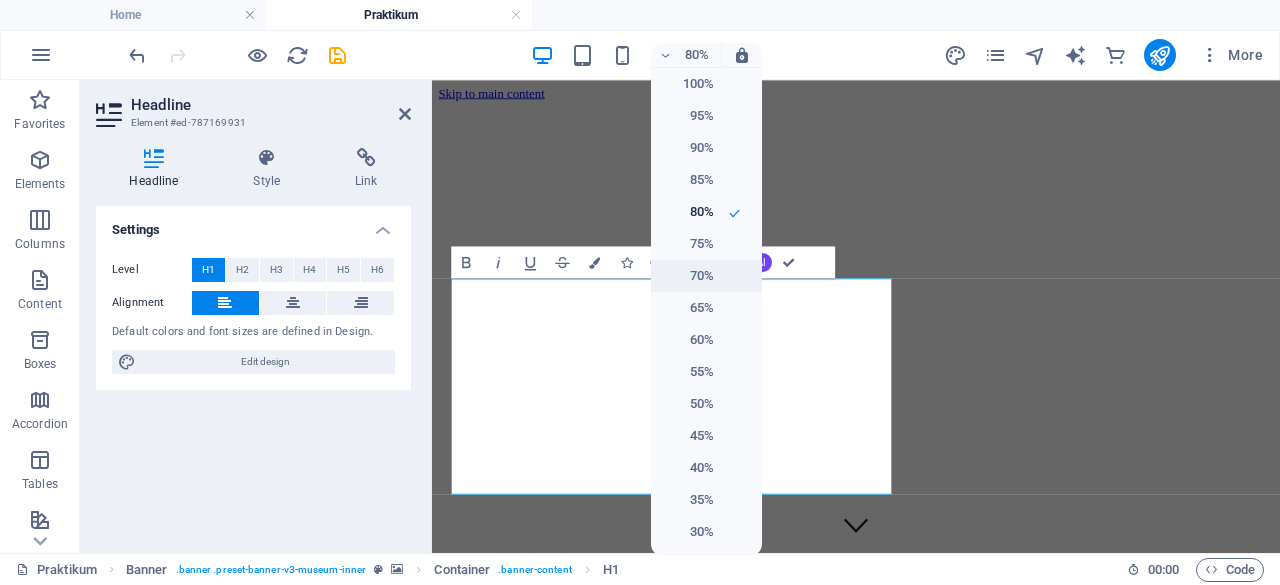 click on "70%" at bounding box center (706, 276) 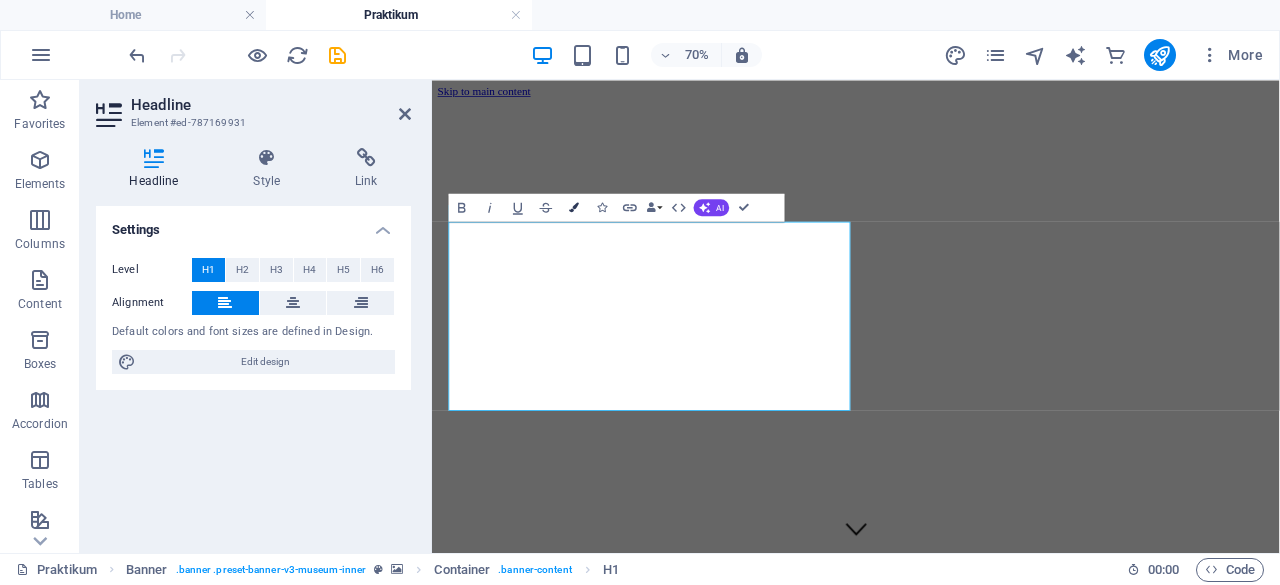 click on "Colors" at bounding box center [574, 207] 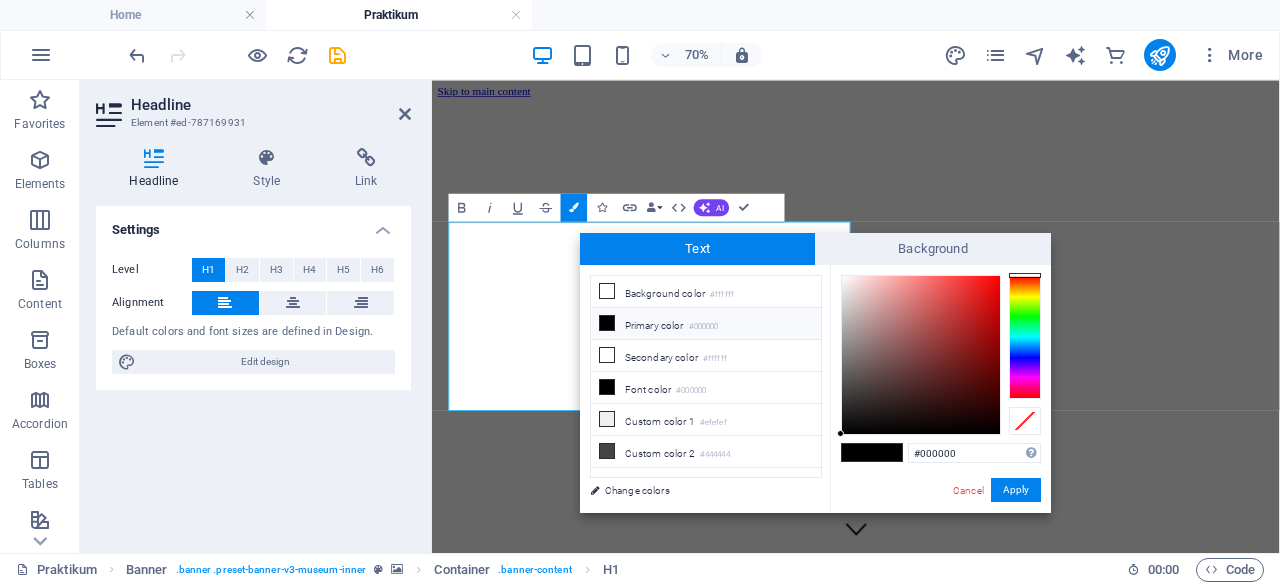 click on "Primary color
#000000" at bounding box center [706, 324] 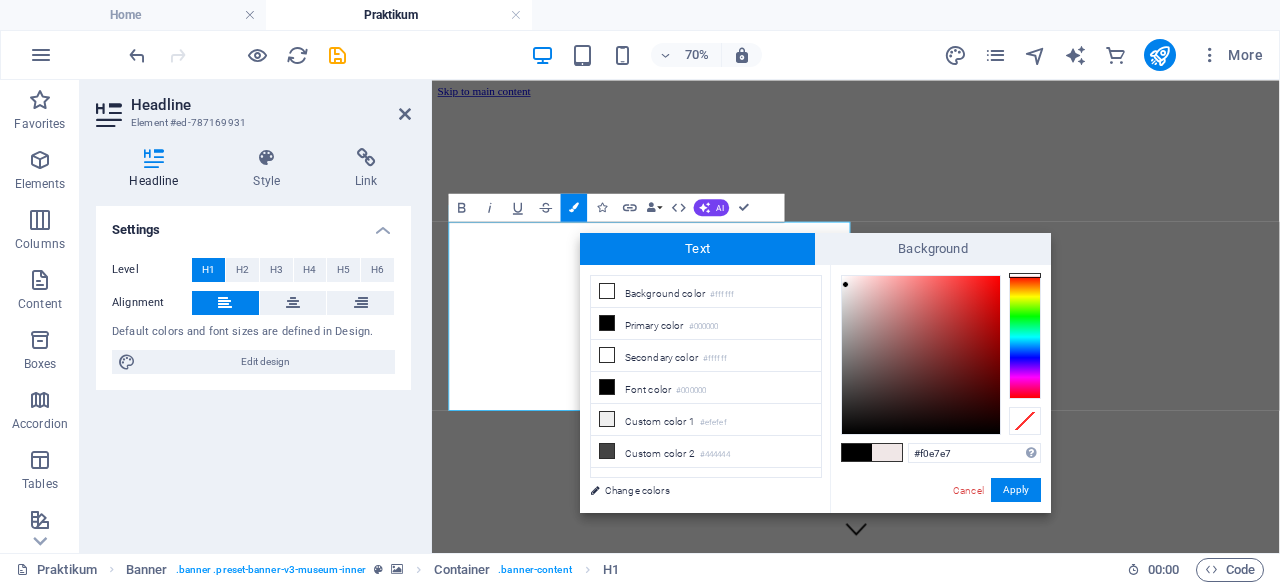 click at bounding box center [921, 355] 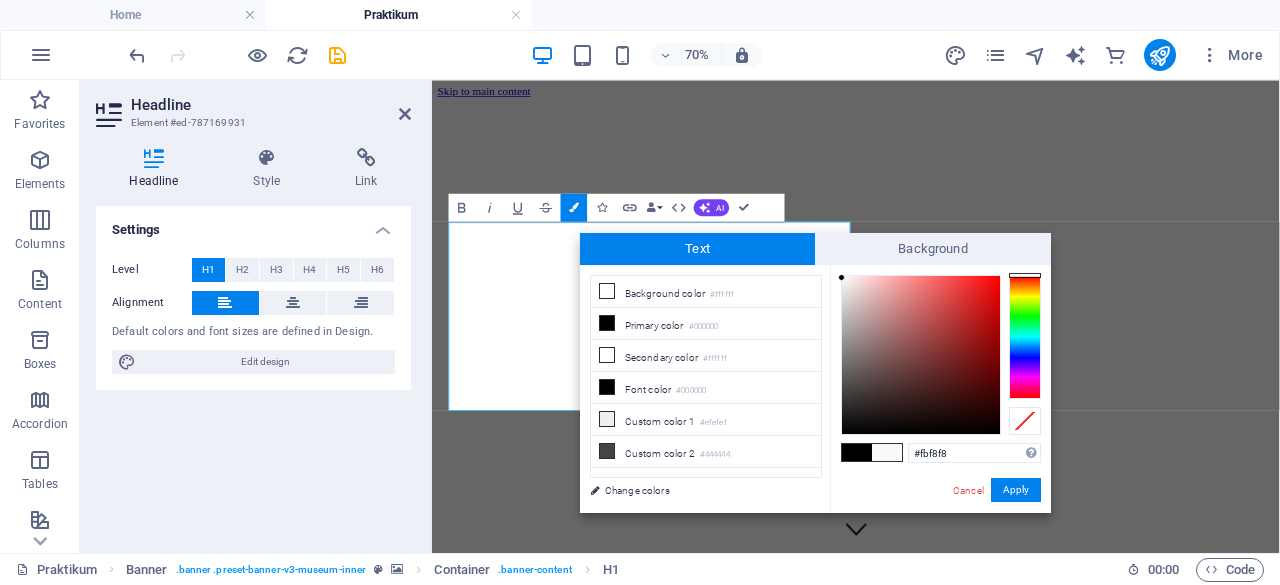 type on "#fcfafa" 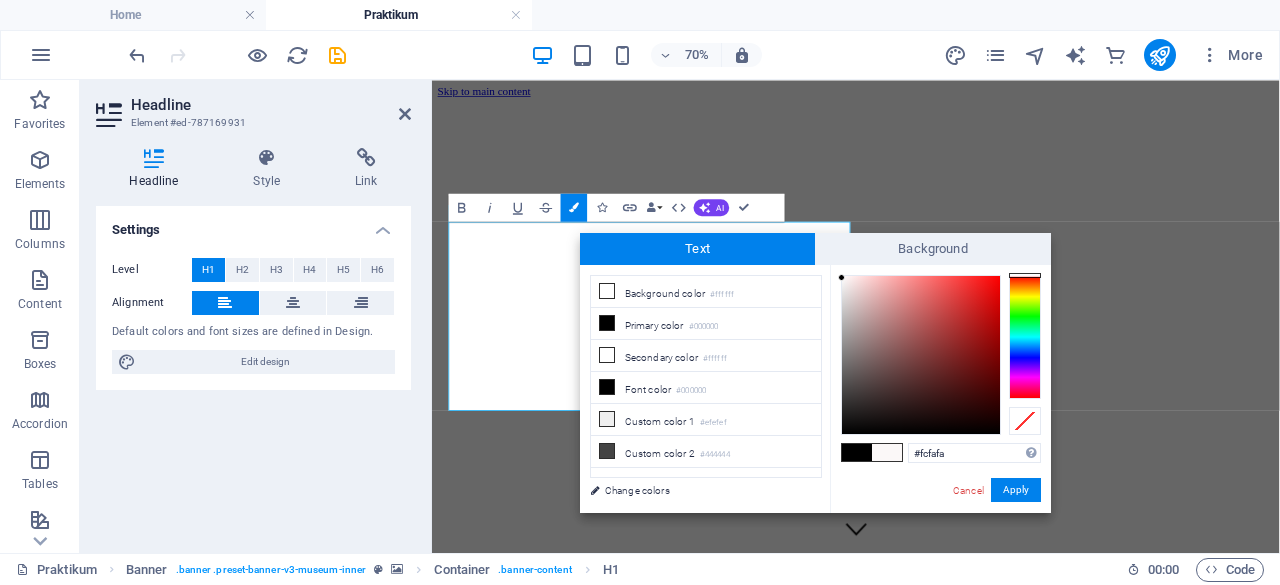 click at bounding box center [841, 277] 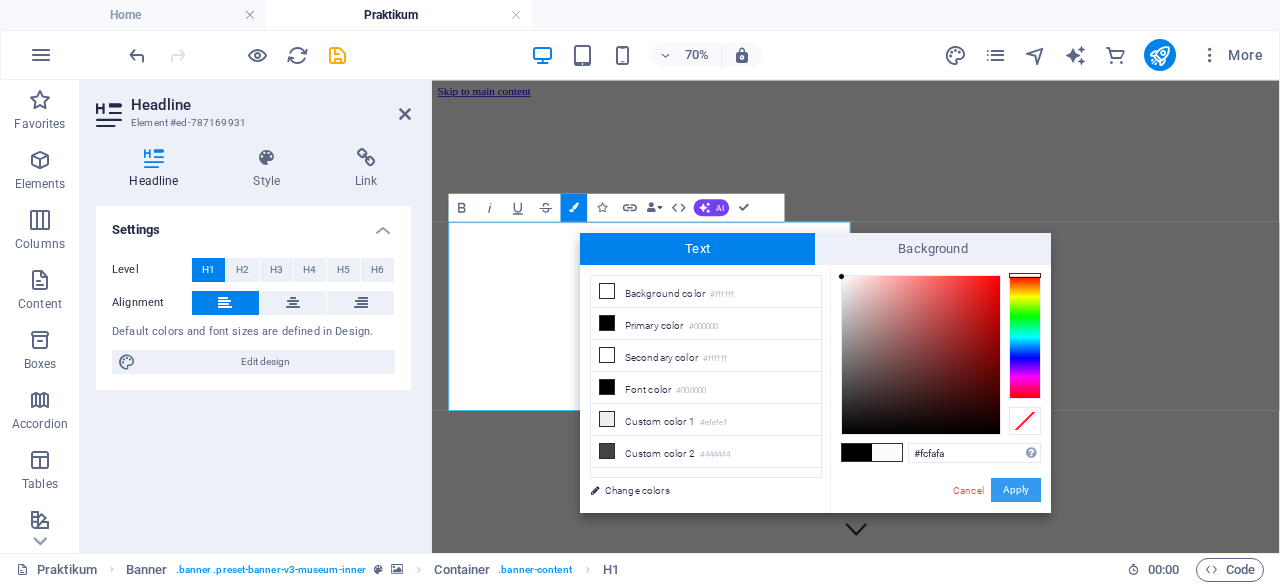 click on "Apply" at bounding box center (1016, 490) 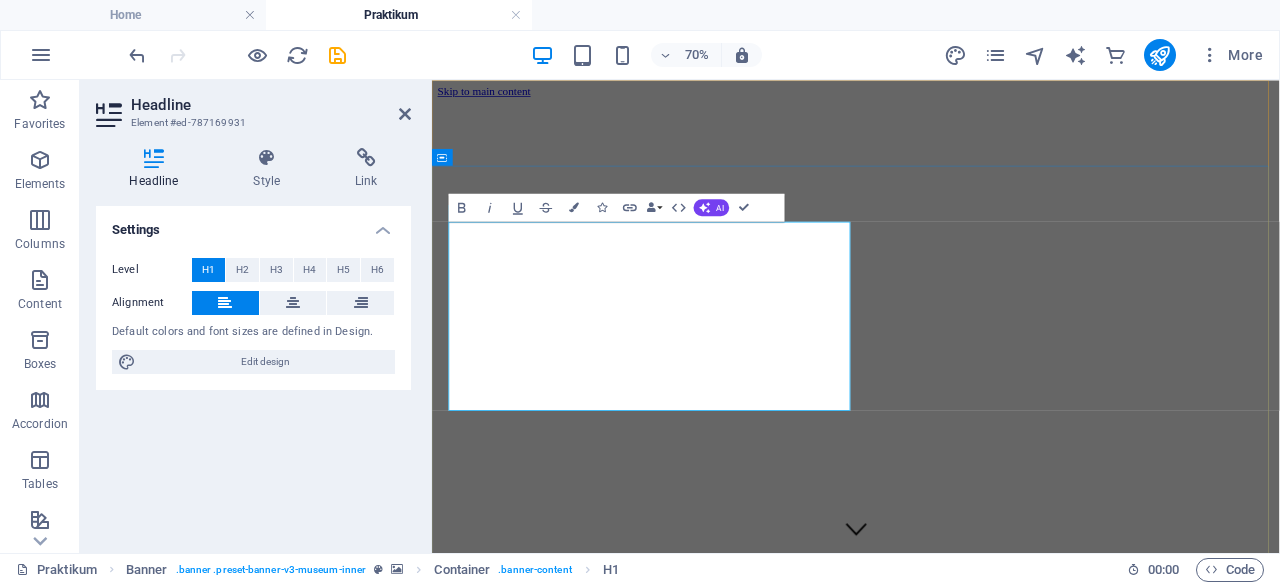 click on "Perancangan Teknik Industri-1" at bounding box center (654, 1271) 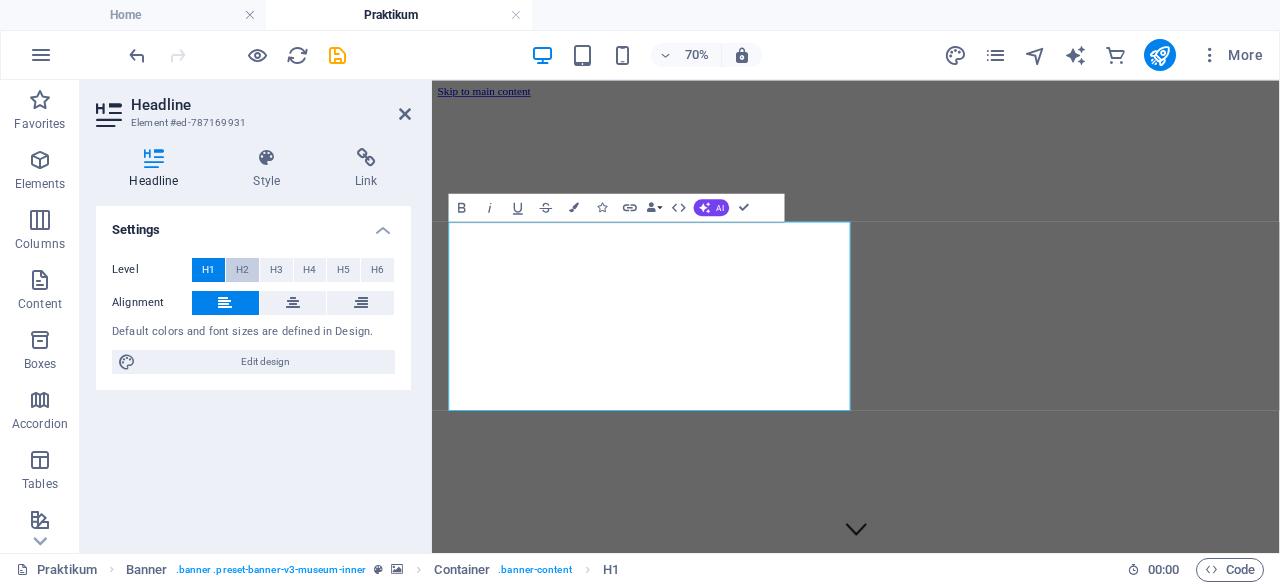click on "H2" at bounding box center (242, 270) 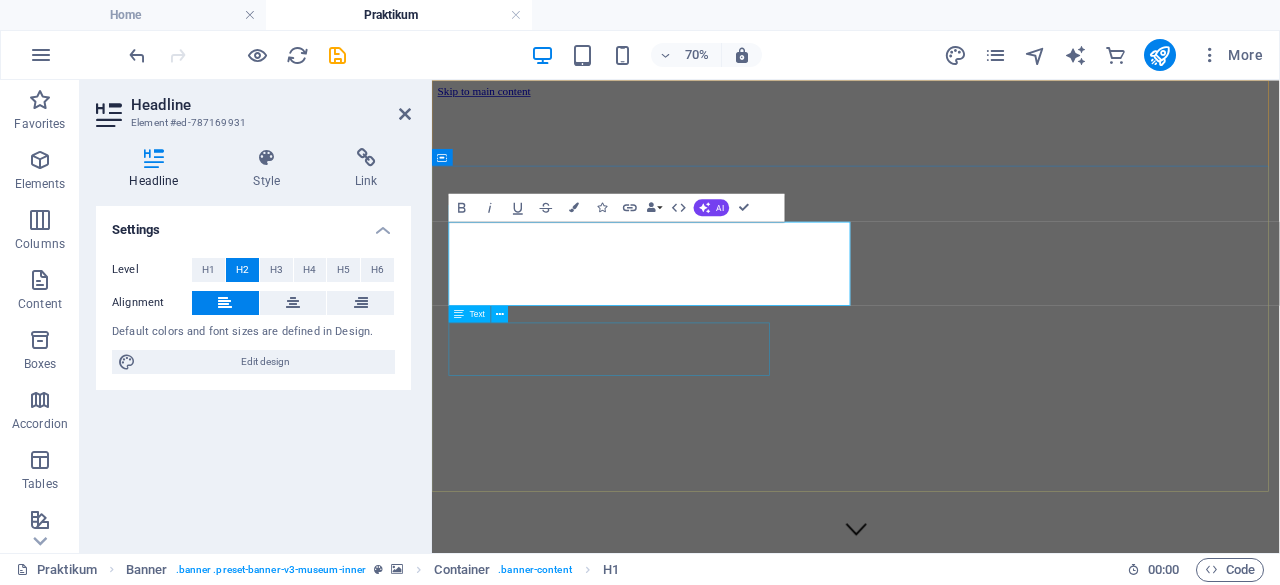 click on "Lorem ipsum dolor sit amet, consectetur adipiscing elit, sed do eiusmod tempor incididunt ut labore" at bounding box center (1037, 1198) 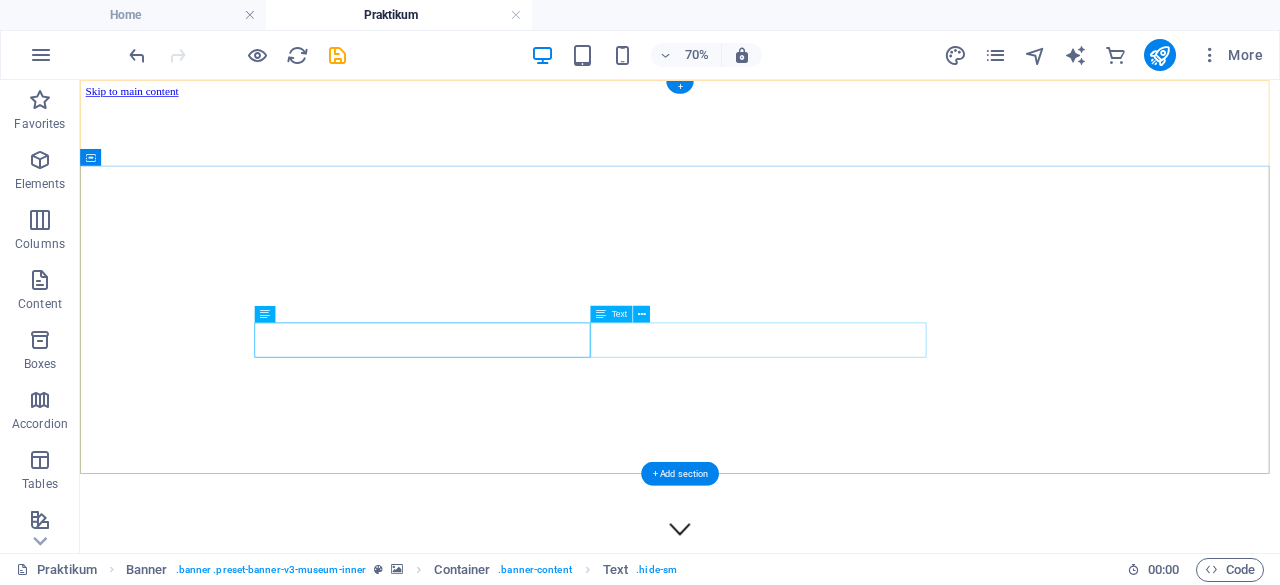 click on "Lorem ipsum dolor sit amet, consectetur adipiscing elit, sed do eiusmod tempor incididunt ut labore" at bounding box center (937, 1206) 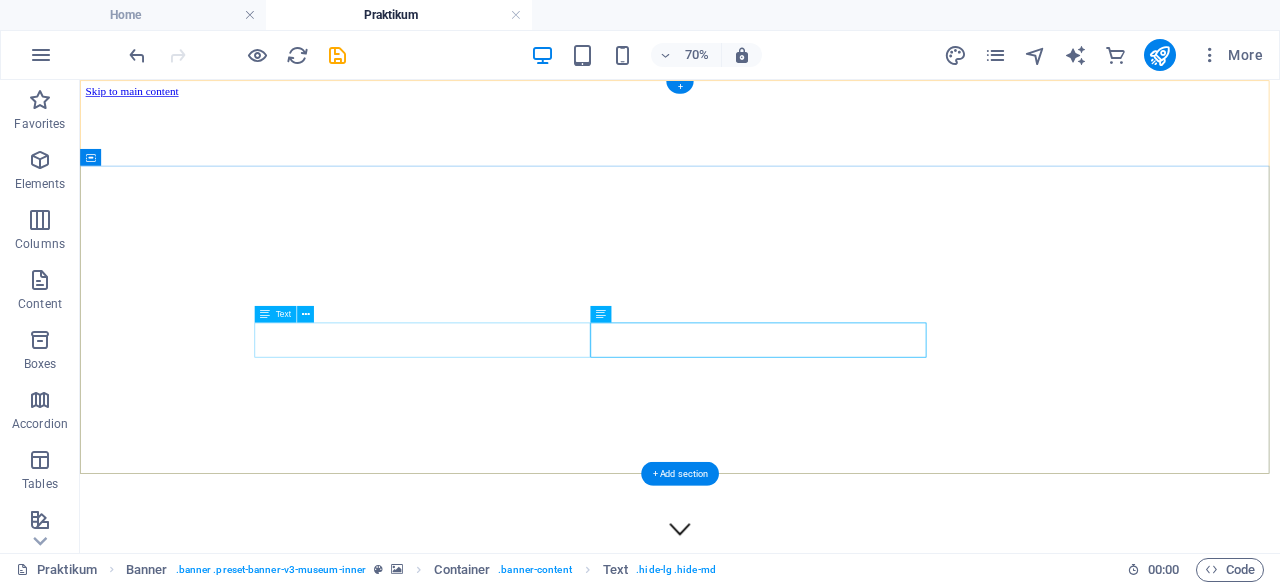 click on "Lorem ipsum dolor sit amet, consectetur adipiscing elit, sed do eiusmod tempor incididunt ut labore" at bounding box center [937, 1172] 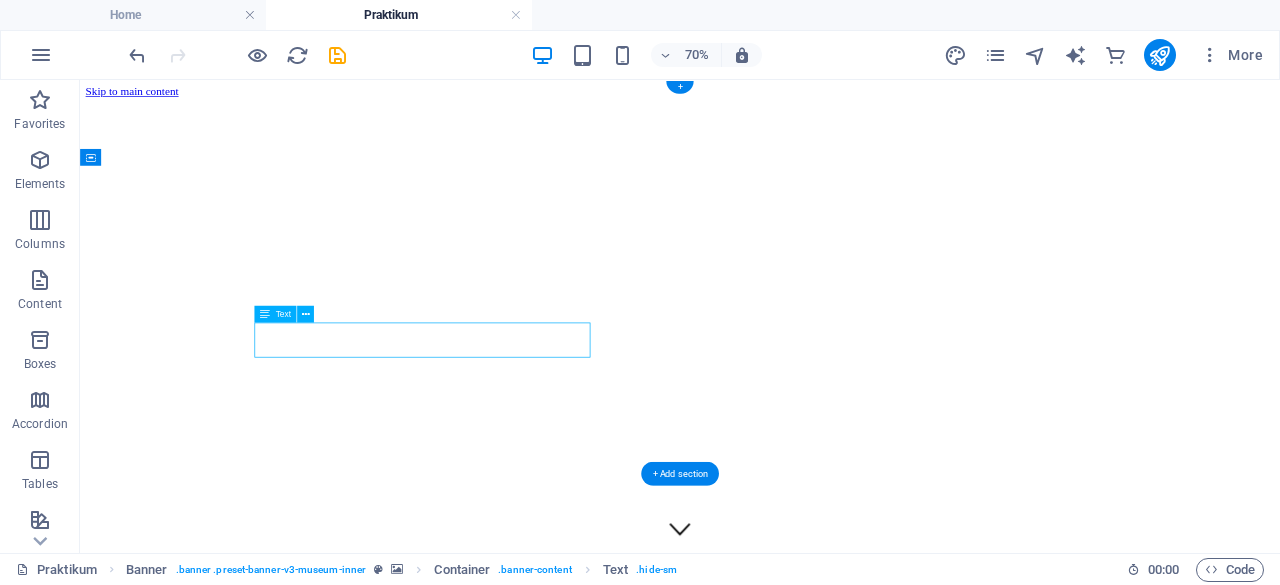 click on "Lorem ipsum dolor sit amet, consectetur adipiscing elit, sed do eiusmod tempor incididunt ut labore" at bounding box center [937, 1172] 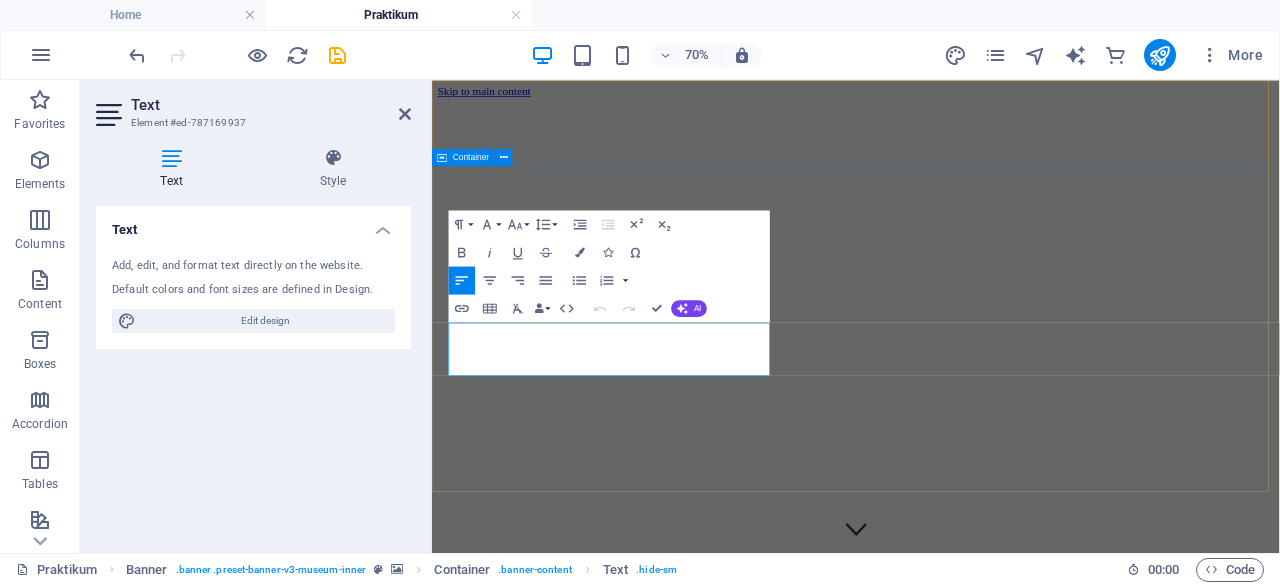 drag, startPoint x: 561, startPoint y: 491, endPoint x: 447, endPoint y: 426, distance: 131.2288 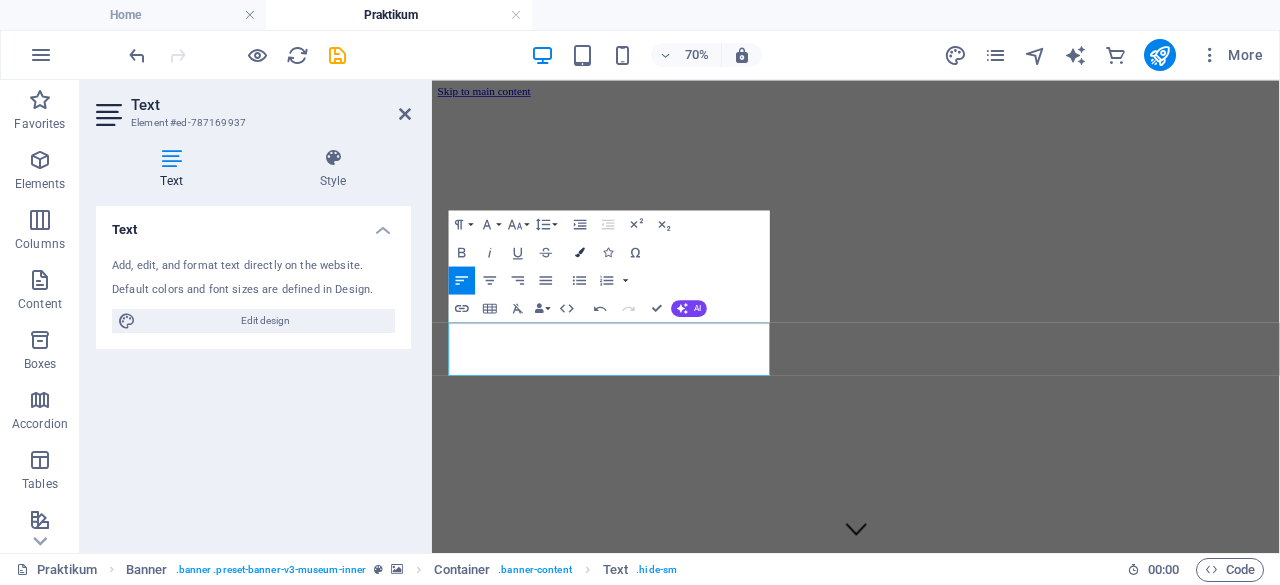 click on "Colors" at bounding box center (579, 252) 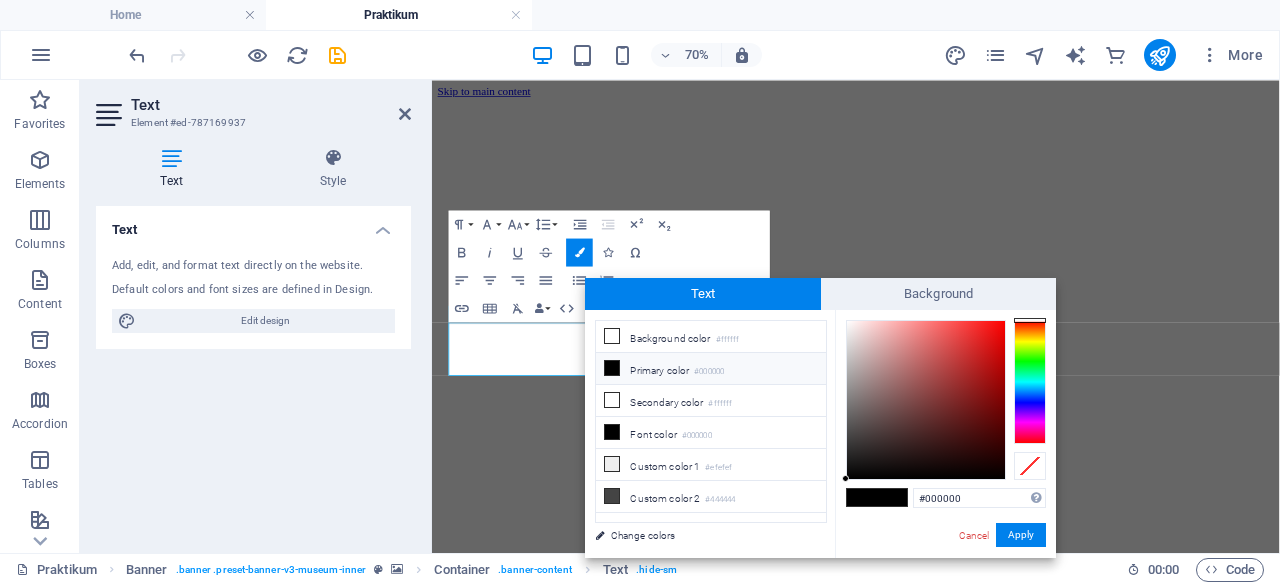 click on "Primary color
#000000" at bounding box center [711, 369] 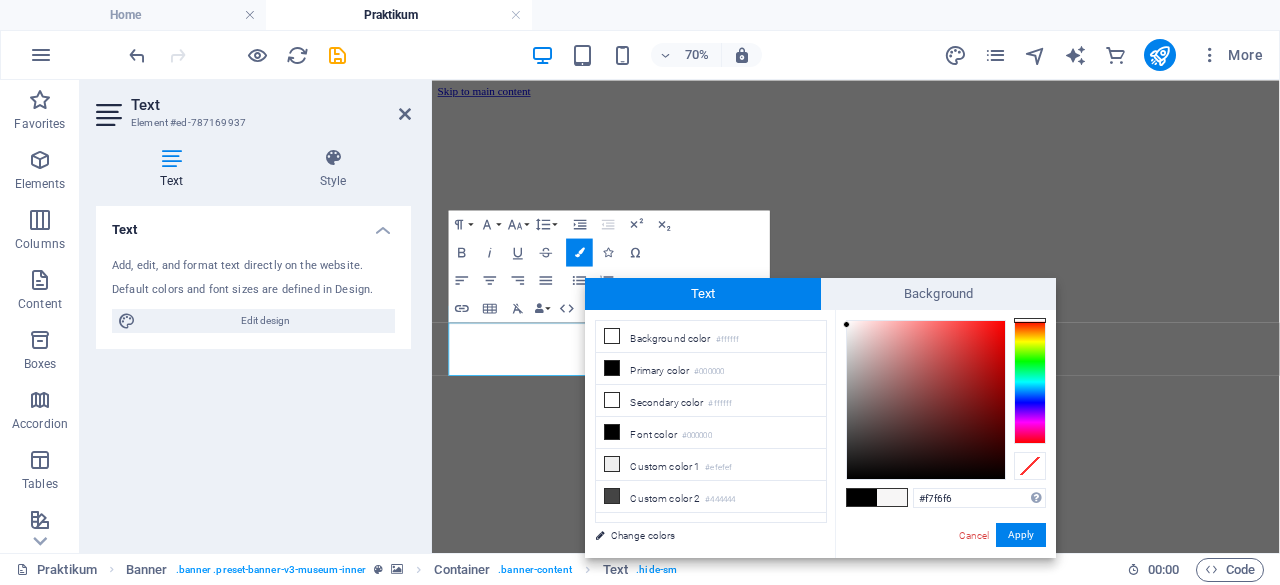 click at bounding box center (926, 400) 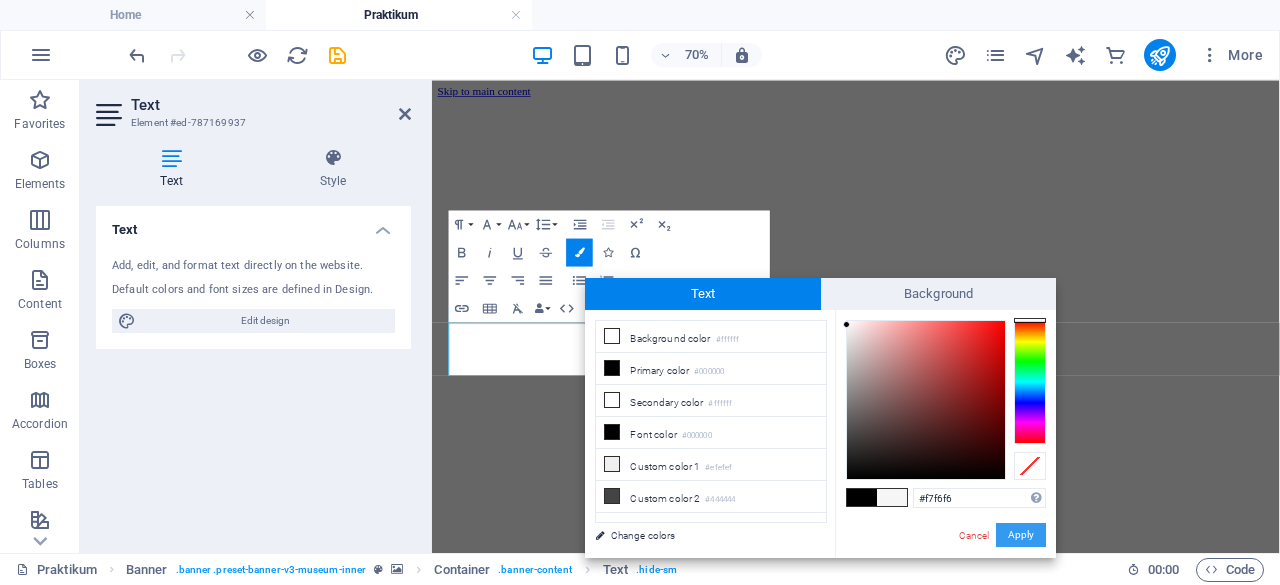 click on "Apply" at bounding box center [1021, 535] 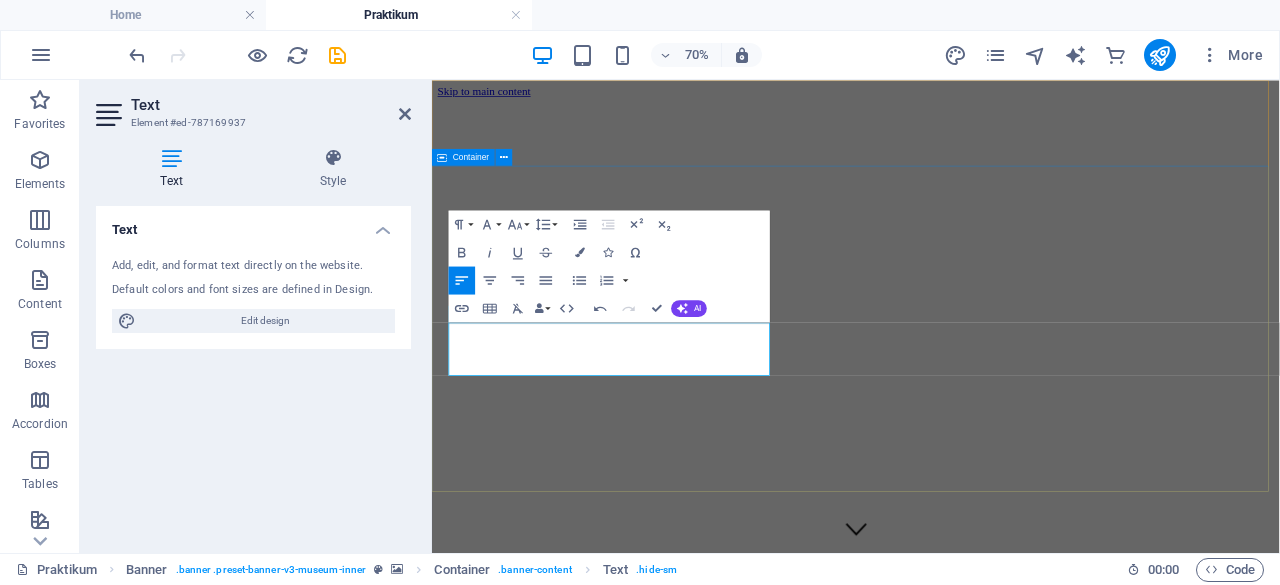 click on "Perancangan Teknik Industri-1 Praktikum ini diharapkan akan menjadi salah satu penunjuang mahasiswa untuk mengetahui dasar-ddasar dalam perancangan produk Lorem ipsum dolor sit amet, consectetur adipiscing elit, sed do eiusmod tempor incididunt ut labore Explore" at bounding box center (1037, 1198) 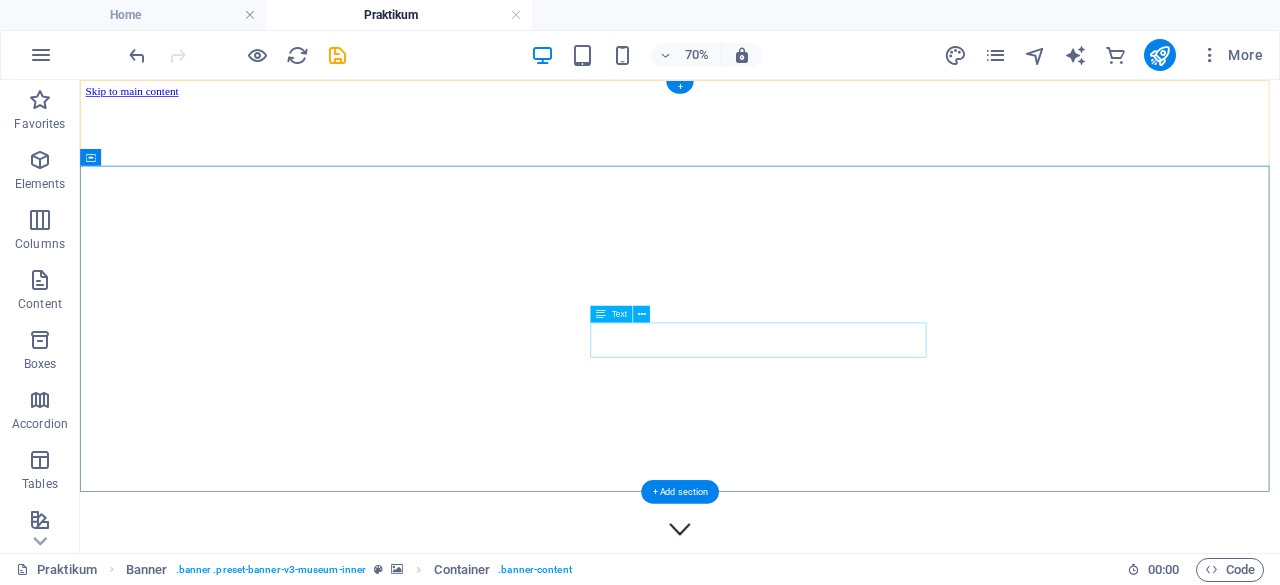 click on "Lorem ipsum dolor sit amet, consectetur adipiscing elit, sed do eiusmod tempor incididunt ut labore" at bounding box center [937, 1232] 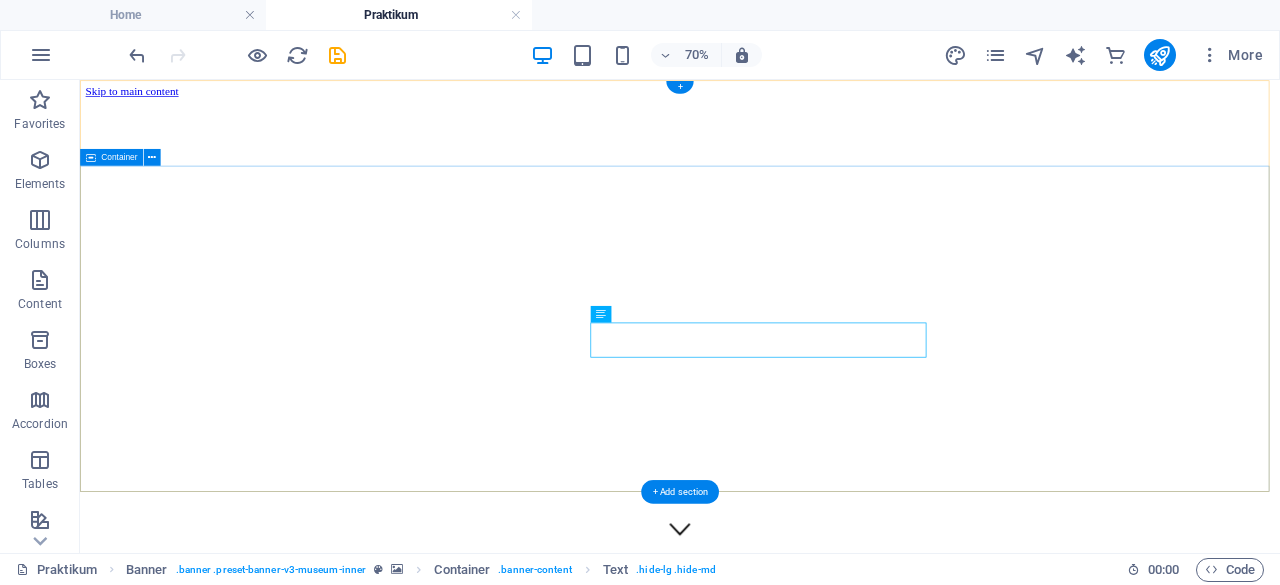 click on "Lorem ipsum dolor sit amet, consectetur adipiscing elit, sed do eiusmod tempor incididunt ut labore" at bounding box center [937, 1232] 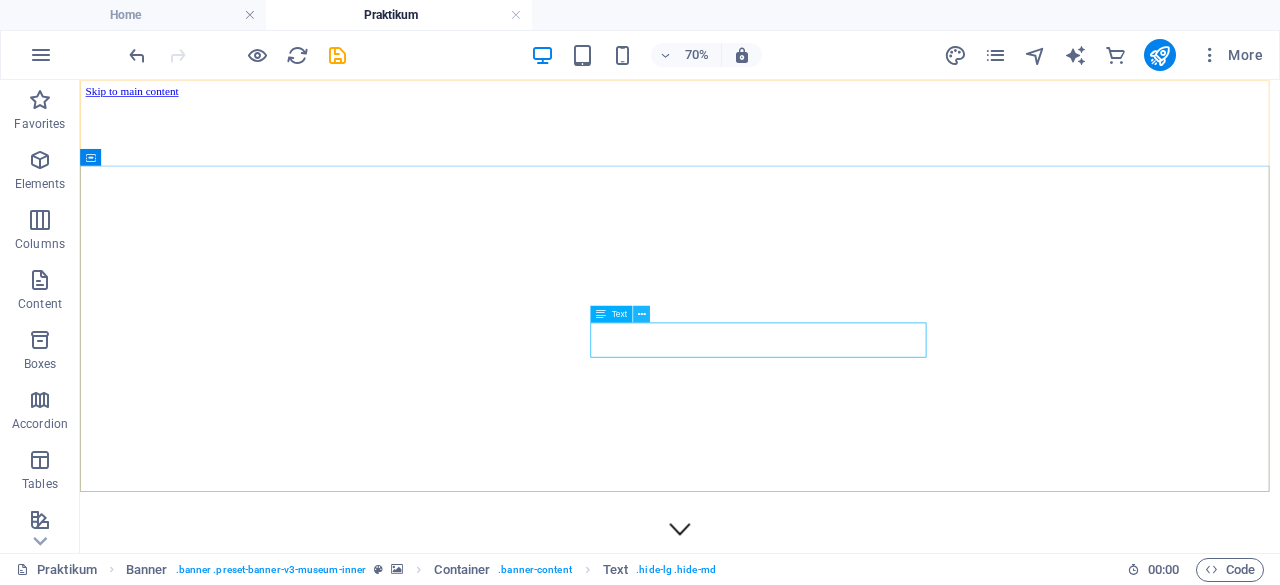 click at bounding box center (642, 313) 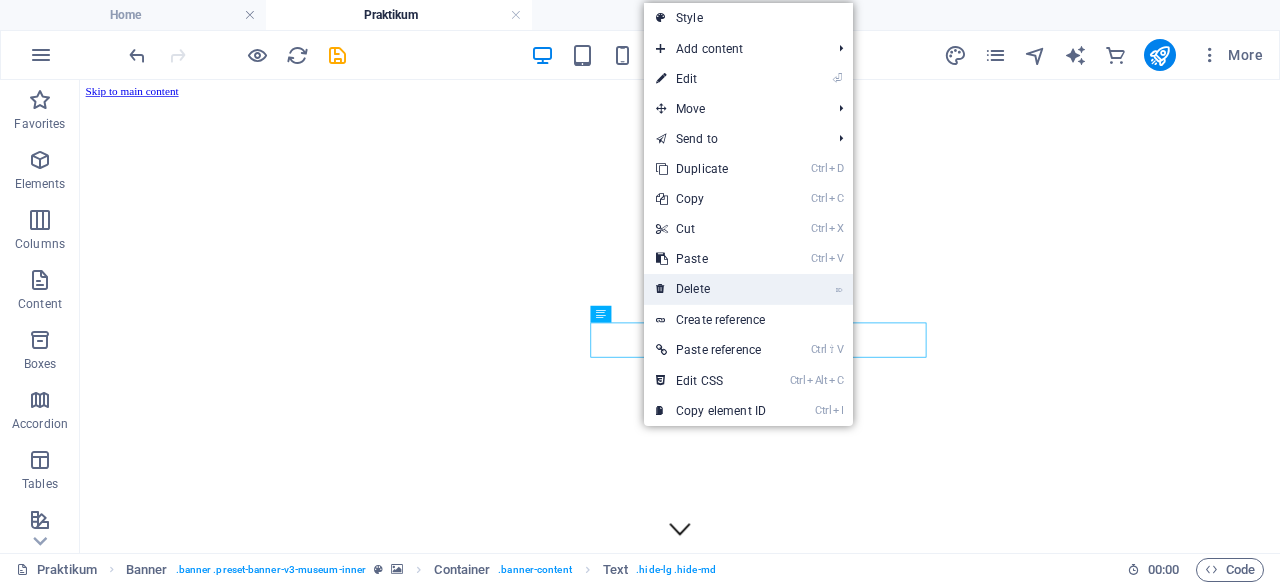 click on "⌦  Delete" at bounding box center (711, 289) 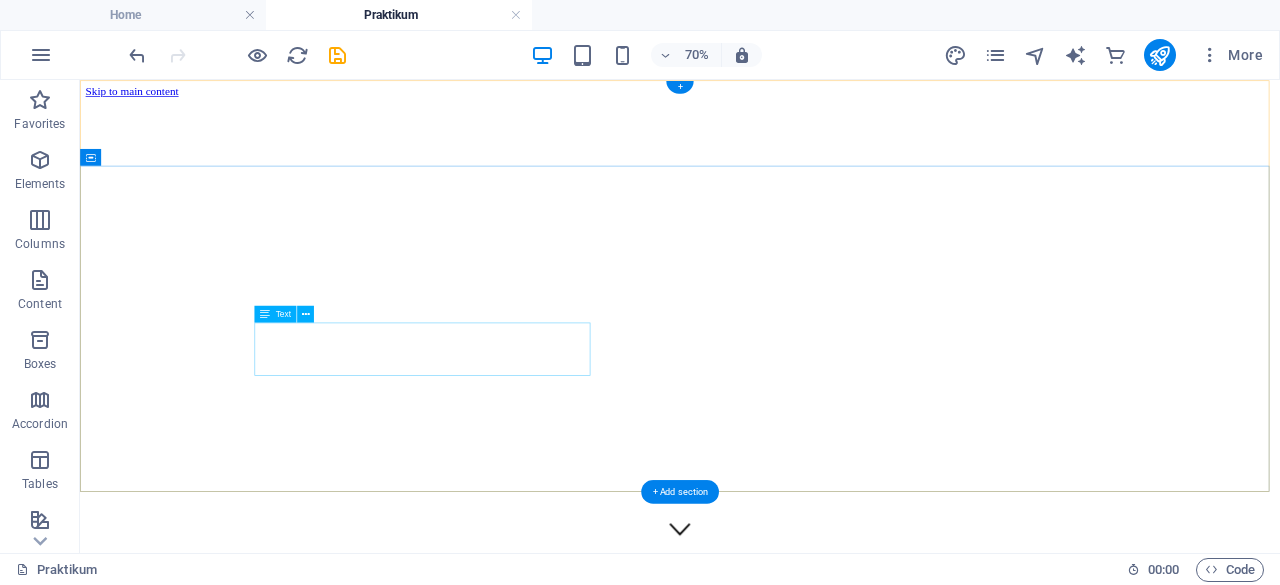 click on "Praktikum ini diharapkan akan menjadi salah satu penunjuang mahasiswa untuk mengetahui dasar-ddasar dalam perancangan produk" at bounding box center (937, 1198) 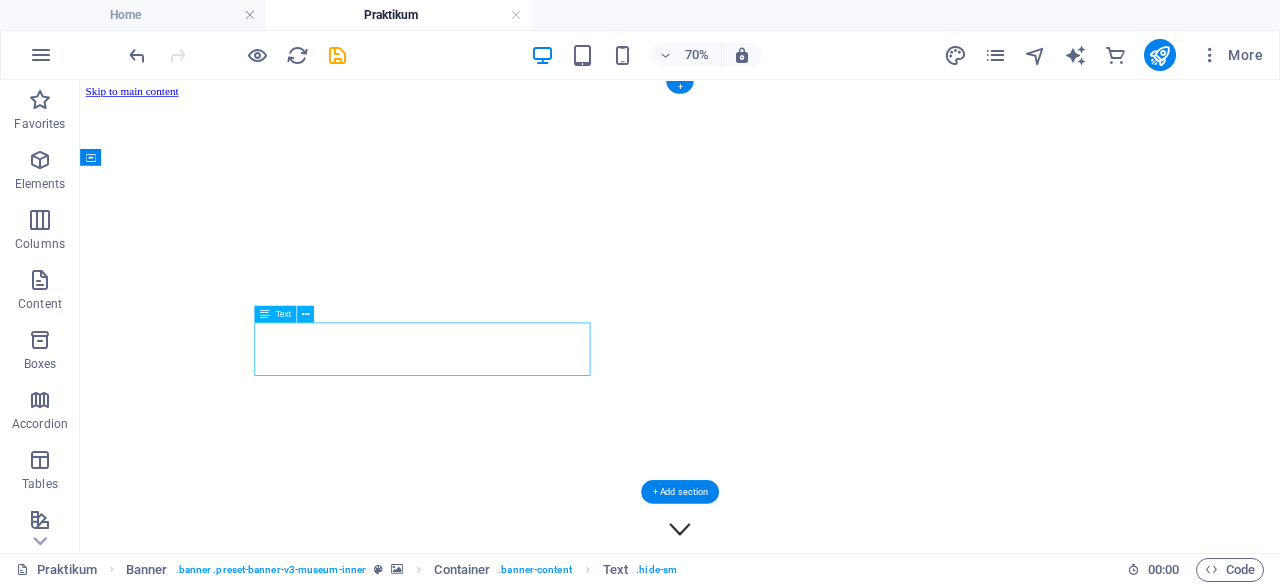 click on "Praktikum ini diharapkan akan menjadi salah satu penunjuang mahasiswa untuk mengetahui dasar-ddasar dalam perancangan produk" at bounding box center (937, 1198) 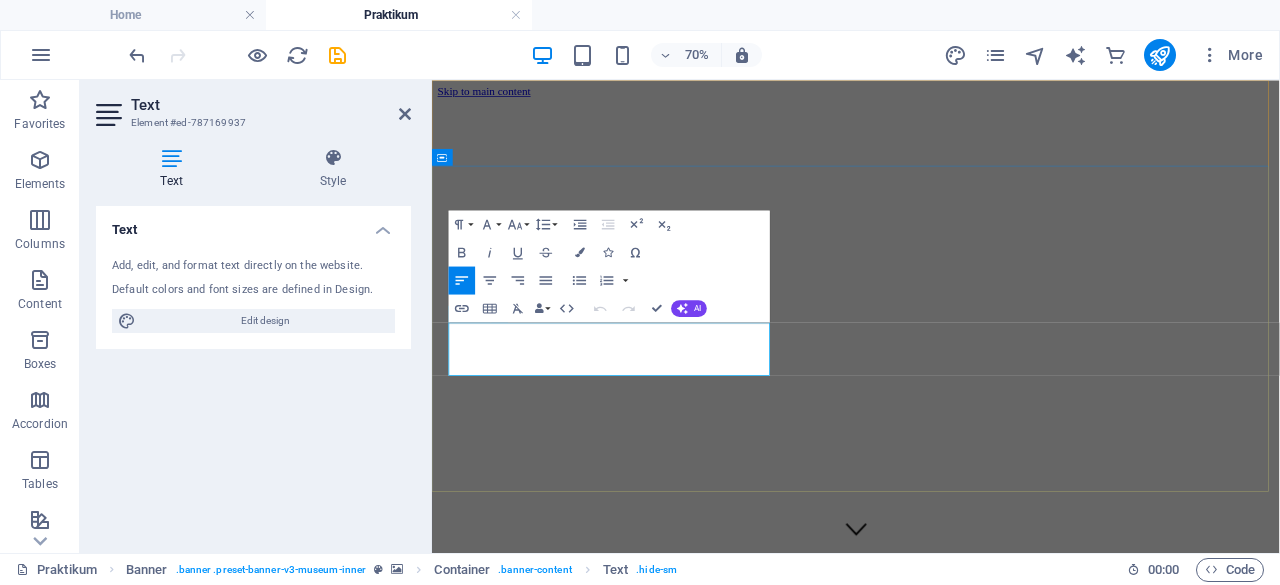 click on "Praktikum ini diharapkan akan menjadi salah satu penunjuang mahasiswa untuk mengetahui dasar-ddasar dalam perancangan produk" at bounding box center [866, 1197] 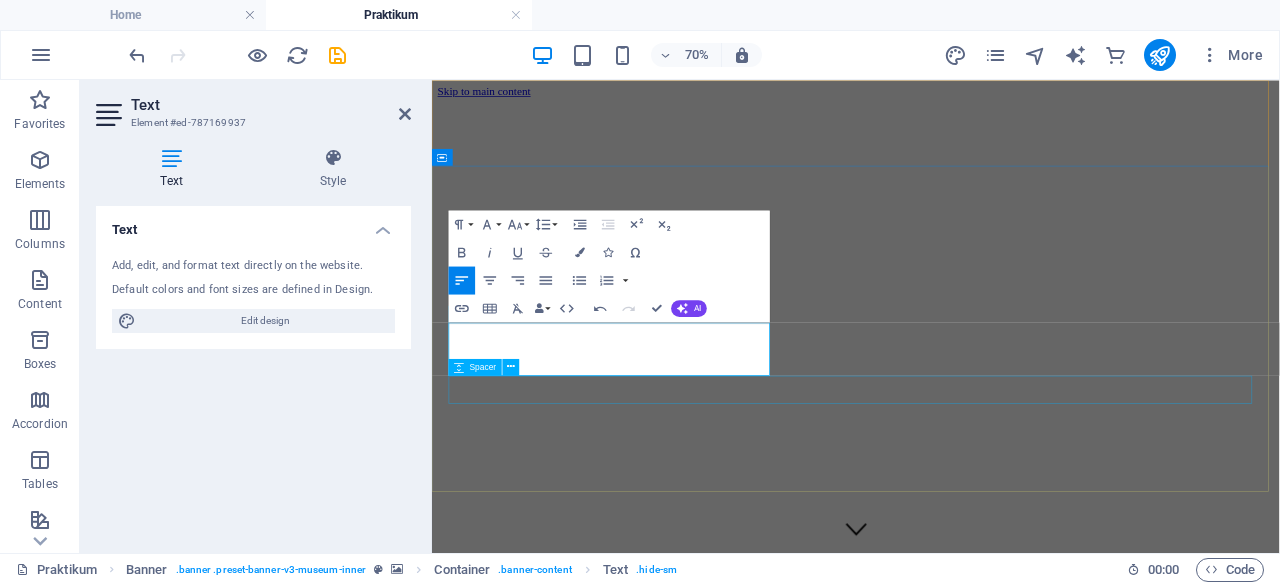 click at bounding box center (1037, 1243) 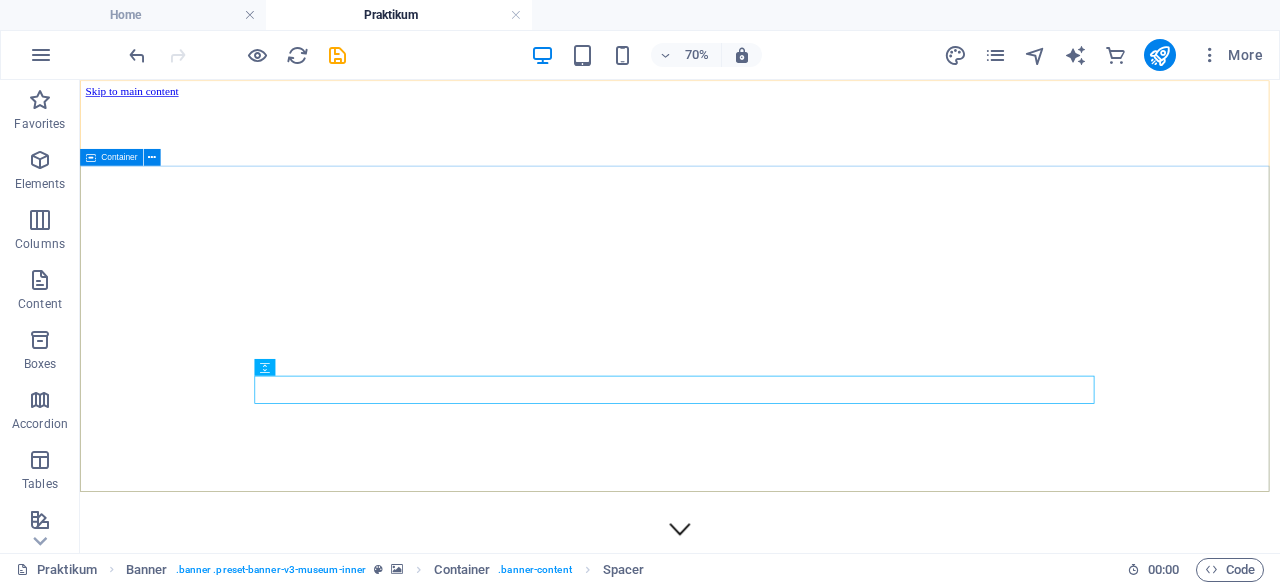 click on "Perancangan Teknik Industri-1 Praktikum ini diharapkan akan menjadi salah satu penunjuang mahasiswa untuk mengetahui dasar-dasar dalam perancangan produk Explore" at bounding box center [937, 1181] 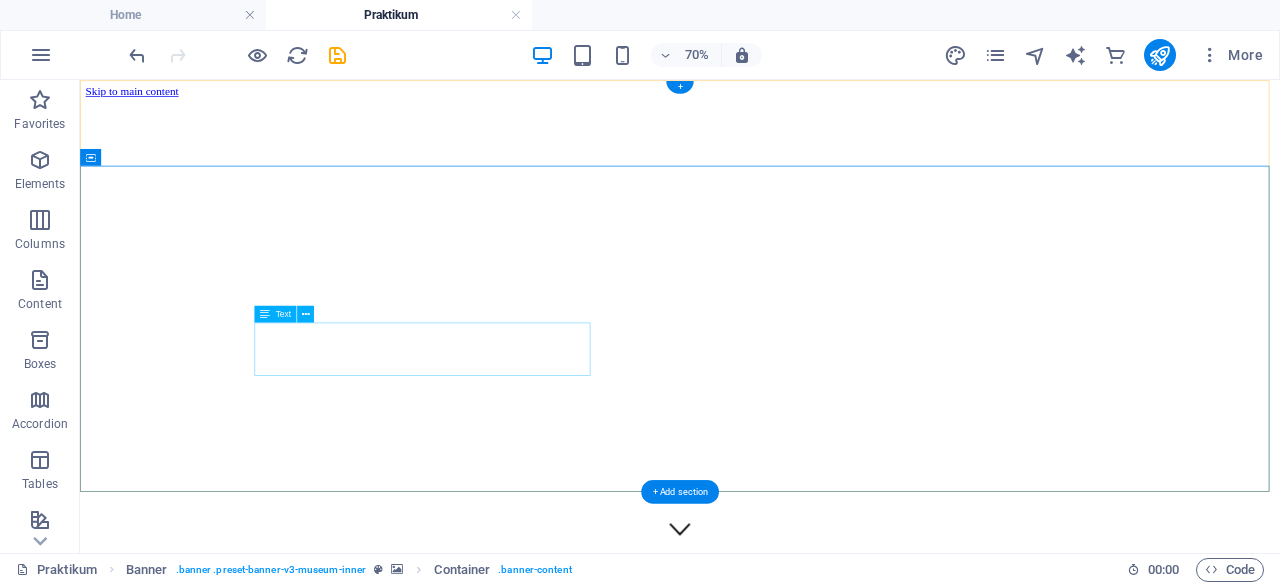 click on "Praktikum ini diharapkan akan menjadi salah satu penunjuang mahasiswa untuk mengetahui dasar-dasar dalam perancangan produk" at bounding box center (937, 1198) 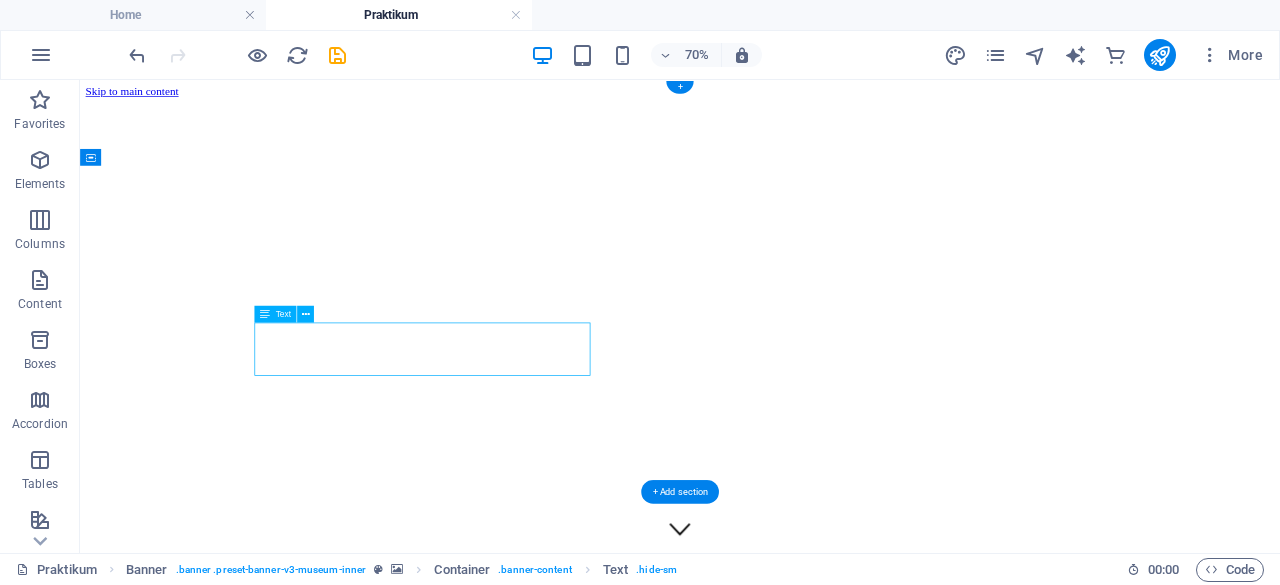 click on "Praktikum ini diharapkan akan menjadi salah satu penunjuang mahasiswa untuk mengetahui dasar-dasar dalam perancangan produk" at bounding box center (937, 1198) 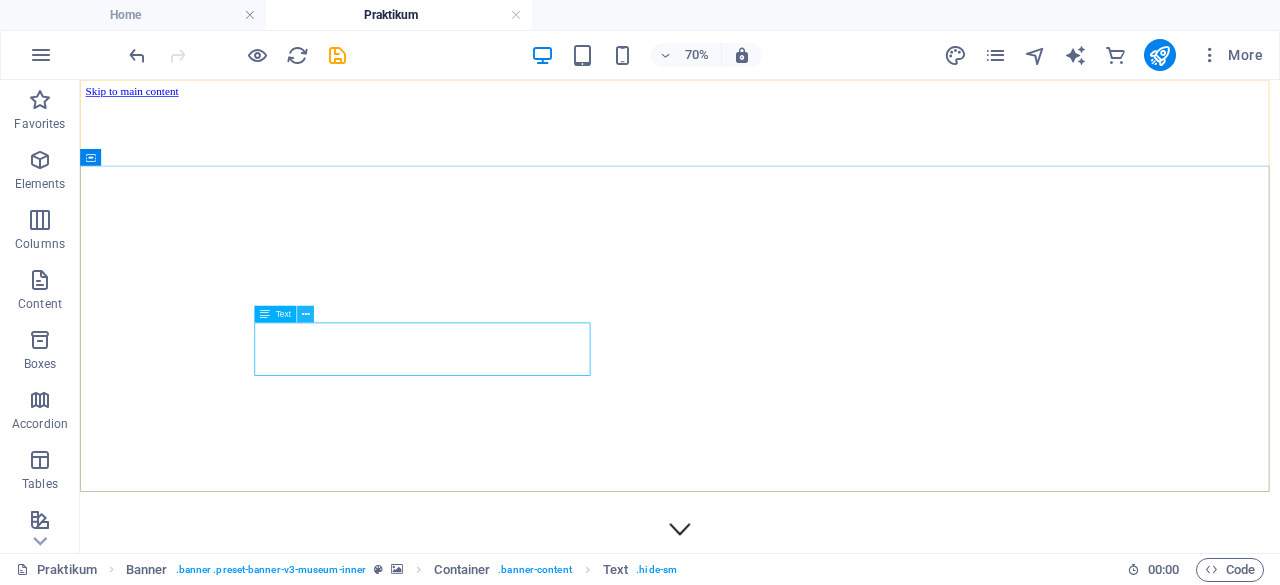 click at bounding box center (306, 313) 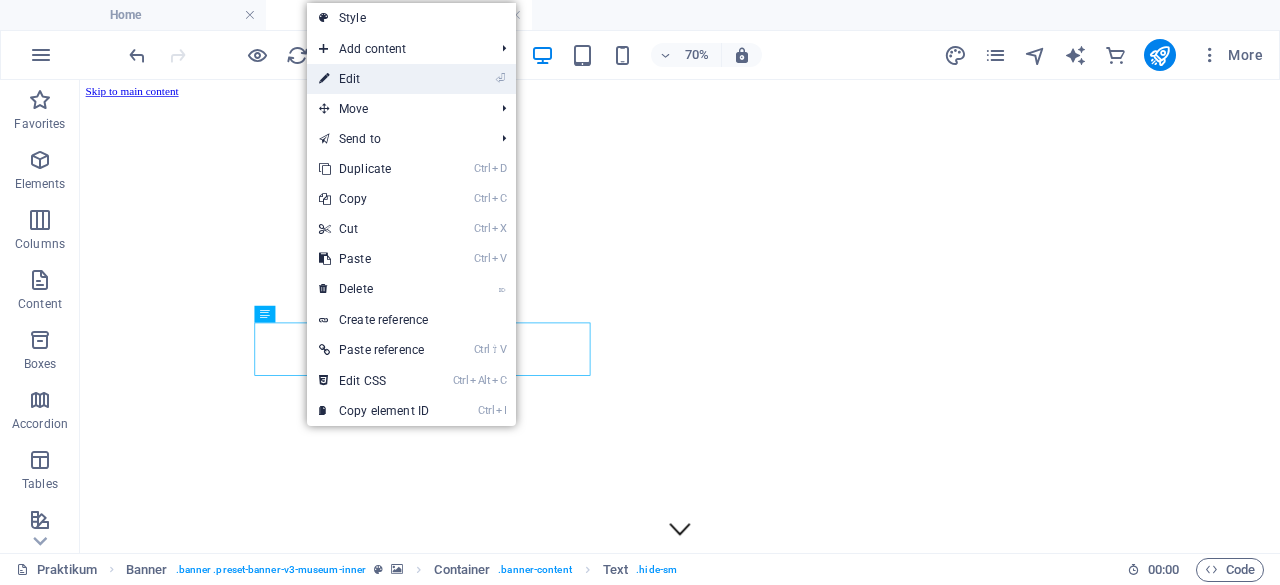 click on "⏎  Edit" at bounding box center [374, 79] 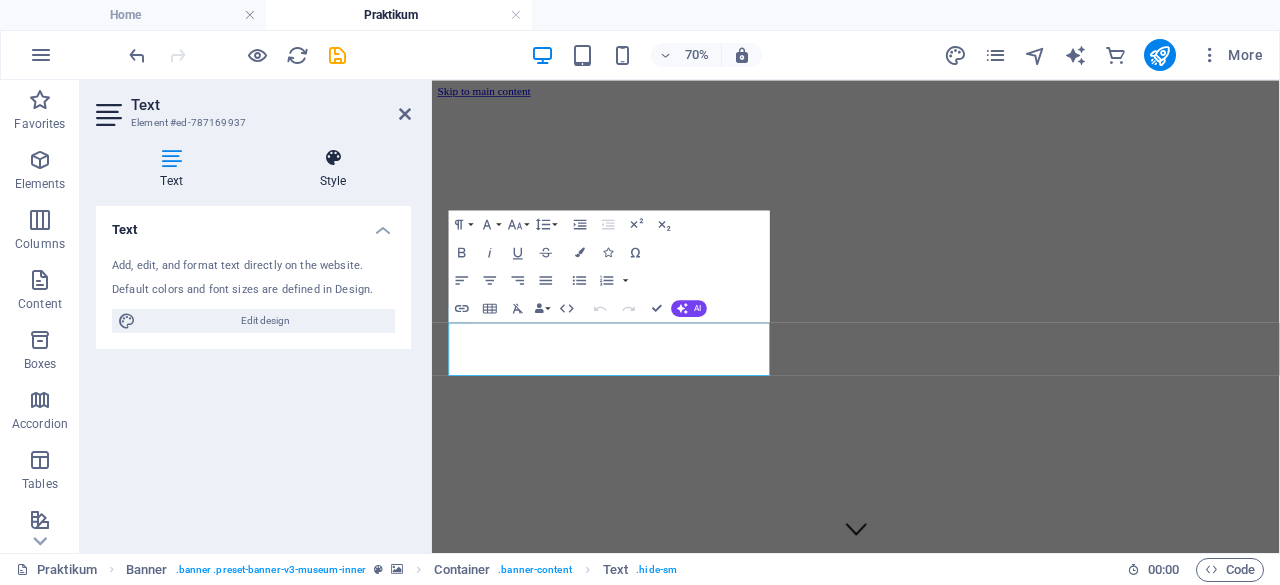 click at bounding box center [333, 158] 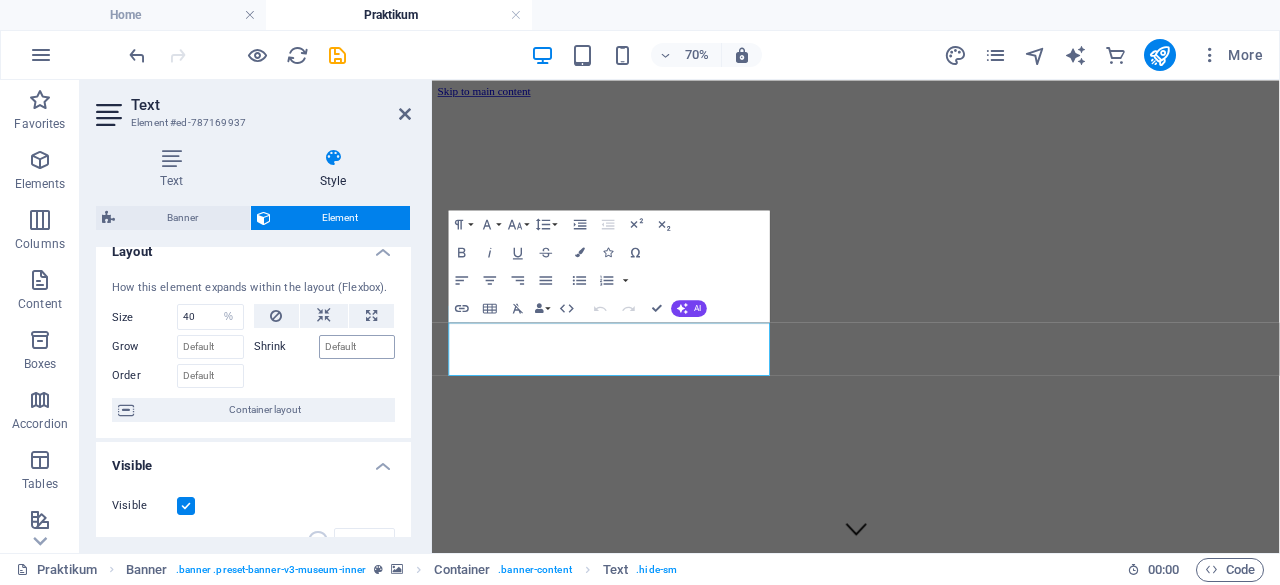 scroll, scrollTop: 0, scrollLeft: 0, axis: both 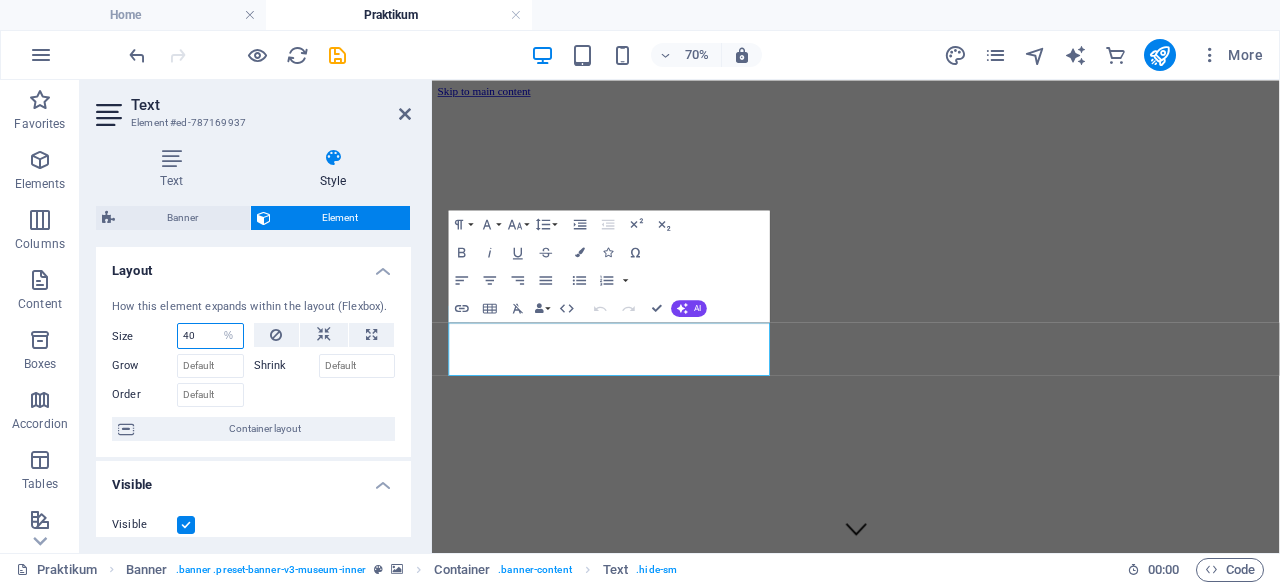 click on "40" at bounding box center [210, 336] 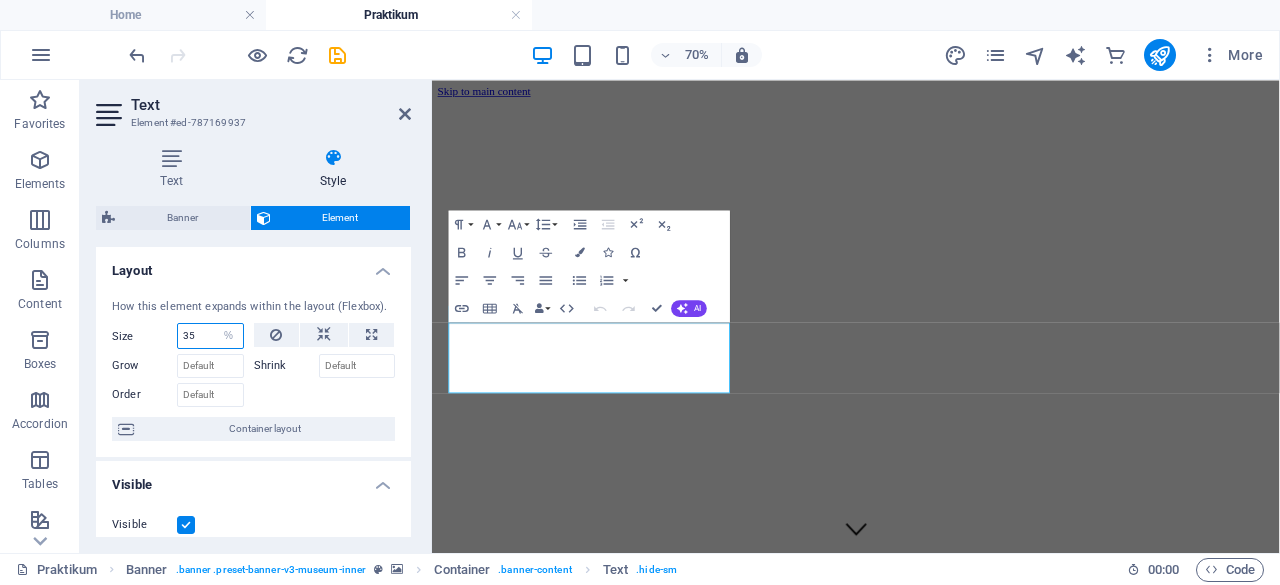 click on "35" at bounding box center [210, 336] 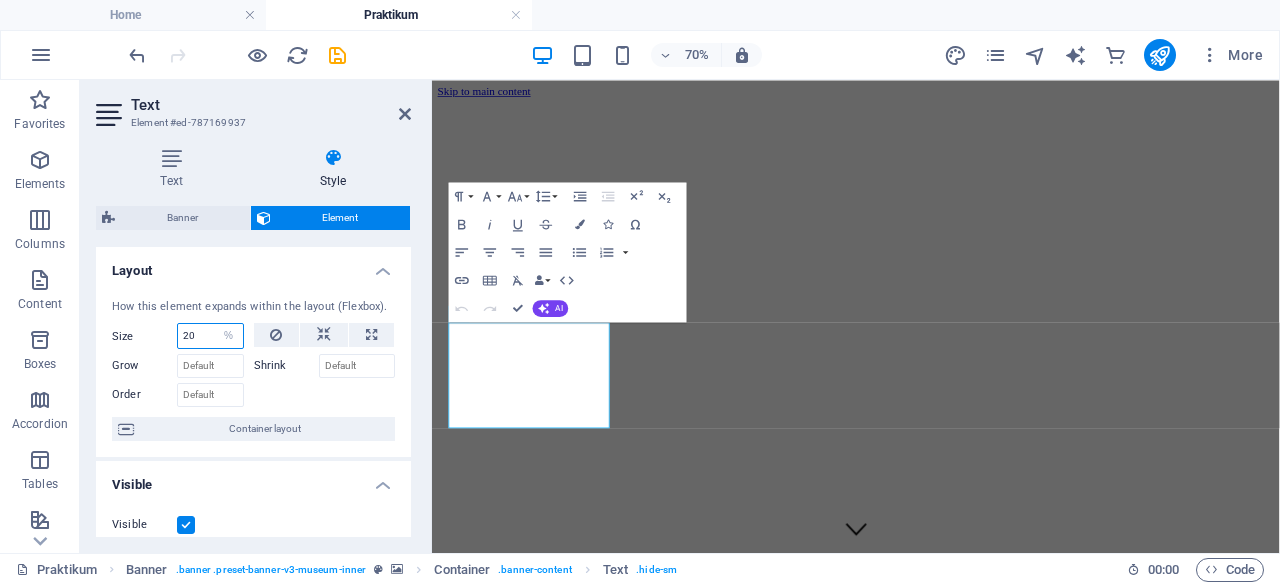 click on "20" at bounding box center (210, 336) 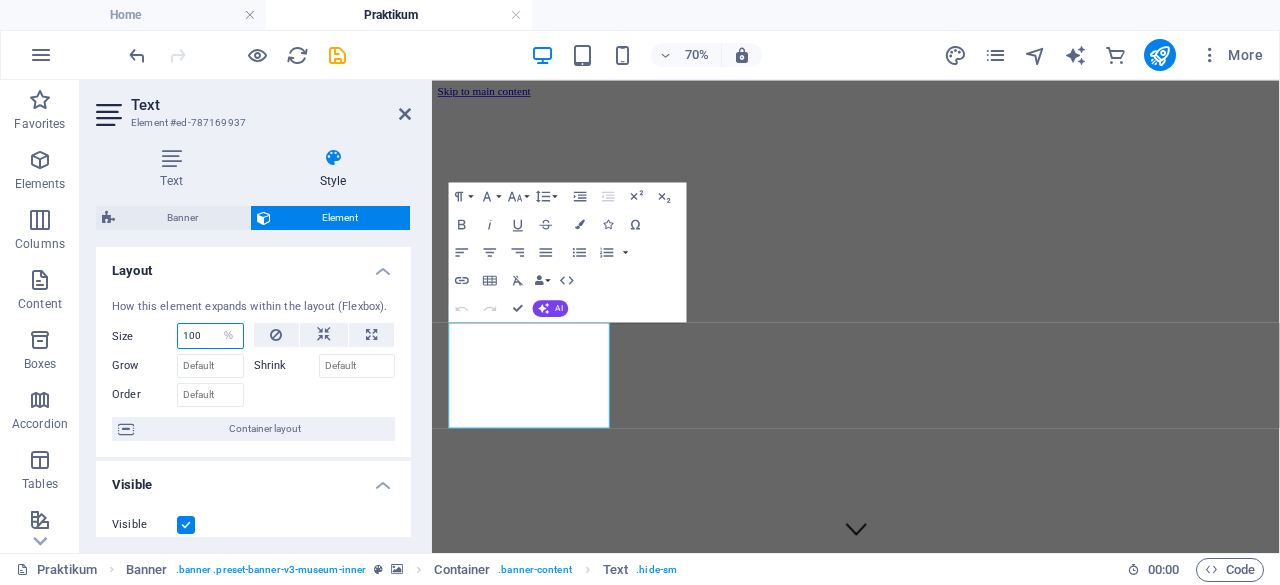 type on "100" 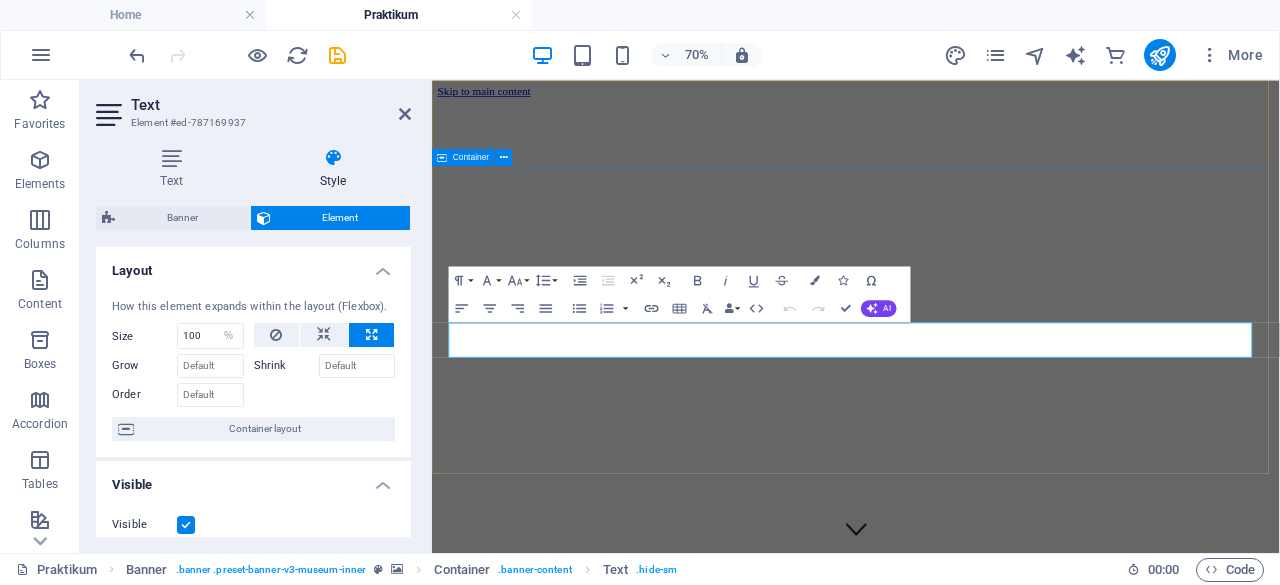 click on "Perancangan Teknik Industri-1 Praktikum ini diharapkan akan menjadi salah satu penunjuang mahasiswa untuk mengetahui dasar-dasar dalam perancangan produk Explore" at bounding box center [1037, 1155] 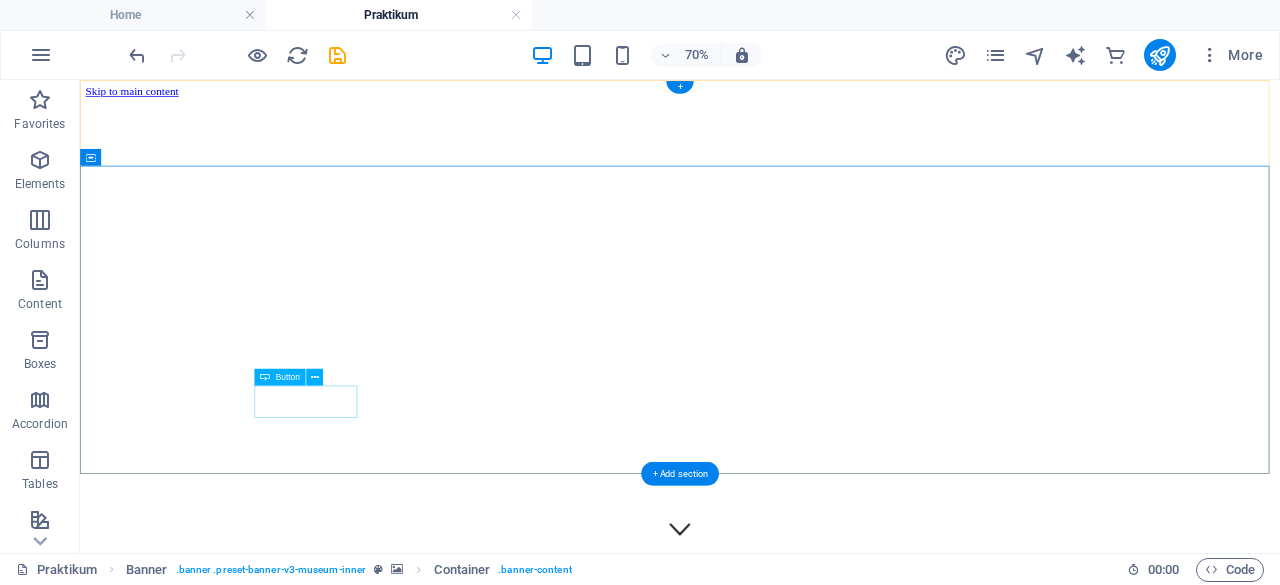 click on "Explore" at bounding box center (937, 1246) 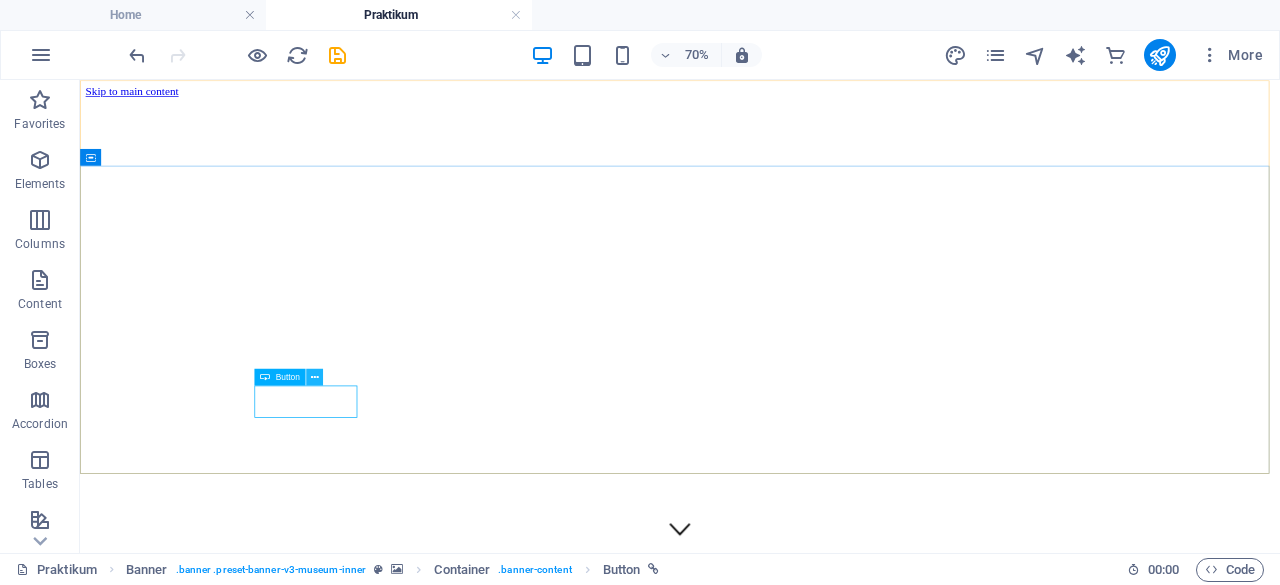 click at bounding box center (315, 377) 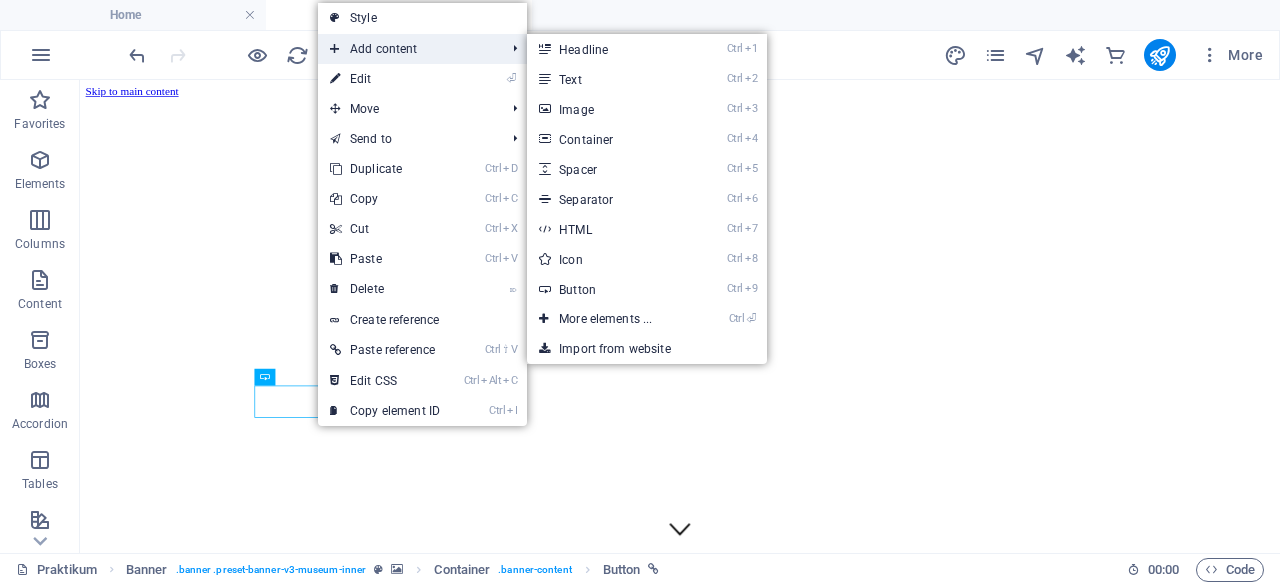 click on "Add content" at bounding box center (407, 49) 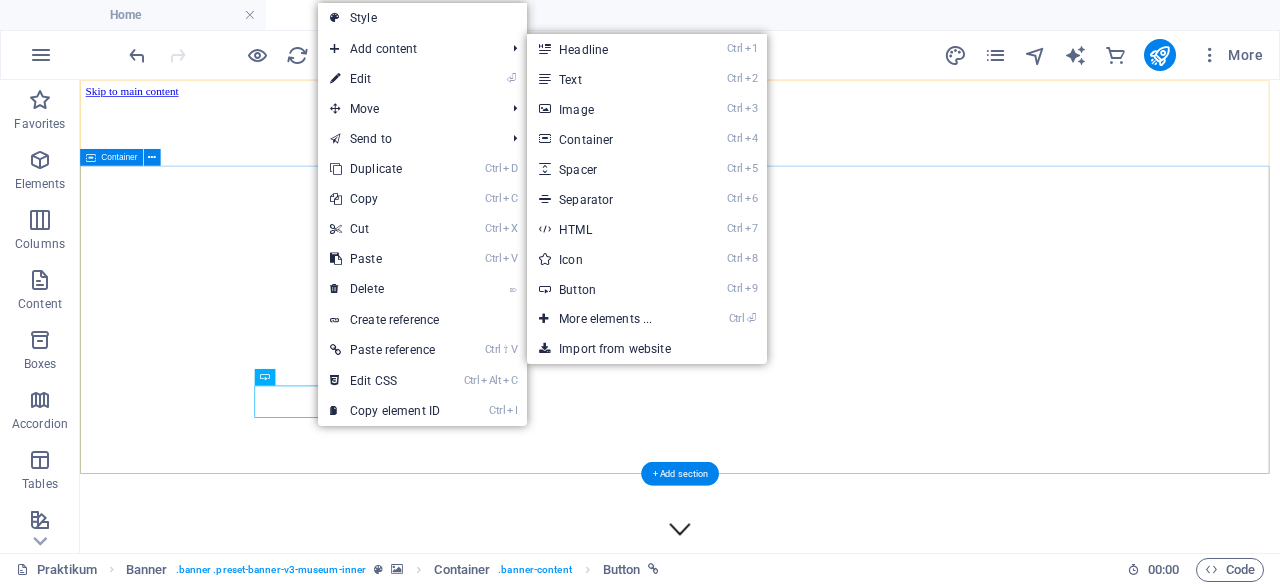 click on "Perancangan Teknik Industri-1 Praktikum ini diharapkan akan menjadi salah satu penunjuang mahasiswa untuk mengetahui dasar-dasar dalam perancangan produk Explore" at bounding box center (937, 1155) 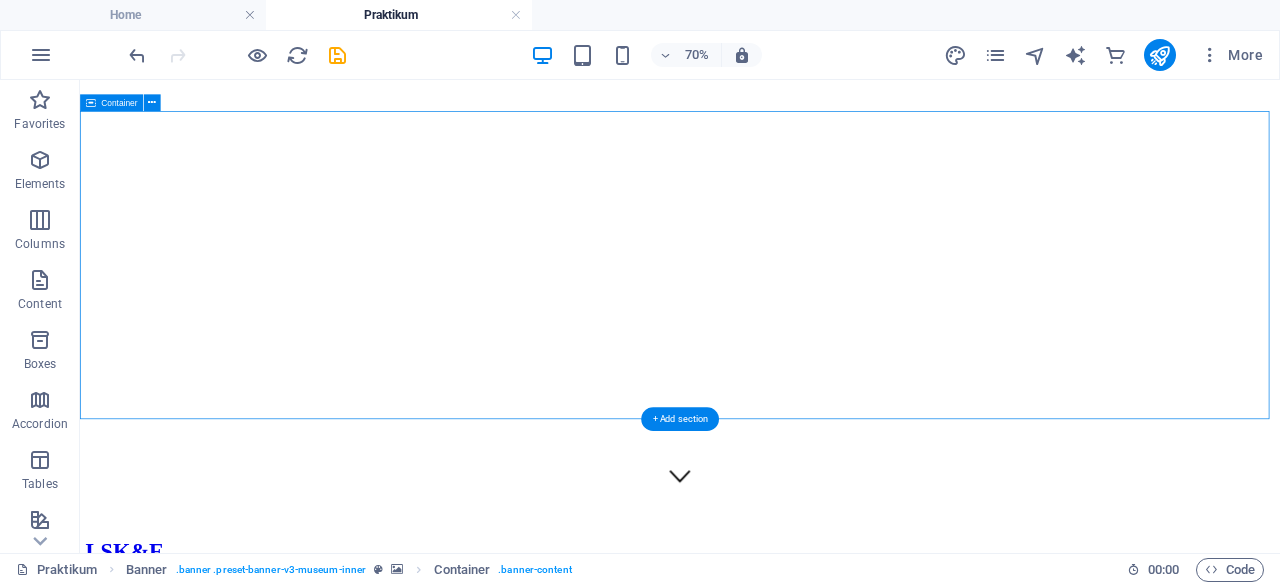 scroll, scrollTop: 78, scrollLeft: 0, axis: vertical 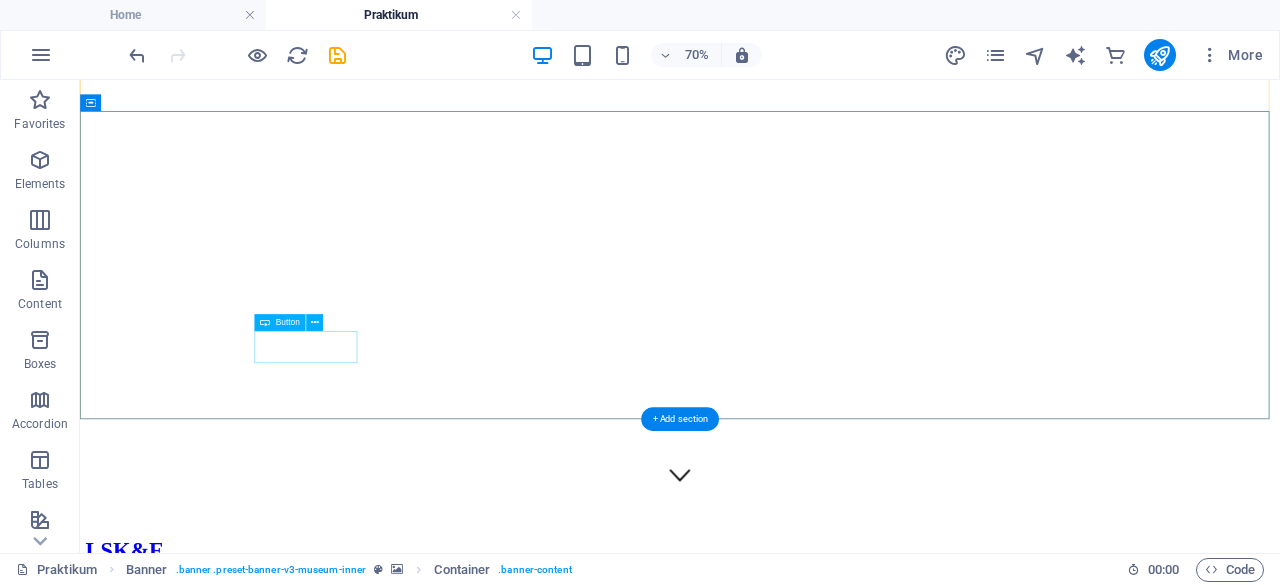 click on "Explore" at bounding box center [937, 1122] 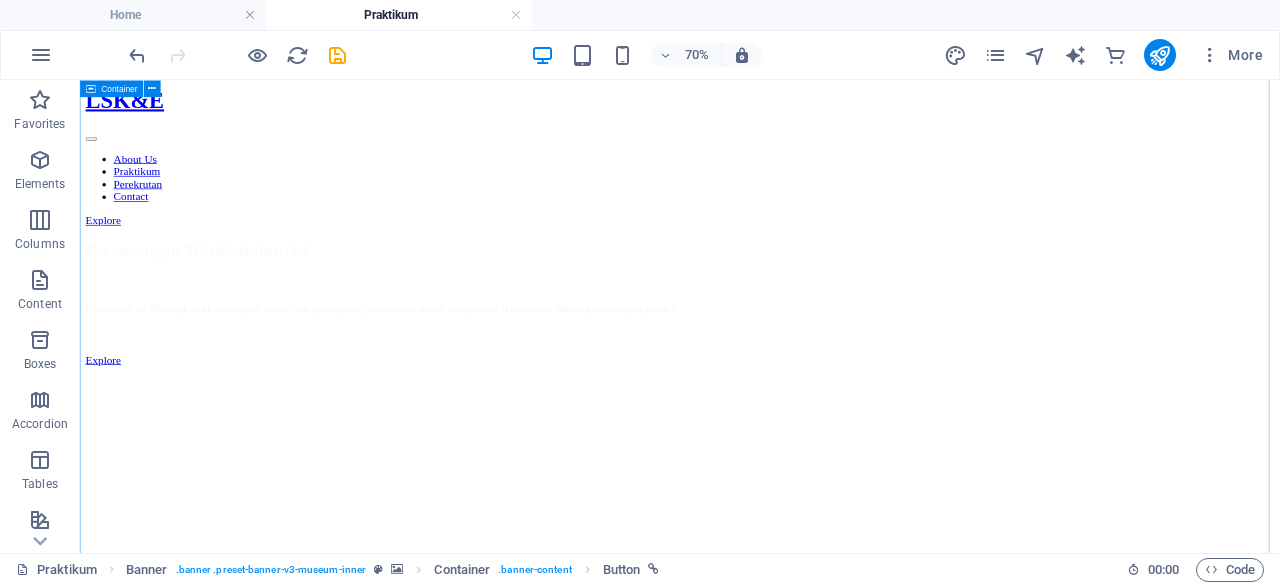 scroll, scrollTop: 704, scrollLeft: 0, axis: vertical 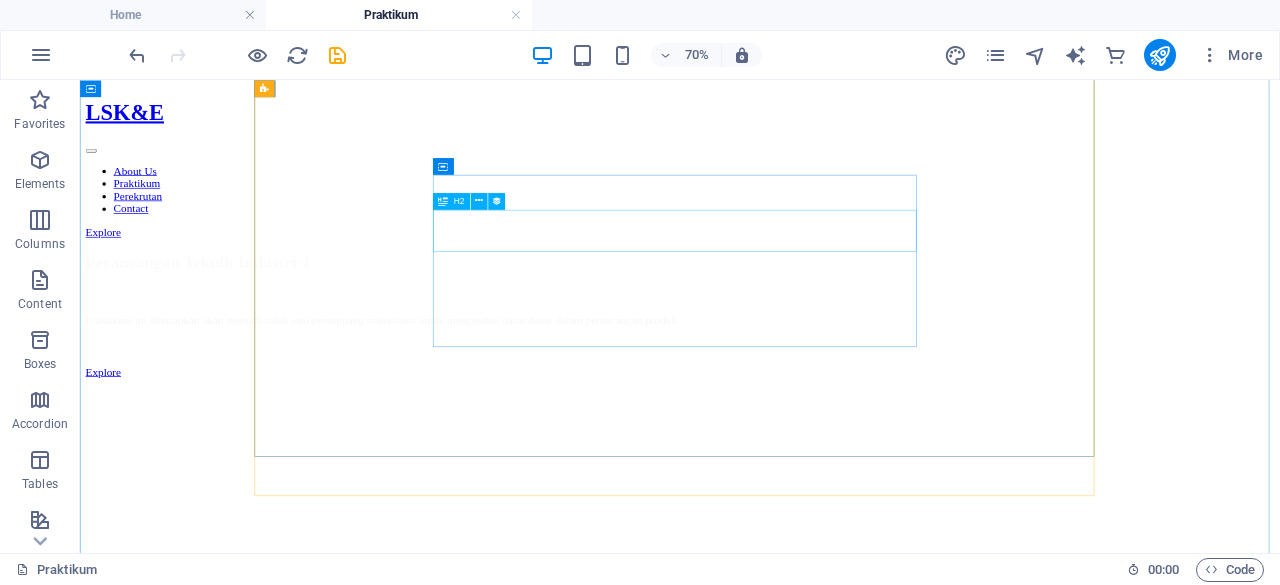 click on "Modern Artistic Way" at bounding box center [937, 1293] 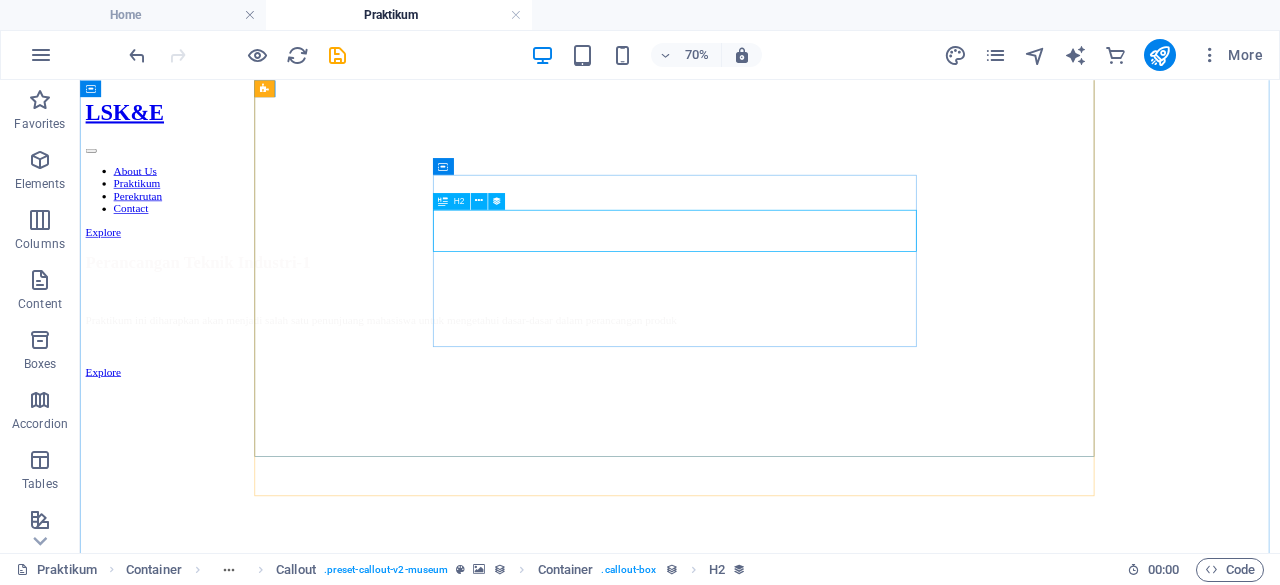 click on "Modern Artistic Way" at bounding box center [937, 1293] 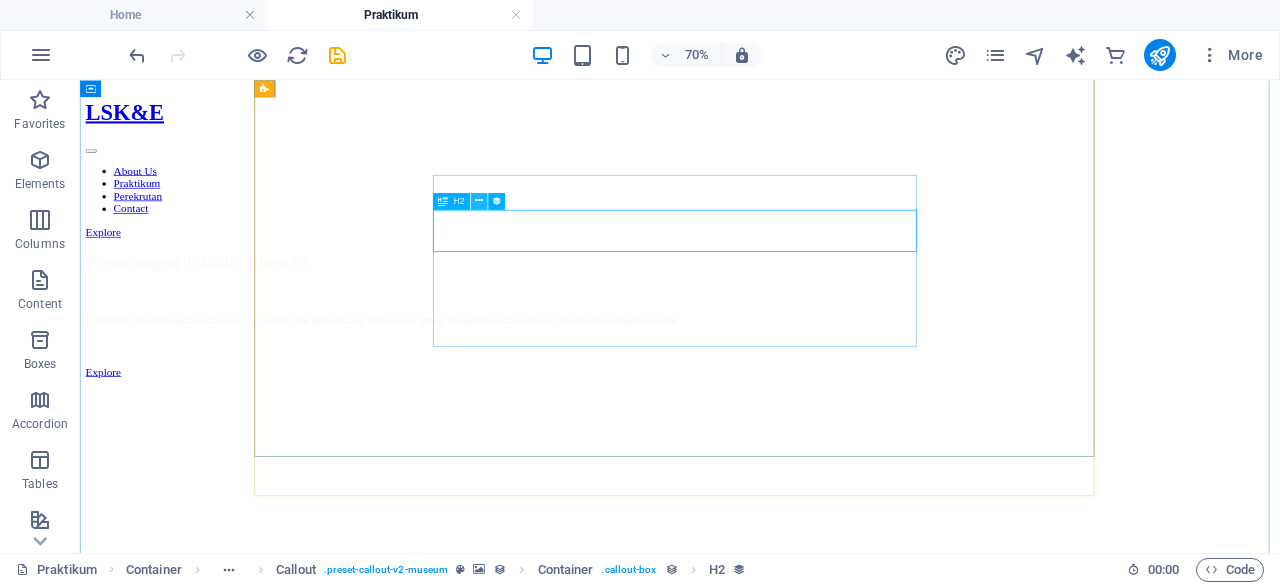 click at bounding box center [479, 201] 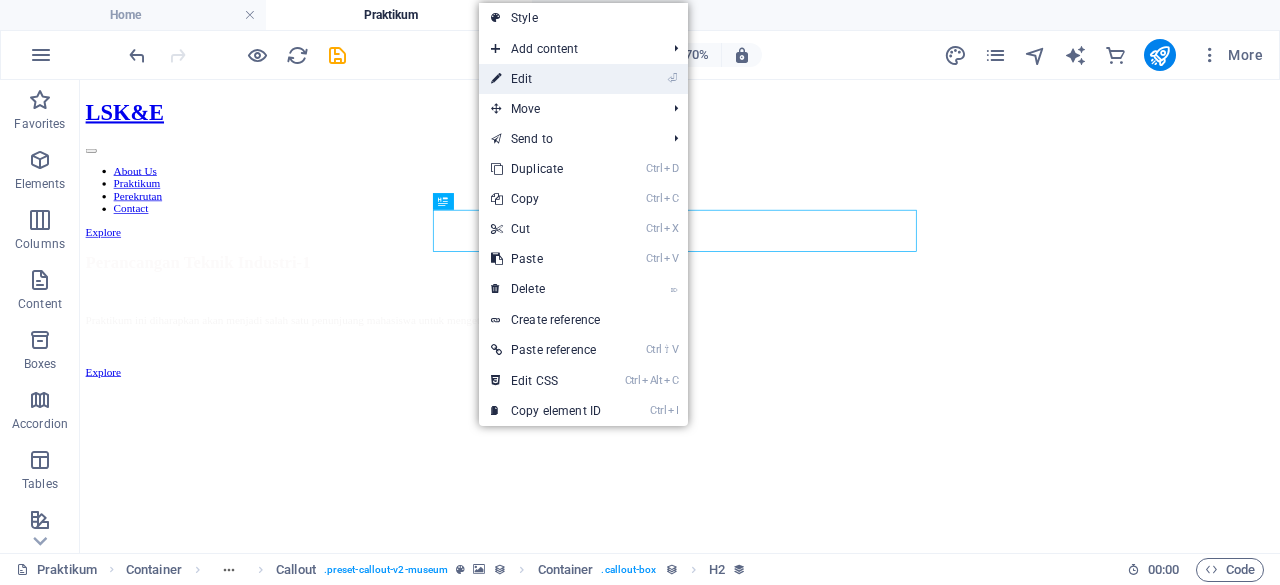 click on "⏎  Edit" at bounding box center [546, 79] 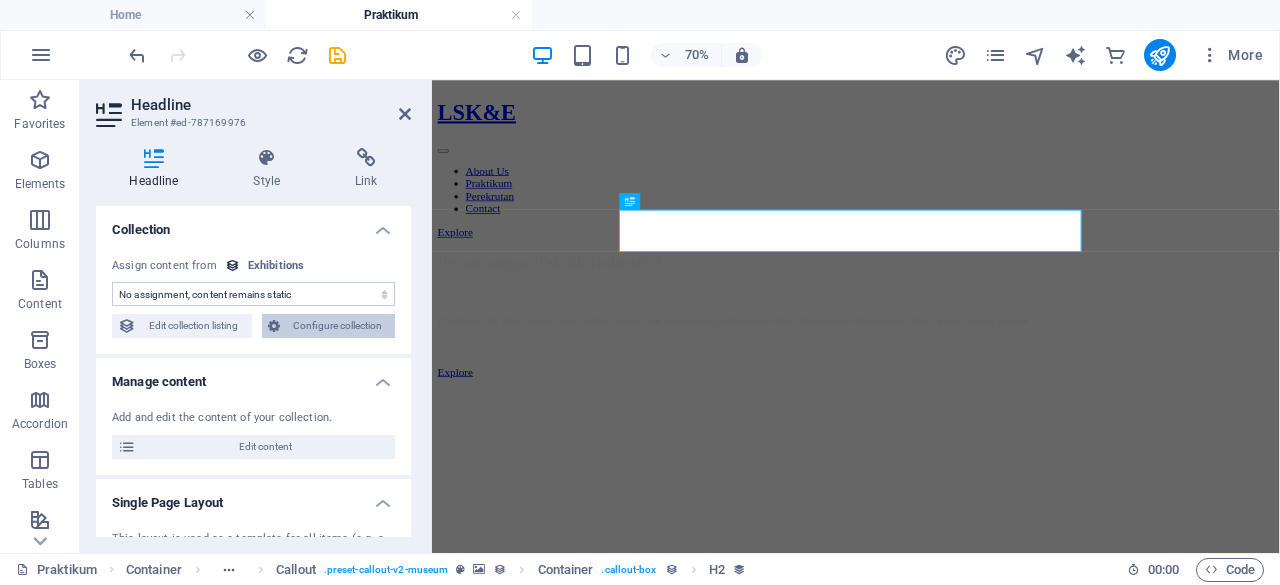 select on "name" 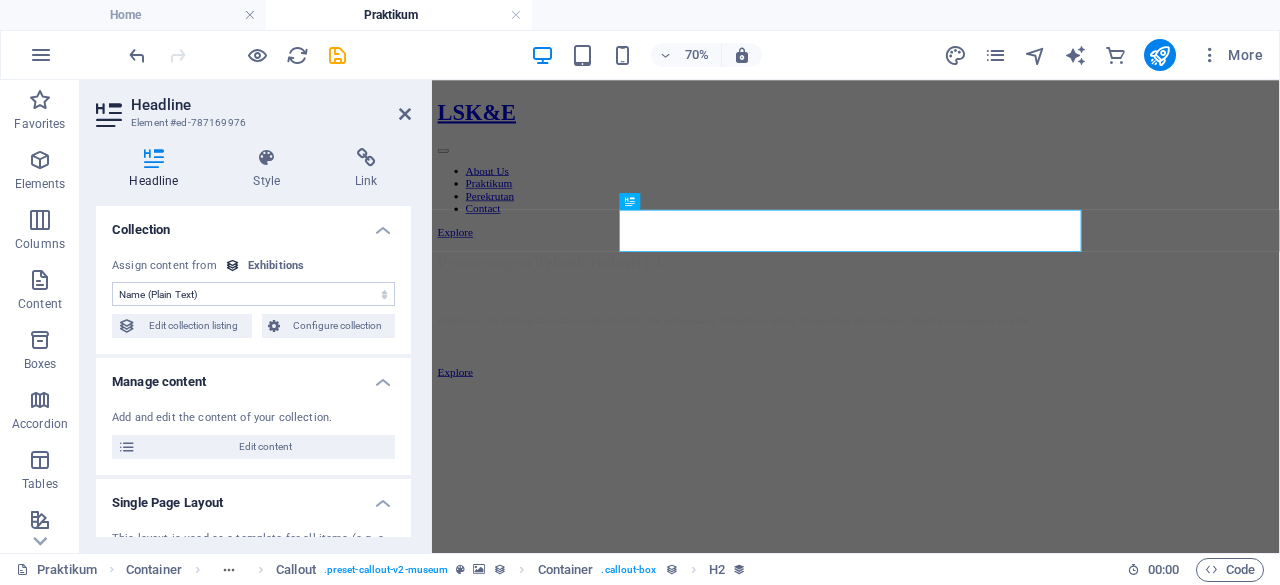 click on "No assignment, content remains static Created at (Date) Updated at (Date) Exhibition Image (File) Exhibition Date (Date) Name (Plain Text) Slug (Plain Text) Exhibition Intro (Rich Text) Exhibition Hero (File) Exhibition Duration (Plain Text) Exhibition Details (CMS) Featured Exhibition (Checkbox) Featured Intro (Rich Text)" at bounding box center [253, 294] 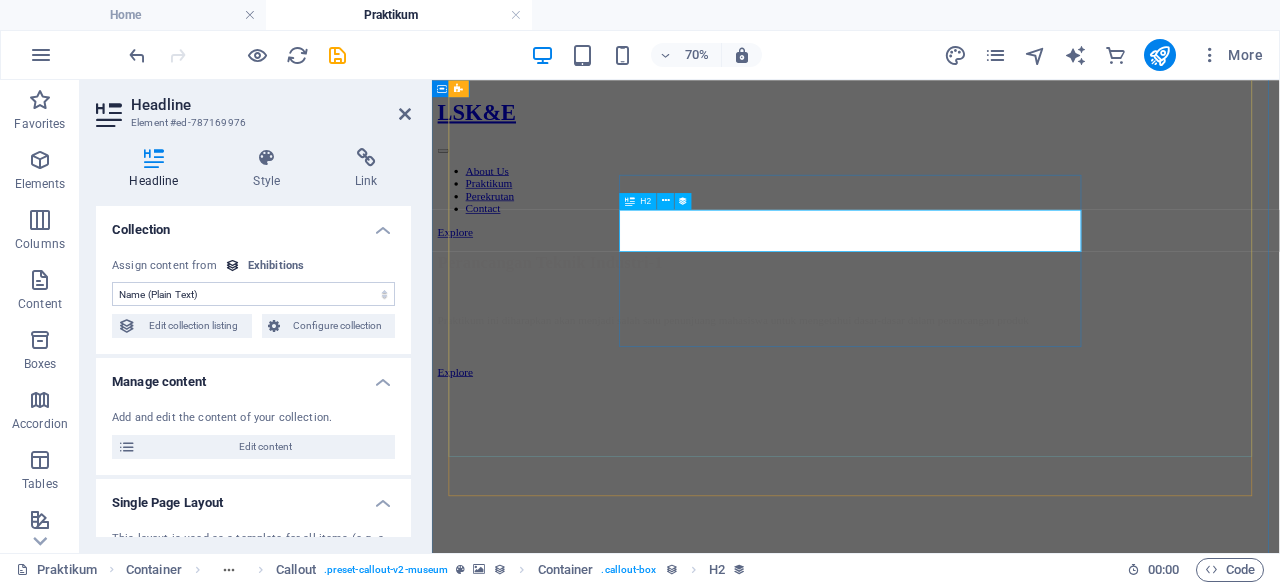 click on "Modern Artistic Way" at bounding box center (1037, 1293) 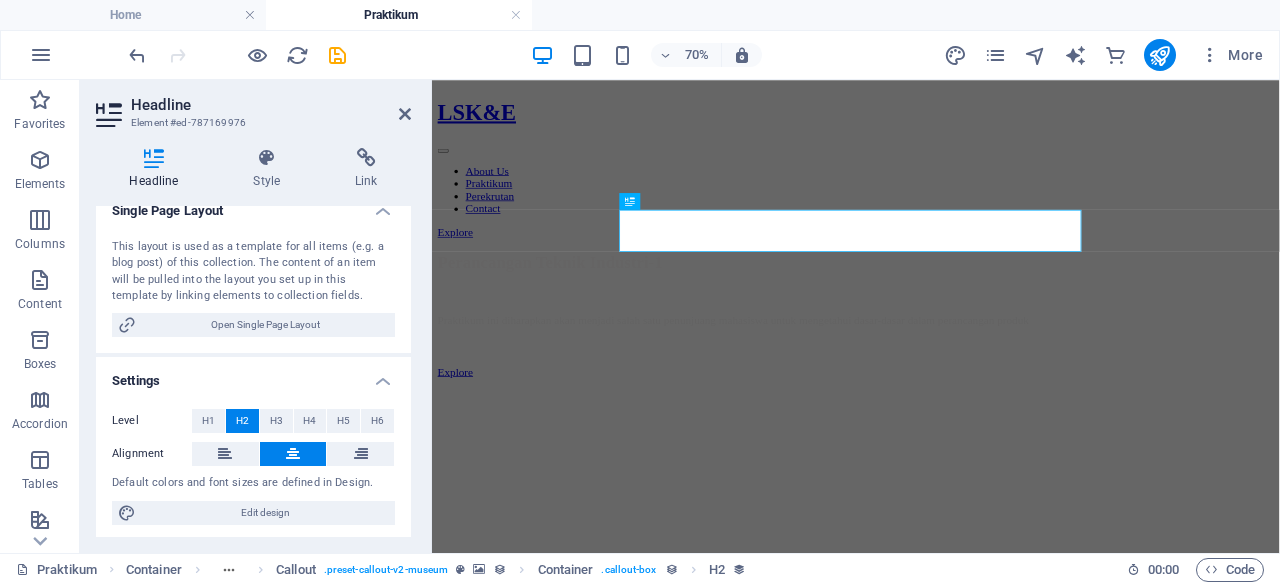 scroll, scrollTop: 295, scrollLeft: 0, axis: vertical 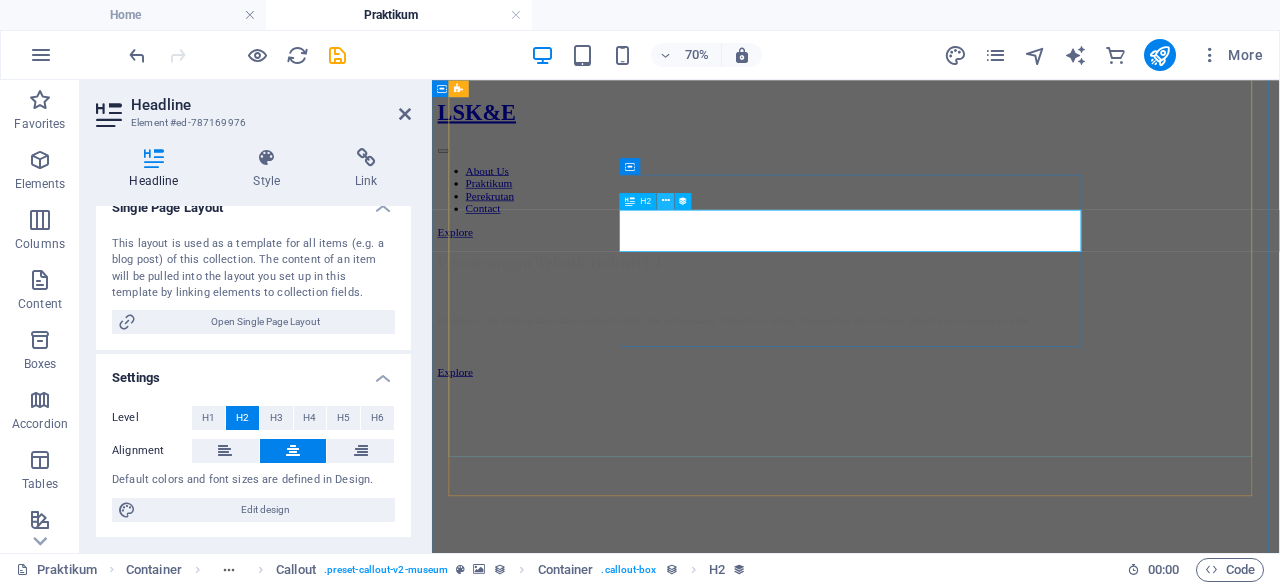 click at bounding box center (666, 201) 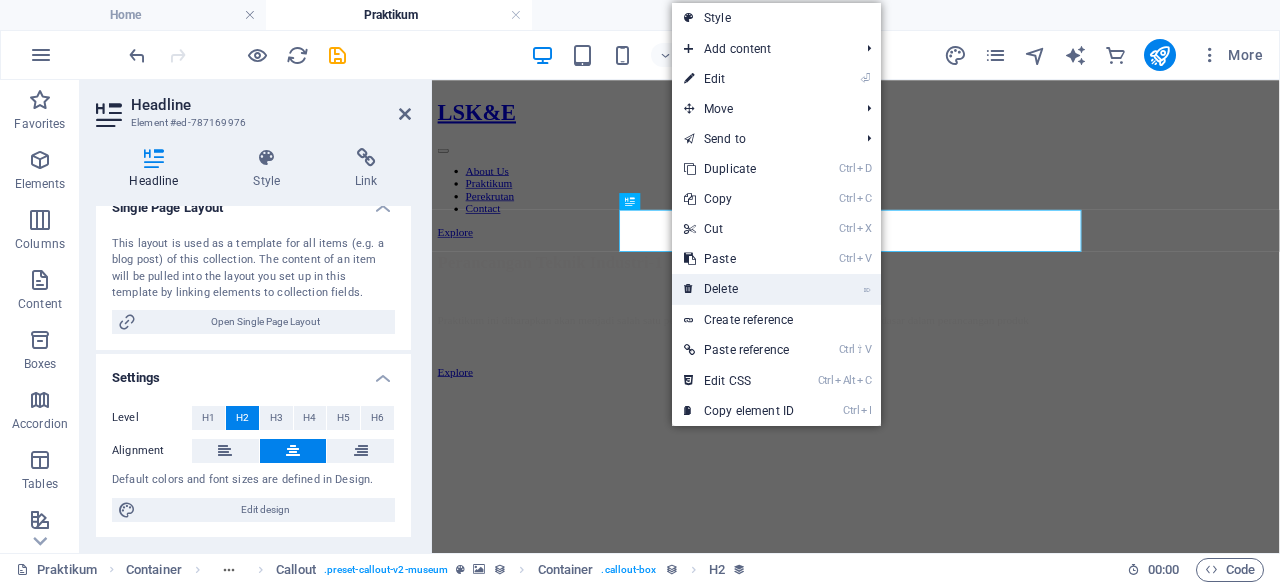 click on "⌦  Delete" at bounding box center (739, 289) 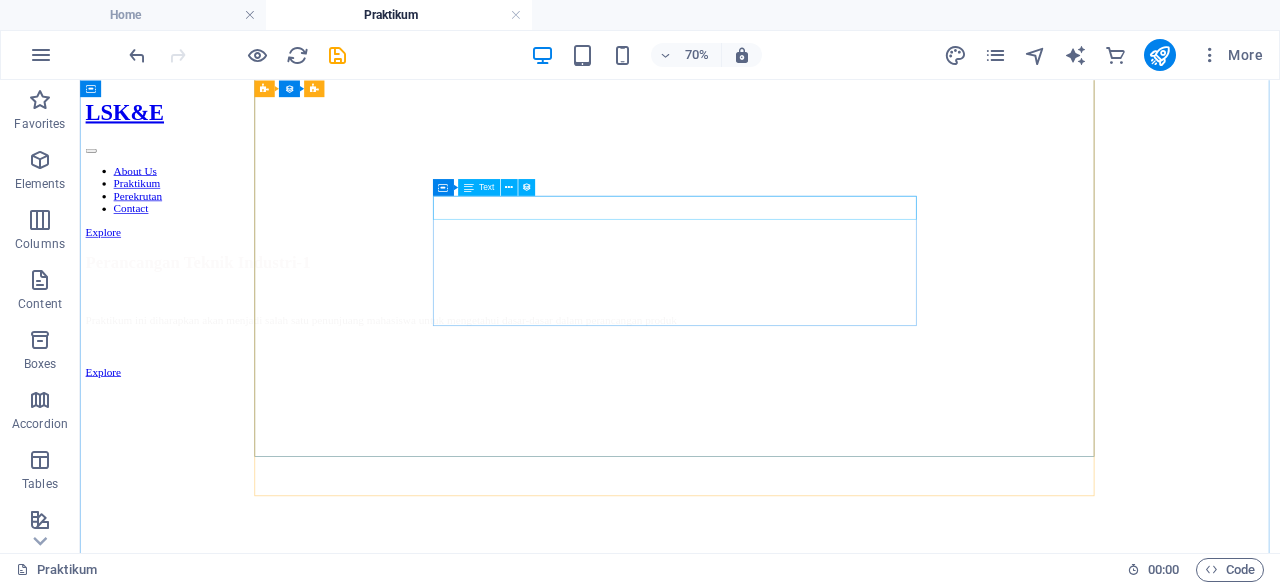 click on "Featured Exhibition" at bounding box center (937, 1214) 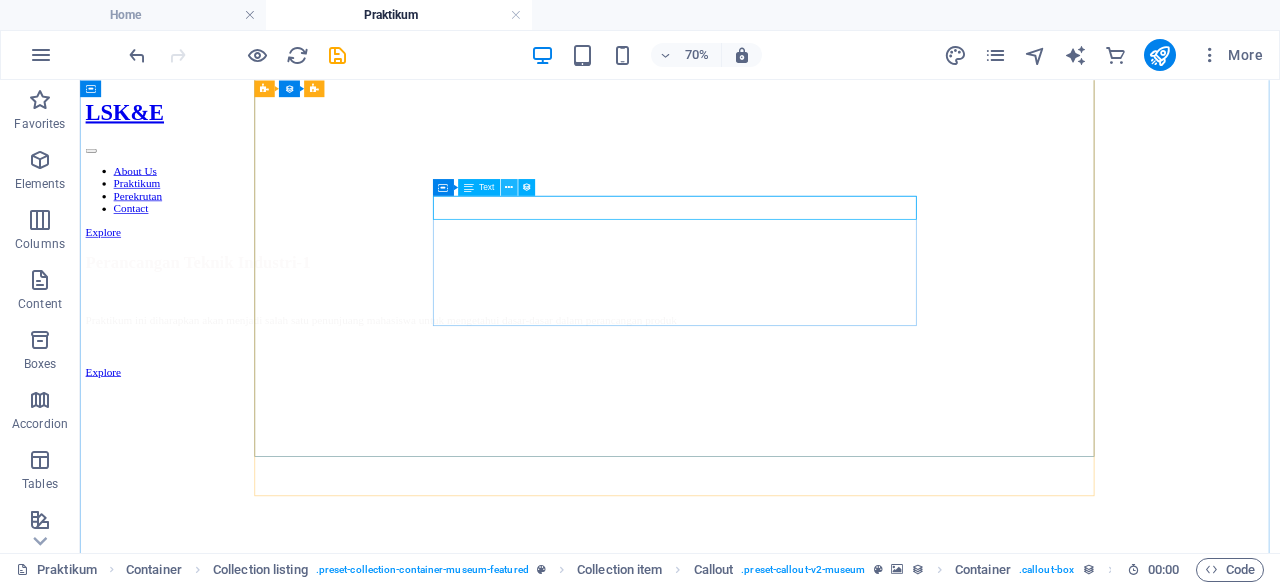 click at bounding box center [509, 187] 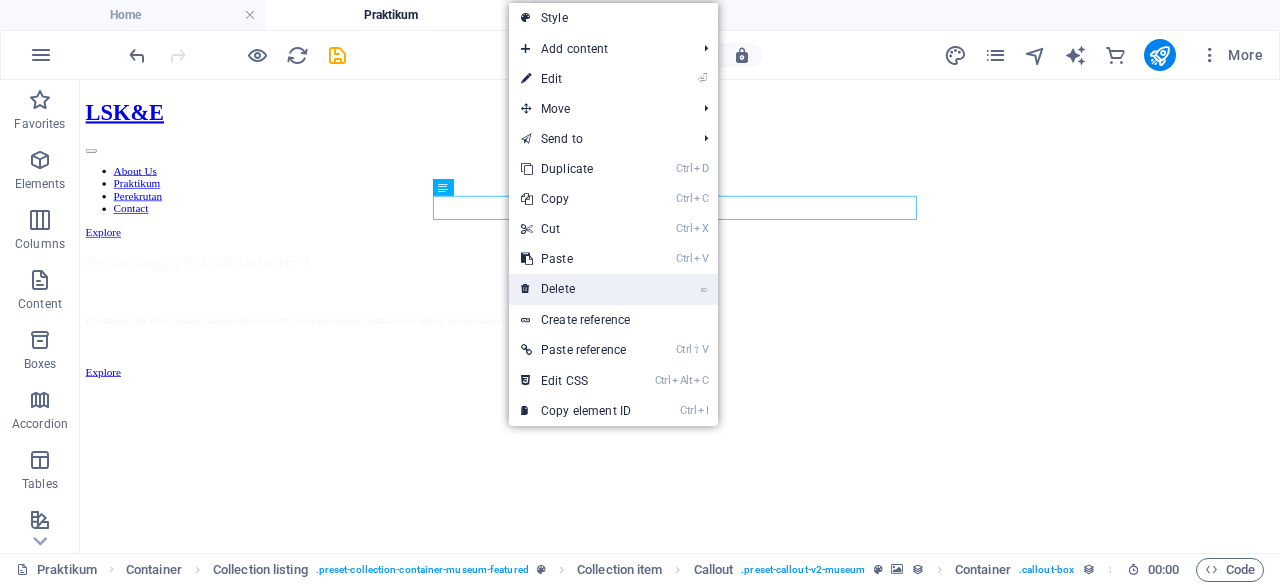 click on "⌦  Delete" at bounding box center (576, 289) 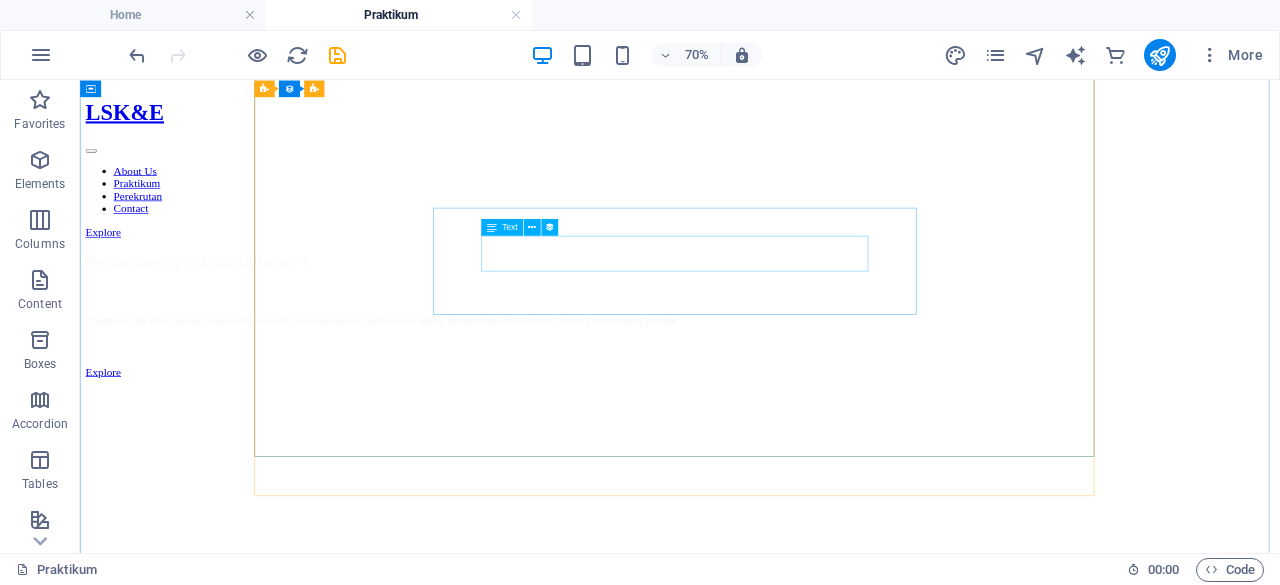 click on "Lorem ipsum dolor sit amet, consectetur adipiscing elit, sed do eiusmod tempor incididunt ut labore" at bounding box center [937, 1250] 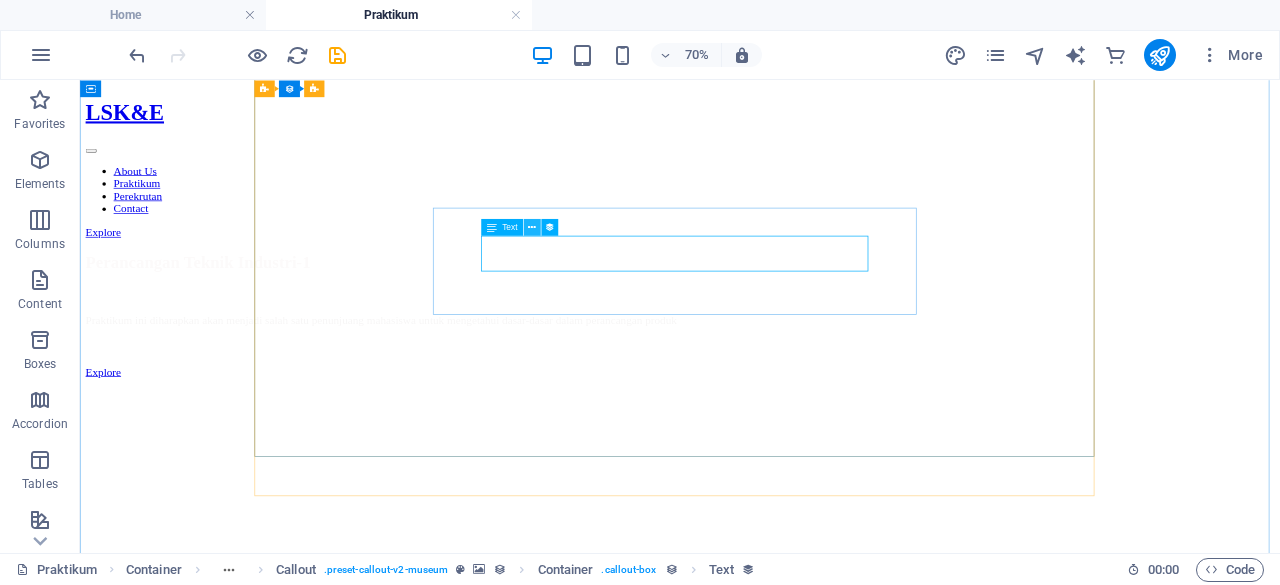 click at bounding box center [532, 227] 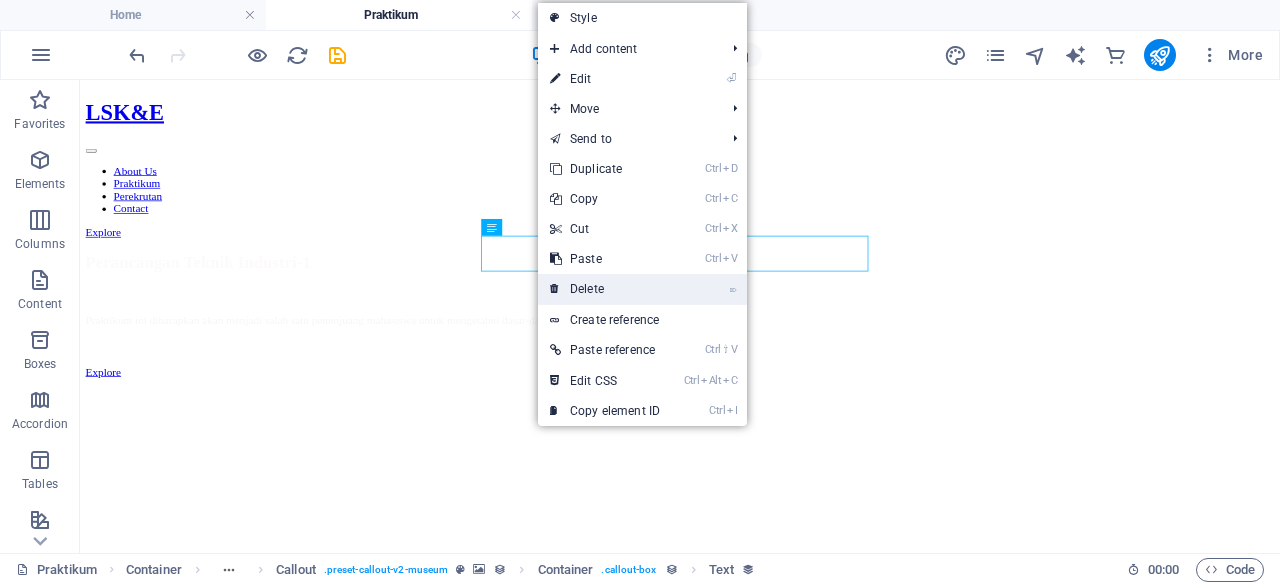click on "⌦  Delete" at bounding box center [605, 289] 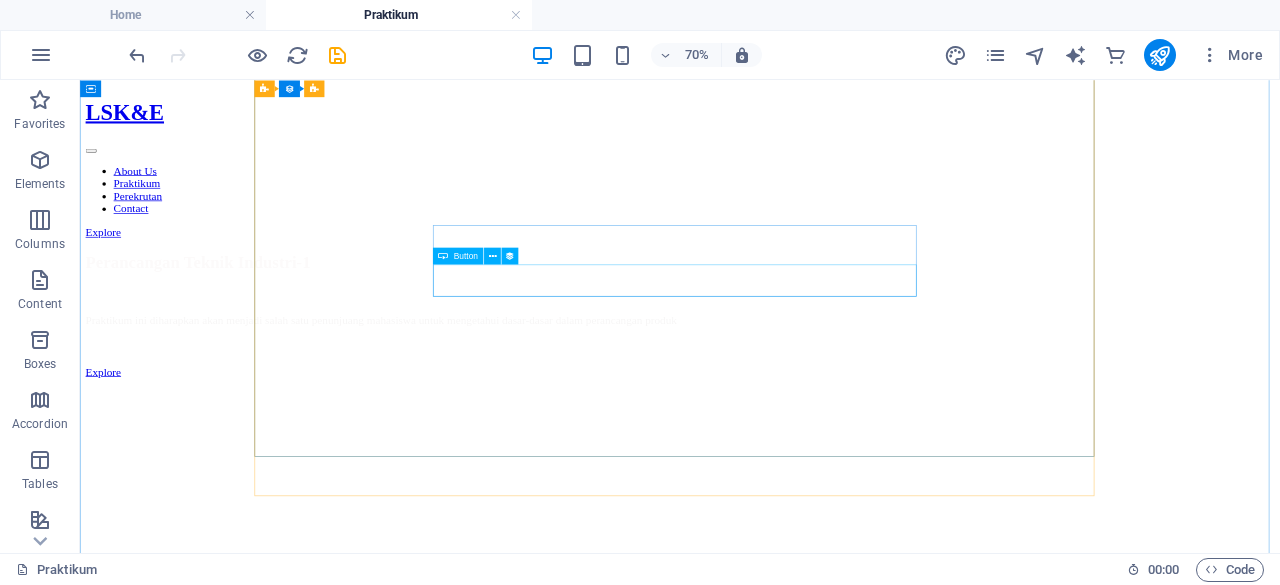 click on "Buy a ticket" at bounding box center (937, 1250) 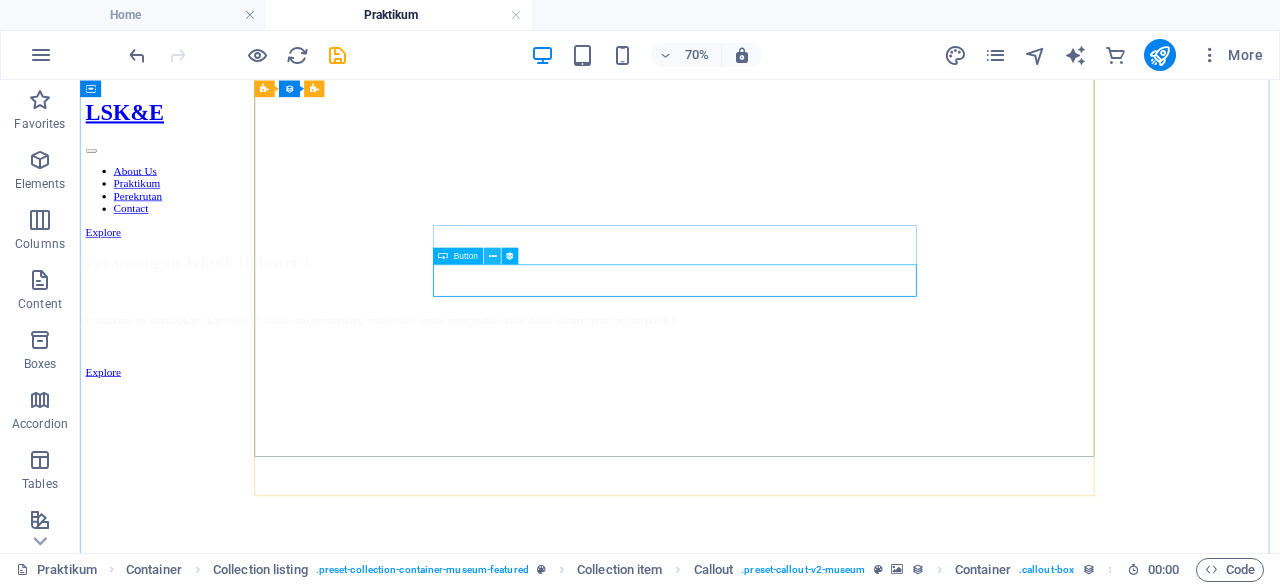 click on "Button" at bounding box center [480, 256] 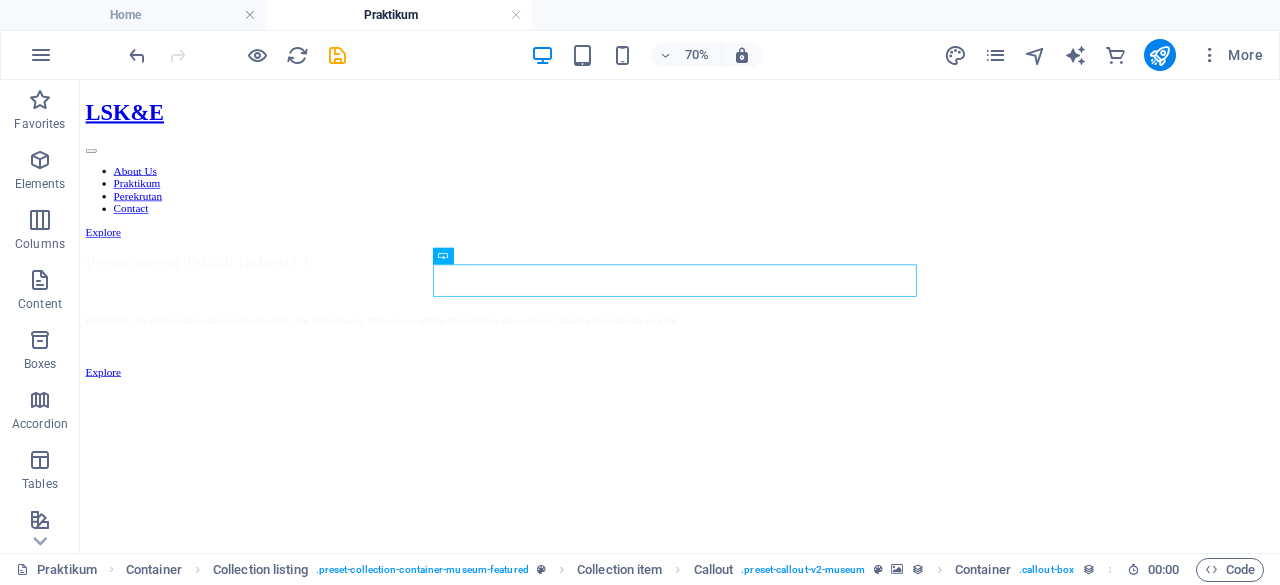 click at bounding box center [937, 625] 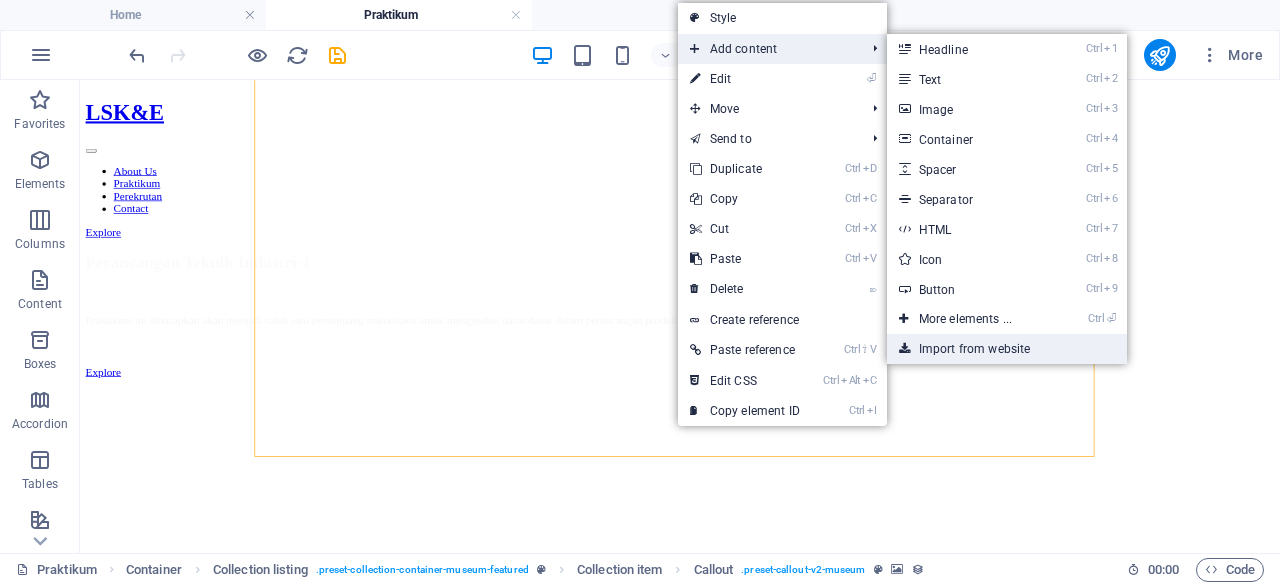 click on "Import from website" at bounding box center [1007, 349] 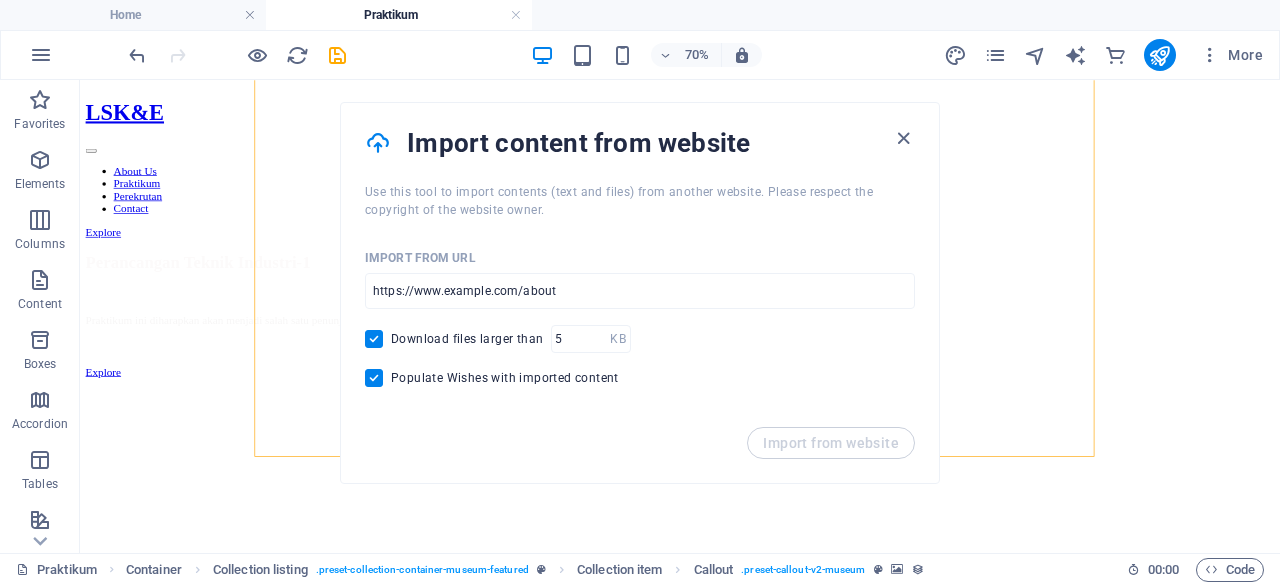 click on "Import content from website" at bounding box center (640, 143) 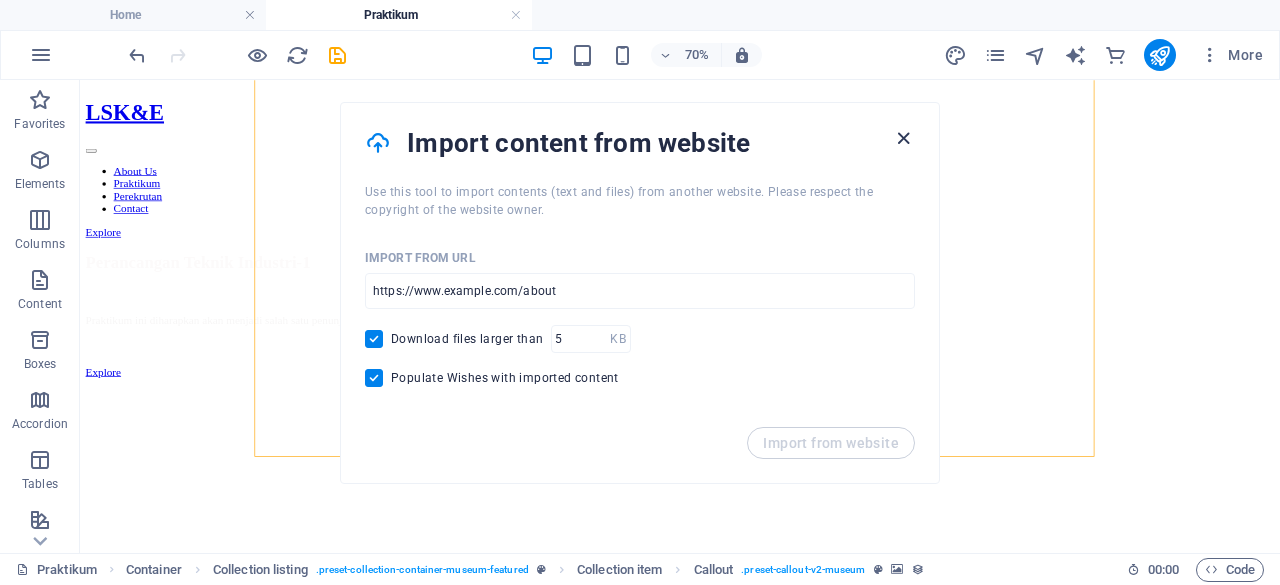 click at bounding box center [903, 138] 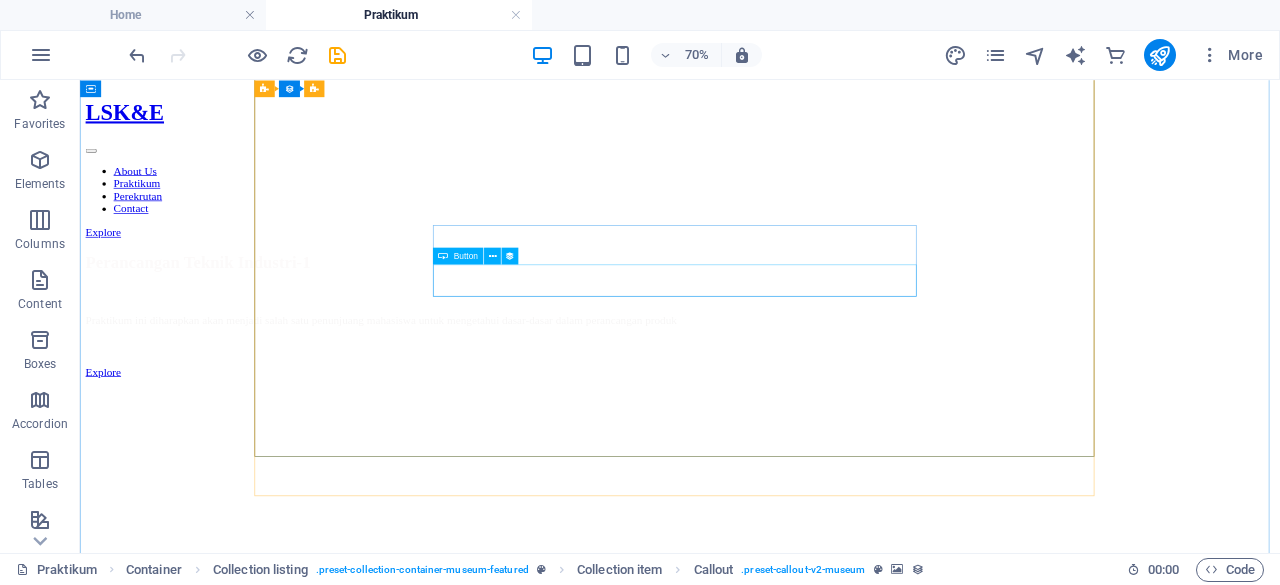 click on "Buy a ticket" at bounding box center [937, 1250] 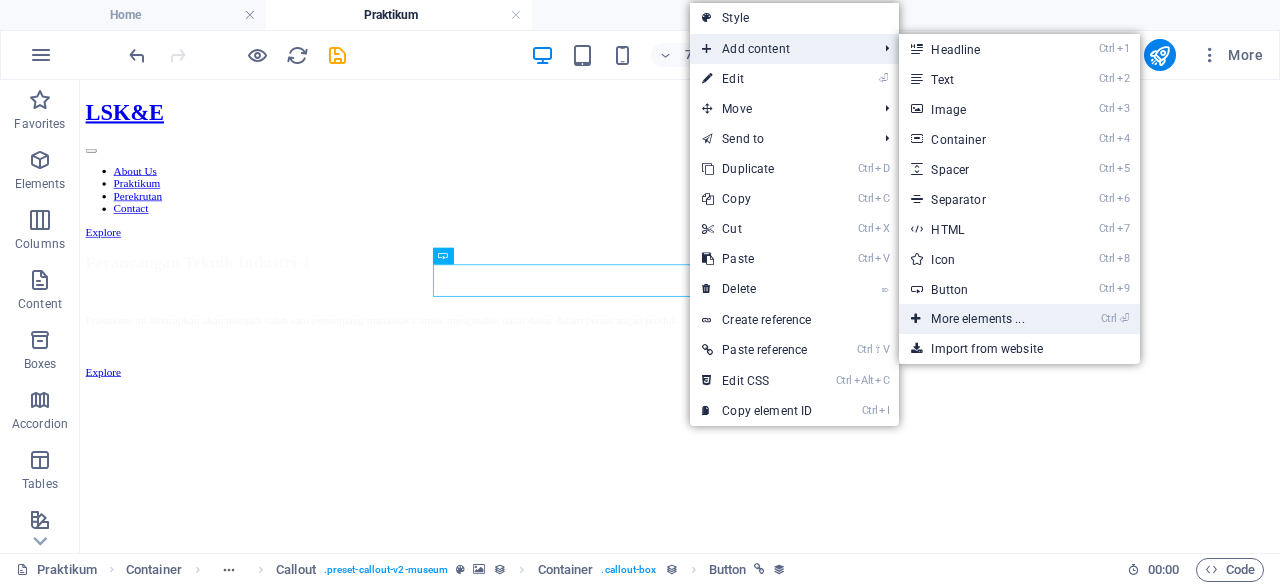 click on "Ctrl ⏎  More elements ..." at bounding box center [981, 319] 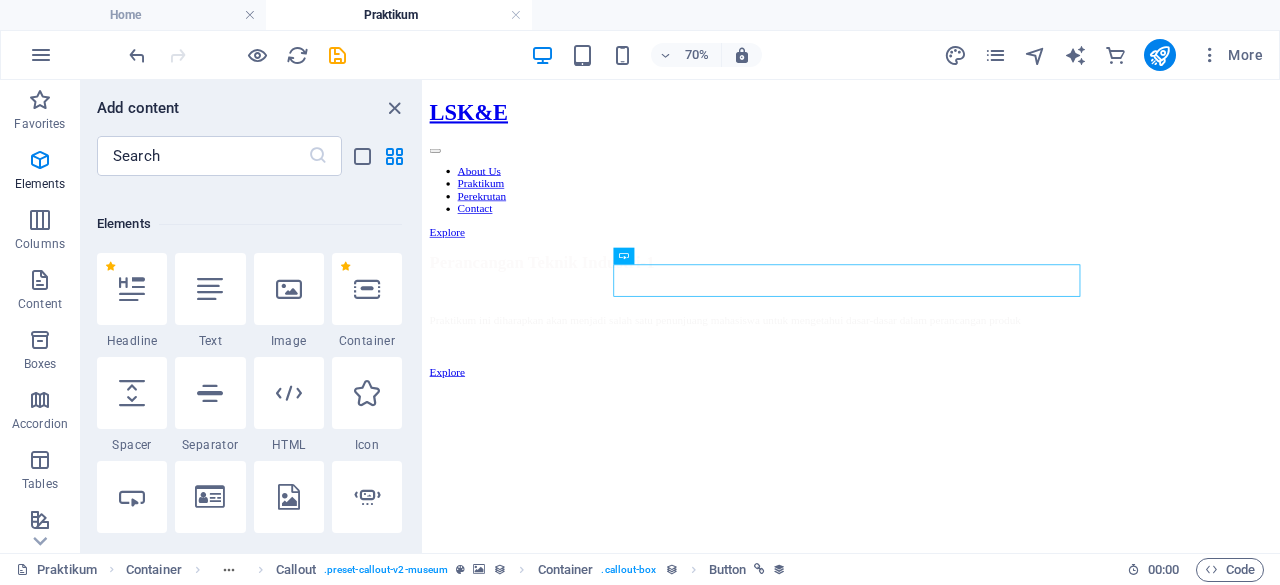 scroll, scrollTop: 213, scrollLeft: 0, axis: vertical 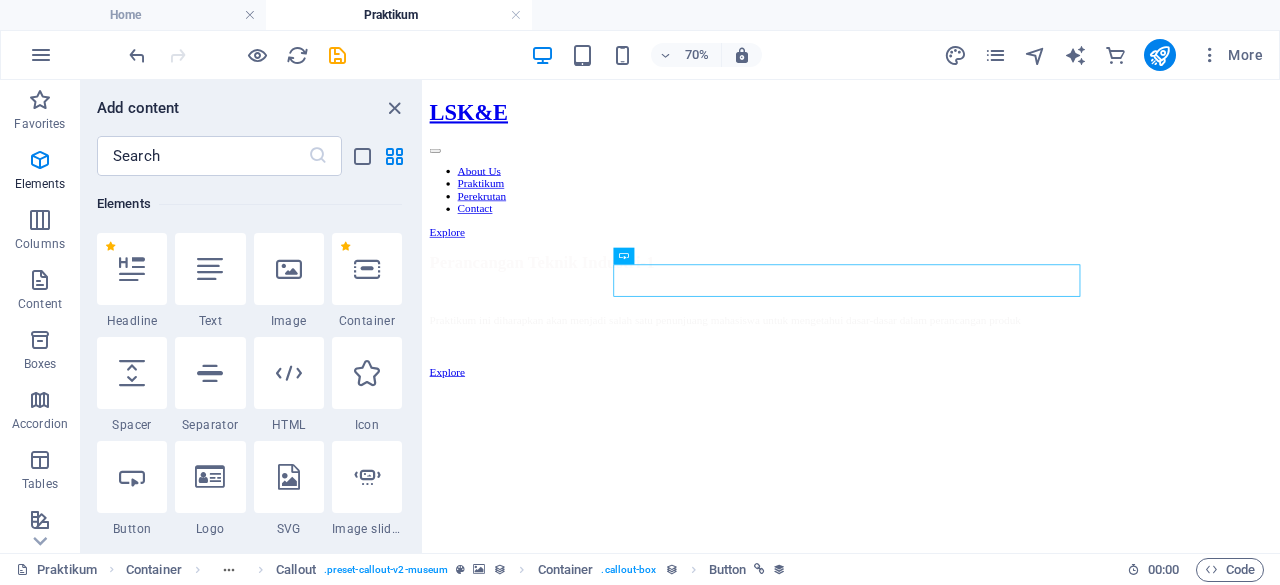 drag, startPoint x: 1392, startPoint y: 388, endPoint x: 619, endPoint y: 411, distance: 773.3421 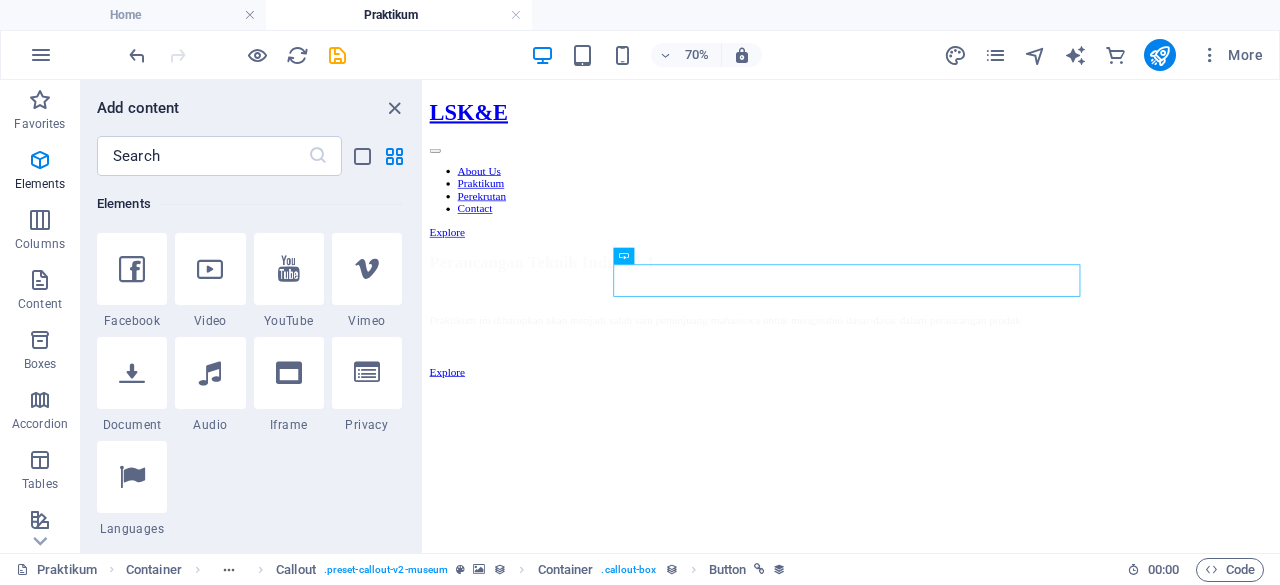 scroll, scrollTop: 659, scrollLeft: 0, axis: vertical 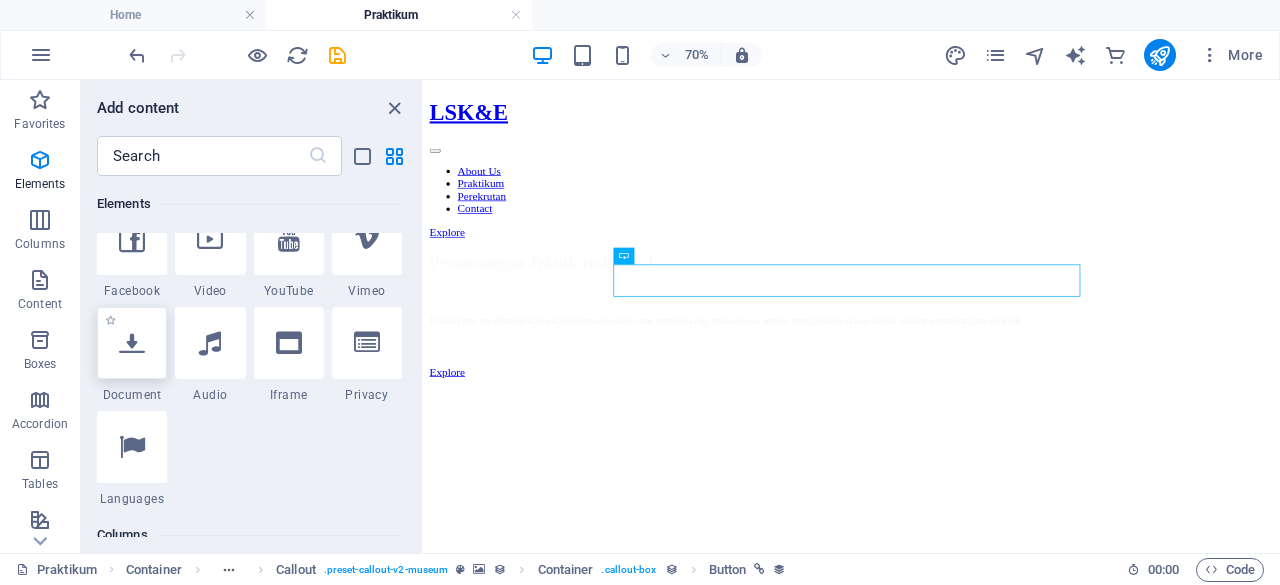 click at bounding box center [132, 343] 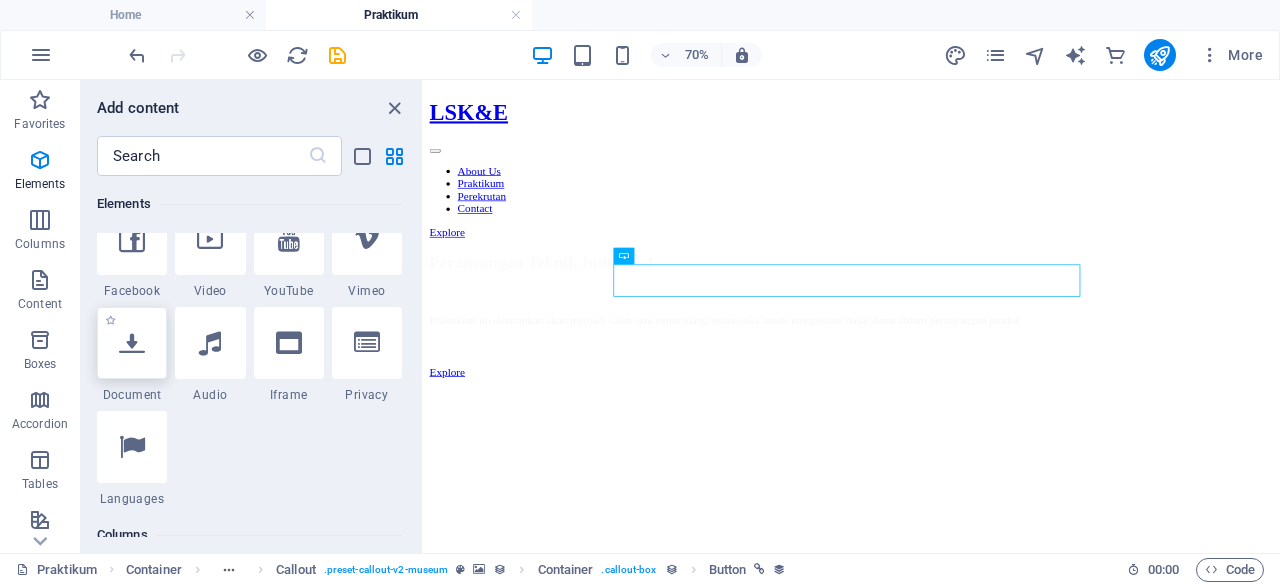 scroll, scrollTop: 356, scrollLeft: 0, axis: vertical 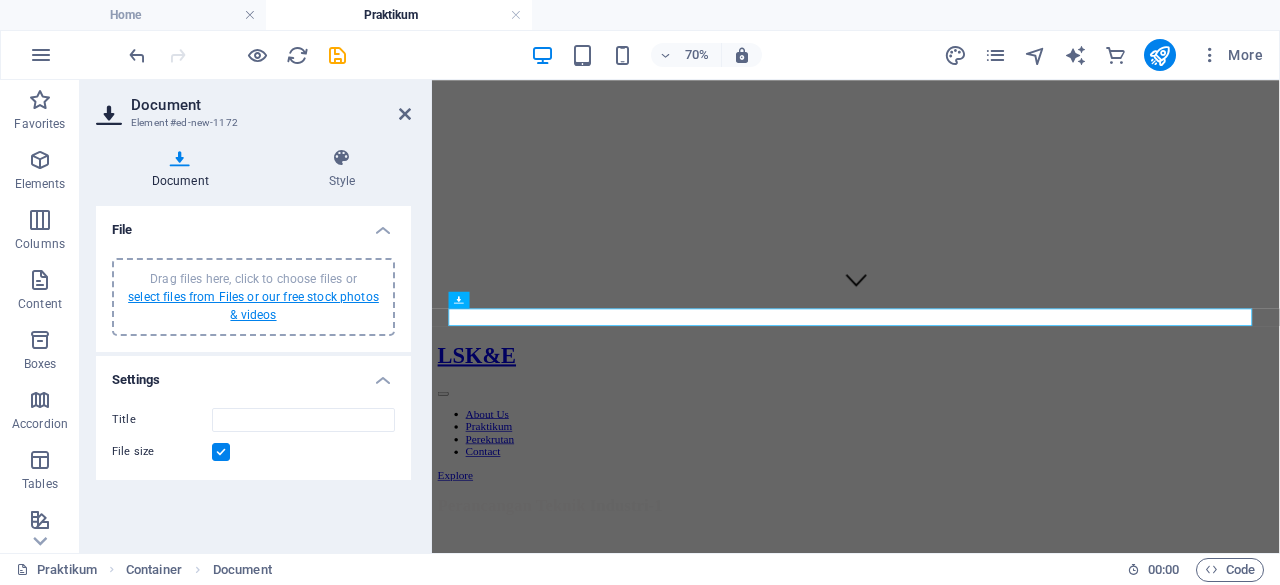 click on "select files from Files or our free stock photos & videos" at bounding box center [253, 306] 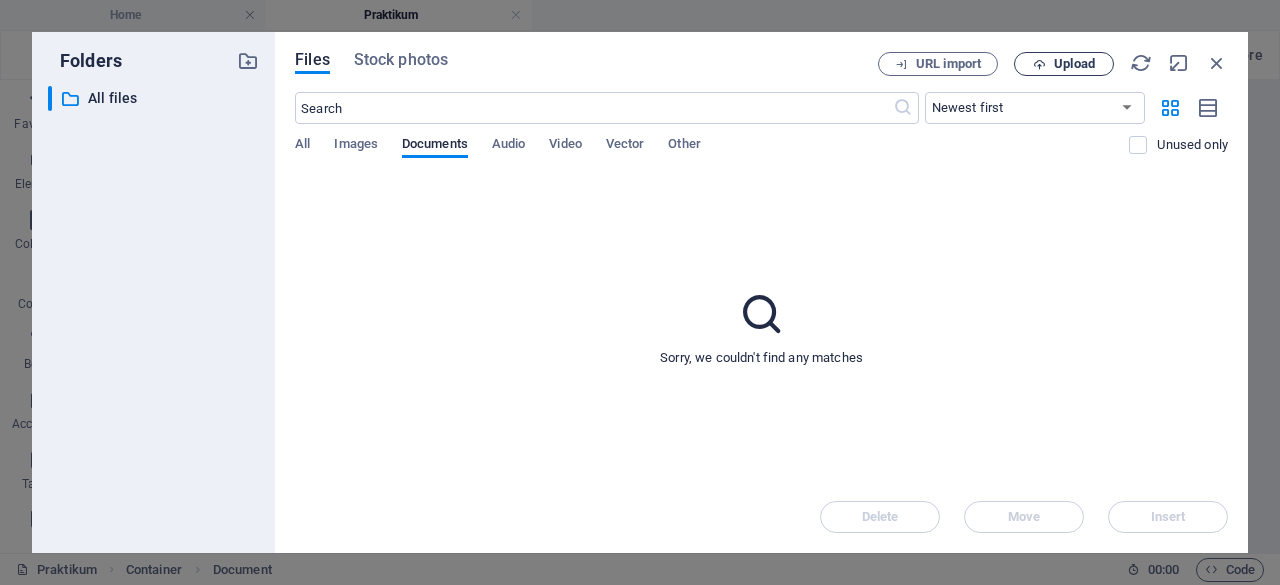 click on "Upload" at bounding box center [1074, 64] 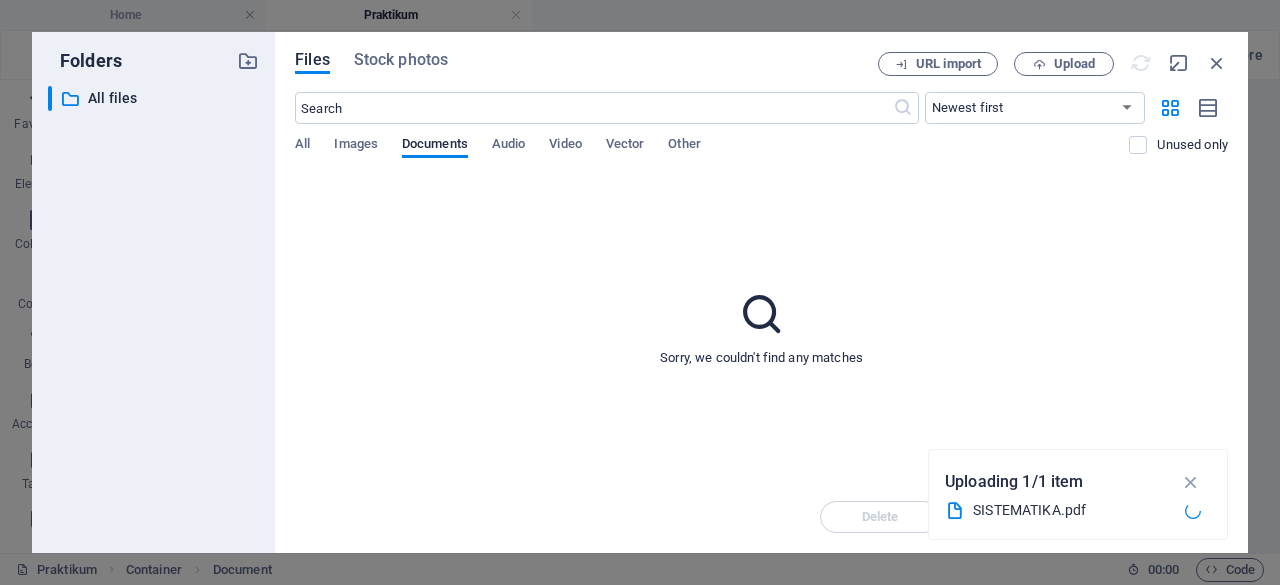 type on "SISTEMATIKA-yB2pWmsyqjtfxWZCz0I7RA.pdf" 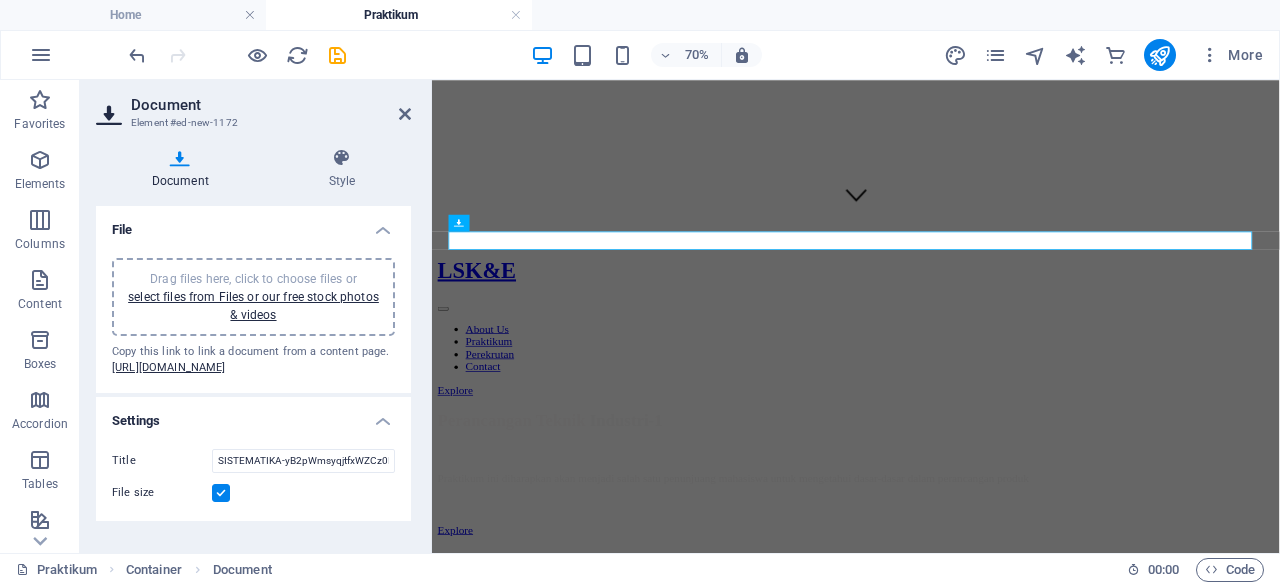 scroll, scrollTop: 464, scrollLeft: 0, axis: vertical 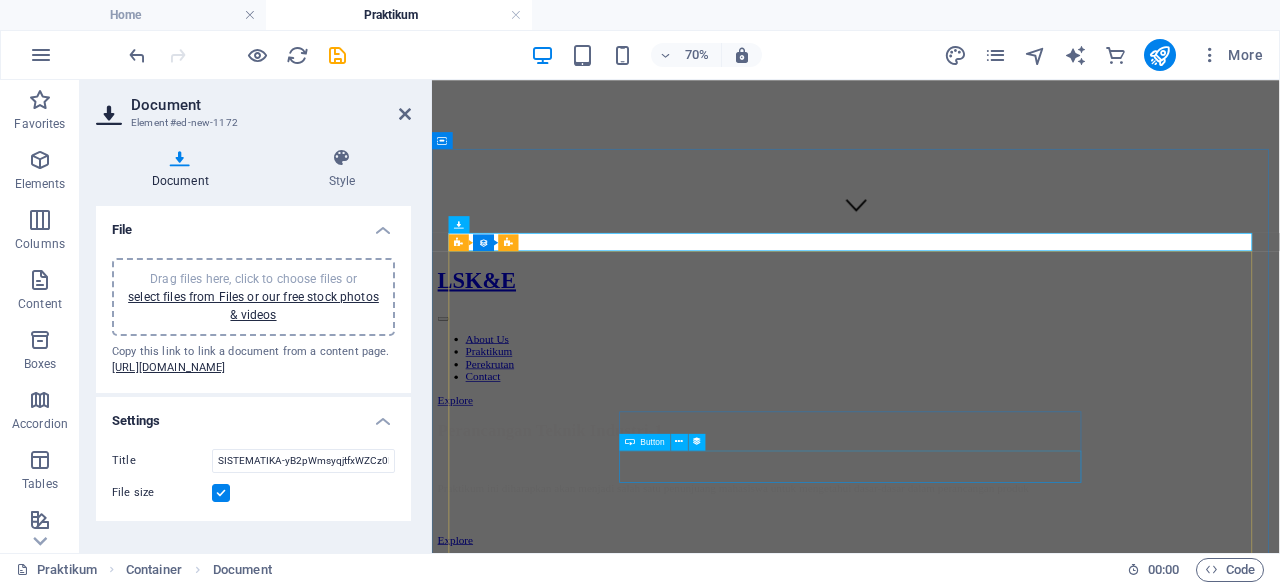 drag, startPoint x: 510, startPoint y: 307, endPoint x: 1044, endPoint y: 623, distance: 620.49335 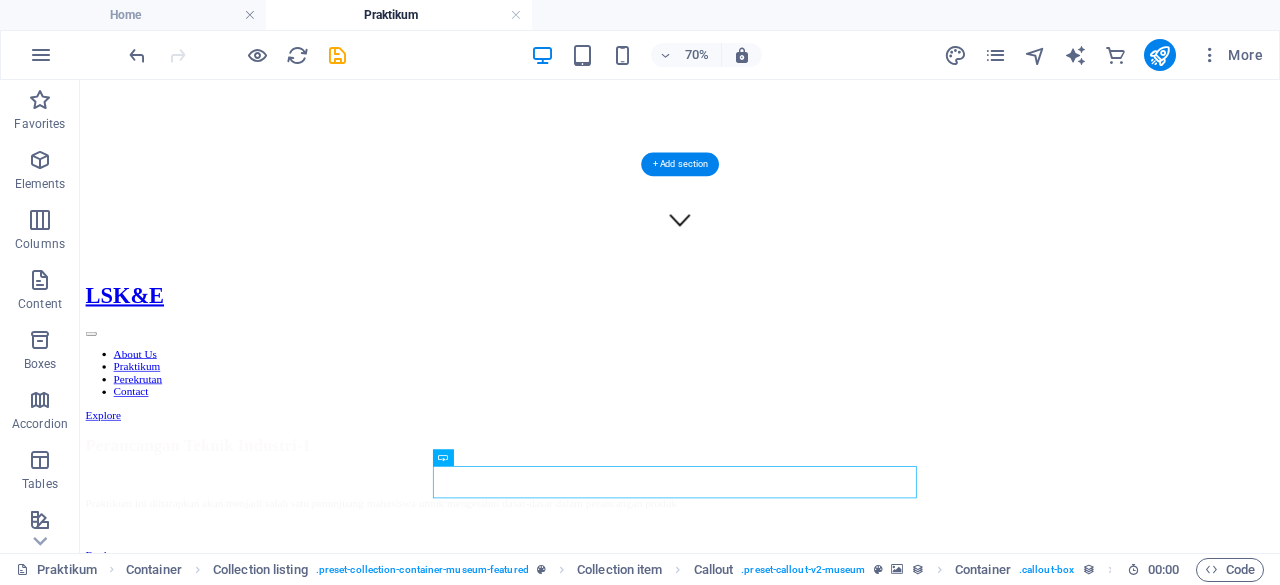 scroll, scrollTop: 442, scrollLeft: 0, axis: vertical 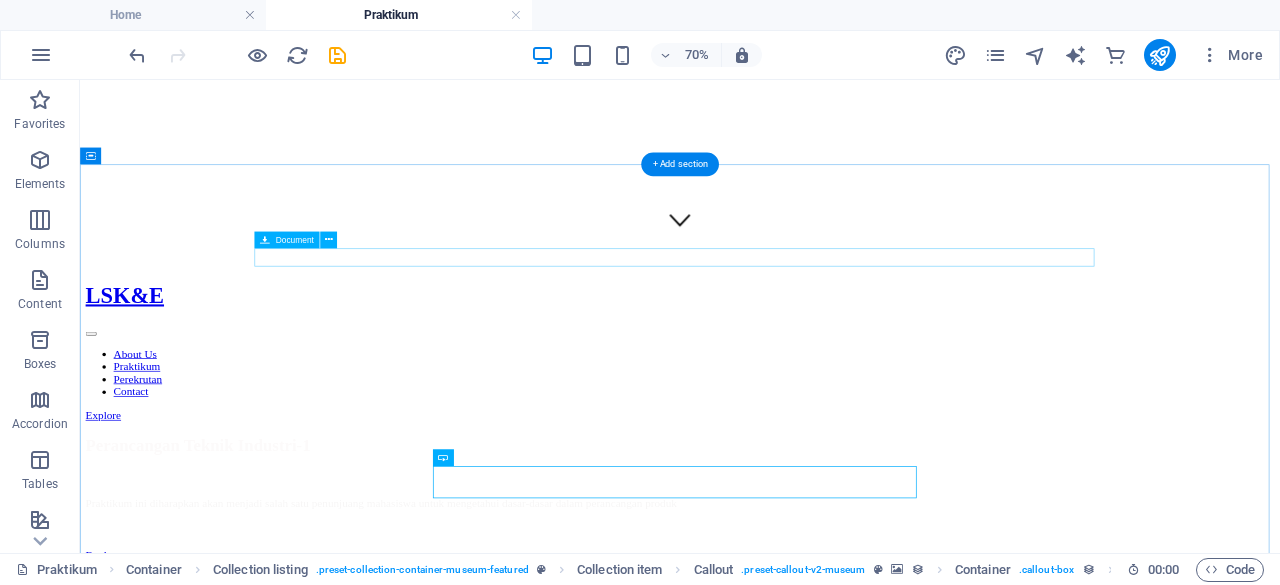 click on "SISTEMATIKA-yB2pWmsyqjtfxWZCz0I7RA.pdf   267.78 KB" at bounding box center [937, 912] 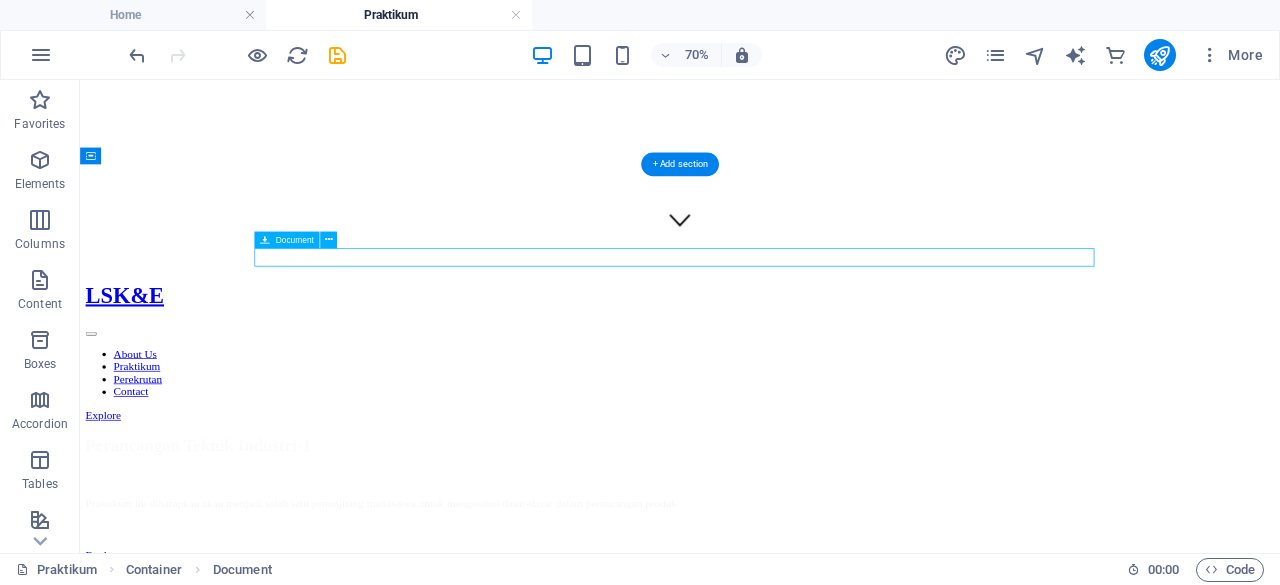 click on "SISTEMATIKA-yB2pWmsyqjtfxWZCz0I7RA.pdf   267.78 KB" at bounding box center (937, 912) 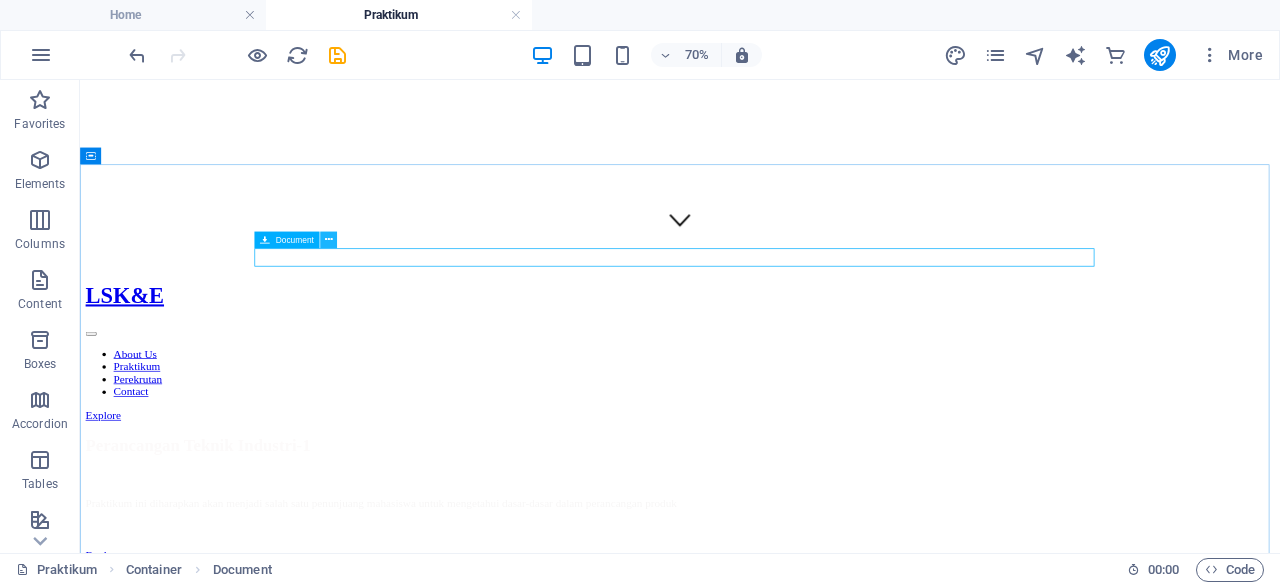 click at bounding box center [329, 240] 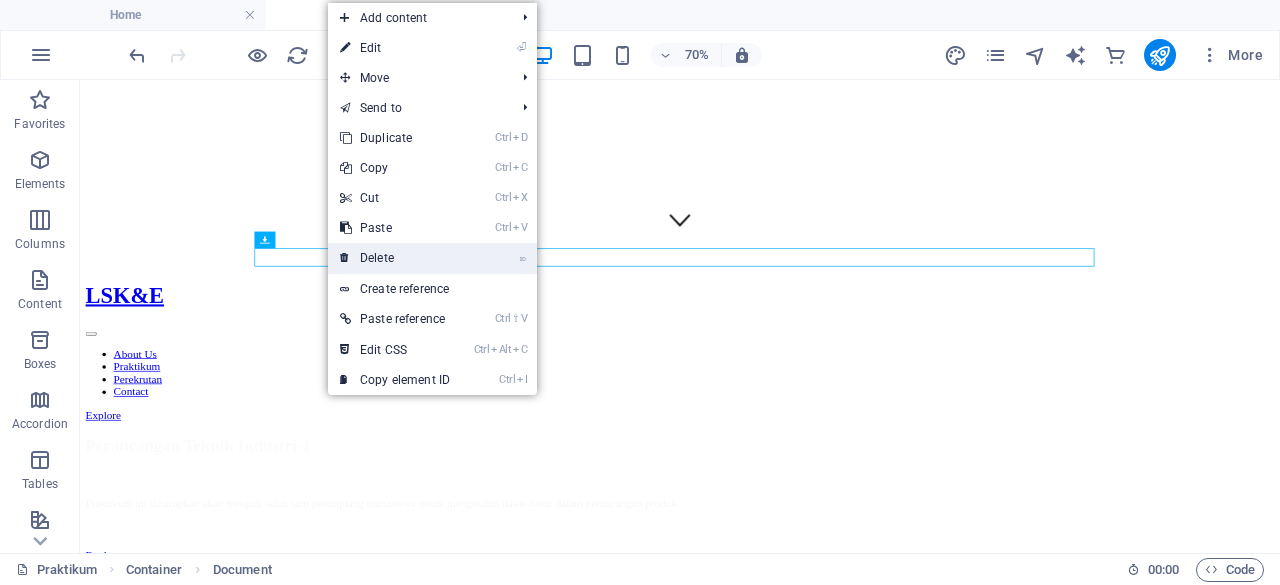 click on "⌦  Delete" at bounding box center [395, 258] 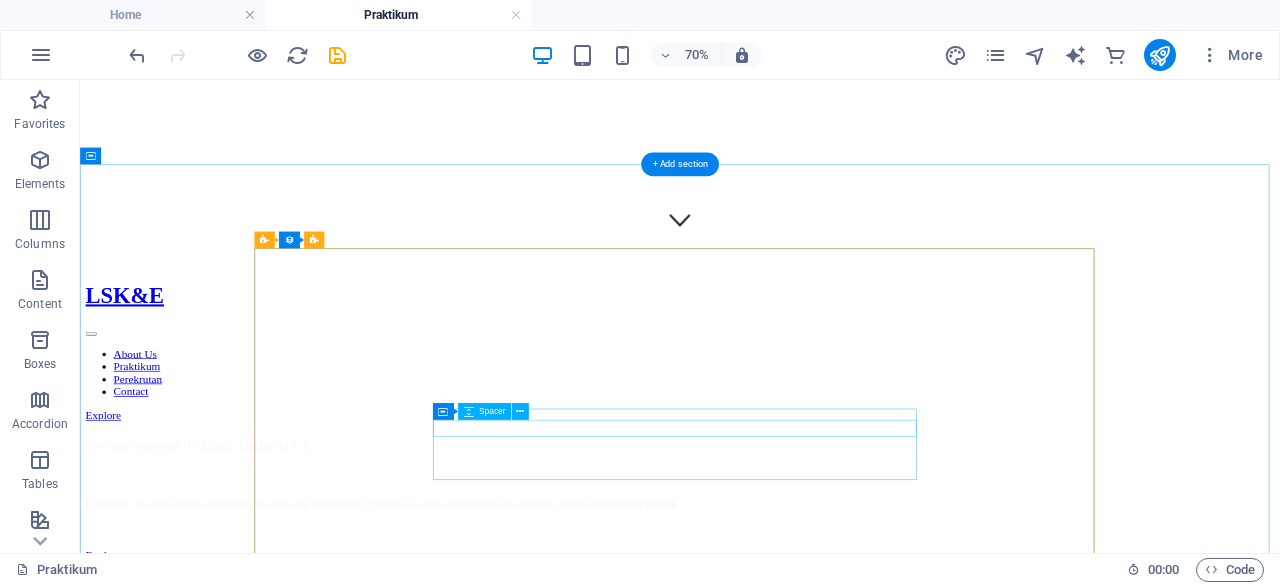 scroll, scrollTop: 554, scrollLeft: 0, axis: vertical 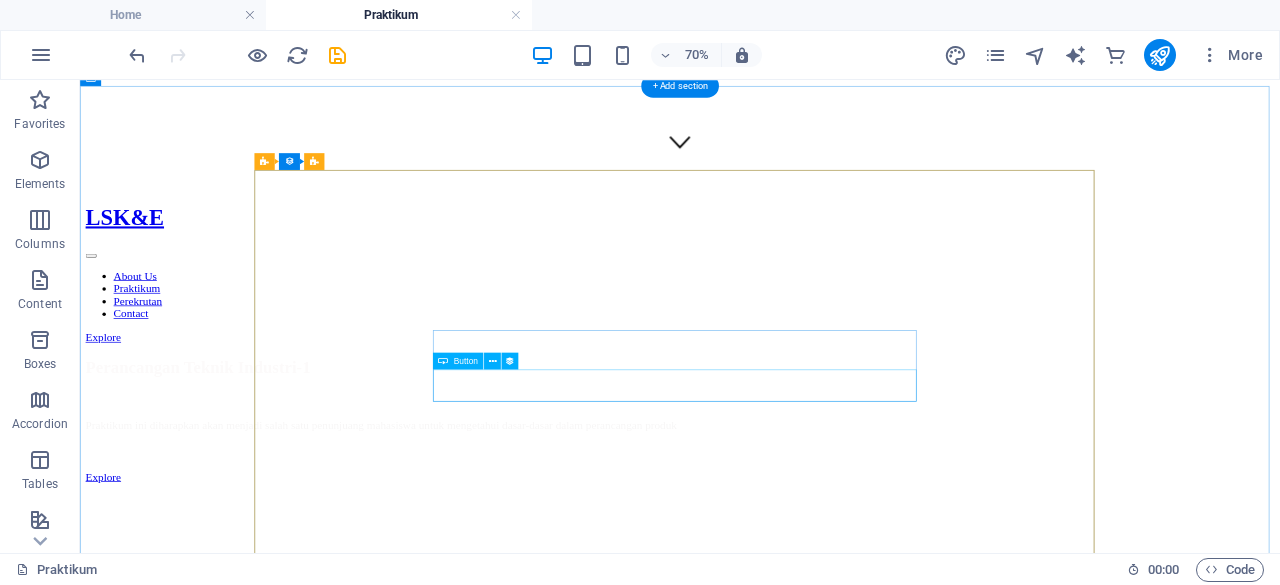 click on "Buy a ticket" at bounding box center (937, 1400) 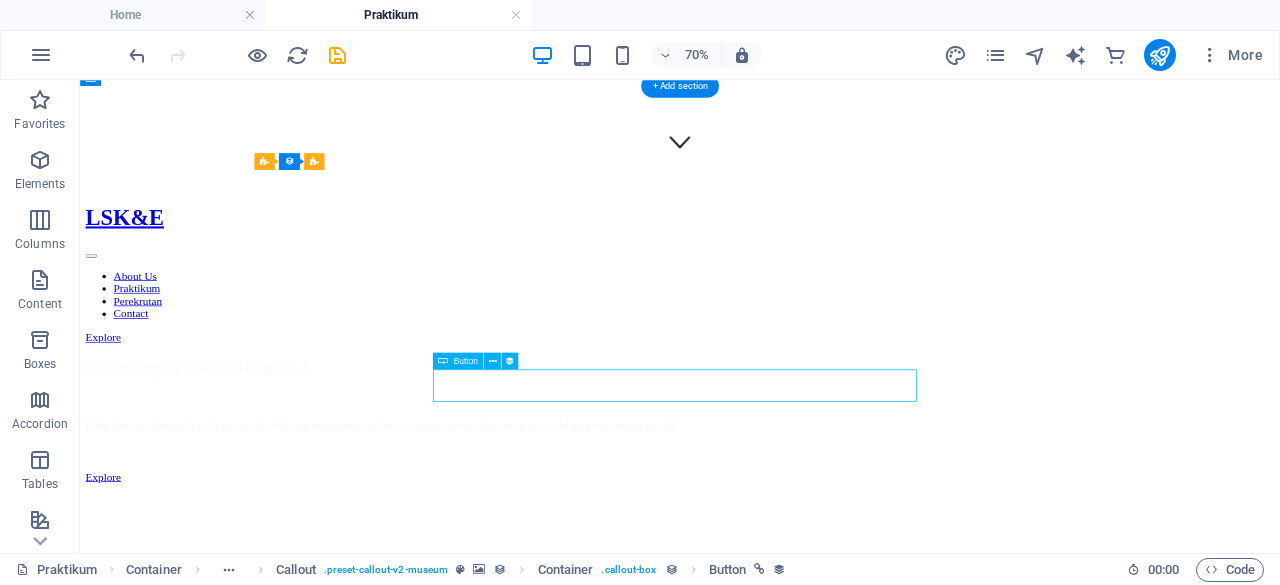 click on "Buy a ticket" at bounding box center [937, 1400] 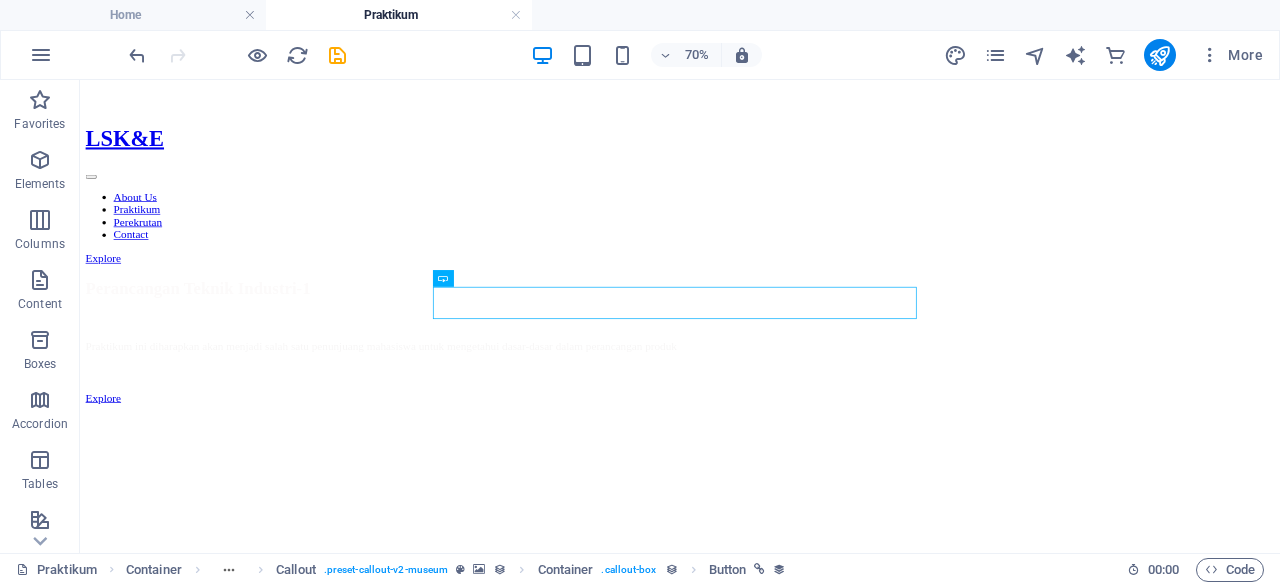 scroll, scrollTop: 664, scrollLeft: 0, axis: vertical 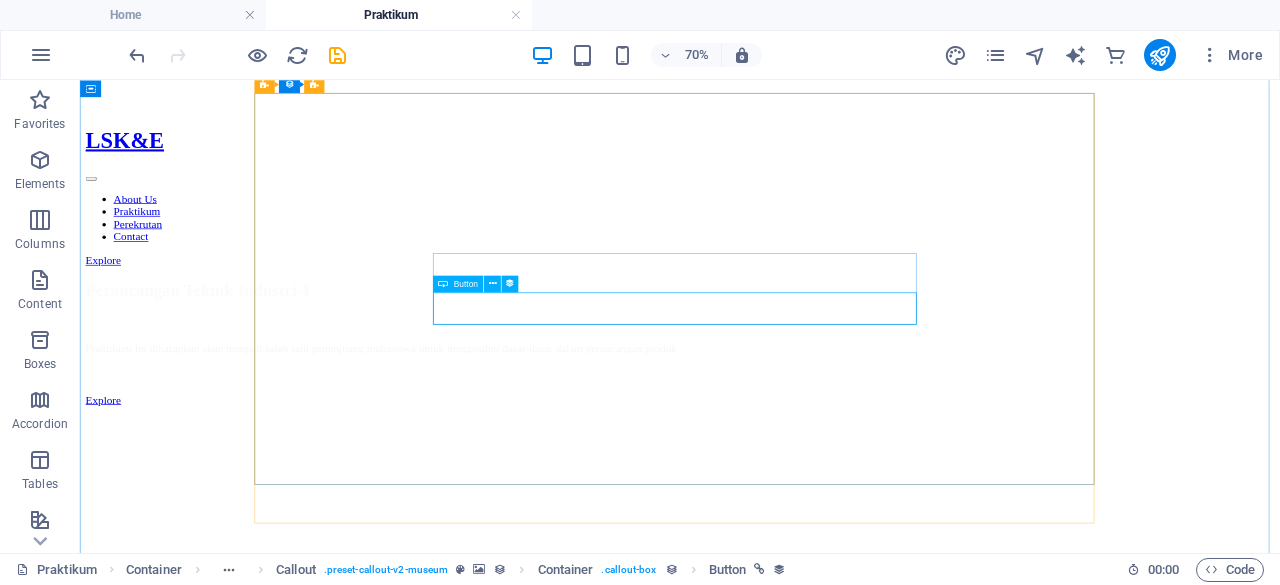 click on "Button" at bounding box center (466, 283) 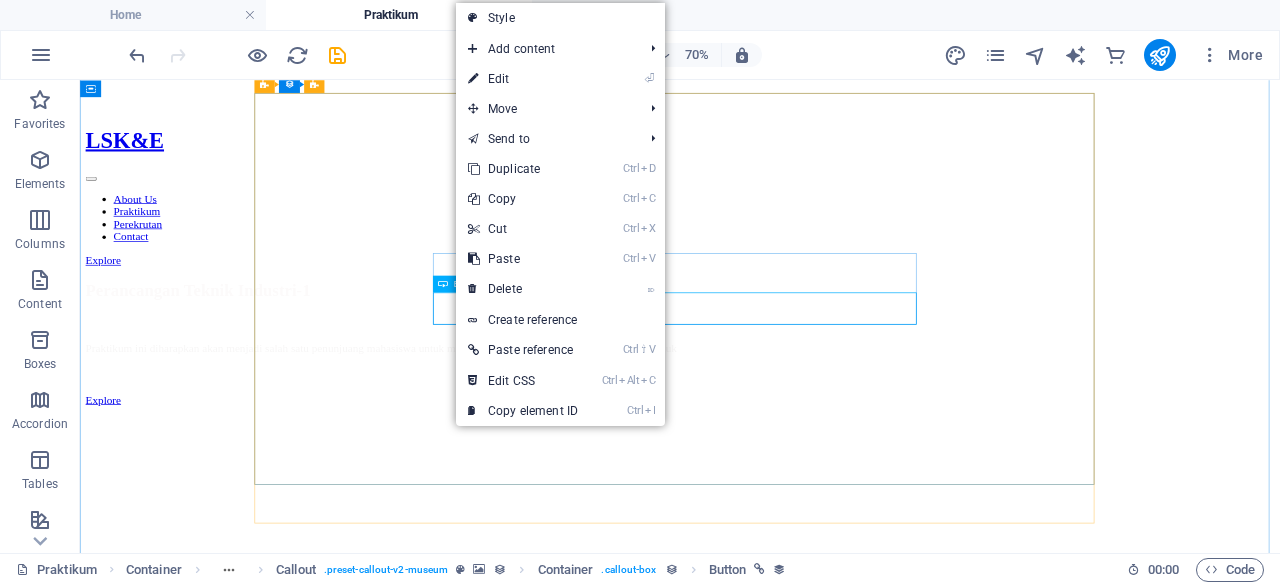 click at bounding box center [443, 283] 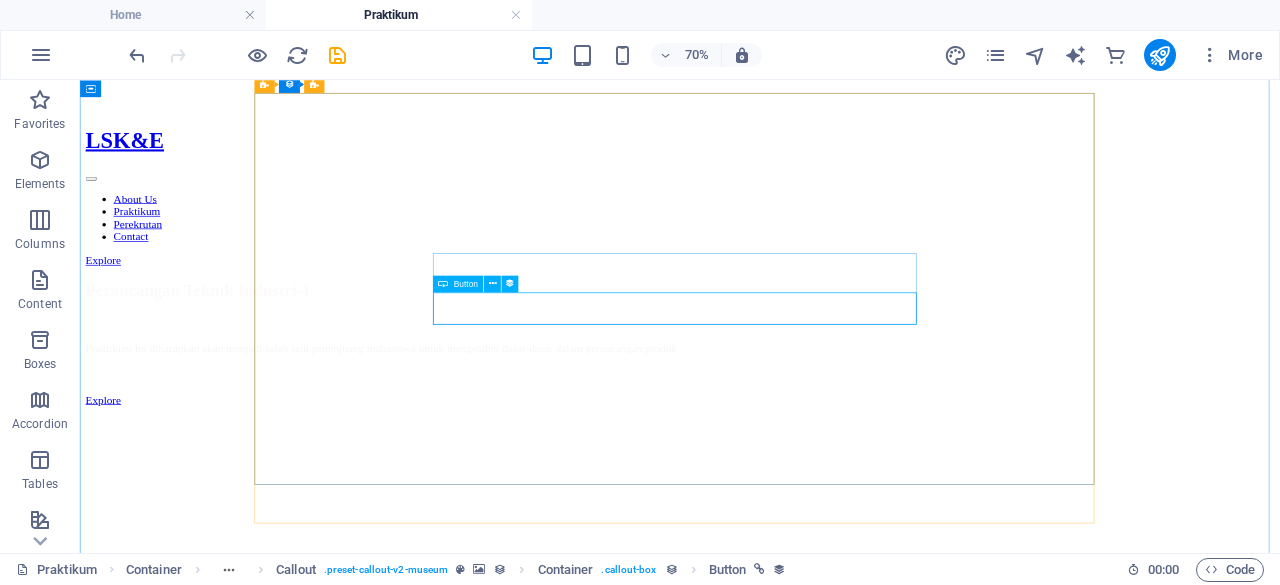 click at bounding box center [443, 283] 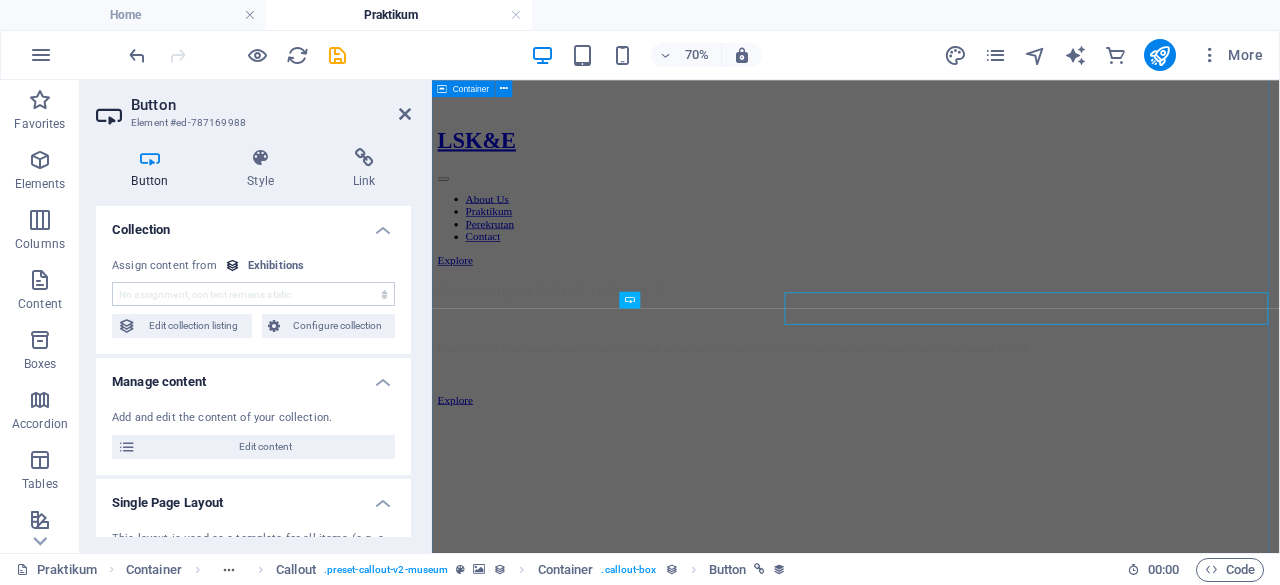 click on "Buy a ticket  Vorherige Nächste  All Exhibitions October 15, 2024 LSK&E Lorem ipsum dolor sit amet, consectetur adipiscing elit, sed do eiusmod tempor incididunt ut labore October 17, 2024 Modern Artists Lorem ipsum dolor sit amet, consectetur adipiscing elit, sed do eiusmod tempor incididunt ut labore October 20, 2024 Art and Music Lorem ipsum dolor sit amet, consectetur adipiscing elit, sed do eiusmod tempor incididunt ut labore October 22, 2024 Making New Era Lorem ipsum dolor sit amet, consectetur adipiscing elit, sed do eiusmod tempor incididunt ut labore November 13, 2024 The Evolution of Painting Lorem ipsum dolor sit amet, consectetur adipiscing elit, sed do eiusmod tempor incididunt ut labore November 16, 2024 Classical Art Lorem ipsum dolor sit amet, consectetur adipiscing elit, sed do eiusmod tempor incididunt ut labore  Vorherige Nächste" at bounding box center [1037, 4395] 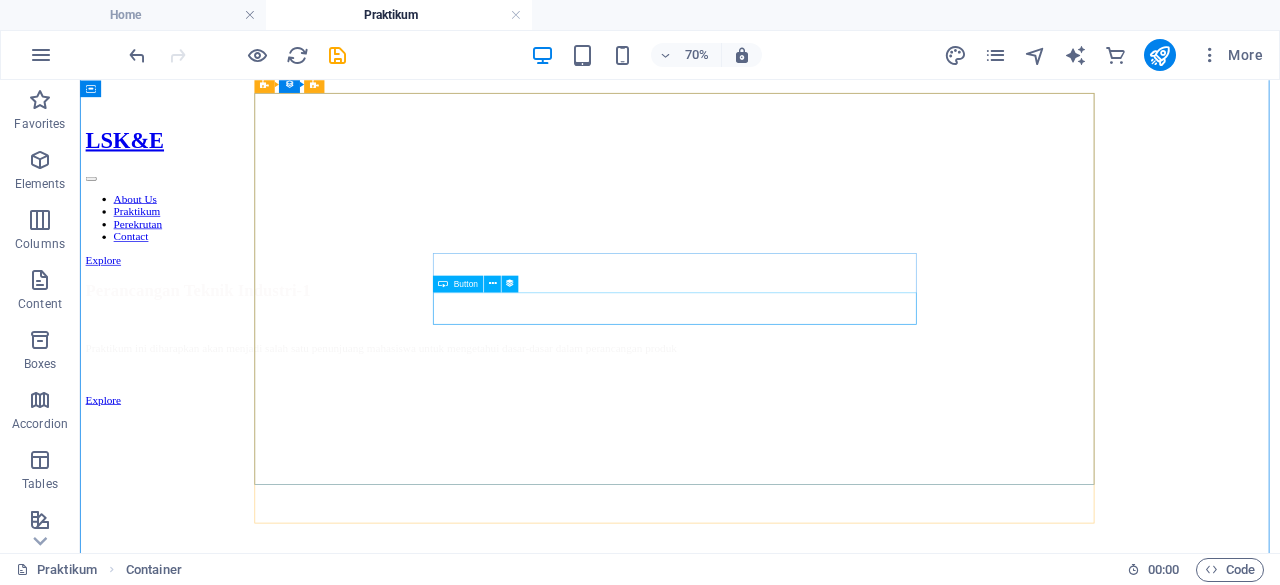 click on "Buy a ticket" at bounding box center [937, 1290] 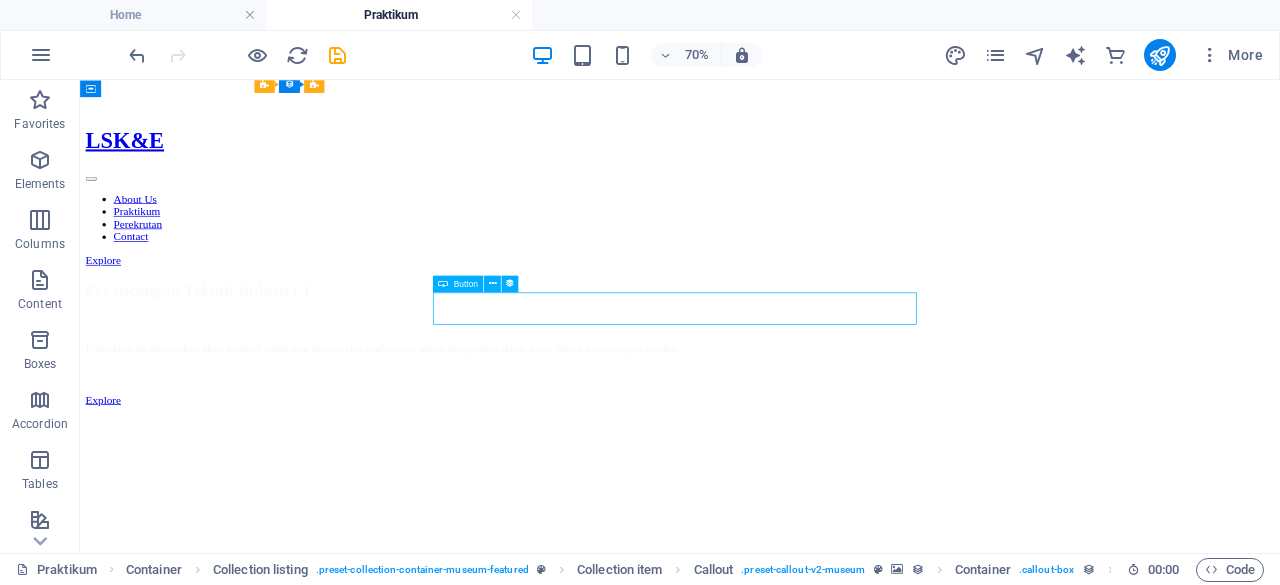 click on "Buy a ticket" at bounding box center [937, 1290] 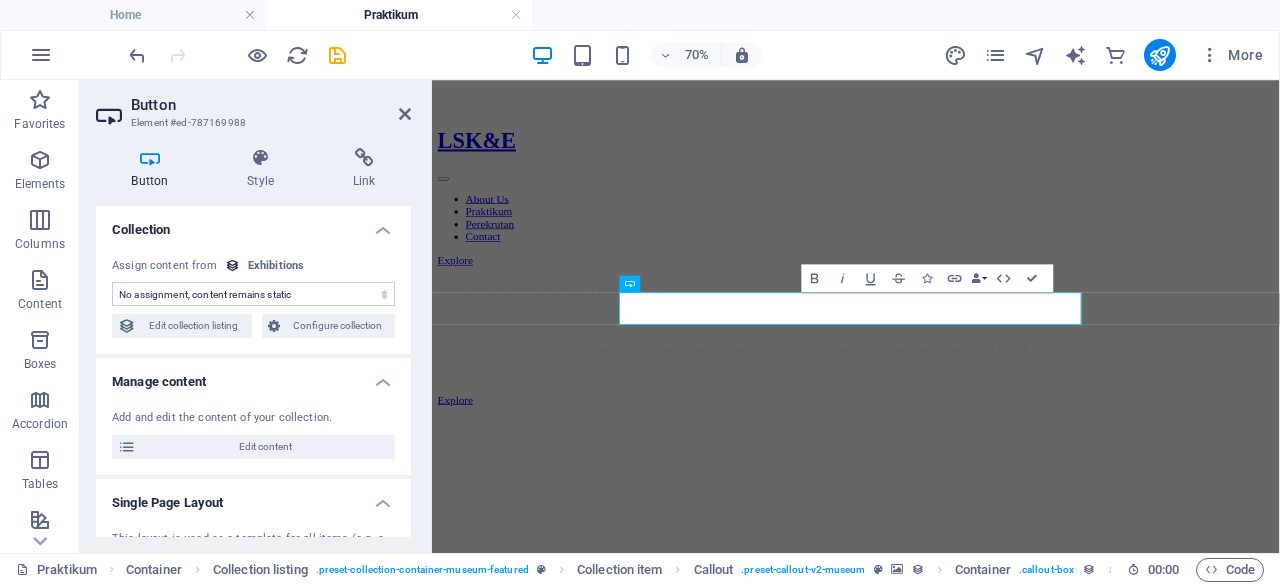 scroll, scrollTop: 115, scrollLeft: 0, axis: vertical 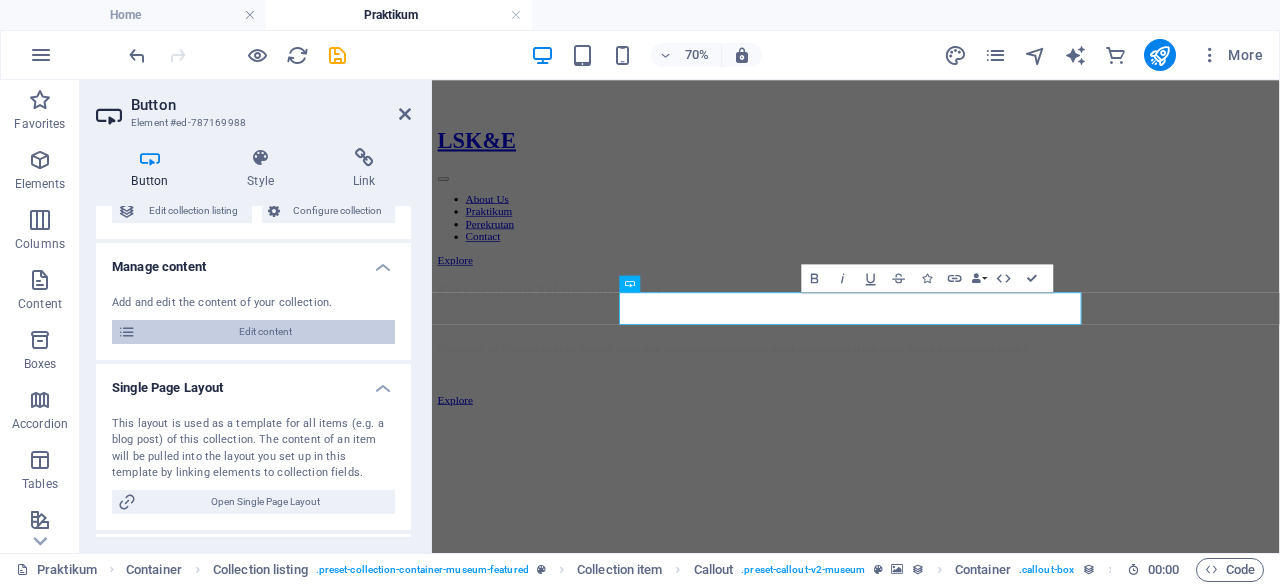 click on "Edit content" at bounding box center (265, 332) 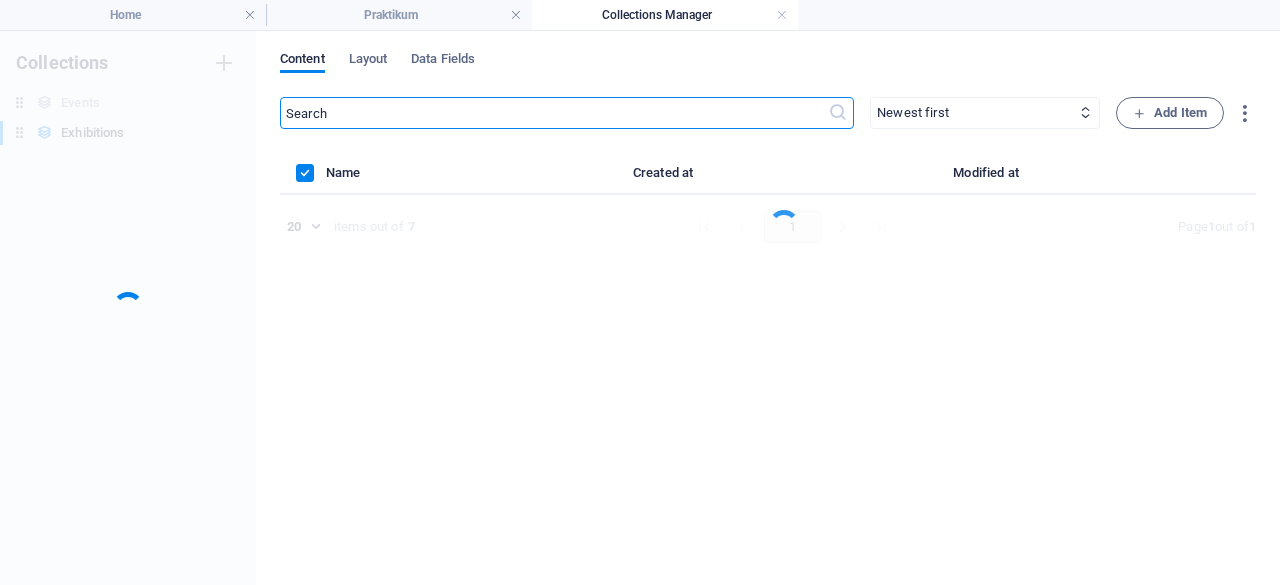 scroll, scrollTop: 0, scrollLeft: 0, axis: both 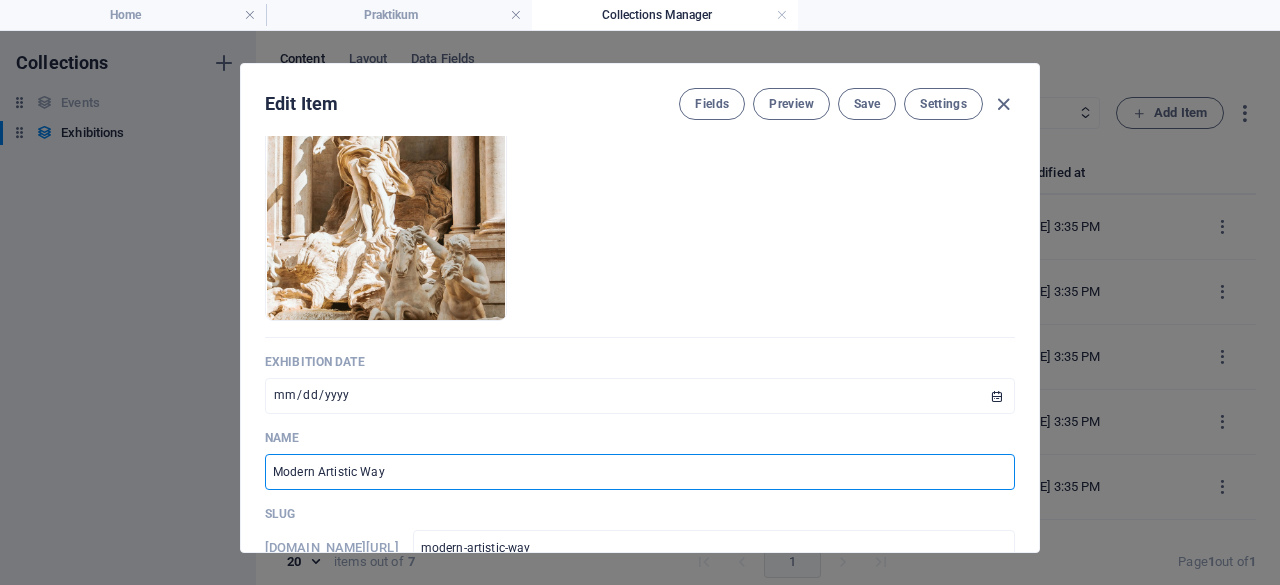 drag, startPoint x: 413, startPoint y: 464, endPoint x: 222, endPoint y: 479, distance: 191.5881 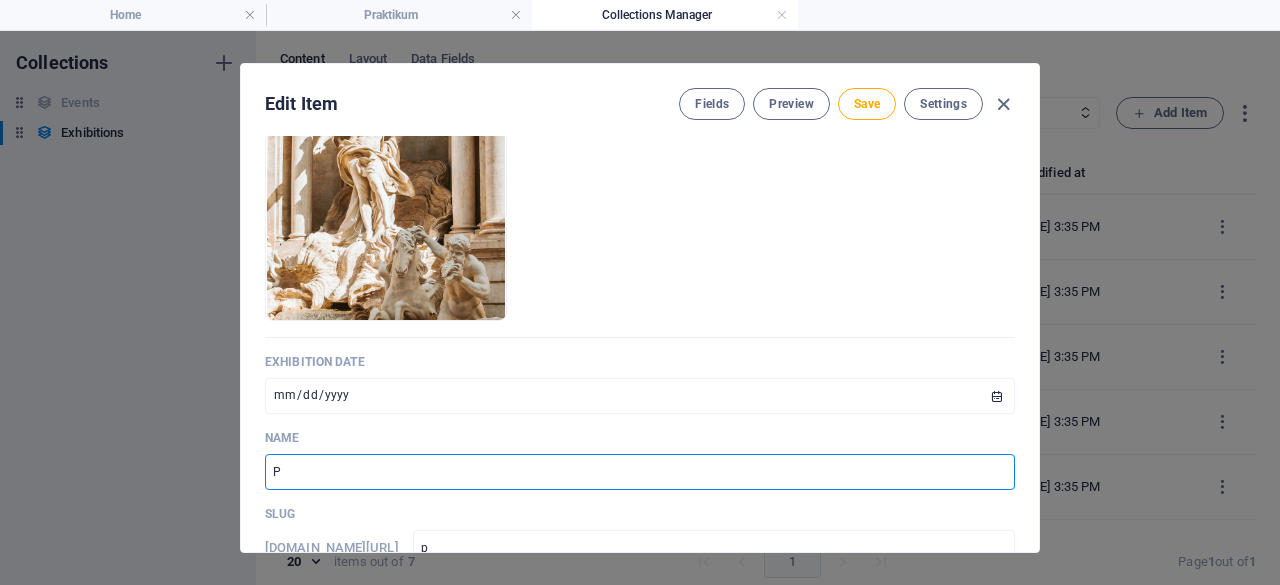 type on "Pr" 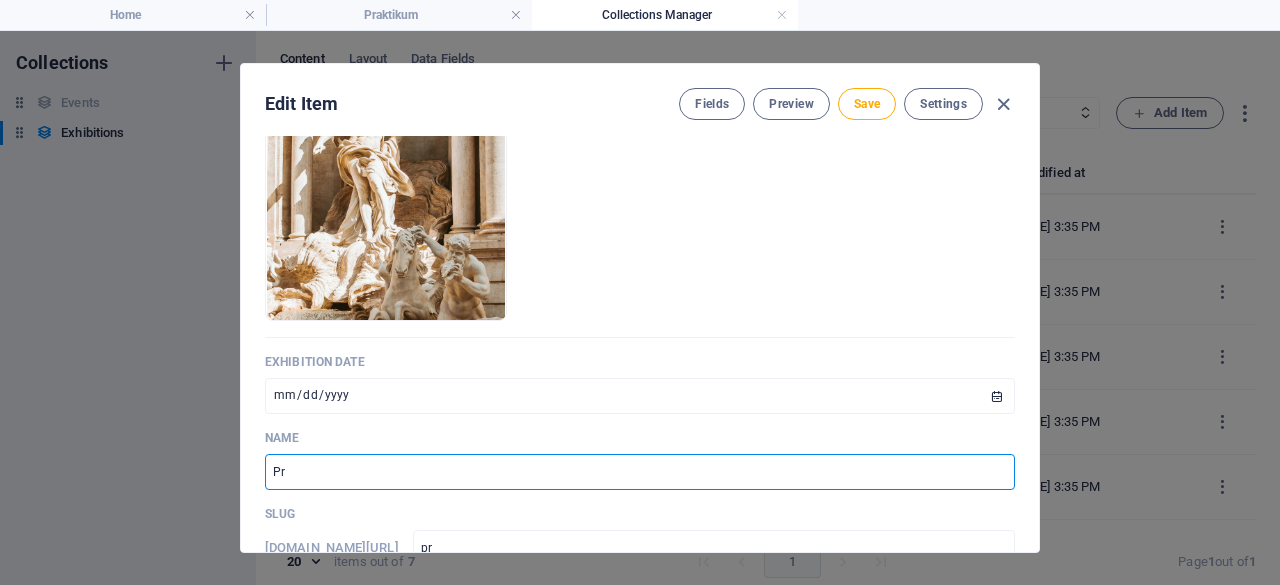 type on "Pra" 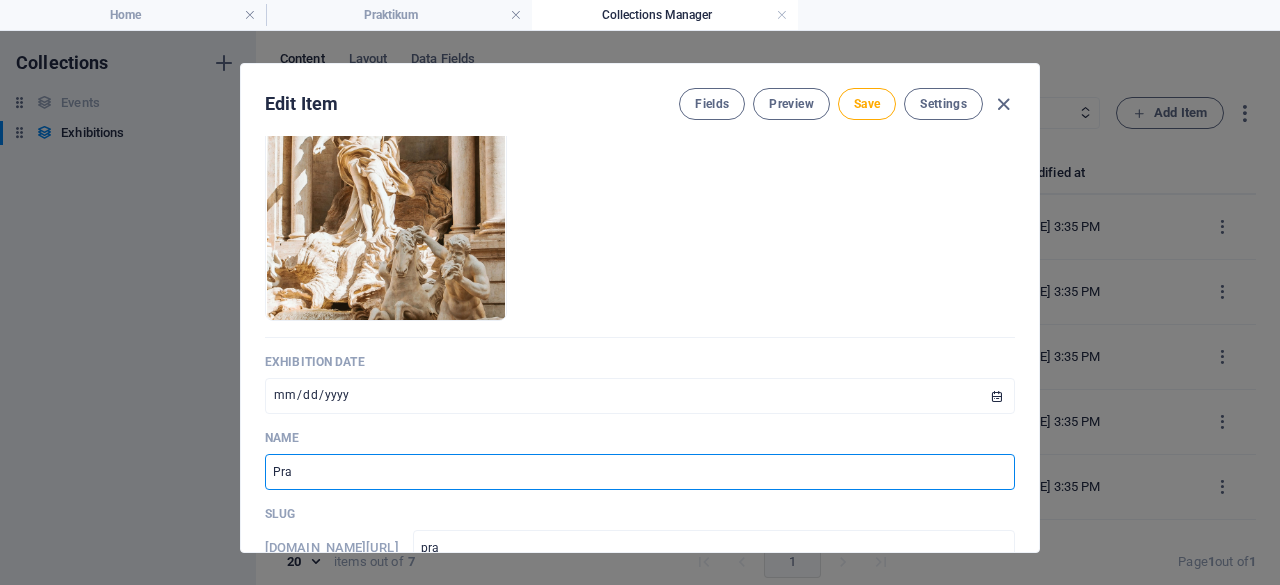 type on "Prak" 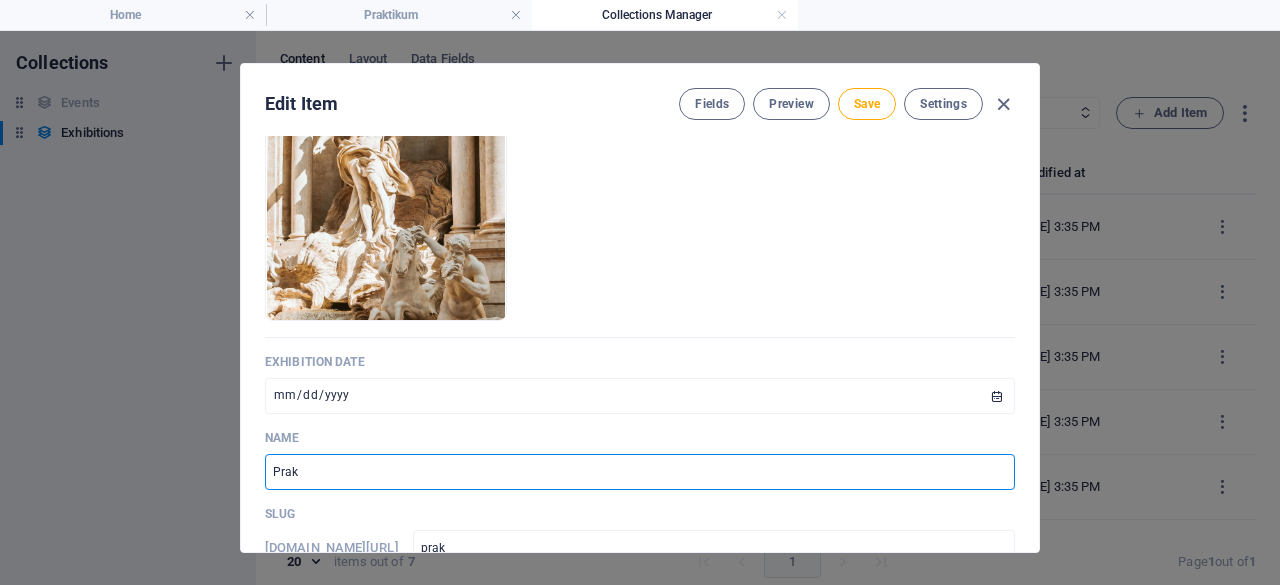 type on "Pra" 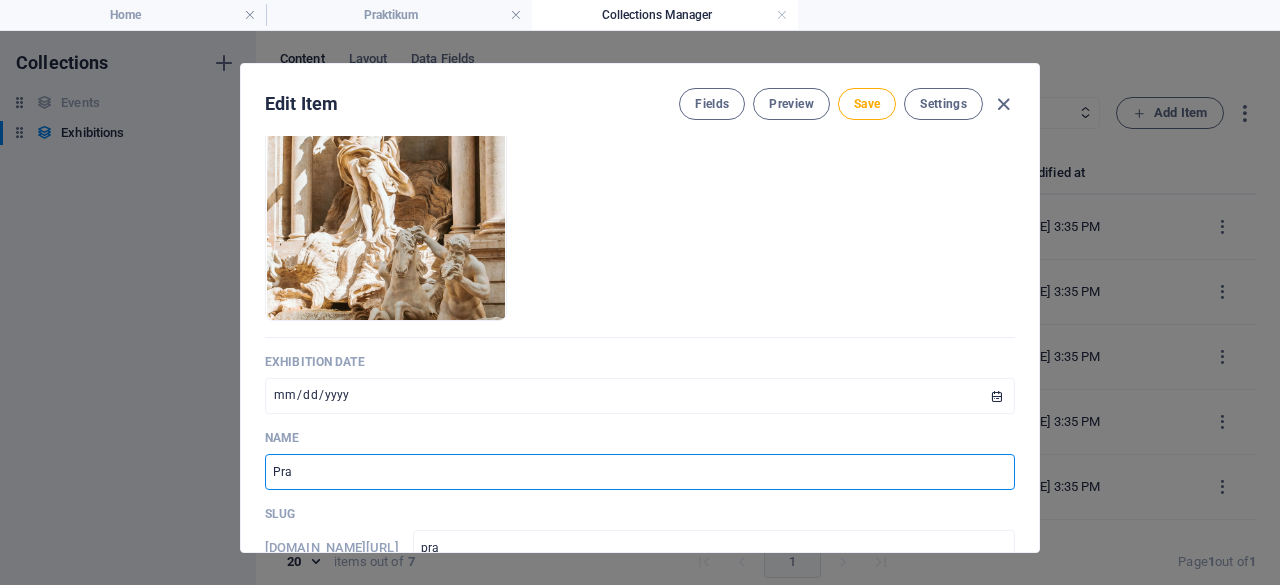 type on "Pr" 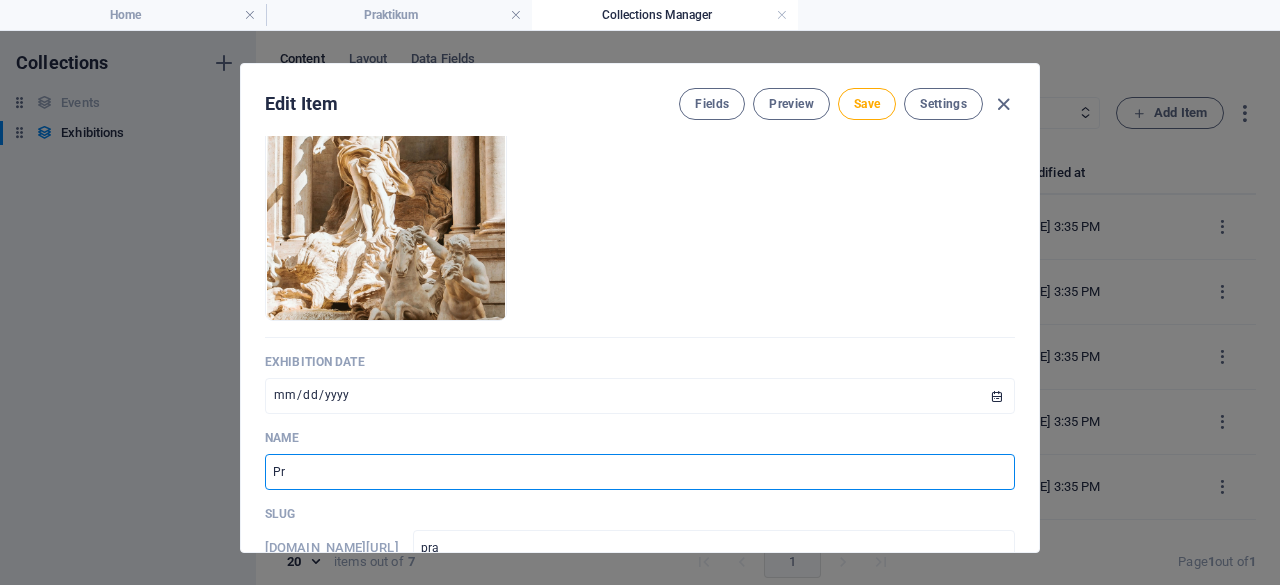 type on "pr" 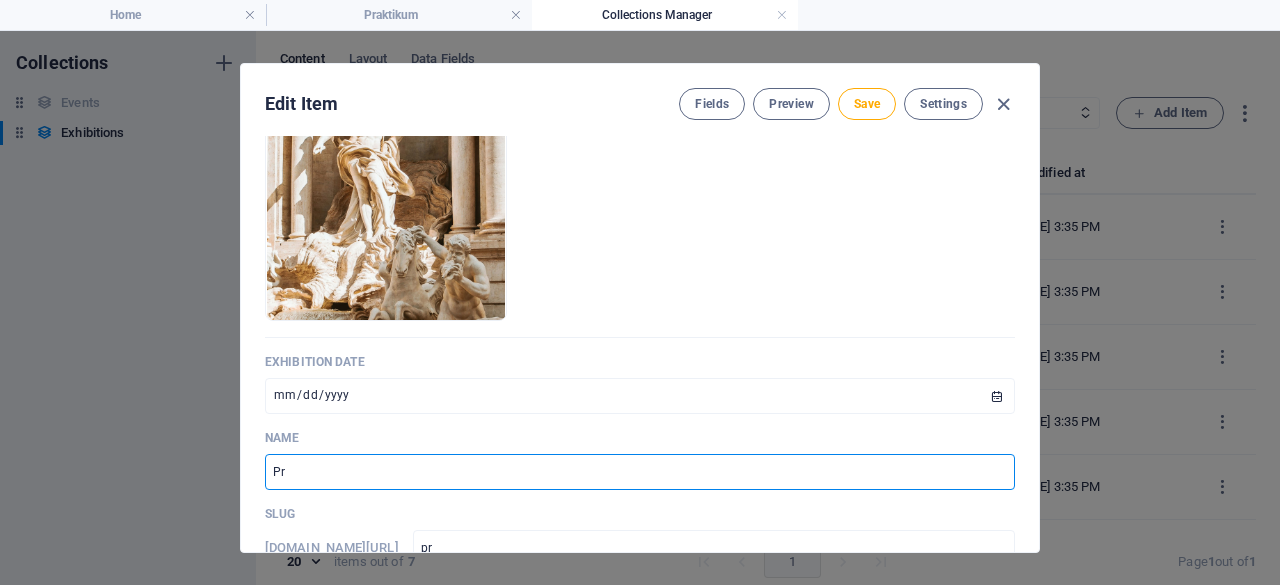 type on "P" 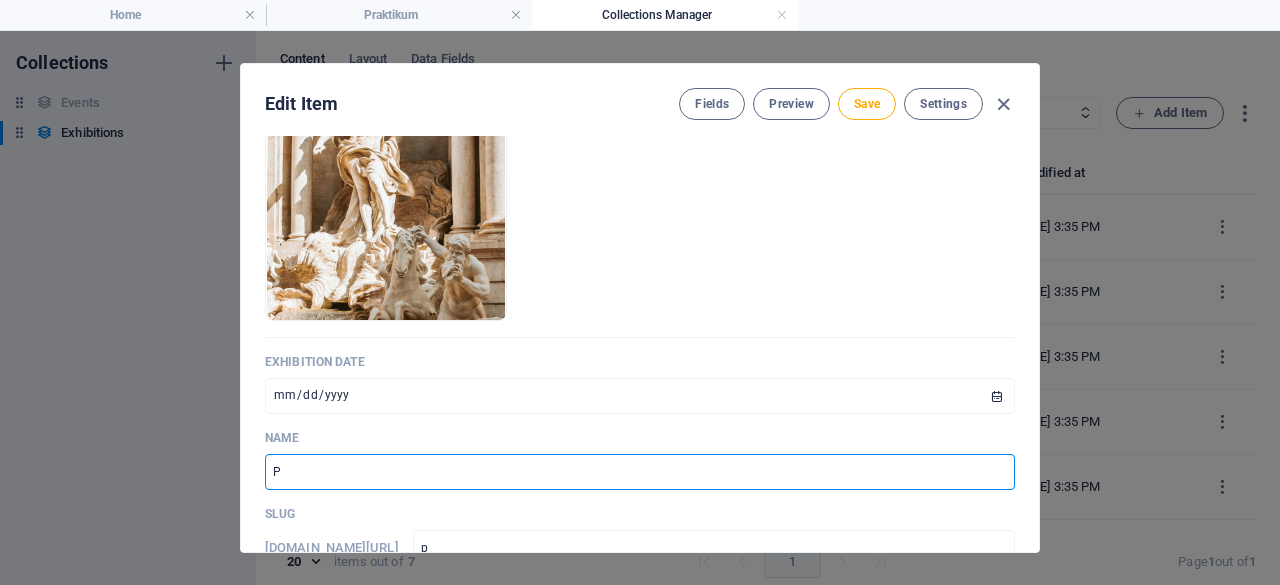 type 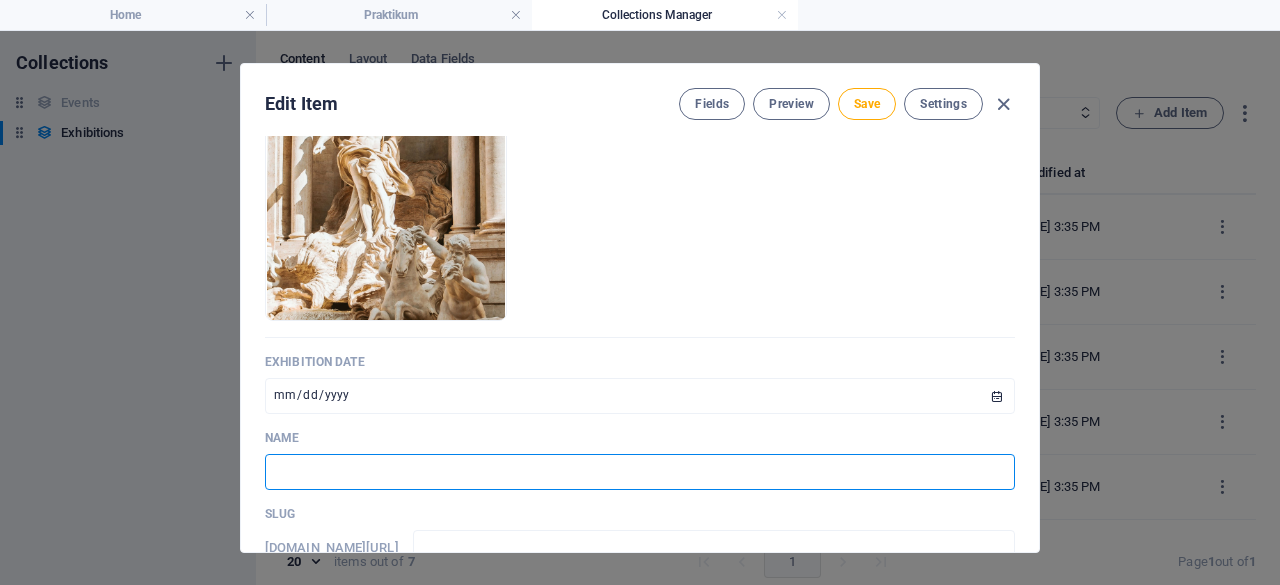 type on "P" 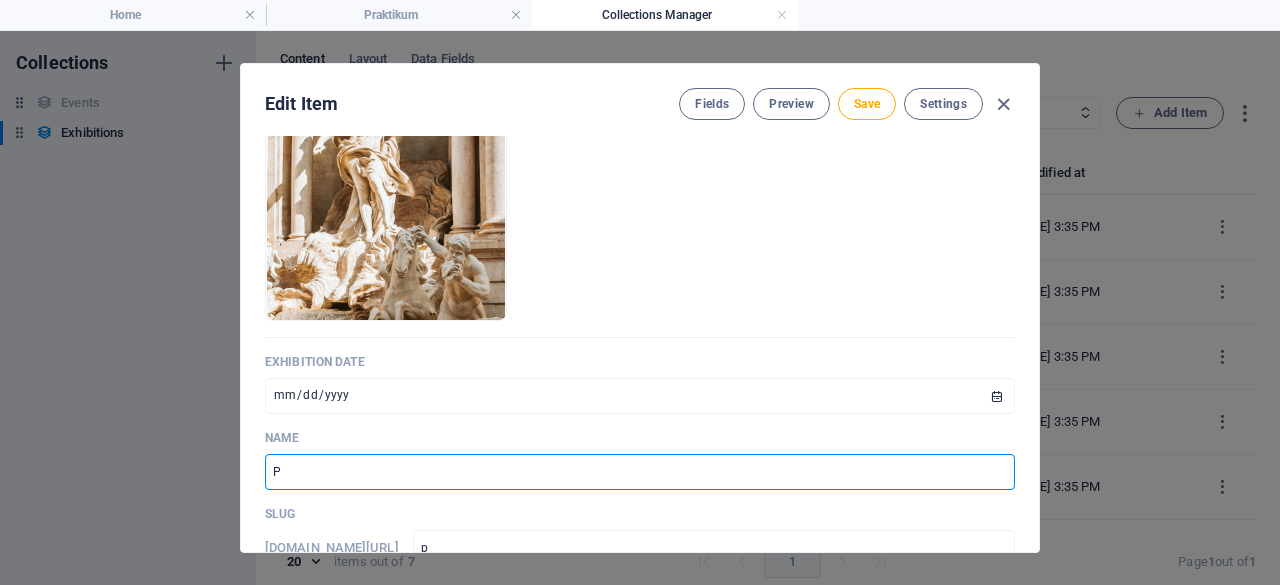 type 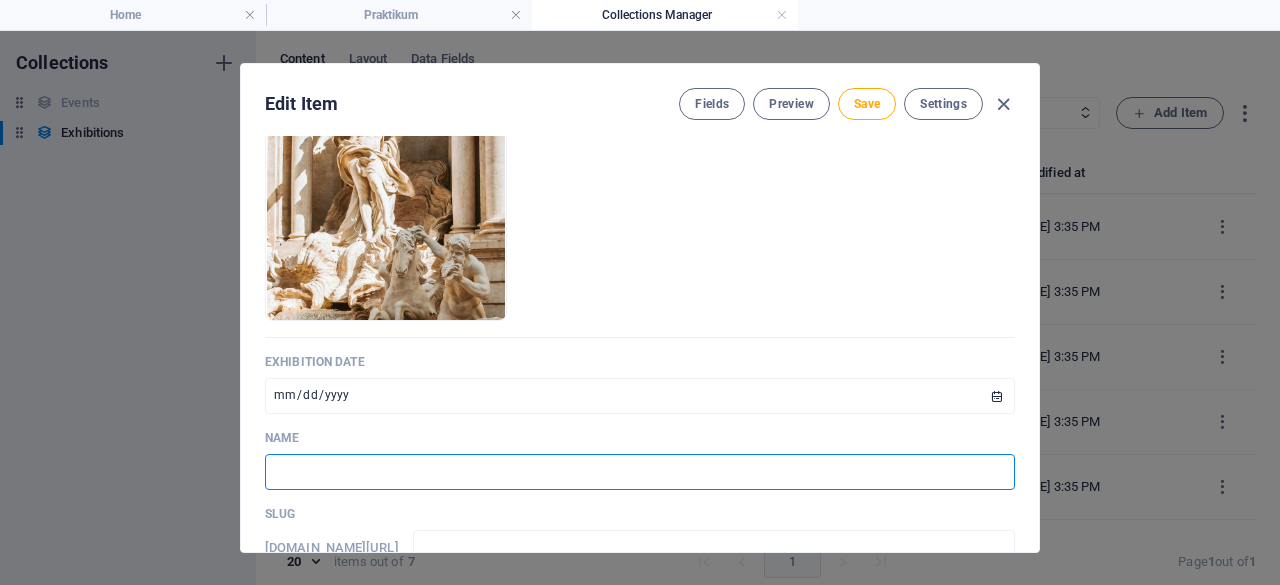 type on "S" 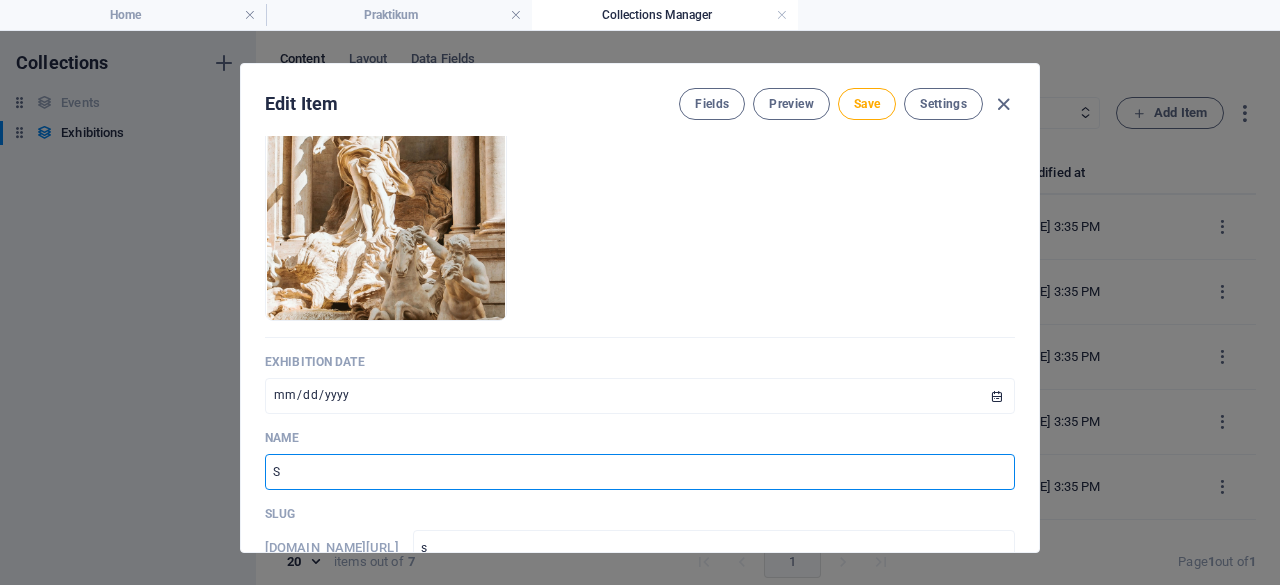 type on "SI" 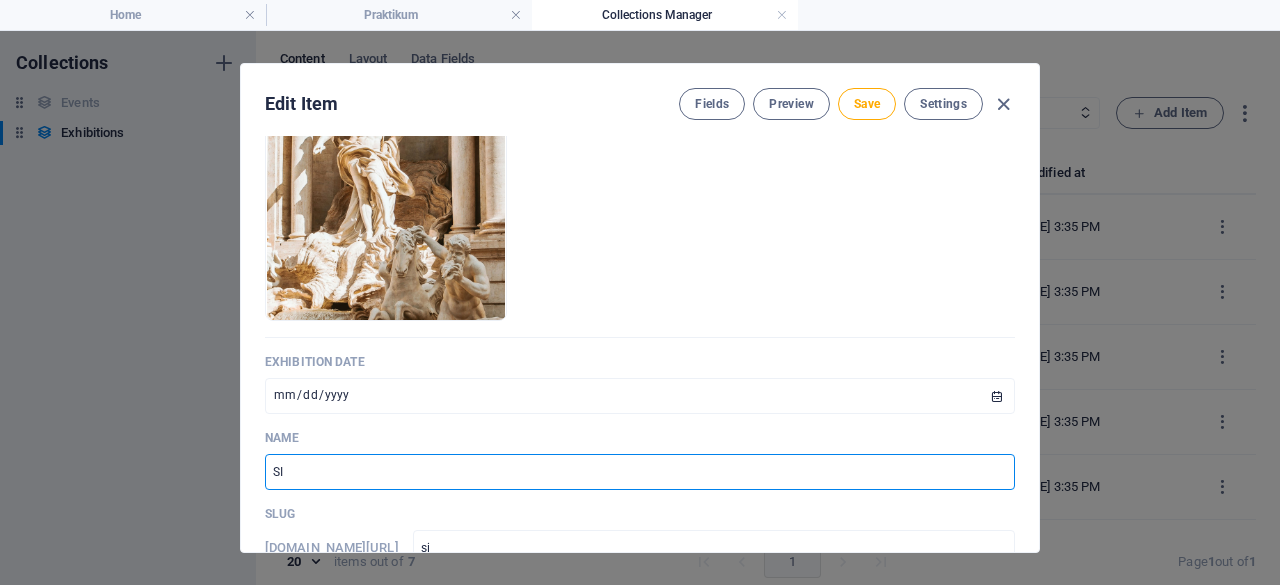 type on "SIS" 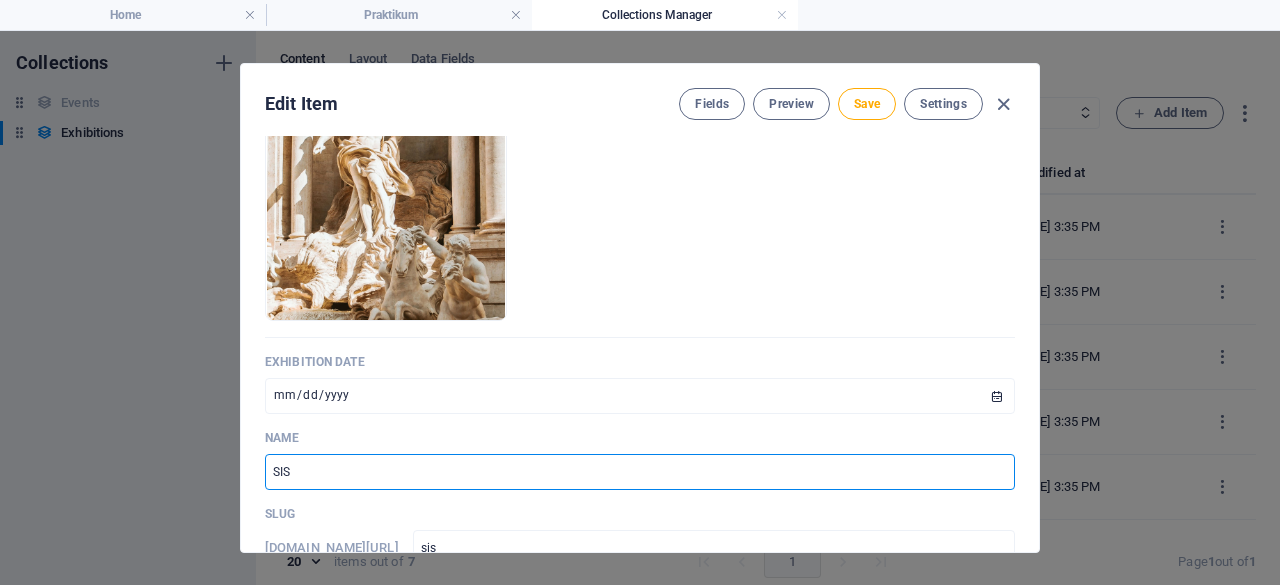 type on "SIST" 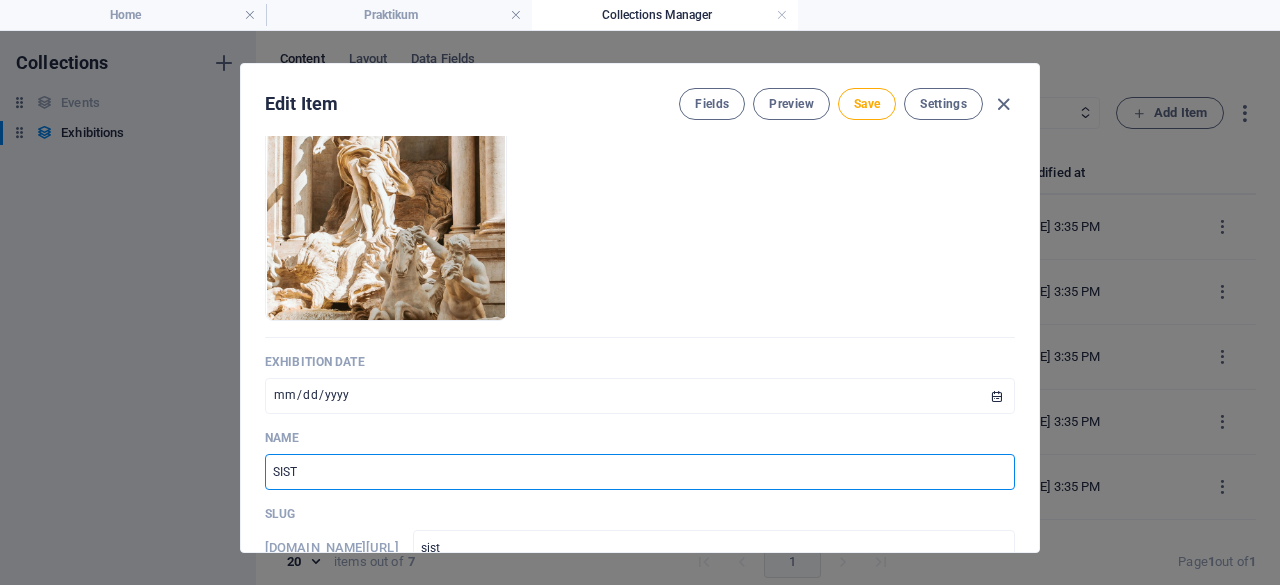 type on "SIS" 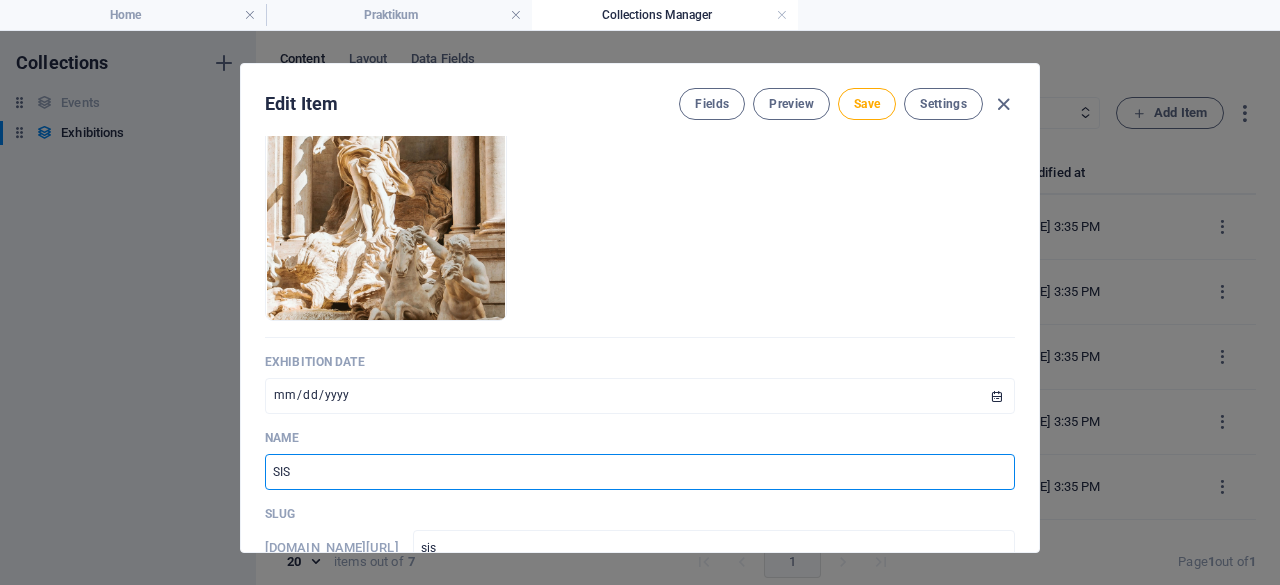 type on "SI" 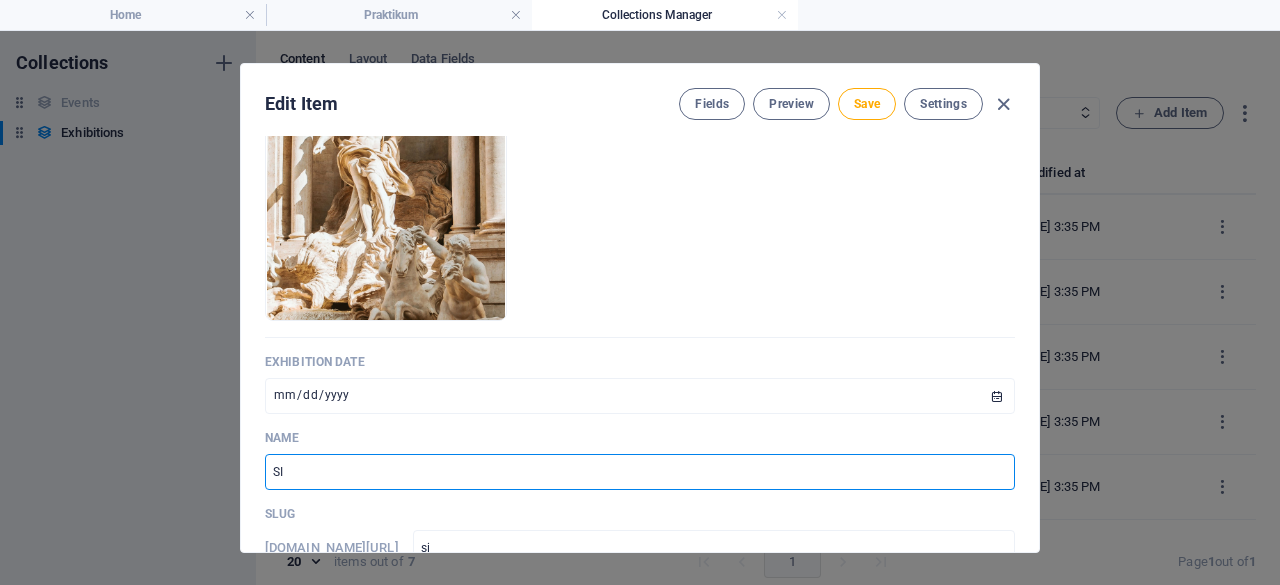 type on "S" 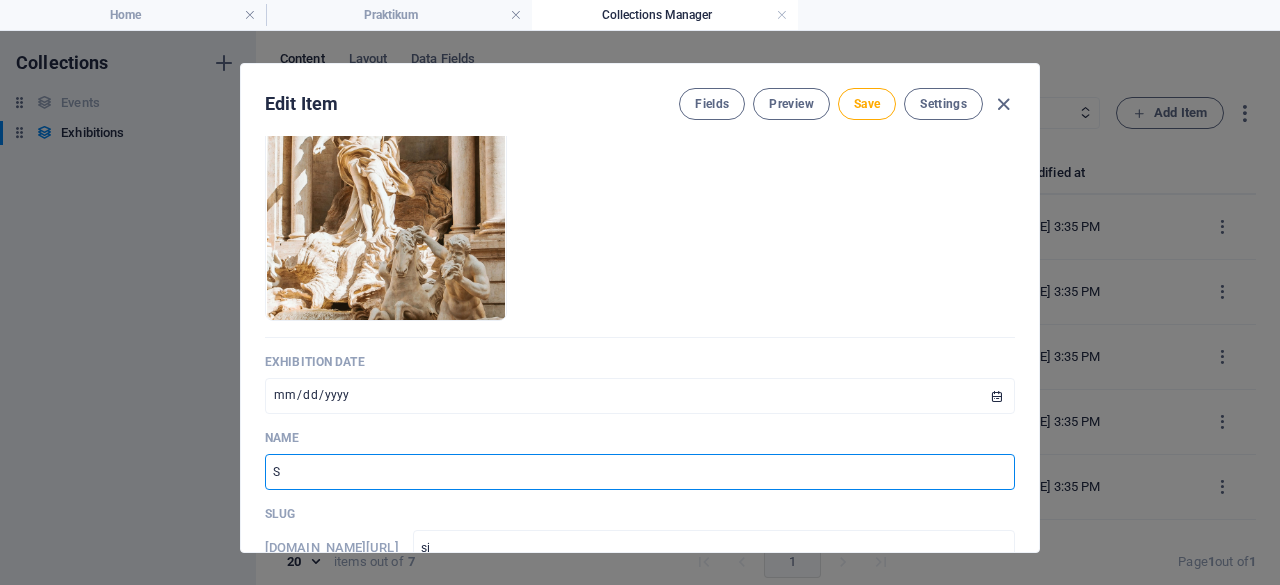 type on "s" 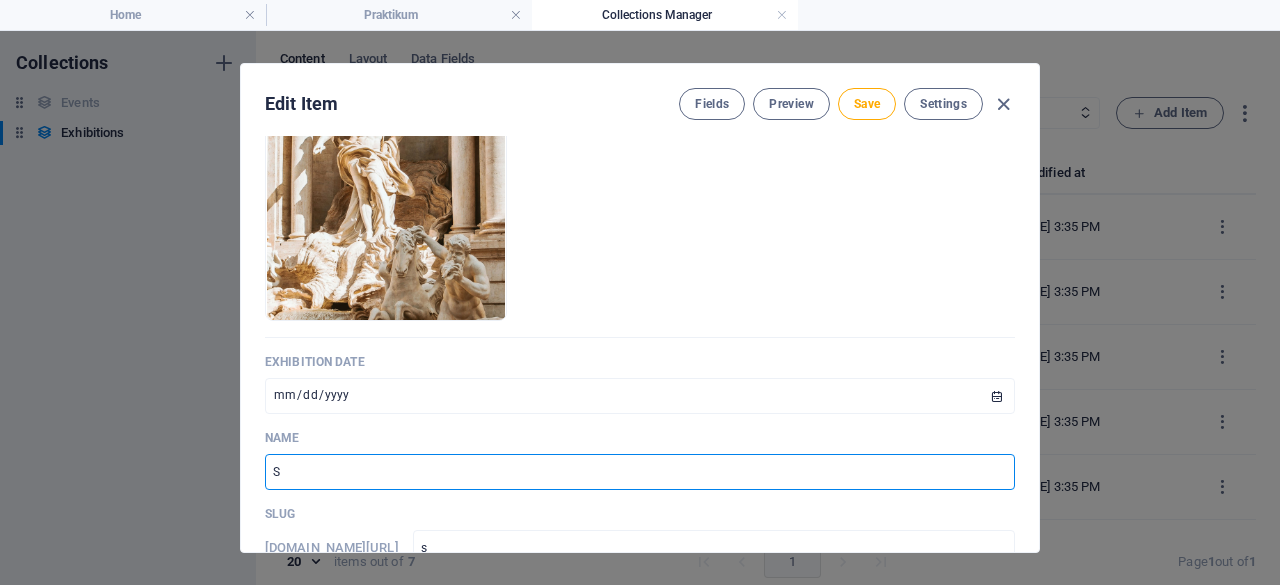 type 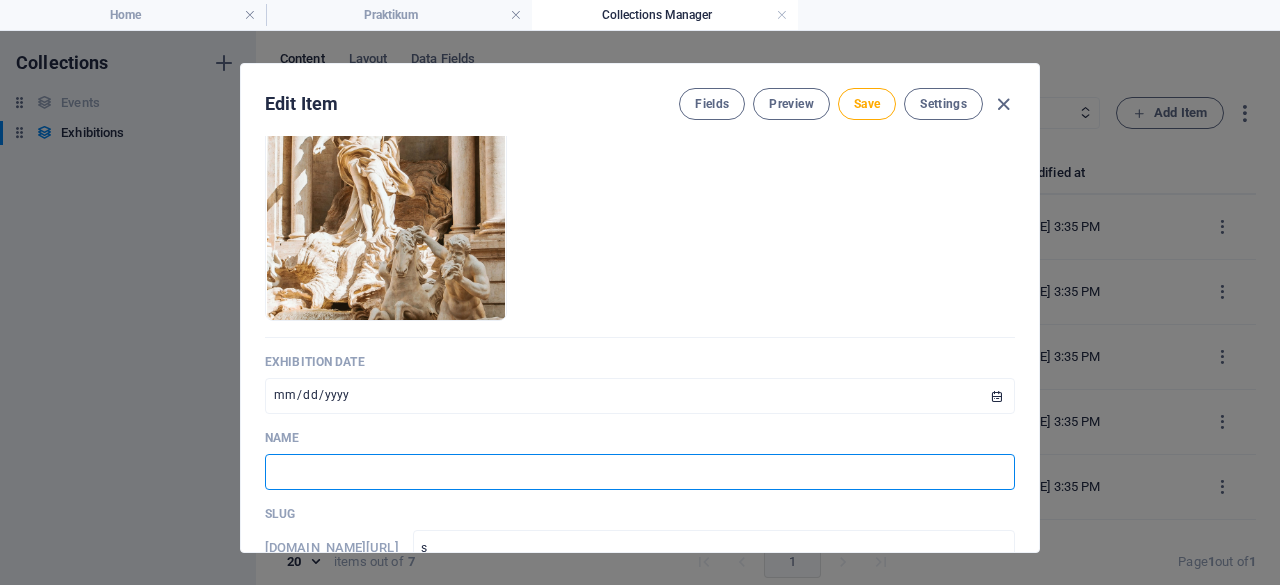 type 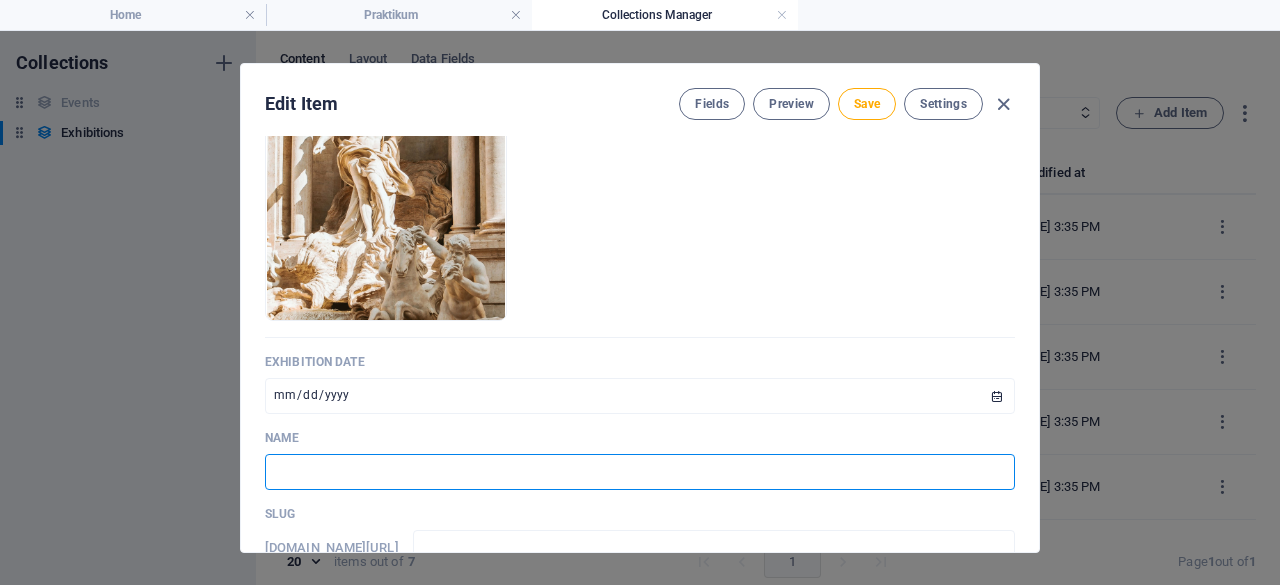 type on "P" 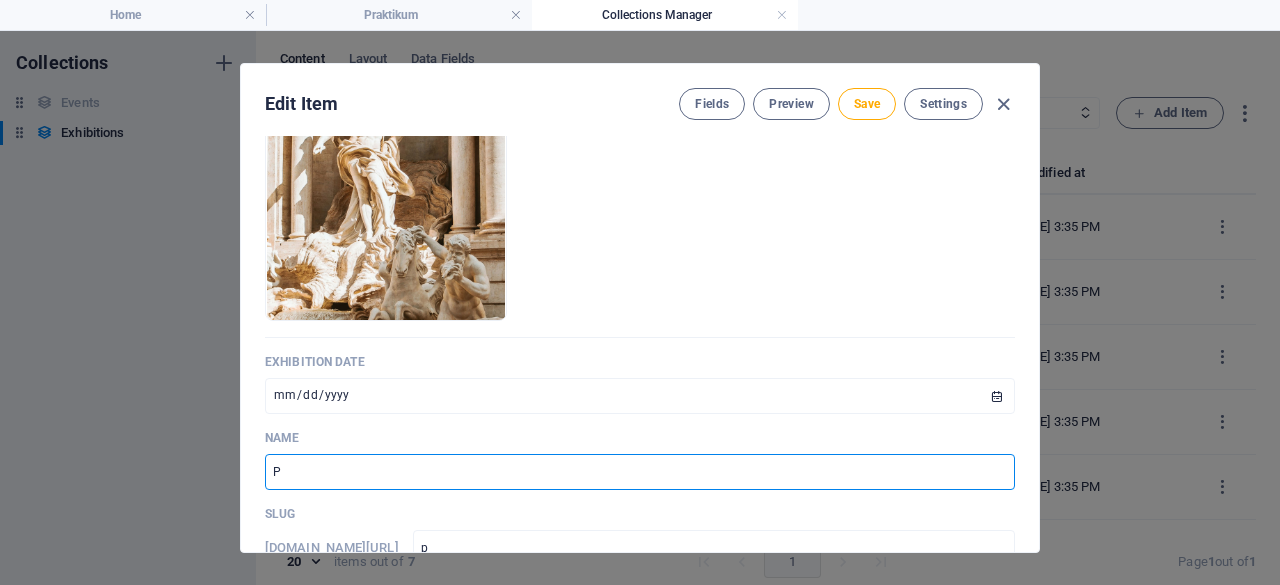 type on "PR" 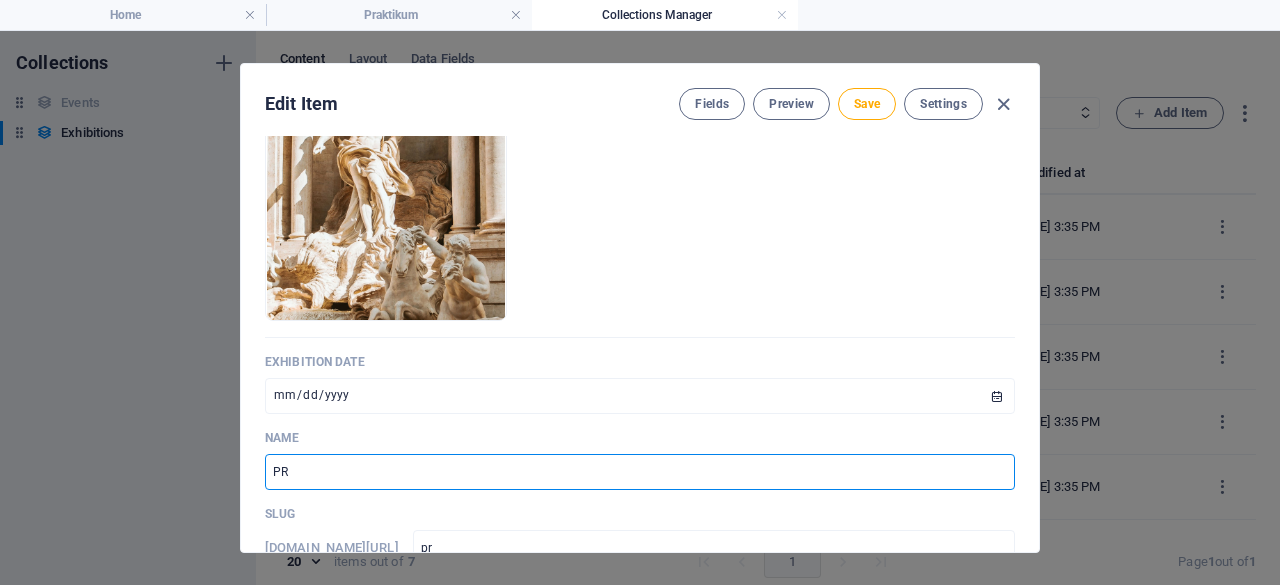 type on "PRA" 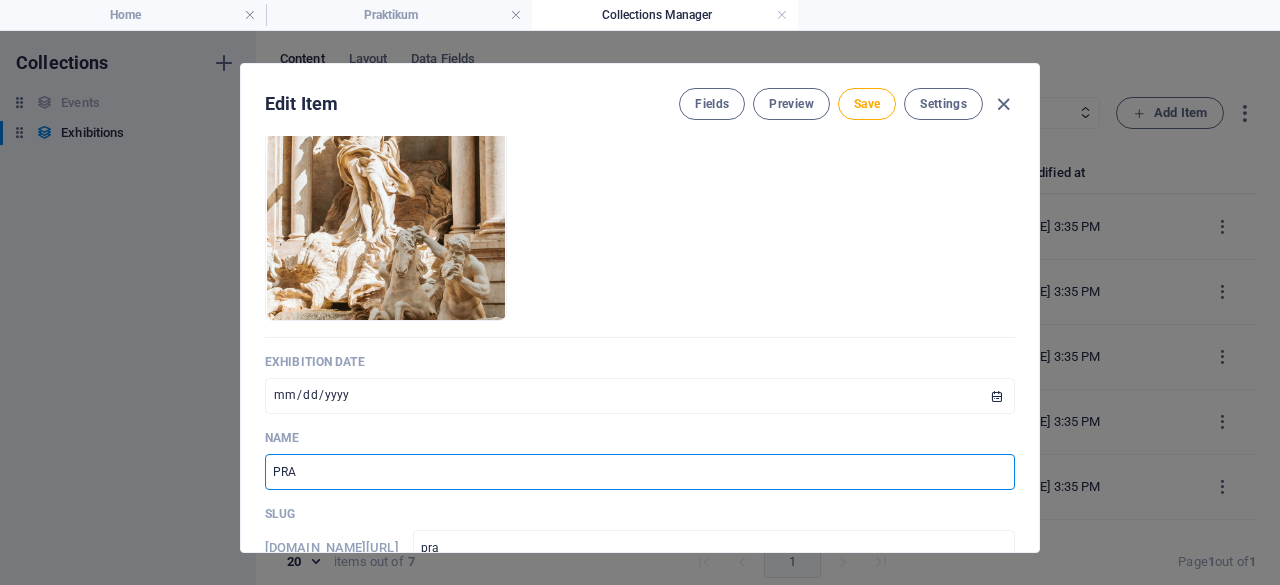 type on "PRAK" 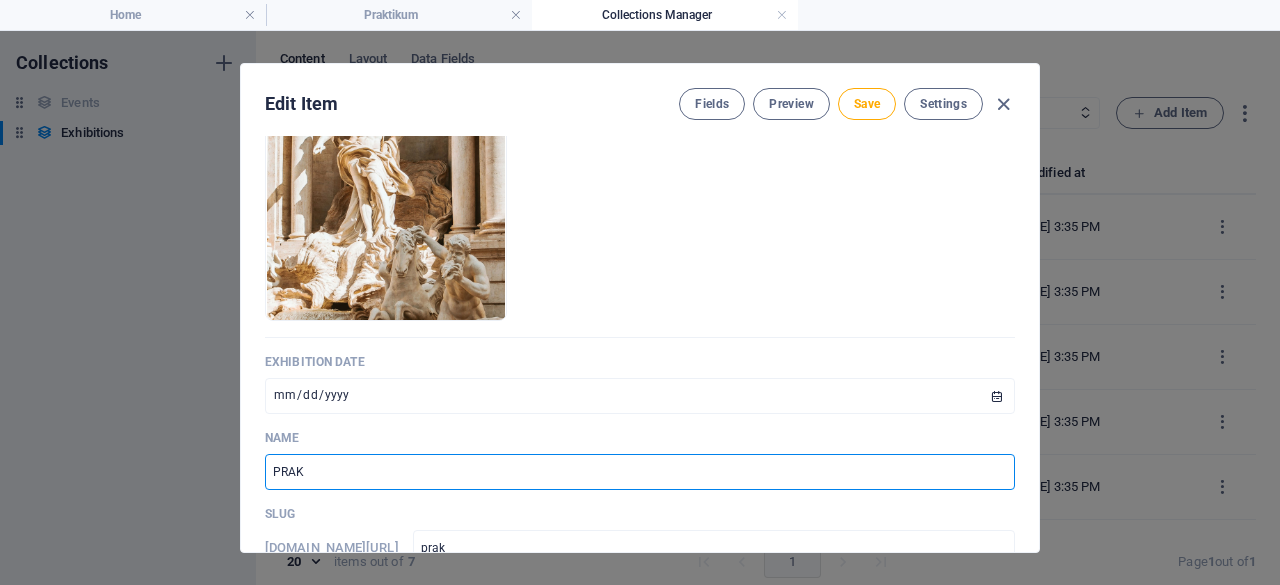 type on "PRAKT" 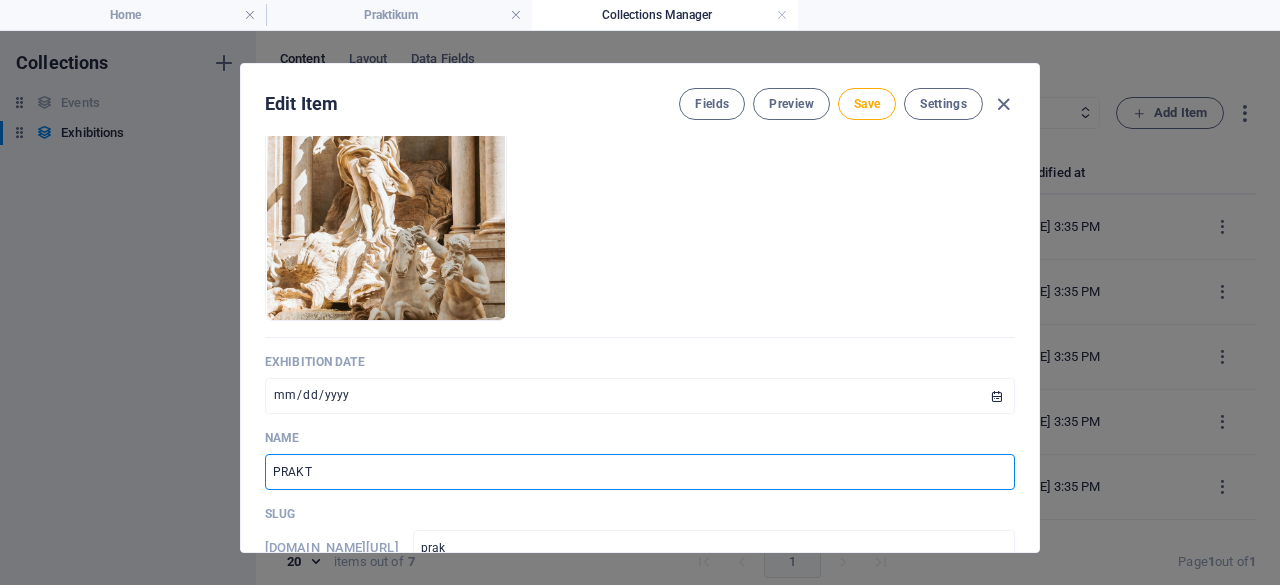 type on "prakt" 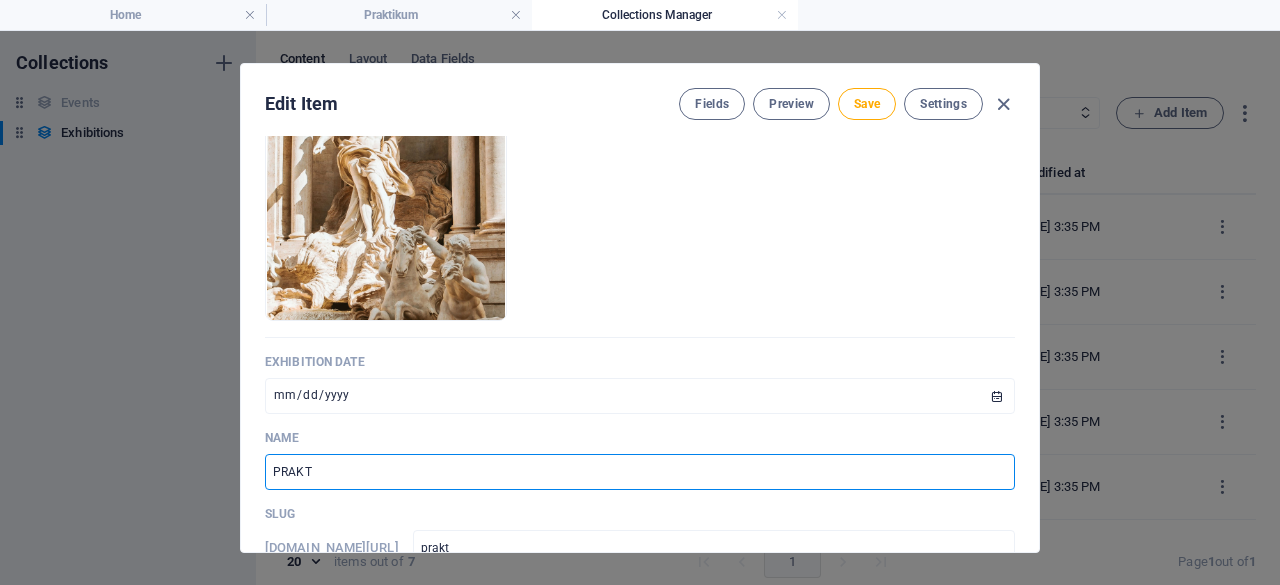 type on "PRAKTI" 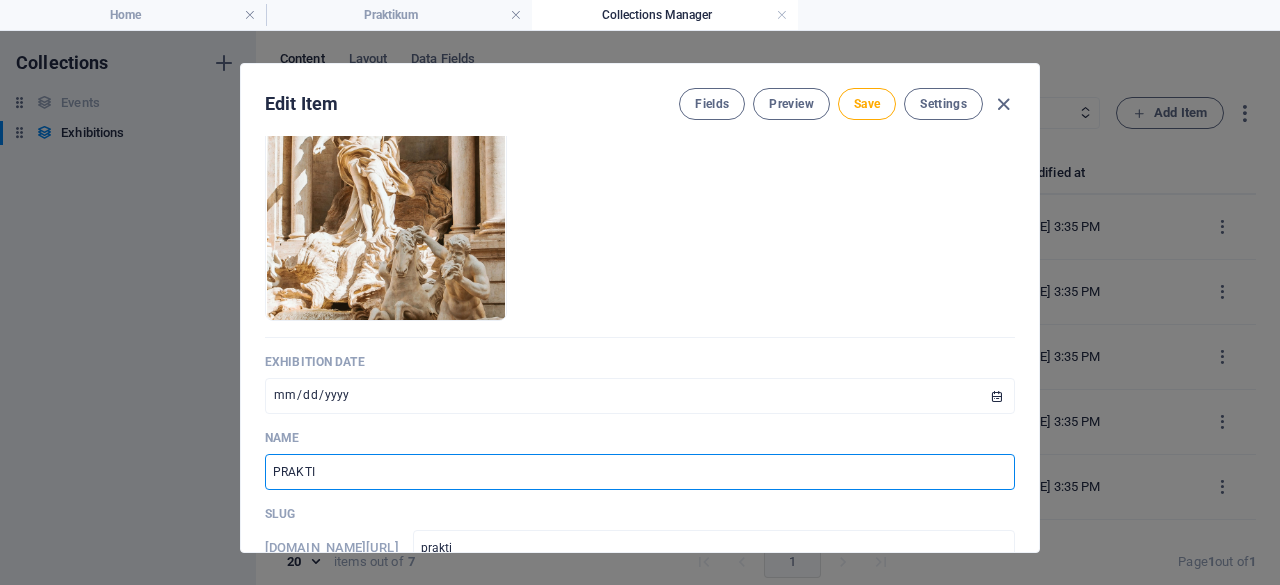 type on "PRAKTIK" 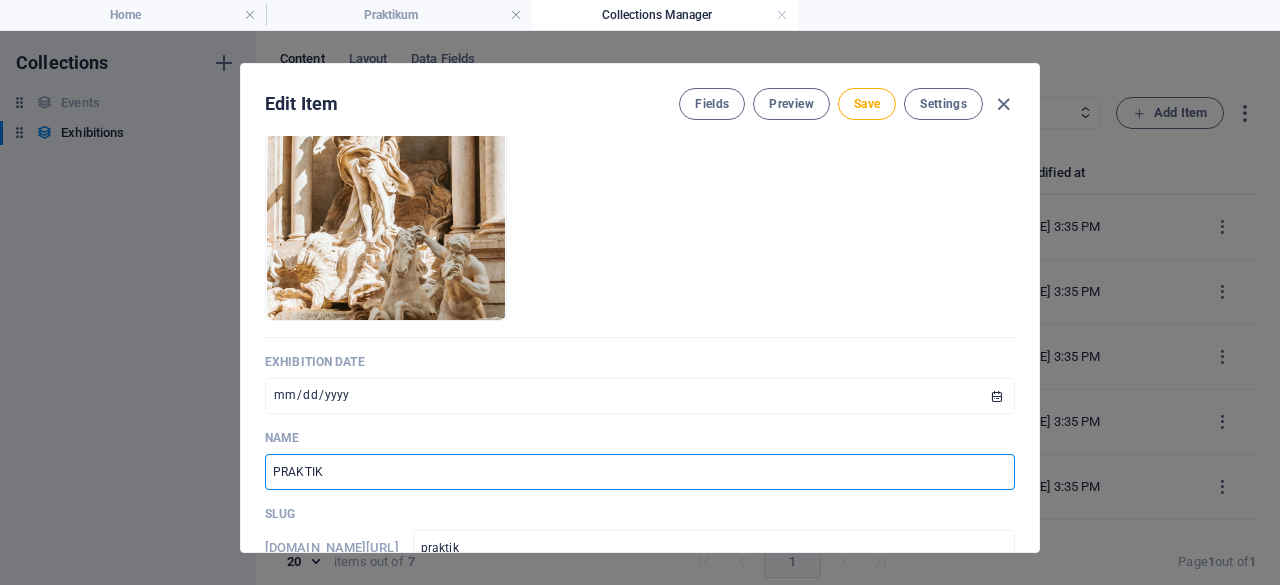 type on "PRAKTIKU" 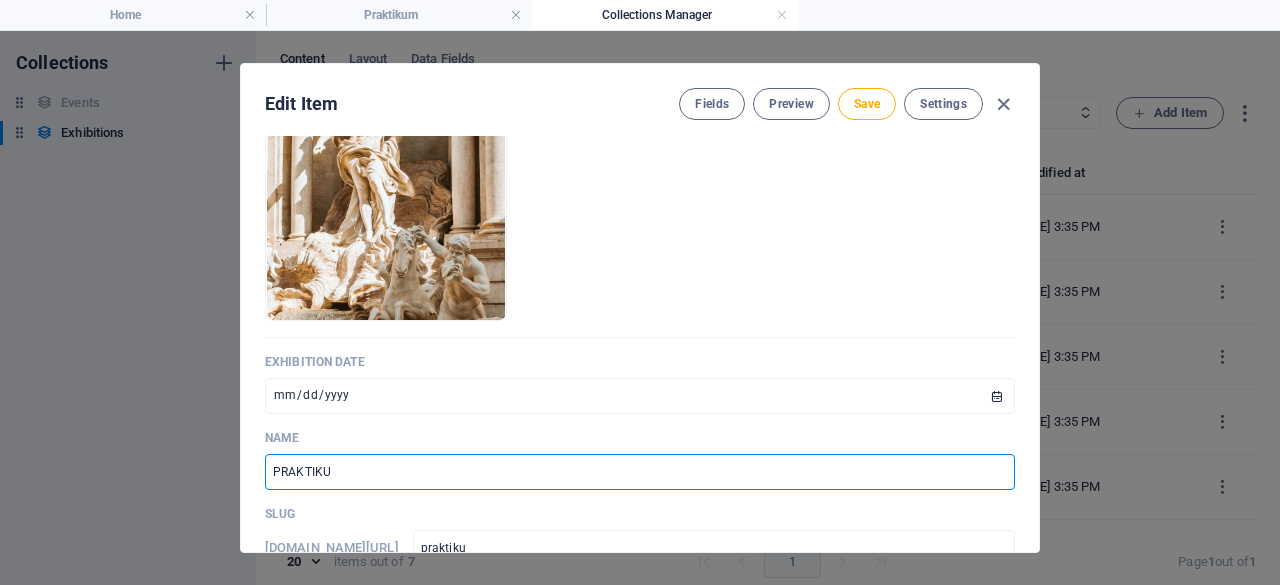 type on "PRAKTIKUM" 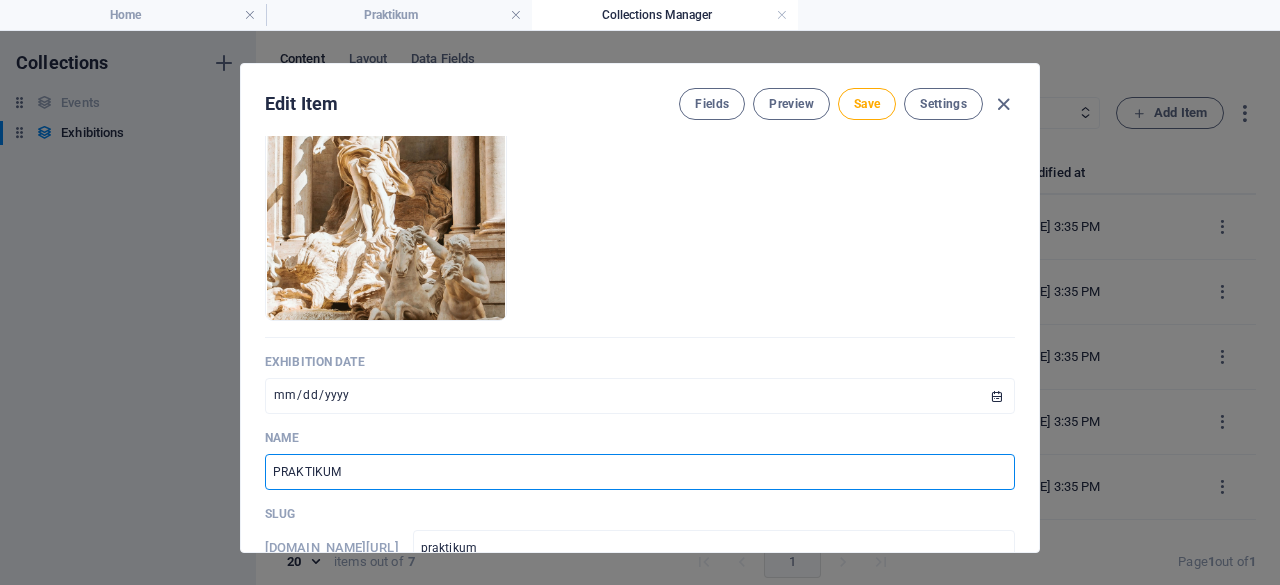 type on "PRAKTIKUMP" 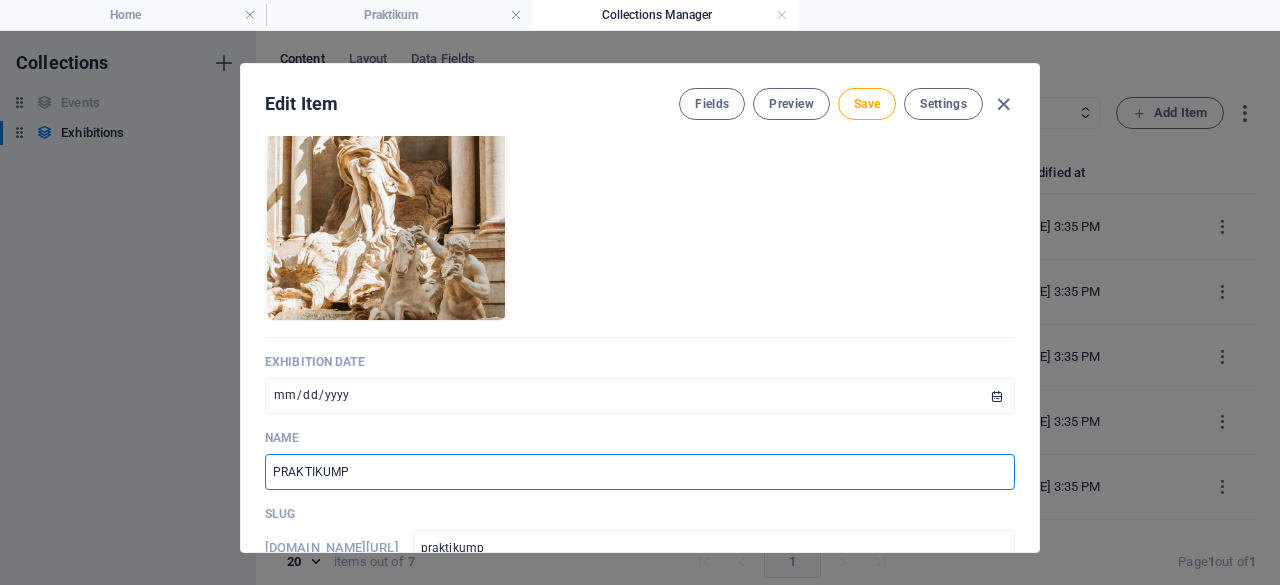 type on "PRAKTIKUMPT" 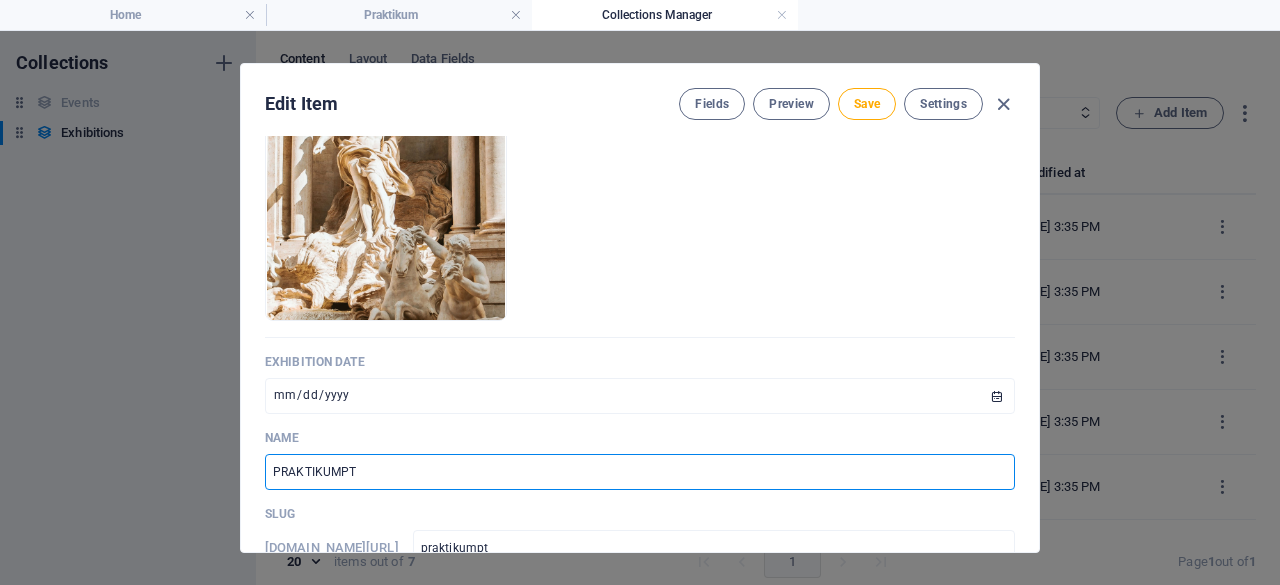 type on "PRAKTIKUMP" 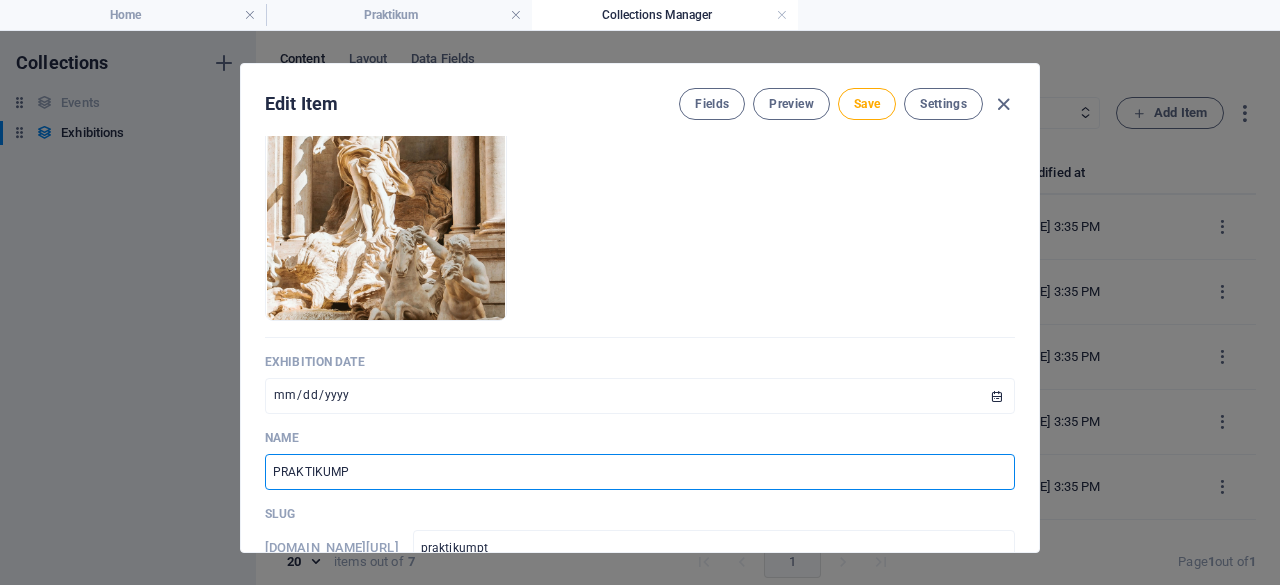 type on "praktikump" 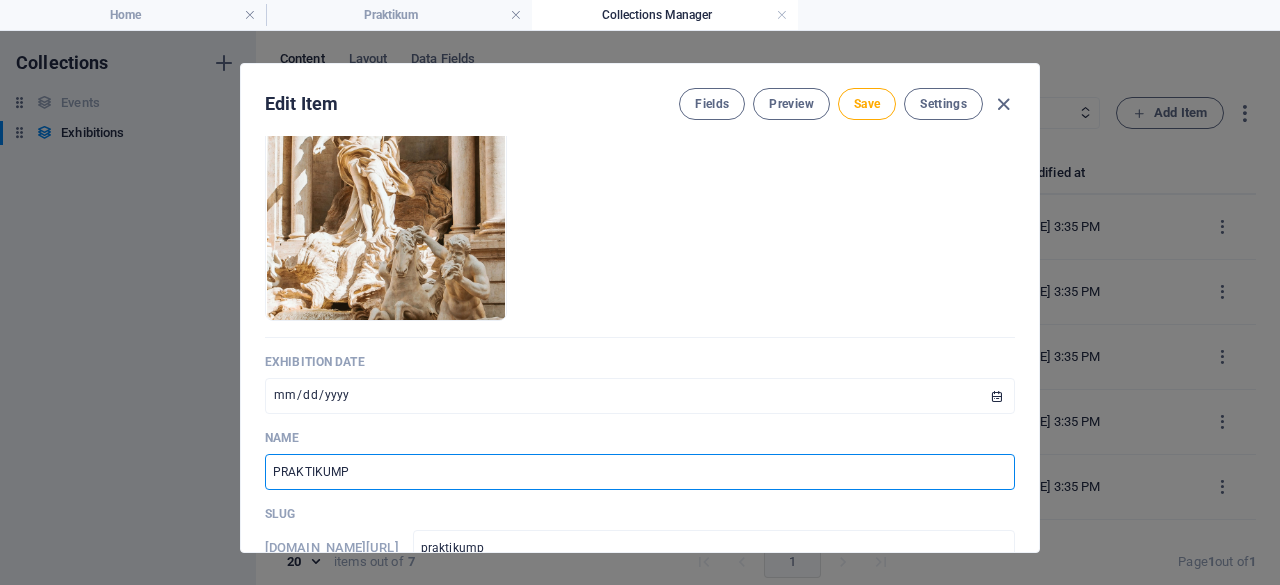 type on "PRAKTIKUM" 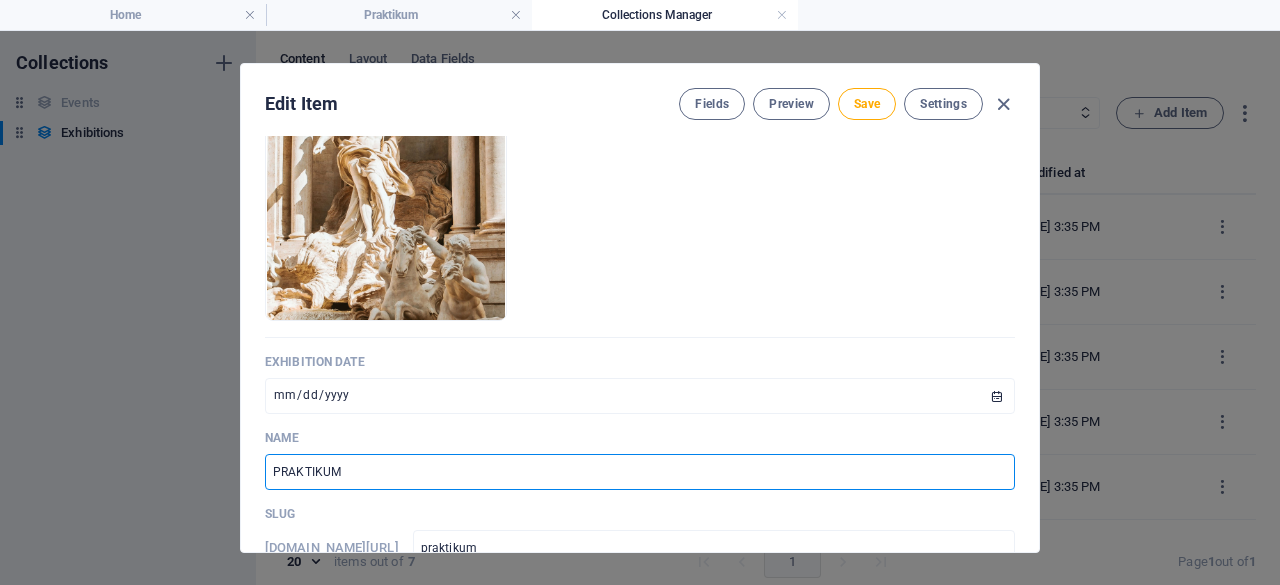 type on "PRAKTIKUM P" 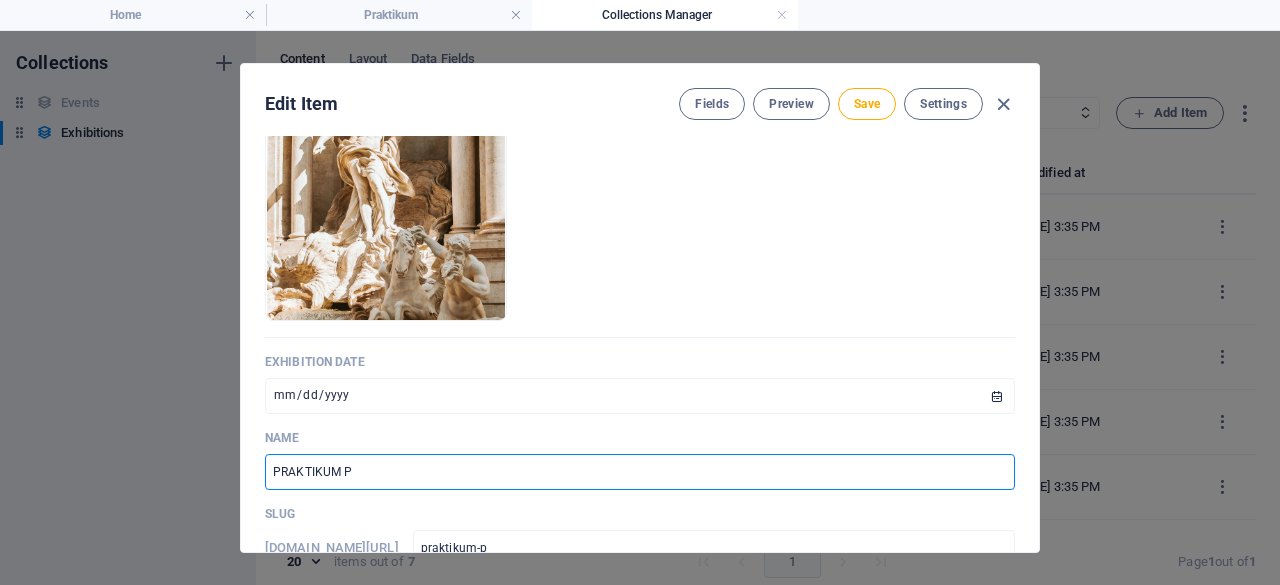 type on "PRAKTIKUM PT" 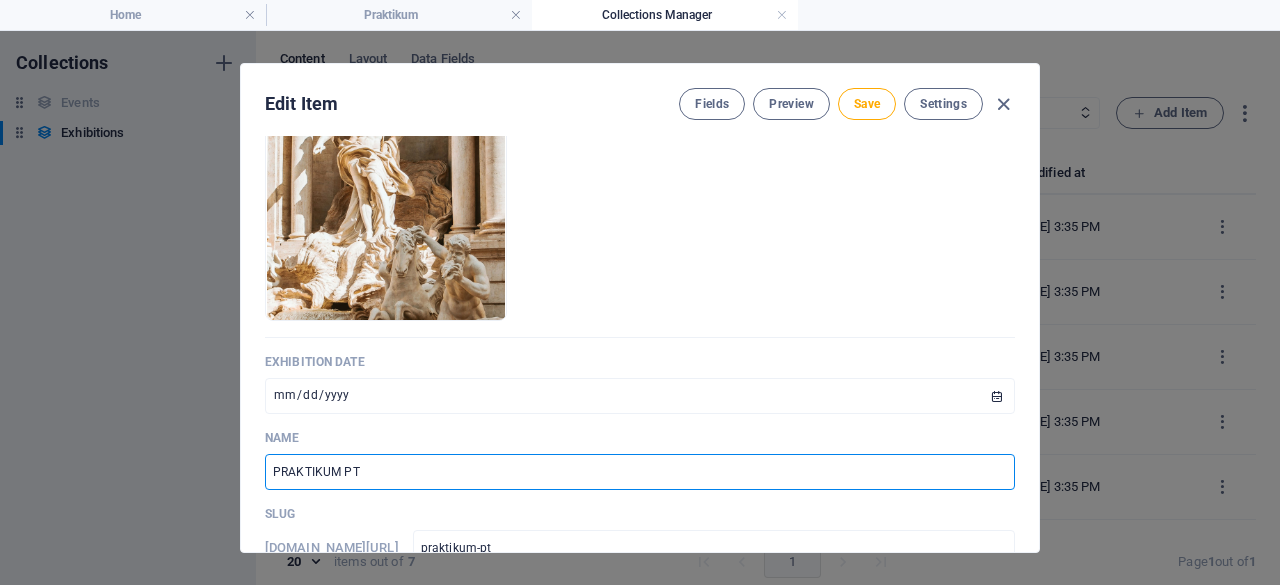 type on "PRAKTIKUM PTI" 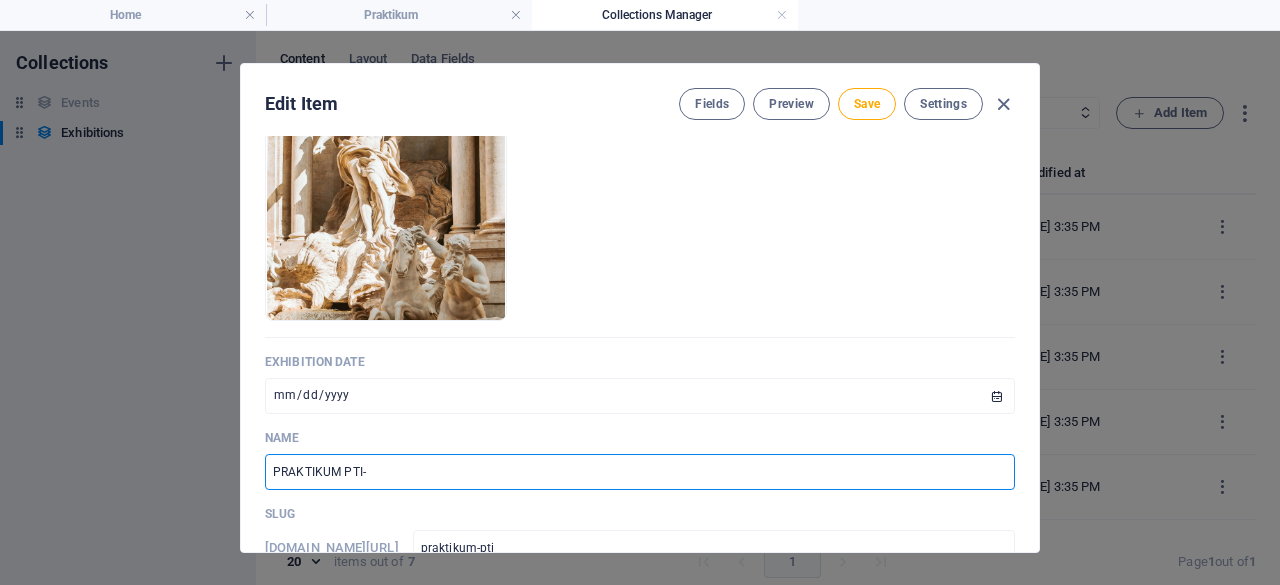 type on "PRAKTIKUM PTI-1" 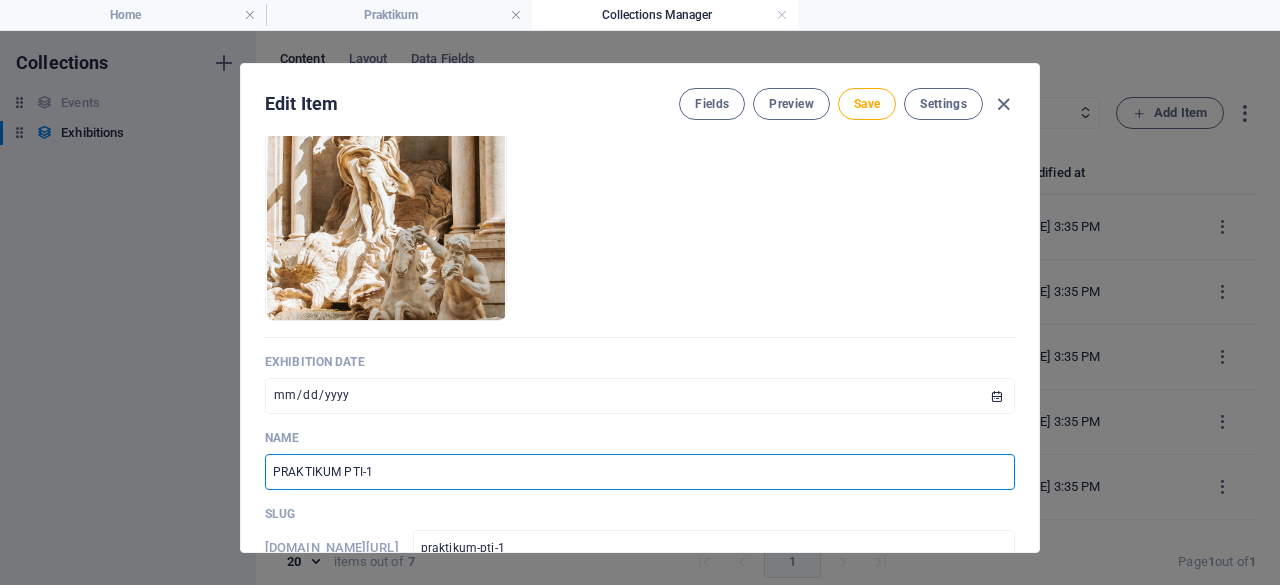 type on "PRAKTIKUM PTI-1" 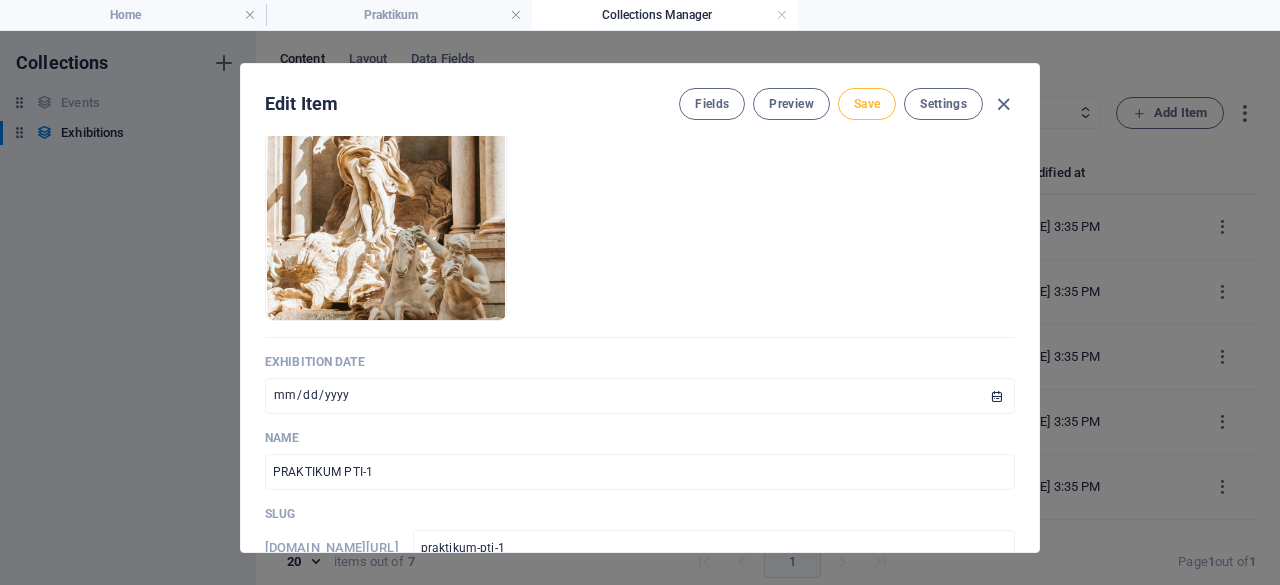click on "Save" at bounding box center (867, 104) 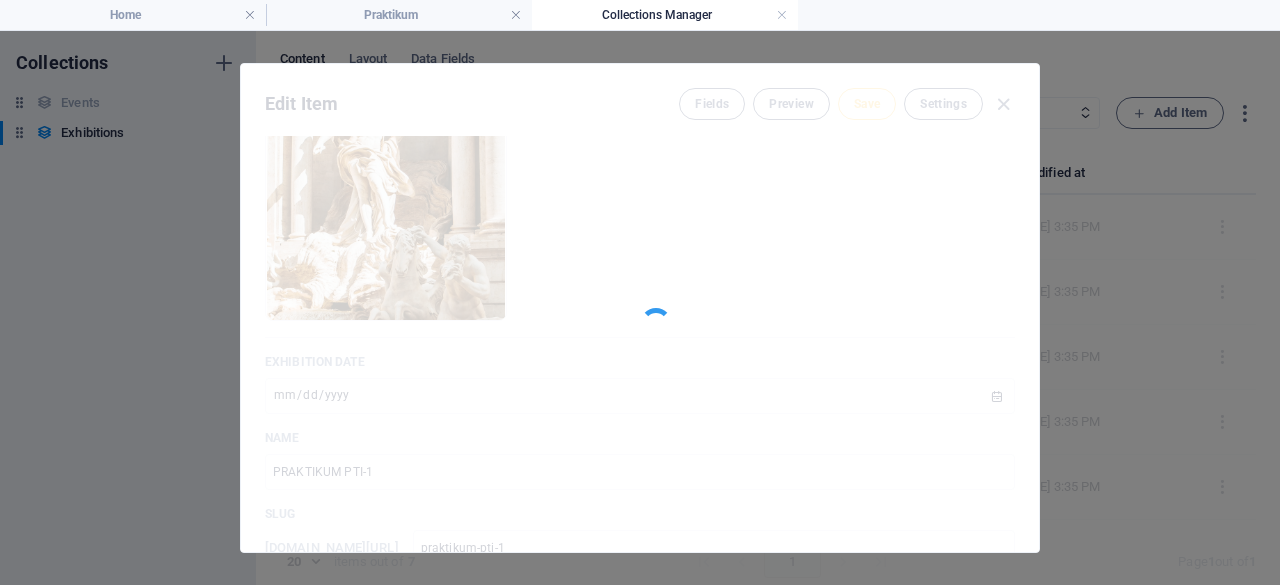 type on "praktikum-pti-1" 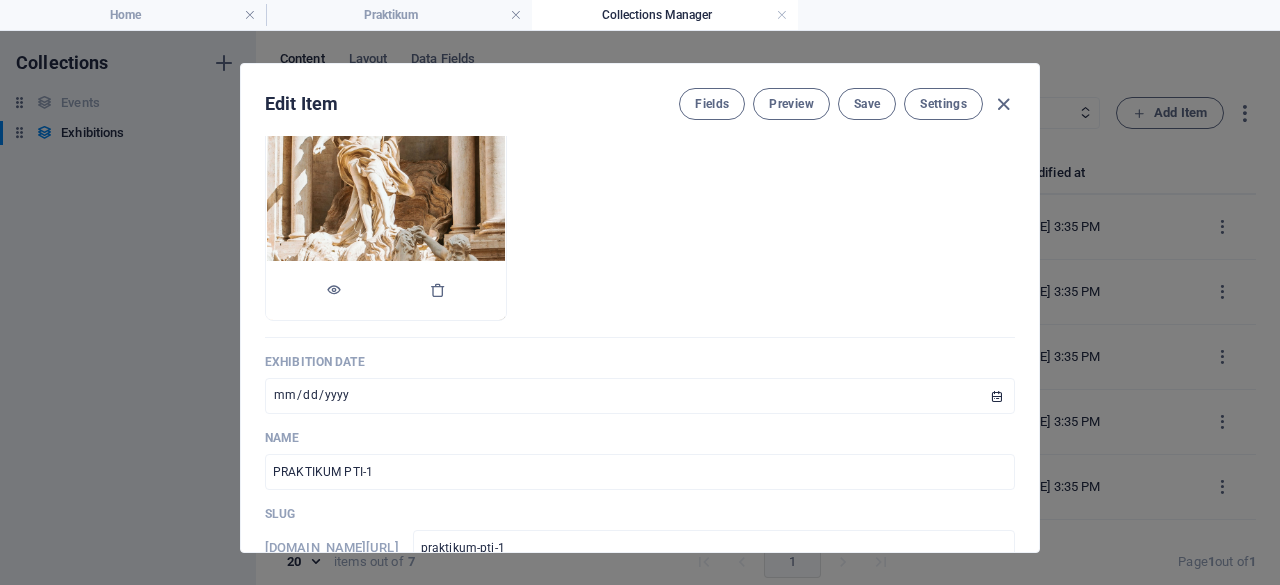 click at bounding box center (386, 201) 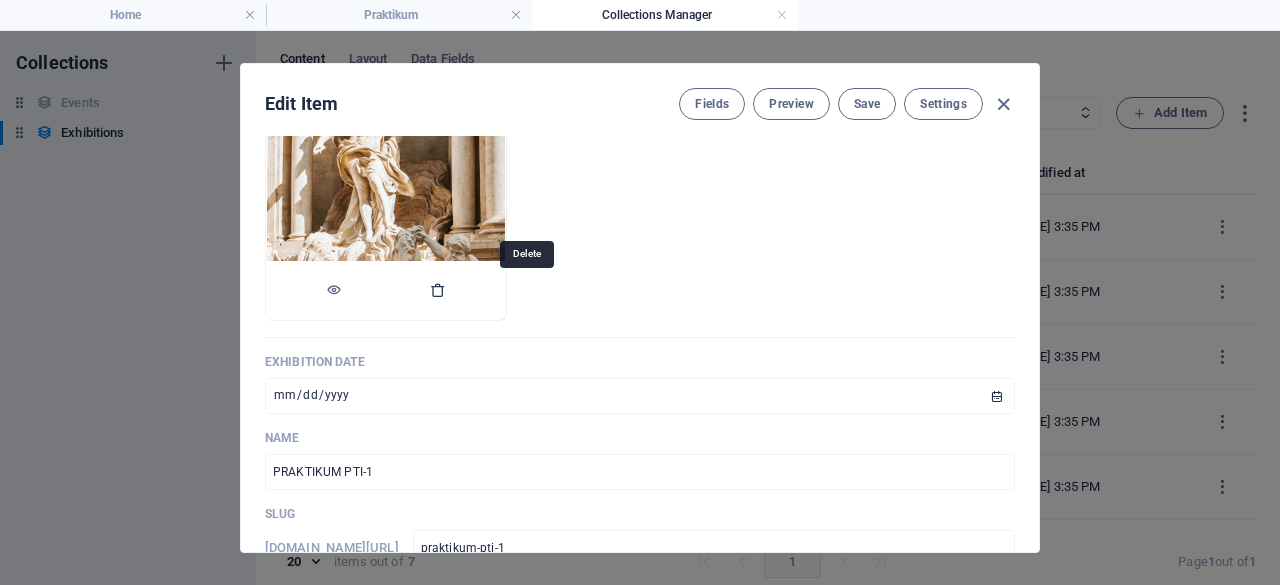 click at bounding box center (438, 290) 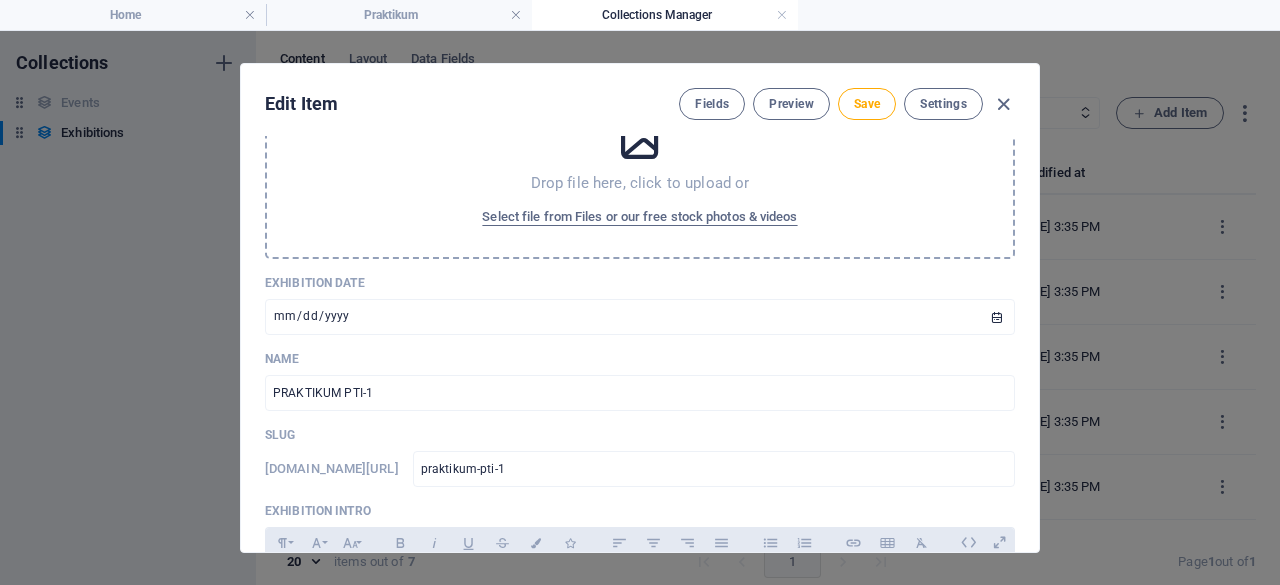 click on "Drop file here, click to upload or Select file from Files or our free stock photos & videos" at bounding box center [640, 174] 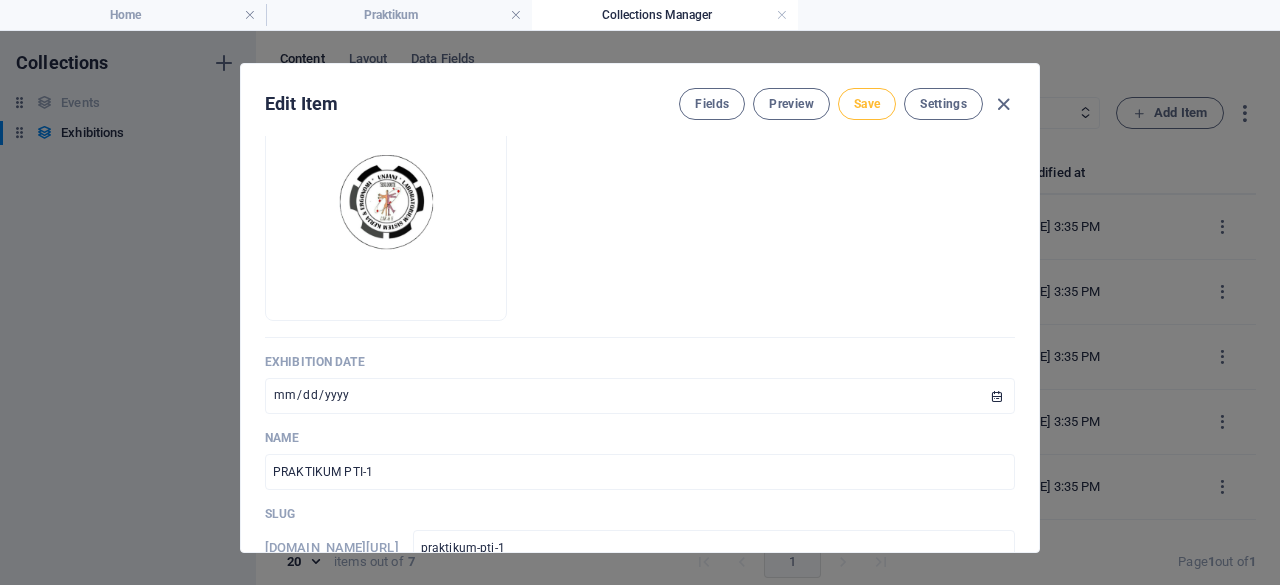 click on "Save" at bounding box center (867, 104) 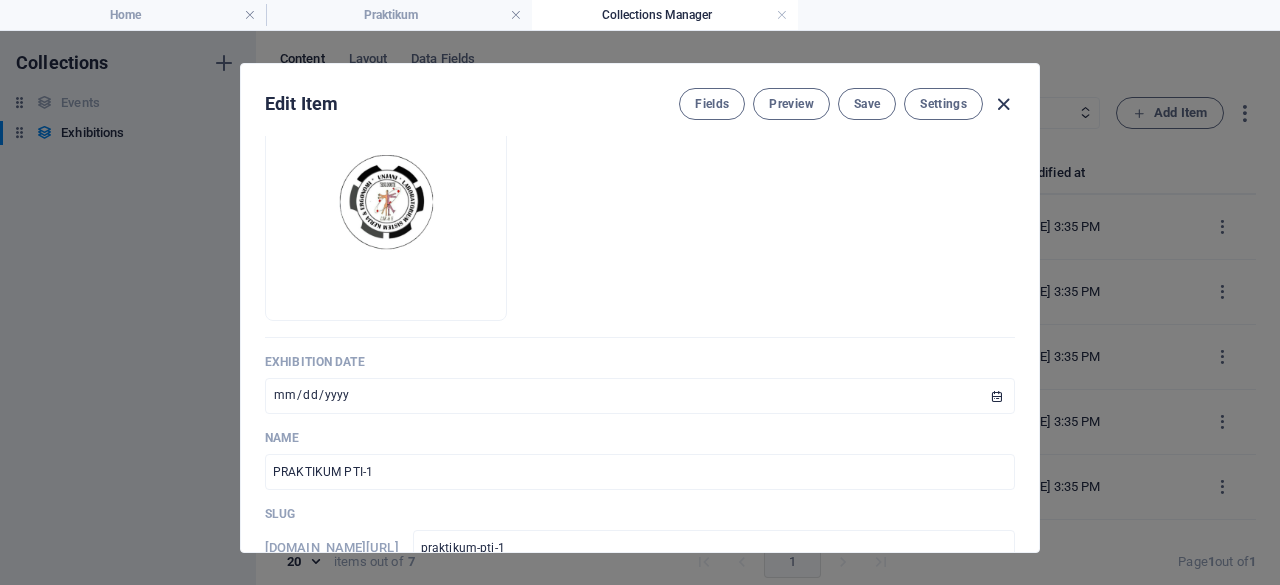 type 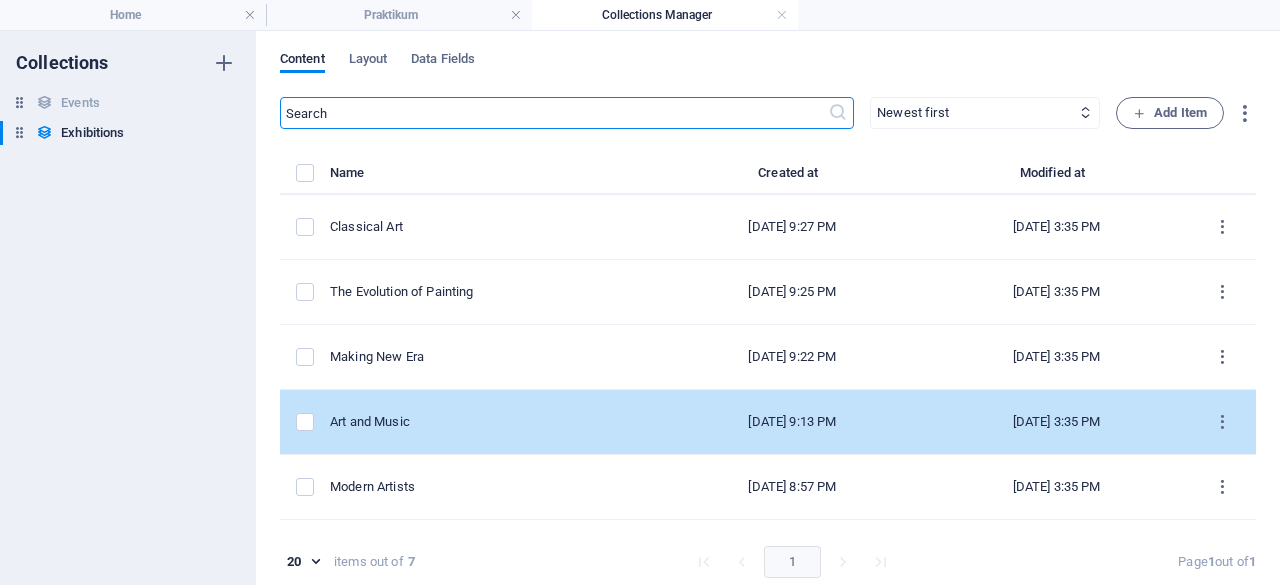 scroll, scrollTop: 117, scrollLeft: 0, axis: vertical 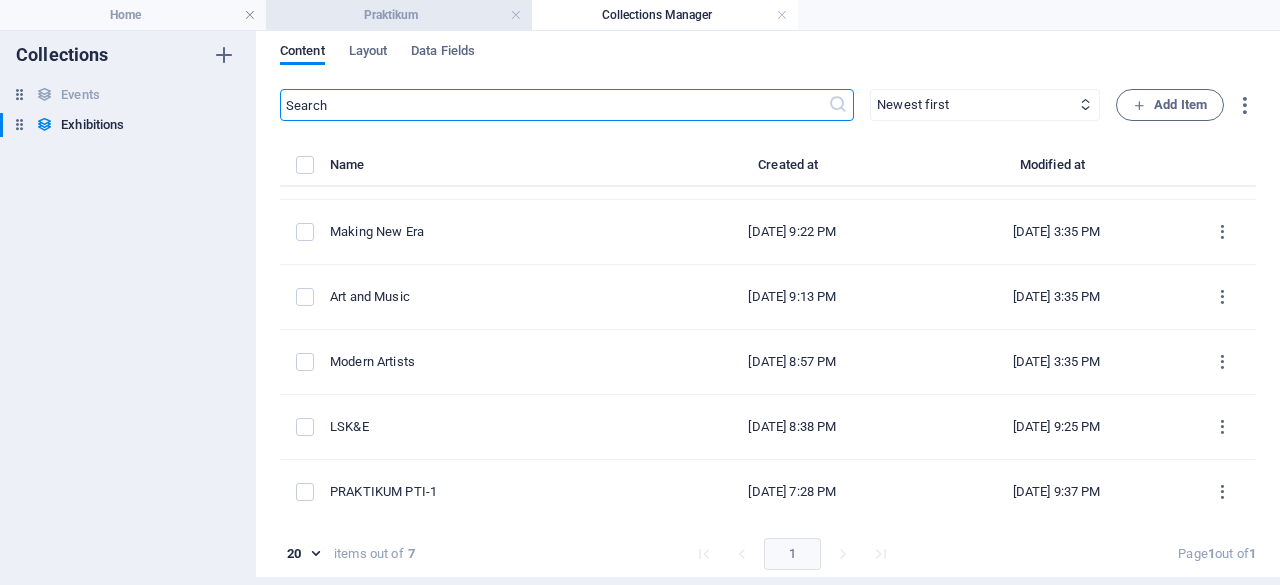 click on "Praktikum" at bounding box center [399, 15] 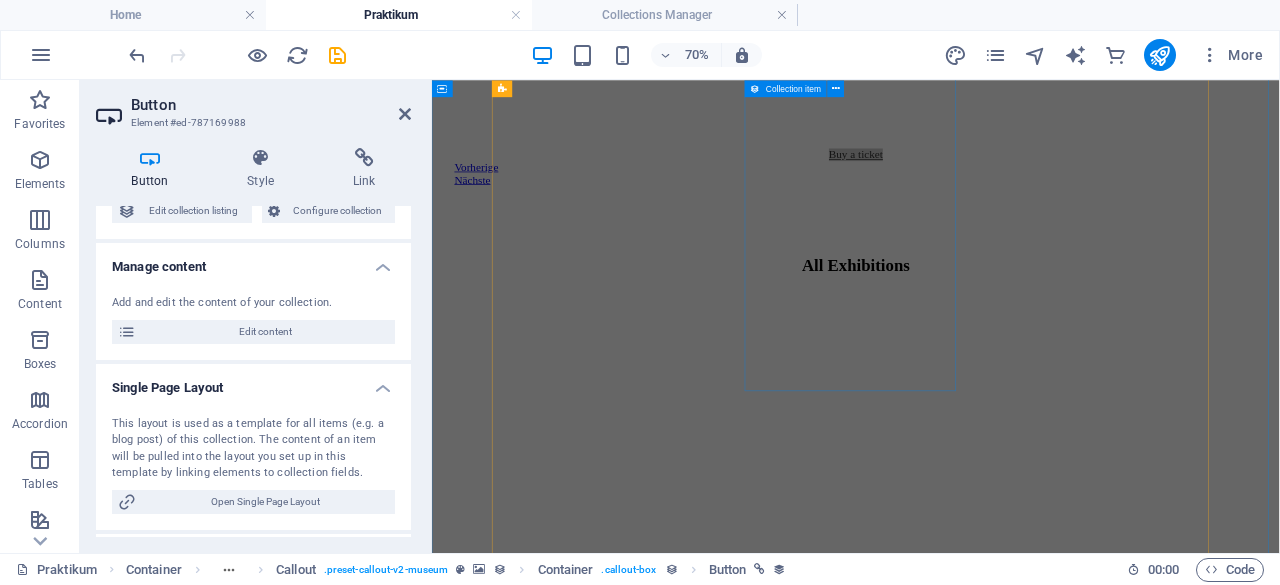 scroll, scrollTop: 1770, scrollLeft: 0, axis: vertical 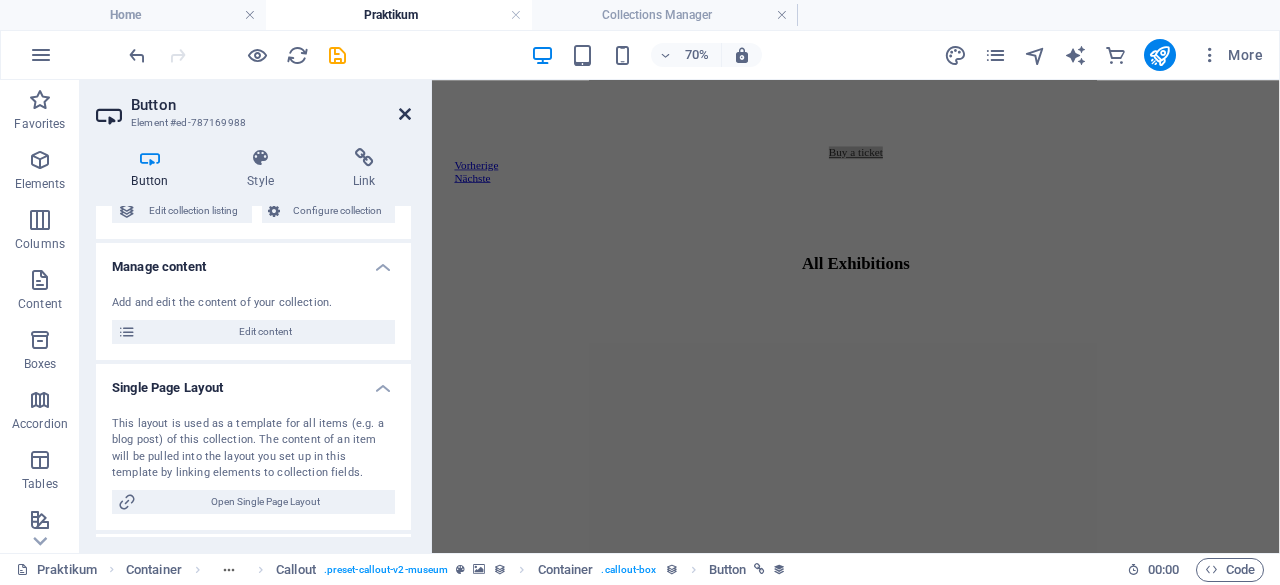 click at bounding box center [405, 114] 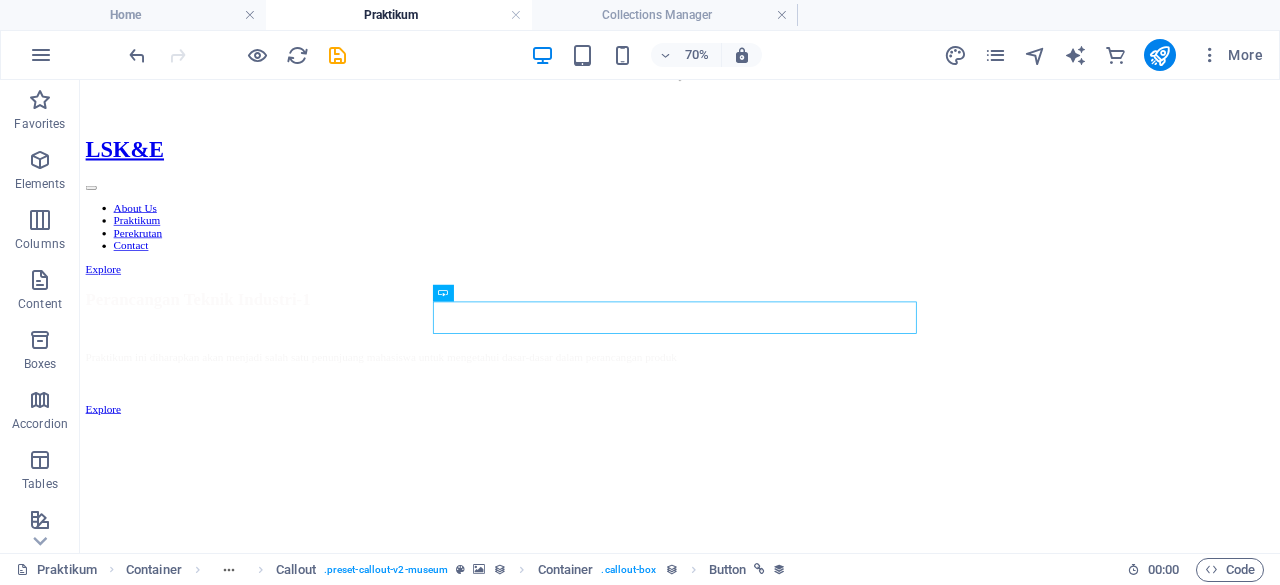 scroll, scrollTop: 656, scrollLeft: 0, axis: vertical 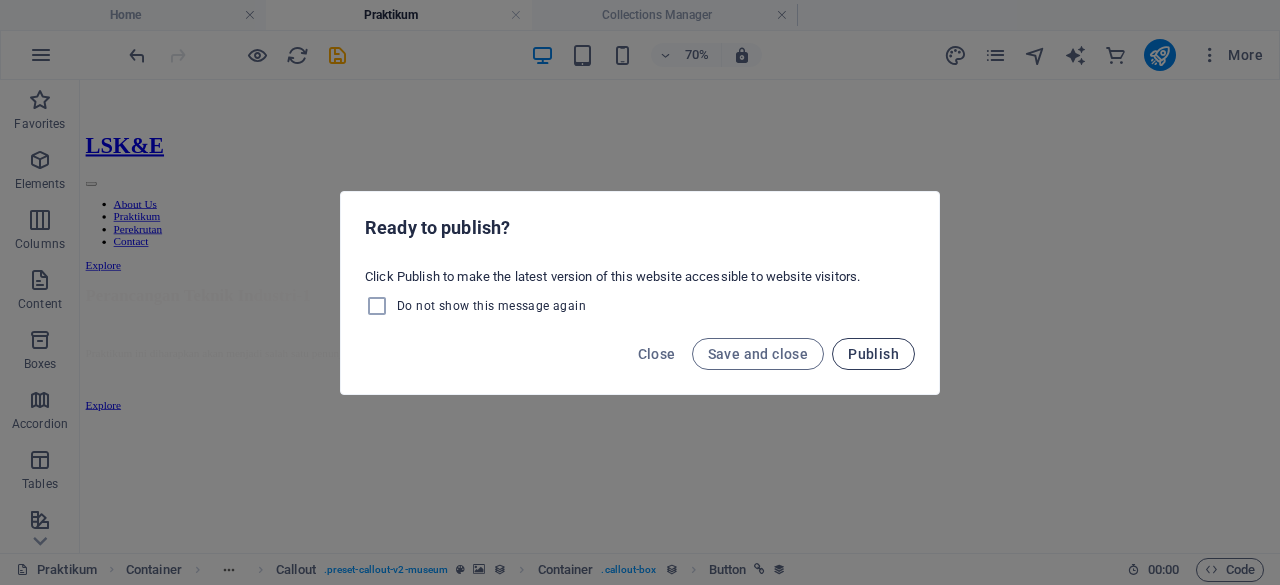 click on "Publish" at bounding box center [873, 354] 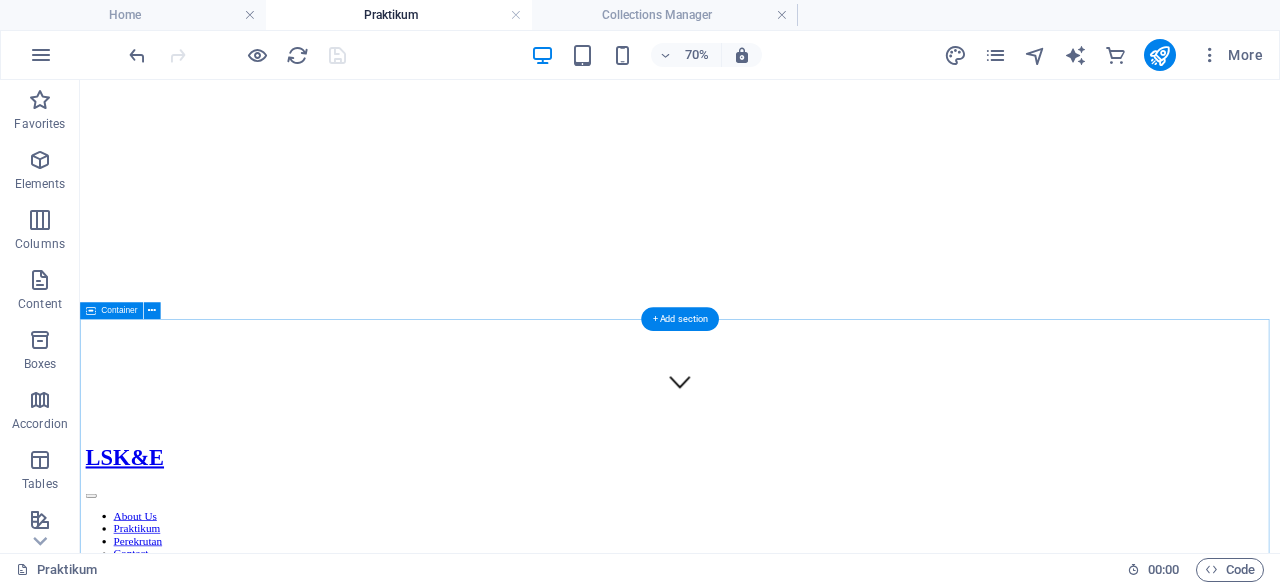 scroll, scrollTop: 0, scrollLeft: 0, axis: both 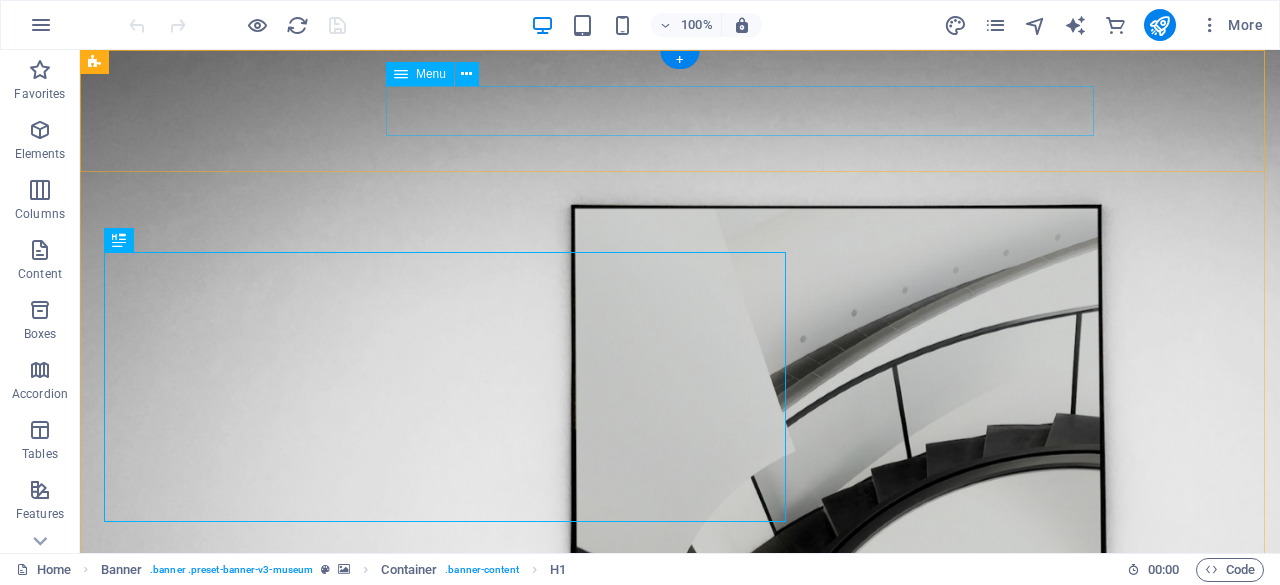 click on "About Us Praktikum Perekrutan Contact" at bounding box center (680, 990) 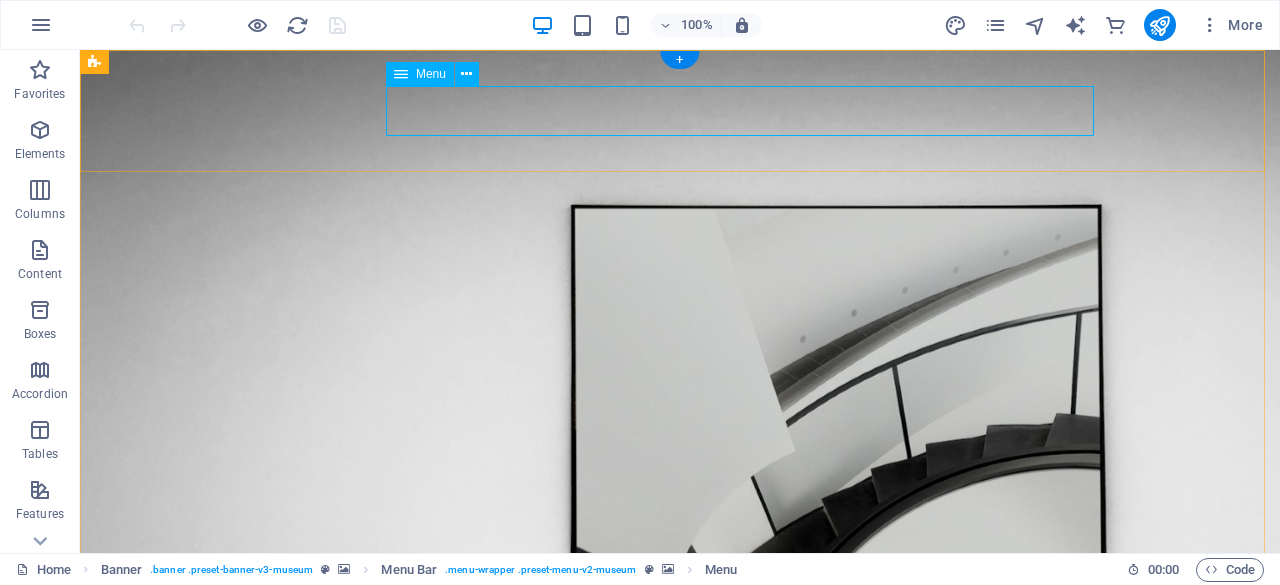 click on "About Us Praktikum Perekrutan Contact" at bounding box center [680, 990] 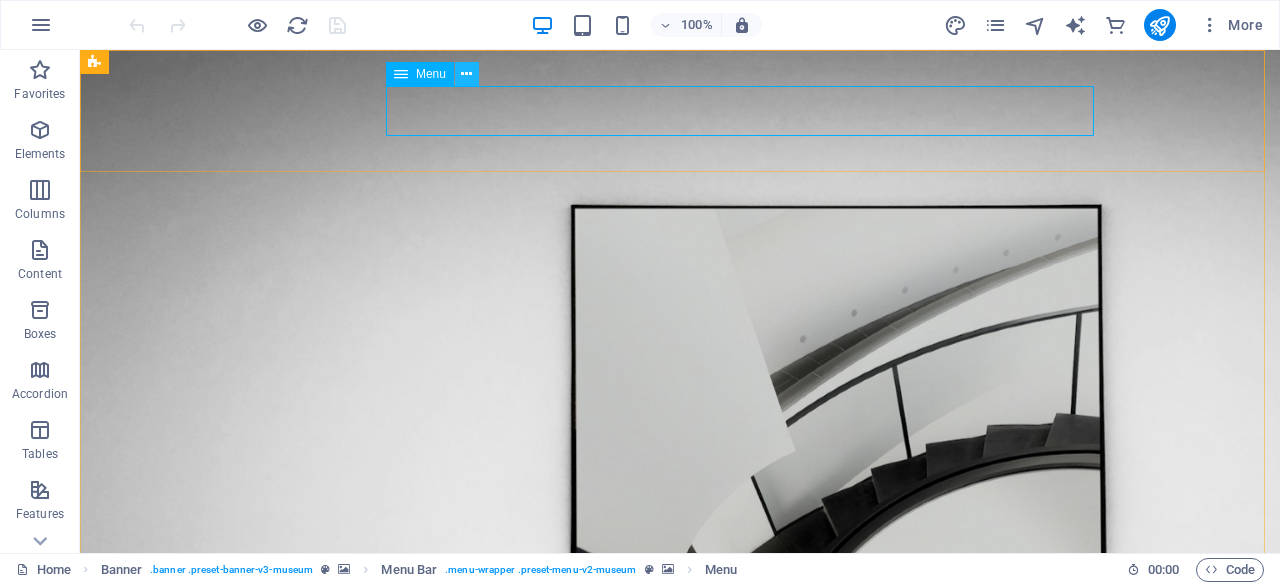 click at bounding box center [466, 74] 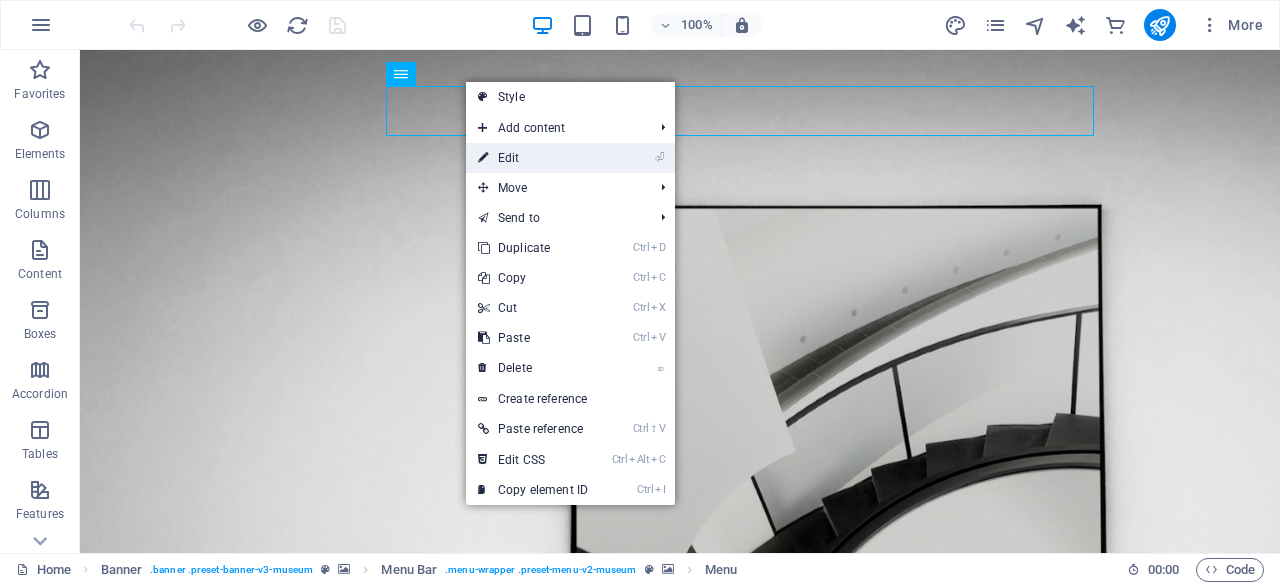 click on "⏎  Edit" at bounding box center [533, 158] 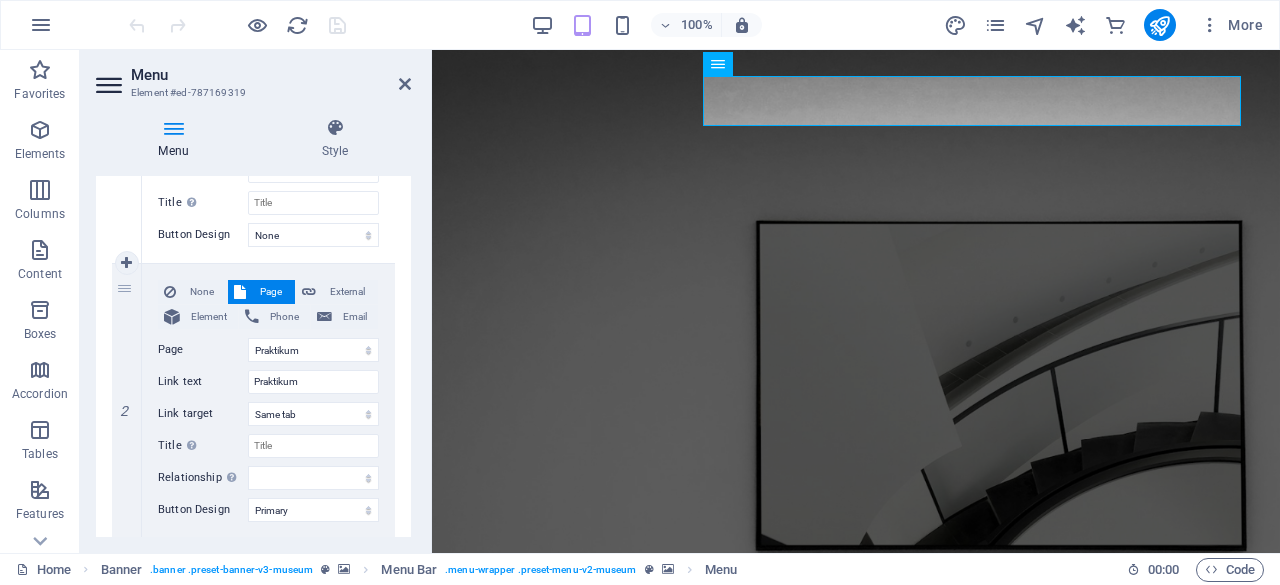 scroll, scrollTop: 361, scrollLeft: 0, axis: vertical 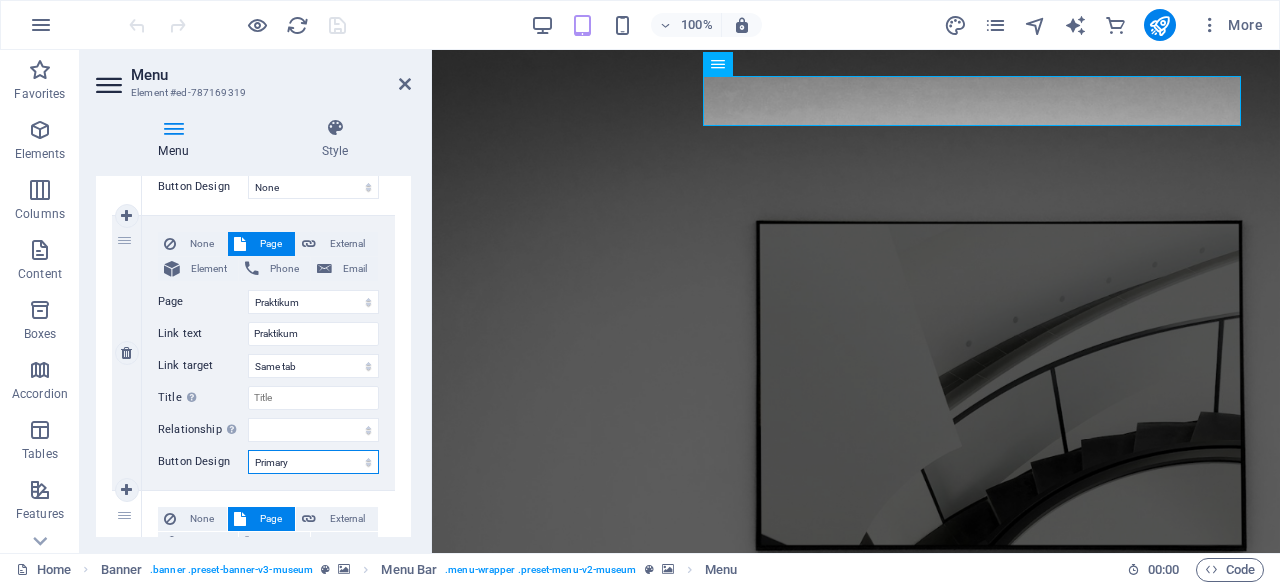 click on "None Default Primary Secondary" at bounding box center (313, 462) 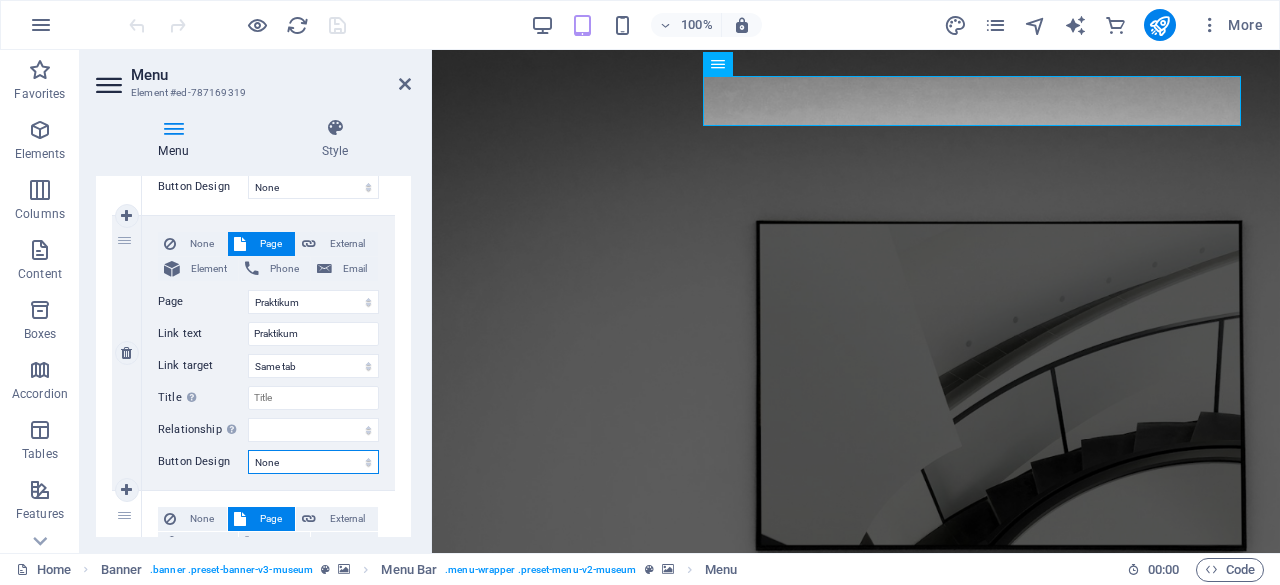 click on "None Default Primary Secondary" at bounding box center [313, 462] 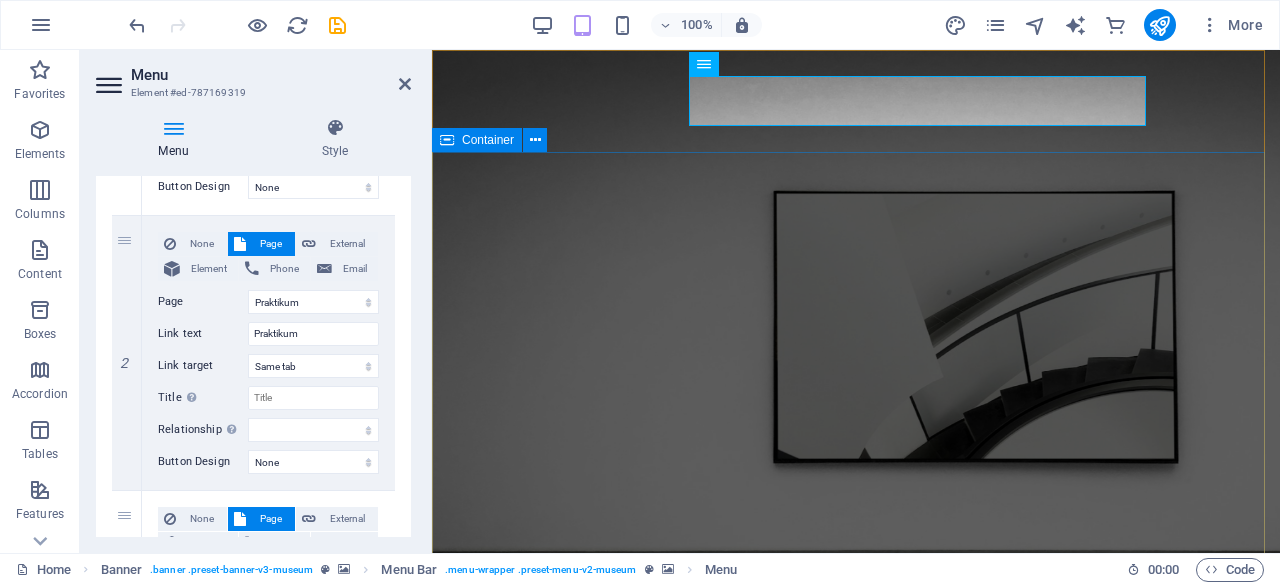 click on "LABORATORIUM SISTEM KERJA & ERGONOMI Because of Human Being Explore" at bounding box center [856, 1137] 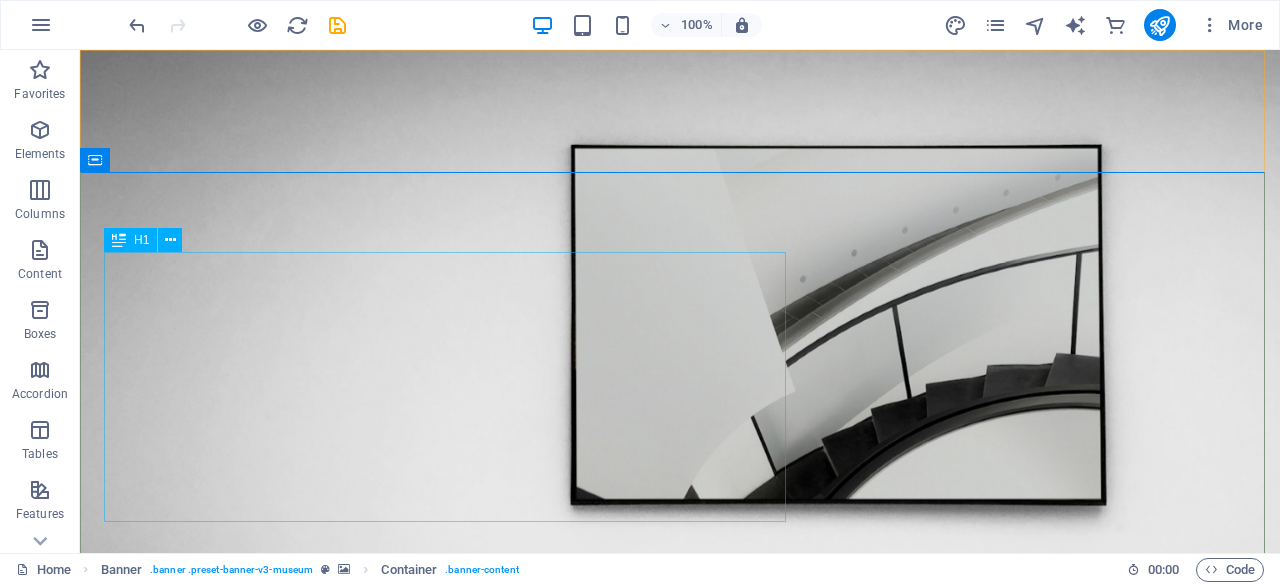 click on "H1" at bounding box center [130, 240] 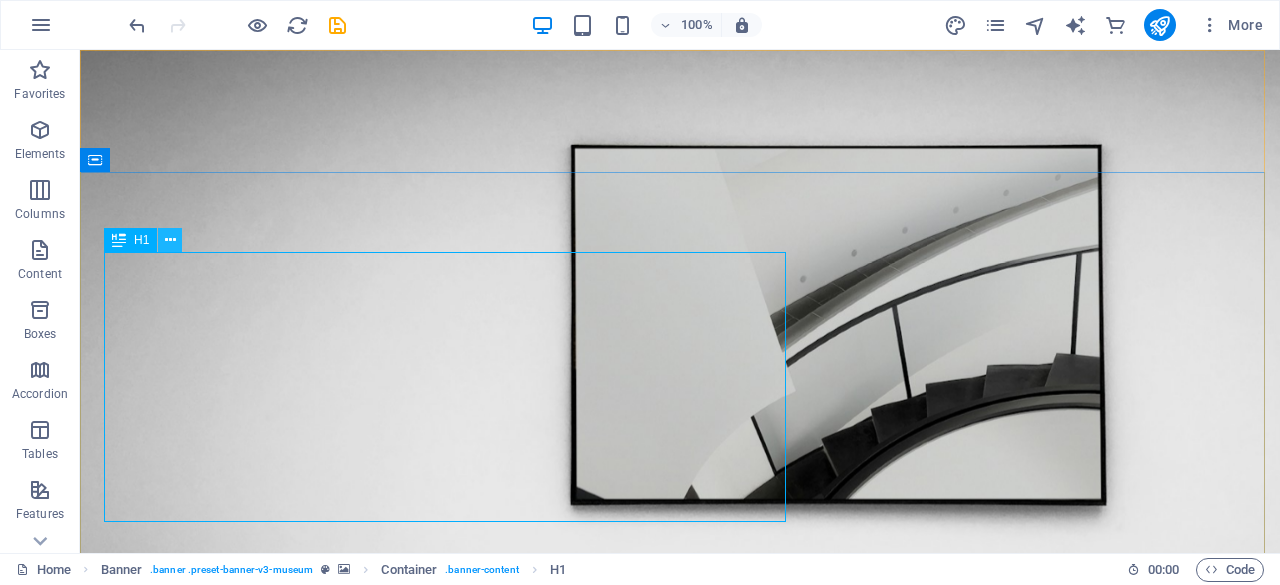 click at bounding box center (170, 240) 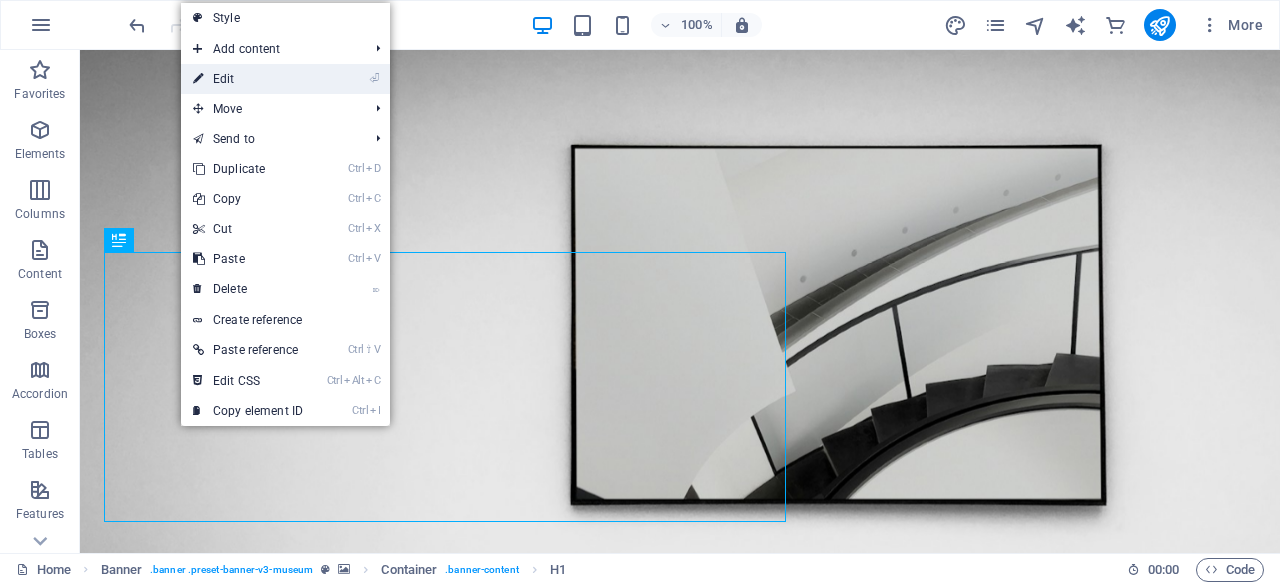 click on "⏎  Edit" at bounding box center (248, 79) 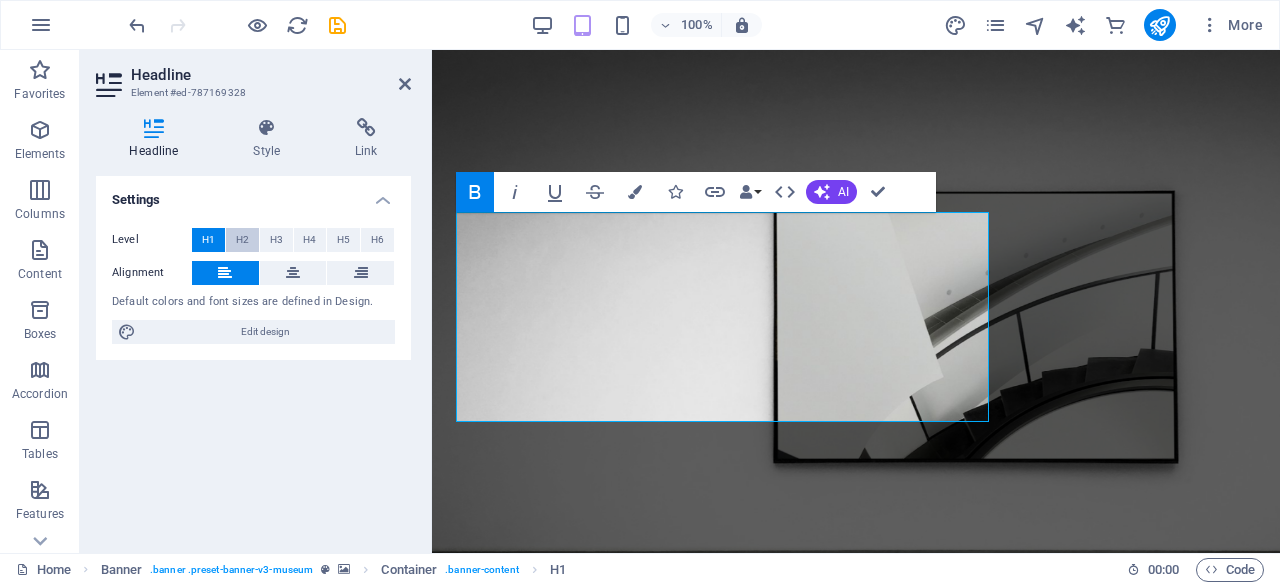 click on "H2" at bounding box center (242, 240) 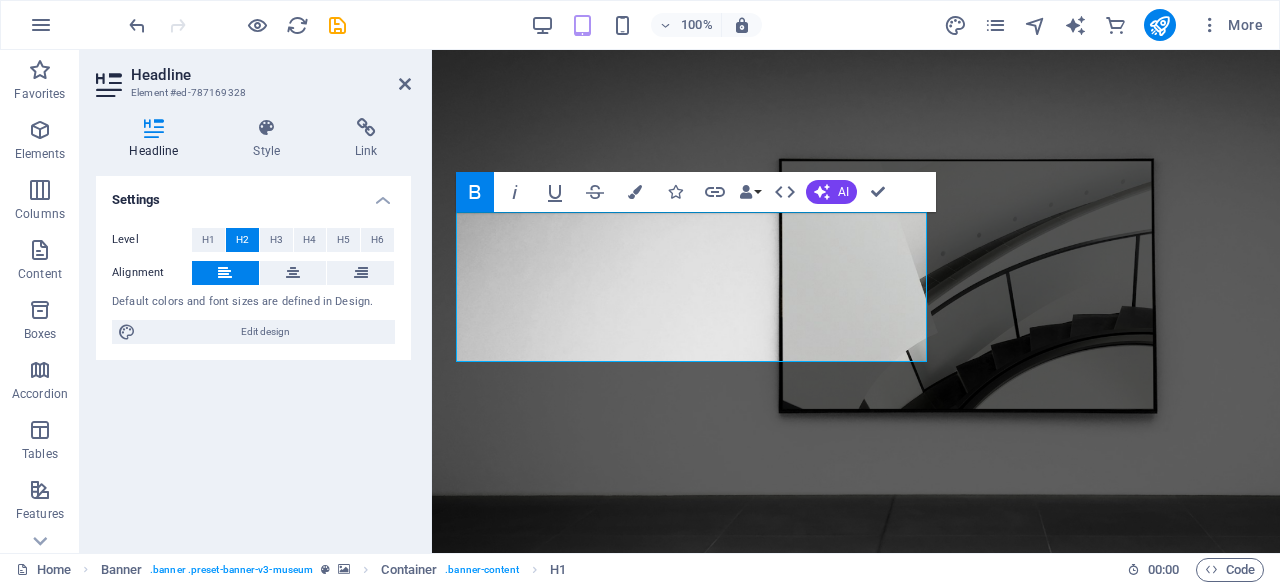 click on "Headline Element #ed-787169328" at bounding box center (253, 76) 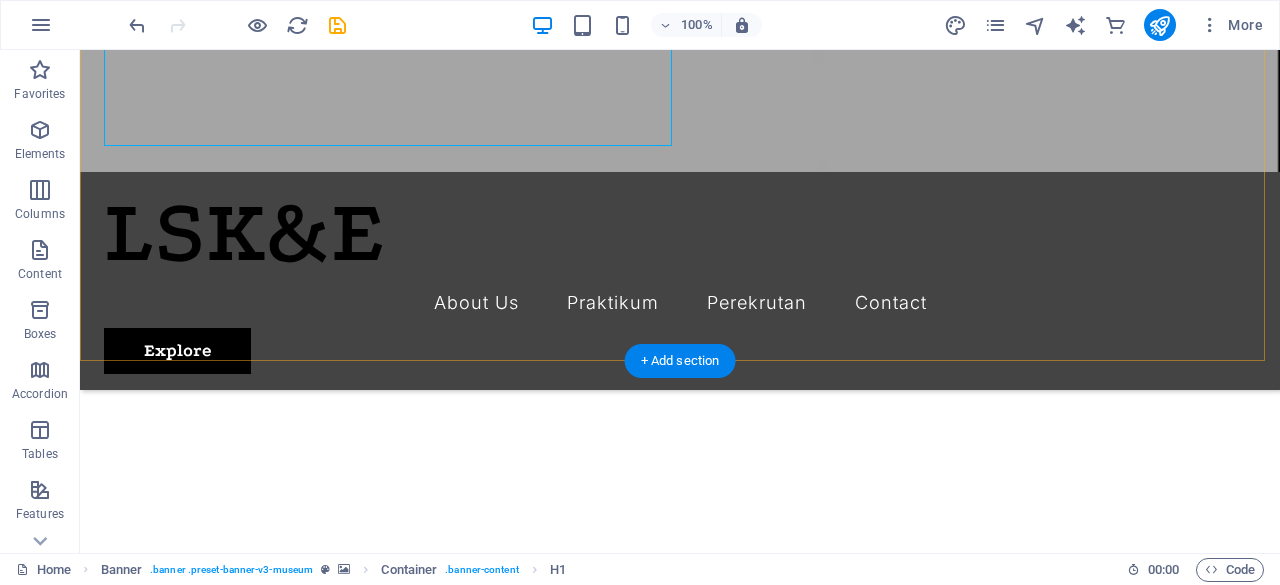 scroll, scrollTop: 293, scrollLeft: 0, axis: vertical 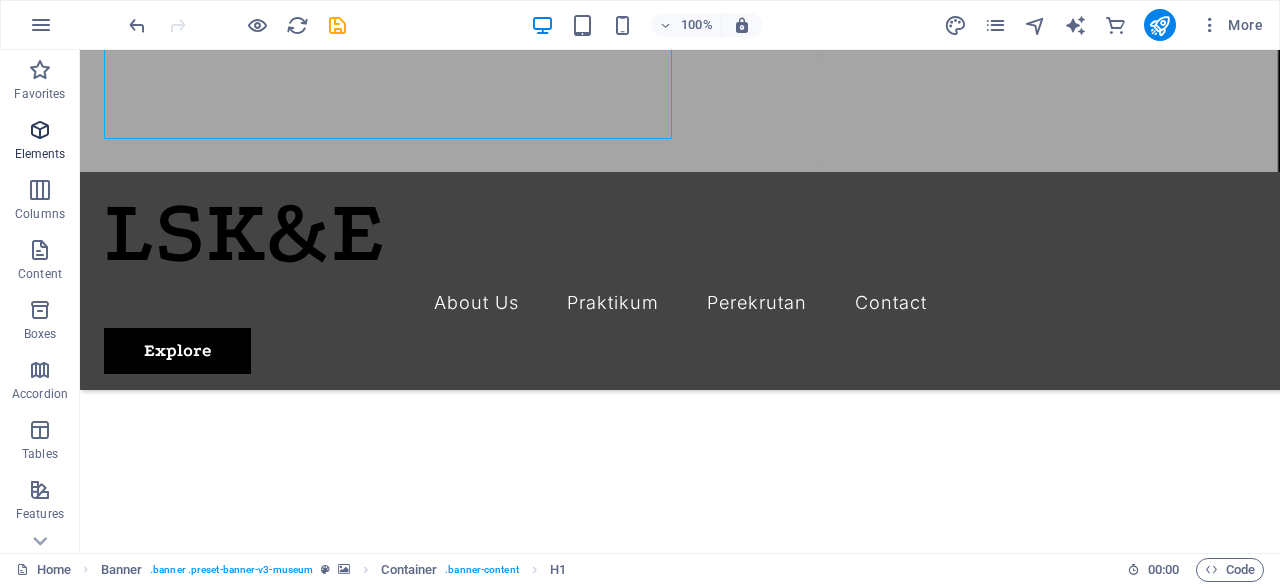 click on "Elements" at bounding box center (40, 154) 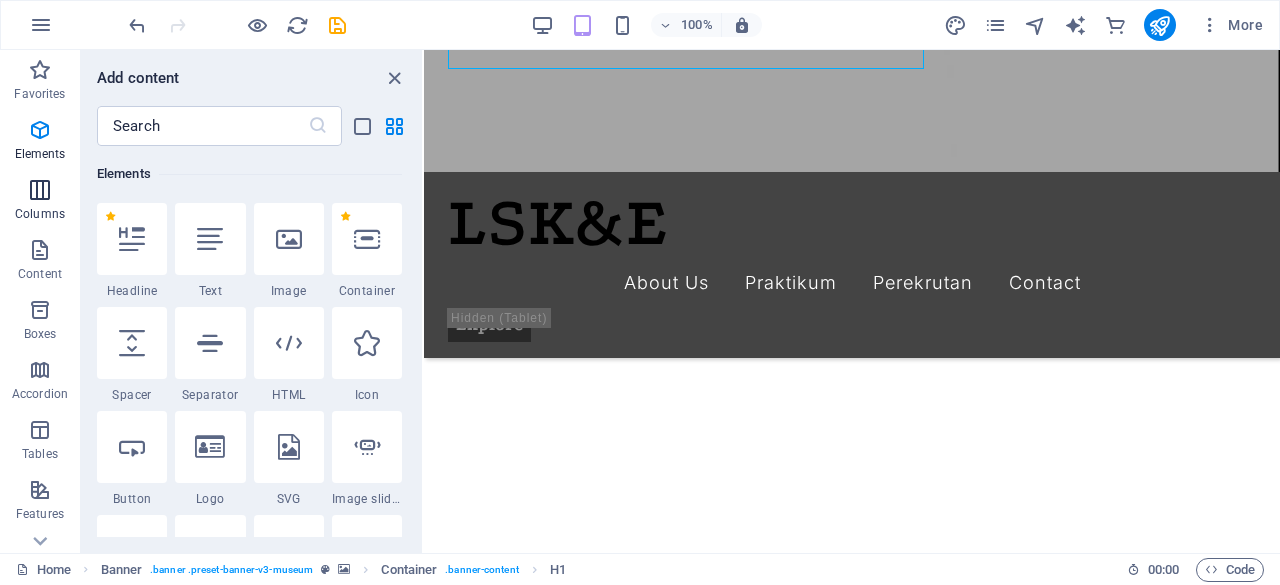 click at bounding box center (40, 190) 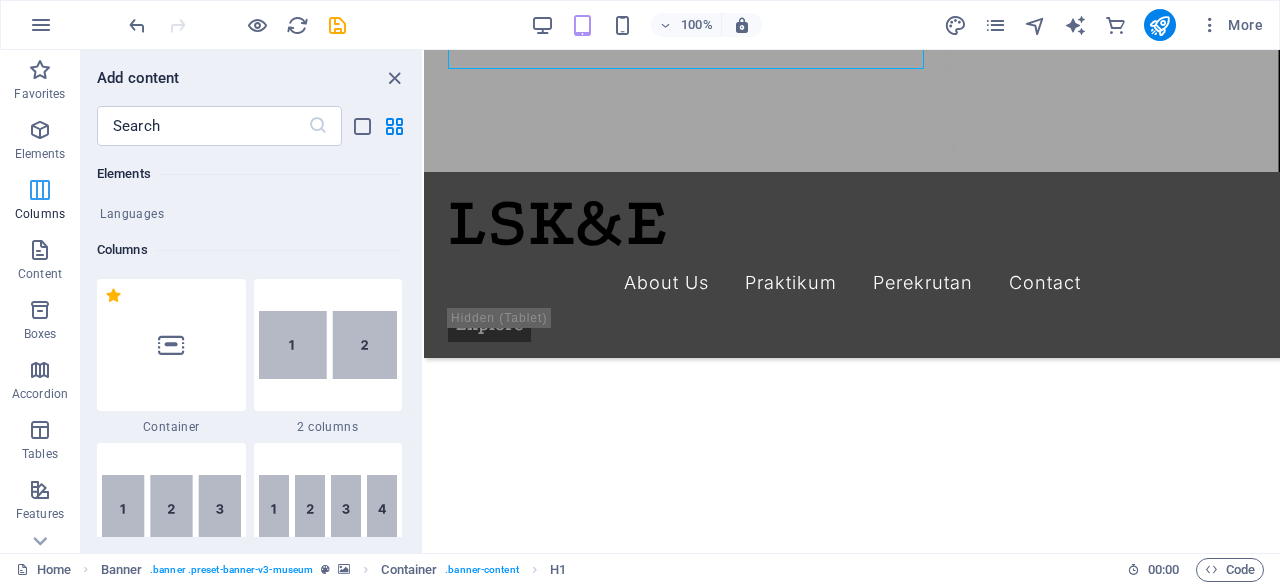 scroll, scrollTop: 990, scrollLeft: 0, axis: vertical 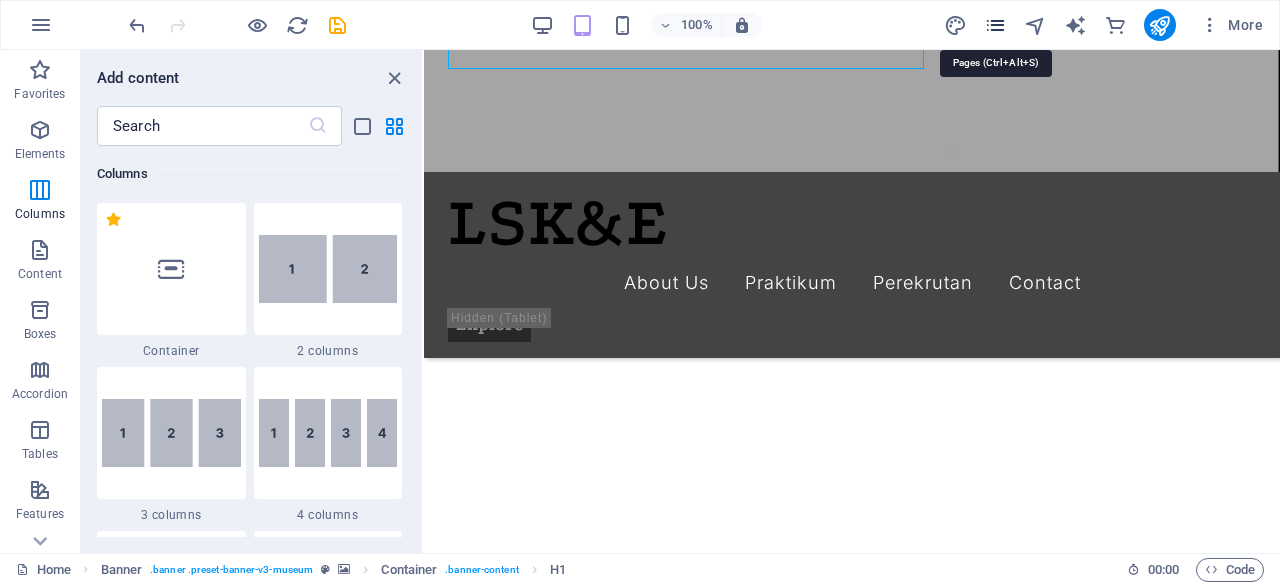 click at bounding box center (995, 25) 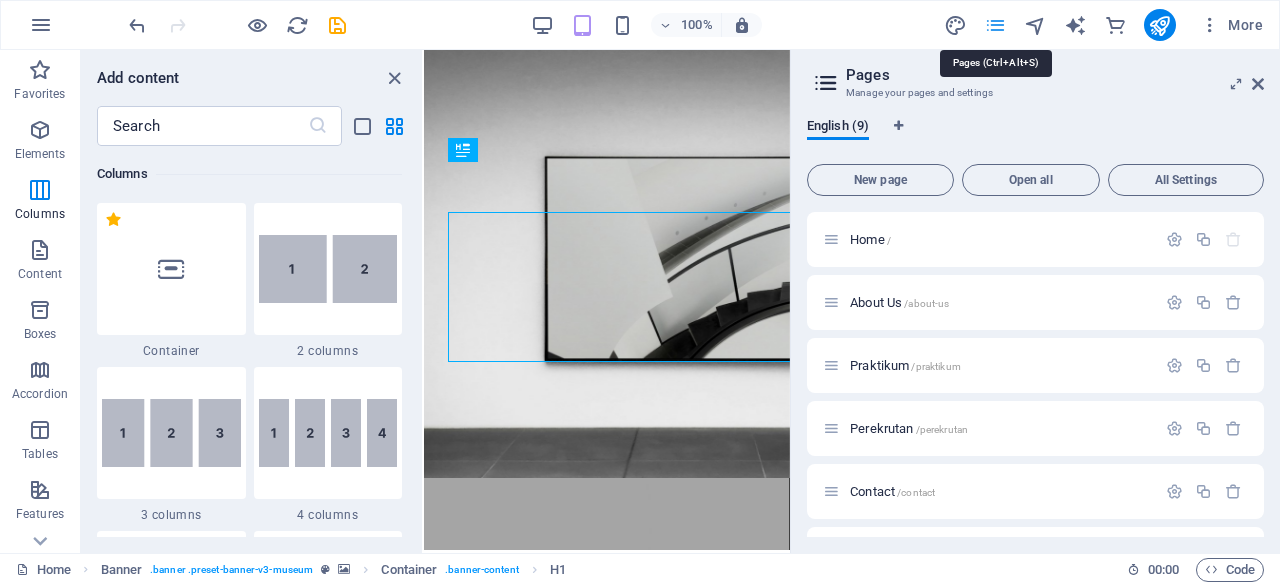 scroll, scrollTop: 0, scrollLeft: 0, axis: both 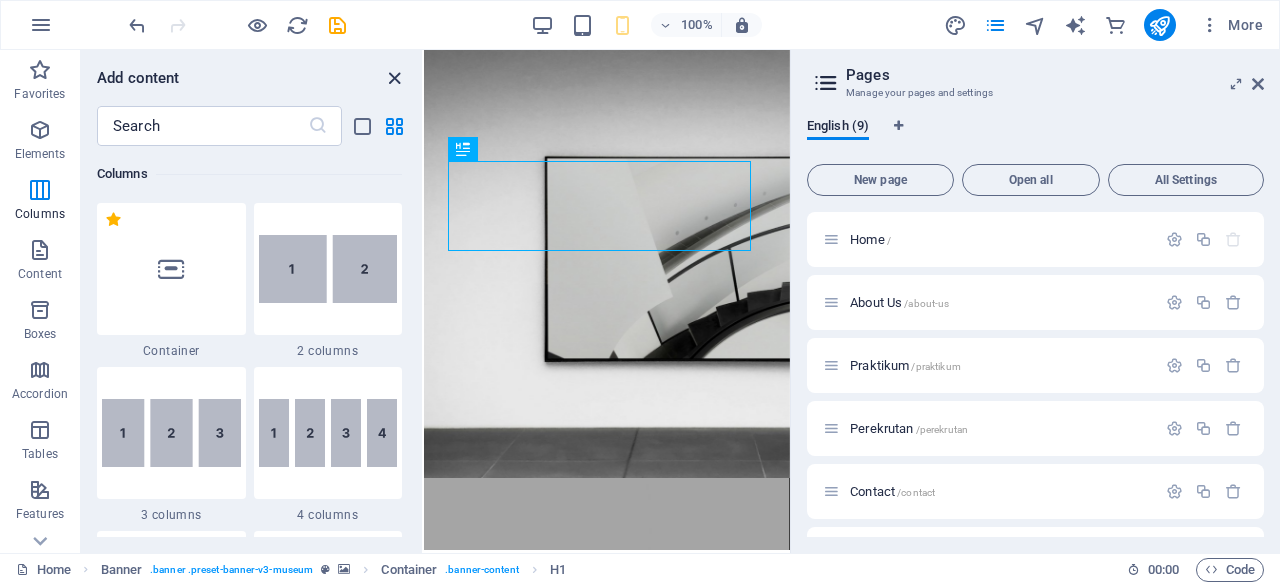 click at bounding box center (394, 78) 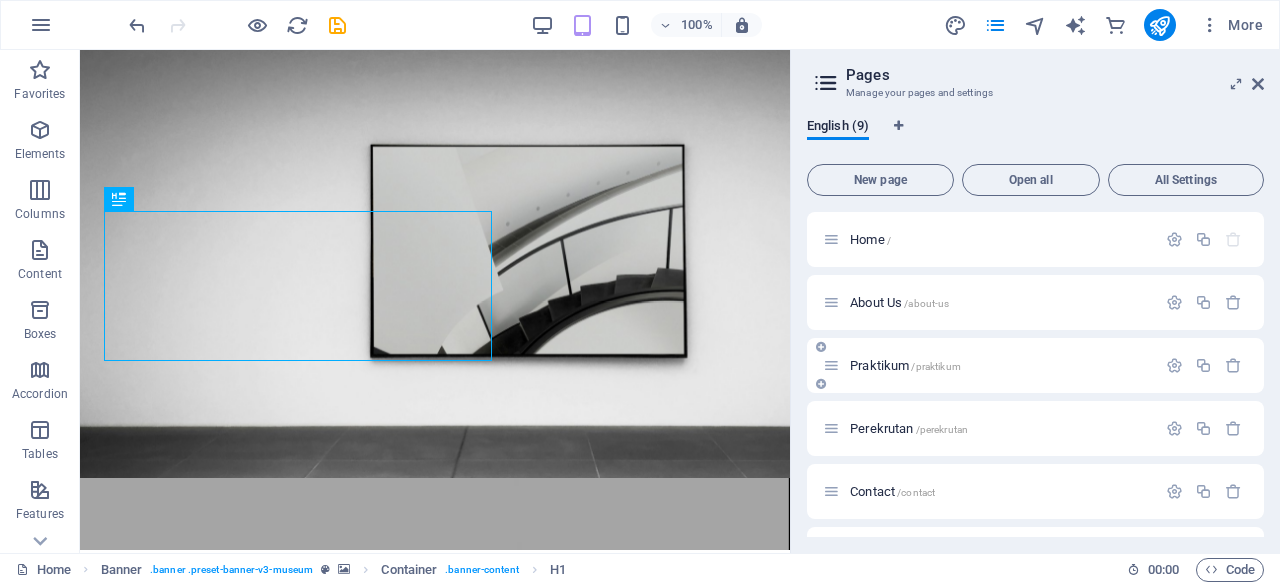 click on "Praktikum /praktikum" at bounding box center [989, 365] 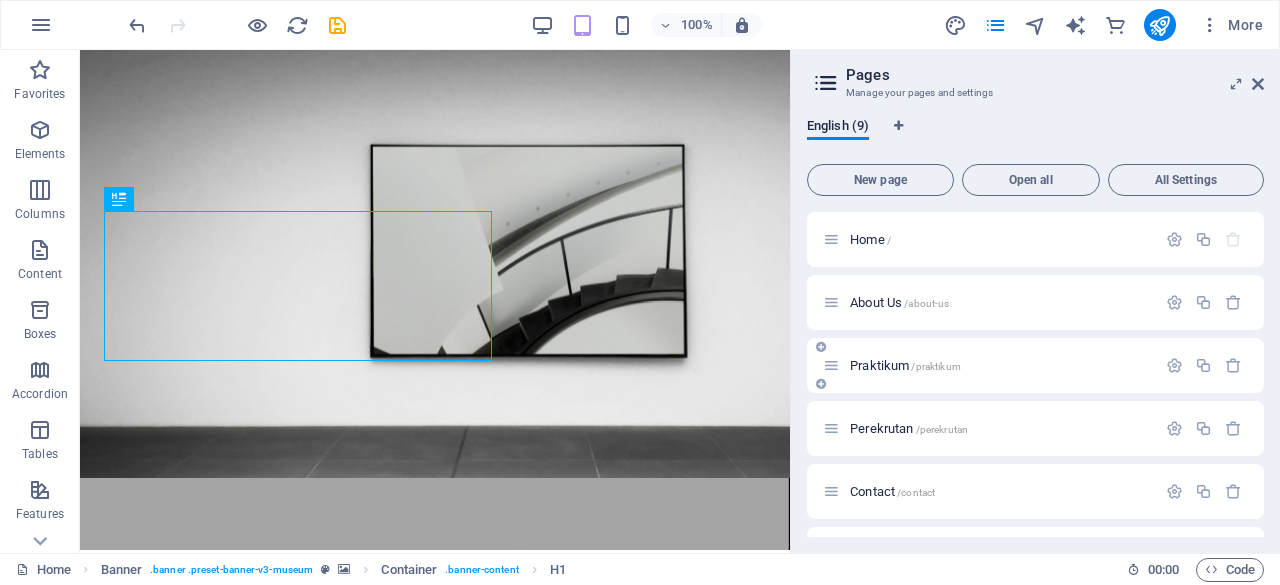 click on "Praktikum /praktikum" at bounding box center [905, 365] 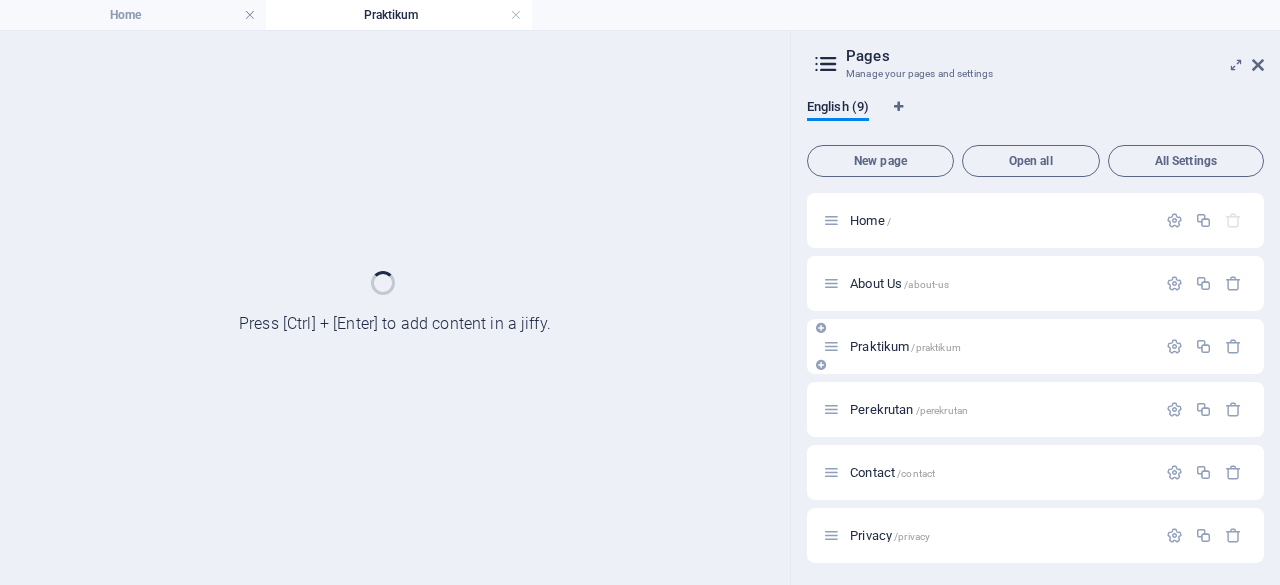 scroll, scrollTop: 0, scrollLeft: 0, axis: both 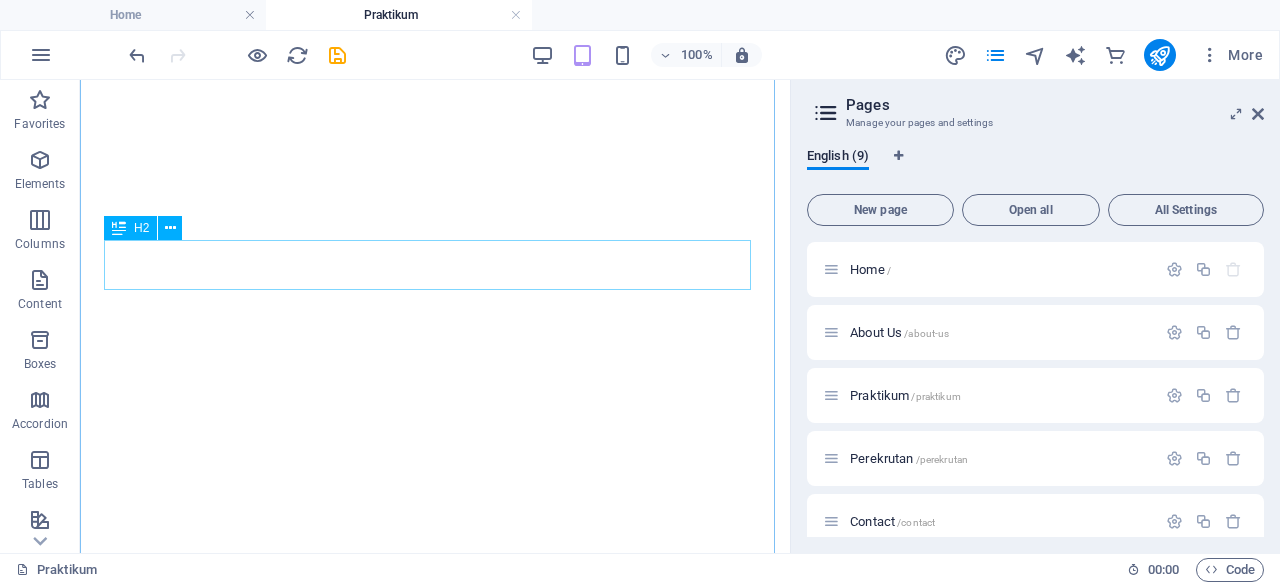 click on "All Exhibitions" at bounding box center (435, 893) 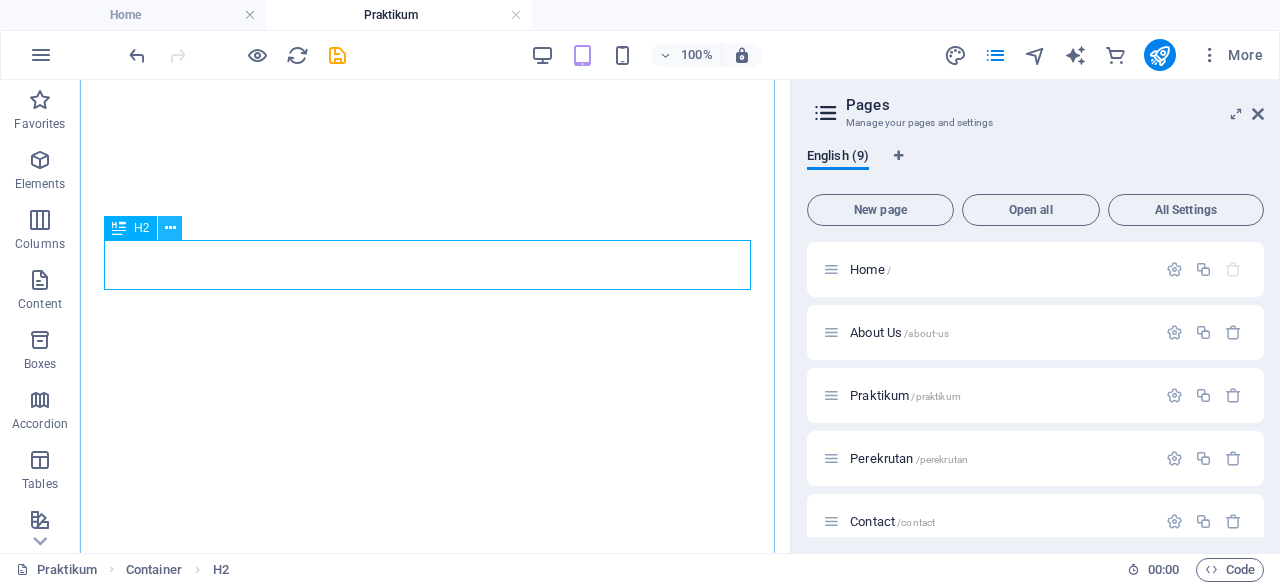 click at bounding box center [170, 228] 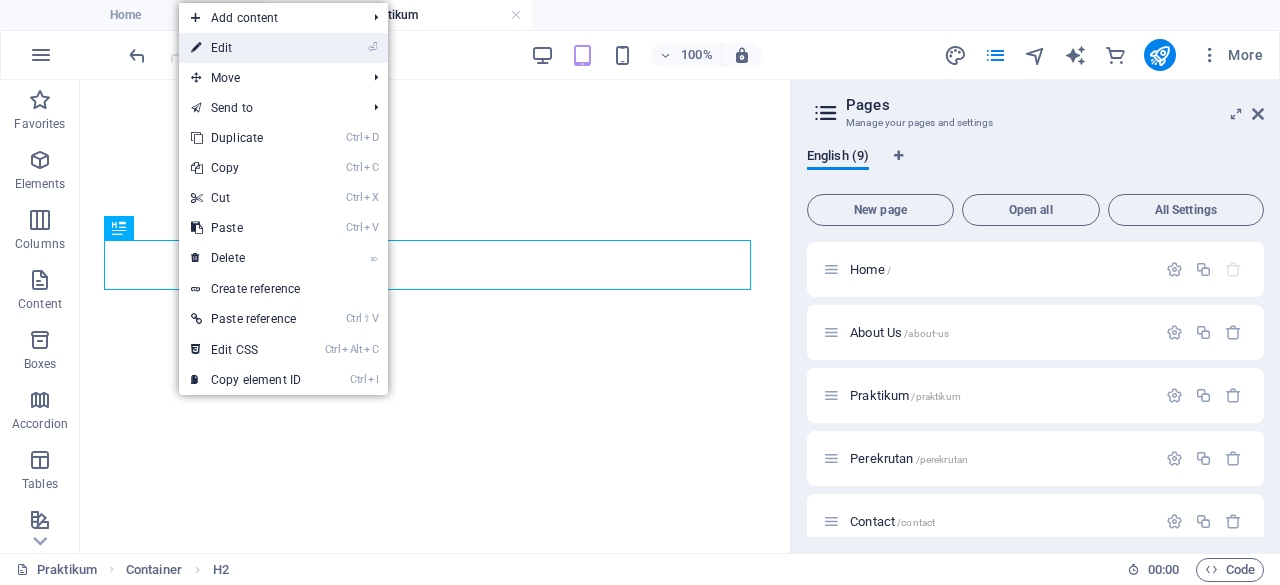 click on "⏎  Edit" at bounding box center [246, 48] 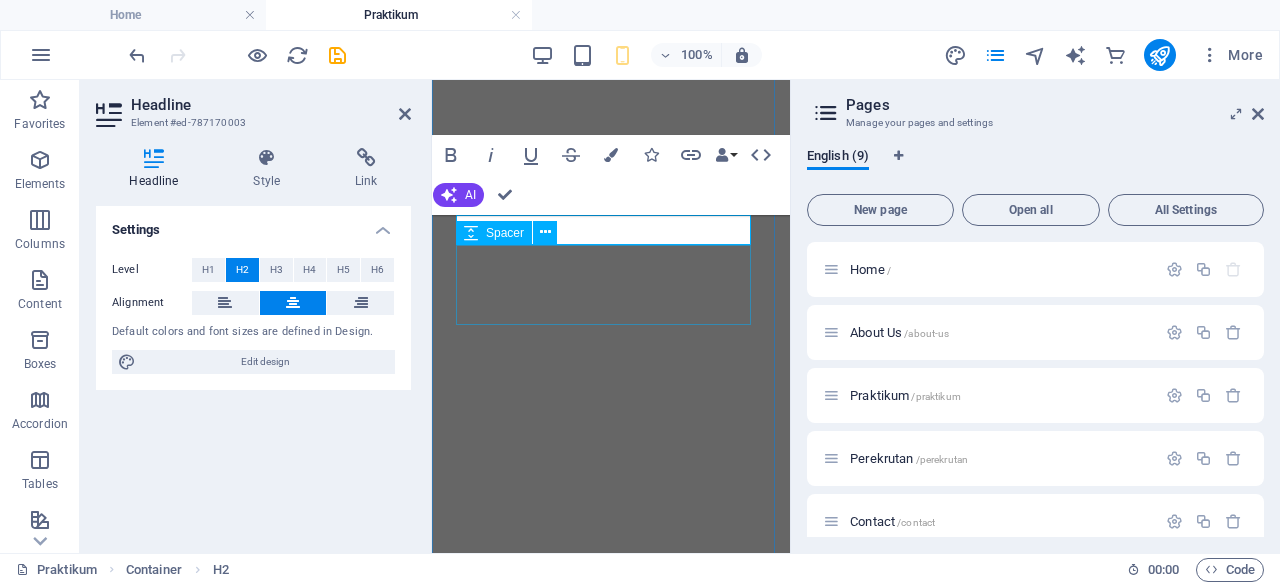 scroll, scrollTop: 1144, scrollLeft: 0, axis: vertical 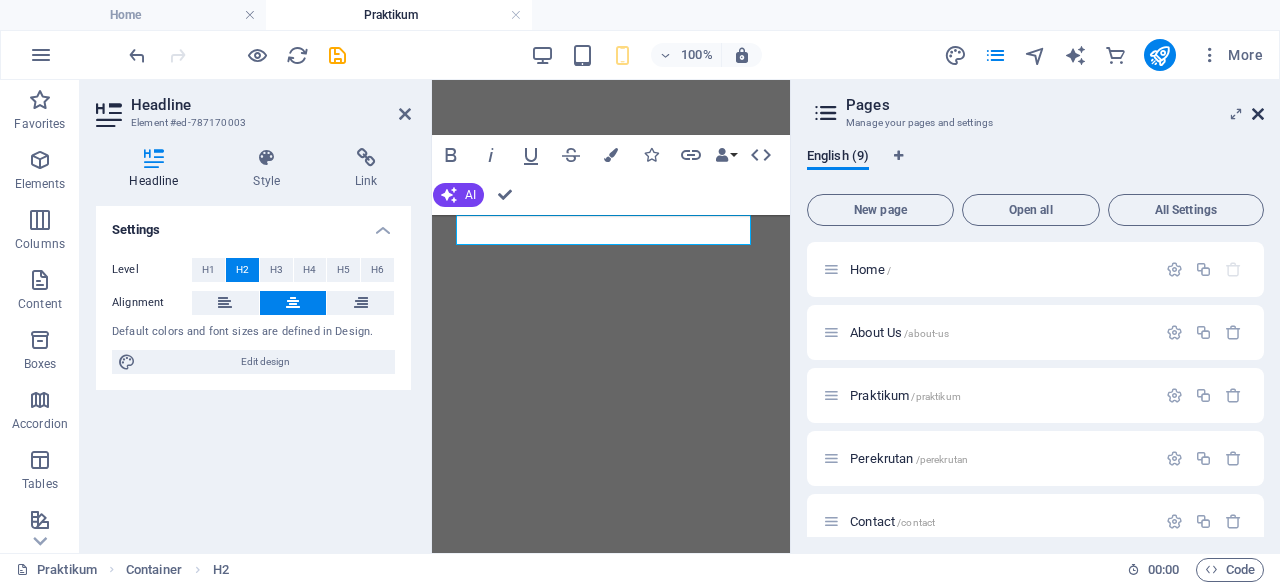 click at bounding box center (1258, 114) 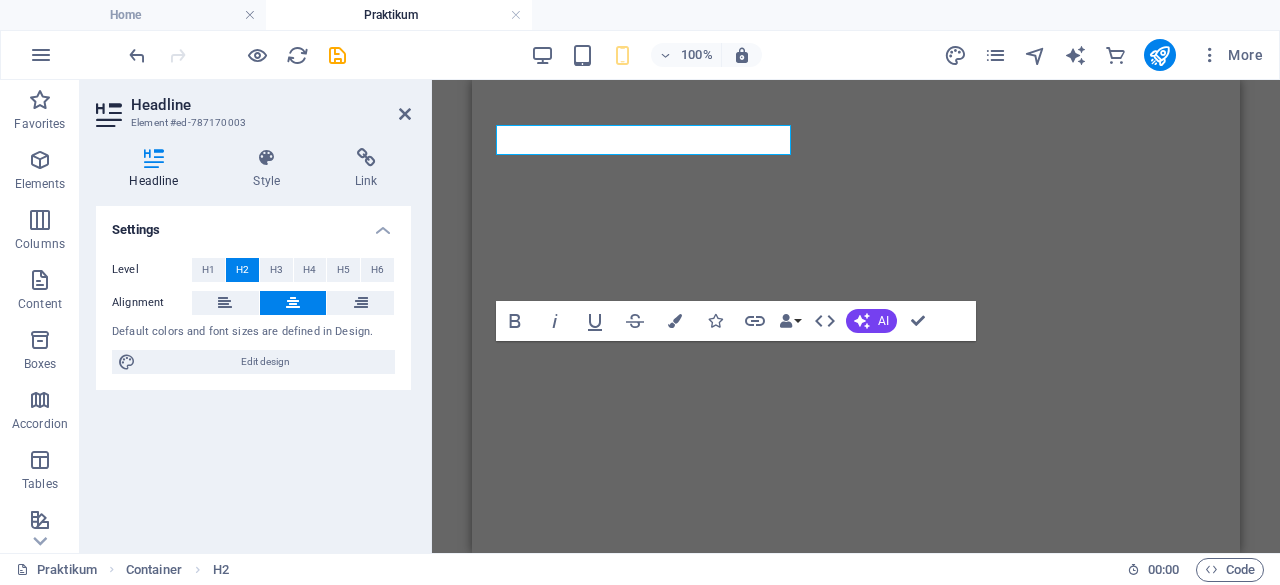 scroll, scrollTop: 1234, scrollLeft: 0, axis: vertical 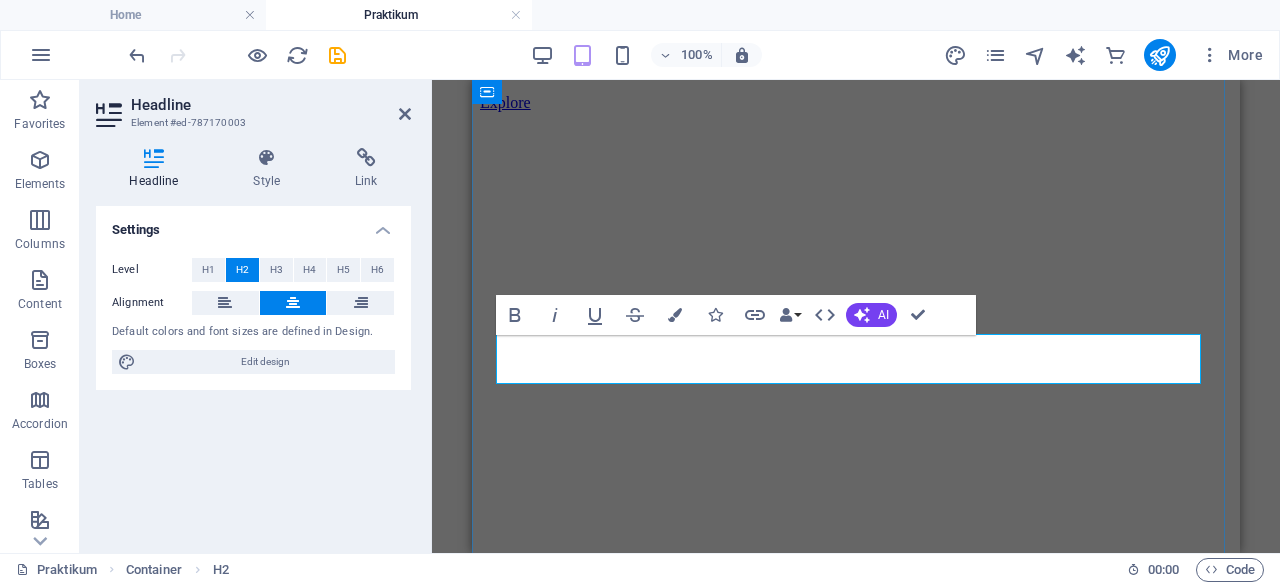click on "All Exhibitions" at bounding box center [856, 1055] 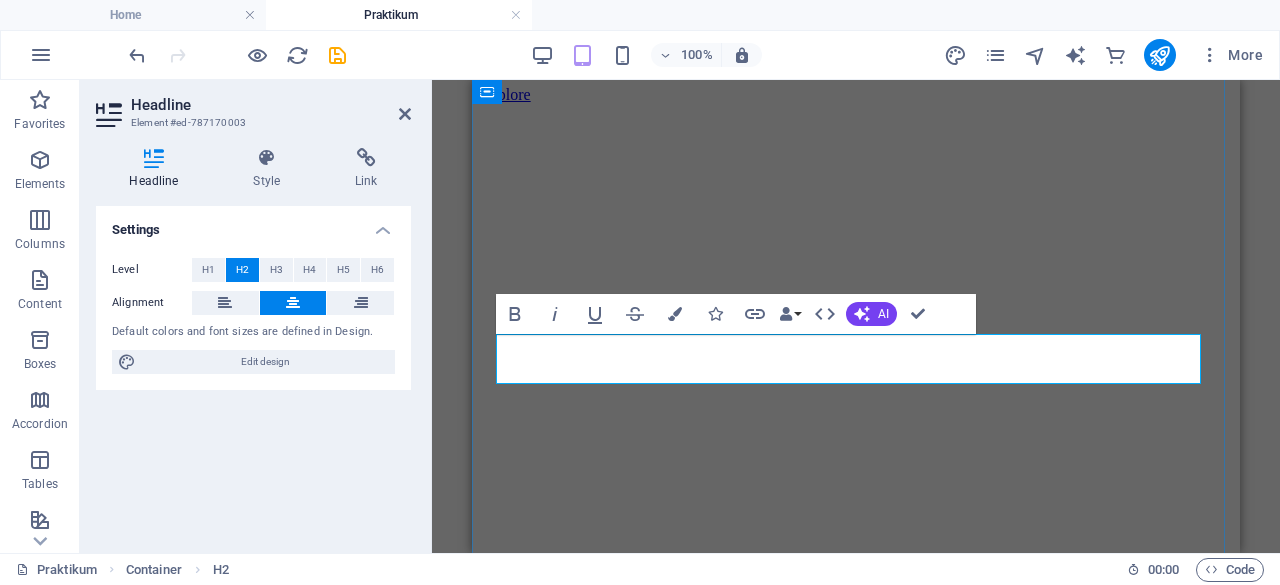 type 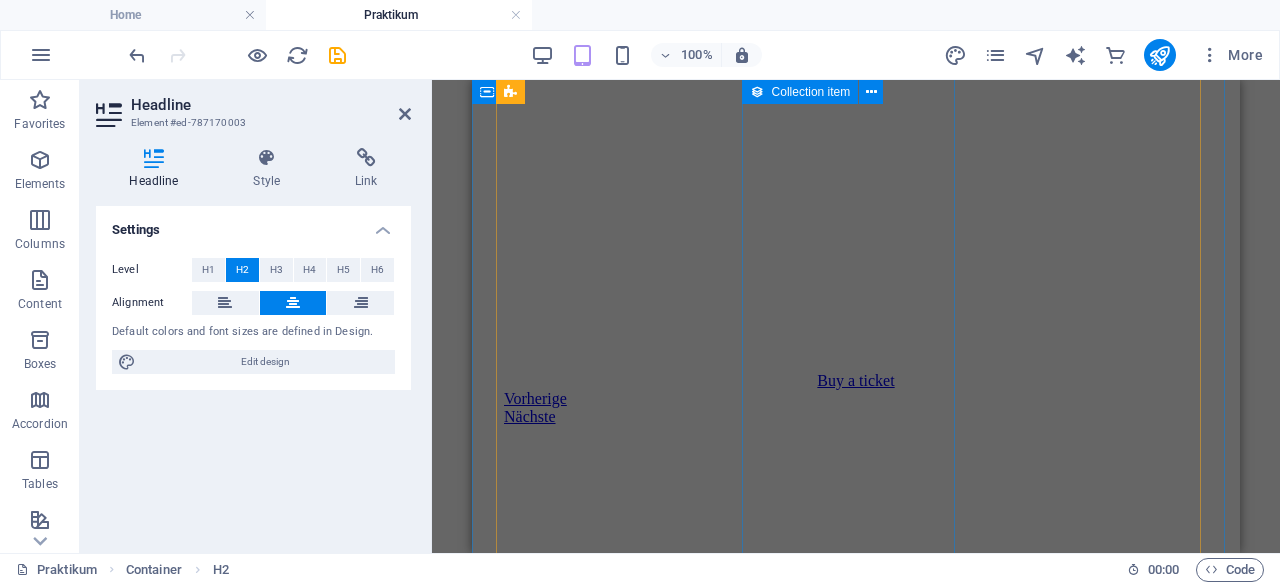 scroll, scrollTop: 1696, scrollLeft: 0, axis: vertical 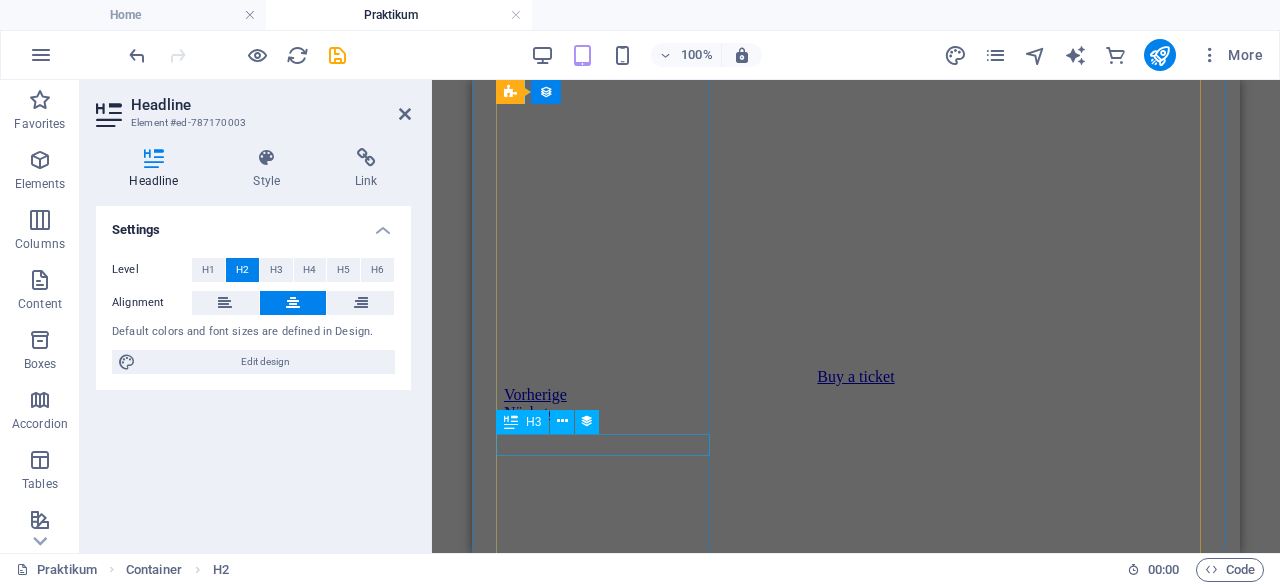 click on "LSK&E" at bounding box center (856, 2139) 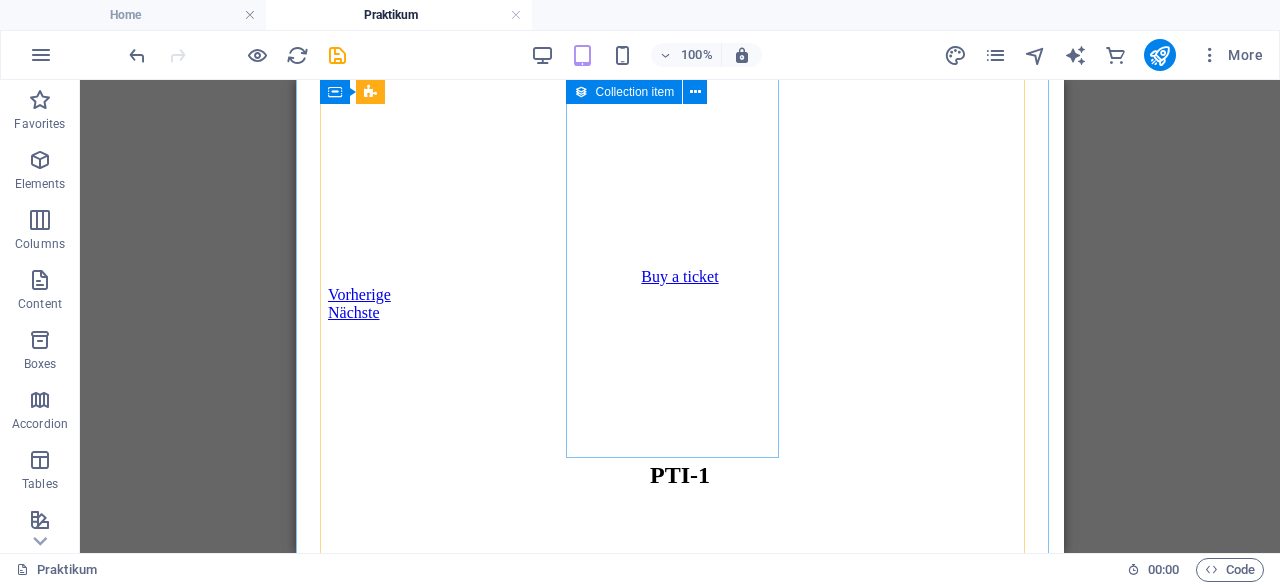 scroll, scrollTop: 1804, scrollLeft: 0, axis: vertical 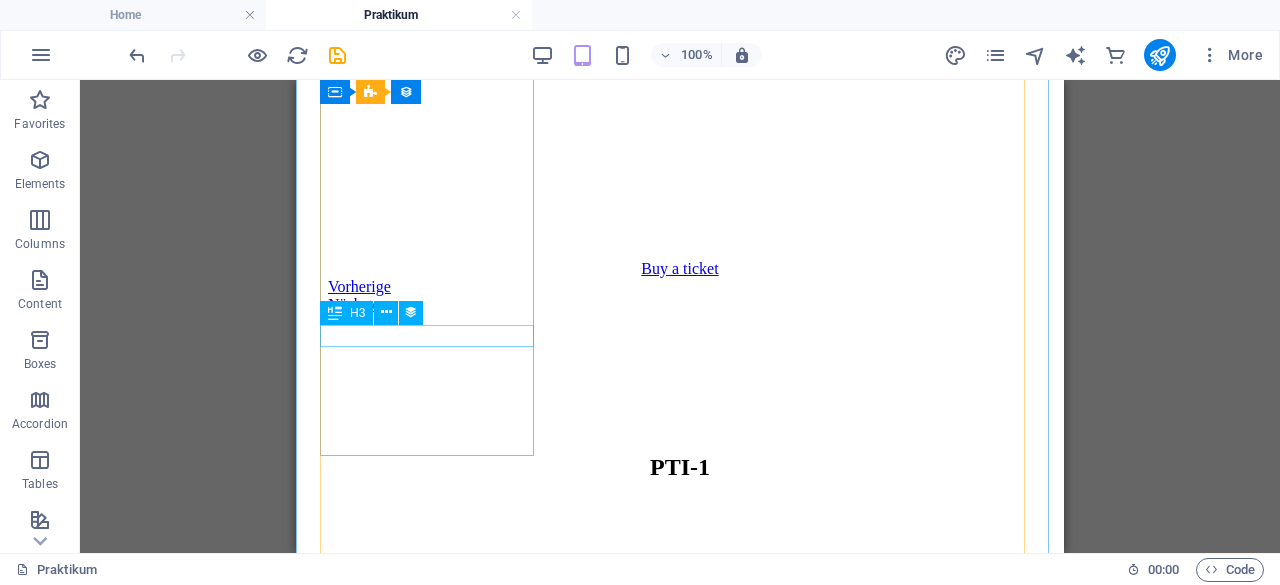 click on "LSK&E" at bounding box center [680, 2031] 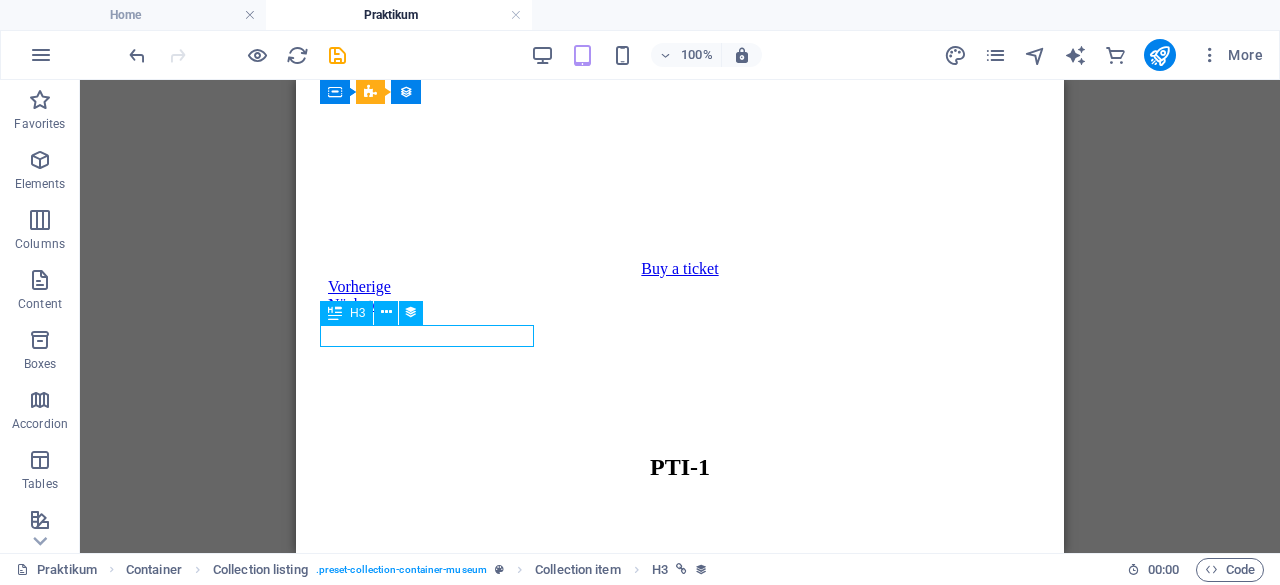 click on "LSK&E" at bounding box center (680, 2031) 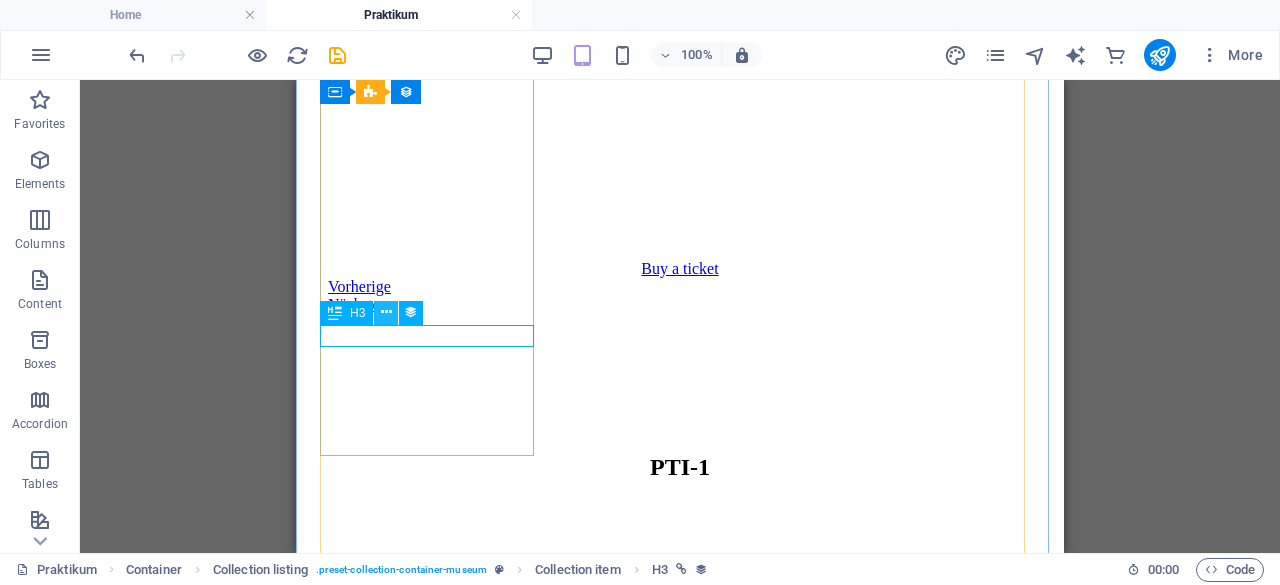 click at bounding box center [386, 313] 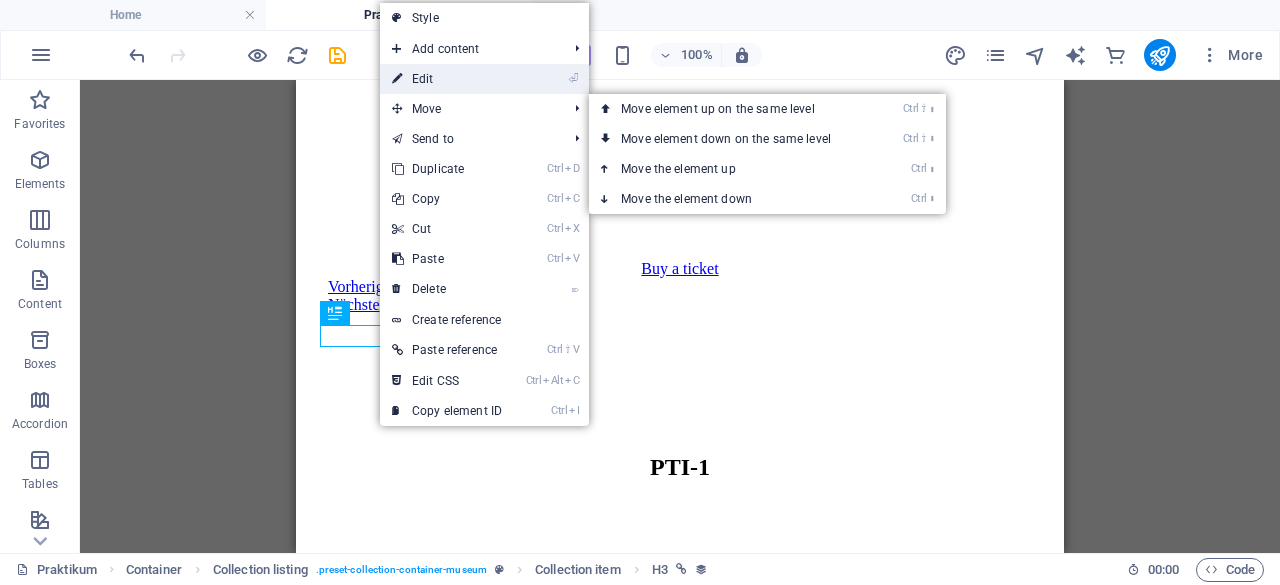 click on "⏎  Edit" at bounding box center [447, 79] 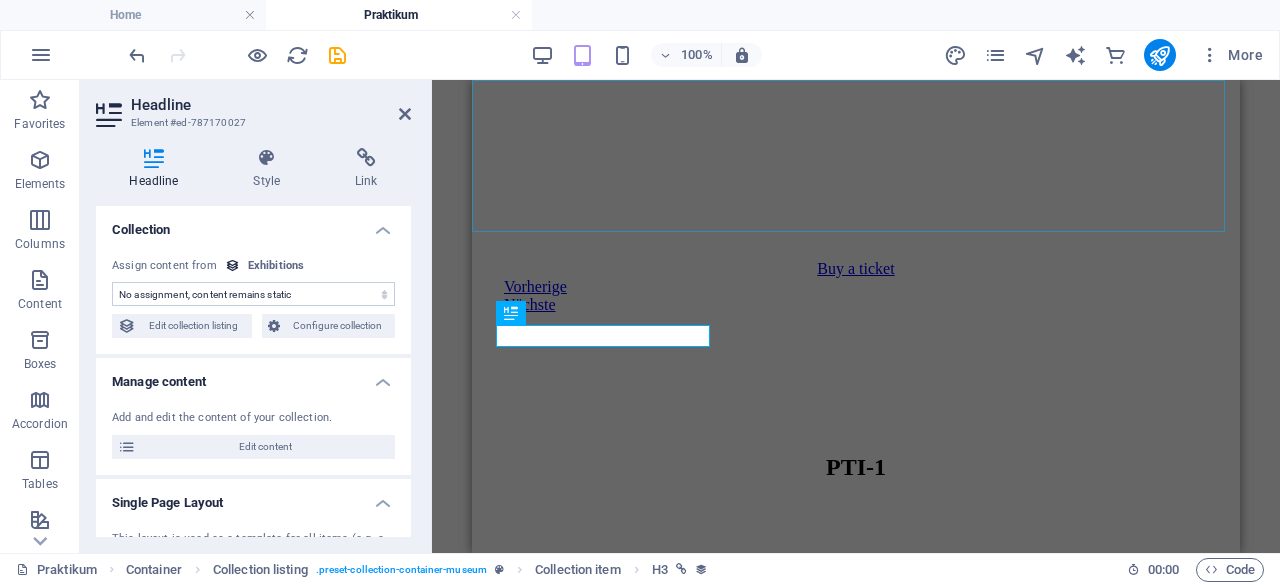 select on "name" 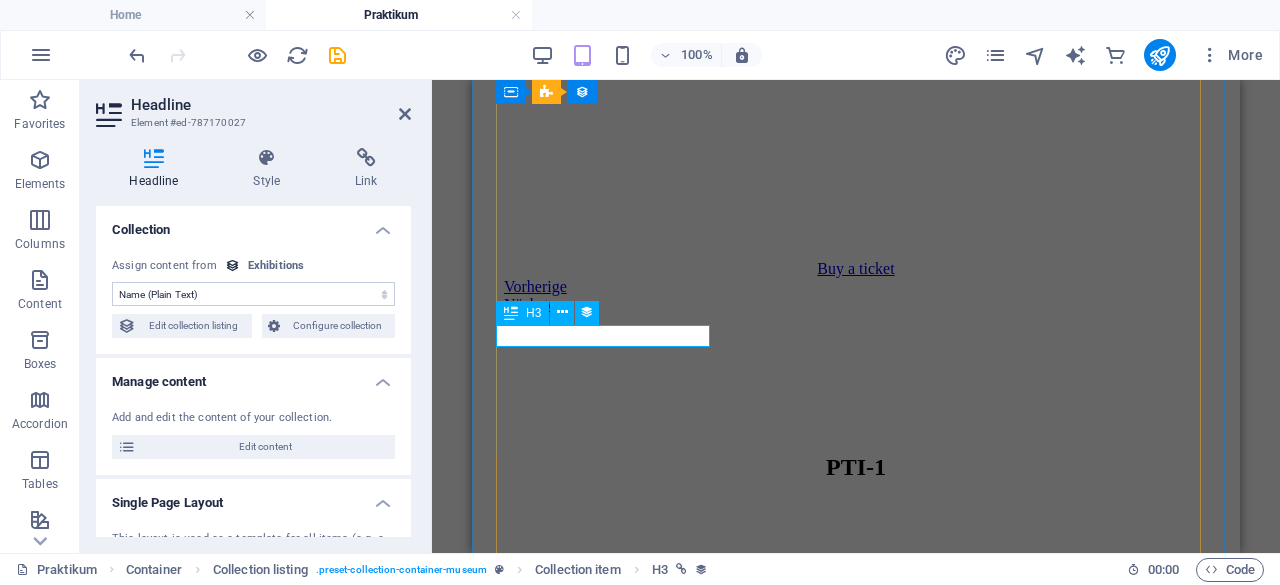 click on "LSK&E" at bounding box center [856, 2031] 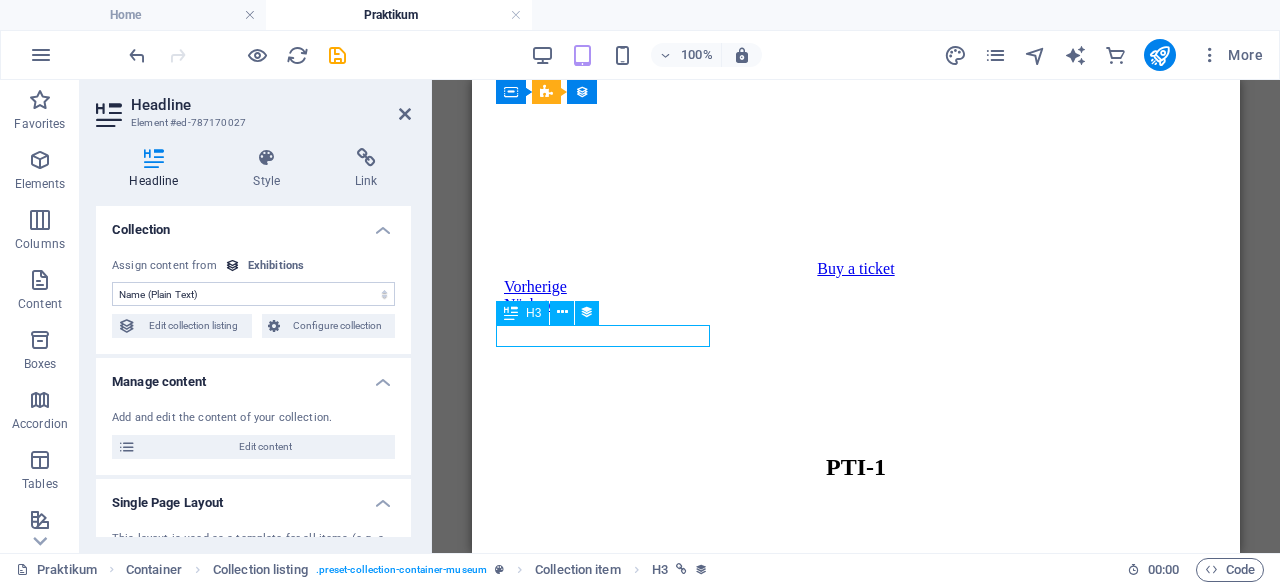click on "LSK&E" at bounding box center (856, 2031) 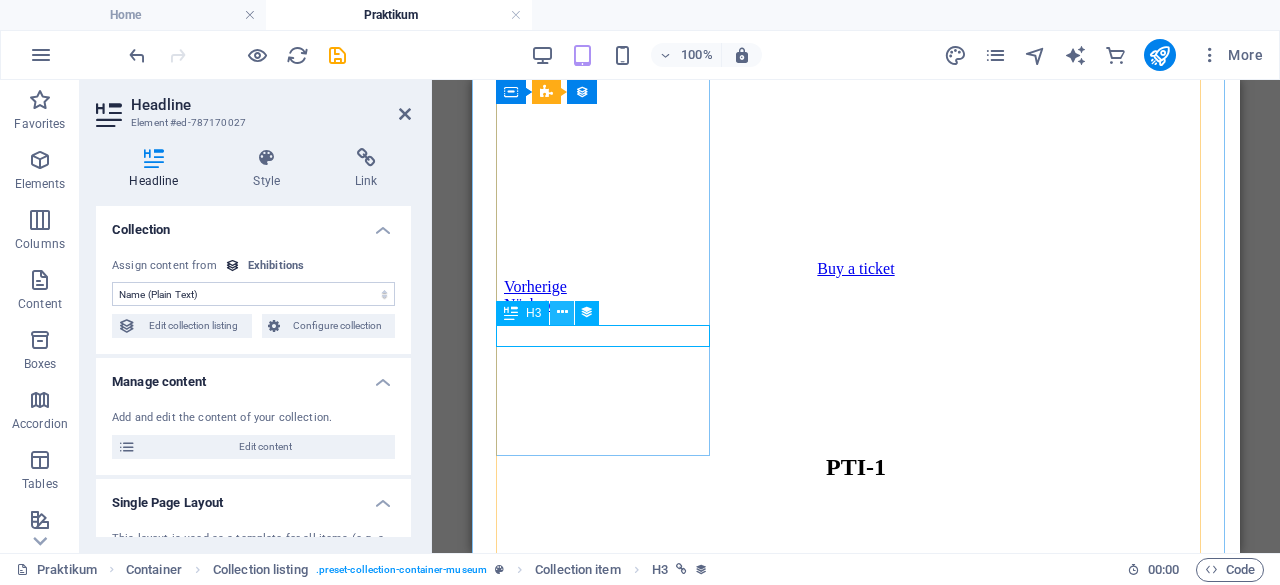 click at bounding box center (562, 312) 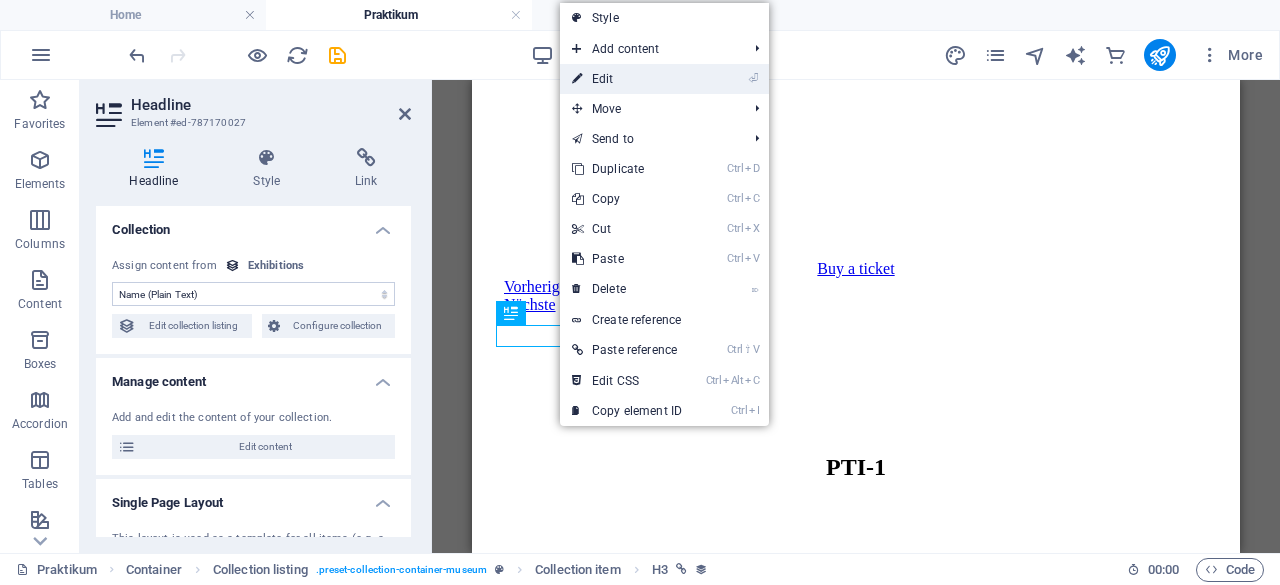 click on "⏎  Edit" at bounding box center [627, 79] 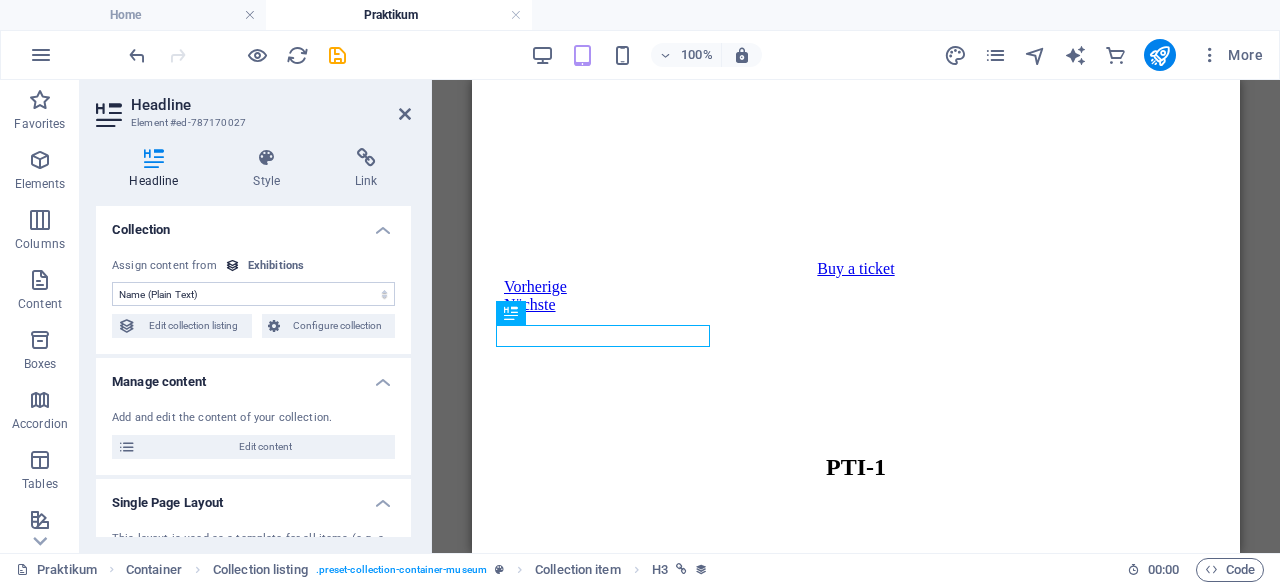 click on "No assignment, content remains static Created at (Date) Updated at (Date) Exhibition Image (File) Exhibition Date (Date) Name (Plain Text) Slug (Plain Text) Exhibition Intro (Rich Text) Exhibition Hero (File) Exhibition Duration (Plain Text) Exhibition Details (CMS) Featured Exhibition (Checkbox) Featured Intro (Rich Text)" at bounding box center [253, 294] 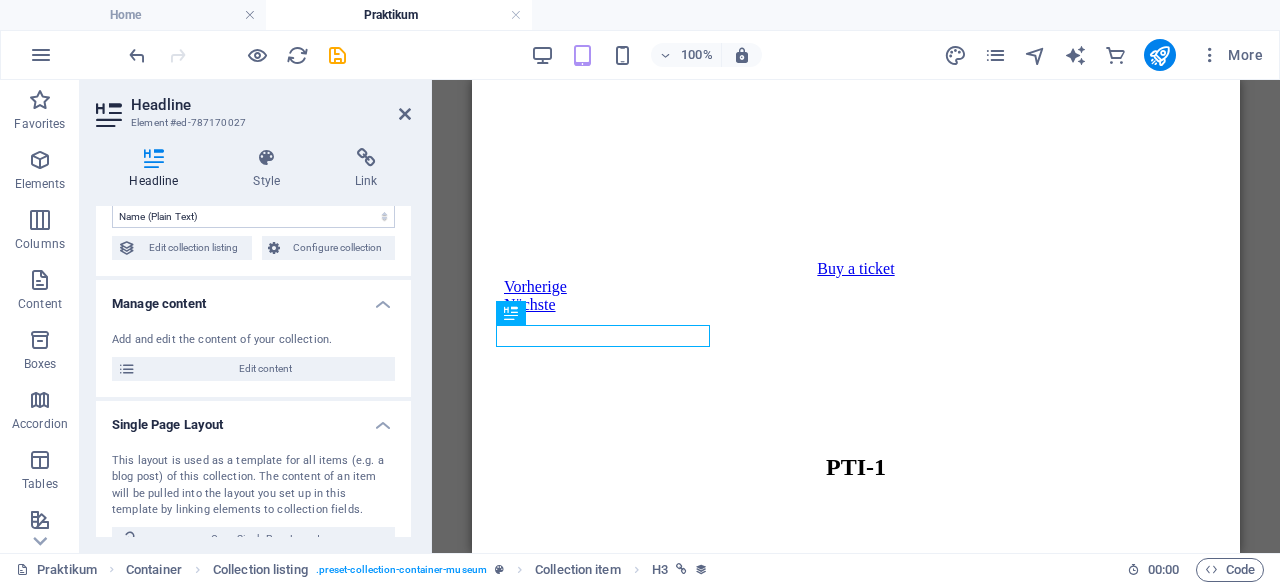 scroll, scrollTop: 74, scrollLeft: 0, axis: vertical 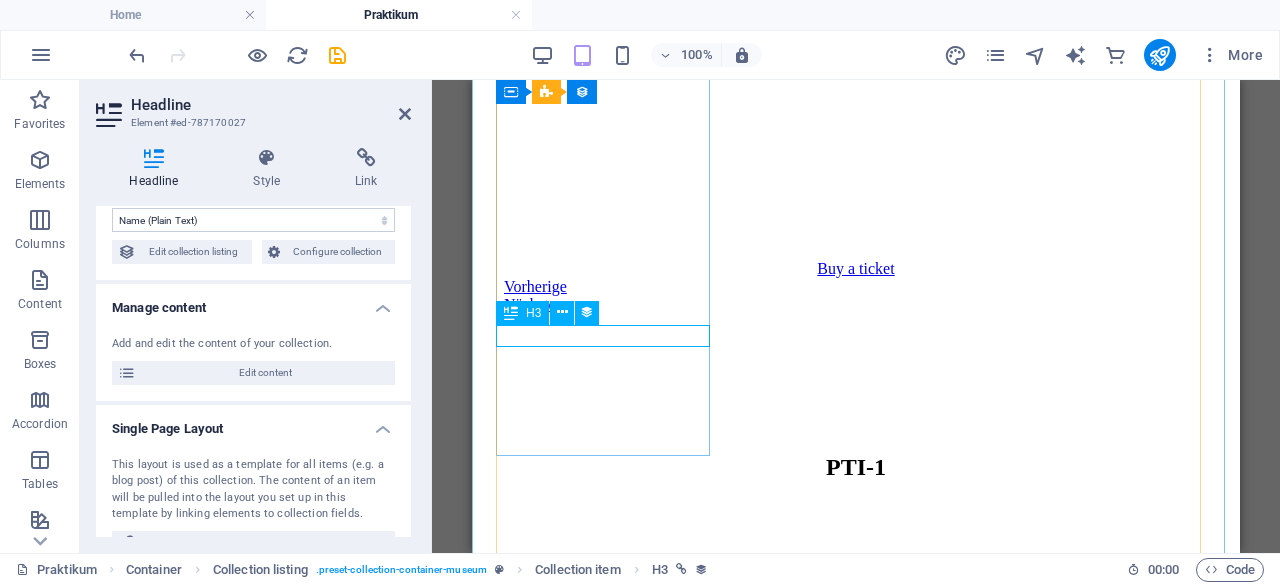 click on "LSK&E" at bounding box center (856, 2031) 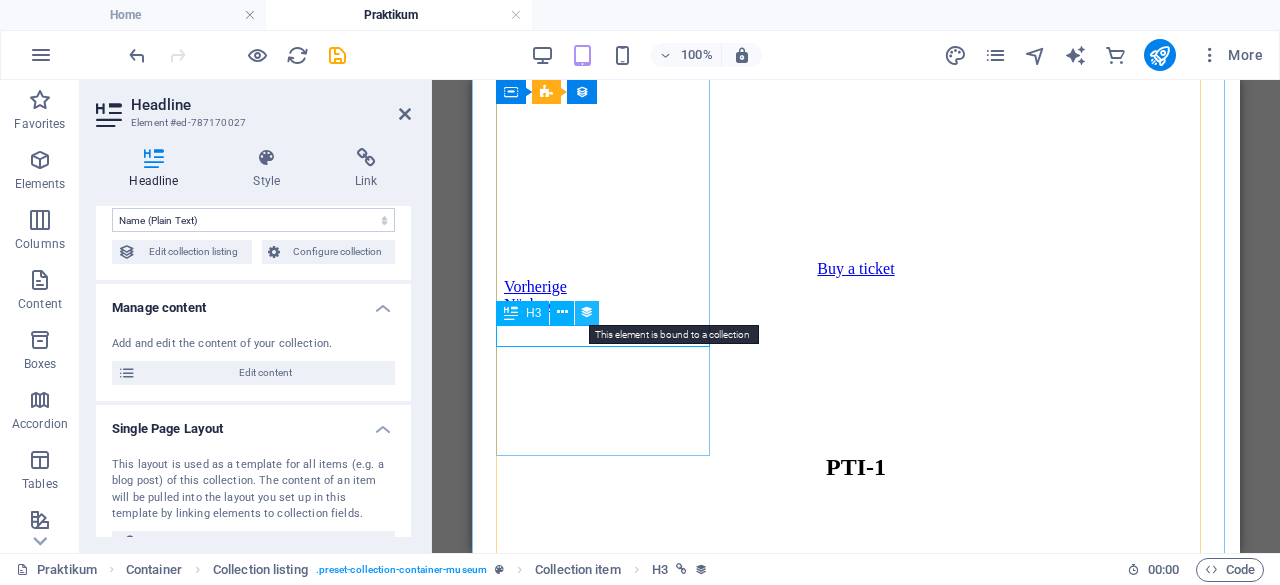 click at bounding box center (587, 312) 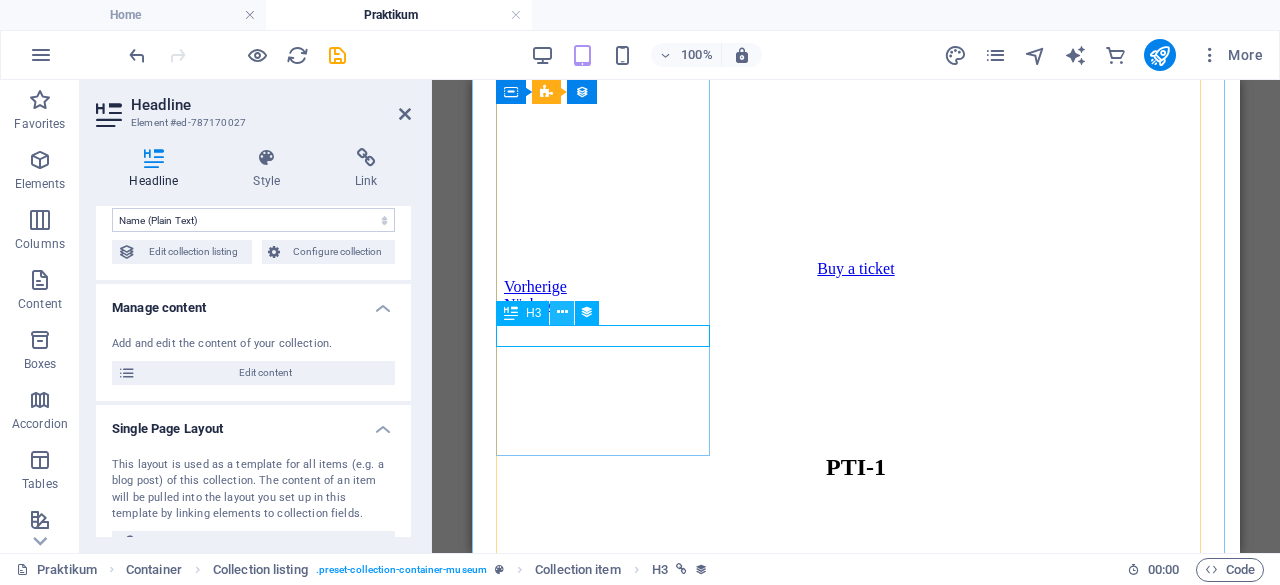 click at bounding box center [562, 312] 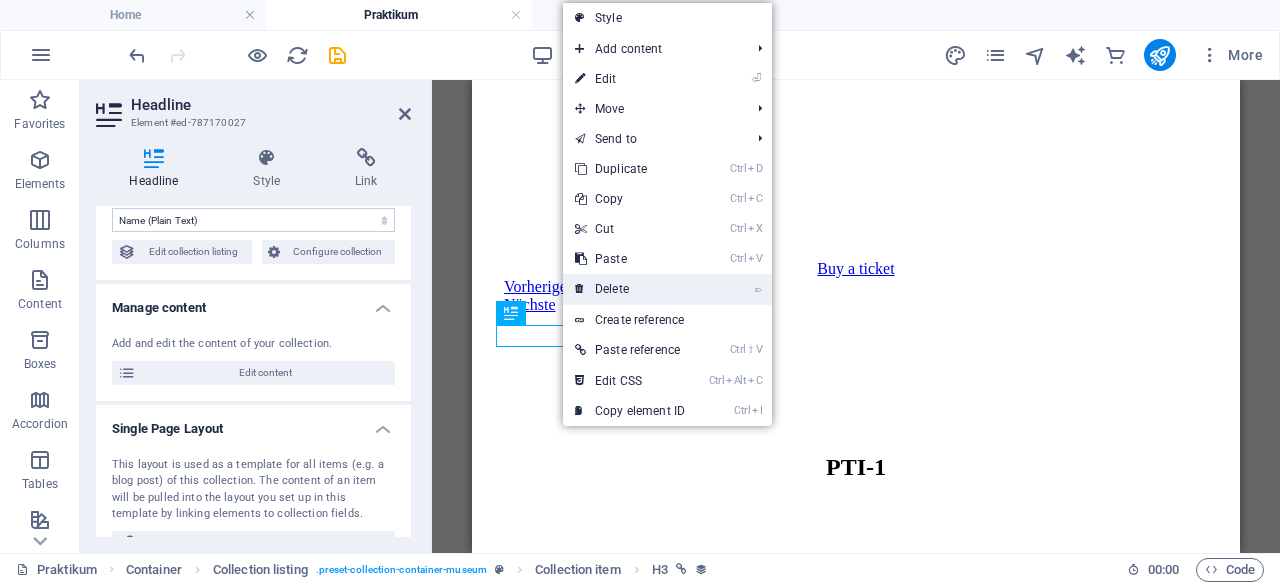click on "⌦  Delete" at bounding box center [630, 289] 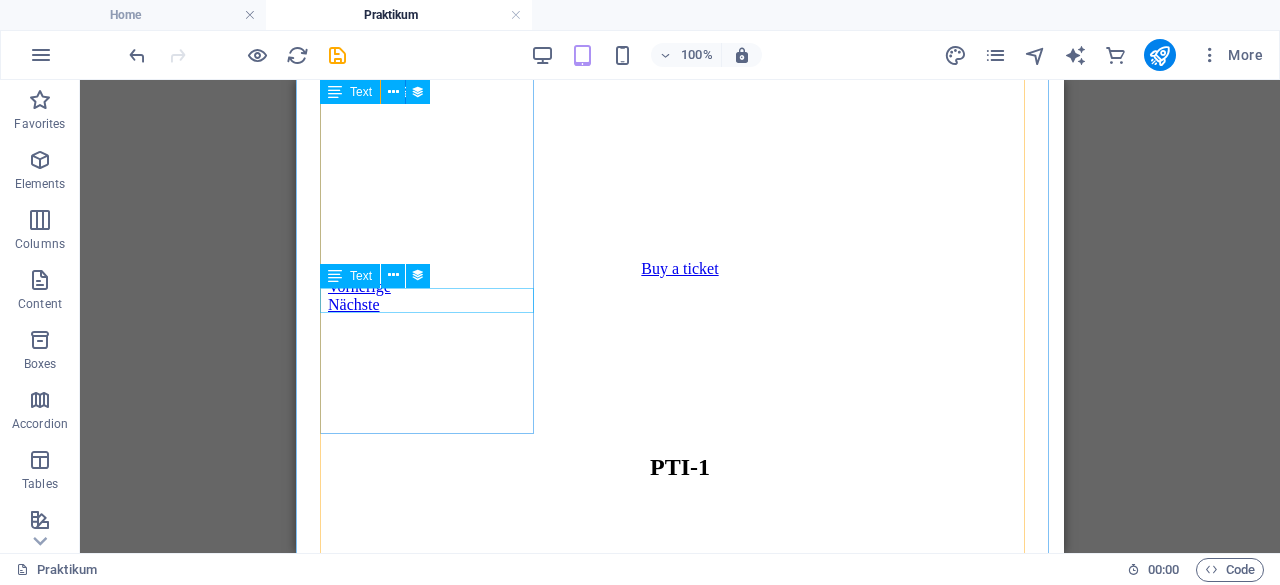 click on "[DATE]" at bounding box center (680, 1980) 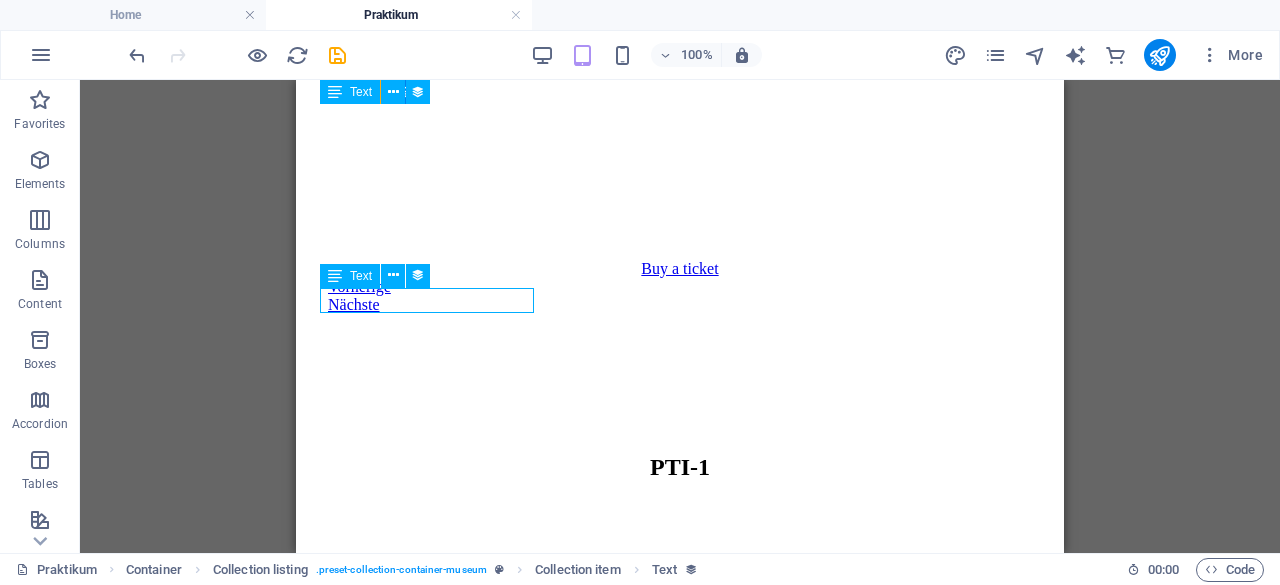 click on "[DATE]" at bounding box center (680, 1980) 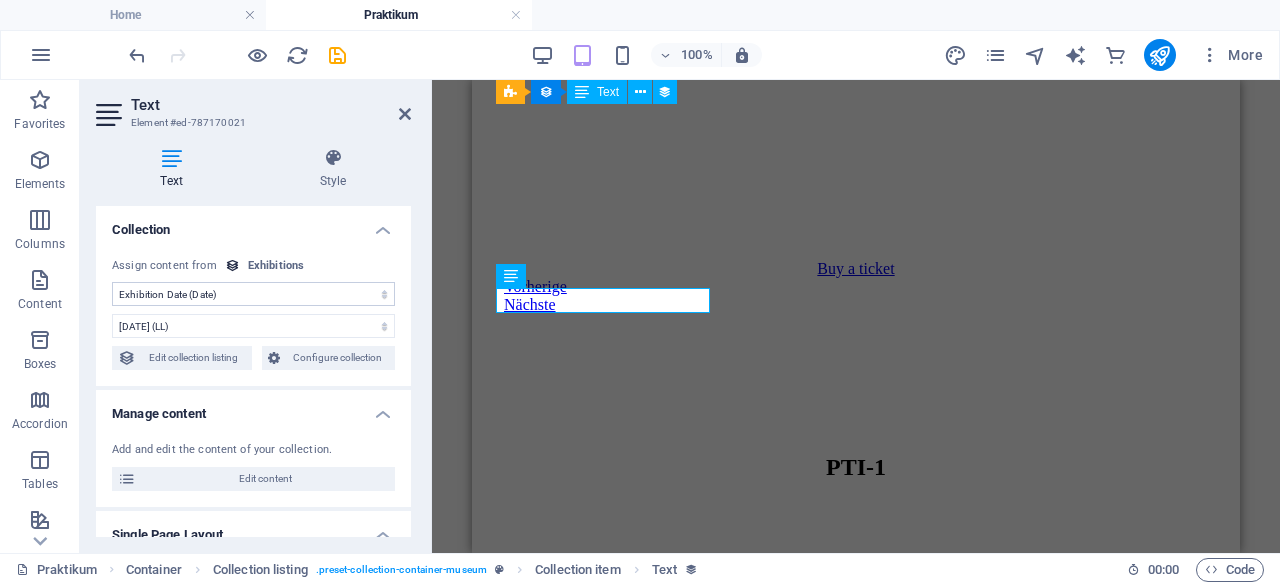 click on "No assignment, content remains static Created at (Date) Updated at (Date) Exhibition Image (File) Exhibition Date (Date) Name (Plain Text) Slug (Plain Text) Exhibition Intro (Rich Text) Exhibition Hero (File) Exhibition Duration (Plain Text) Exhibition Details (CMS) Featured Exhibition (Checkbox) Featured Intro (Rich Text)" at bounding box center [253, 294] 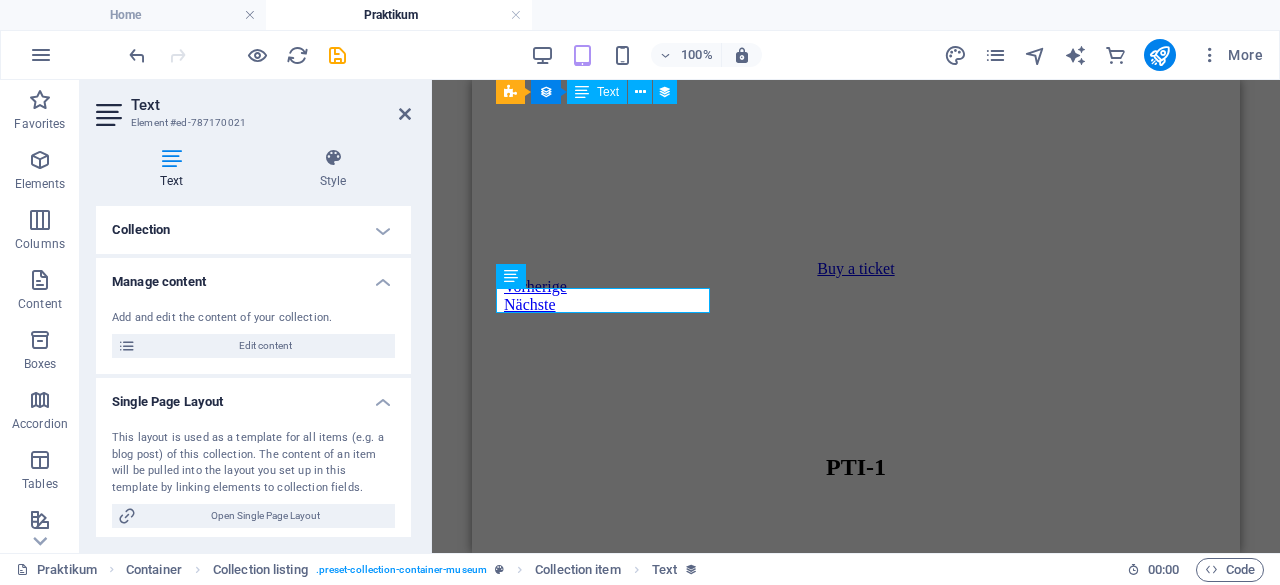click on "Collection" at bounding box center (253, 230) 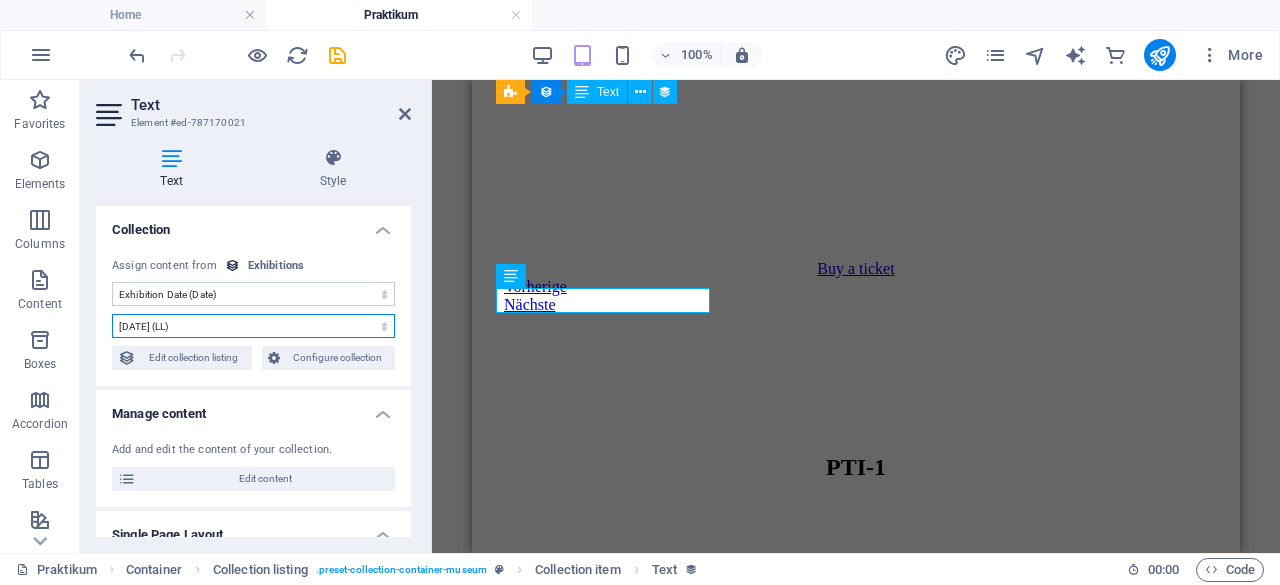 click on "7/14/2025 (l) 07/14/2025 (L) Jul 14, 2025 (ll) July 14, 2025 (LL) Jul 14, 2025 9:44 PM (lll) July 14, 2025 9:44 PM (LLL) Mon, Jul 14, 2025 9:44 PM (llll) Monday, July 14, 2025 9:44 PM (LLLL) 14.7.2025 (D.M.YYYY) 14. Jul 2025 (D. MMM YYYY) 14. July 2025 (D. MMMM YYYY) Mo, 14.7.2025 (dd, D.M.YYYY) Mo, 14. Jul 2025 (dd, D. MMM YYYY) Monday, 14. July 2025 (dddd, D. MMMM YYYY) 9:44 PM (LT) 14 (D) 14 (DD) 14th (Do) 7 (M) 07 (MM) Jul (MMM) July (MMMM) 25 (YY) 2025 (YYYY) a few seconds ago" at bounding box center [253, 326] 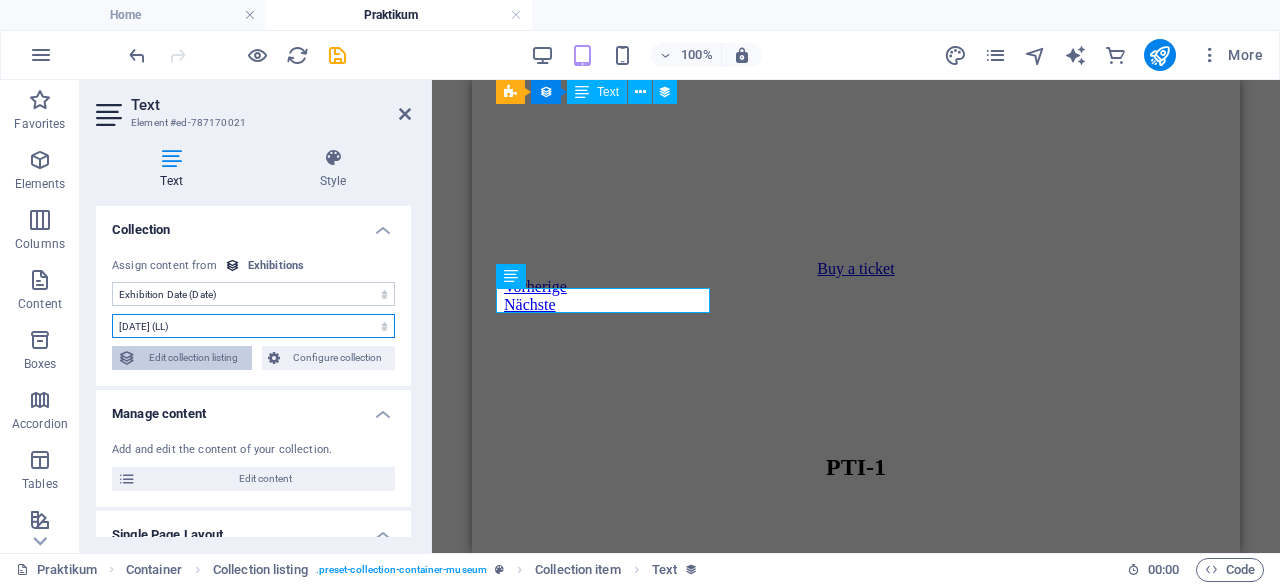 drag, startPoint x: 276, startPoint y: 317, endPoint x: 238, endPoint y: 349, distance: 49.67897 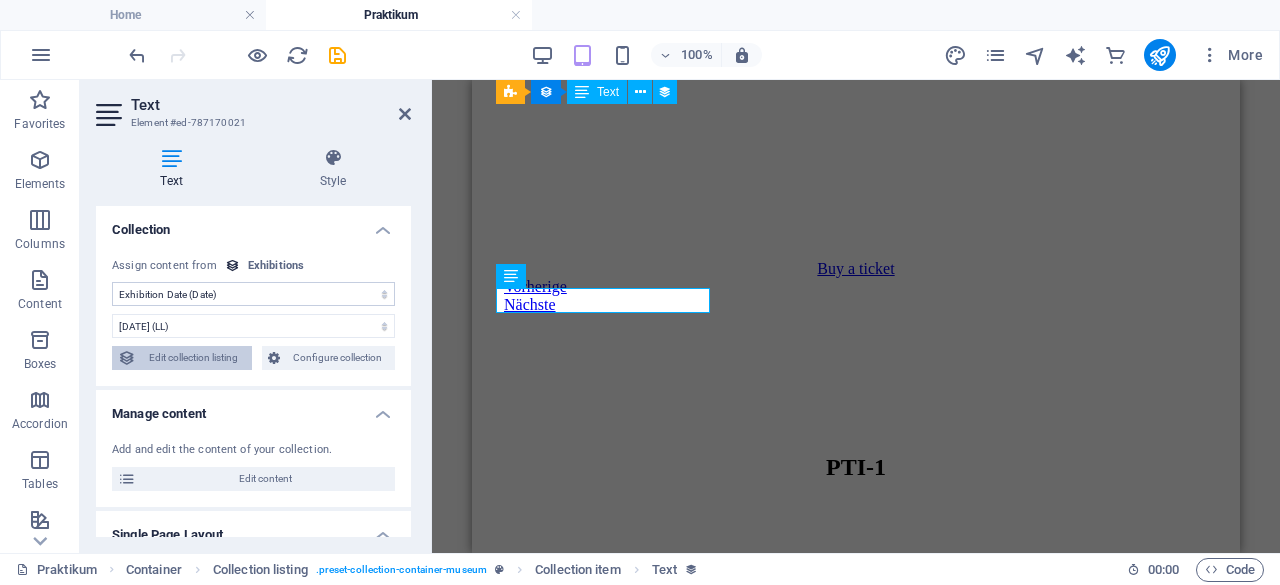 click on "Edit collection listing" at bounding box center [194, 358] 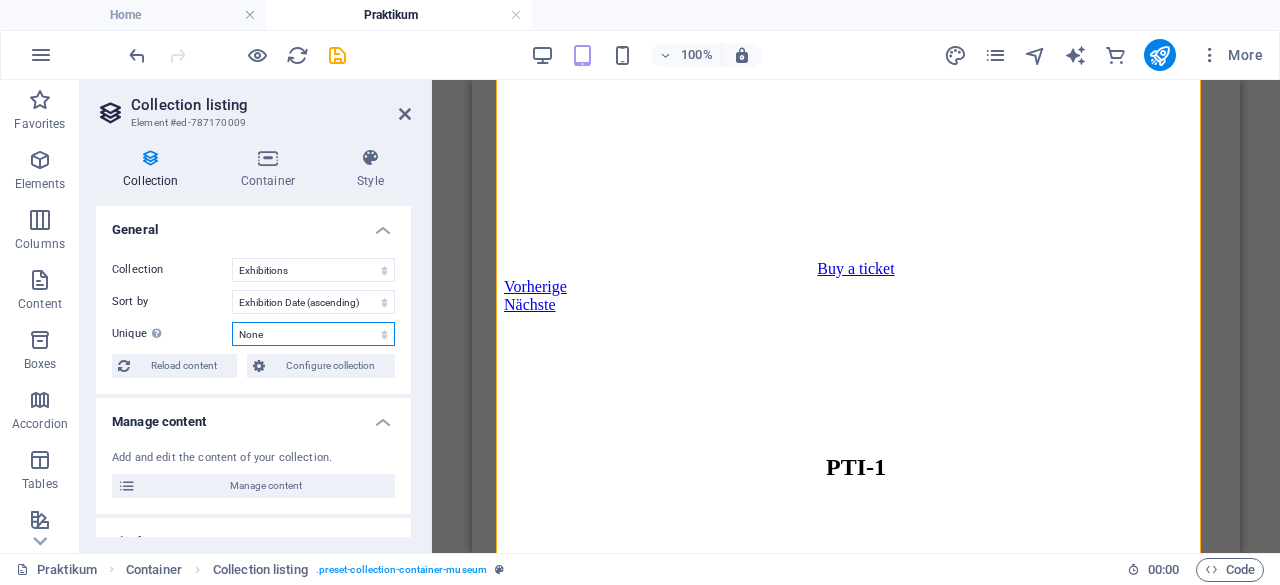 click on "None Exhibition Image Exhibition Date Name Slug Exhibition Intro Exhibition Hero Exhibition Duration Exhibition Details Featured Exhibition Featured Intro" at bounding box center [313, 334] 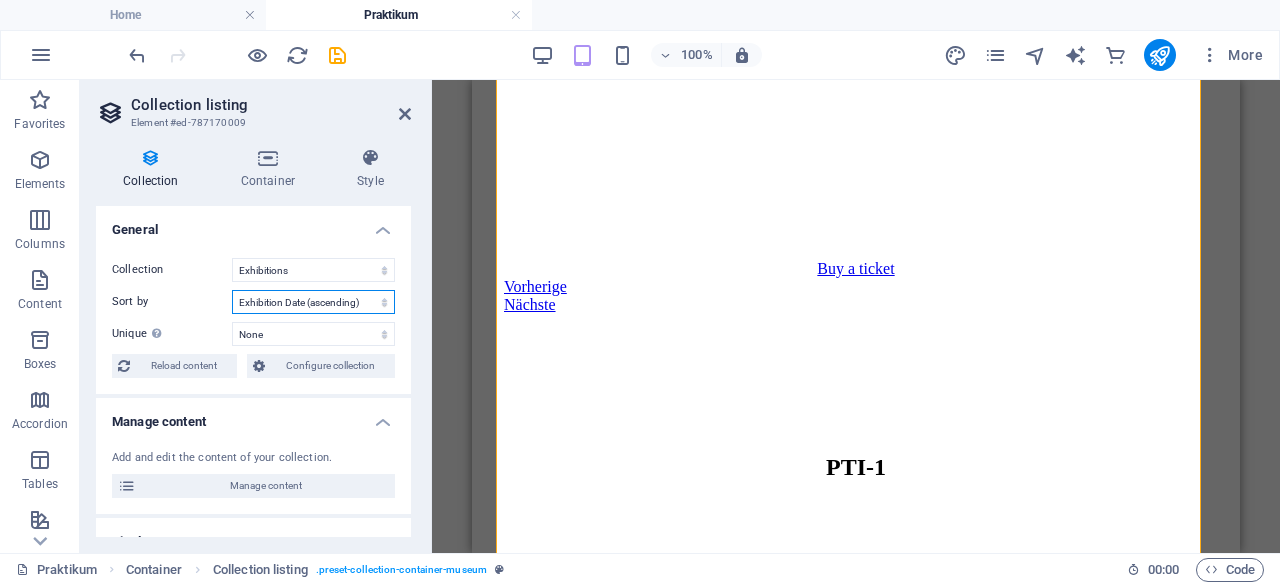 click on "Created at (ascending) Created at (descending) Updated at (ascending) Updated at (descending) Exhibition Date (ascending) Exhibition Date (descending) Name (ascending) Name (descending) Slug (ascending) Slug (descending) Exhibition Duration (ascending) Exhibition Duration (descending) Featured Exhibition (ascending) Featured Exhibition (descending) Random" at bounding box center [313, 302] 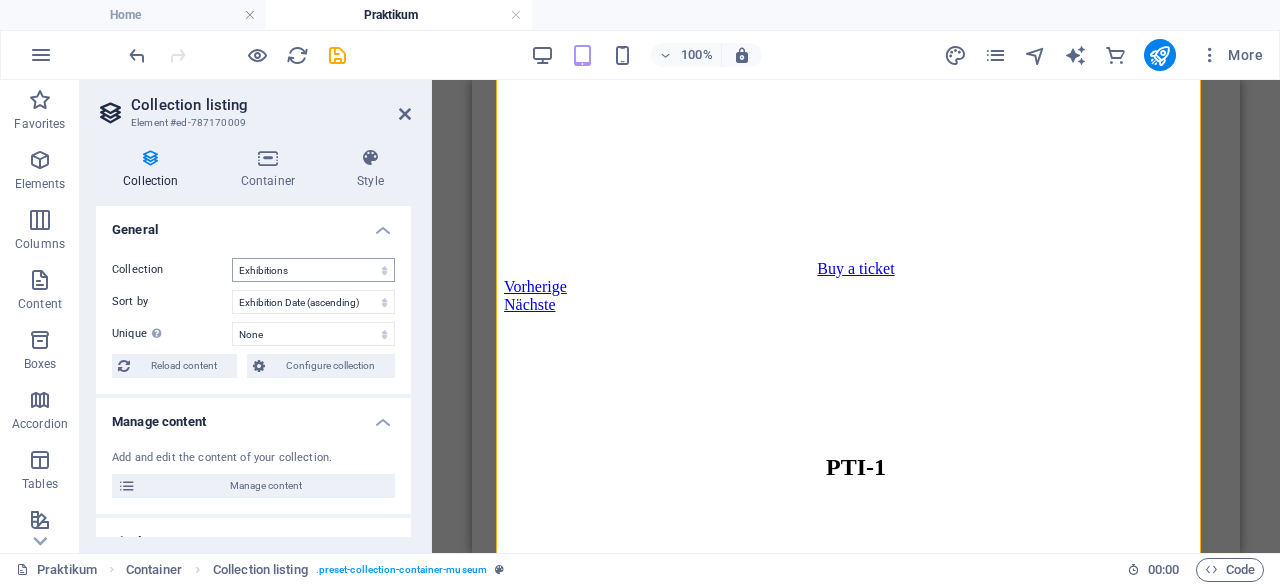 drag, startPoint x: 276, startPoint y: 255, endPoint x: 275, endPoint y: 269, distance: 14.035668 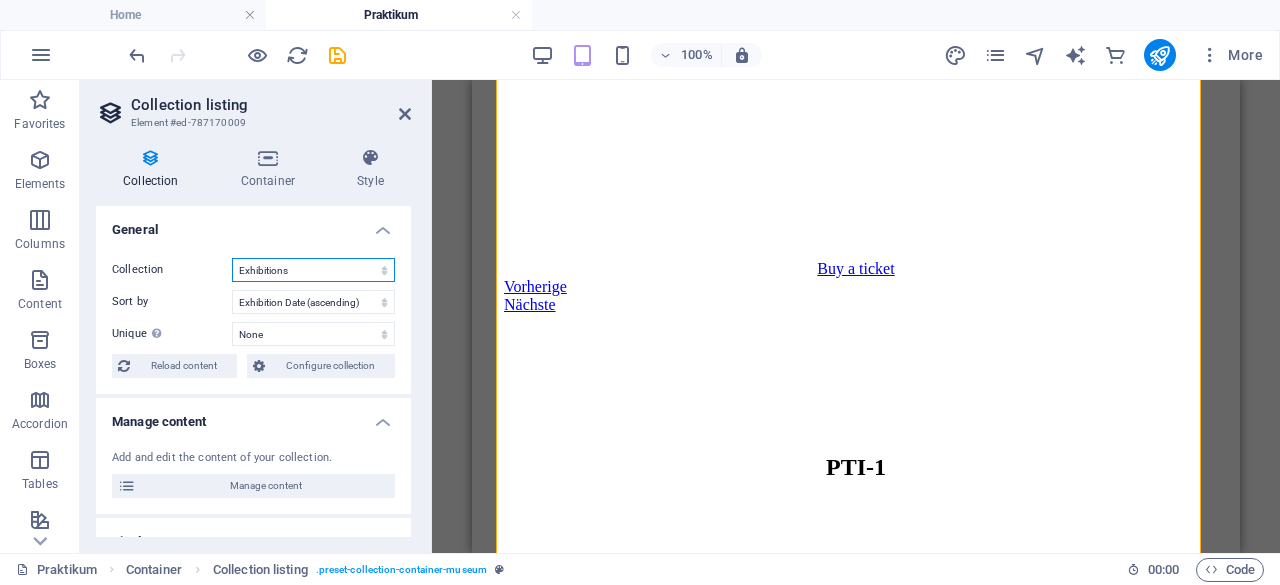 click on "Events Exhibitions" at bounding box center [313, 270] 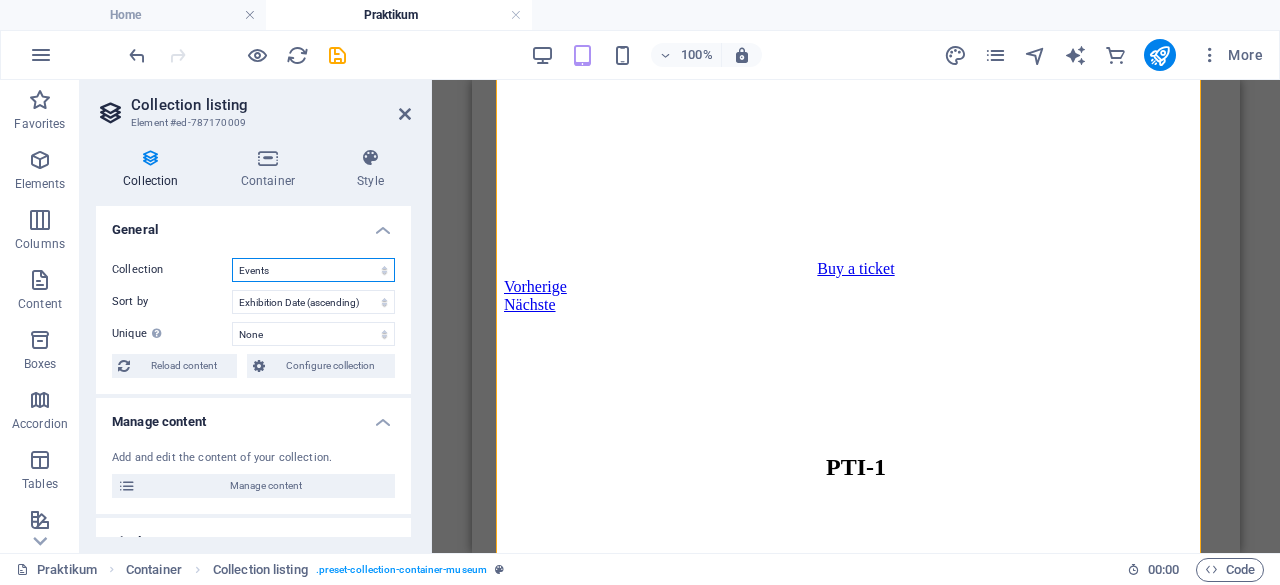 click on "Events Exhibitions" at bounding box center (313, 270) 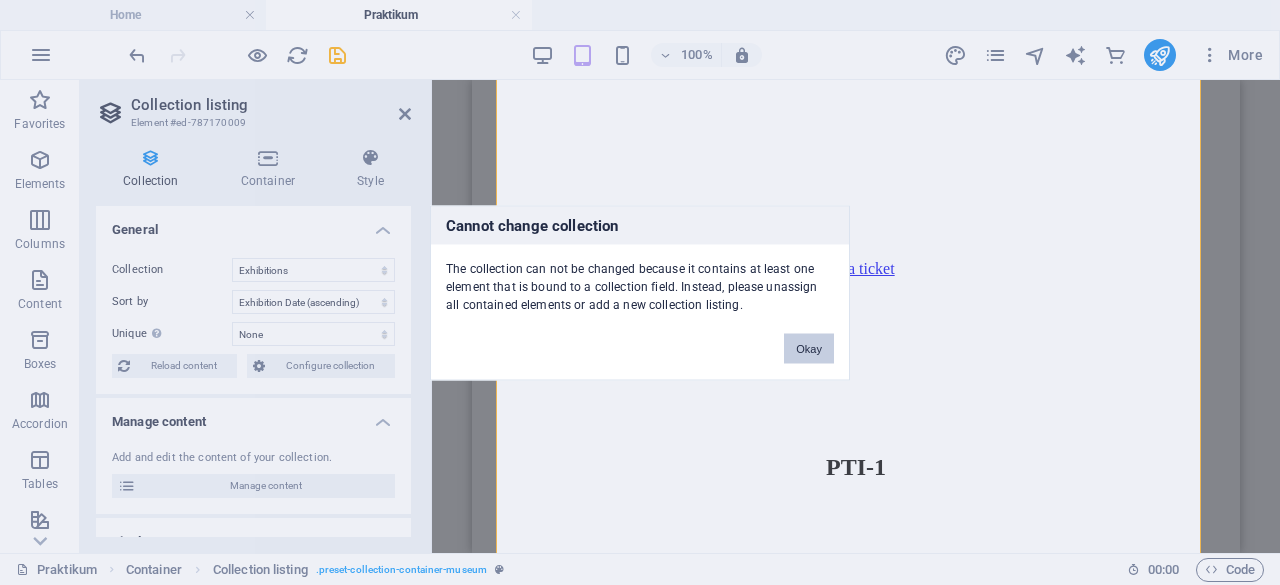 click on "Okay" at bounding box center [809, 348] 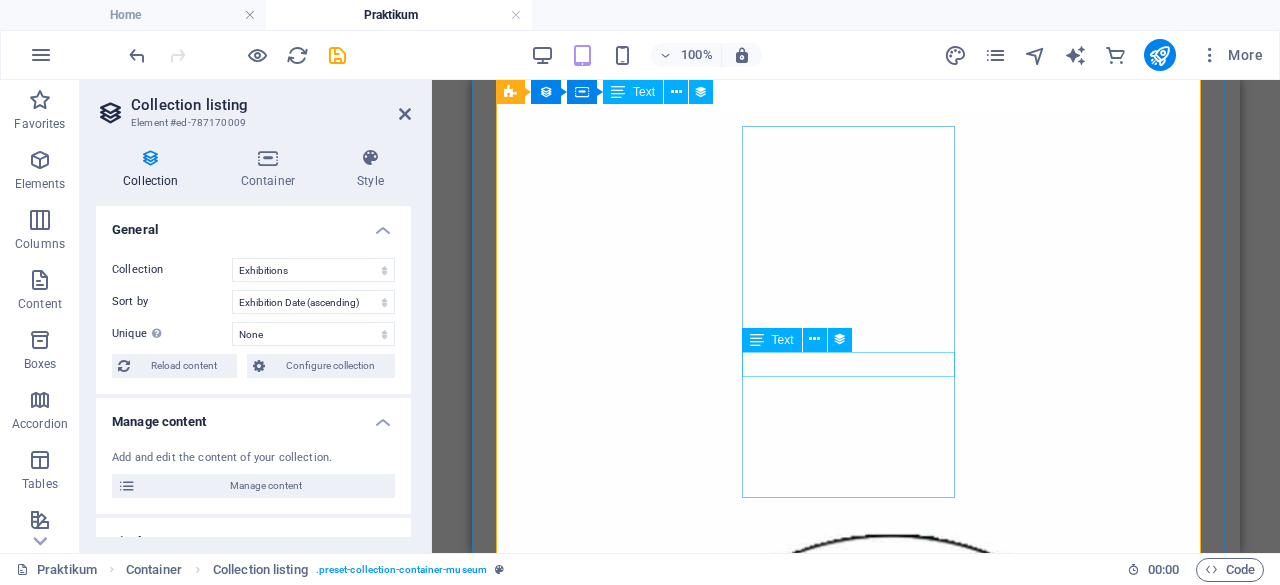 scroll, scrollTop: 2120, scrollLeft: 0, axis: vertical 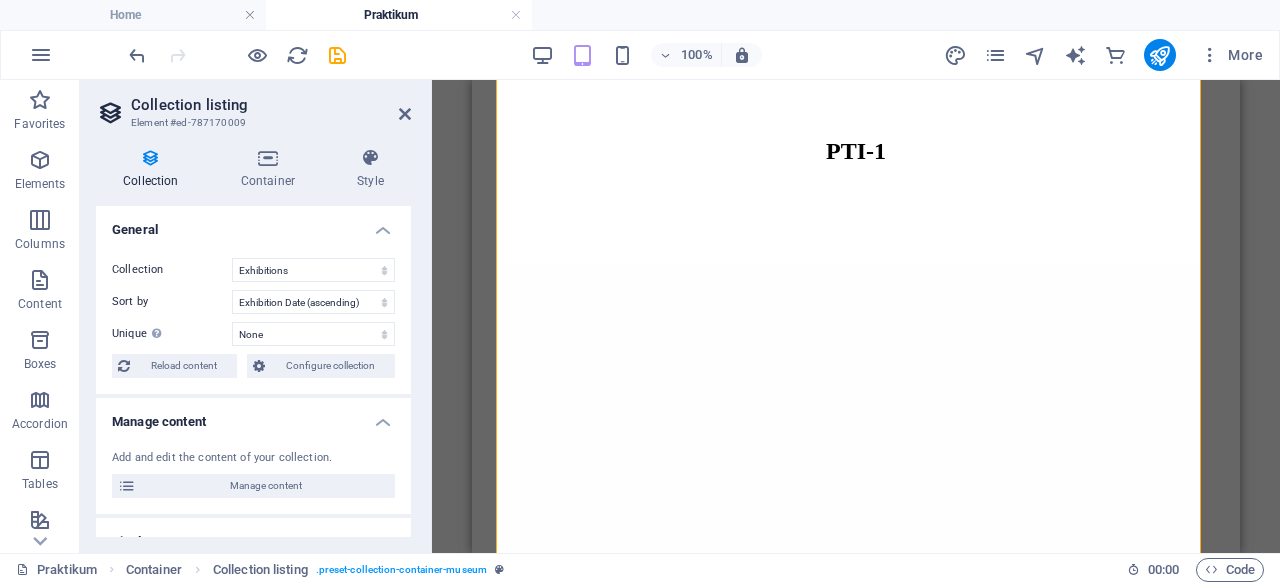 click on "Collection listing Element #ed-787170009" at bounding box center [253, 106] 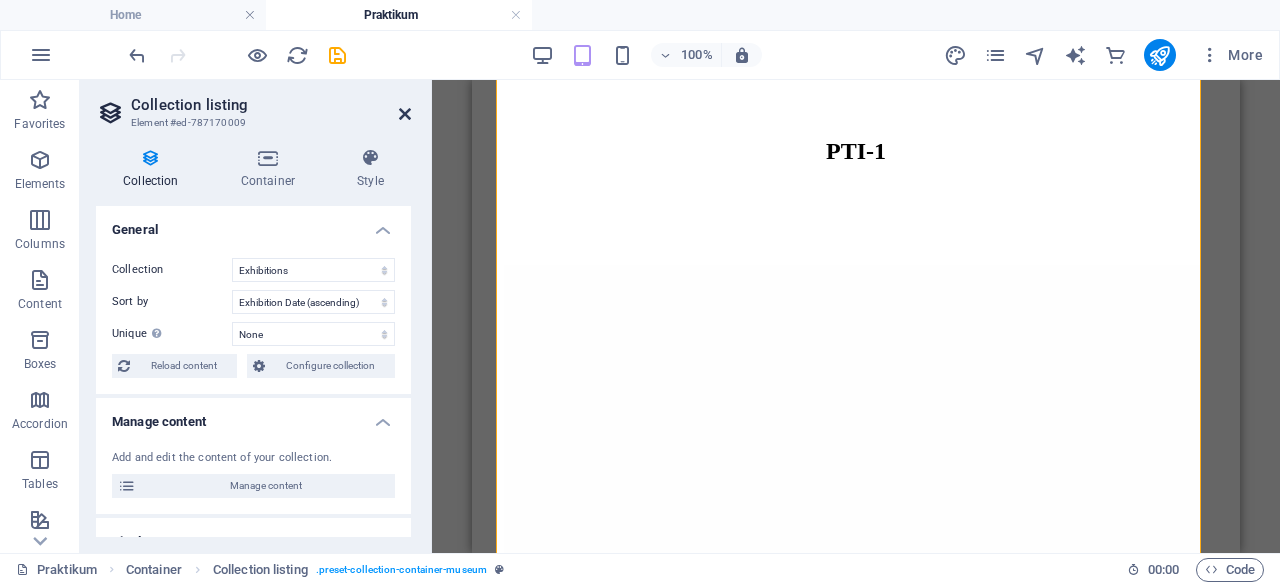 click at bounding box center [405, 114] 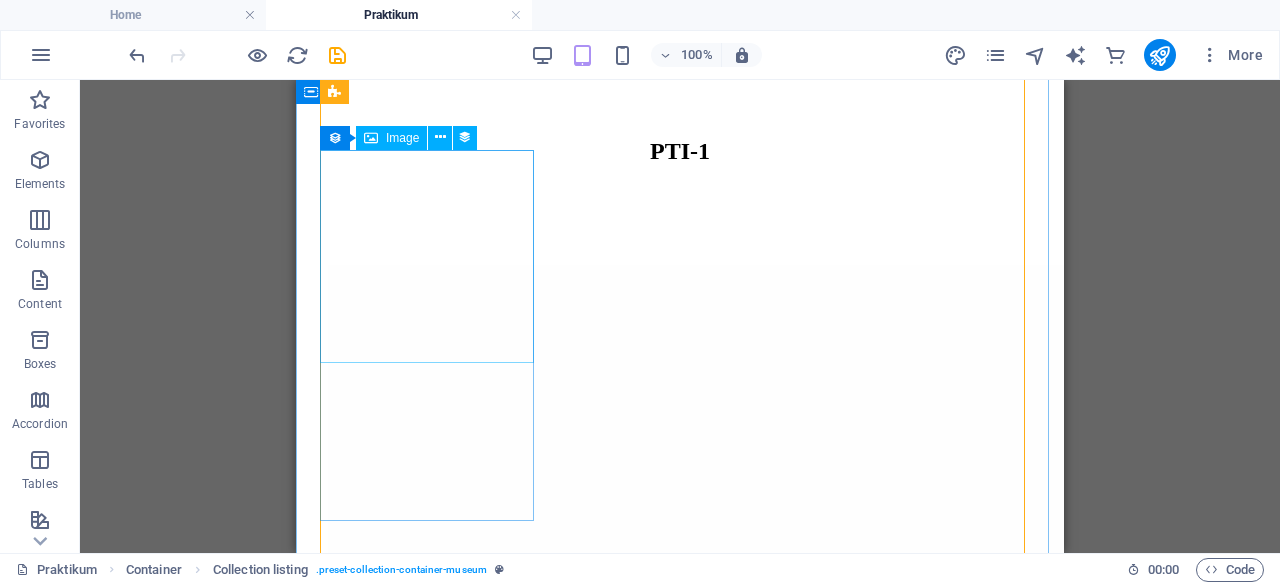 click at bounding box center [680, 3663] 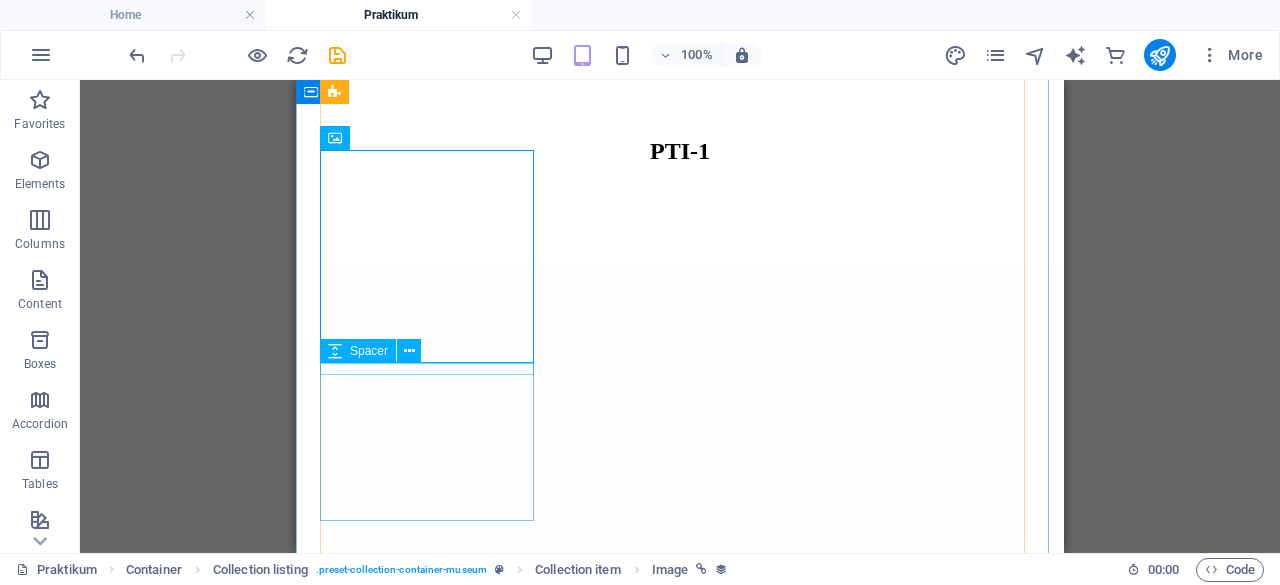 click at bounding box center [680, 4013] 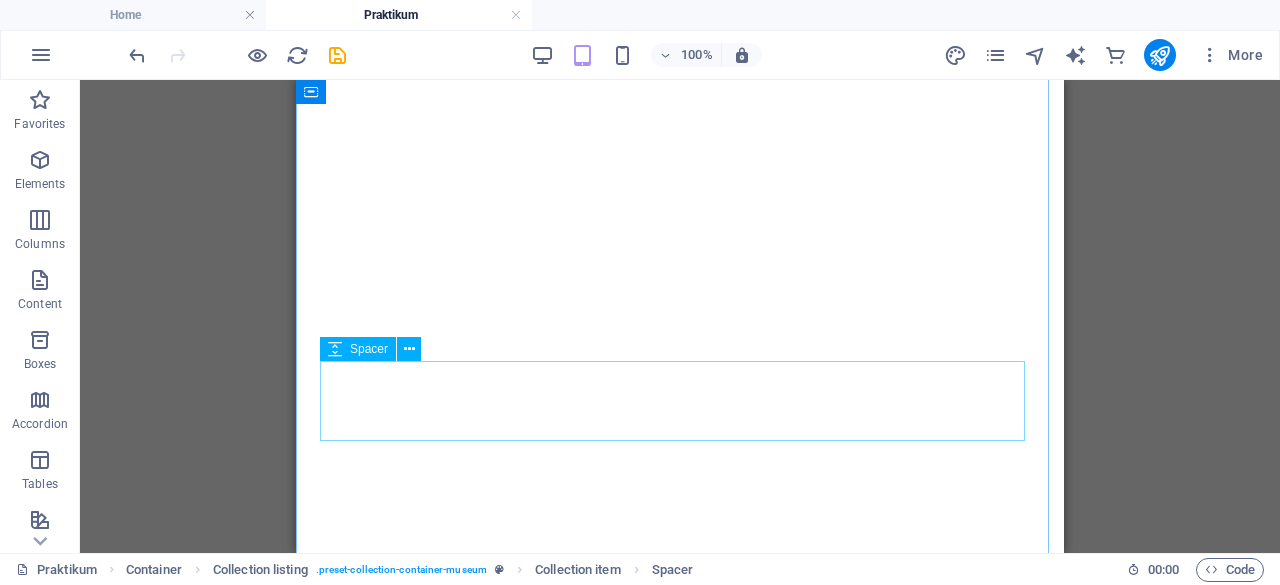 scroll, scrollTop: 1264, scrollLeft: 0, axis: vertical 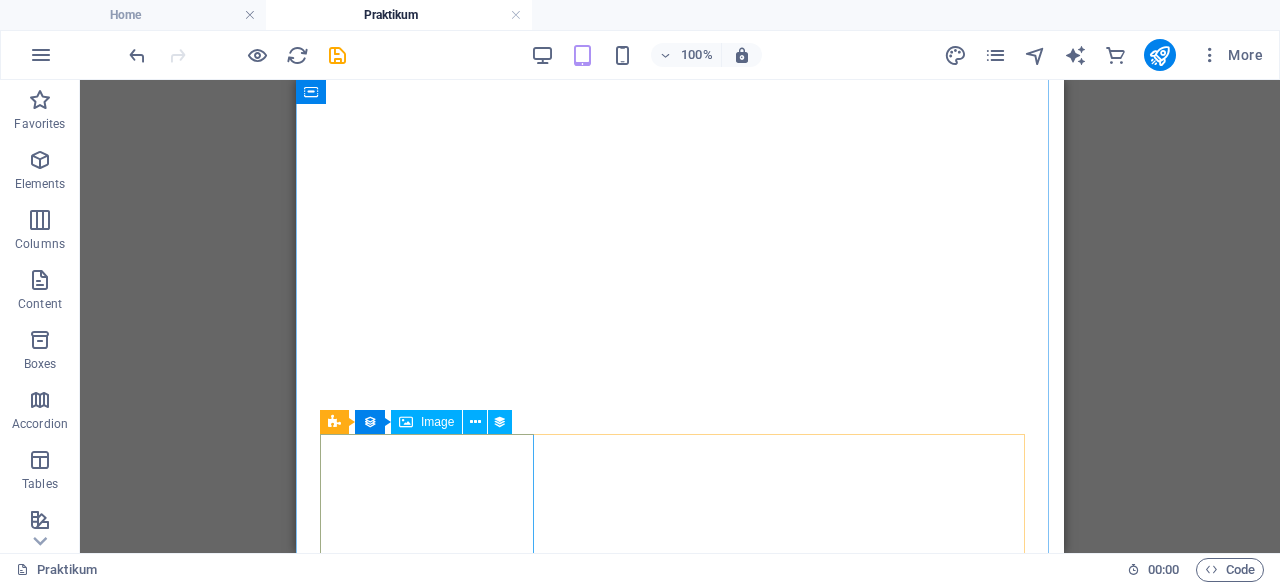 click at bounding box center [680, 1810] 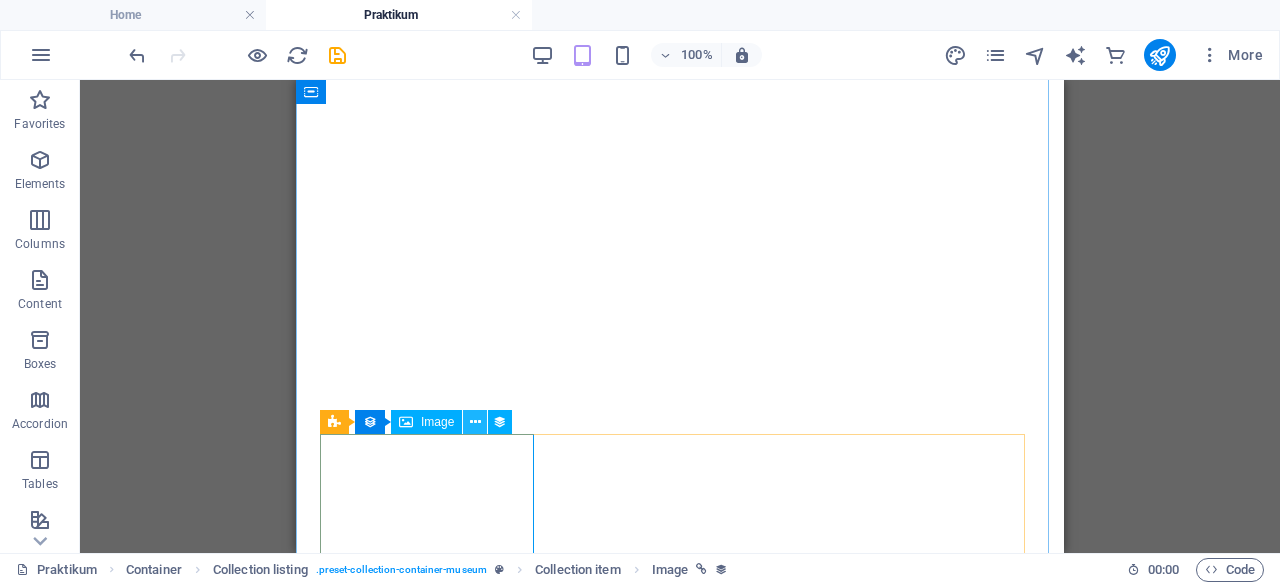 click at bounding box center [475, 422] 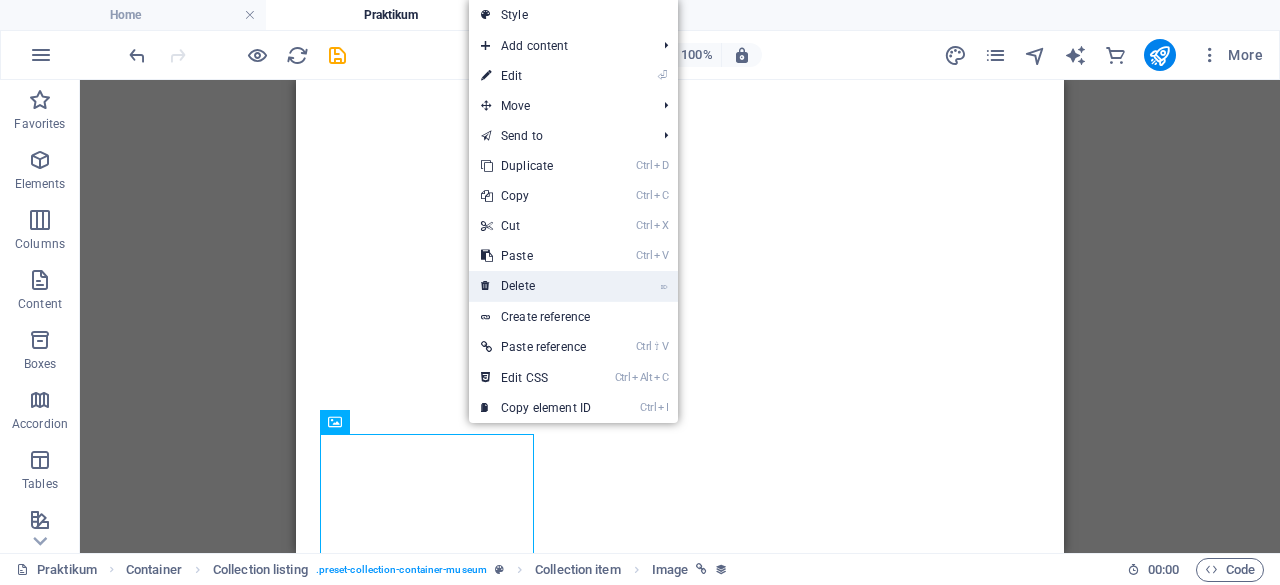 click on "⌦  Delete" at bounding box center [536, 286] 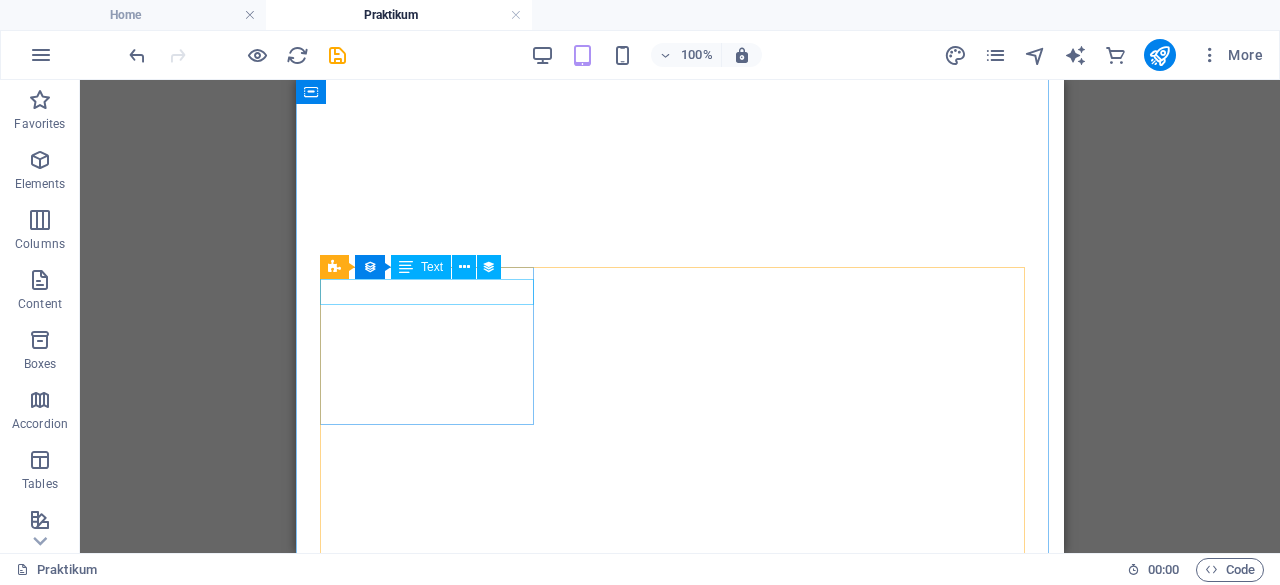 scroll, scrollTop: 1432, scrollLeft: 0, axis: vertical 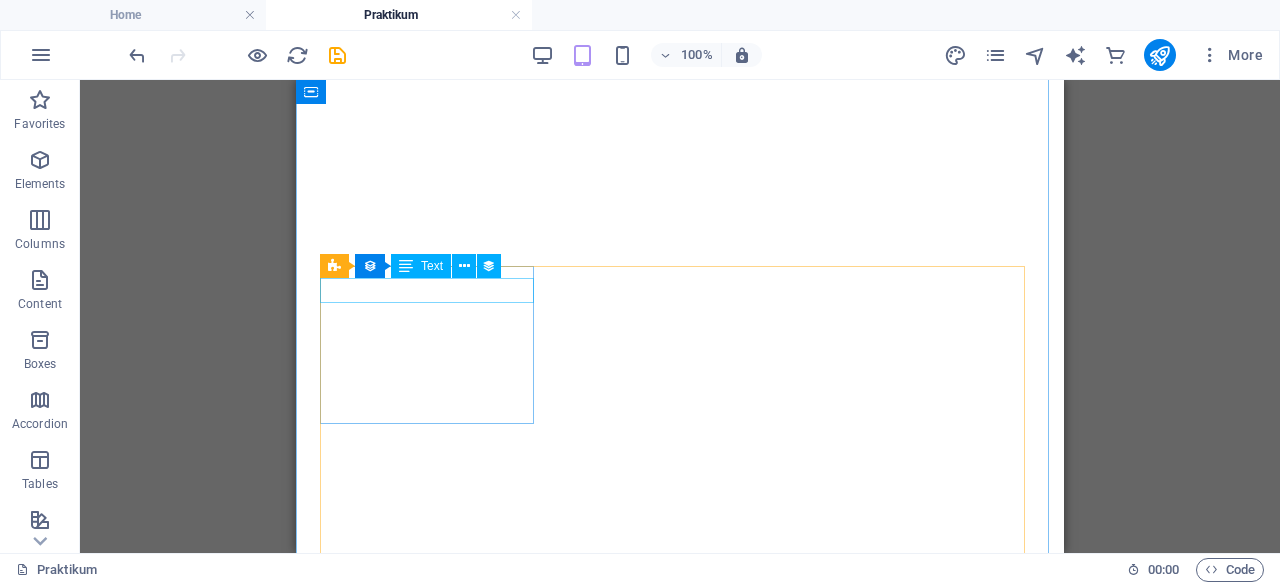click on "[DATE]" at bounding box center [680, 974] 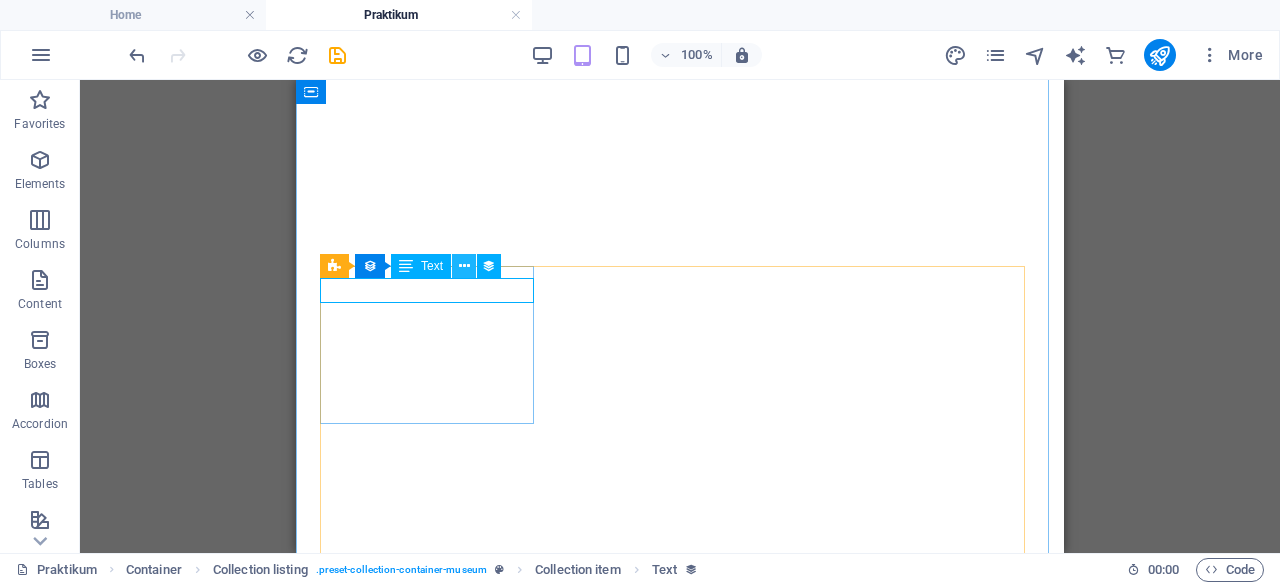 click at bounding box center [464, 266] 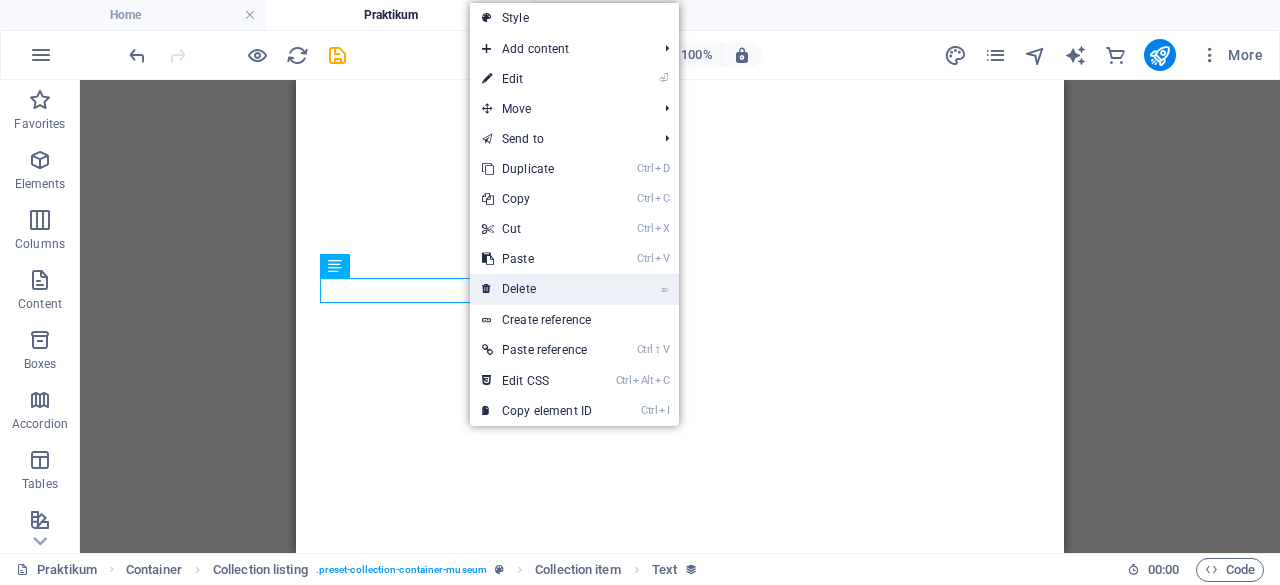 click on "⌦  Delete" at bounding box center (537, 289) 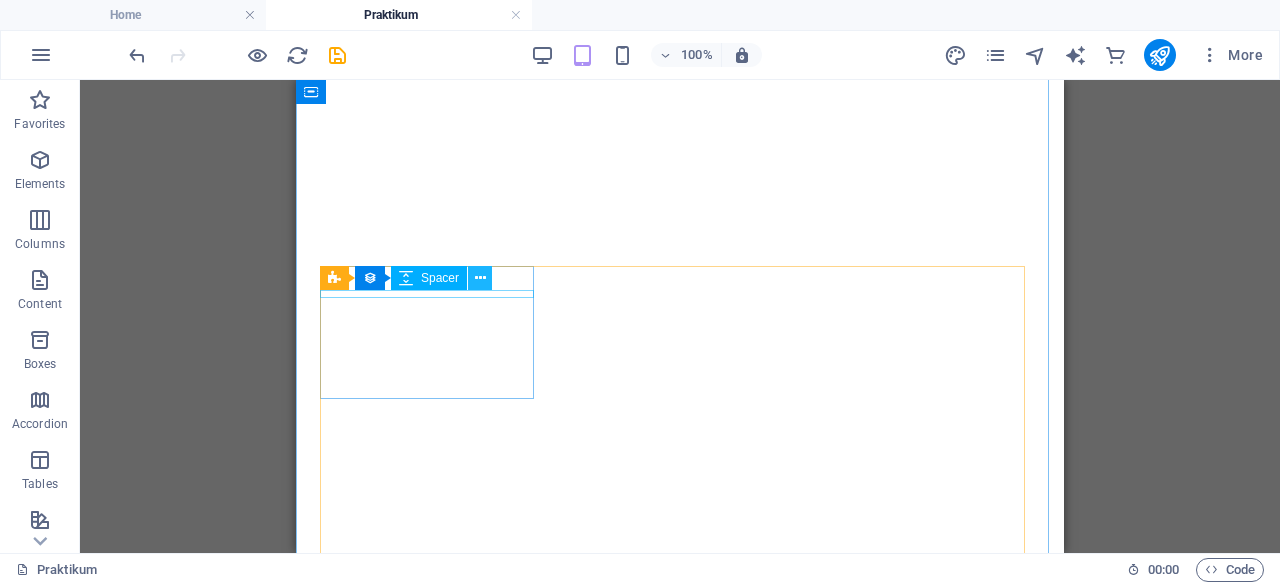 click at bounding box center (480, 278) 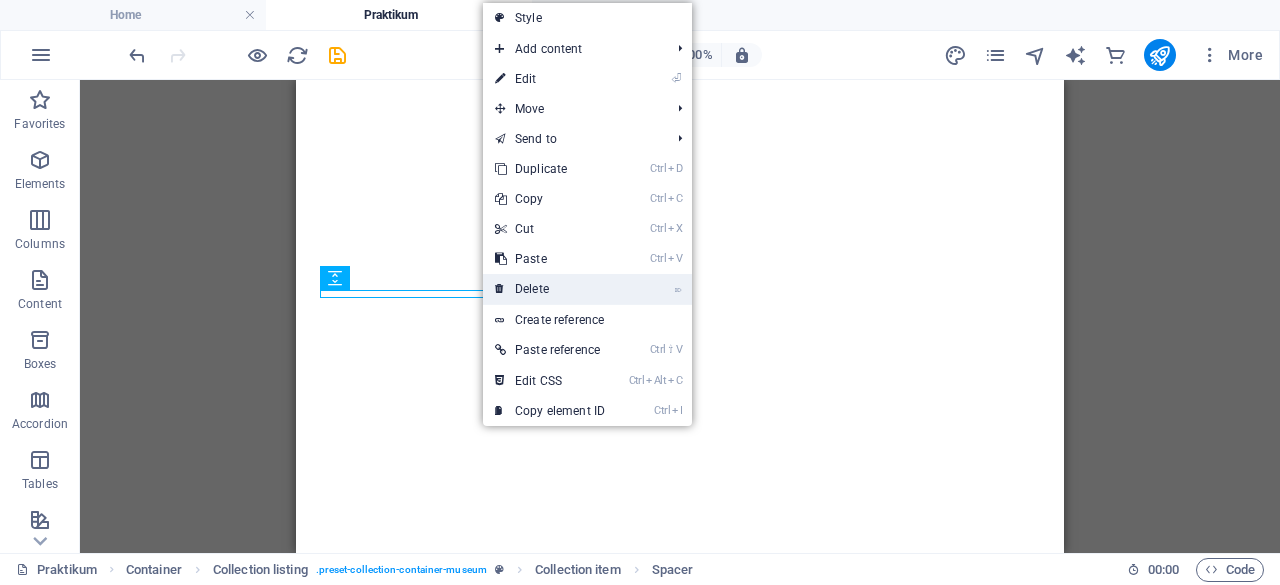 click on "⌦  Delete" at bounding box center (550, 289) 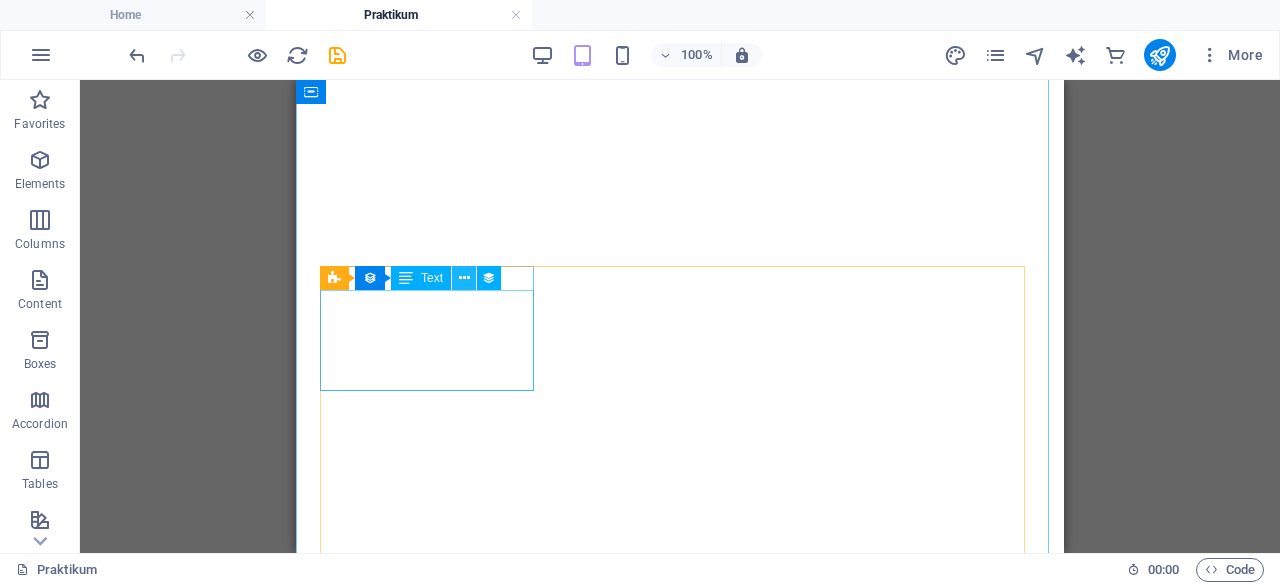 click at bounding box center (464, 278) 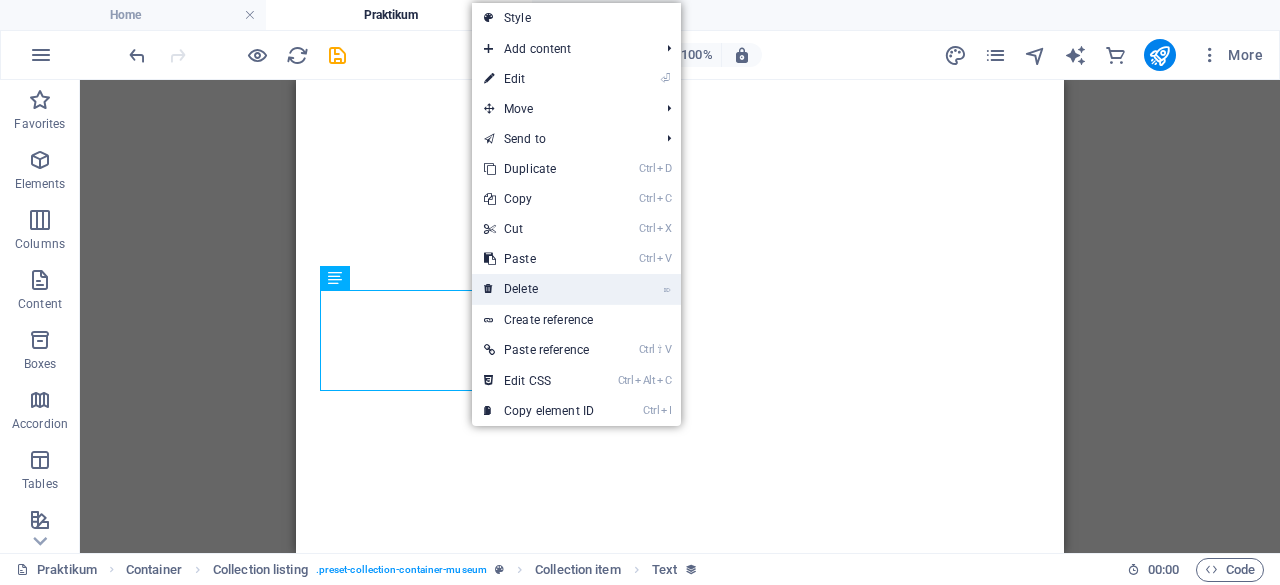 click on "⌦  Delete" at bounding box center (539, 289) 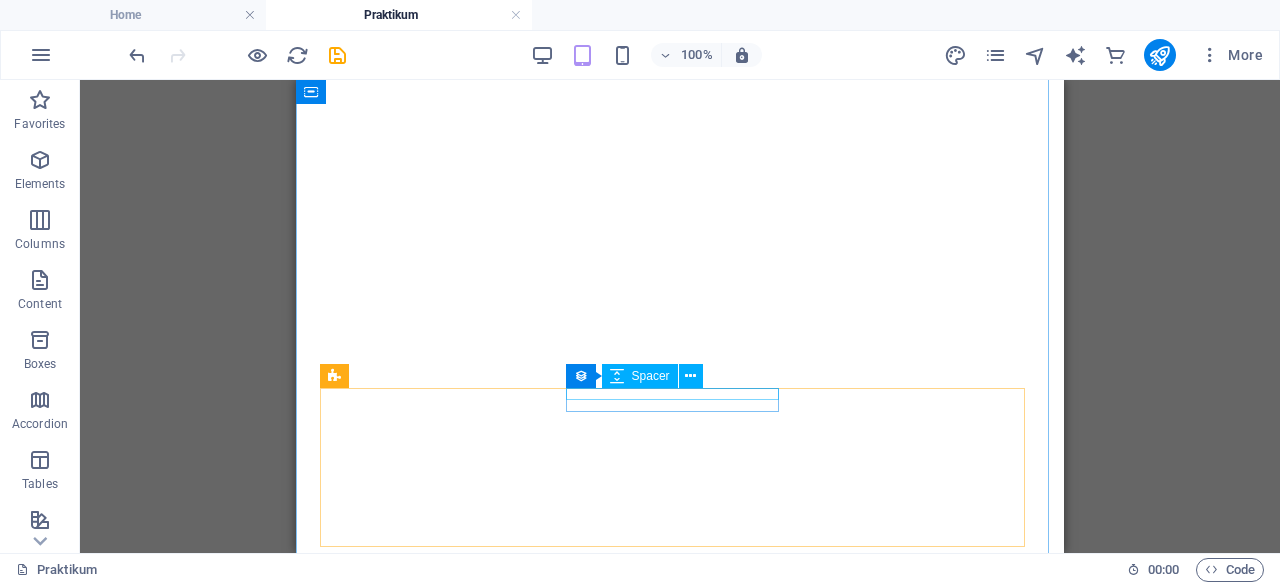 scroll, scrollTop: 1310, scrollLeft: 0, axis: vertical 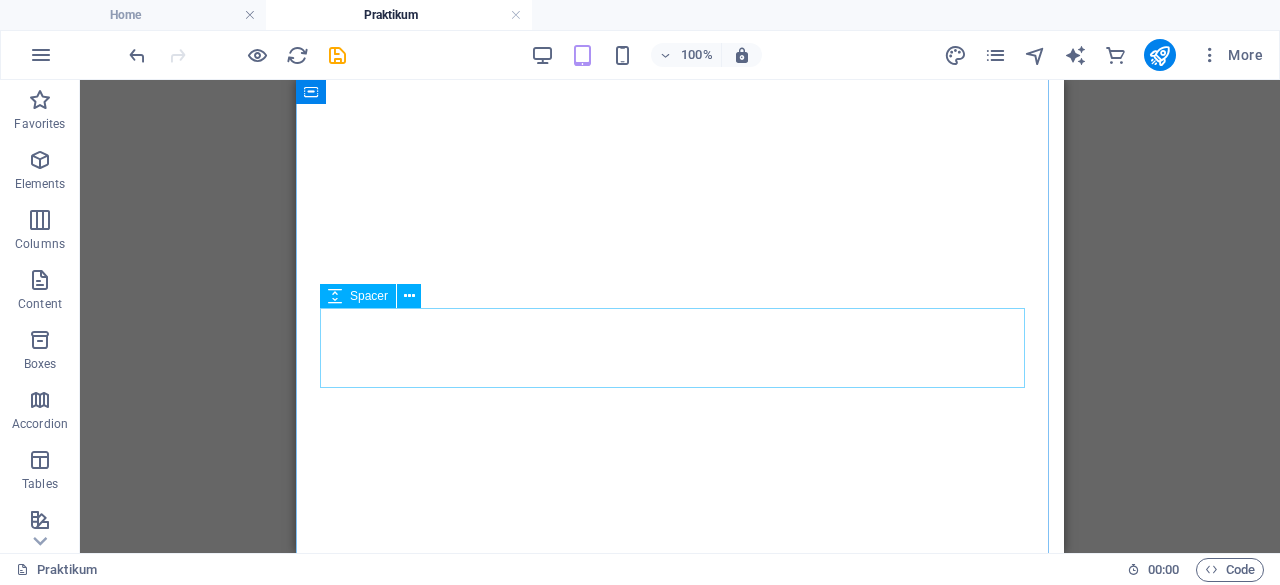 click at bounding box center [680, 1035] 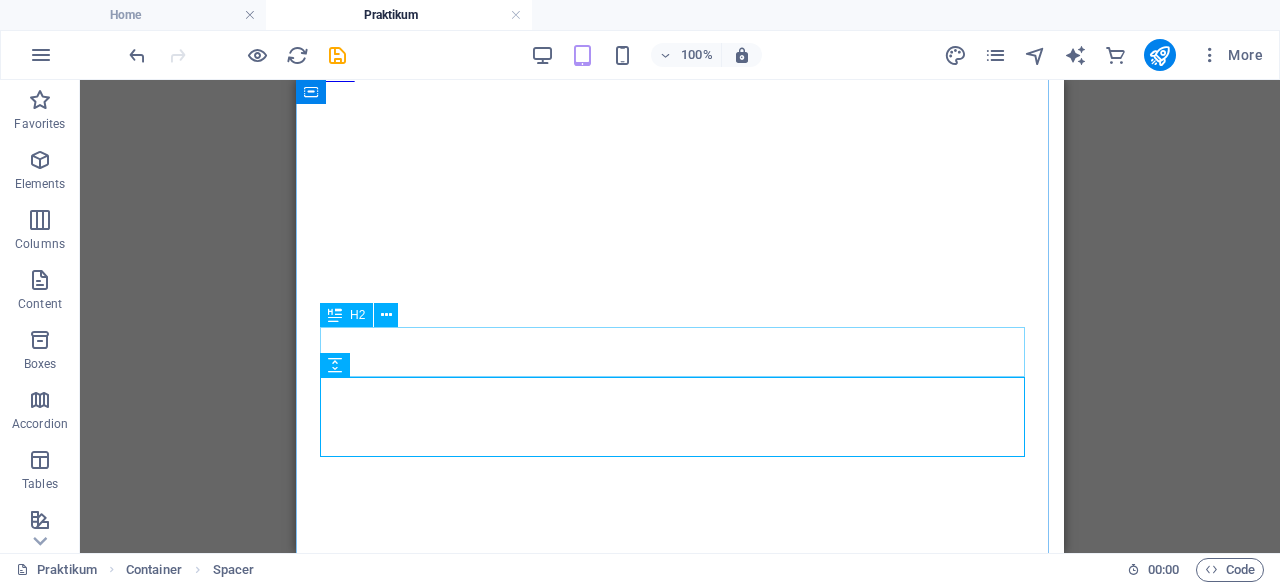 scroll, scrollTop: 1240, scrollLeft: 0, axis: vertical 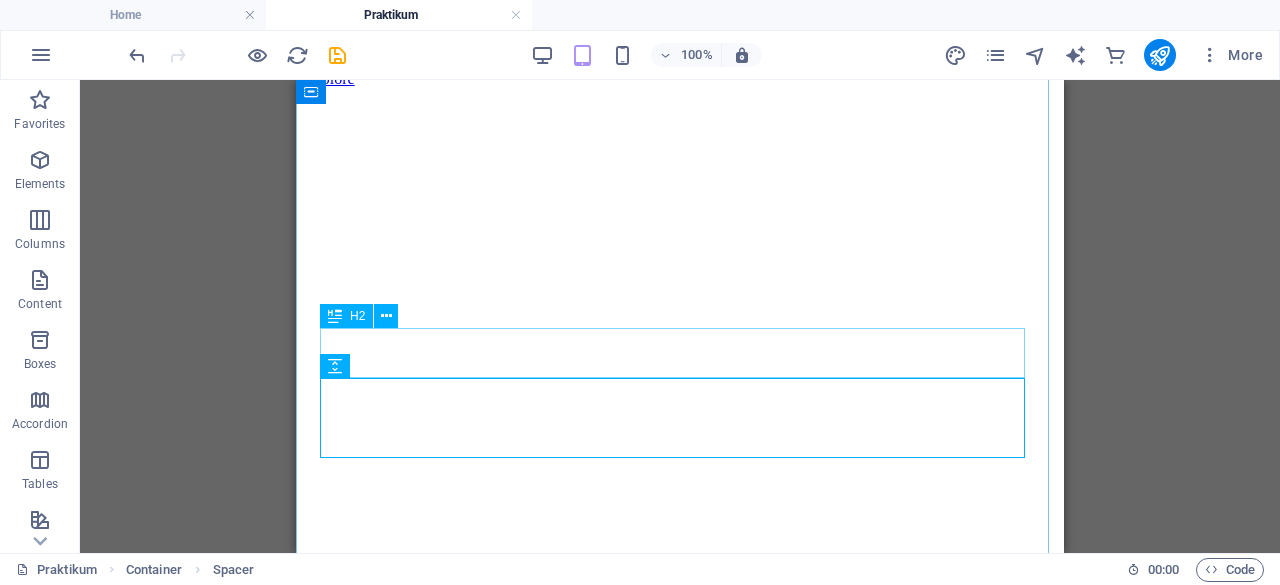 click on "PTI-1" at bounding box center [680, 1031] 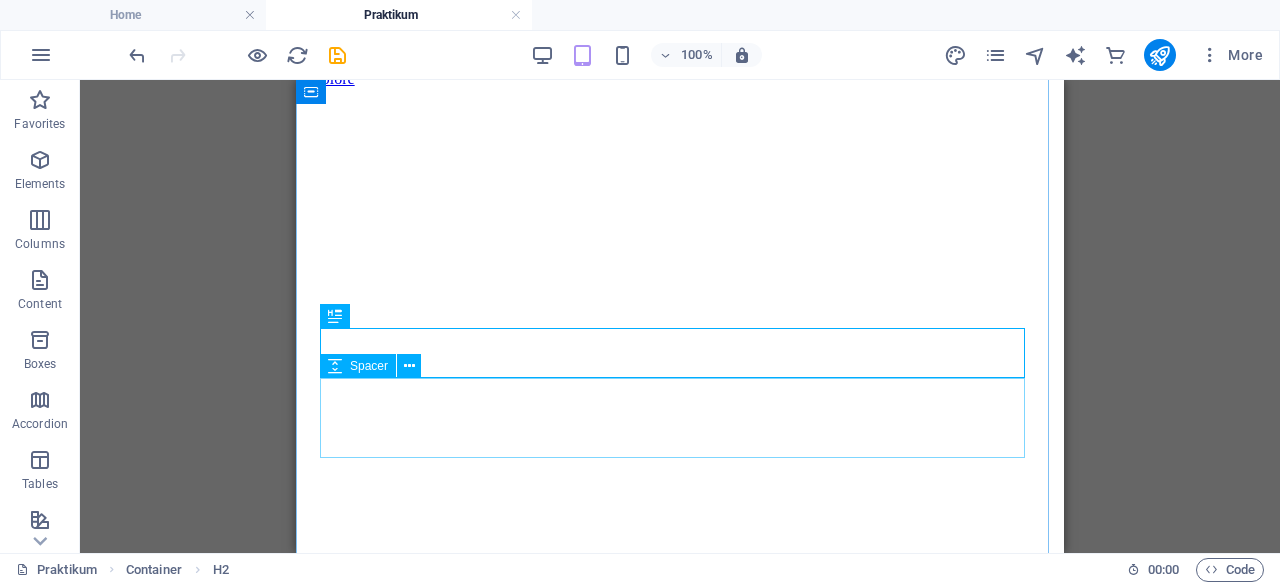 click at bounding box center [680, 1105] 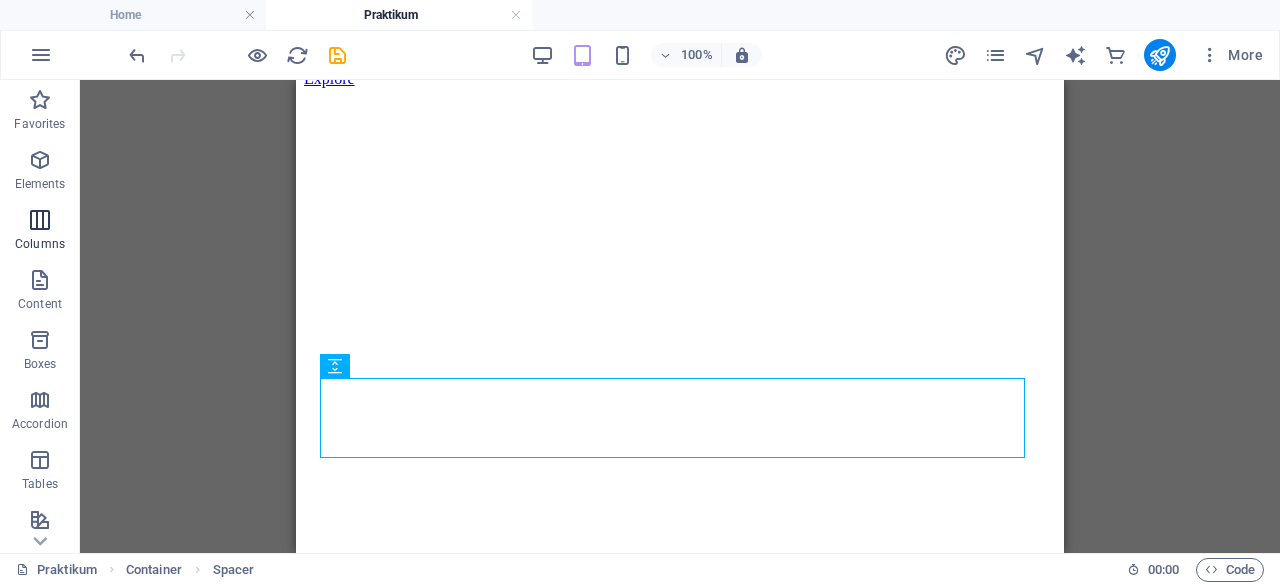 click at bounding box center [40, 220] 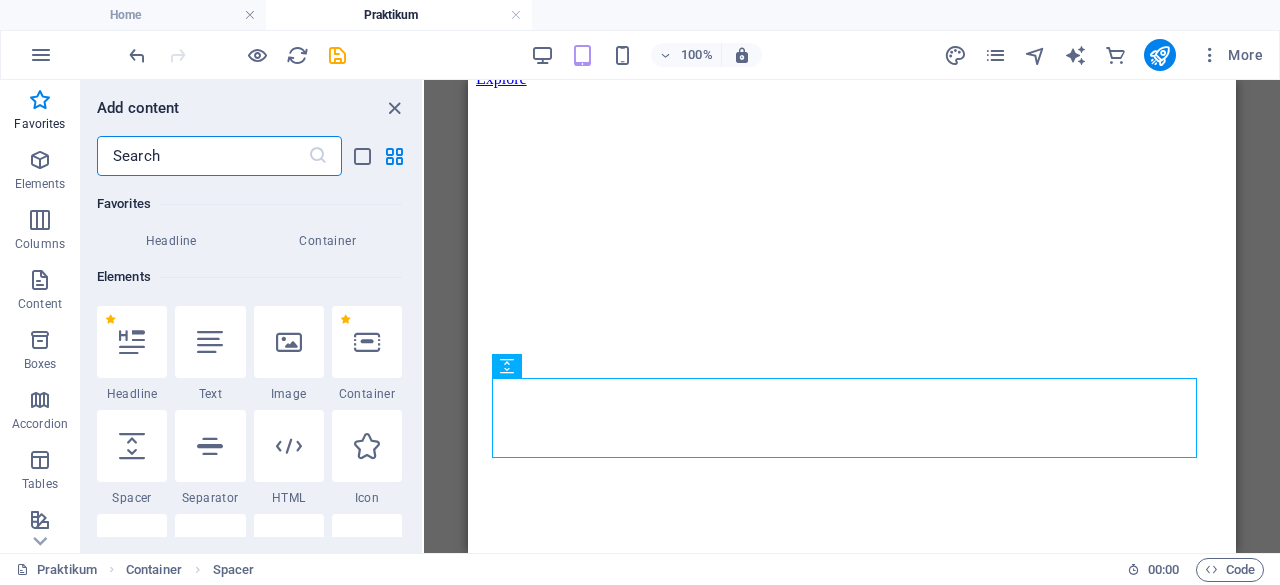 scroll, scrollTop: 0, scrollLeft: 0, axis: both 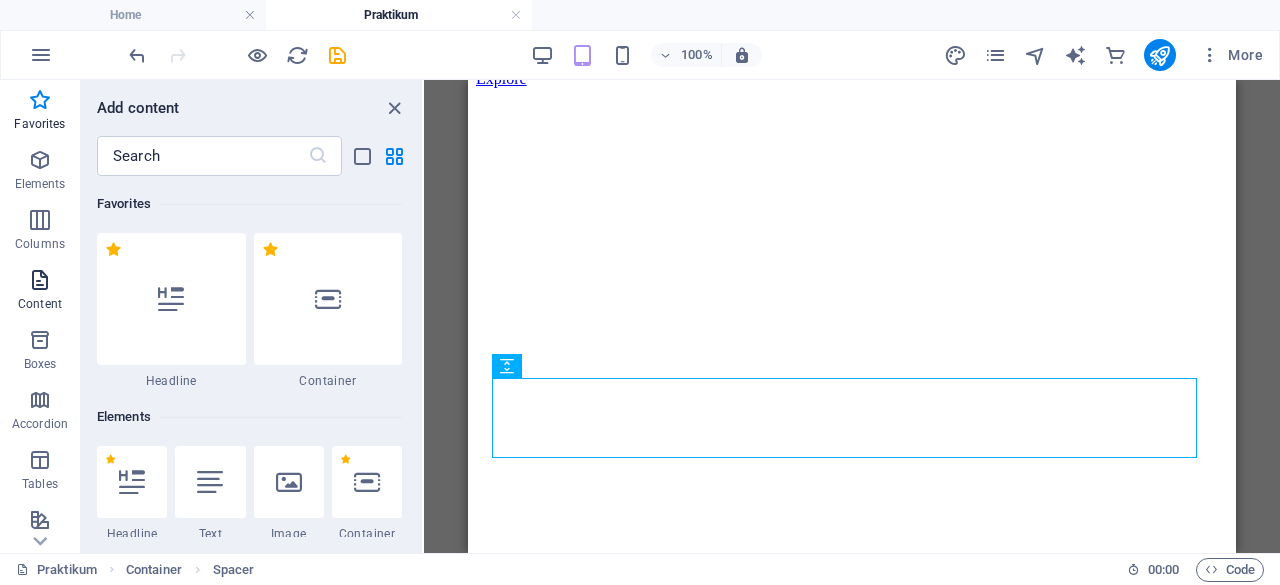 click on "Content" at bounding box center [40, 304] 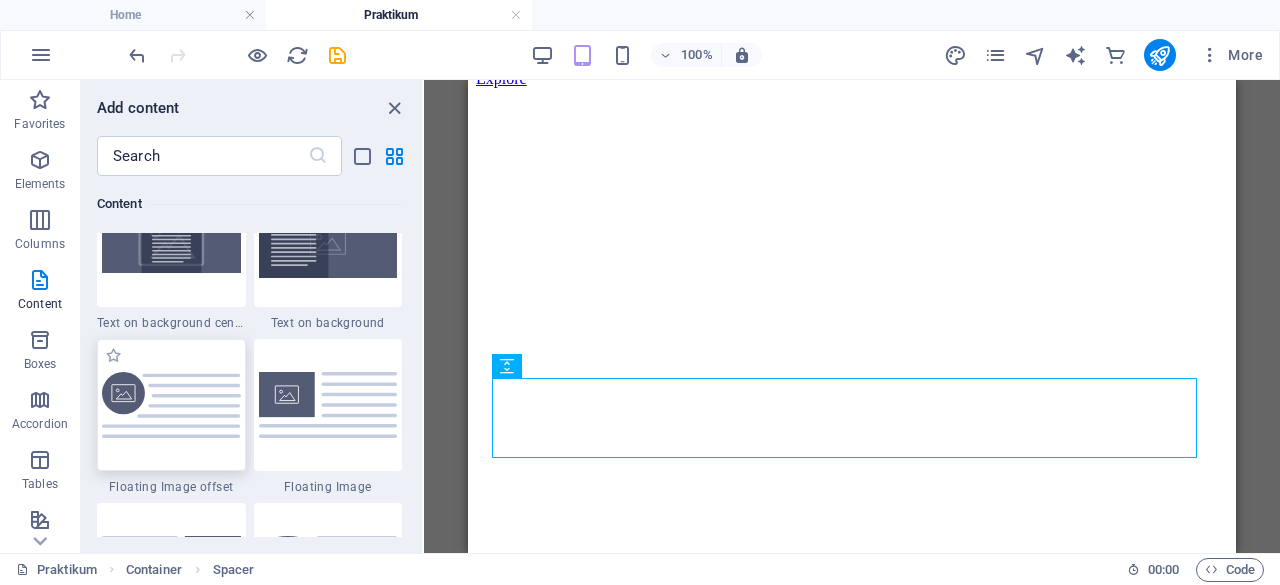 scroll, scrollTop: 4212, scrollLeft: 0, axis: vertical 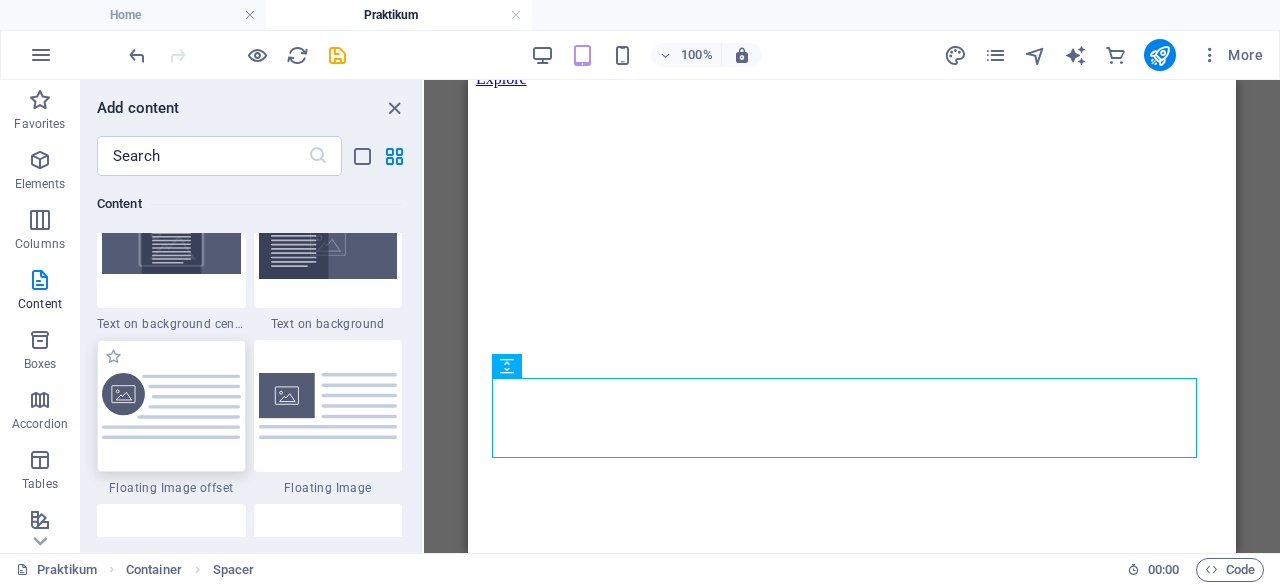 click at bounding box center (171, 406) 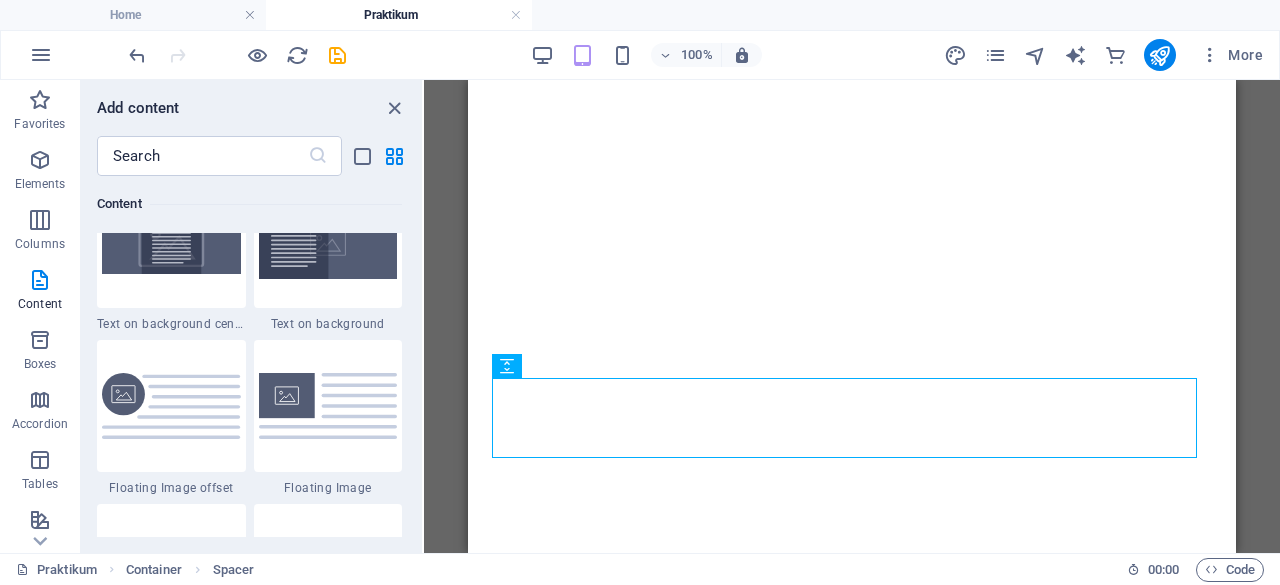 click on "Drag here to replace the existing content. Press “Ctrl” if you want to create a new element.
H2   Banner   Banner   Container   Spacer   Text   Spacer   Button   Container   Container   Spacer   Container   Collection listing   Collection listing   Container   Collection item   Collection listing   Collection item   Callout   Container   Container   Spacer   Container   Button   Container   Spacer   H2   Spacer   Collection listing   Collection item   Image   Collection listing   Collection listing   Collection item   Reference   Image   Container   Collection listing   Collection item   Container   Text   H3   Collection listing   Collection item   Spacer   Collection listing   Collection item   Text   Collection listing   Collection item   Spacer   H3   Text   Collection item   Text   Spacer   Collection item   Collection listing   Collection item   Spacer   Collection item   Image   Collection item   Spacer   Text   Spacer   Spacer   Text   Container   Collection item   Image" at bounding box center [852, 316] 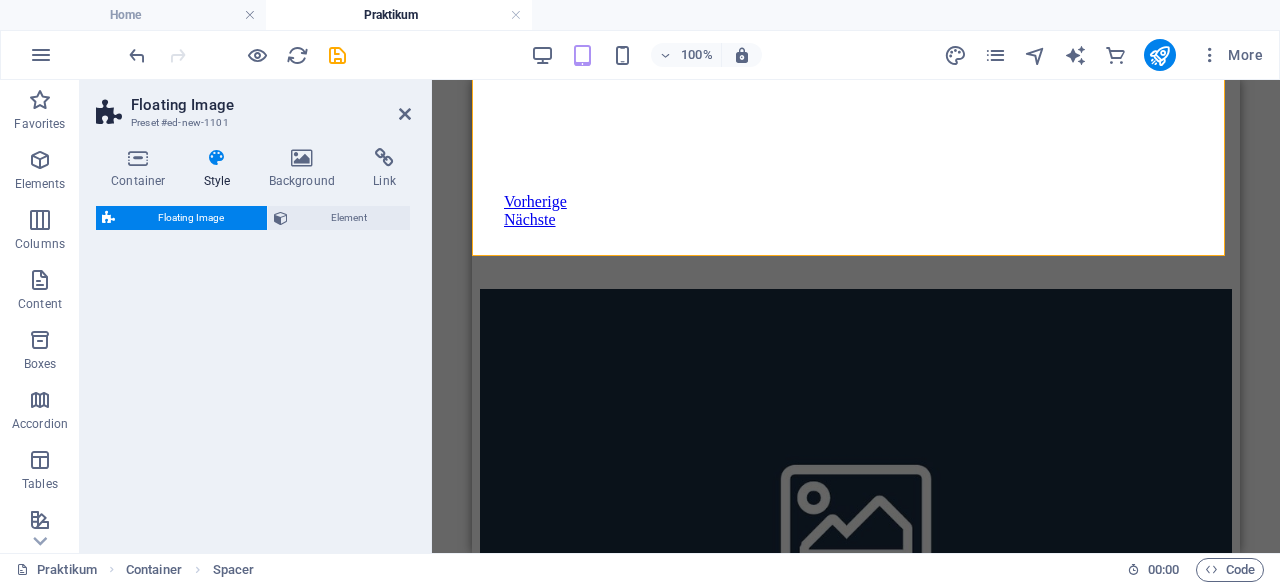 select on "%" 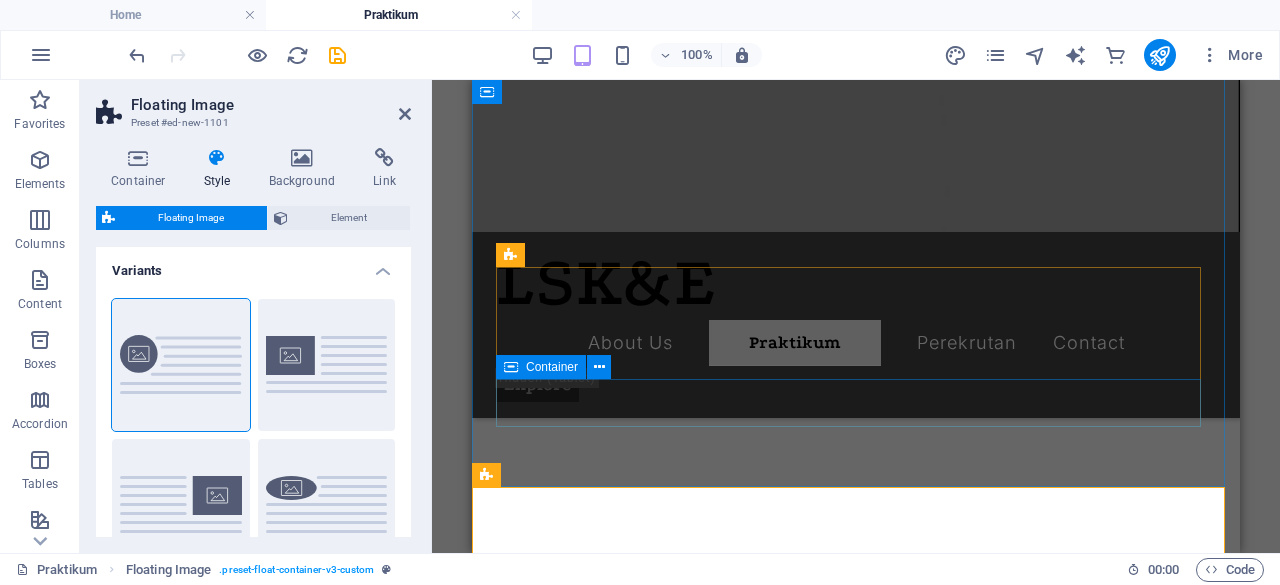 scroll, scrollTop: 1528, scrollLeft: 0, axis: vertical 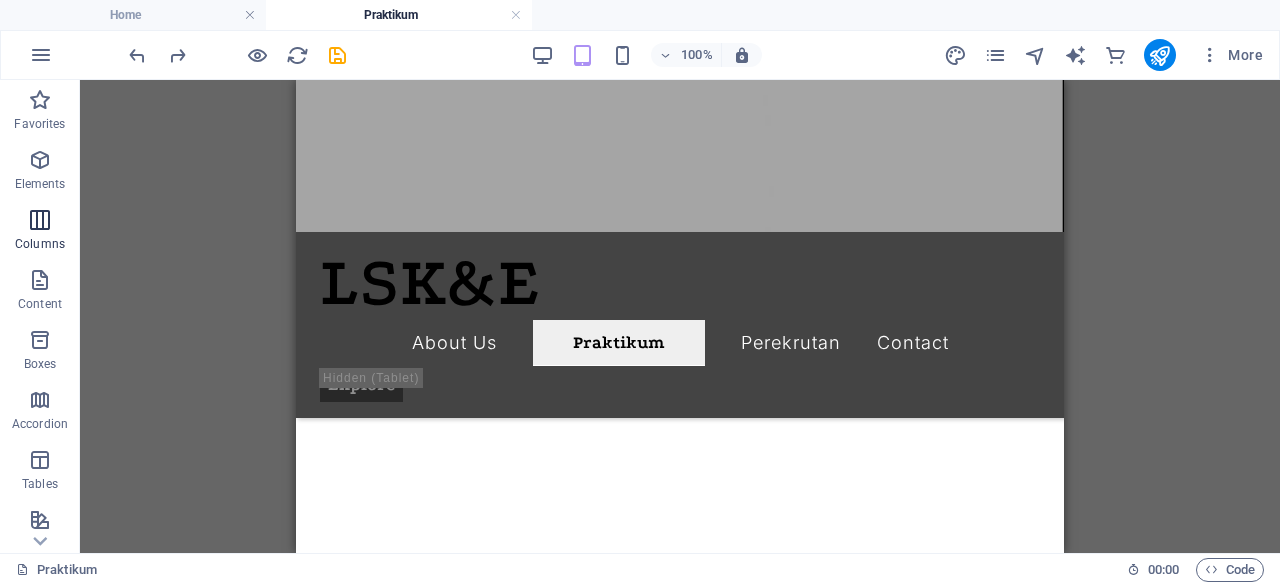 click at bounding box center (40, 220) 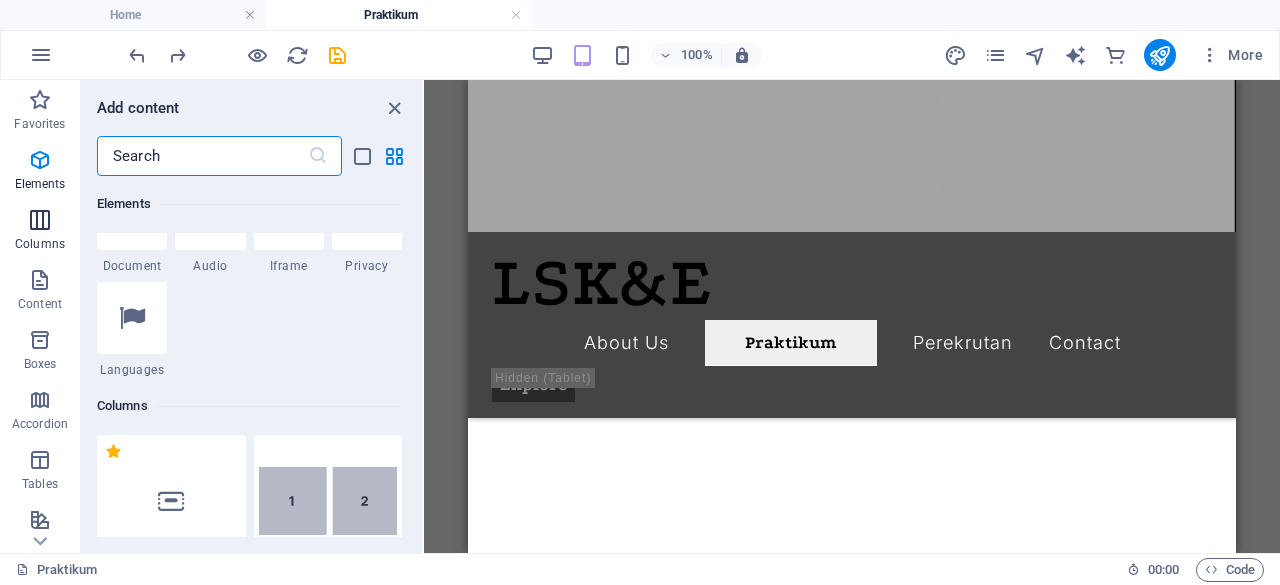 scroll, scrollTop: 990, scrollLeft: 0, axis: vertical 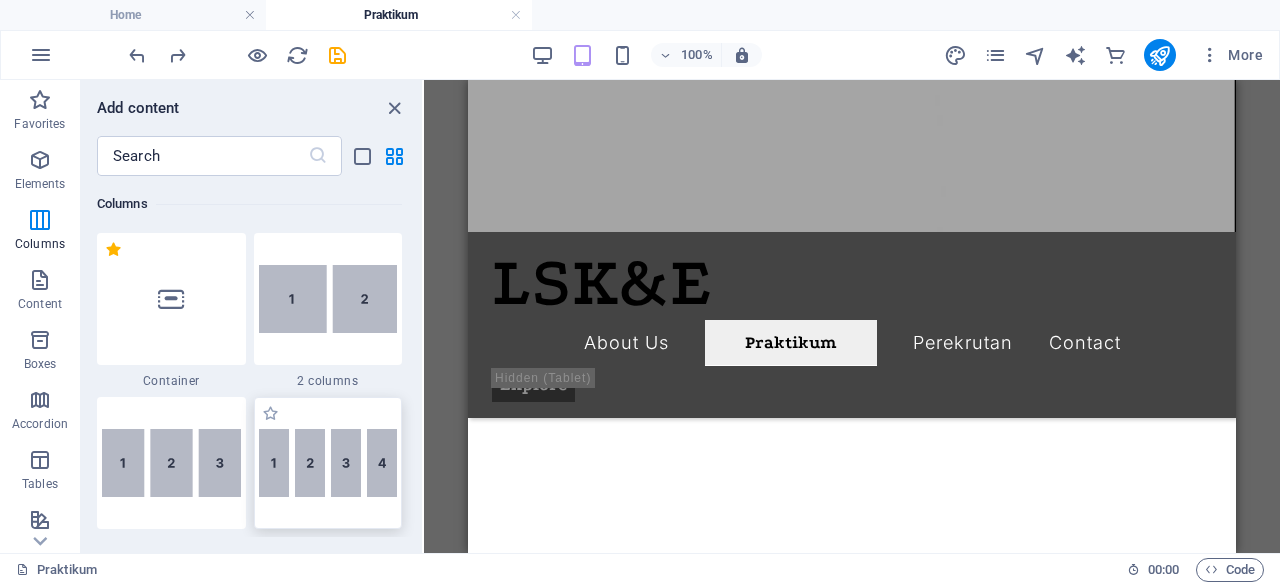 click at bounding box center [328, 463] 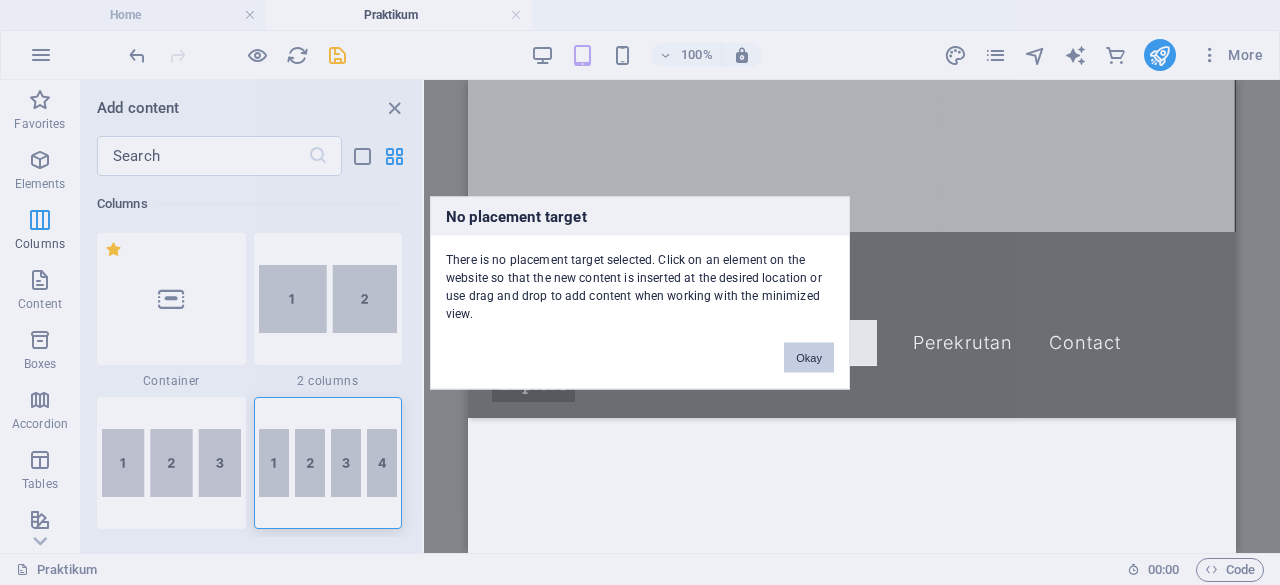 click on "Okay" at bounding box center [809, 357] 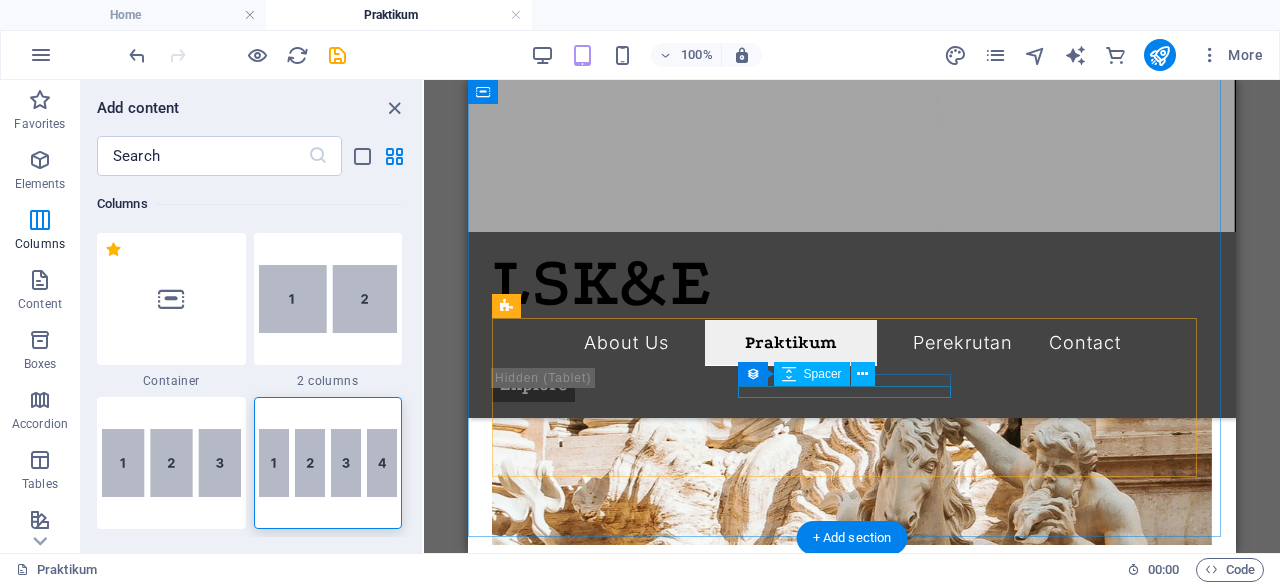 scroll, scrollTop: 1380, scrollLeft: 0, axis: vertical 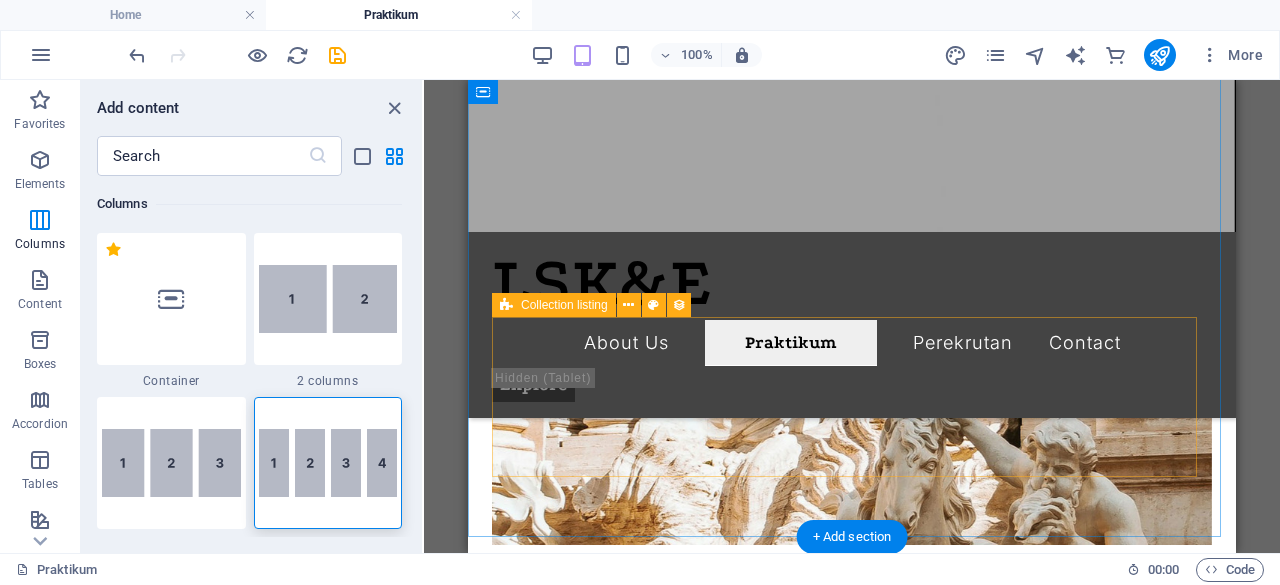 click on "Vorherige Nächste" at bounding box center (852, 1279) 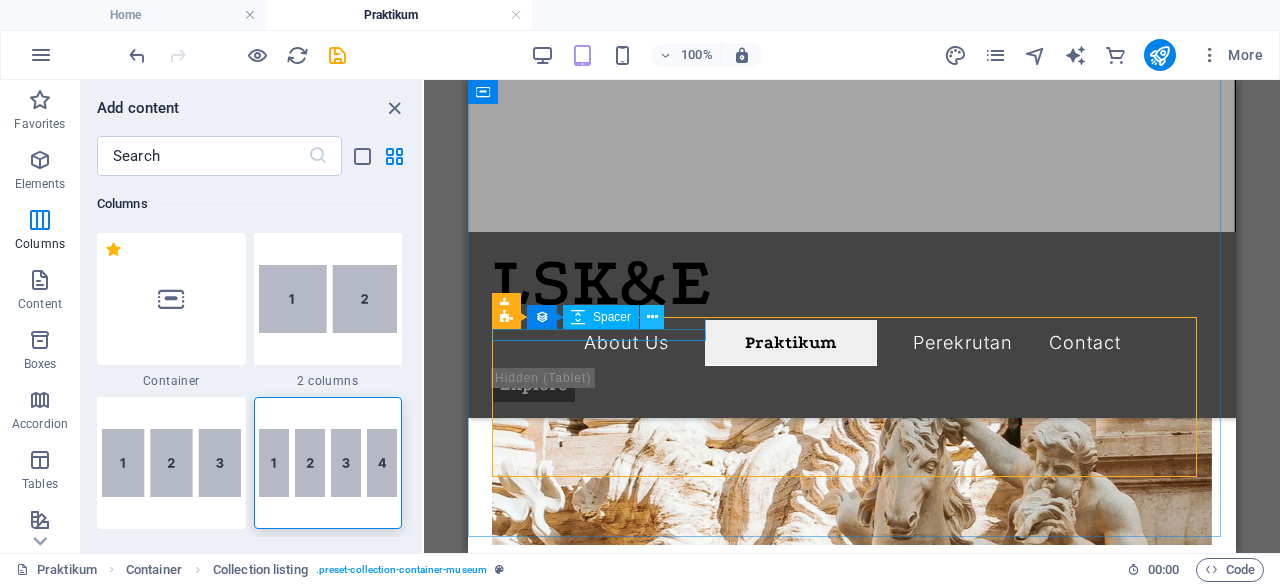 click at bounding box center [652, 317] 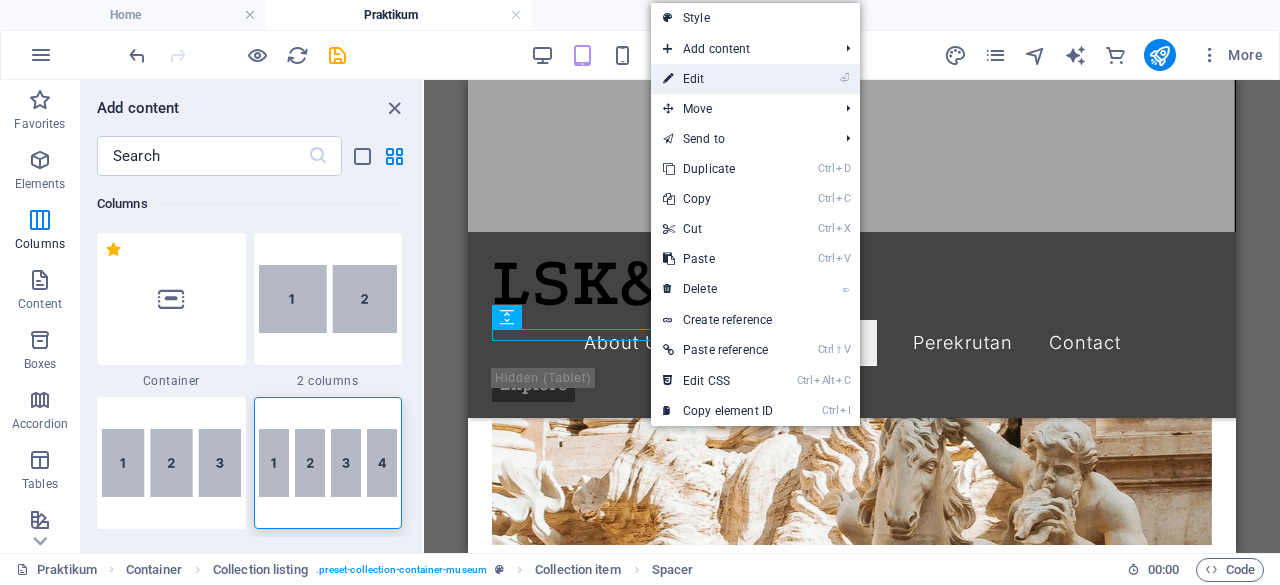click on "⏎  Edit" at bounding box center [718, 79] 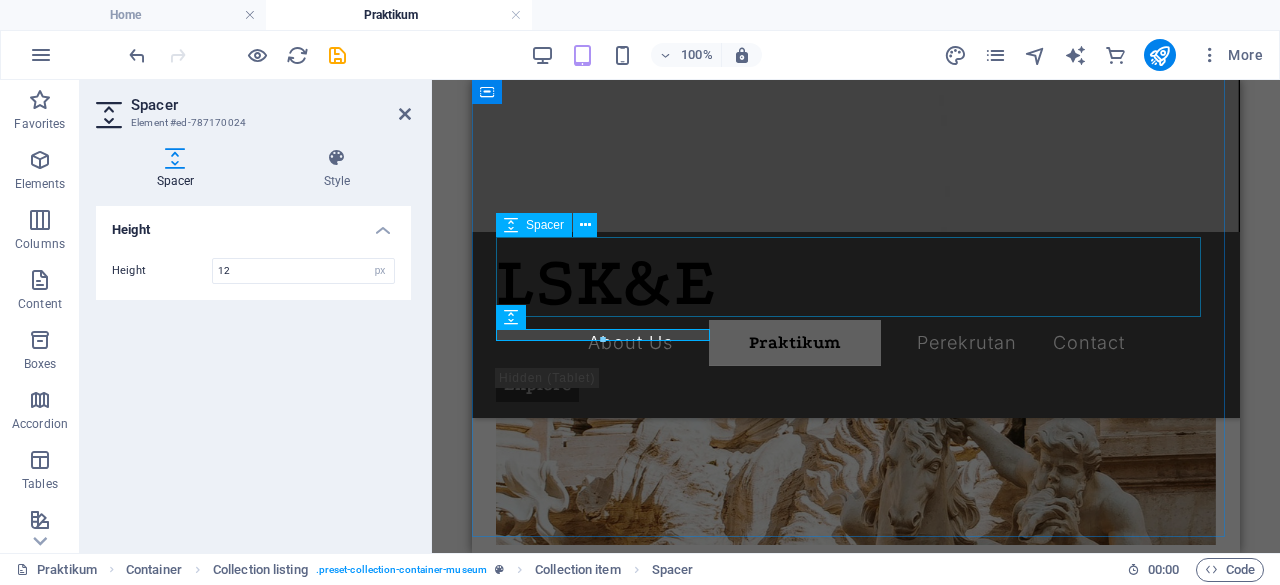 click at bounding box center (856, 1073) 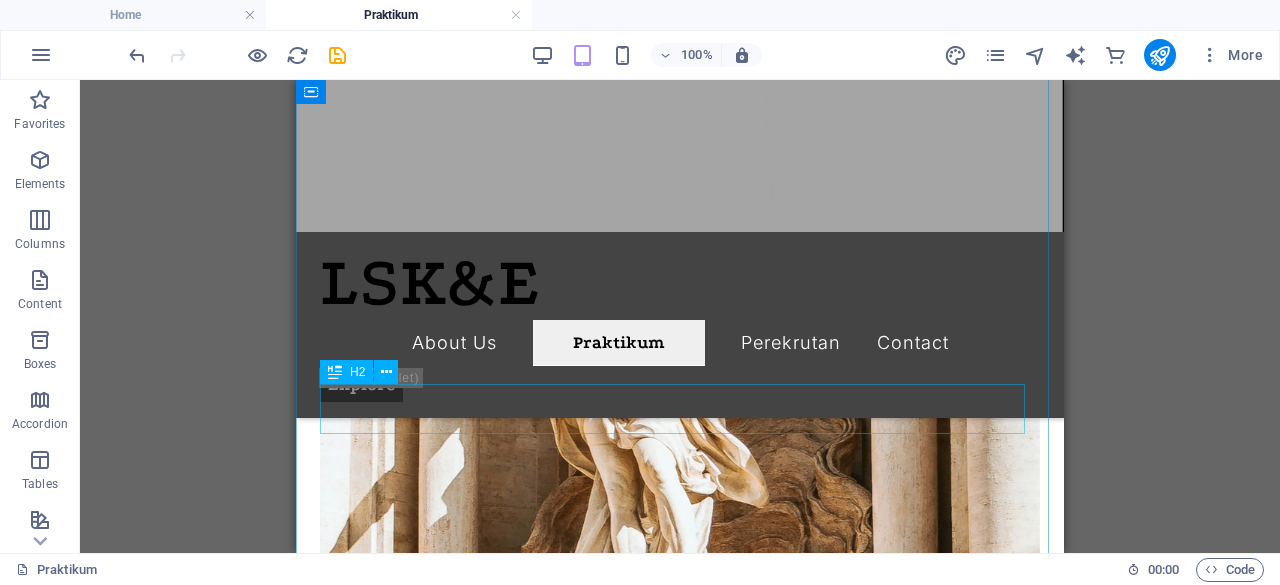scroll, scrollTop: 1220, scrollLeft: 0, axis: vertical 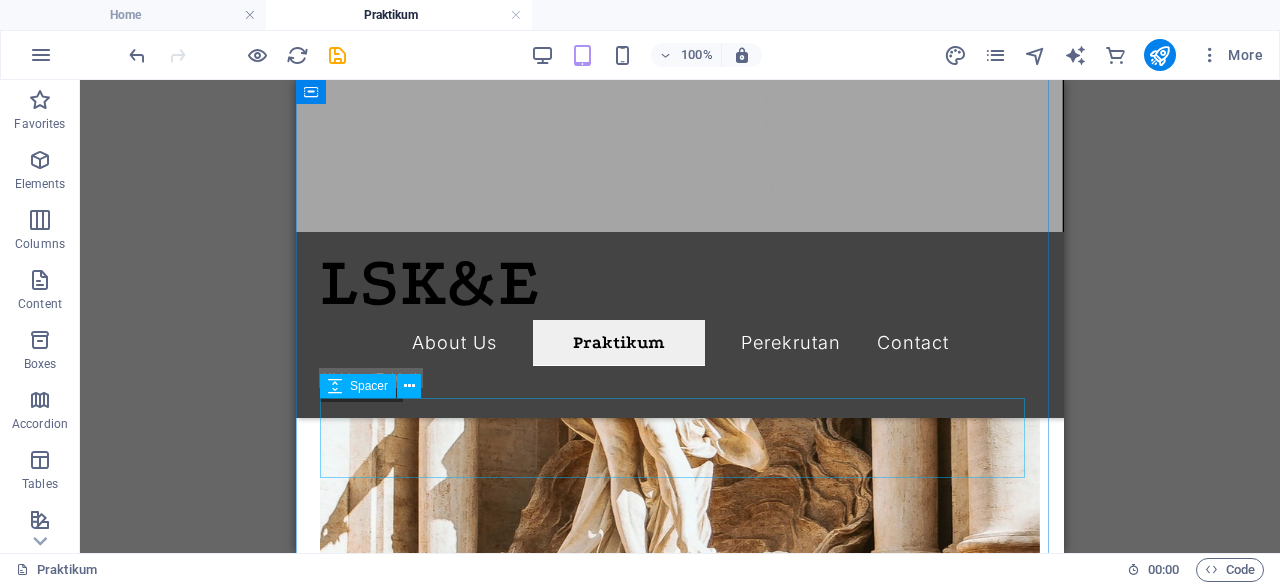 click at bounding box center [680, 1233] 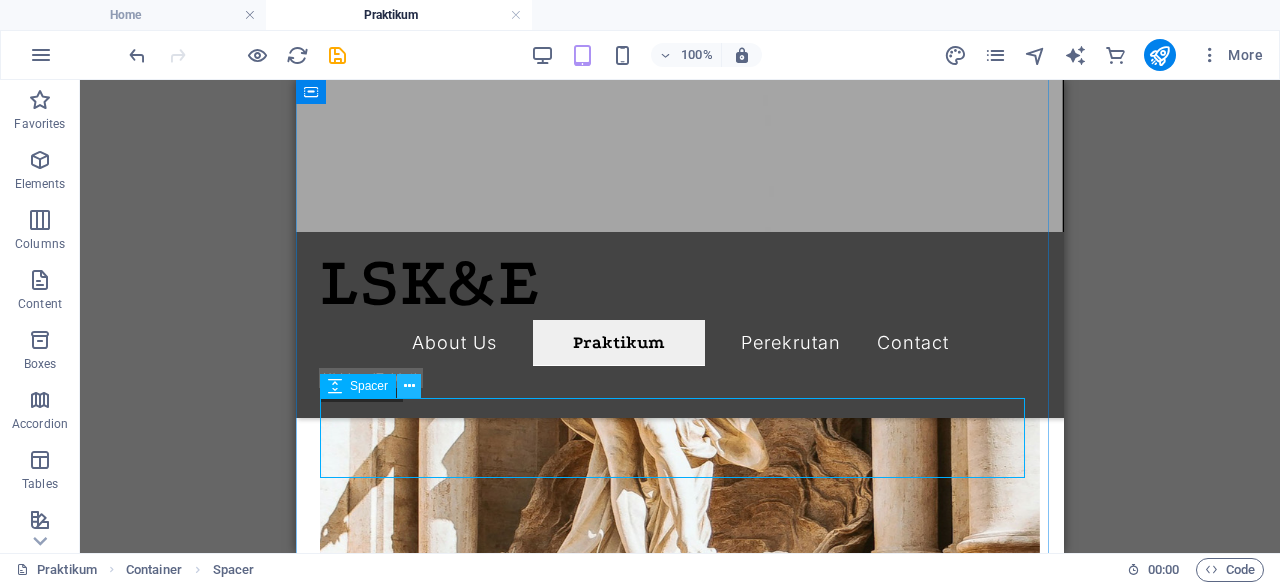 click at bounding box center (409, 386) 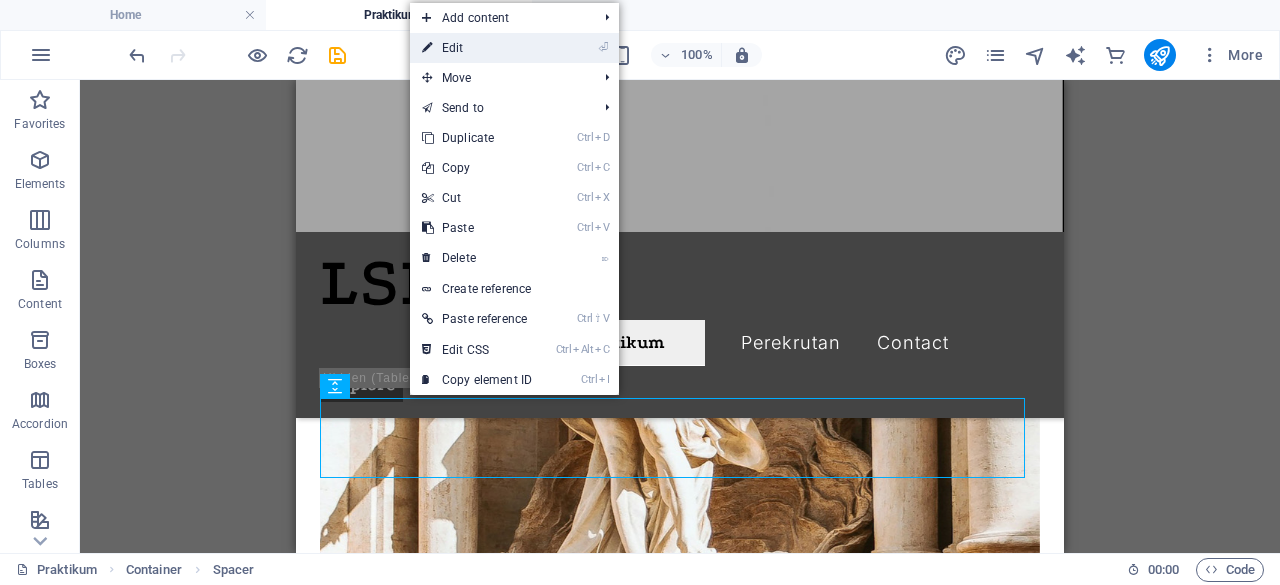 click on "⏎  Edit" at bounding box center (477, 48) 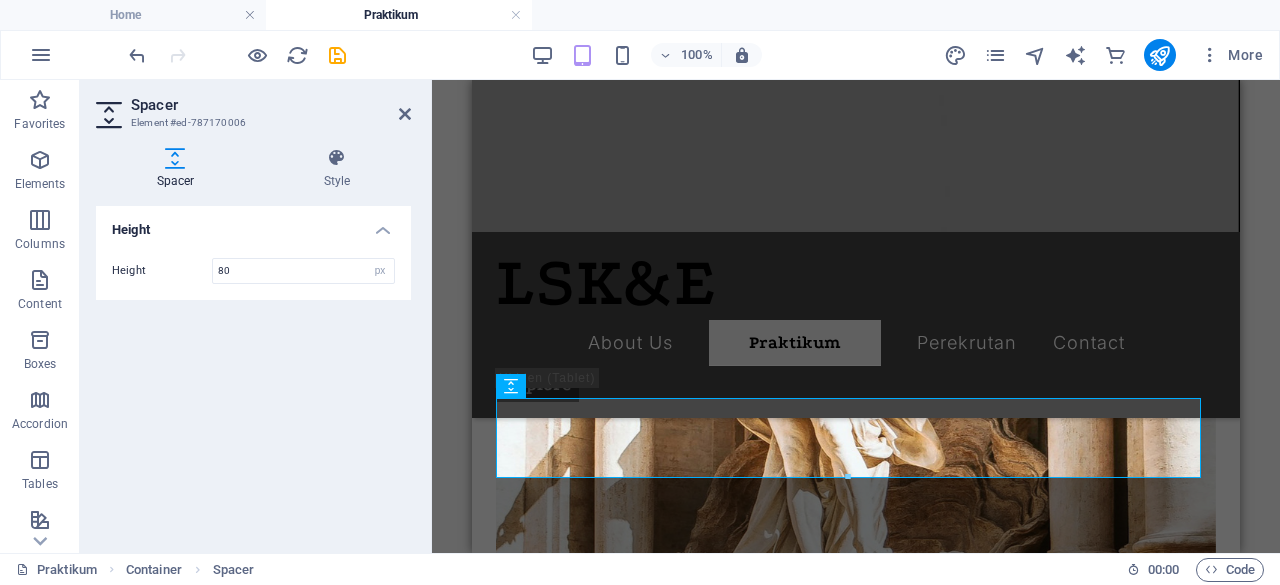 click on "Spacer Style Height Height 80 px rem vh vw Preset Element Layout How this element expands within the layout (Flexbox). Size Default auto px % 1/1 1/2 1/3 1/4 1/5 1/6 1/7 1/8 1/9 1/10 Grow Shrink Order Container layout Visible Visible Opacity 100 % Overflow Spacing Margin Default auto px % rem vw vh Custom Custom auto px % rem vw vh auto px % rem vw vh auto px % rem vw vh auto px % rem vw vh Padding Default px rem % vh vw Custom Custom px rem % vh vw px rem % vh vw px rem % vh vw px rem % vh vw Border Style              - Width 1 auto px rem % vh vw Custom Custom 1 auto px rem % vh vw 1 auto px rem % vh vw 1 auto px rem % vh vw 1 auto px rem % vh vw  - Color Round corners Default px rem % vh vw Custom Custom px rem % vh vw px rem % vh vw px rem % vh vw px rem % vh vw Shadow Default None Outside Inside Color X offset 0 px rem vh vw Y offset 0 px rem vh vw Blur 0 px rem % vh vw Spread 0 px rem vh vw Text Shadow Default None Outside Color X offset 0 px rem vh vw Y offset 0 px rem vh vw Blur 0 px rem % %" at bounding box center (253, 342) 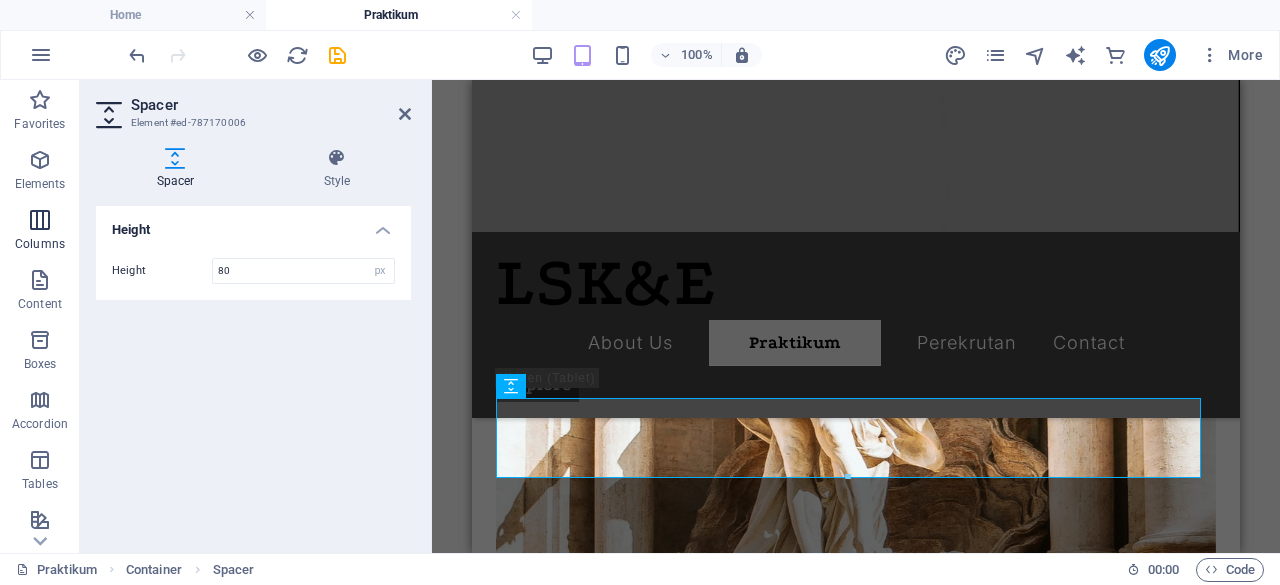 click on "Columns" at bounding box center (40, 232) 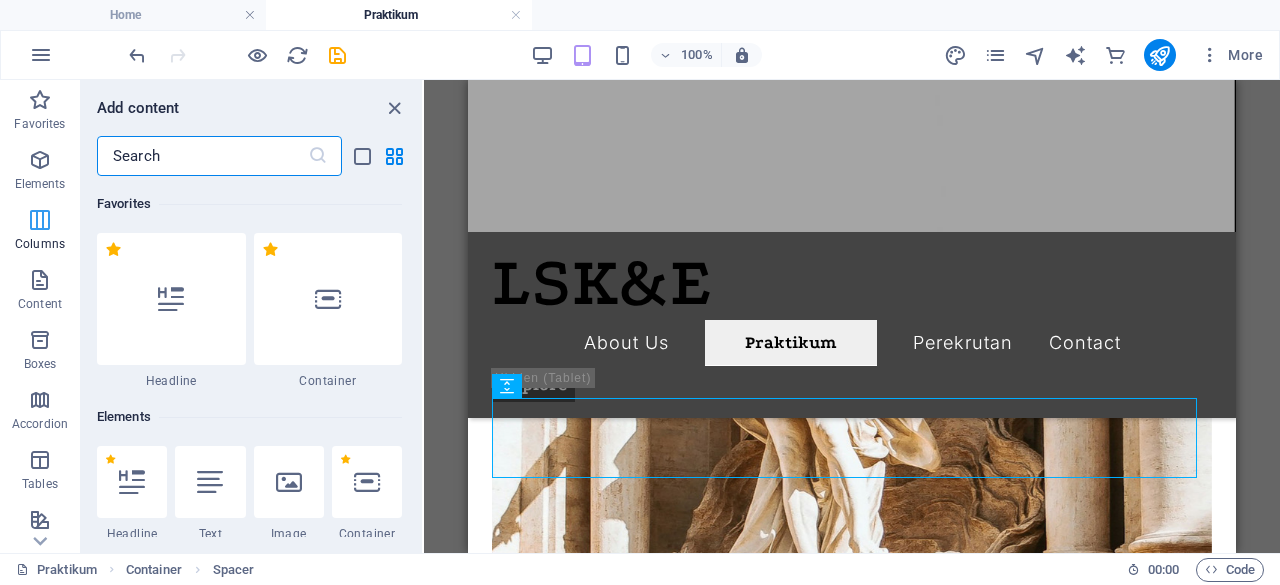 scroll, scrollTop: 1, scrollLeft: 0, axis: vertical 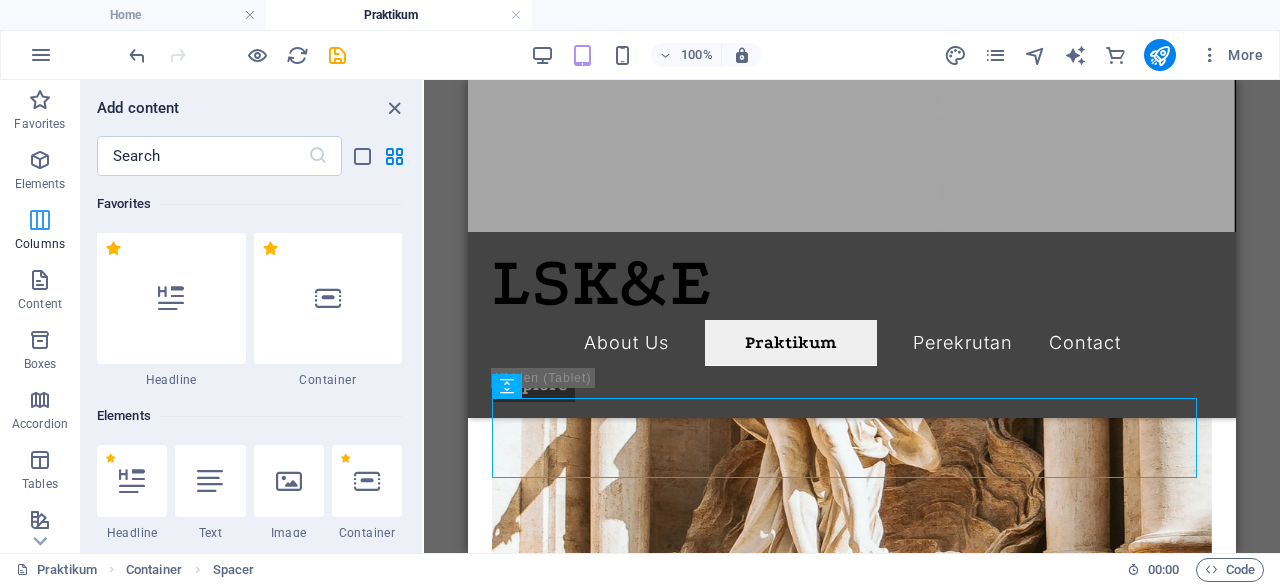 click at bounding box center [40, 220] 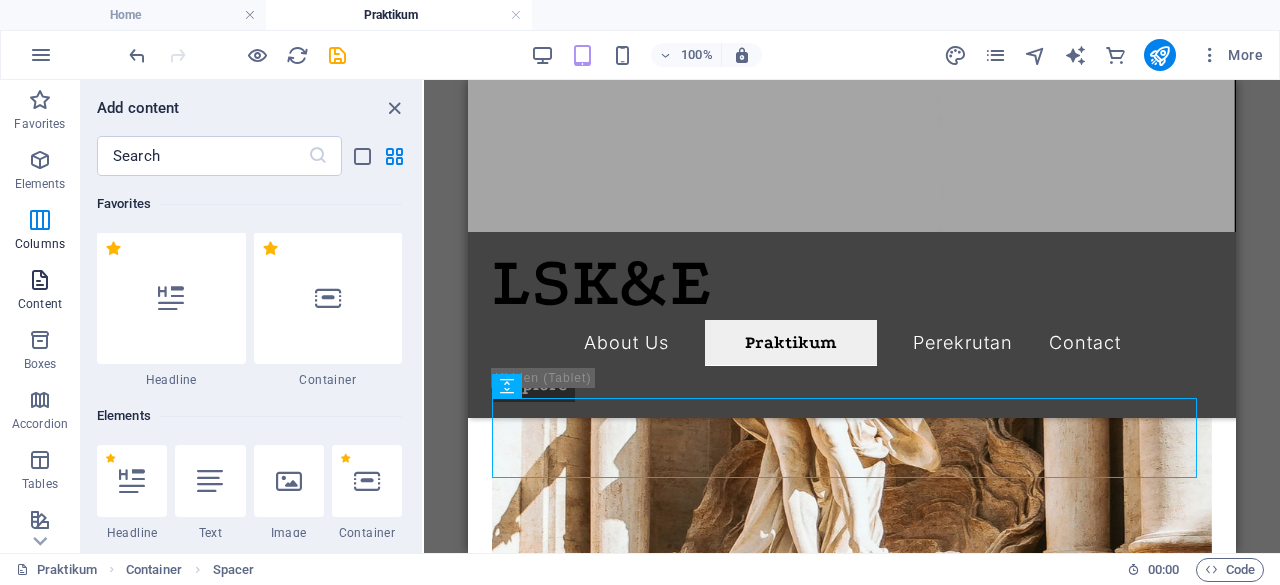 click on "Content" at bounding box center (40, 304) 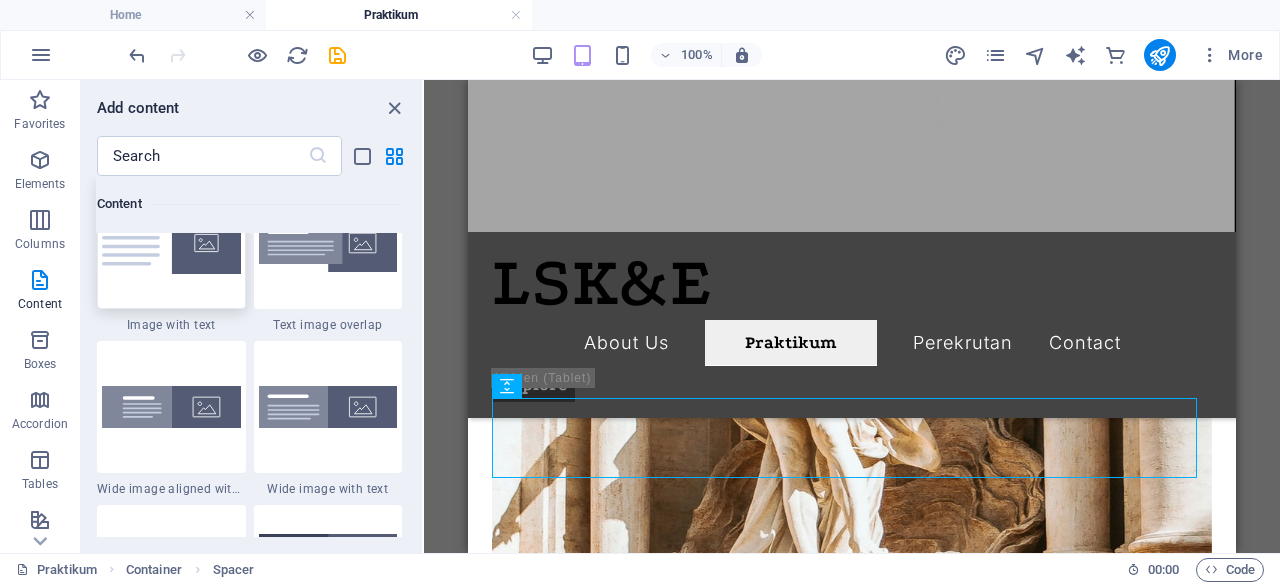 scroll, scrollTop: 3884, scrollLeft: 0, axis: vertical 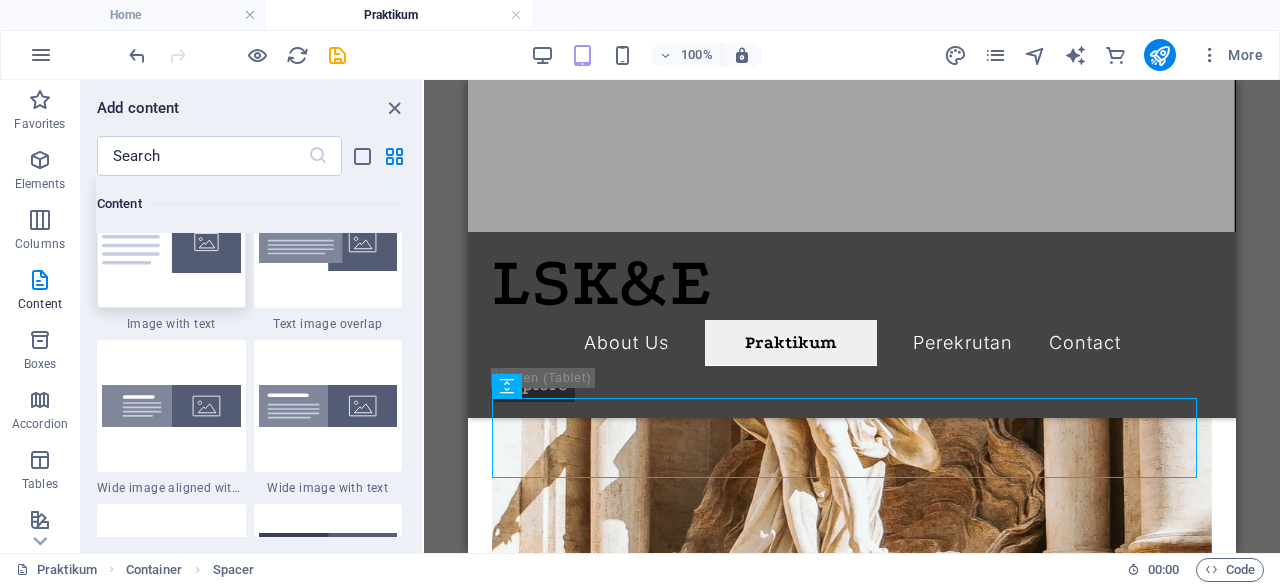 click at bounding box center (171, 242) 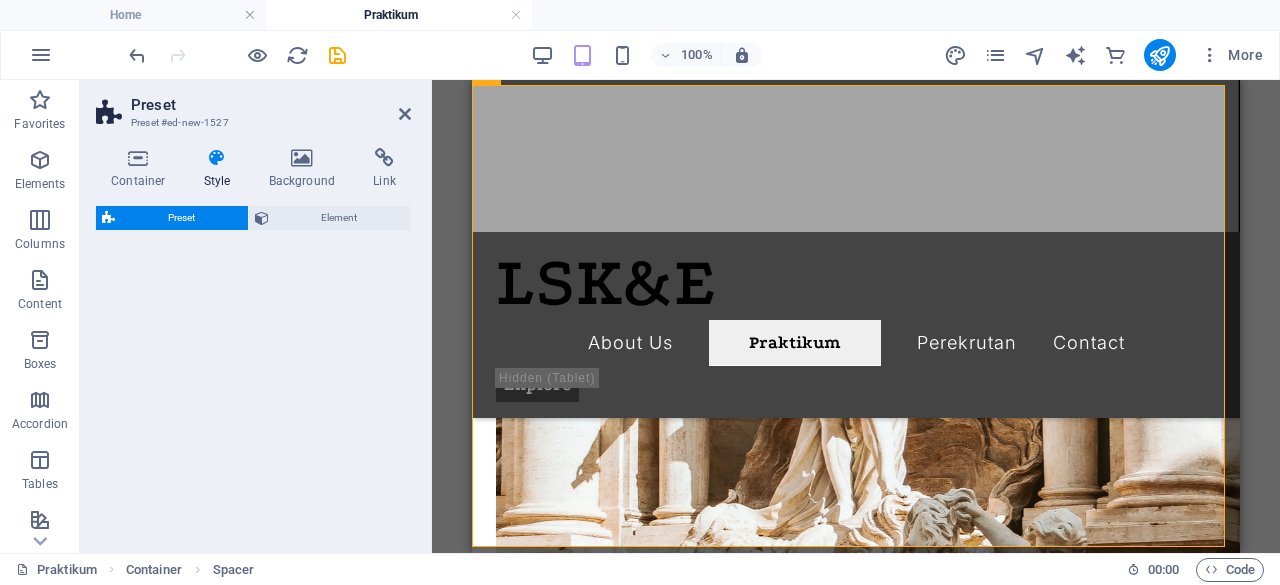 select on "rem" 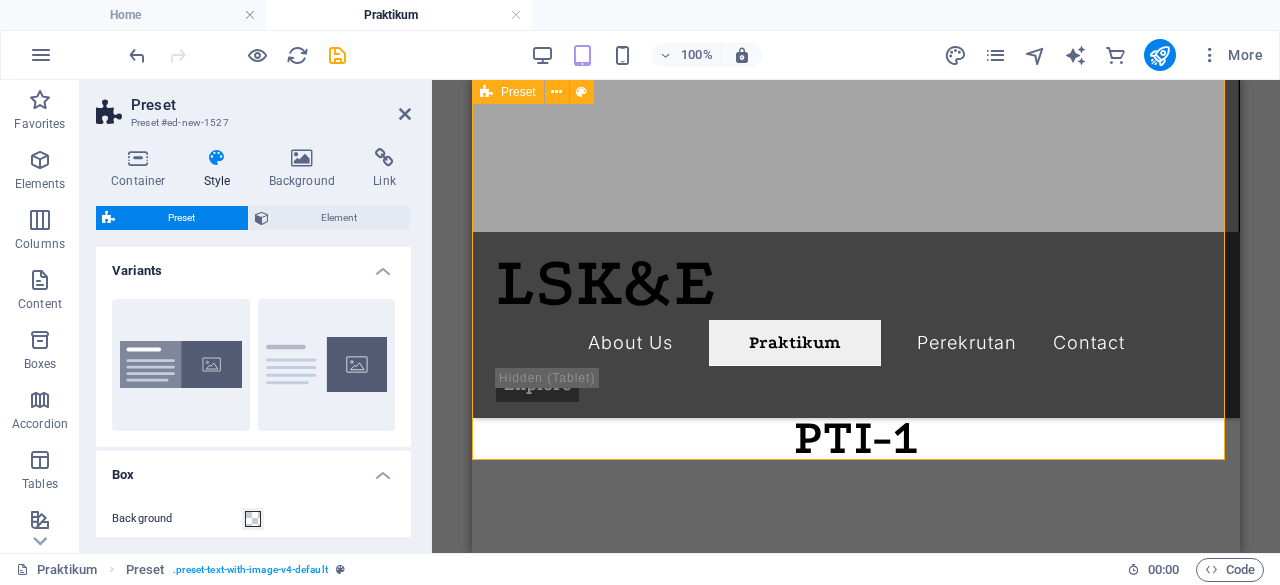 scroll, scrollTop: 1949, scrollLeft: 0, axis: vertical 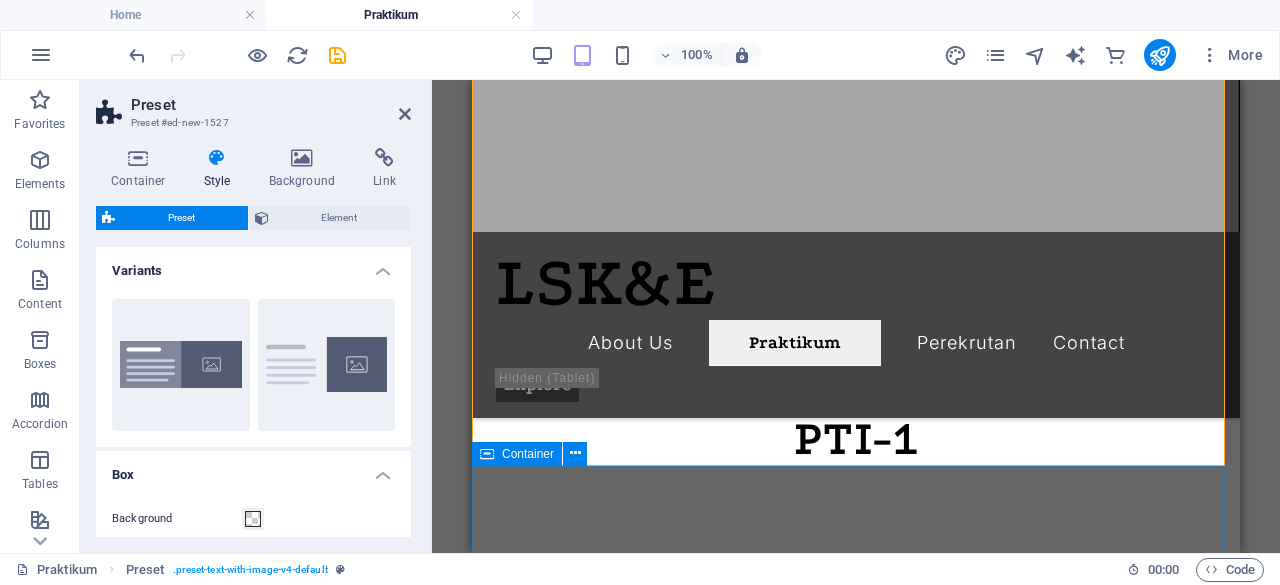 click on "Contact Us   I have read and understand the privacy policy. Unreadable? Regenerate Submit message" at bounding box center [856, 2540] 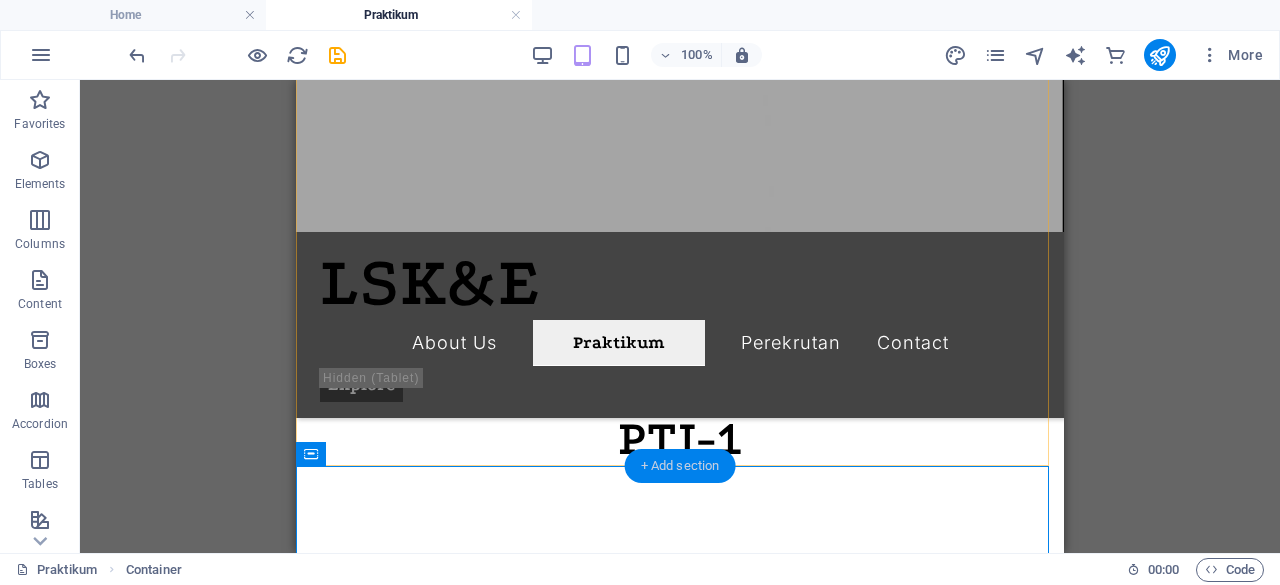 click on "+ Add section" at bounding box center [680, 466] 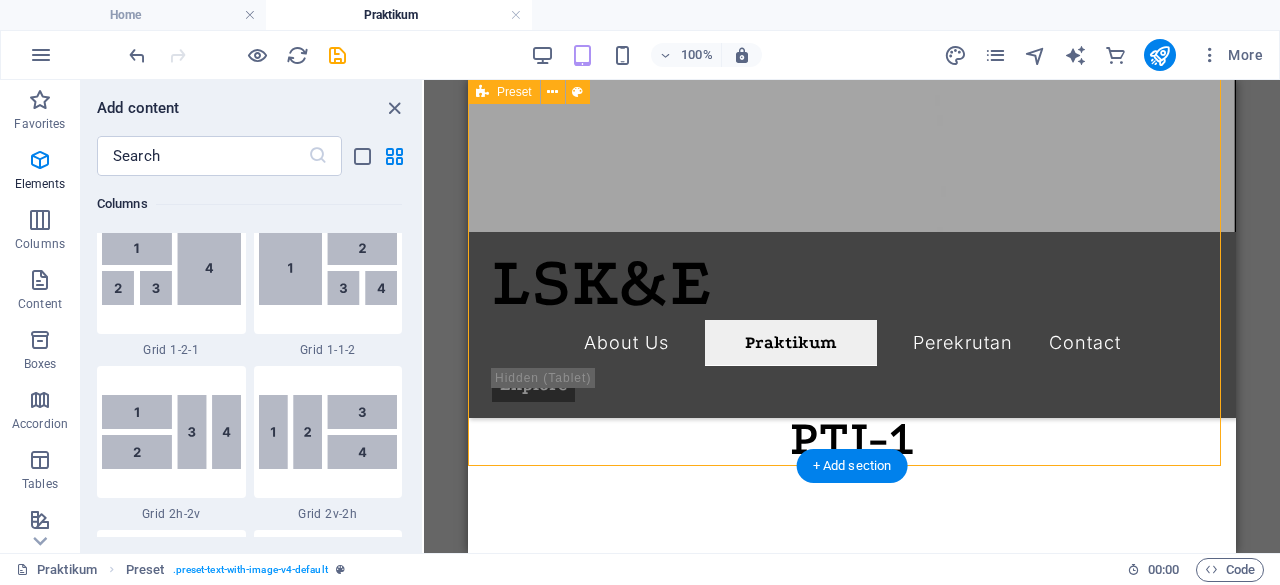 scroll, scrollTop: 3499, scrollLeft: 0, axis: vertical 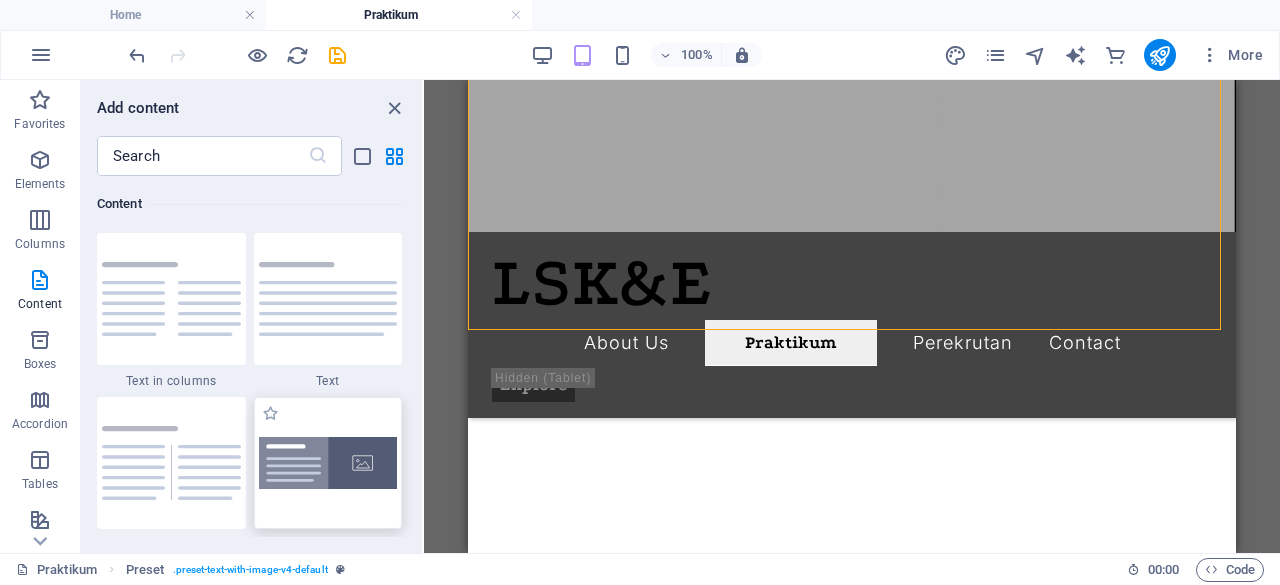 click at bounding box center (328, 463) 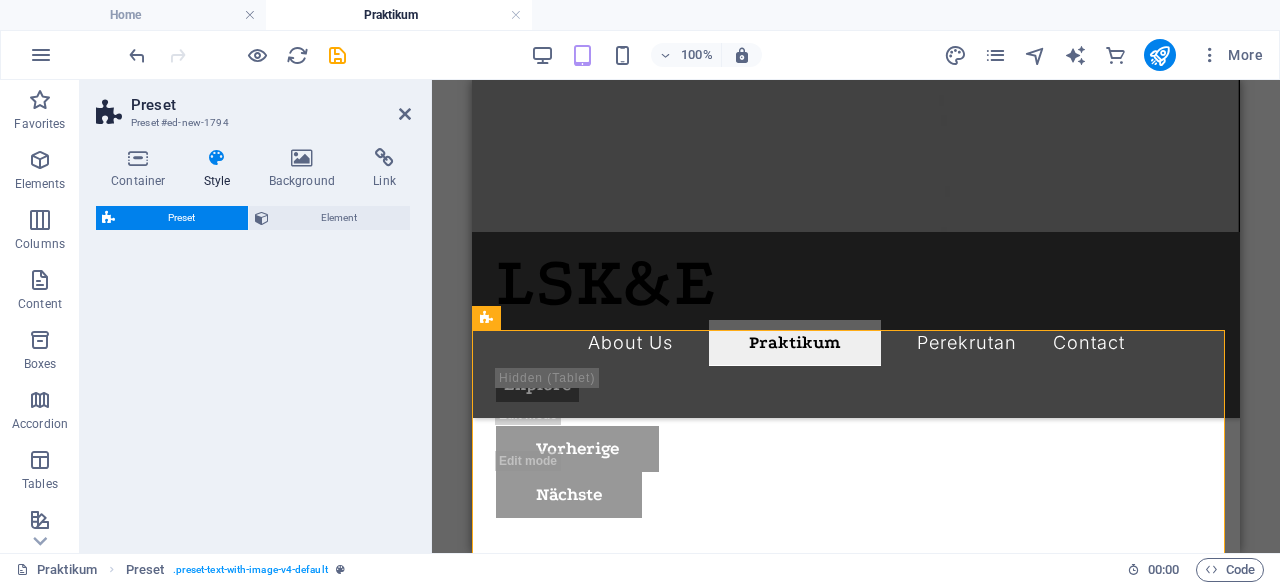 select on "rem" 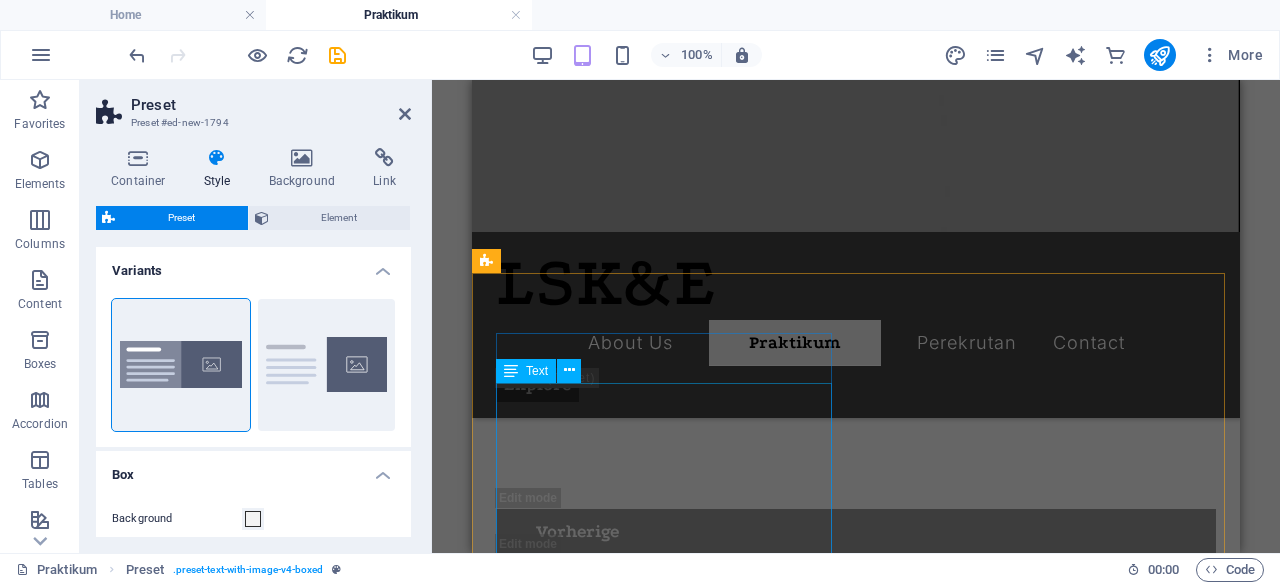 scroll, scrollTop: 1644, scrollLeft: 0, axis: vertical 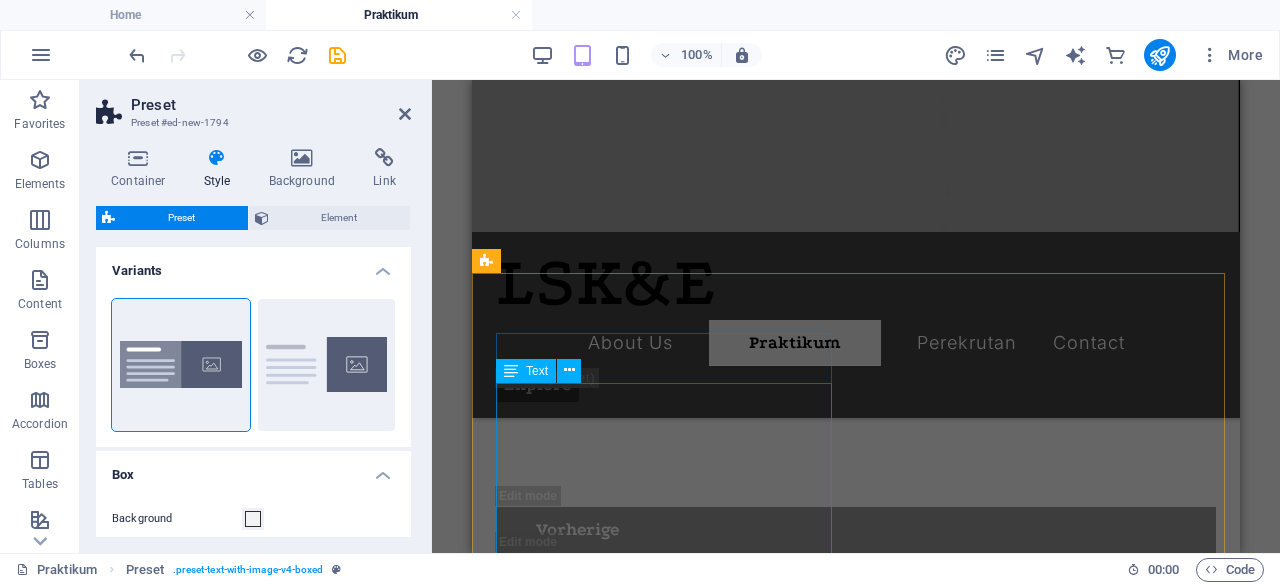 click on "Lorem ipsum dolor sit amet, consectetuer adipiscing elit. Aenean commodo ligula eget dolor. Lorem ipsum dolor sit amet, consectetuer adipiscing elit leget dolor. Lorem ipsum dolor sit amet, consectetuer adipiscing elit. Aenean commodo ligula eget dolor. Lorem ipsum dolor sit amet, consectetuer adipiscing elit dolor consectetuer adipiscing elit leget dolor. Lorem elit saget ipsum dolor sit amet, consectetuer." at bounding box center (856, 1426) 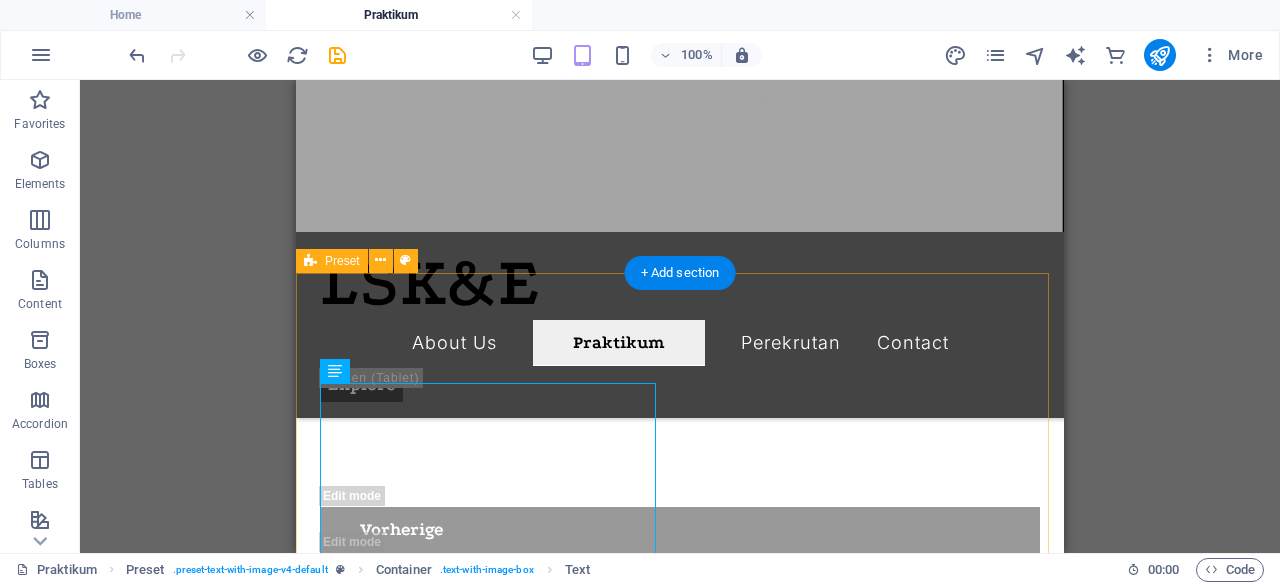 click on "New headline Lorem ipsum dolor sit amet, consectetuer adipiscing elit. Aenean commodo ligula eget dolor. Lorem ipsum dolor sit amet, consectetuer adipiscing elit leget dolor. Lorem ipsum dolor sit amet, consectetuer adipiscing elit. Aenean commodo ligula eget dolor. Lorem ipsum dolor sit amet, consectetuer adipiscing elit dolor consectetuer adipiscing elit leget dolor. Lorem elit saget ipsum dolor sit amet, consectetuer. Drop content here or  Add elements  Paste clipboard" at bounding box center (680, 1669) 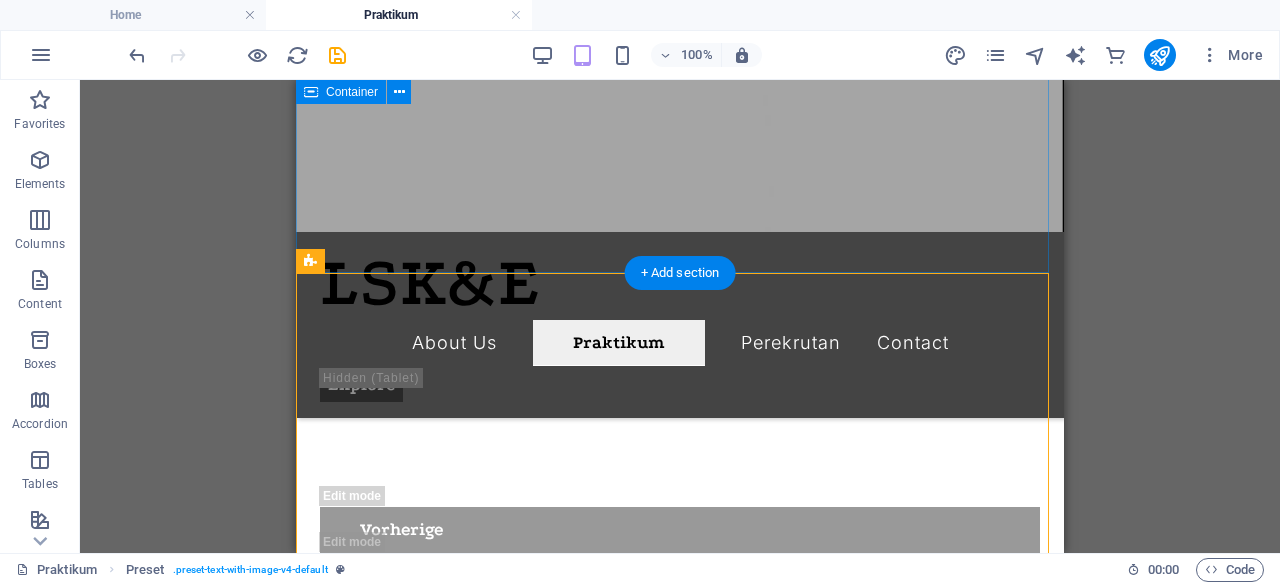 click on "Buy a ticket  Vorherige Nächste  PTI-1  Vorherige Nächste" at bounding box center [680, 421] 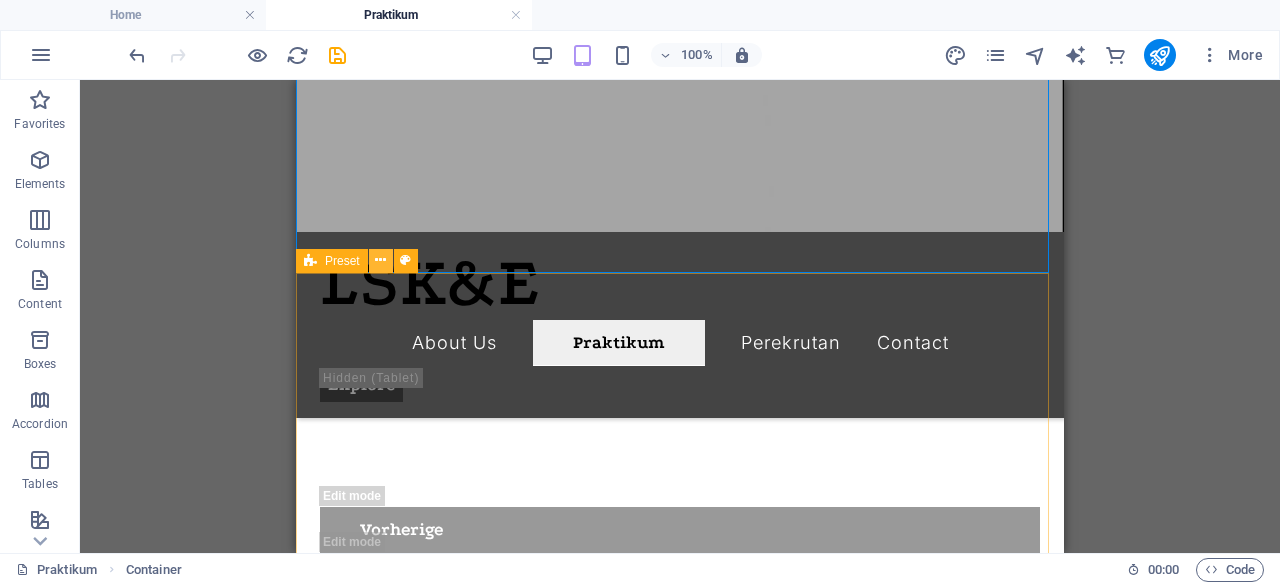 click at bounding box center [380, 260] 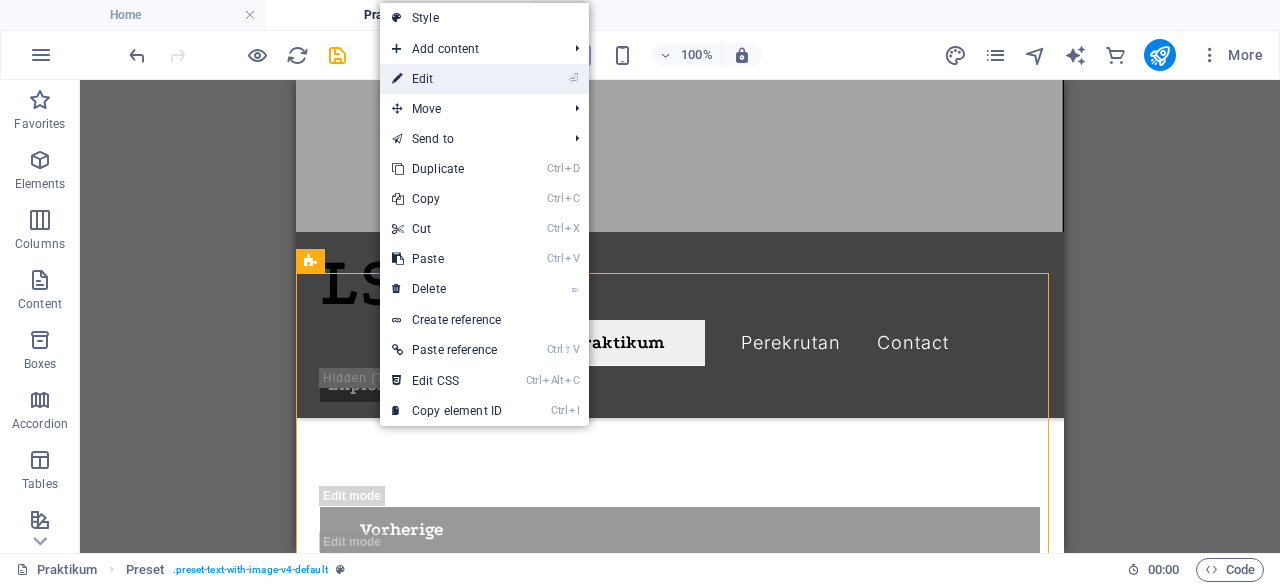 click on "⏎  Edit" at bounding box center (447, 79) 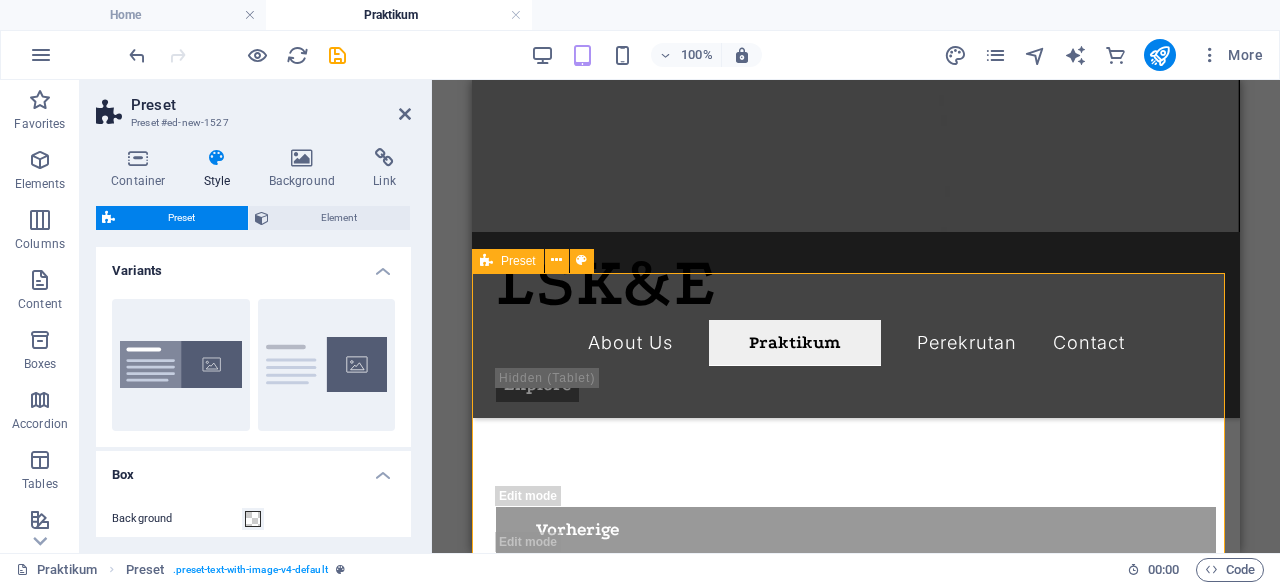 click on "Preset" at bounding box center (518, 261) 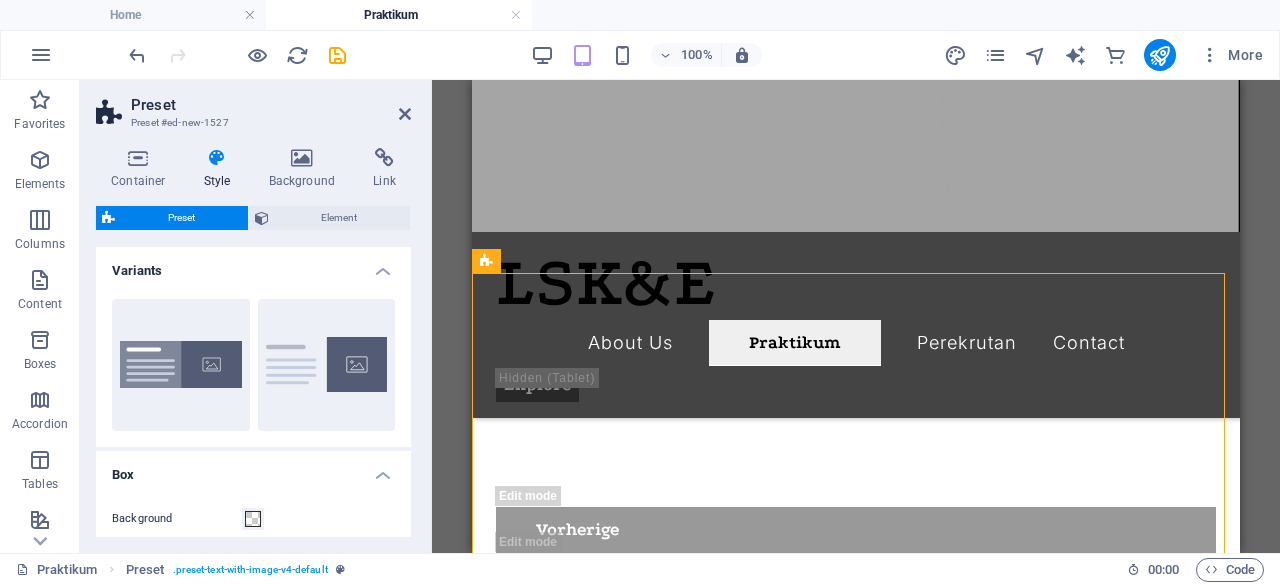 drag, startPoint x: 474, startPoint y: 275, endPoint x: 715, endPoint y: 291, distance: 241.53053 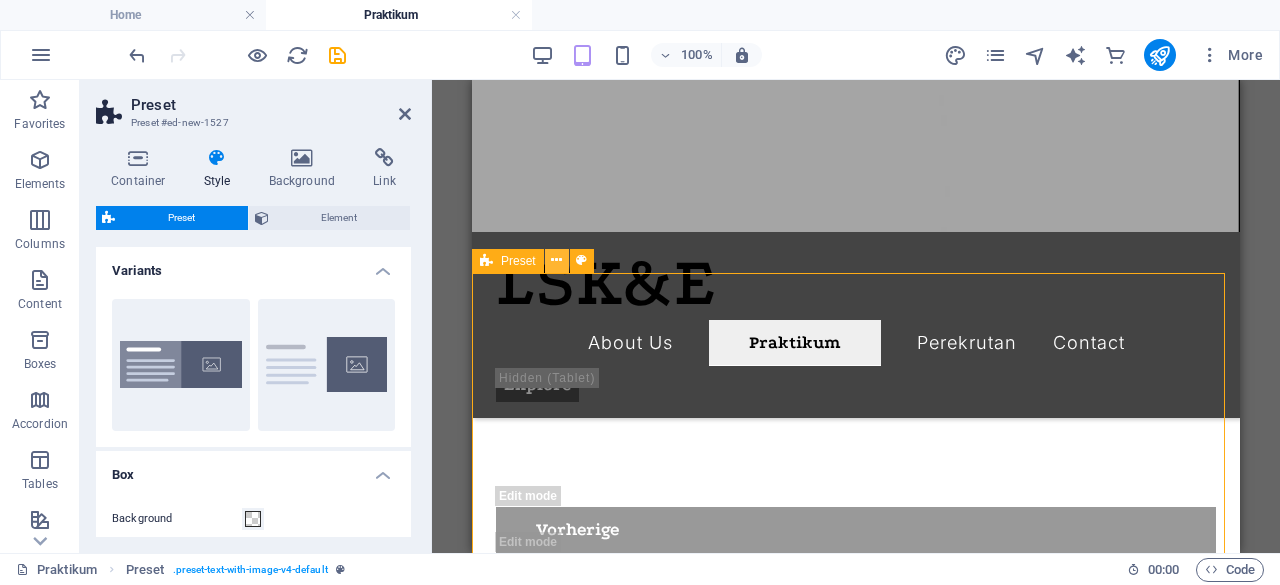 click at bounding box center (556, 260) 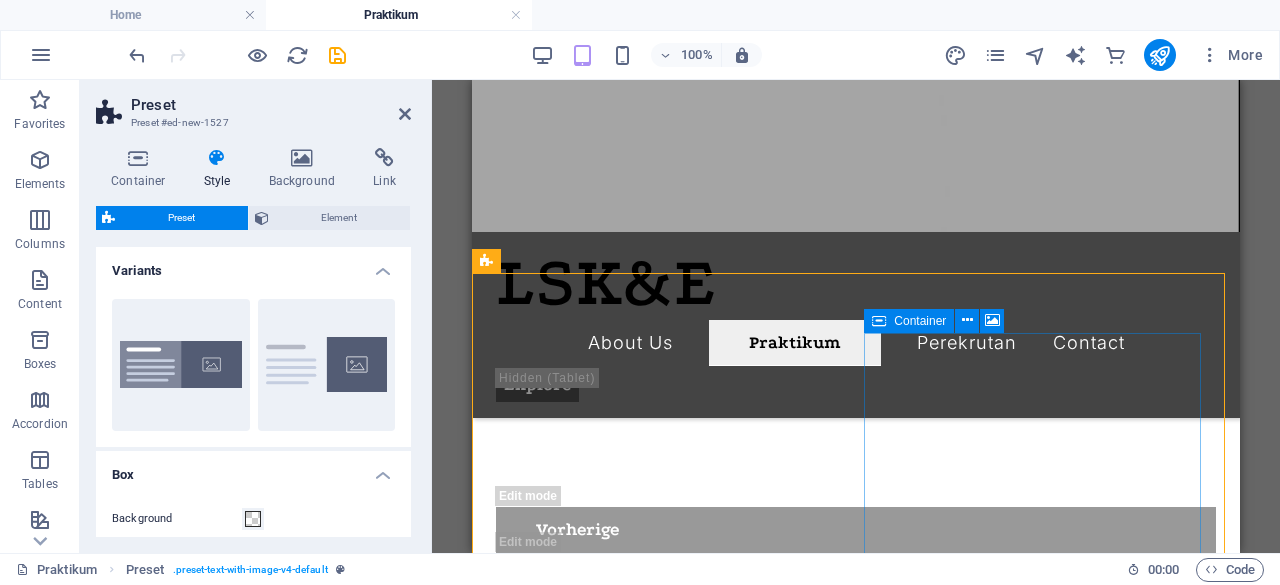 click on "Drop content here or  Add elements  Paste clipboard" at bounding box center [856, 1968] 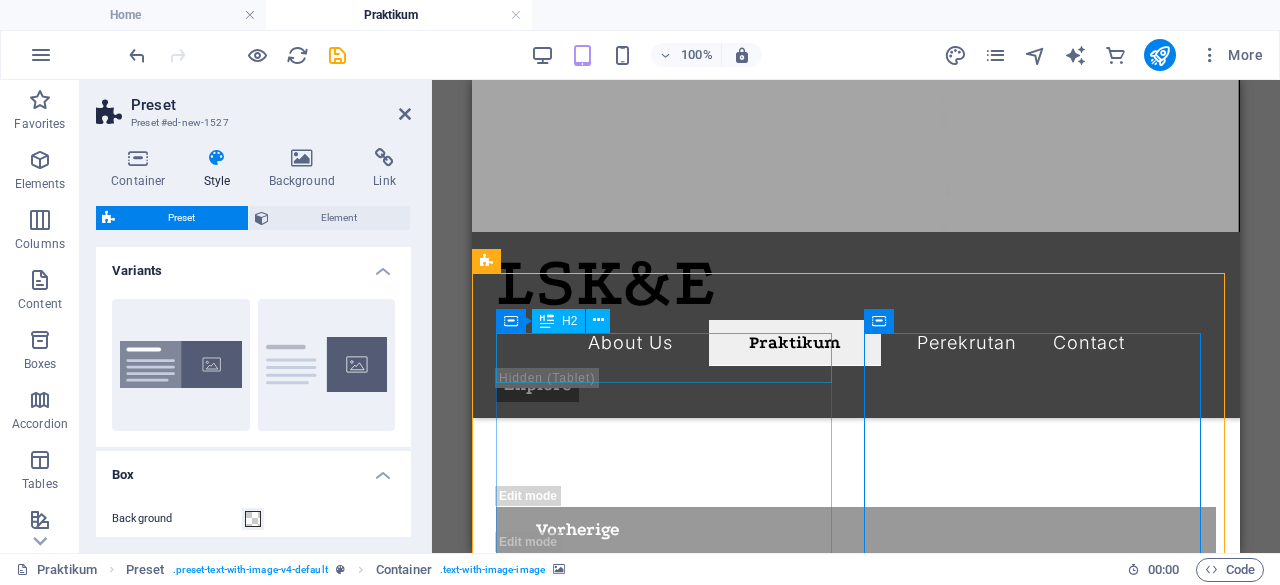 click on "New headline" at bounding box center (856, 1326) 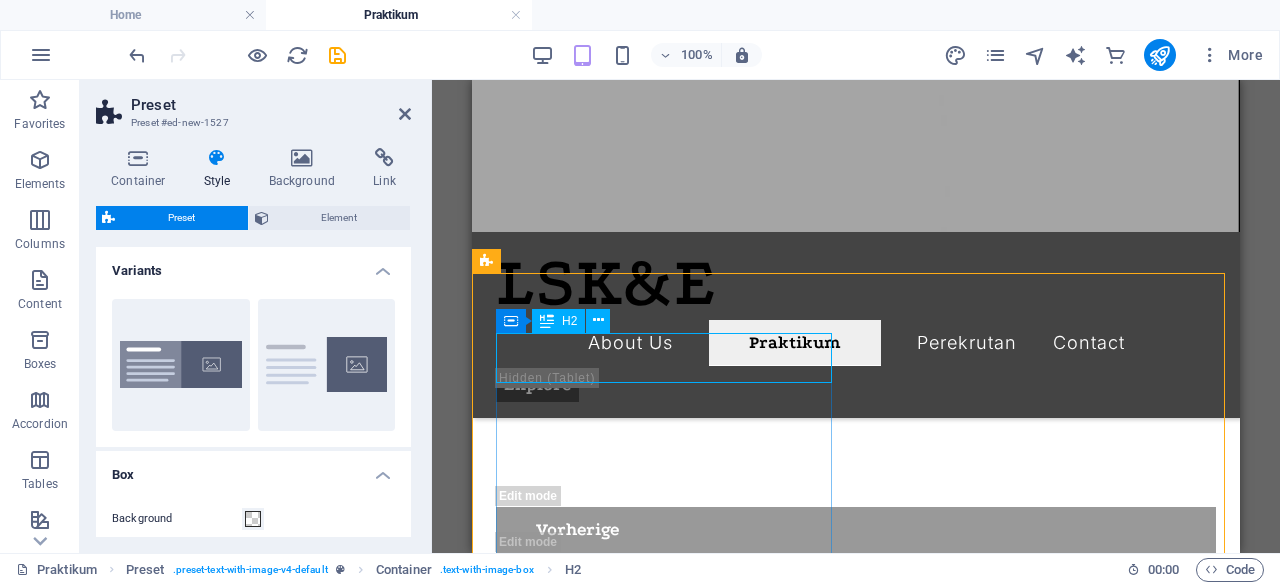 click on "New headline" at bounding box center (856, 1326) 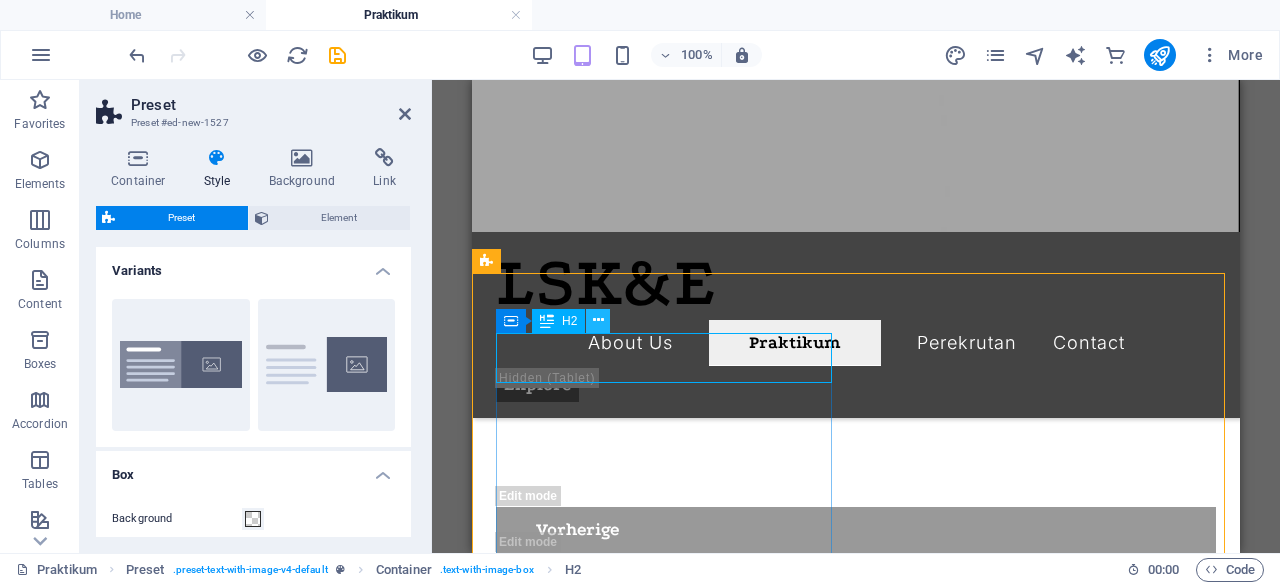 click at bounding box center [598, 320] 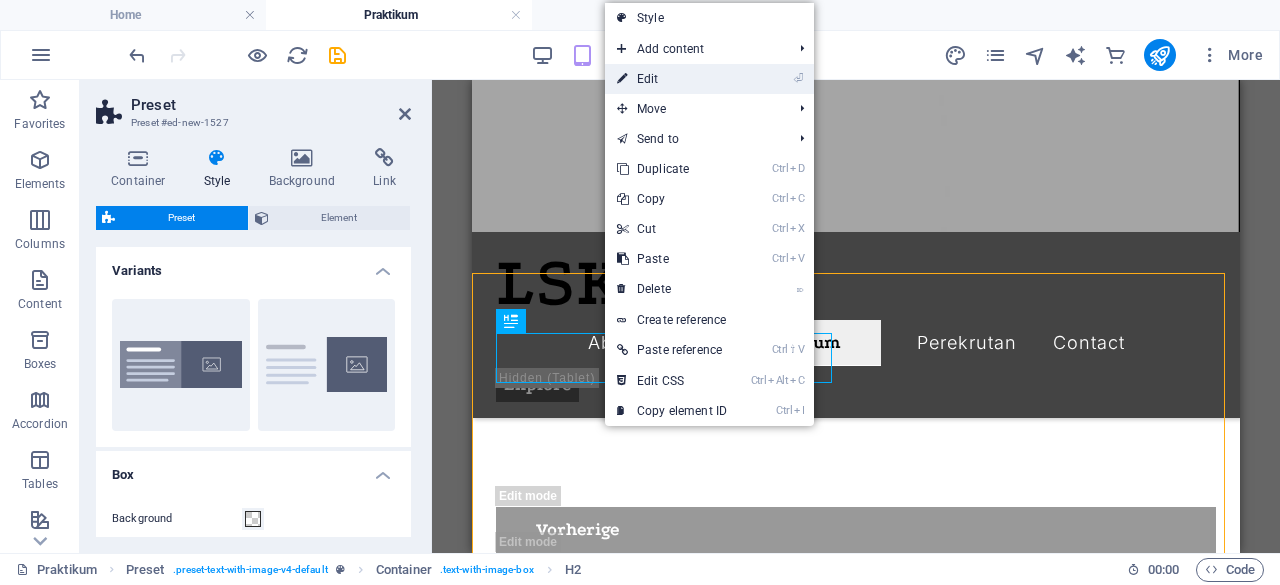 click on "⏎  Edit" at bounding box center [672, 79] 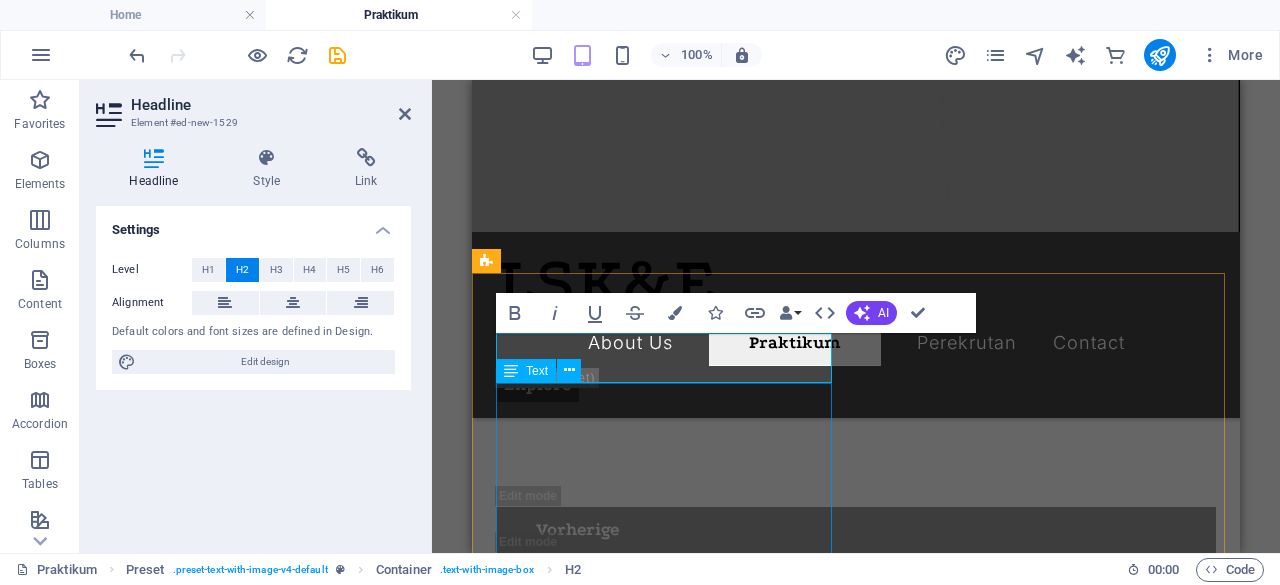 type 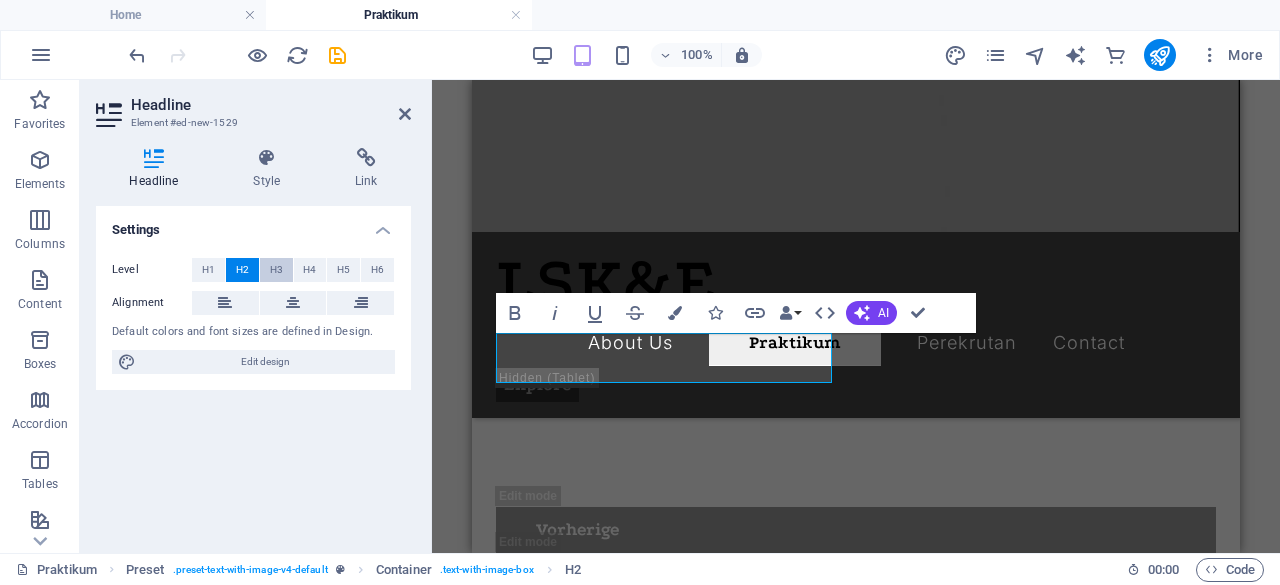 click on "H3" at bounding box center [276, 270] 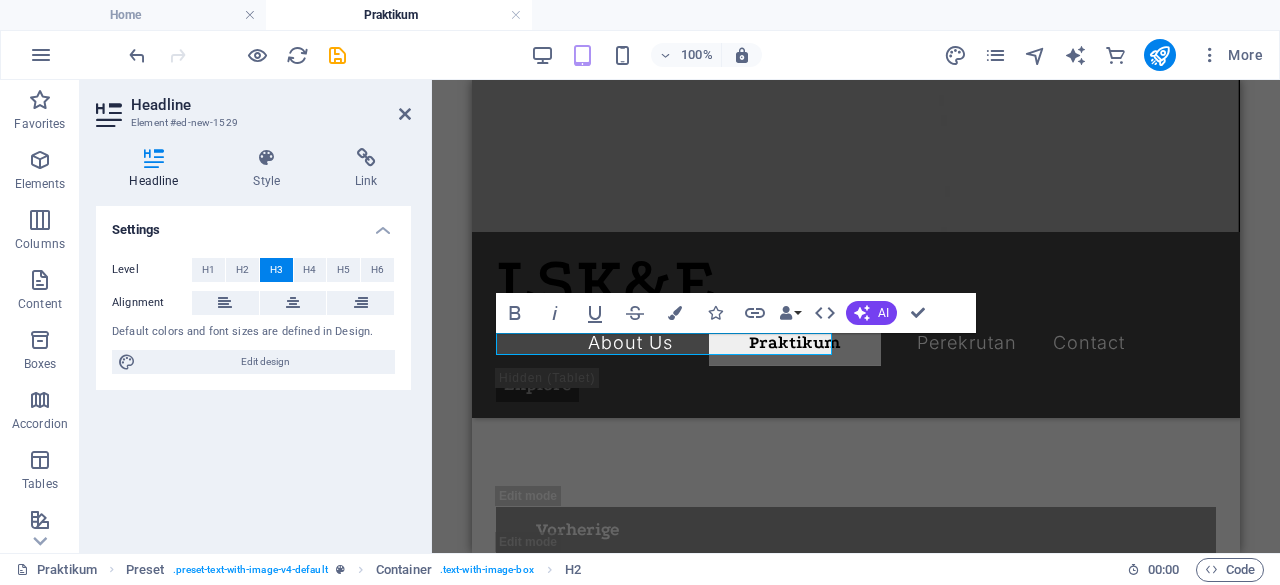 type 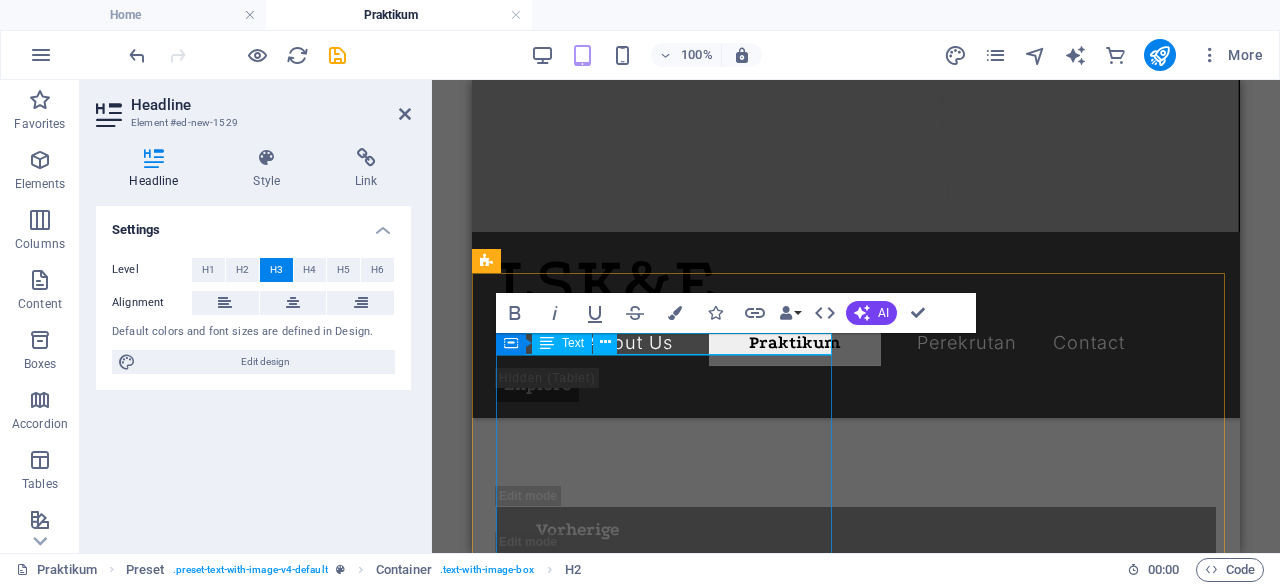 click on "Lorem ipsum dolor sit amet, consectetuer adipiscing elit. Aenean commodo ligula eget dolor. Lorem ipsum dolor sit amet, consectetuer adipiscing elit leget dolor. Lorem ipsum dolor sit amet, consectetuer adipiscing elit. Aenean commodo ligula eget dolor. Lorem ipsum dolor sit amet, consectetuer adipiscing elit dolor consectetuer adipiscing elit leget dolor. Lorem elit saget ipsum dolor sit amet, consectetuer." at bounding box center [856, 1398] 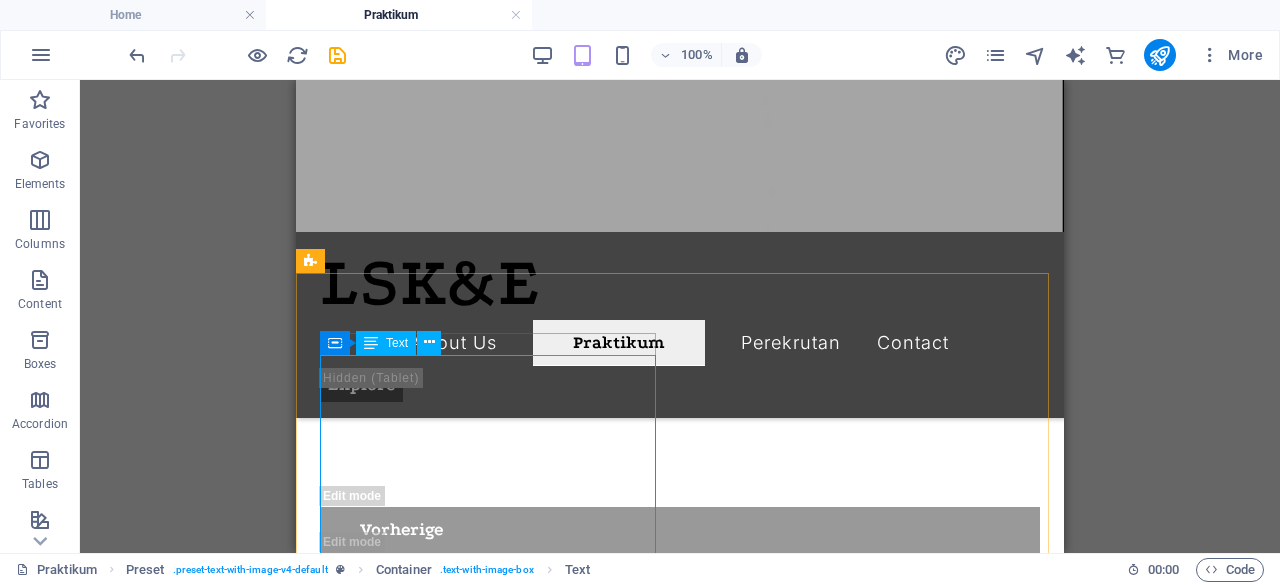 click on "Text" at bounding box center [397, 343] 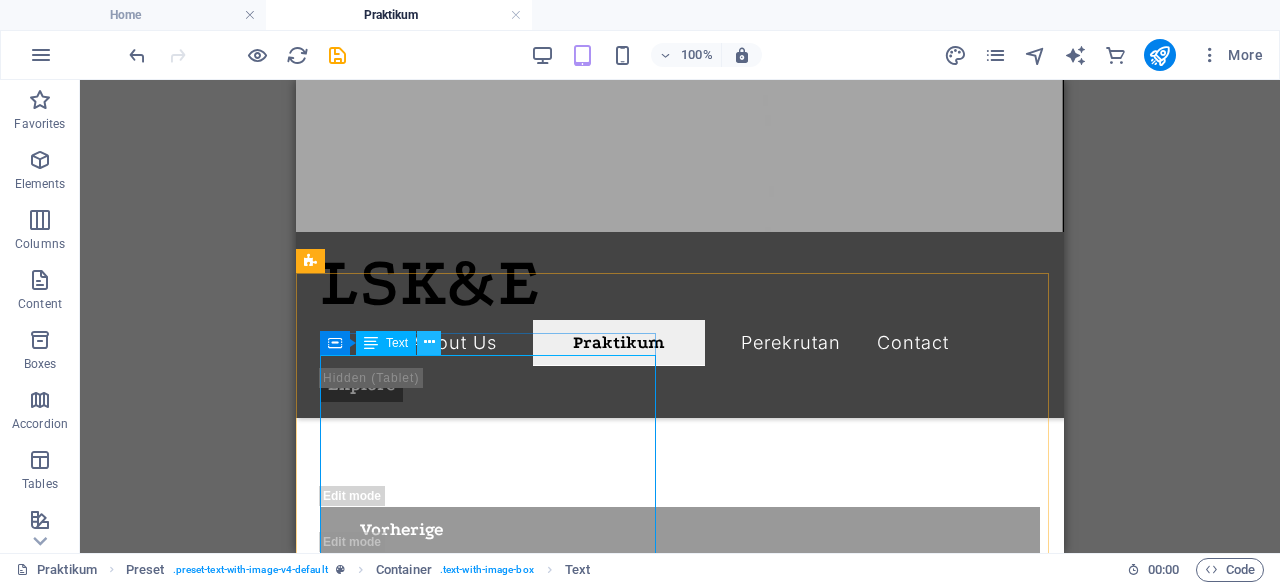 click at bounding box center (429, 343) 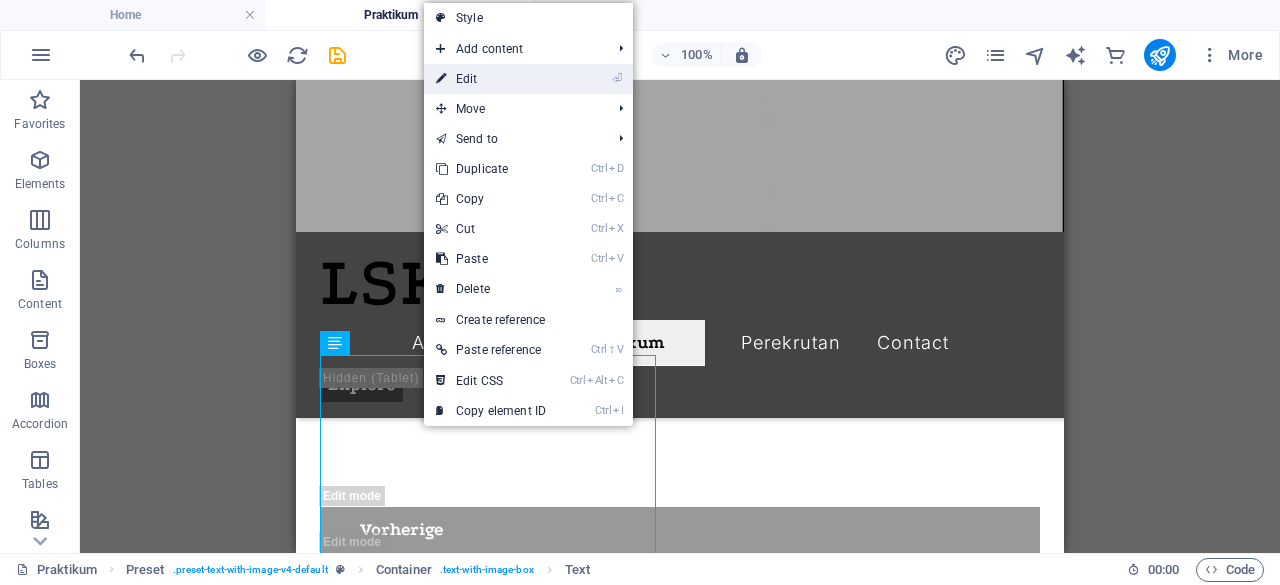 click at bounding box center [441, 79] 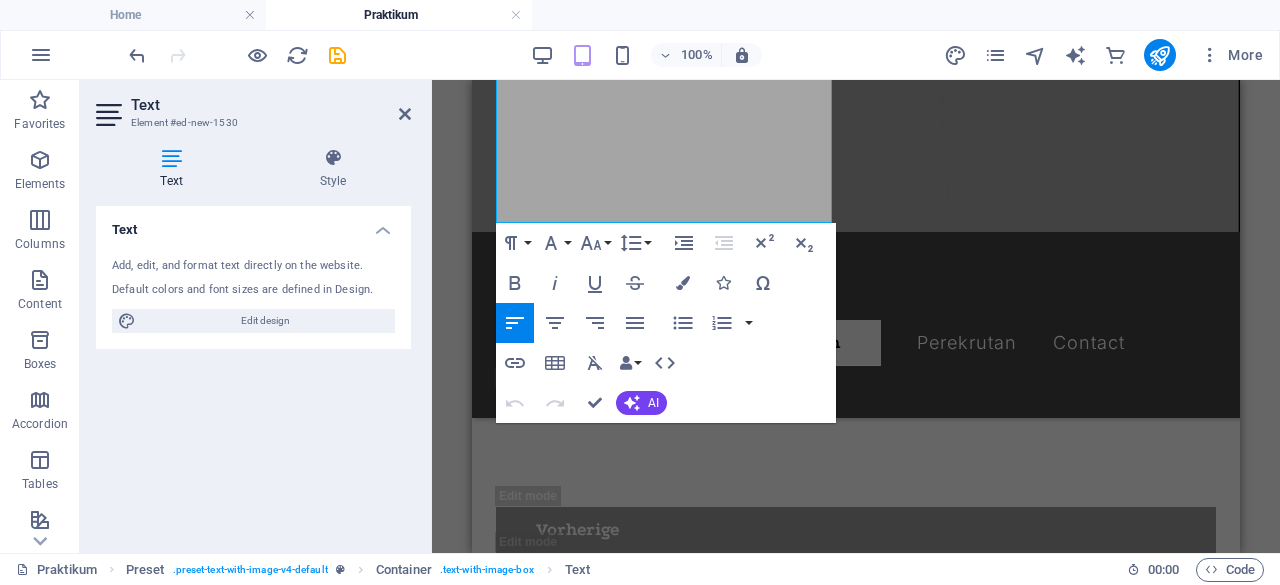 scroll, scrollTop: 2177, scrollLeft: 0, axis: vertical 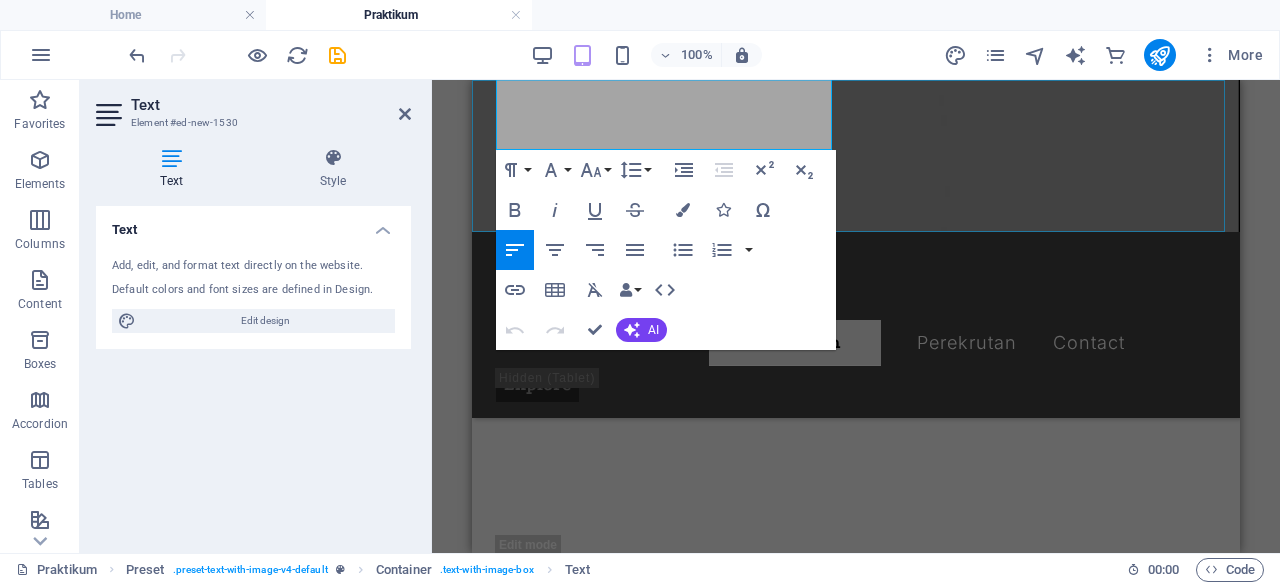 drag, startPoint x: 497, startPoint y: 361, endPoint x: 741, endPoint y: 147, distance: 324.54892 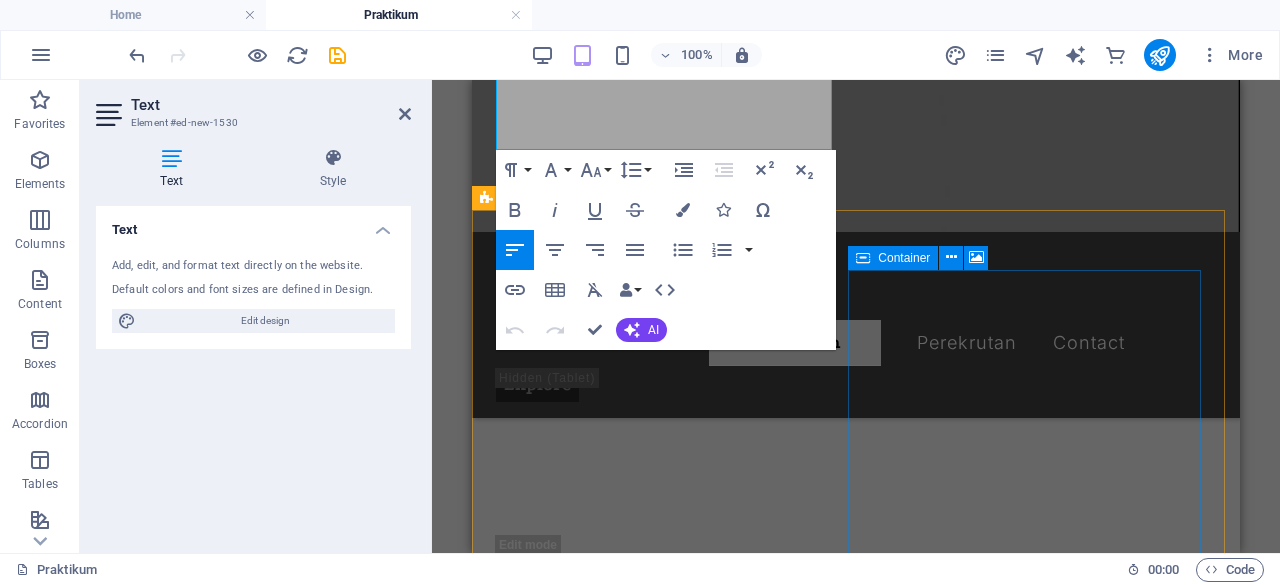 click on "Drop content here or  Add elements  Paste clipboard" at bounding box center [856, 2530] 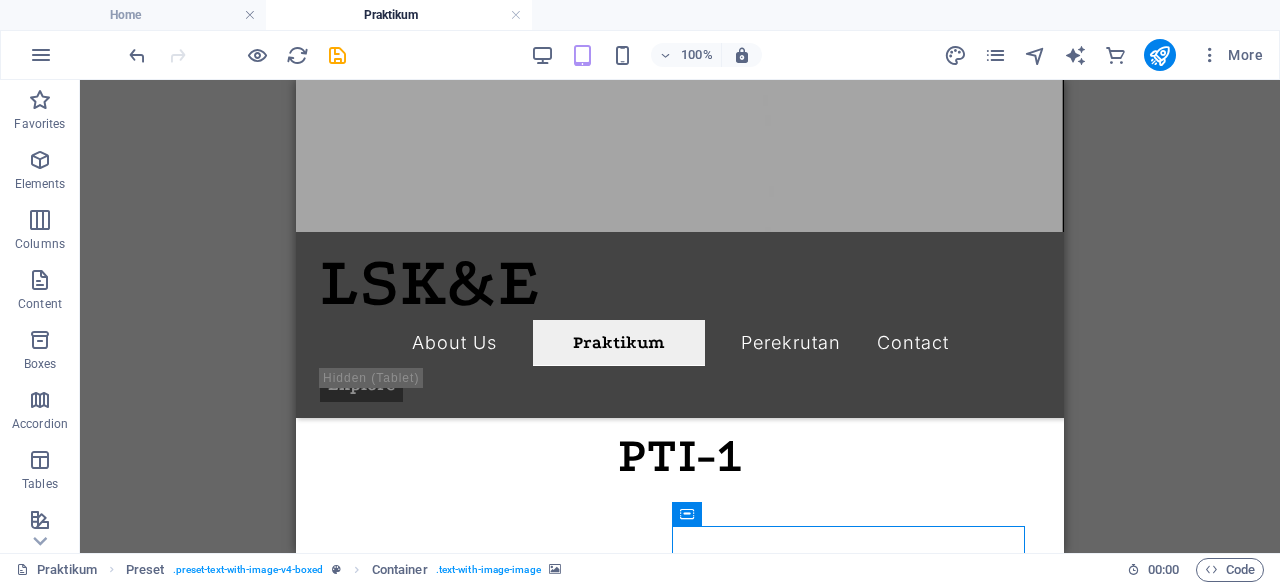 scroll, scrollTop: 1920, scrollLeft: 0, axis: vertical 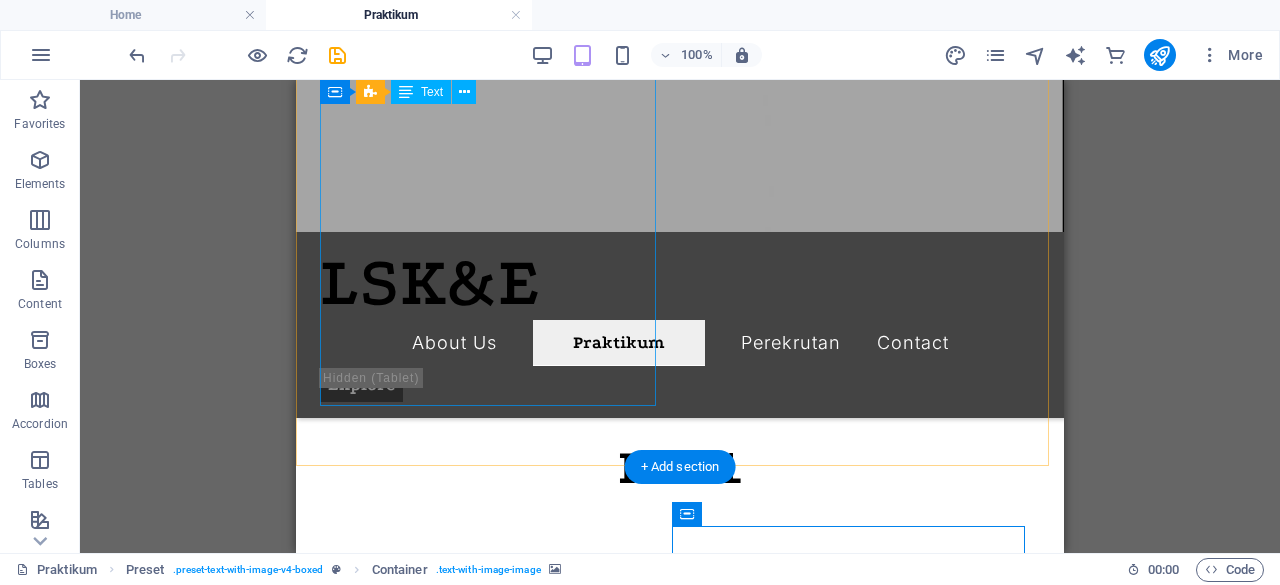 click on "Lorem ipsum dolor sit amet, consectetuer adipiscing elit. Aenean commodo ligula eget dolor. Lorem ipsum dolor sit amet, consectetuer adipiscing elit leget dolor. Lorem ipsum dolor sit amet, consectetuer adipiscing elit. Aenean commodo ligula eget dolor. Lorem ipsum dolor sit amet, consectetuer adipiscing elit dolor consectetuer adipiscing elit leget dolor. Lorem elit saget ipsum dolor sit amet, consectetuer." at bounding box center (680, 1122) 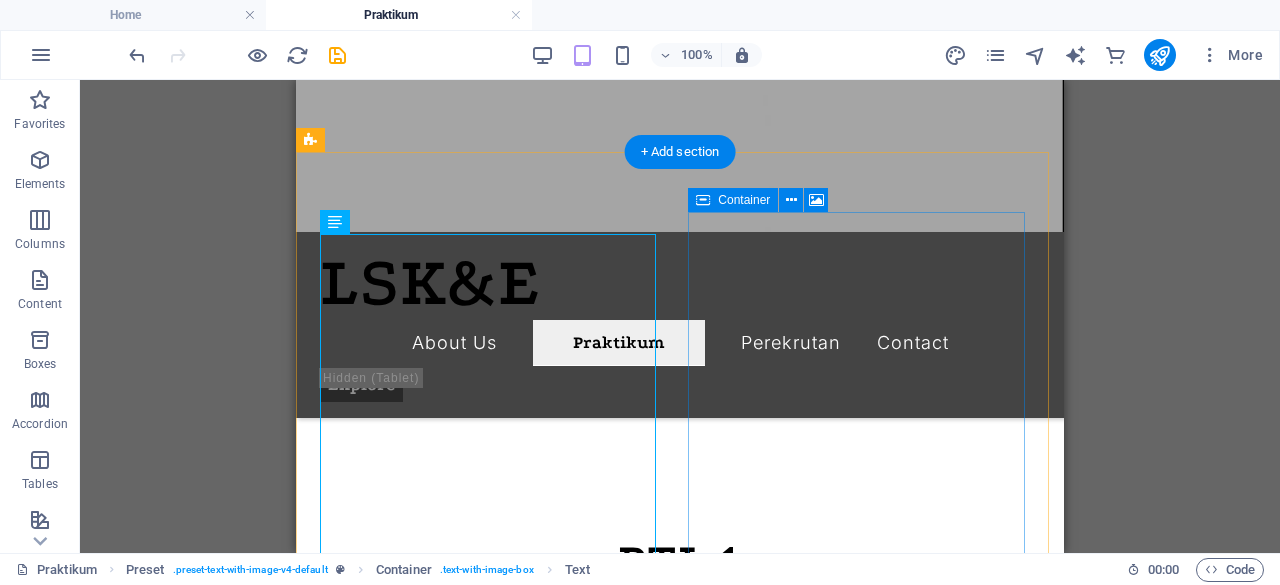 scroll, scrollTop: 1764, scrollLeft: 0, axis: vertical 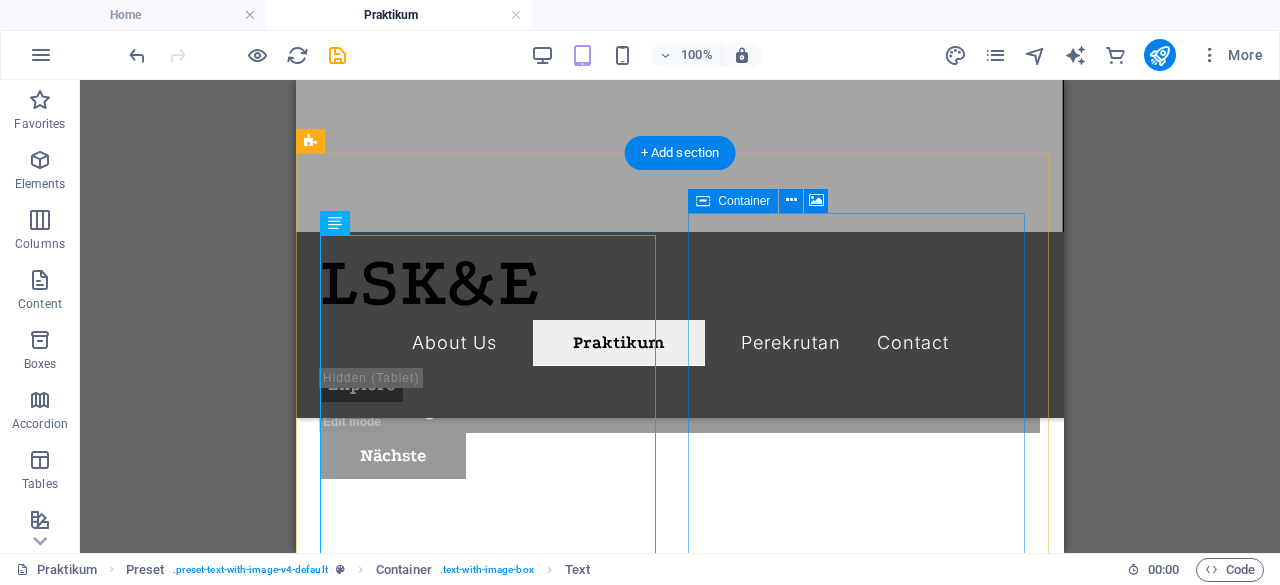 click on "Drop content here or  Add elements  Paste clipboard" at bounding box center (680, 1792) 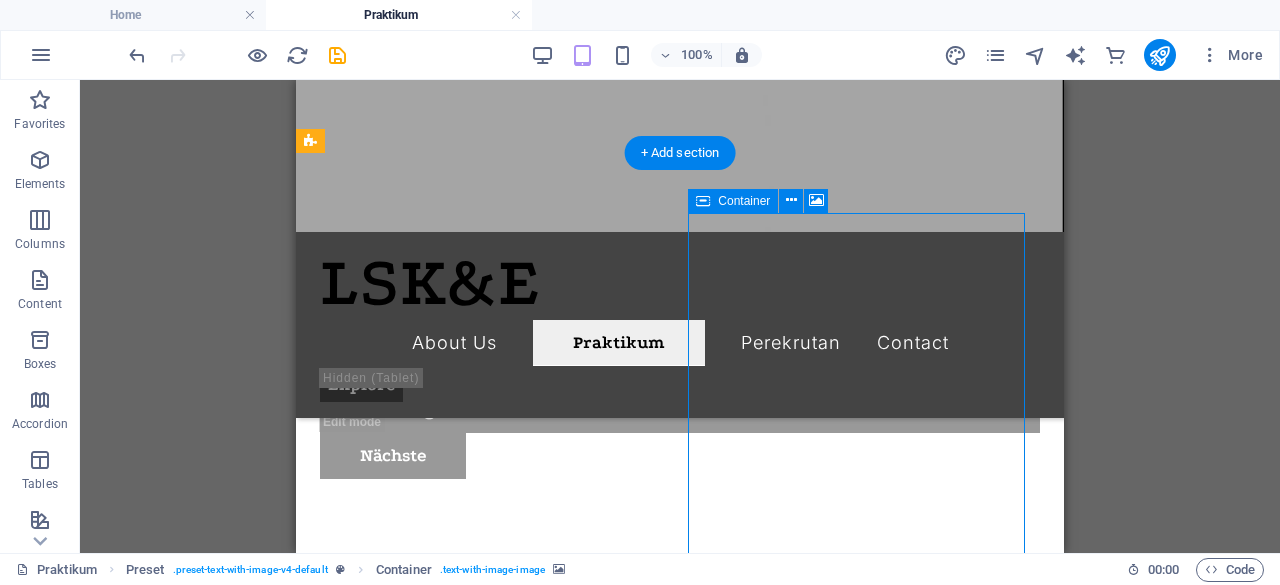 click on "Drop content here or  Add elements  Paste clipboard" at bounding box center (680, 1792) 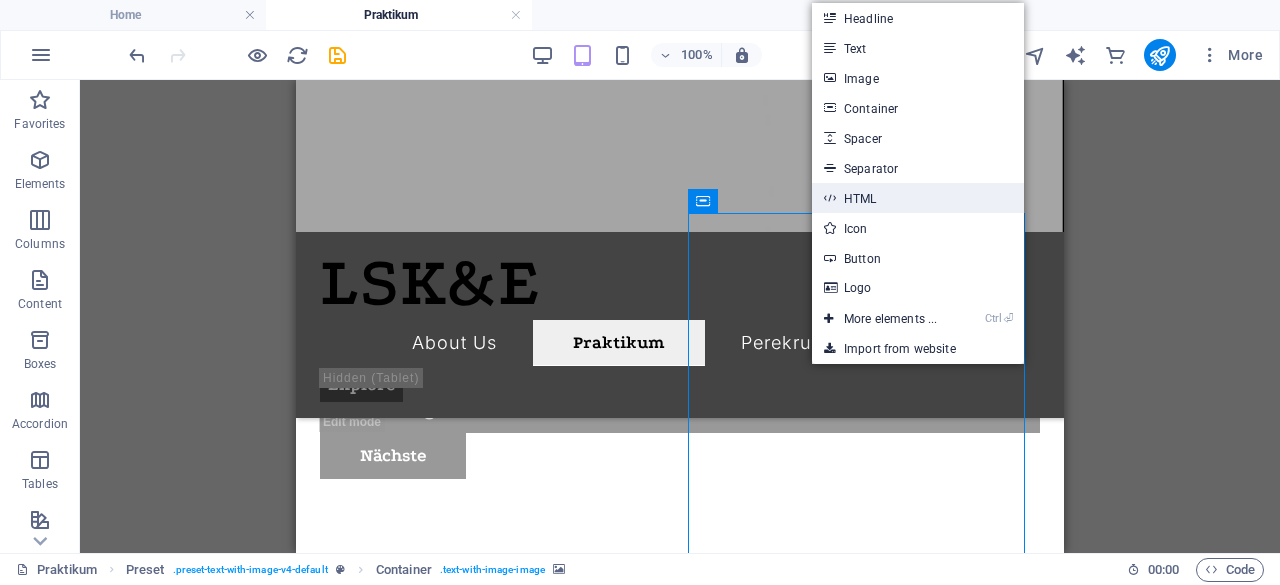 click on "HTML" at bounding box center [918, 198] 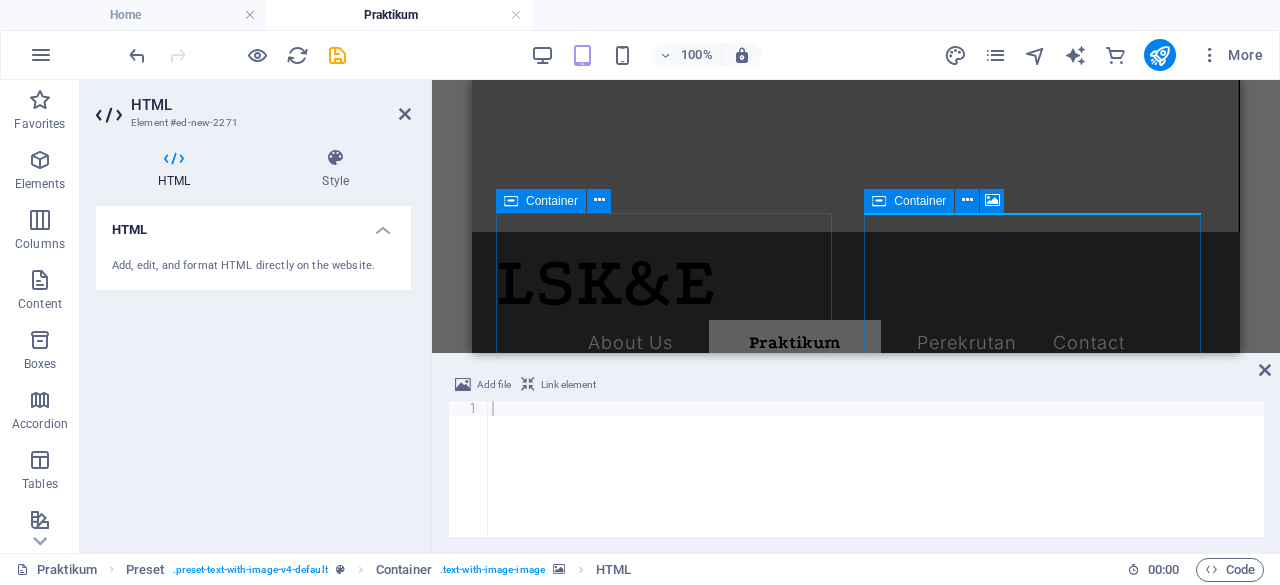 click on "HTML" at bounding box center (253, 224) 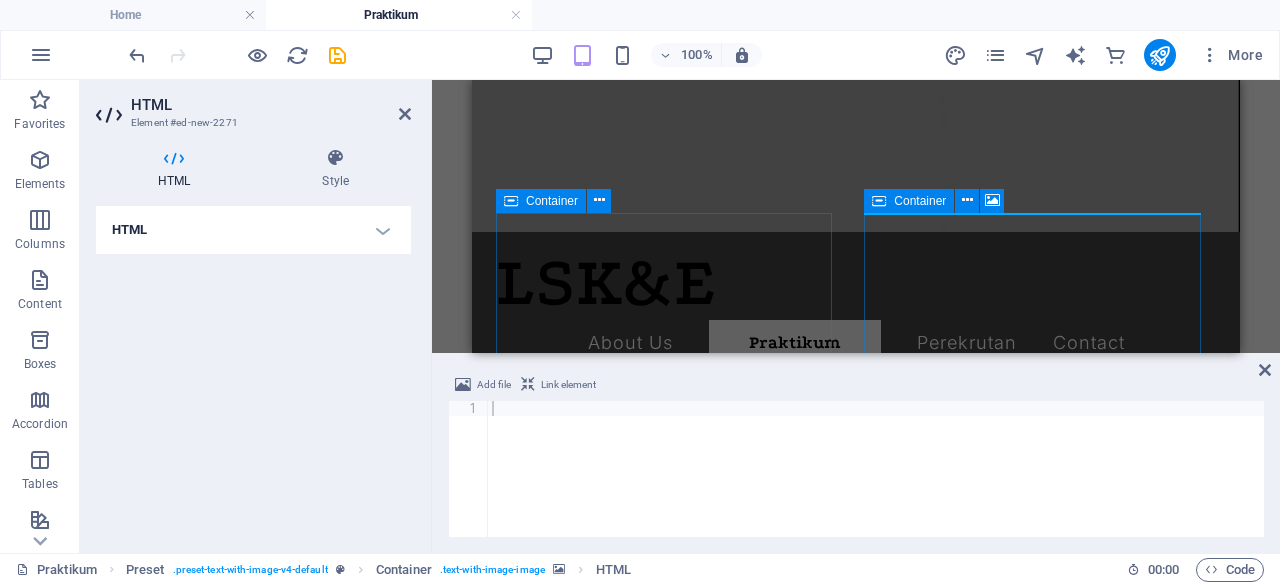 click on "HTML" at bounding box center [253, 230] 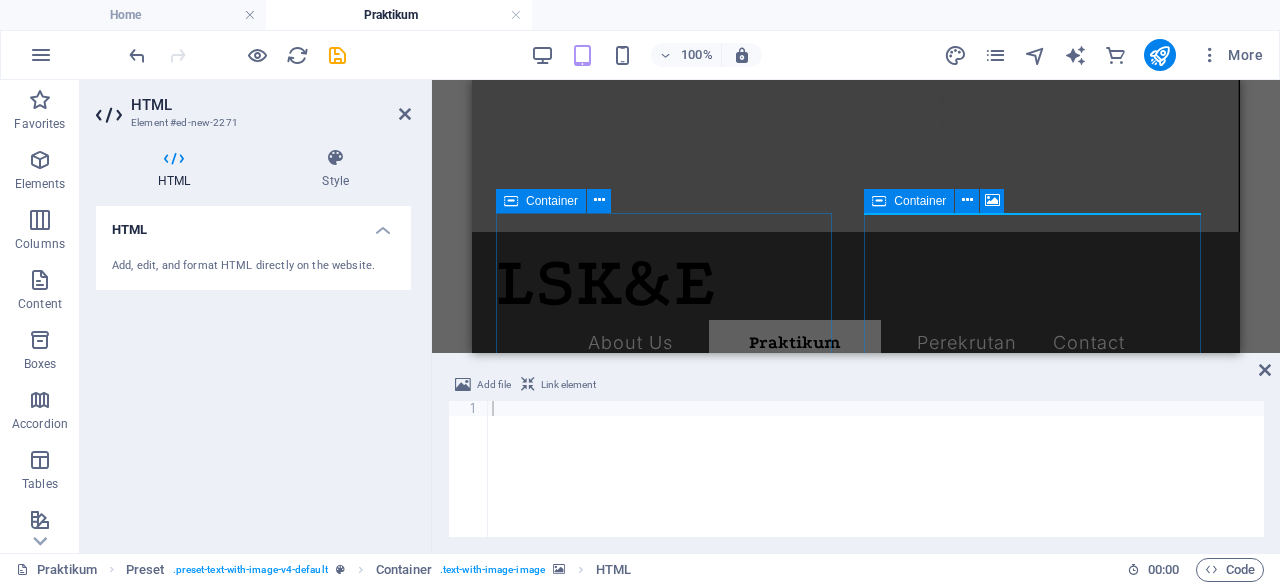 click on "Add, edit, and format HTML directly on the website." at bounding box center (253, 266) 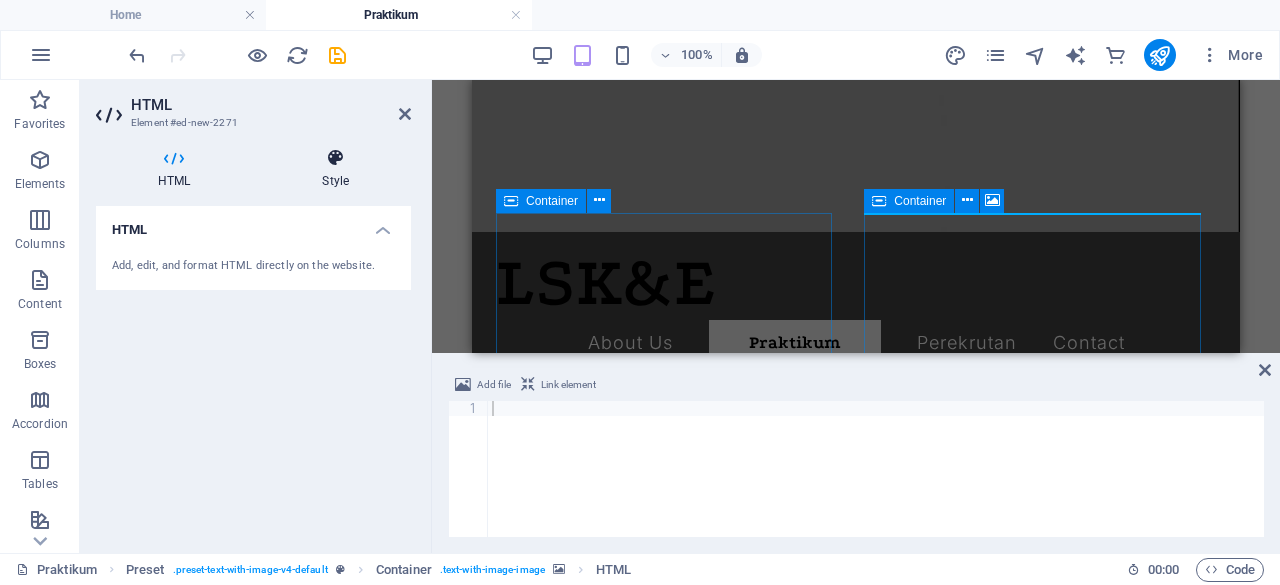 drag, startPoint x: 132, startPoint y: 157, endPoint x: 384, endPoint y: 189, distance: 254.02362 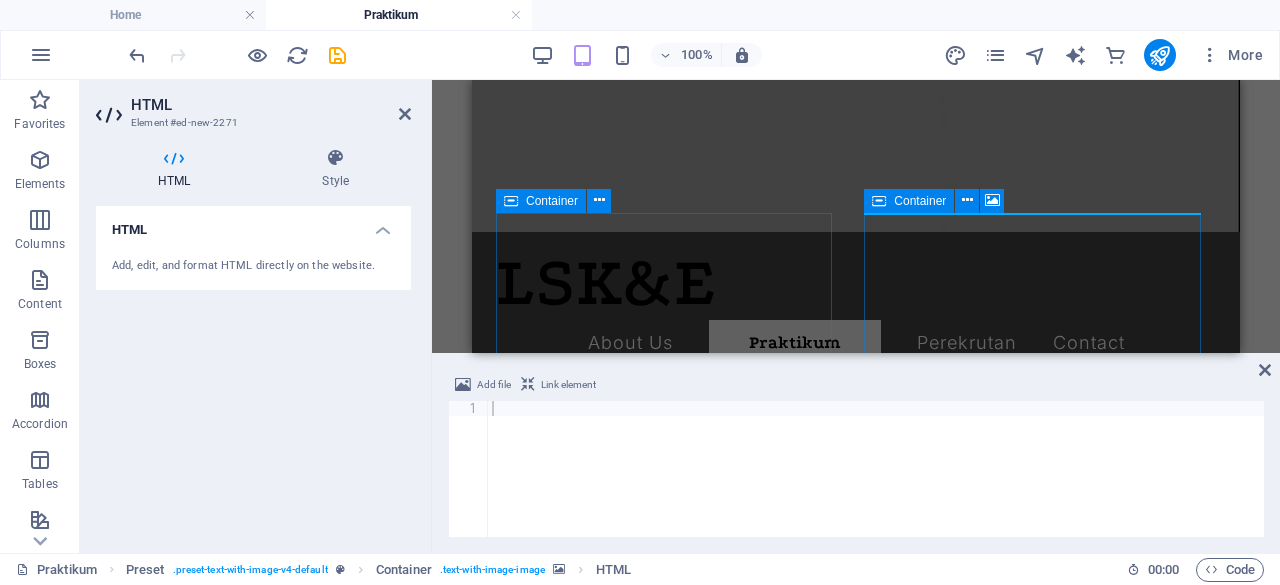 click on "Add, edit, and format HTML directly on the website." at bounding box center [253, 266] 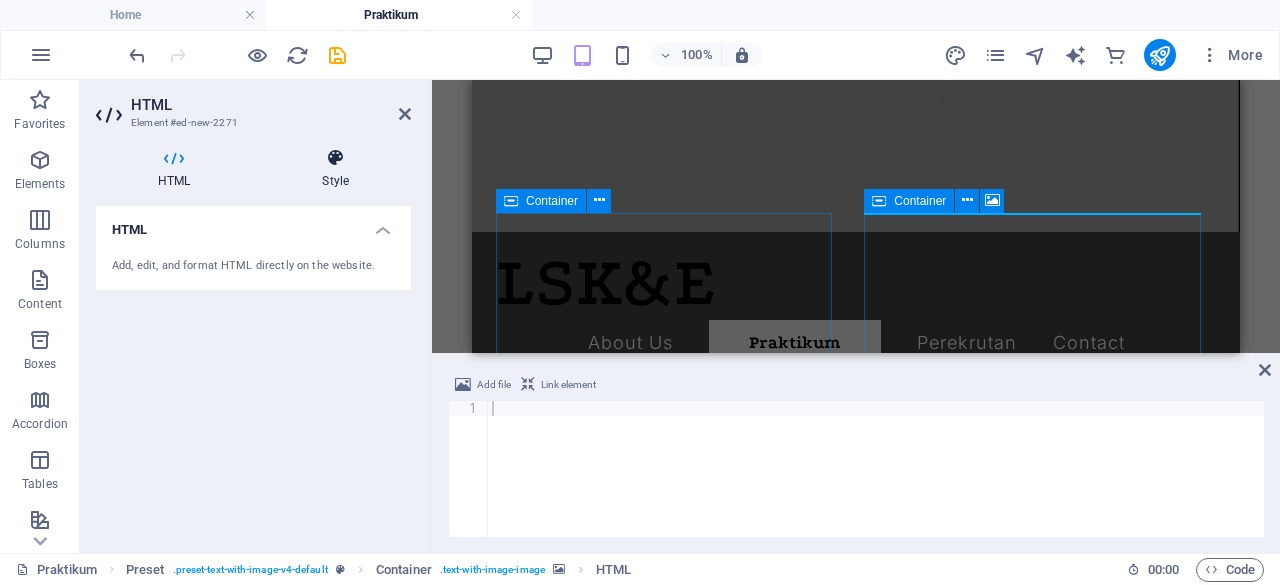 click at bounding box center (335, 158) 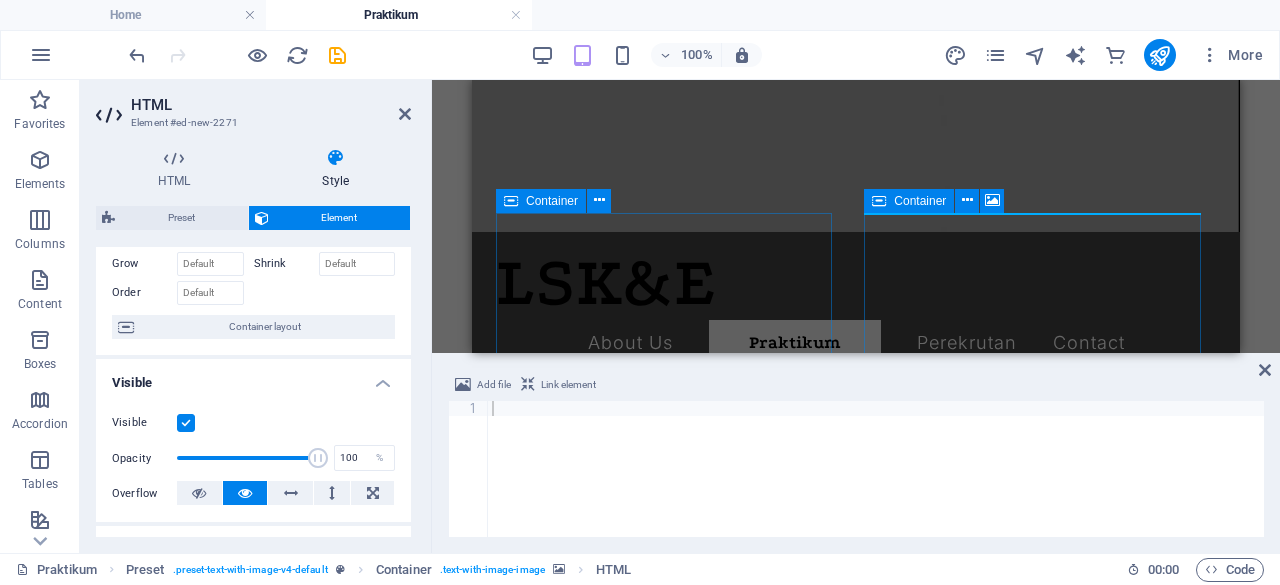 scroll, scrollTop: 0, scrollLeft: 0, axis: both 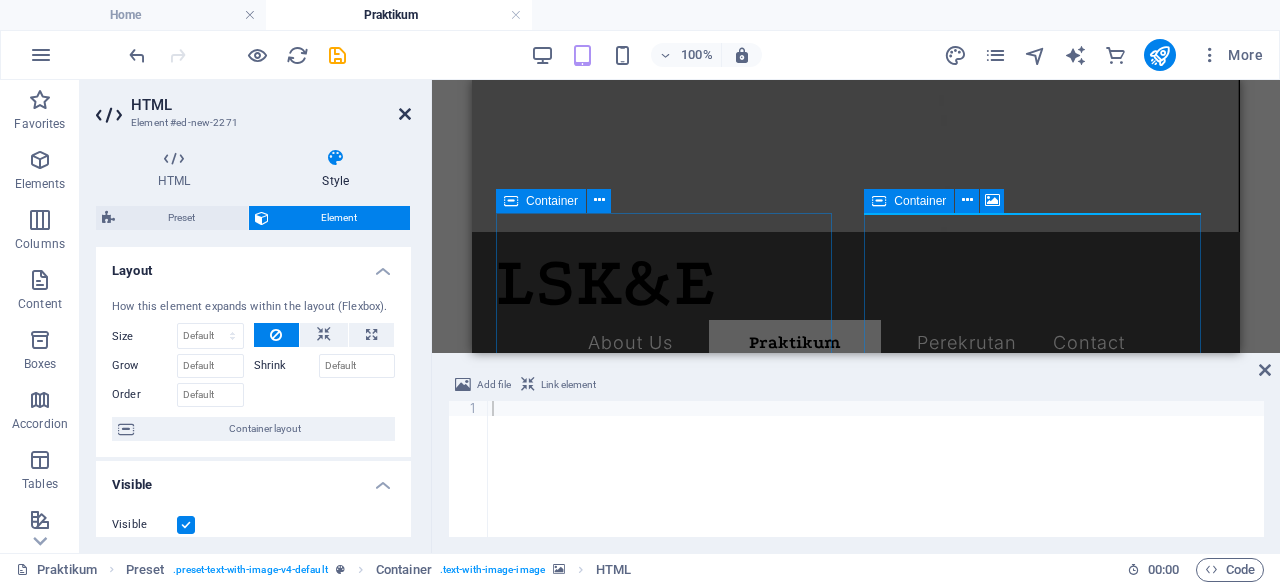 click at bounding box center (405, 114) 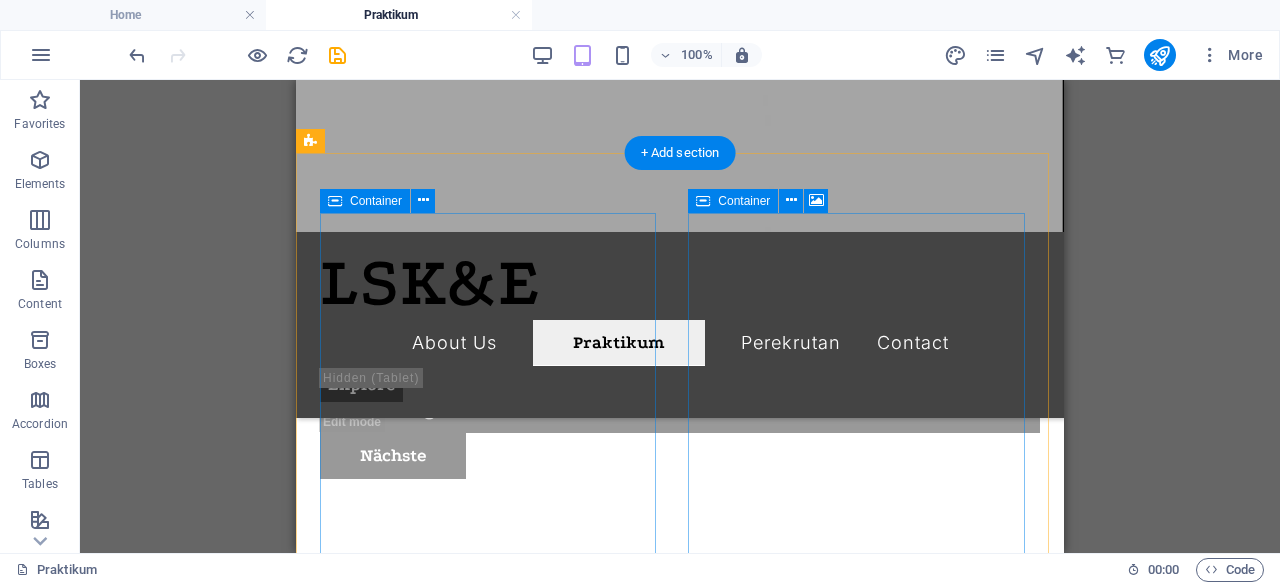 click on "Add elements" at bounding box center [621, 1822] 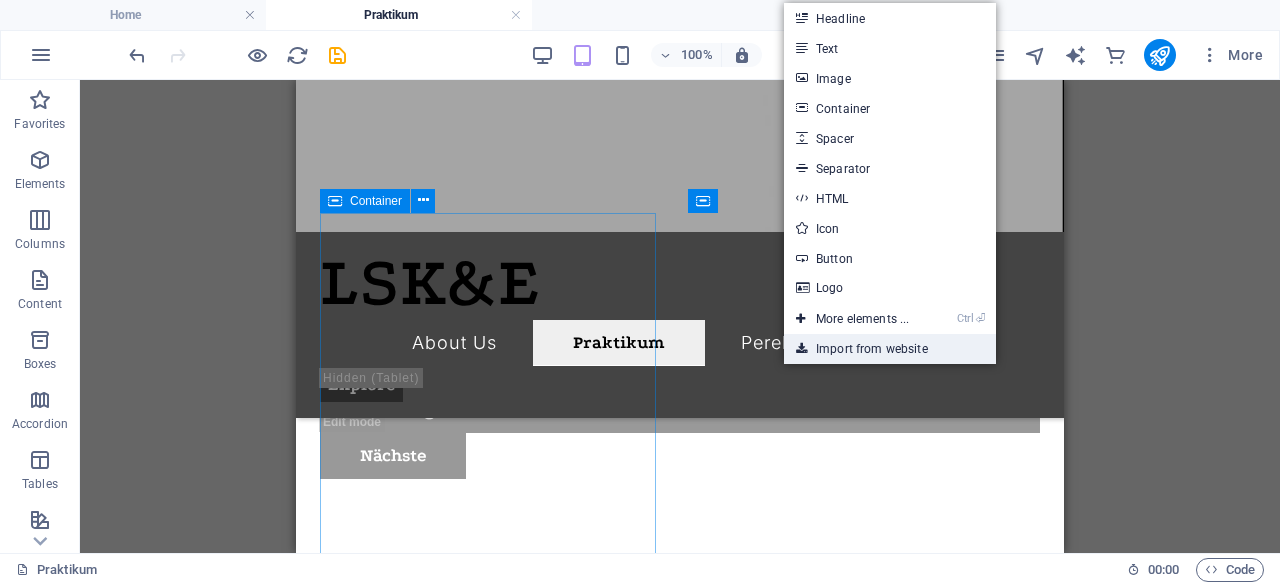 click on "Import from website" at bounding box center [890, 349] 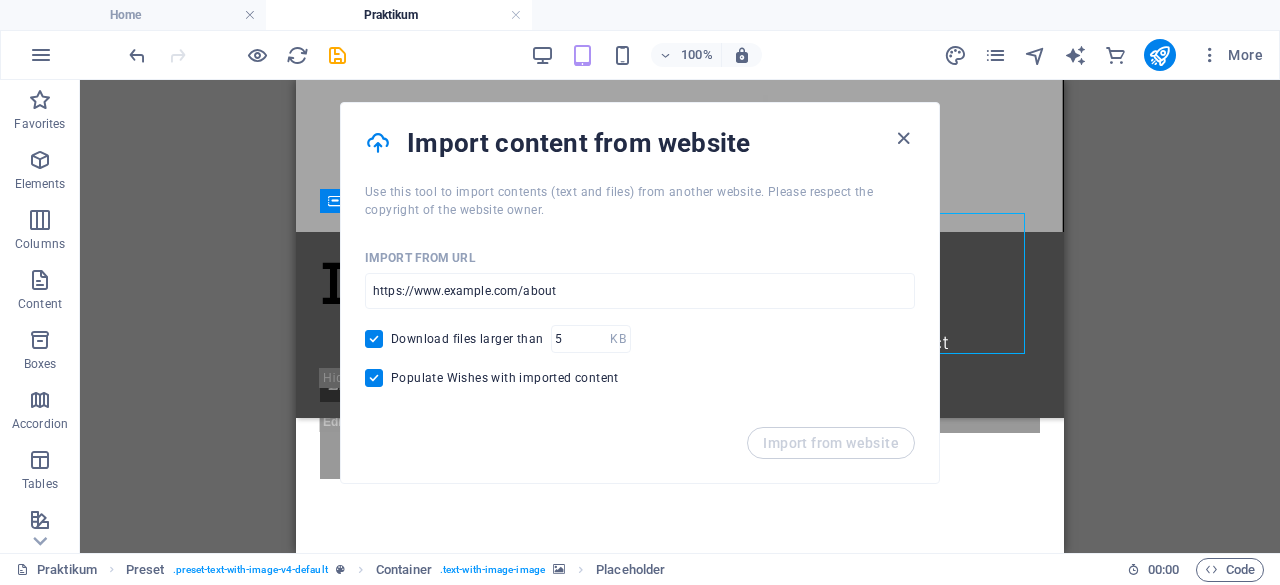 click on "Import content from website" at bounding box center (640, 143) 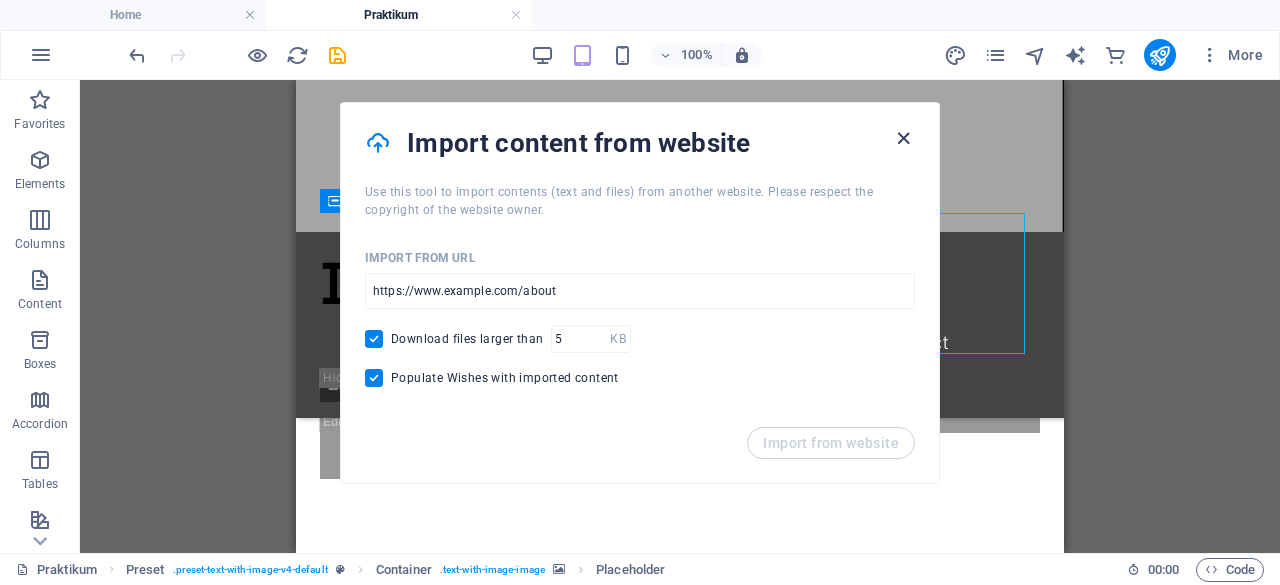 click at bounding box center (903, 138) 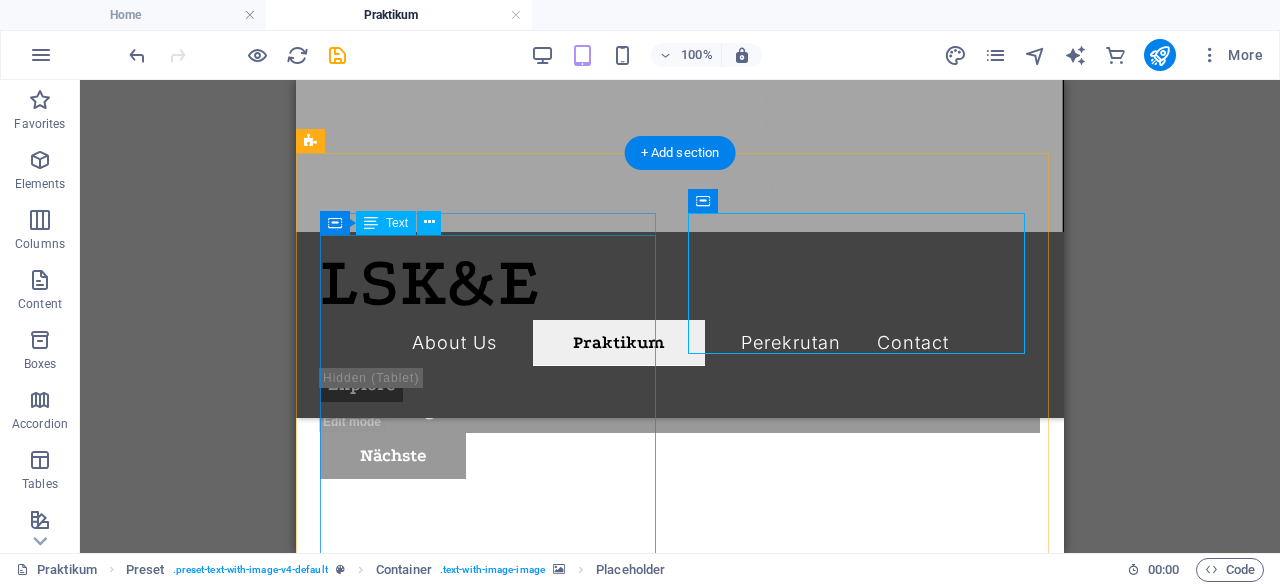 click on "Lorem ipsum dolor sit amet, consectetuer adipiscing elit. Aenean commodo ligula eget dolor. Lorem ipsum dolor sit amet, consectetuer adipiscing elit leget dolor. Lorem ipsum dolor sit amet, consectetuer adipiscing elit. Aenean commodo ligula eget dolor. Lorem ipsum dolor sit amet, consectetuer adipiscing elit dolor consectetuer adipiscing elit leget dolor. Lorem elit saget ipsum dolor sit amet, consectetuer." at bounding box center [680, 1278] 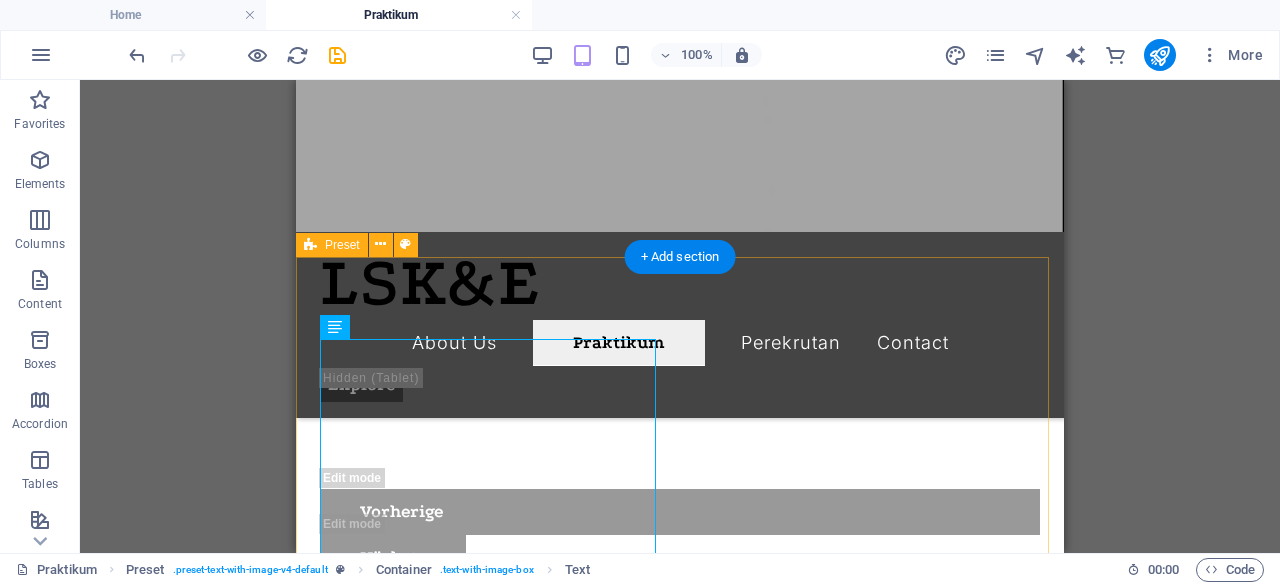 scroll, scrollTop: 1660, scrollLeft: 0, axis: vertical 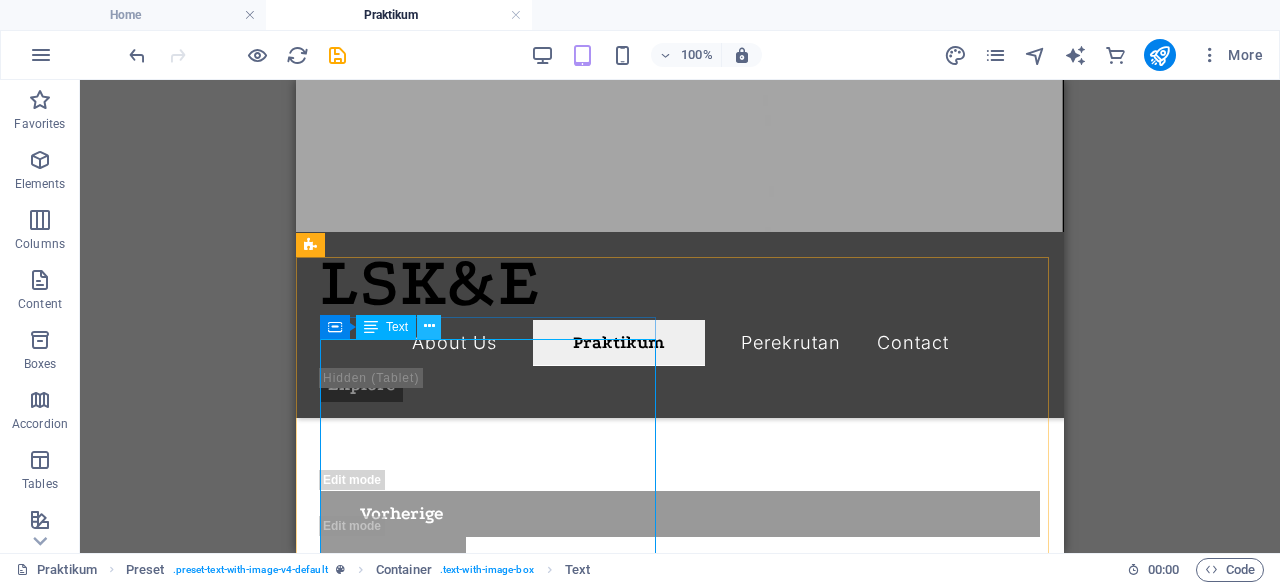 click at bounding box center (429, 326) 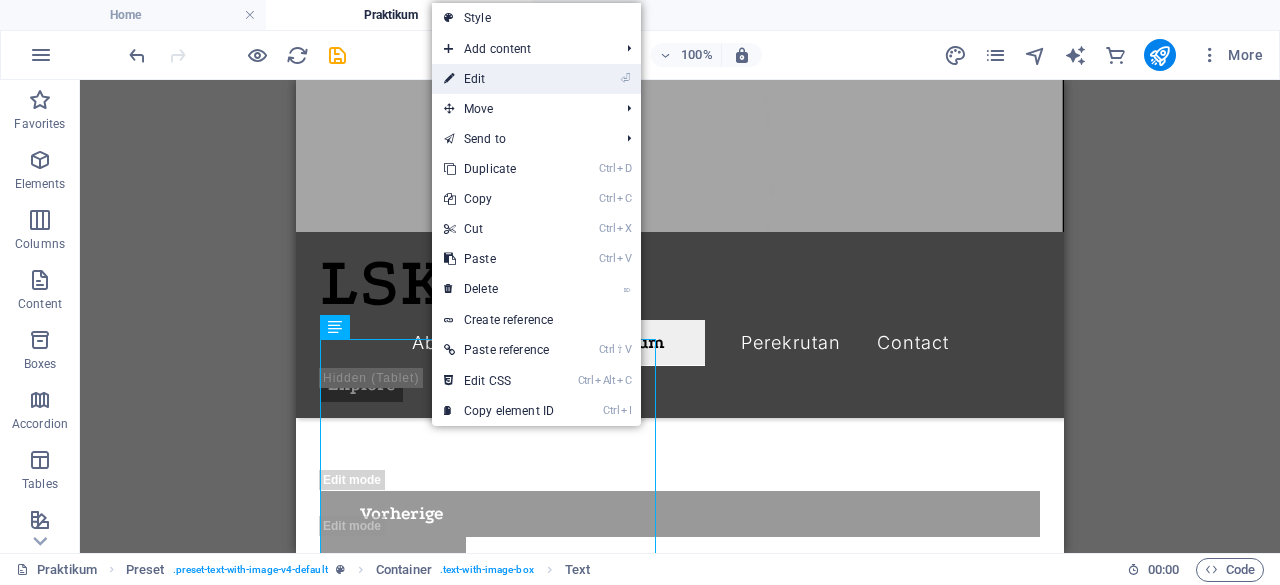 click on "⏎  Edit" at bounding box center [499, 79] 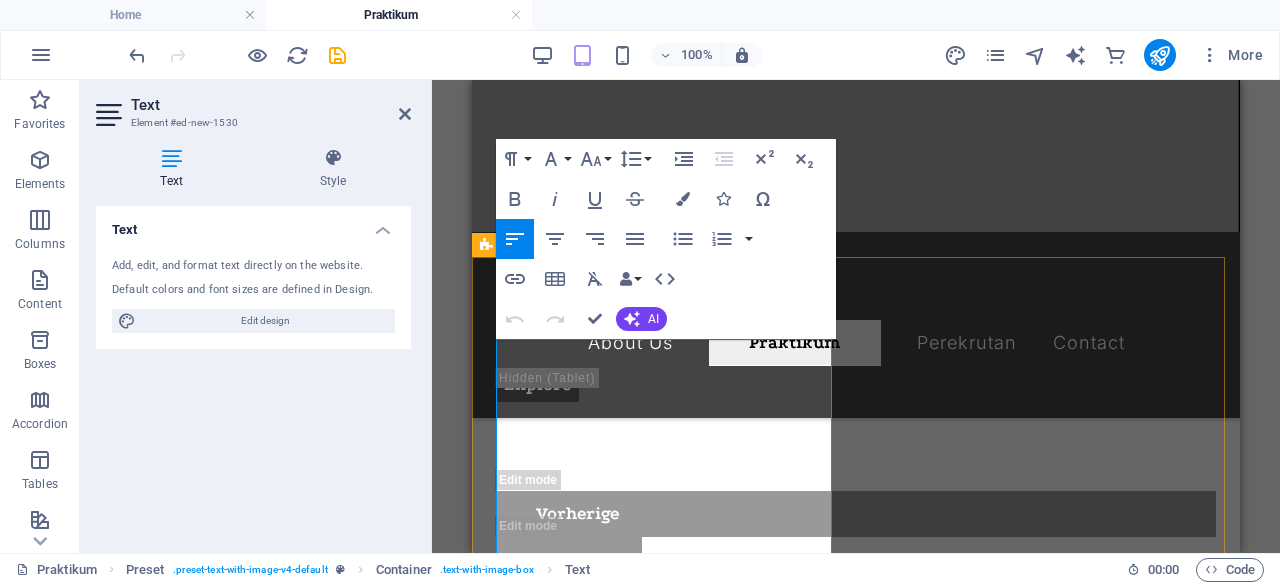 type 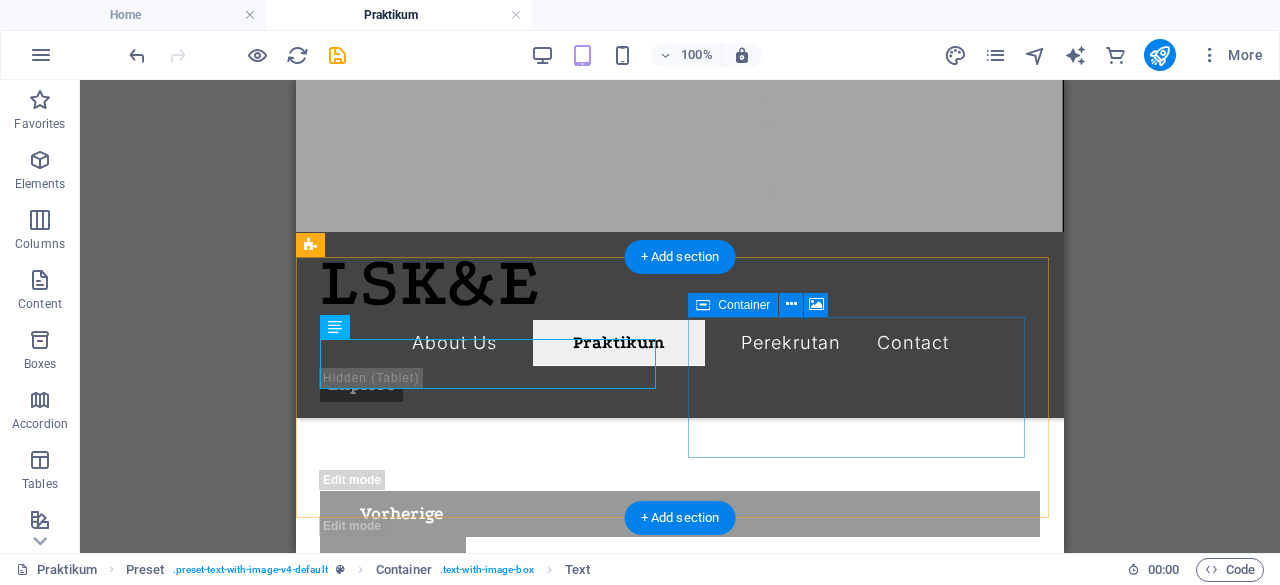 click on "Drop content here or  Add elements  Paste clipboard" at bounding box center (680, 1561) 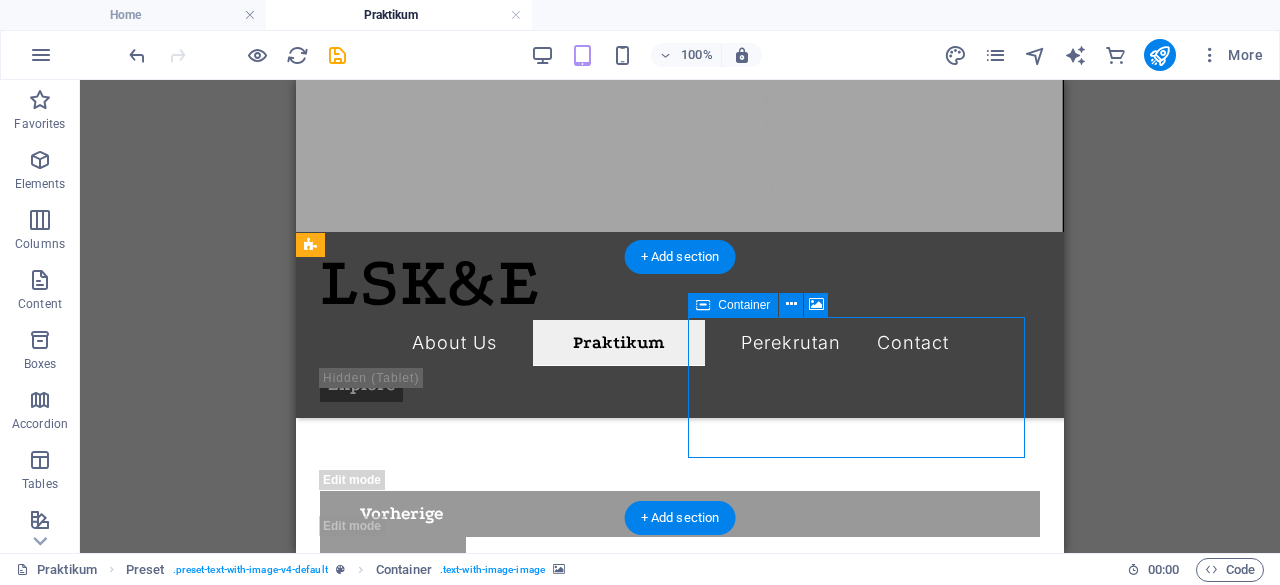 scroll, scrollTop: 1716, scrollLeft: 0, axis: vertical 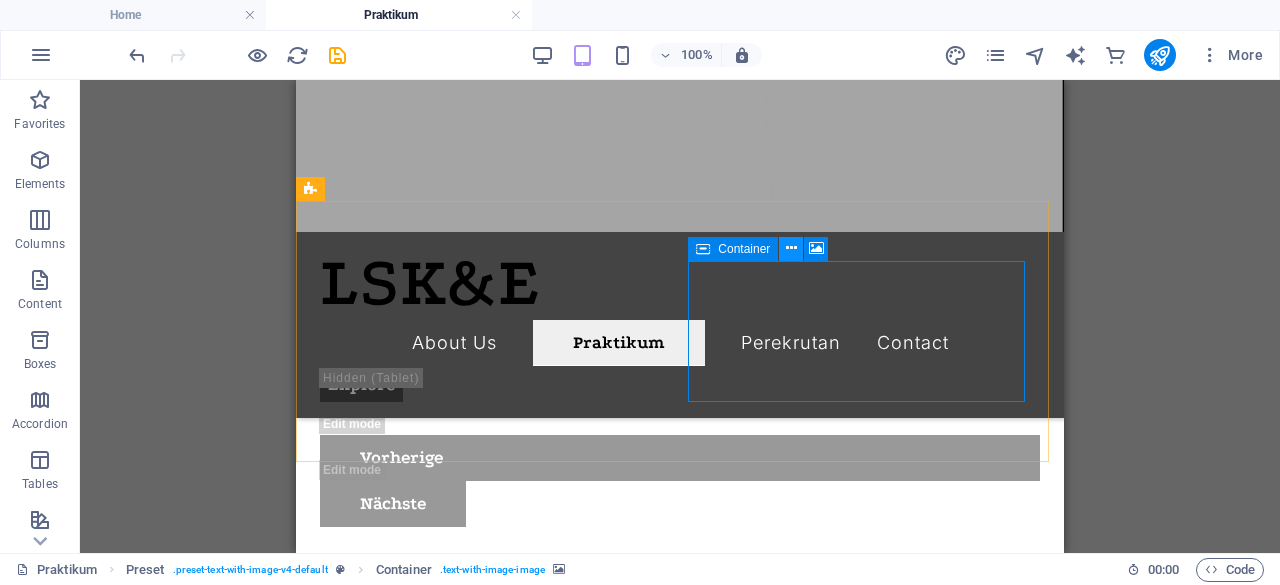 click at bounding box center (791, 248) 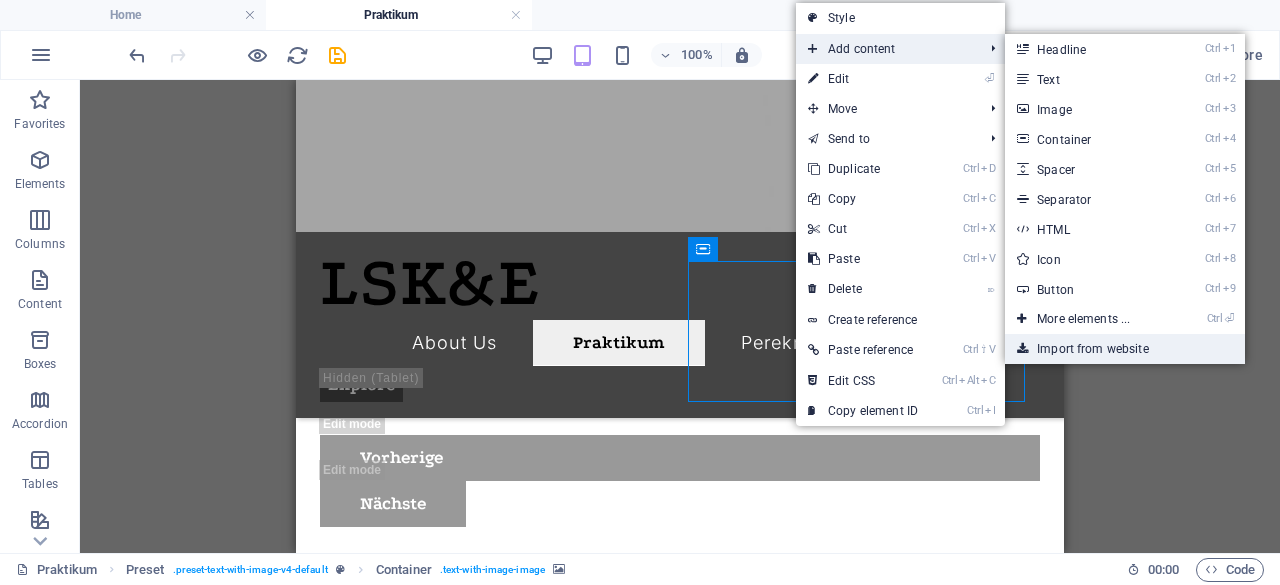 click on "Import from website" at bounding box center [1125, 349] 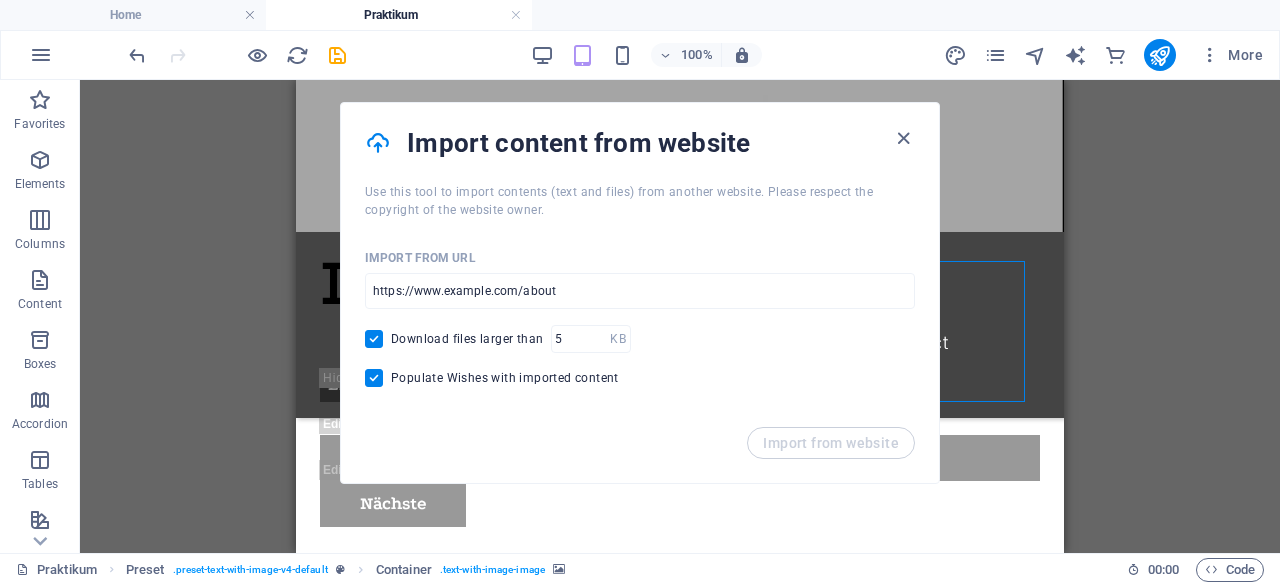 click on "Import from website" at bounding box center (640, 455) 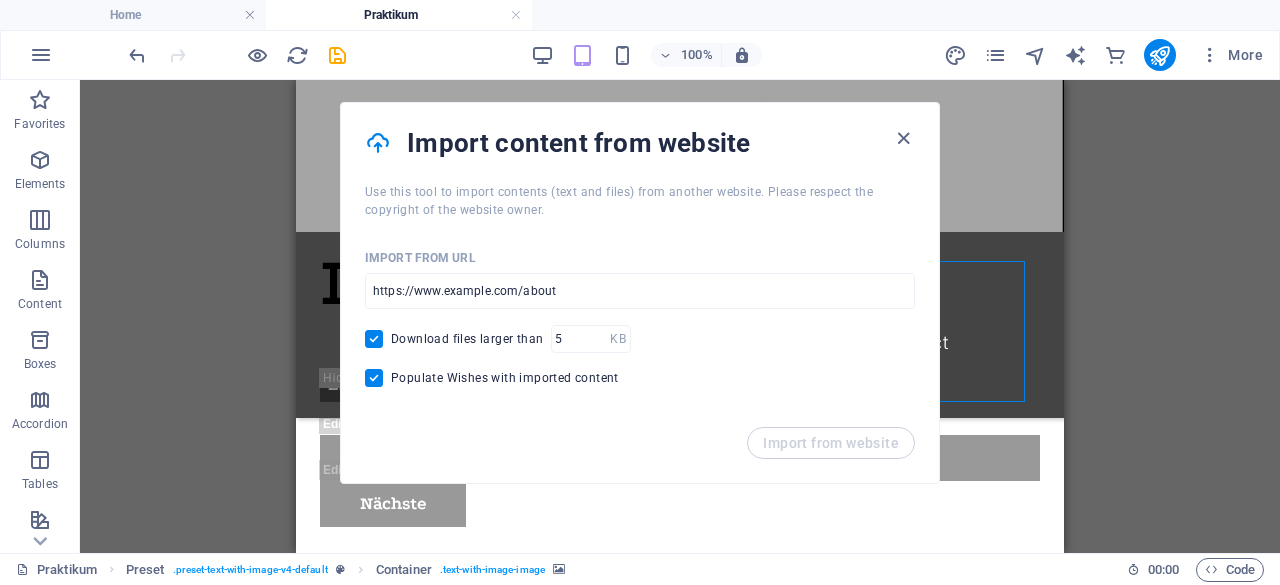 click on "Import content from website Use this tool to import contents (text and files) from another website. Please respect the copyright of the website owner. Import from URL ​ Download files larger than KB ​ Populate Wishes with imported content Import from website" at bounding box center [640, 293] 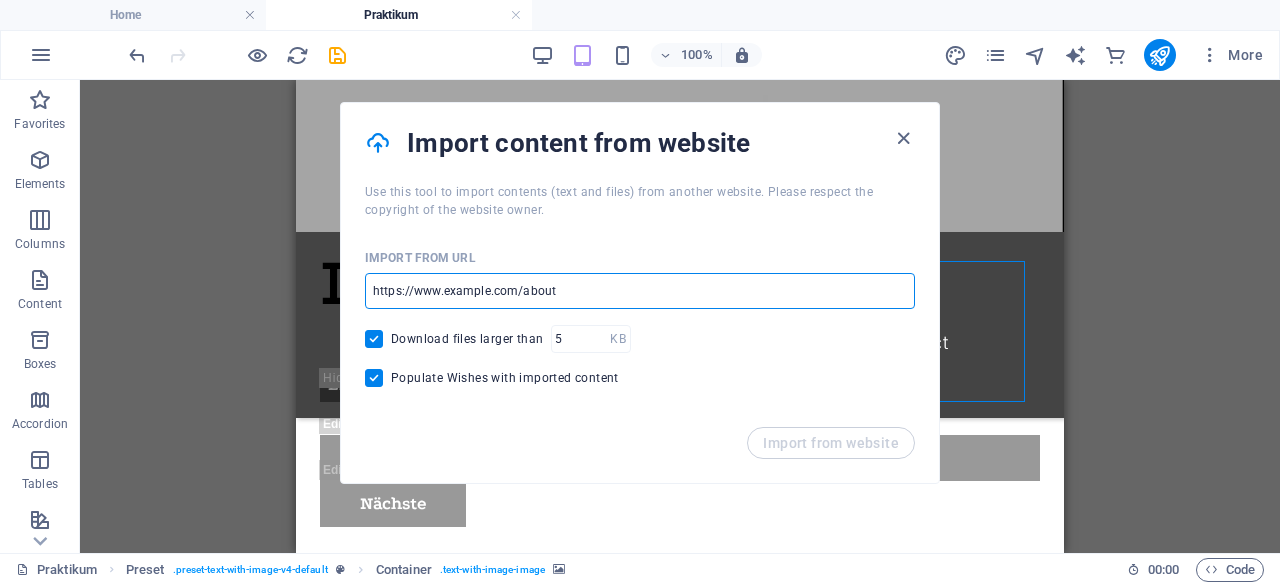 click at bounding box center [640, 291] 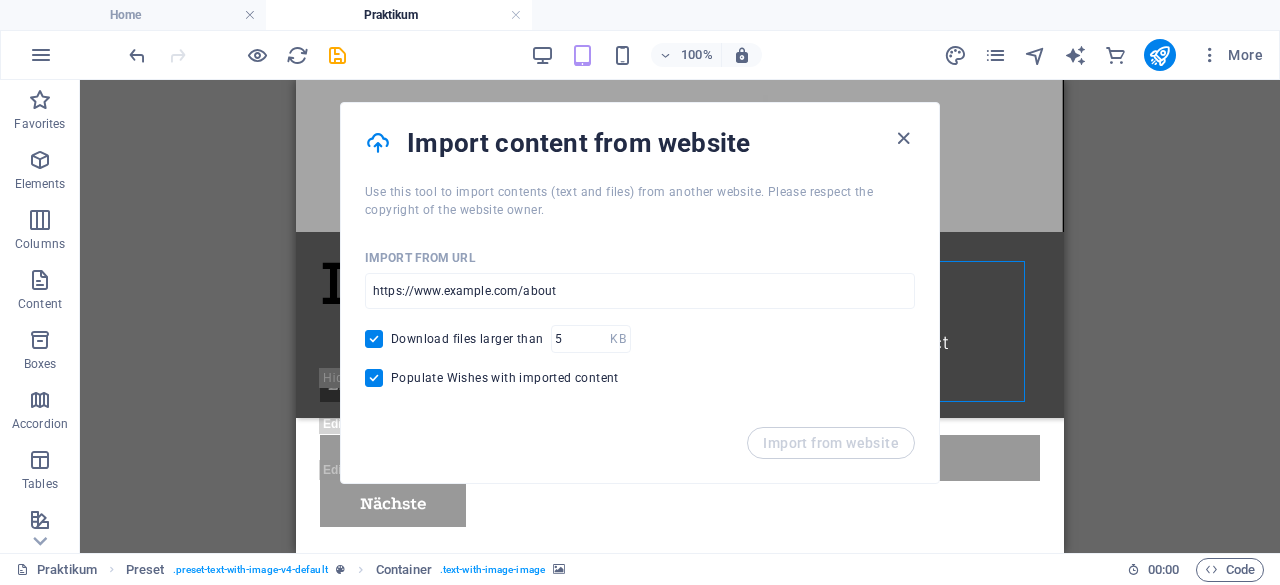 click on "Import content from website" at bounding box center [640, 143] 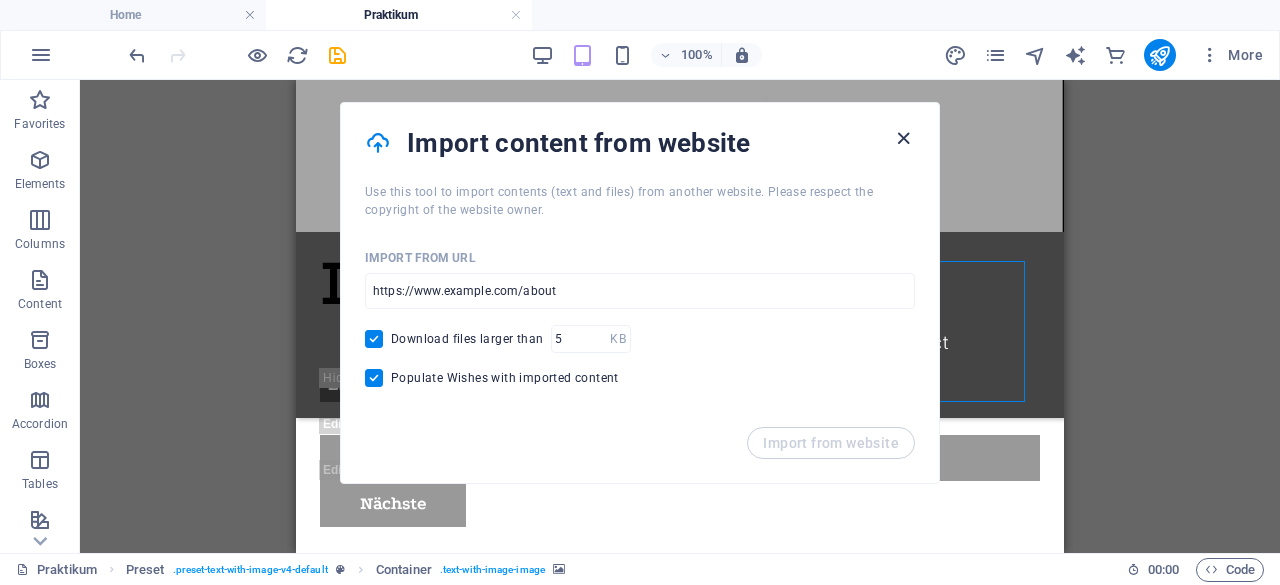 click at bounding box center (903, 138) 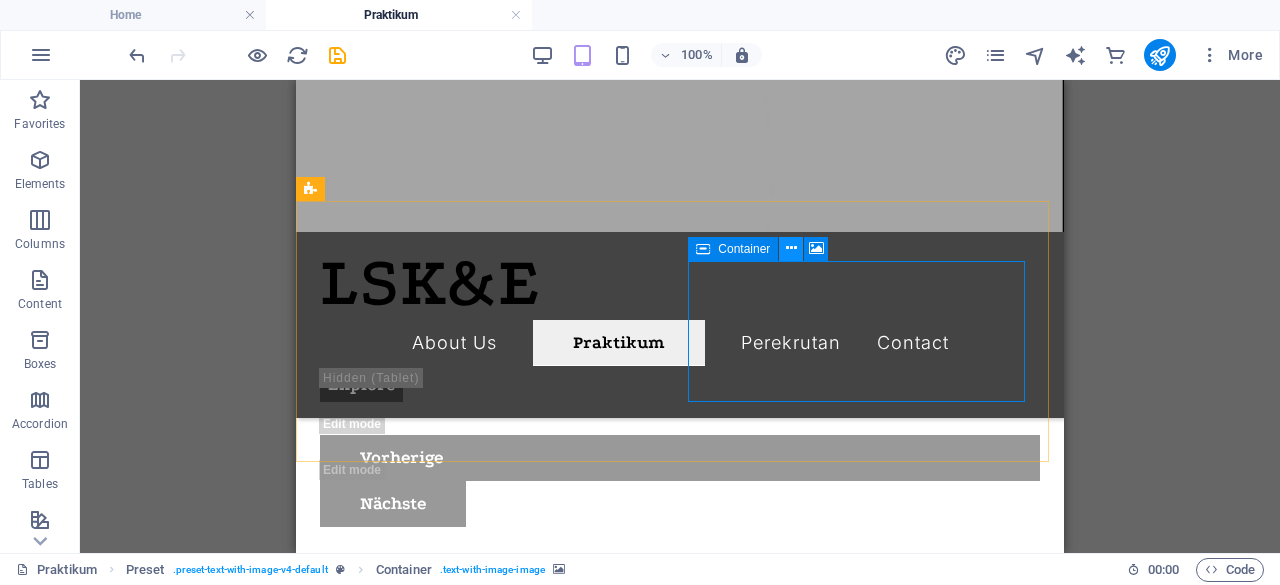 click at bounding box center (791, 248) 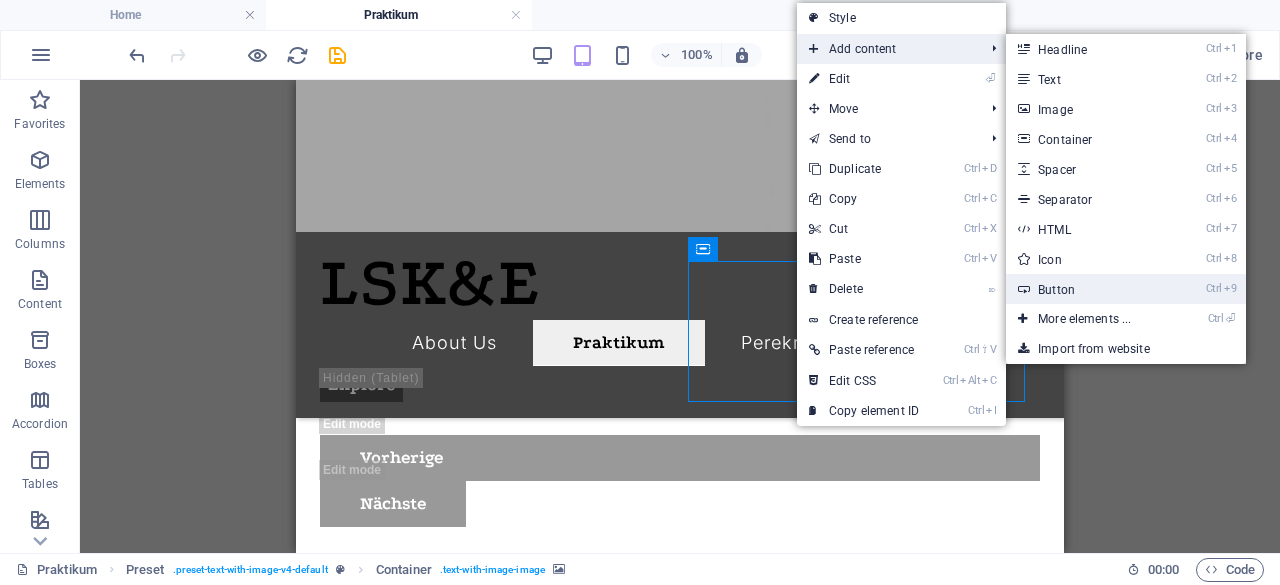 click on "Ctrl 9  Button" at bounding box center [1088, 289] 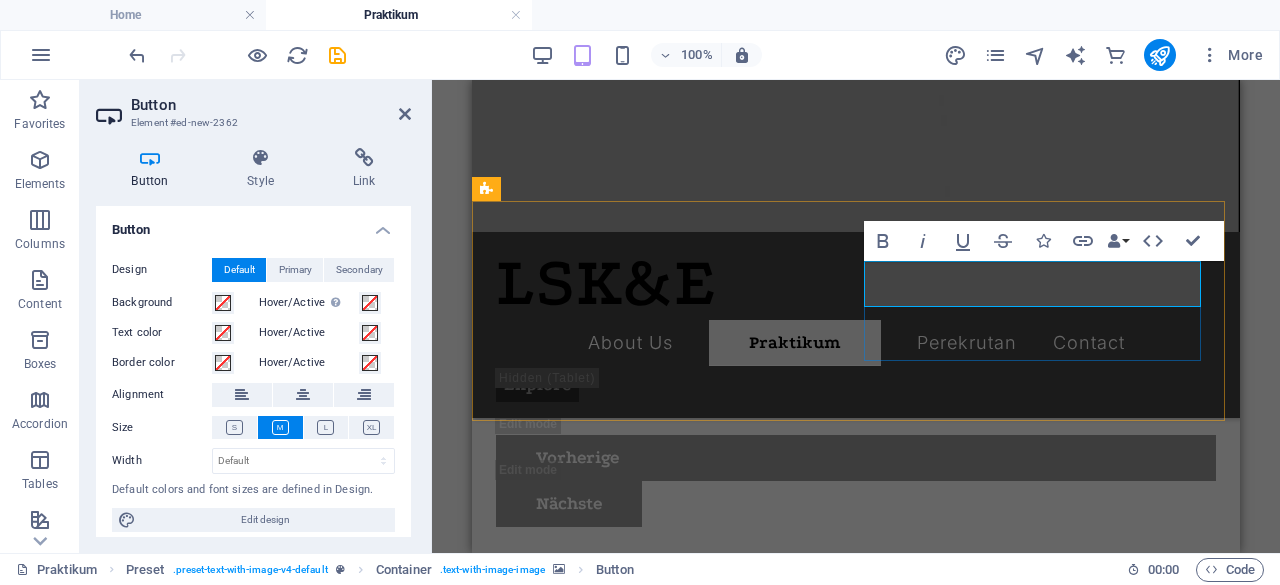 click on "Button label" at bounding box center [856, 1416] 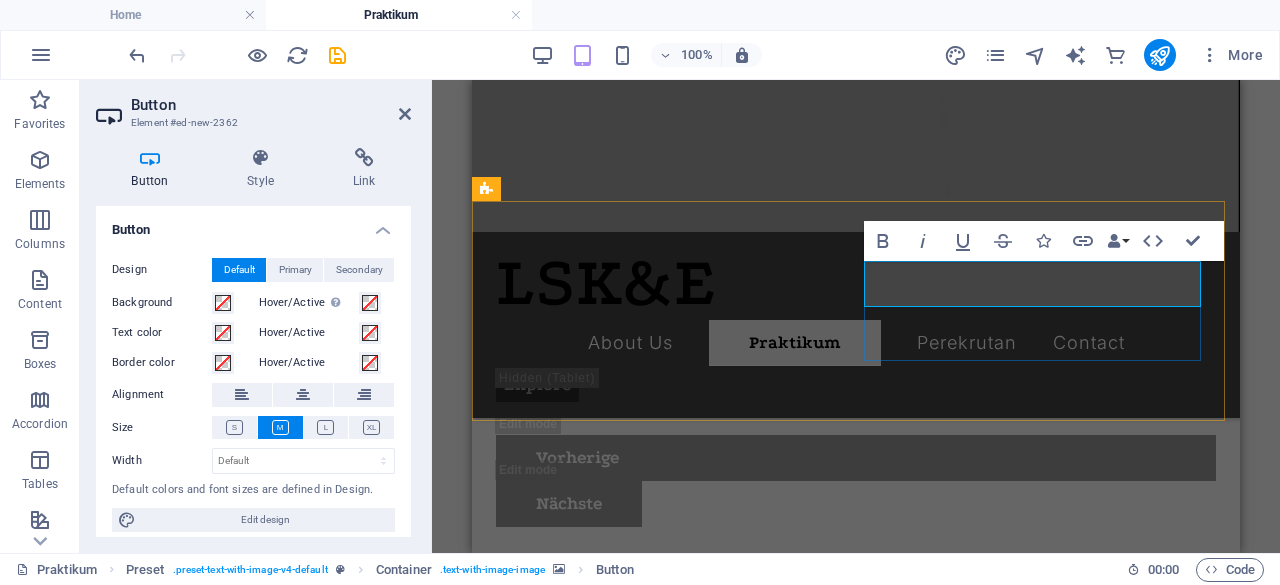 click on "Button label" at bounding box center [587, 1416] 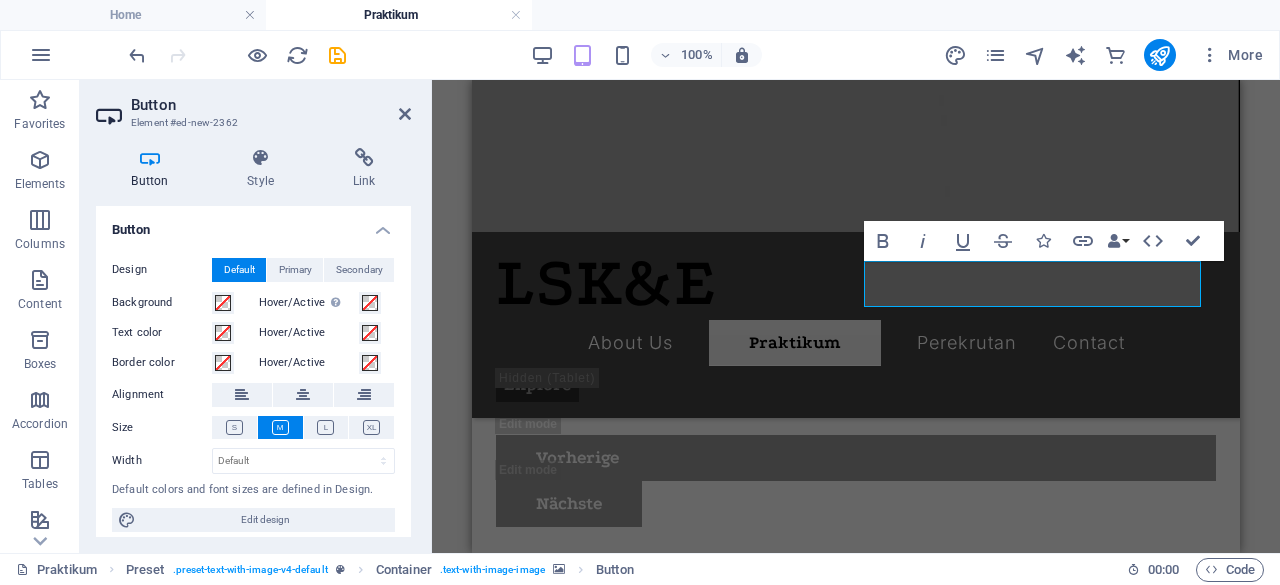 click at bounding box center [856, 1343] 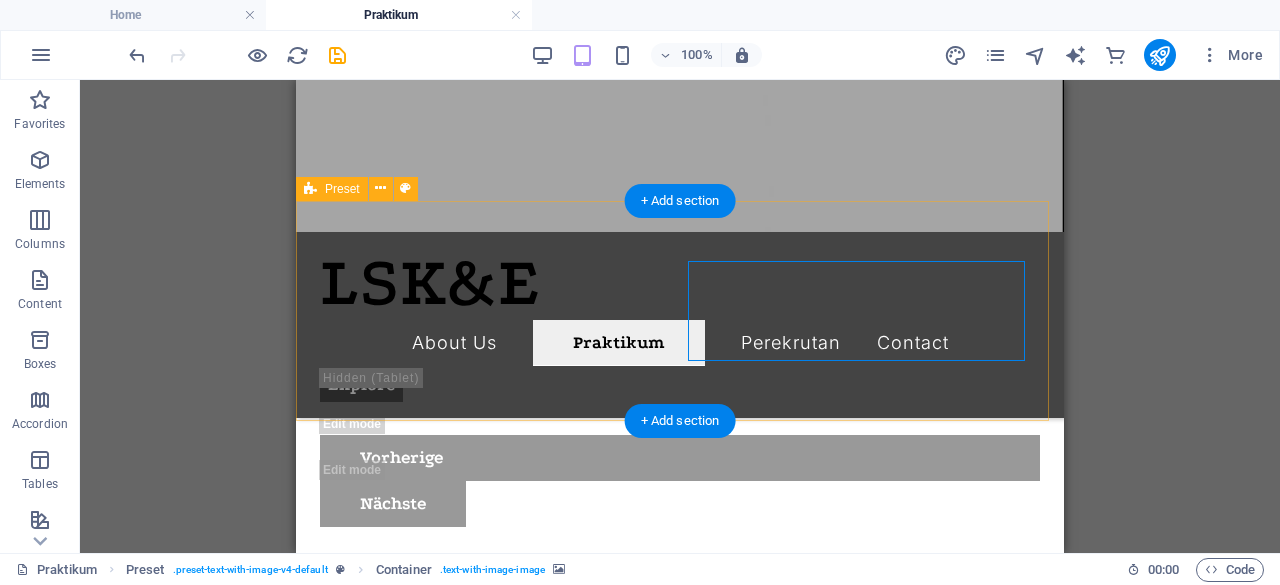 click at bounding box center [680, 1343] 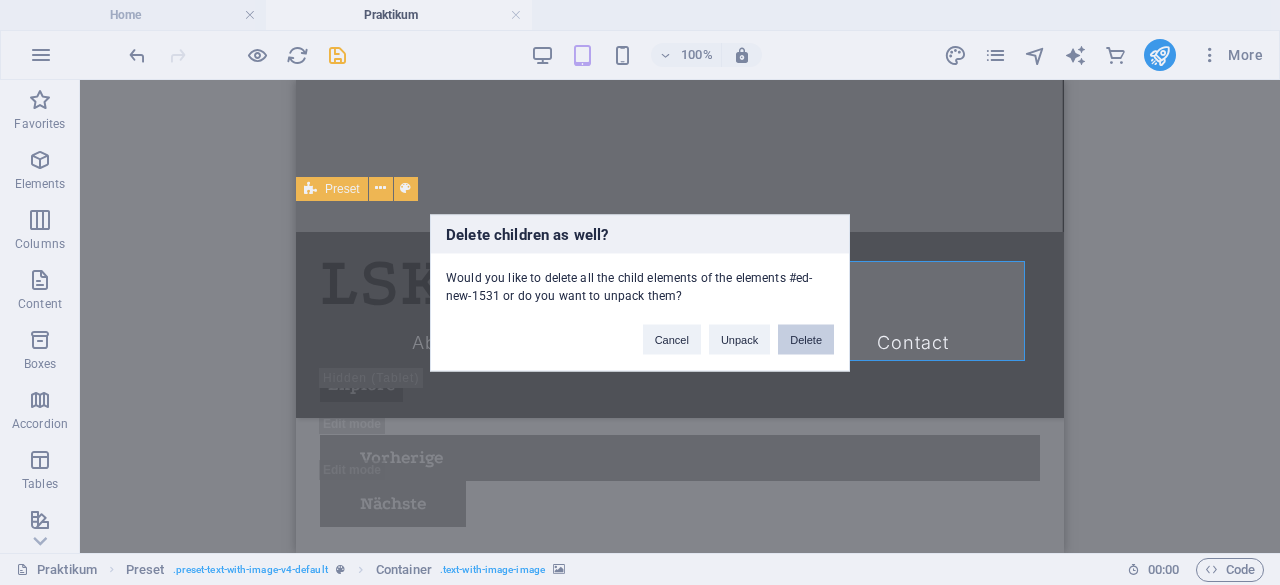 click on "Delete" at bounding box center [806, 339] 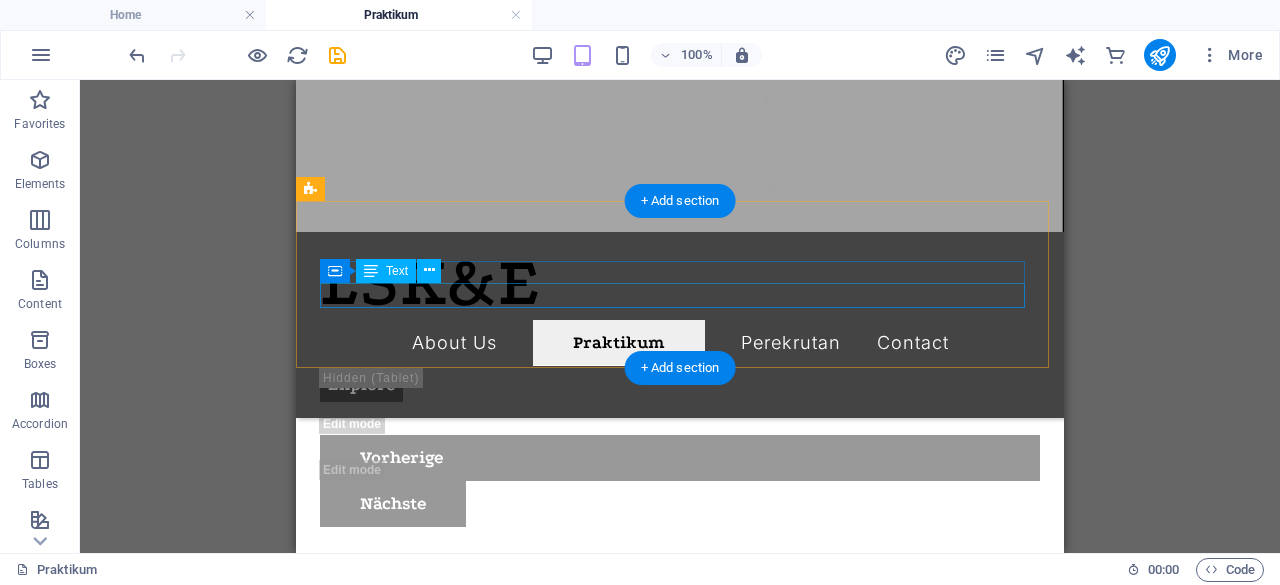 click on "SISTEMATIKA LAPORAN MINGGUAN" at bounding box center [680, 1263] 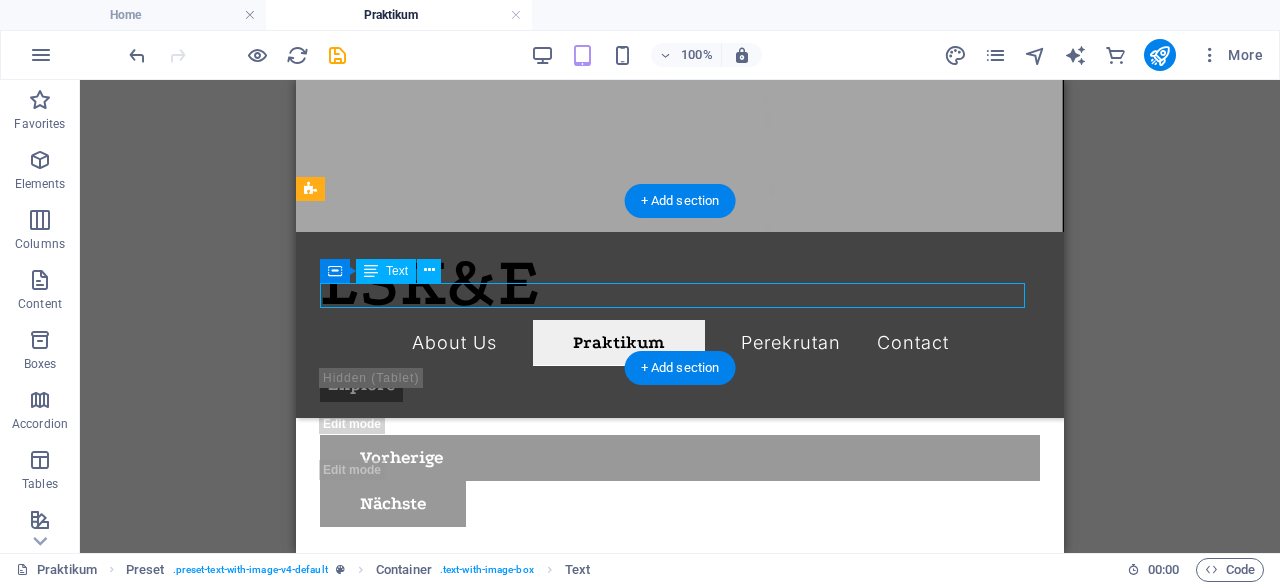 click on "SISTEMATIKA LAPORAN MINGGUAN" at bounding box center [680, 1263] 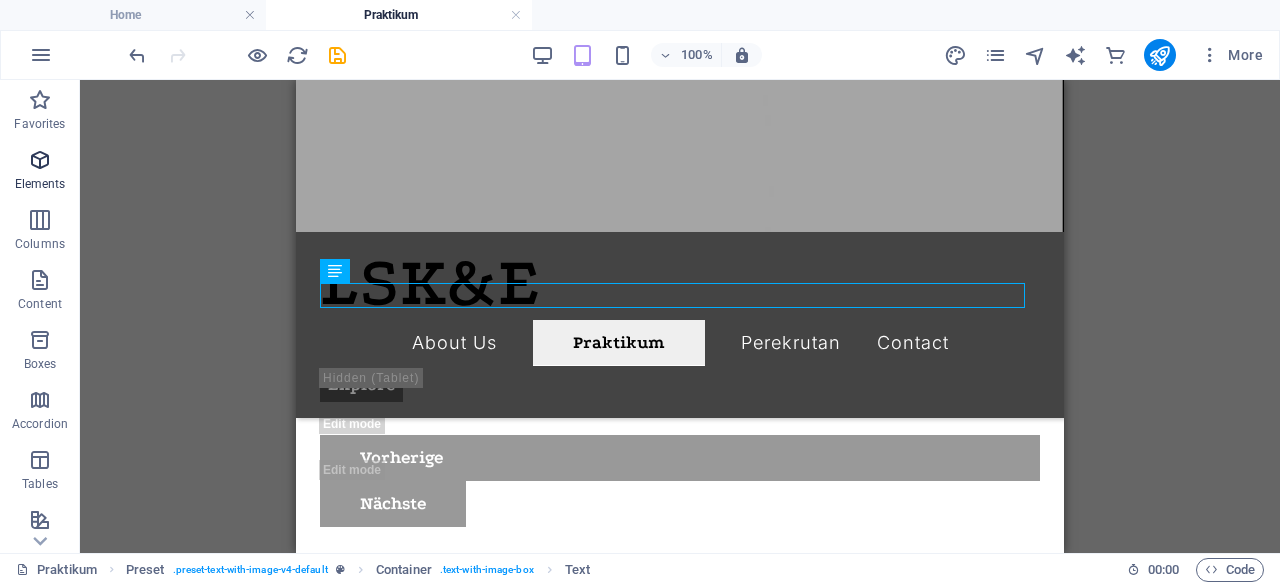 click at bounding box center (40, 220) 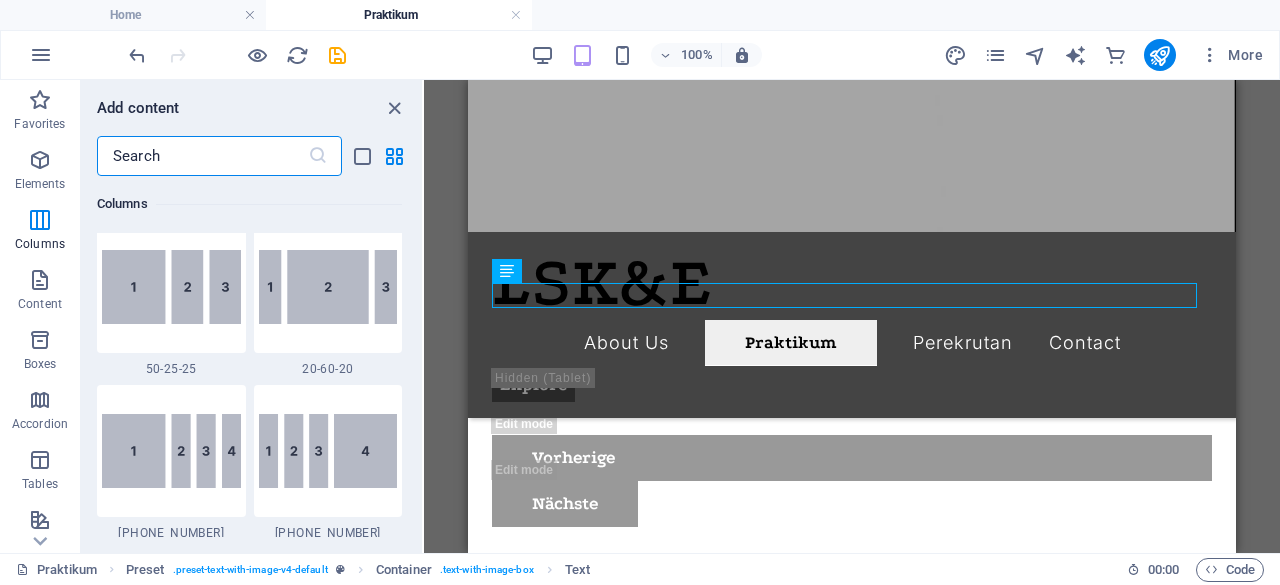 scroll, scrollTop: 2153, scrollLeft: 0, axis: vertical 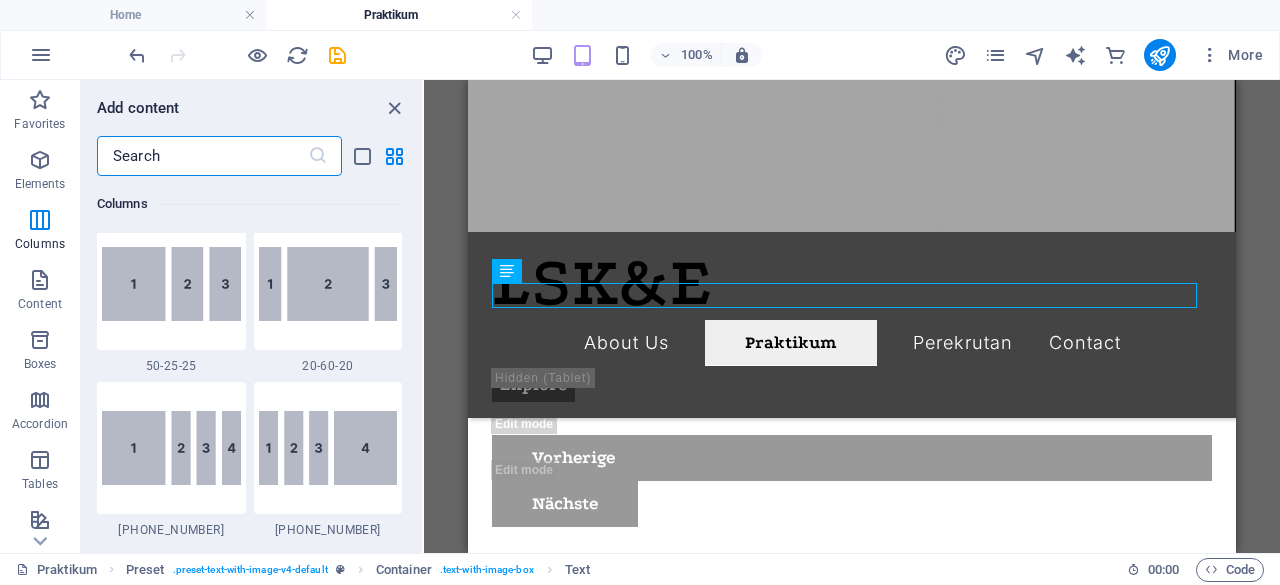 click at bounding box center [202, 156] 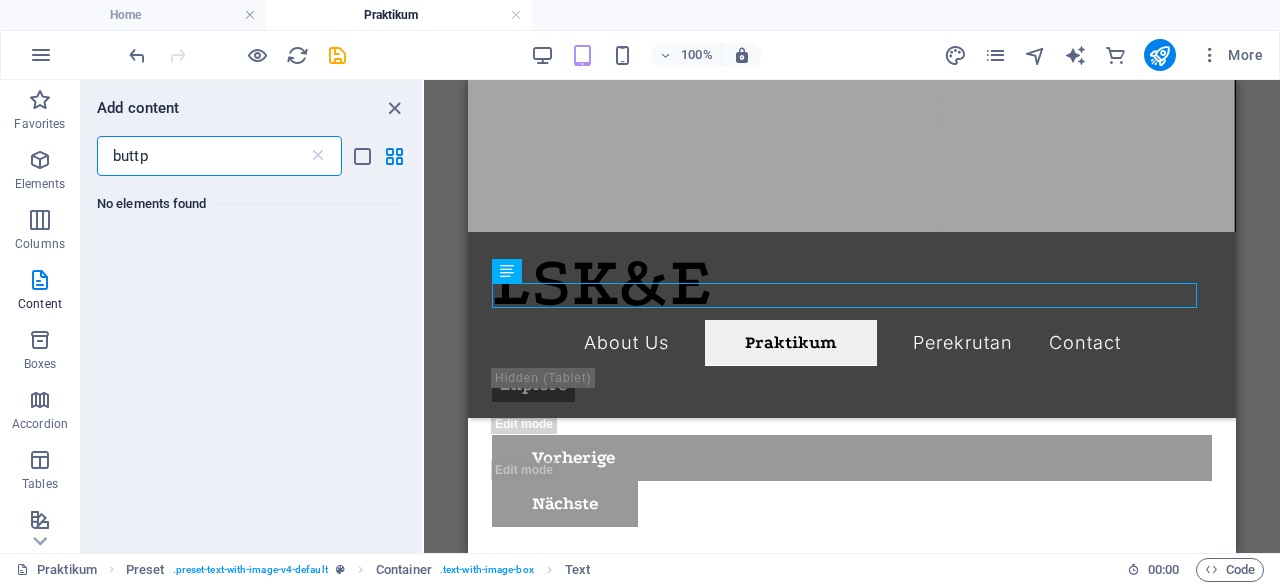 scroll, scrollTop: 0, scrollLeft: 0, axis: both 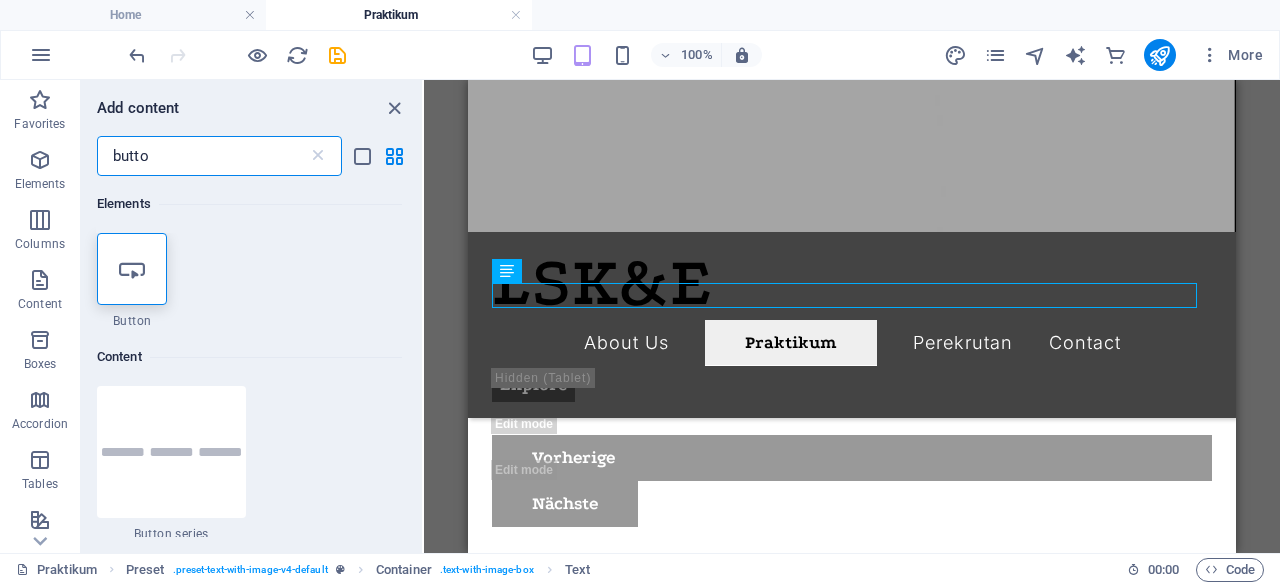 type on "button" 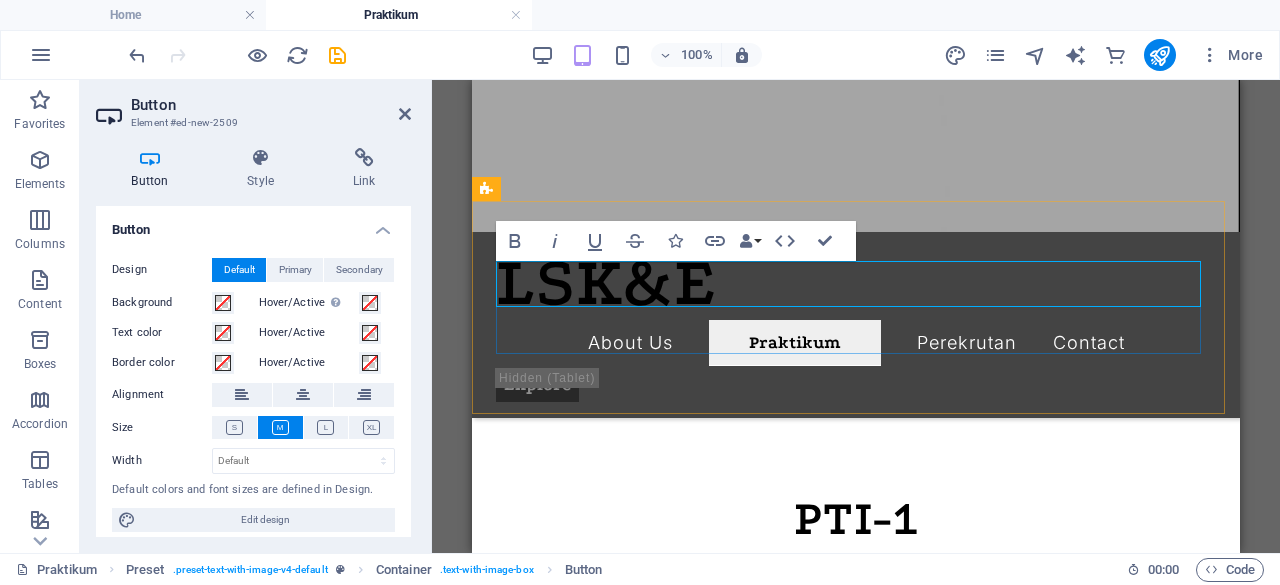 click on "Button label" at bounding box center [587, 1099] 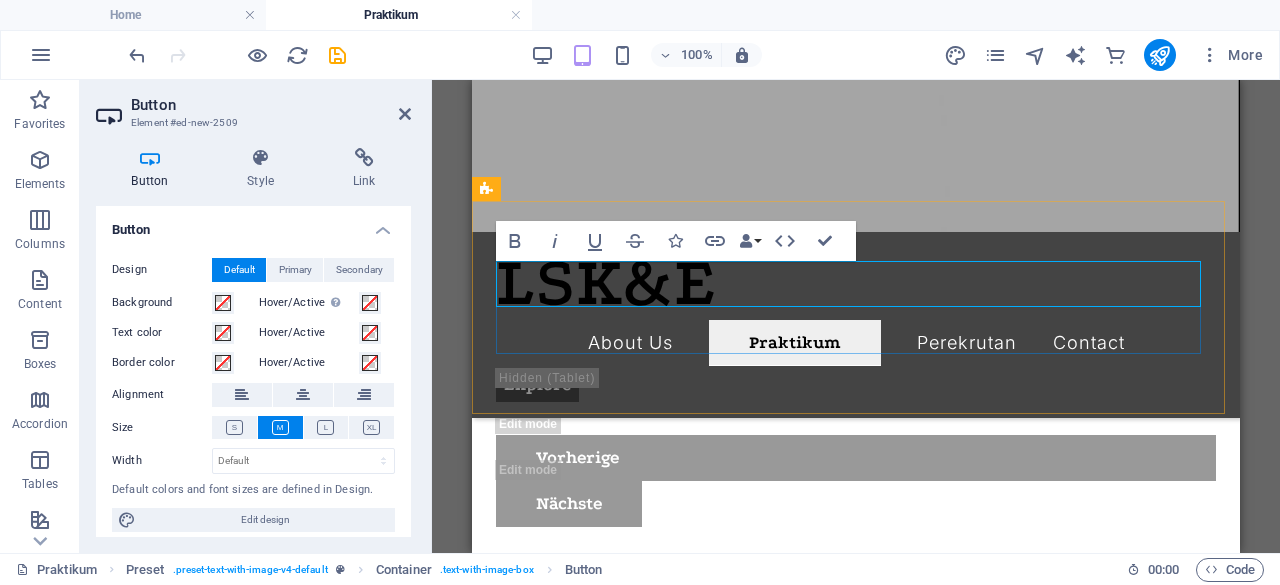type 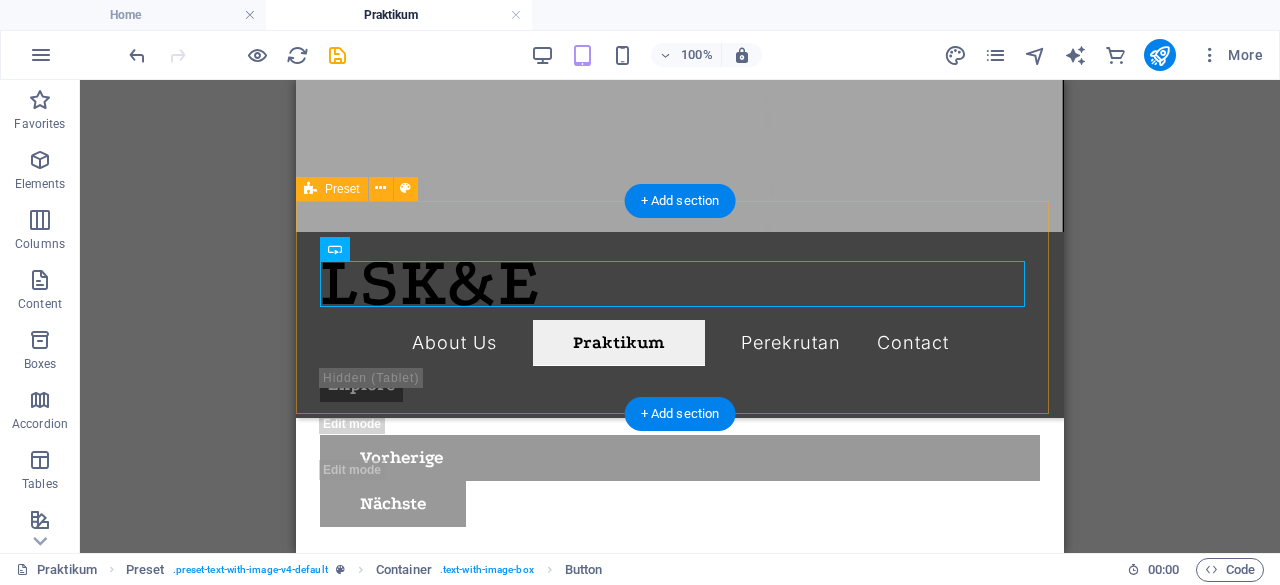 click on "KLIK IN HERE SISTEMATIKA SISTEMATIKA LAPORAN MINGGUAN" at bounding box center [680, 1275] 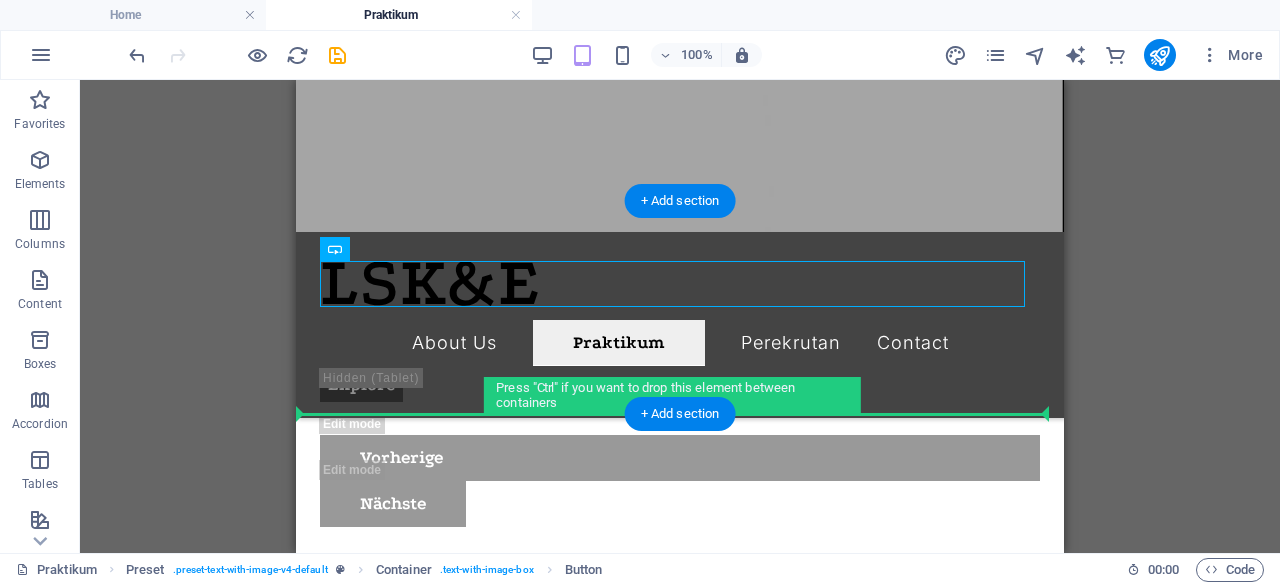 drag, startPoint x: 512, startPoint y: 266, endPoint x: 523, endPoint y: 377, distance: 111.54372 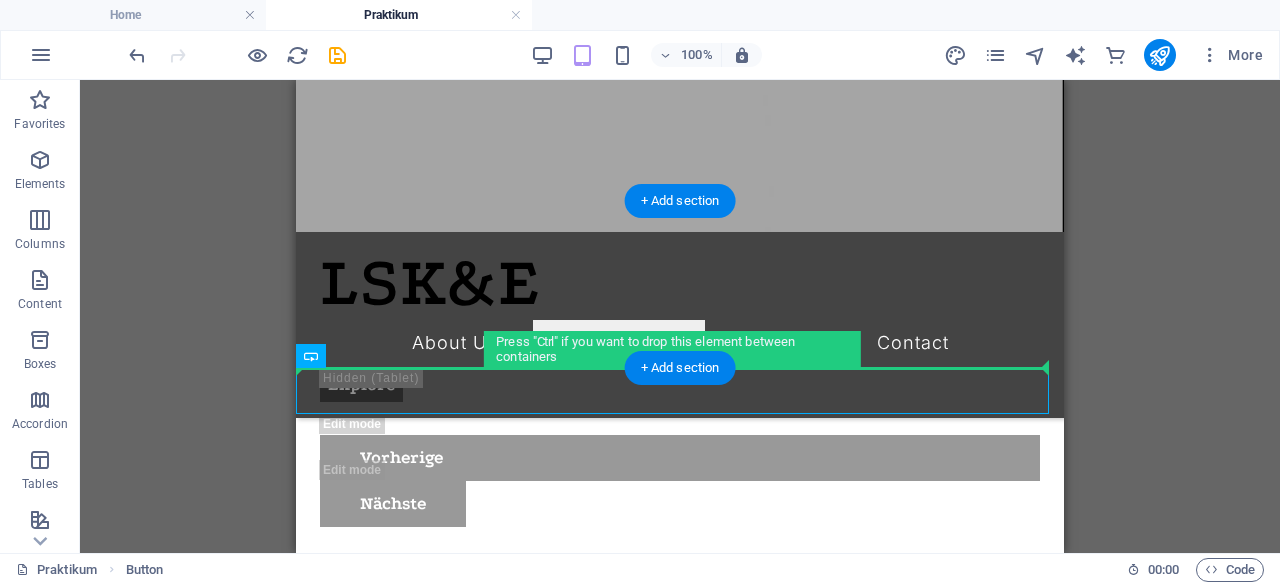 drag, startPoint x: 486, startPoint y: 390, endPoint x: 452, endPoint y: 319, distance: 78.72102 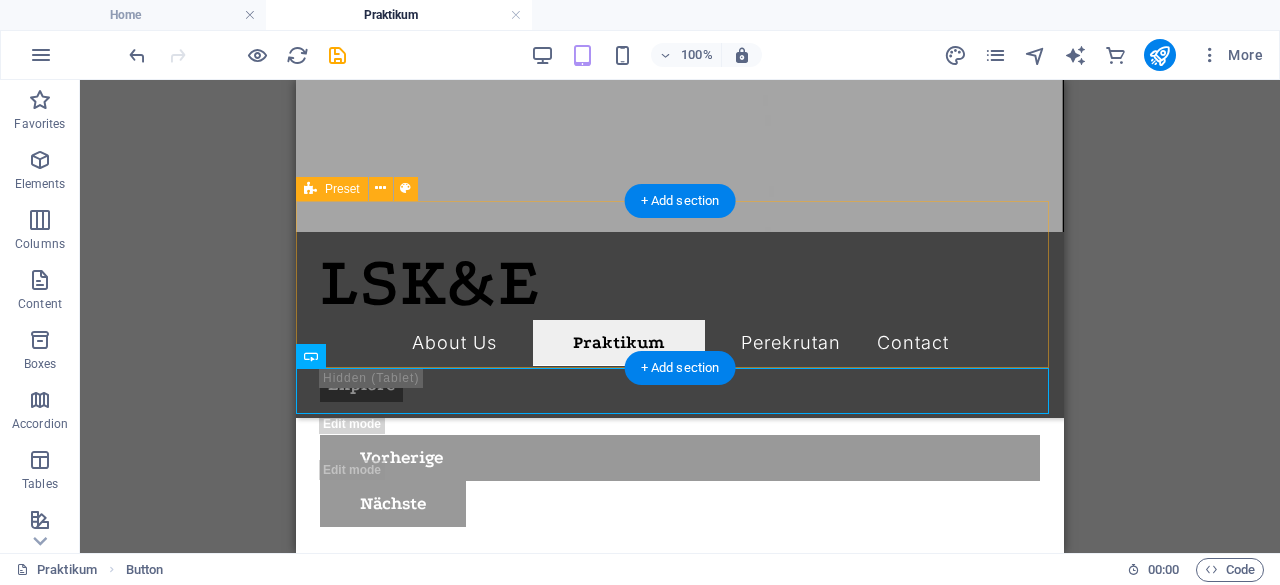 drag, startPoint x: 418, startPoint y: 377, endPoint x: 420, endPoint y: 323, distance: 54.037025 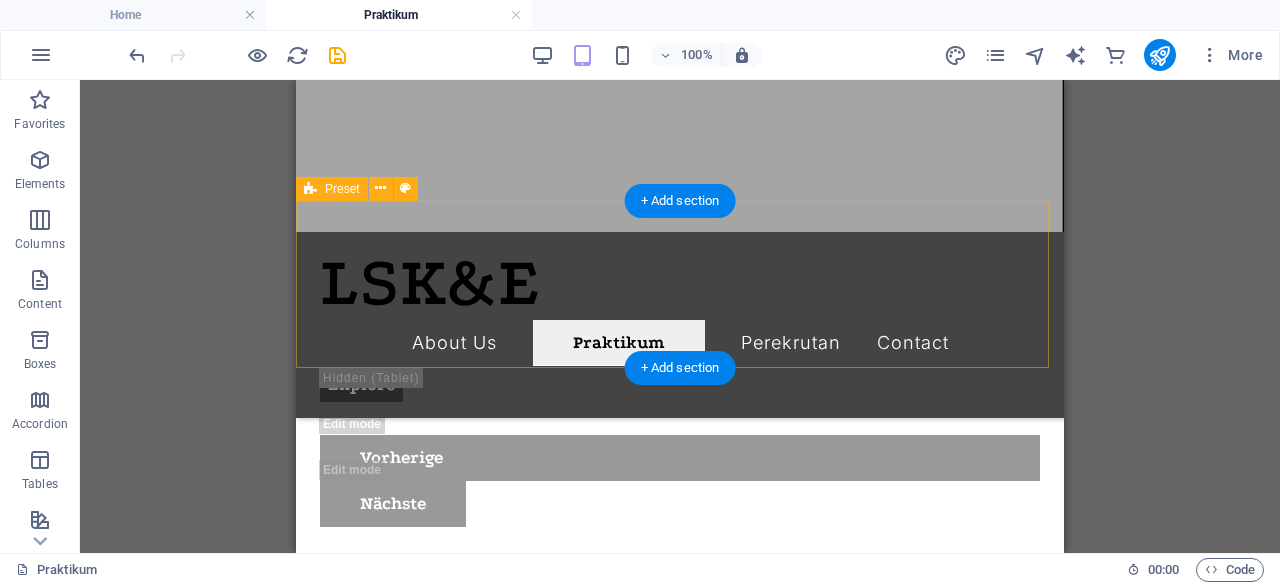 drag, startPoint x: 424, startPoint y: 381, endPoint x: 414, endPoint y: 313, distance: 68.73136 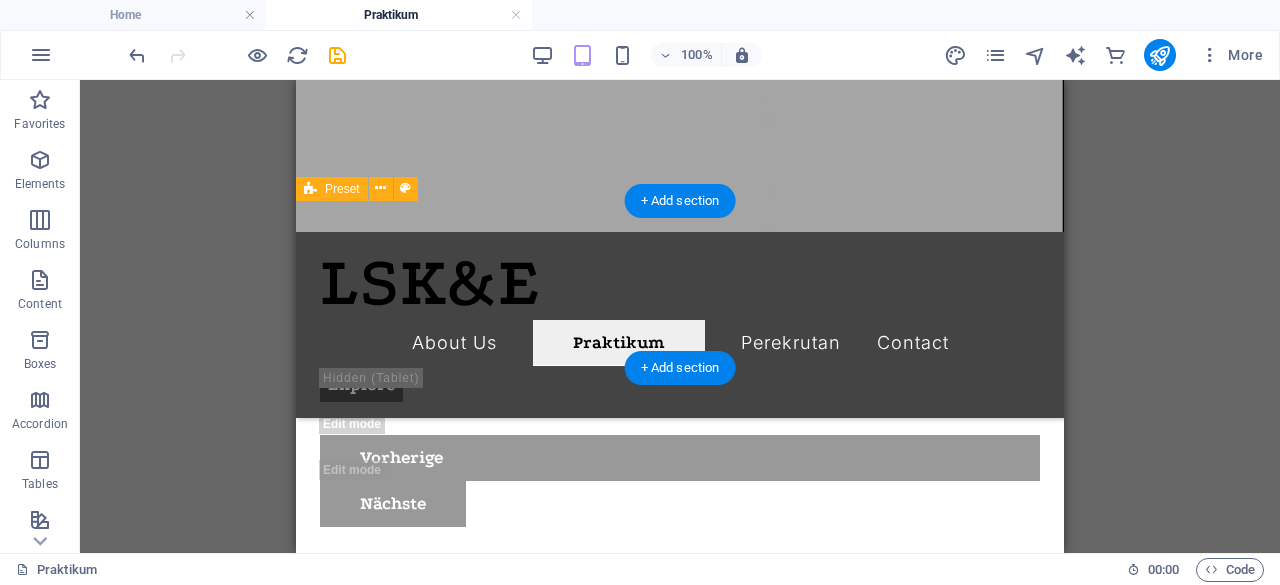 click on "SISTEMATIKA SISTEMATIKA LAPORAN MINGGUAN" at bounding box center [680, 1252] 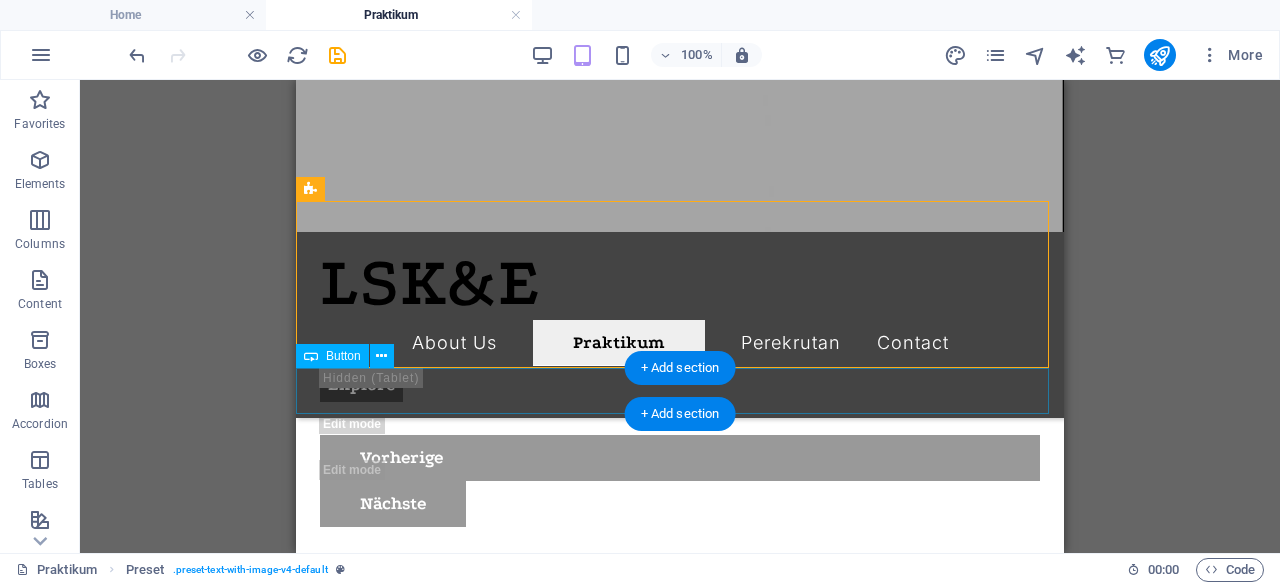 click on "KLIK IN HERE" at bounding box center (680, 1360) 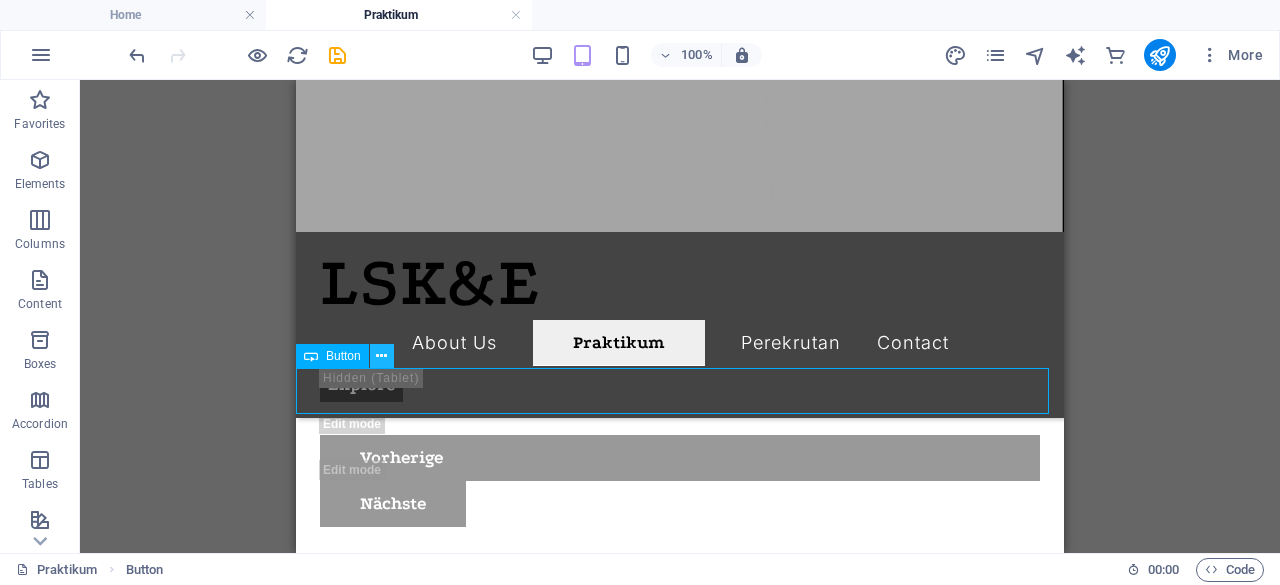 click at bounding box center [381, 356] 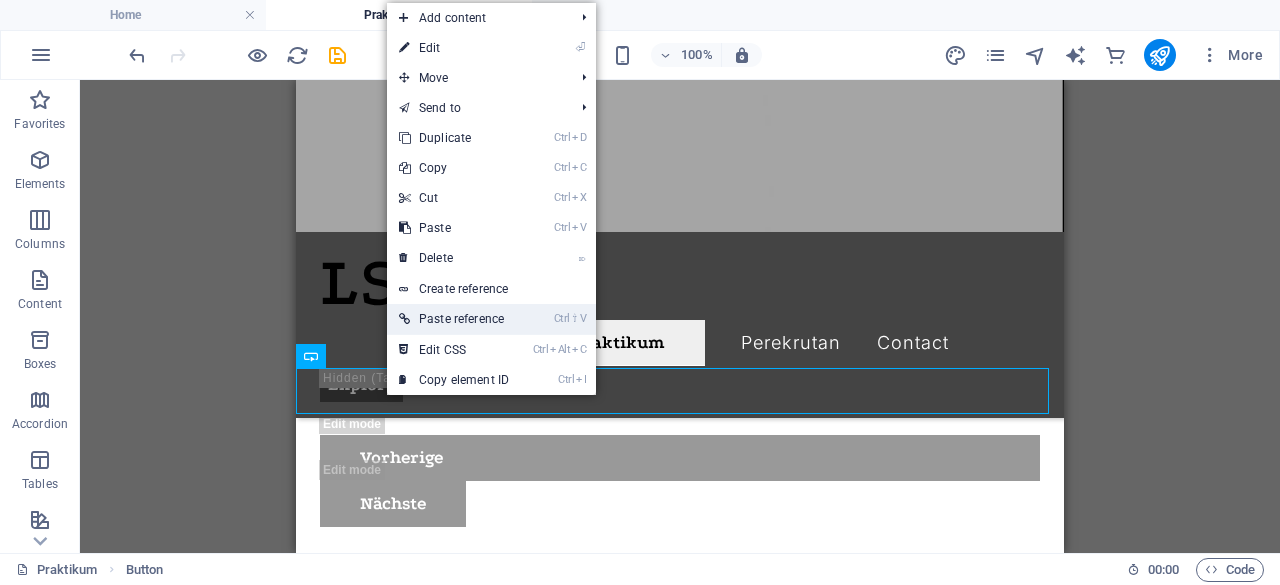 click on "Ctrl ⇧ V  Paste reference" at bounding box center [454, 319] 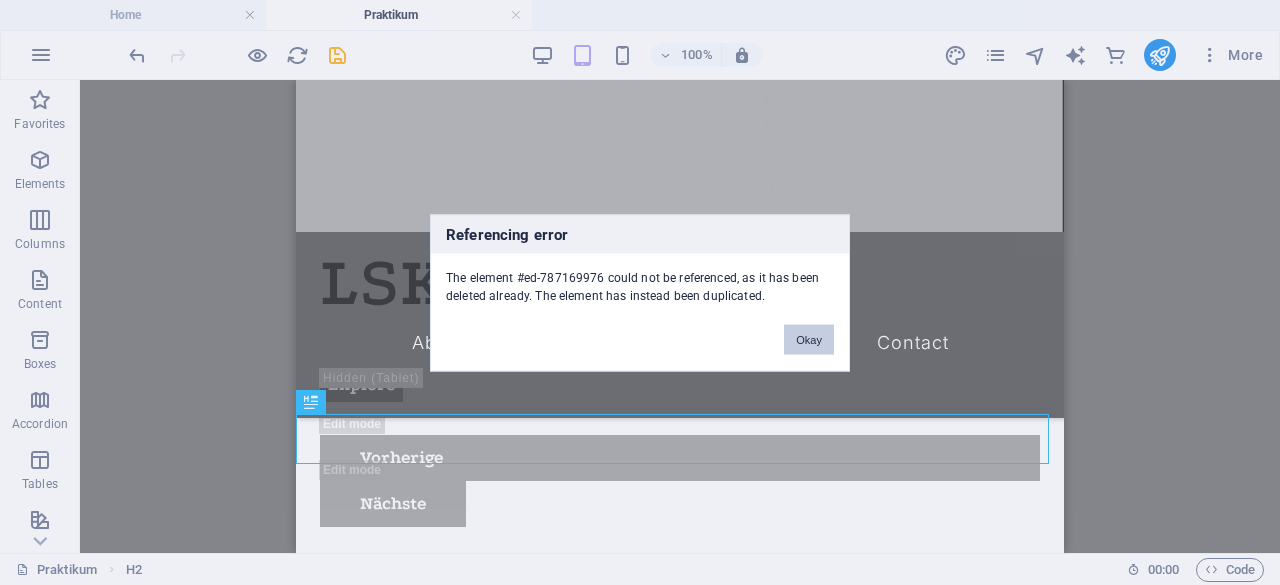 click on "Okay" at bounding box center (809, 339) 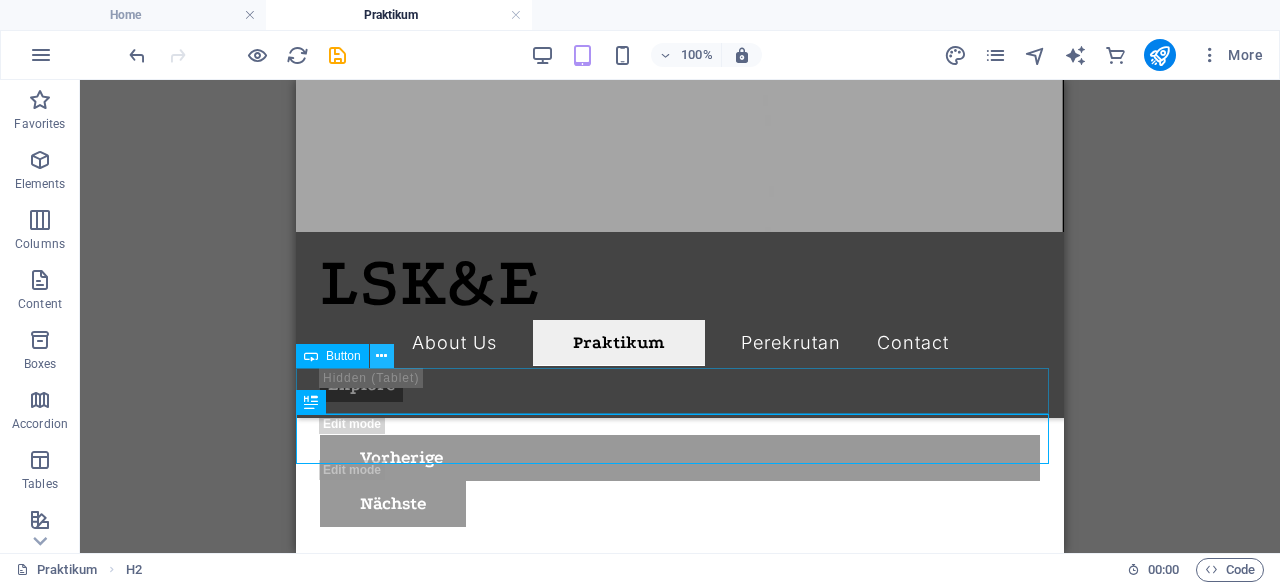 click at bounding box center [382, 356] 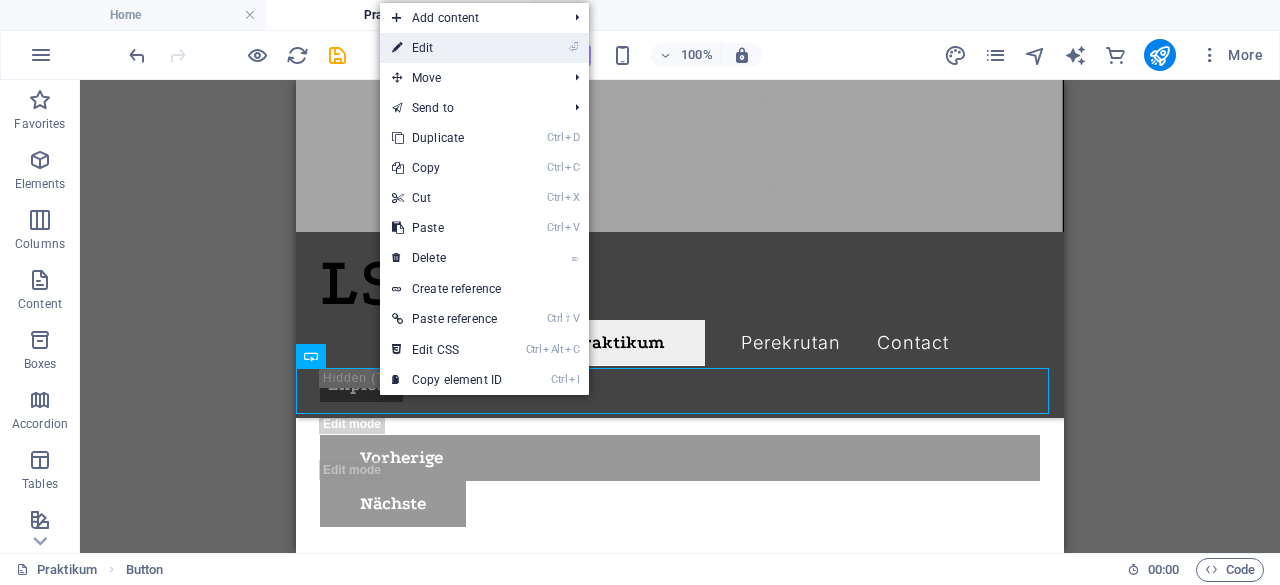 click on "⏎  Edit" at bounding box center (447, 48) 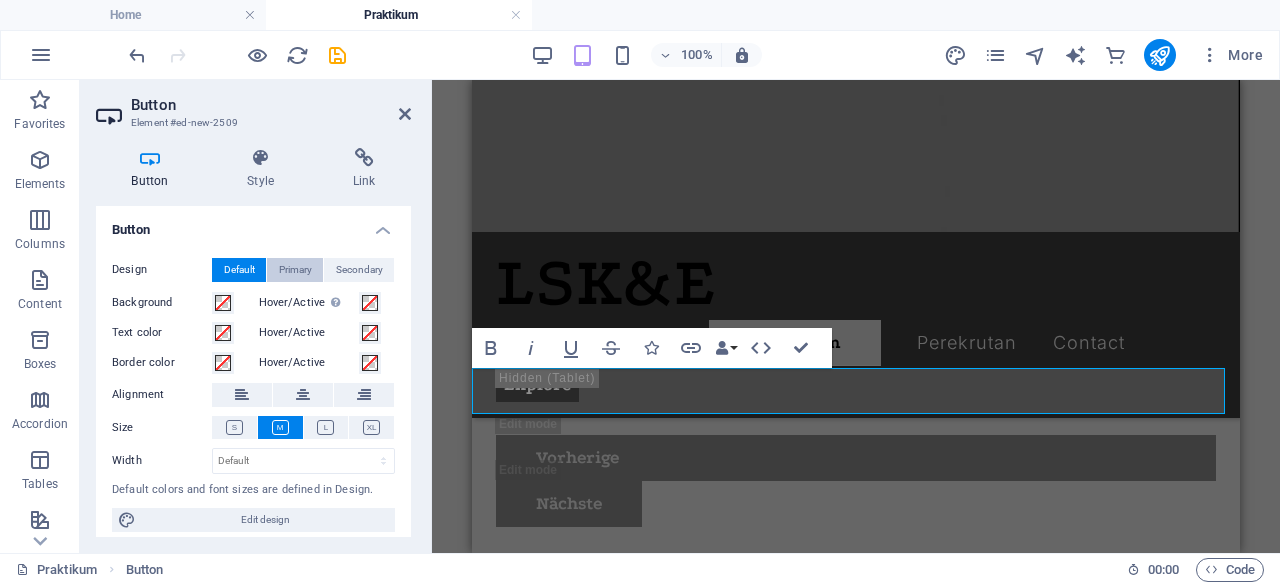 click on "Primary" at bounding box center [295, 270] 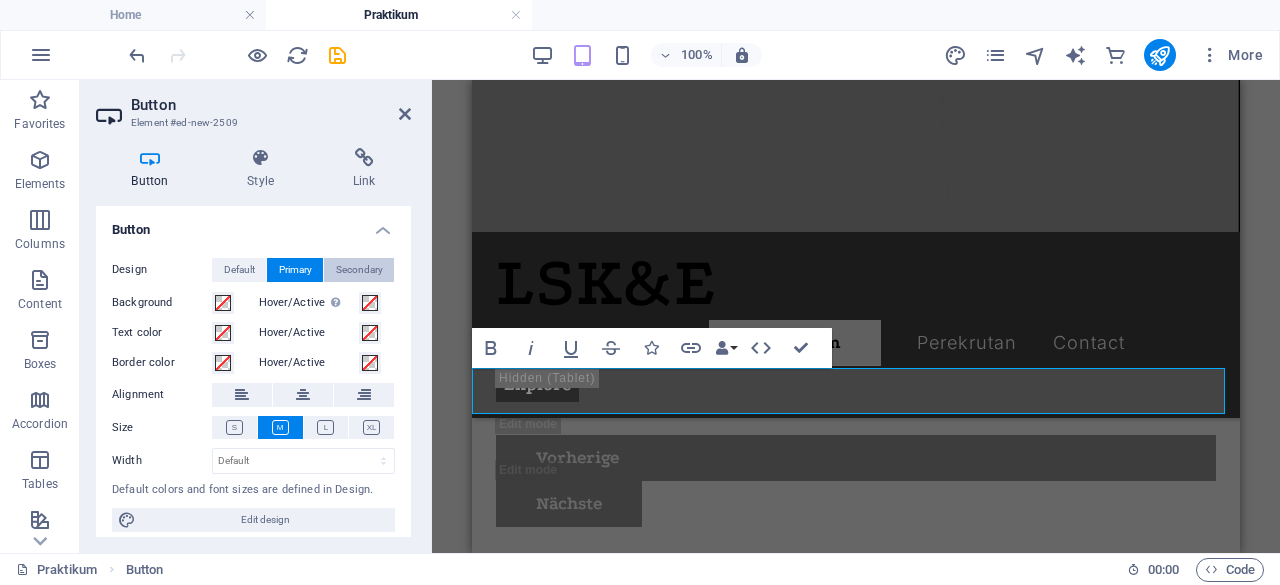 click on "Secondary" at bounding box center [359, 270] 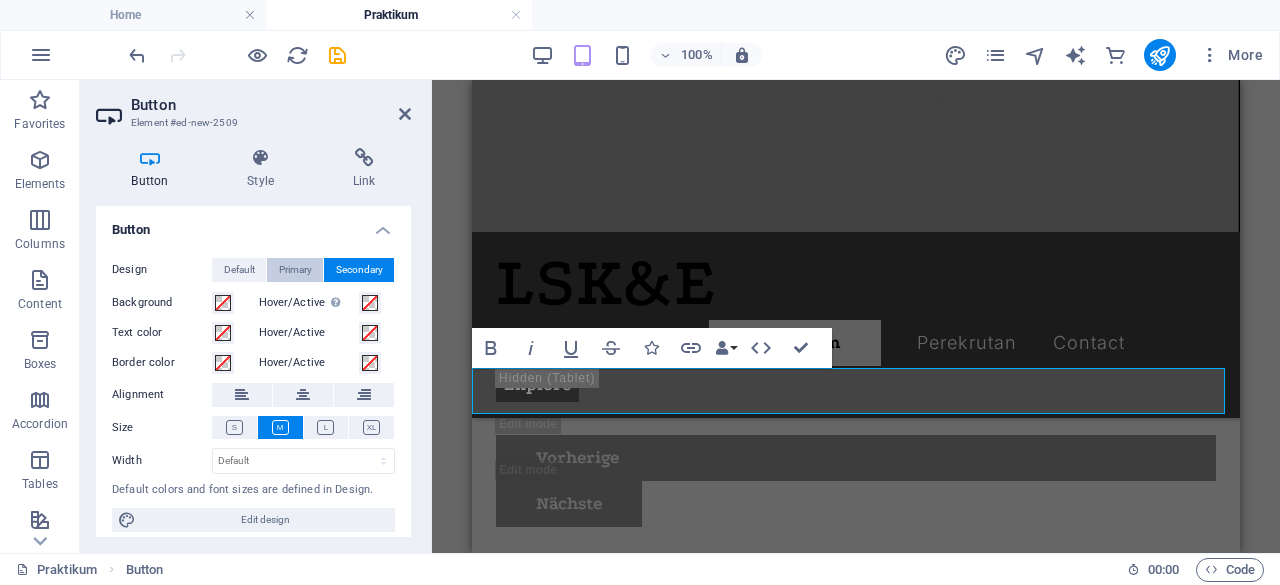 click on "Primary" at bounding box center (295, 270) 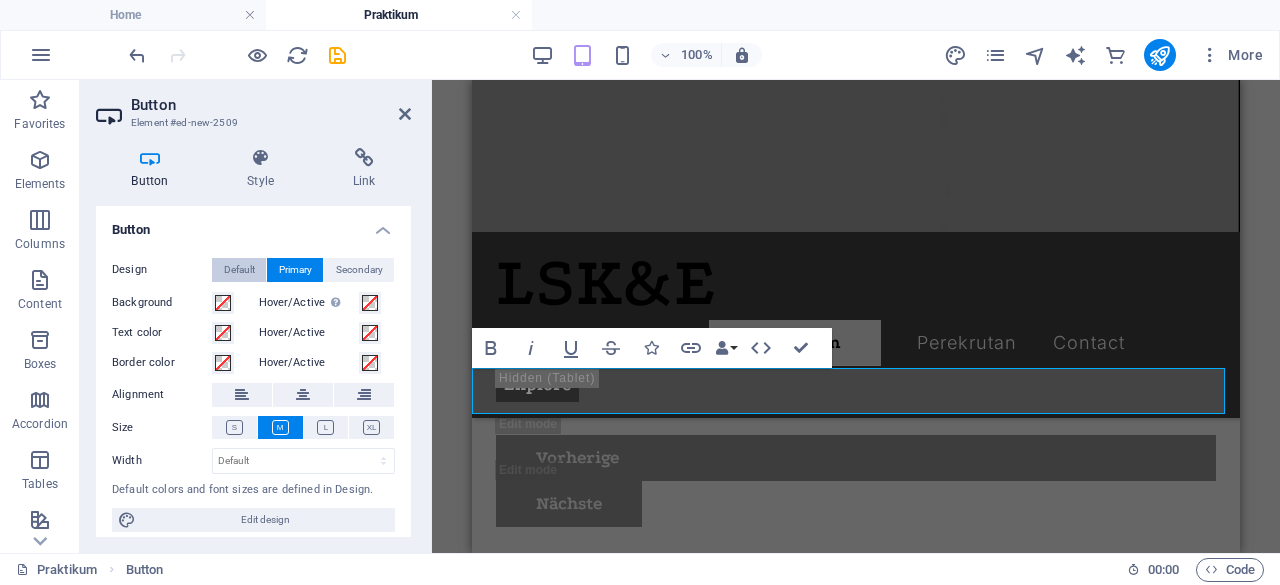 click on "Default" at bounding box center [239, 270] 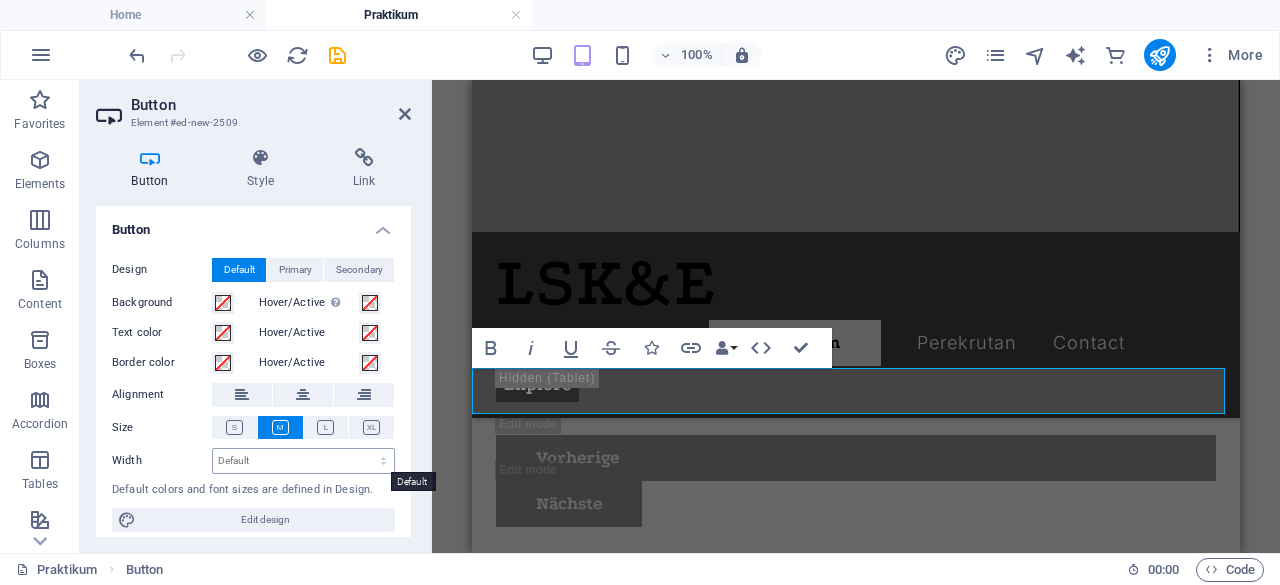 scroll, scrollTop: 10, scrollLeft: 0, axis: vertical 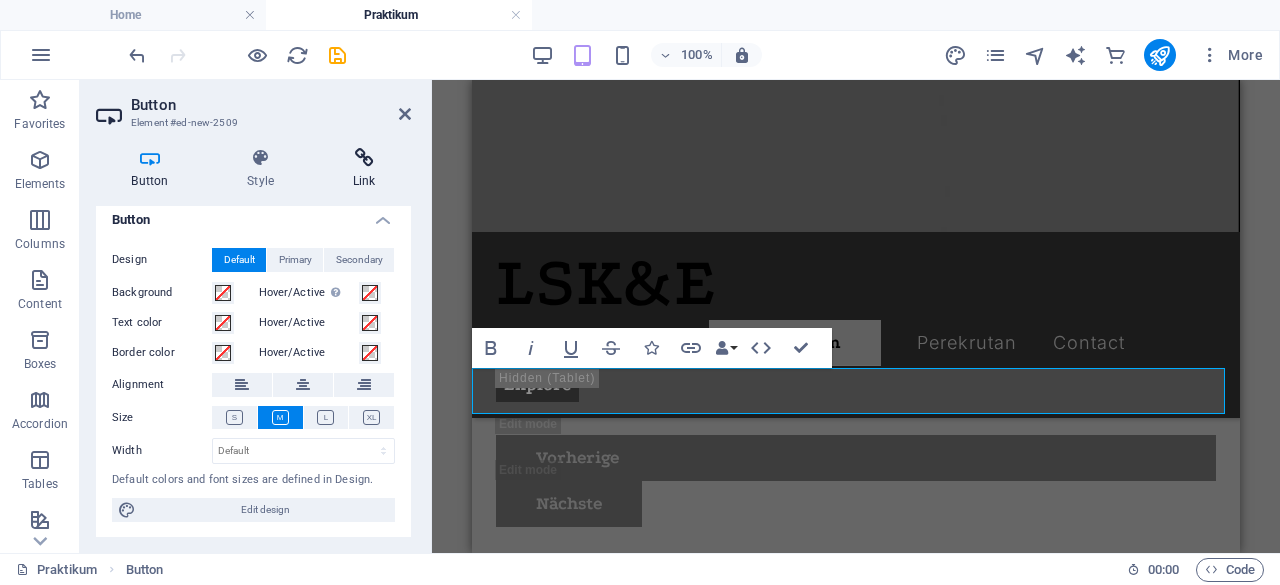 click on "Link" at bounding box center [364, 169] 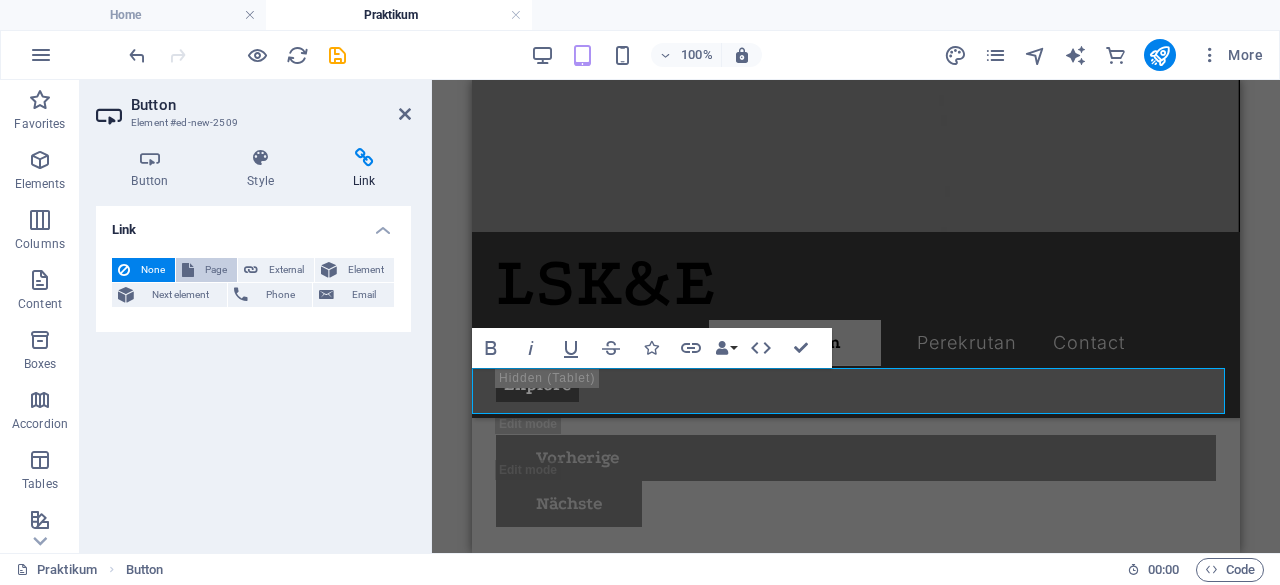 click on "Page" at bounding box center [215, 270] 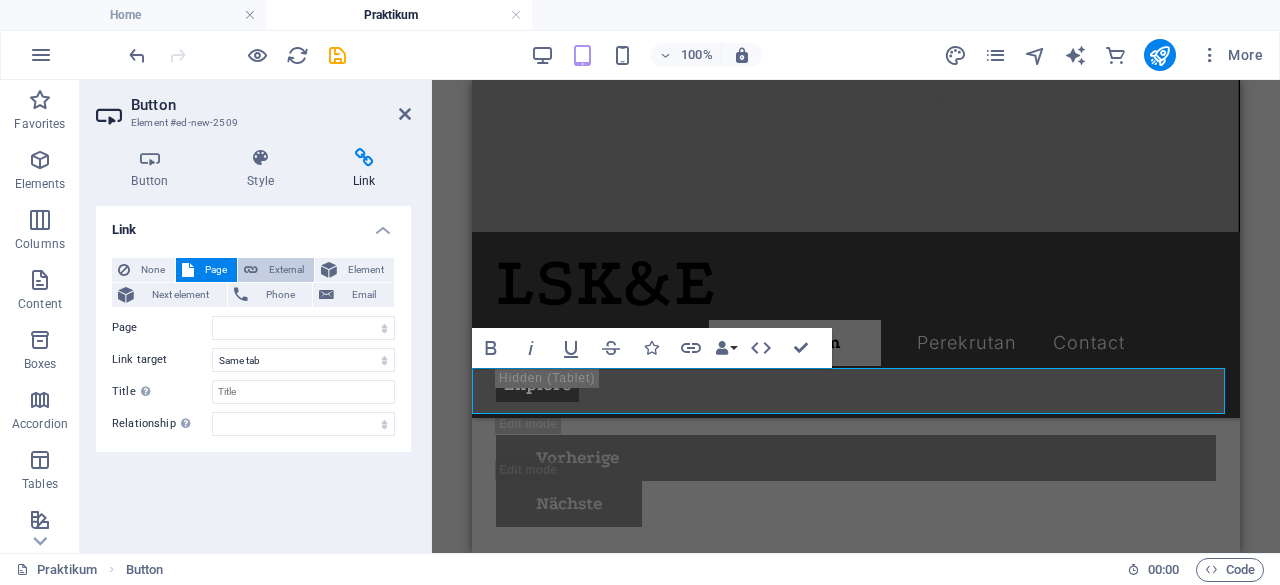 click on "External" at bounding box center [276, 270] 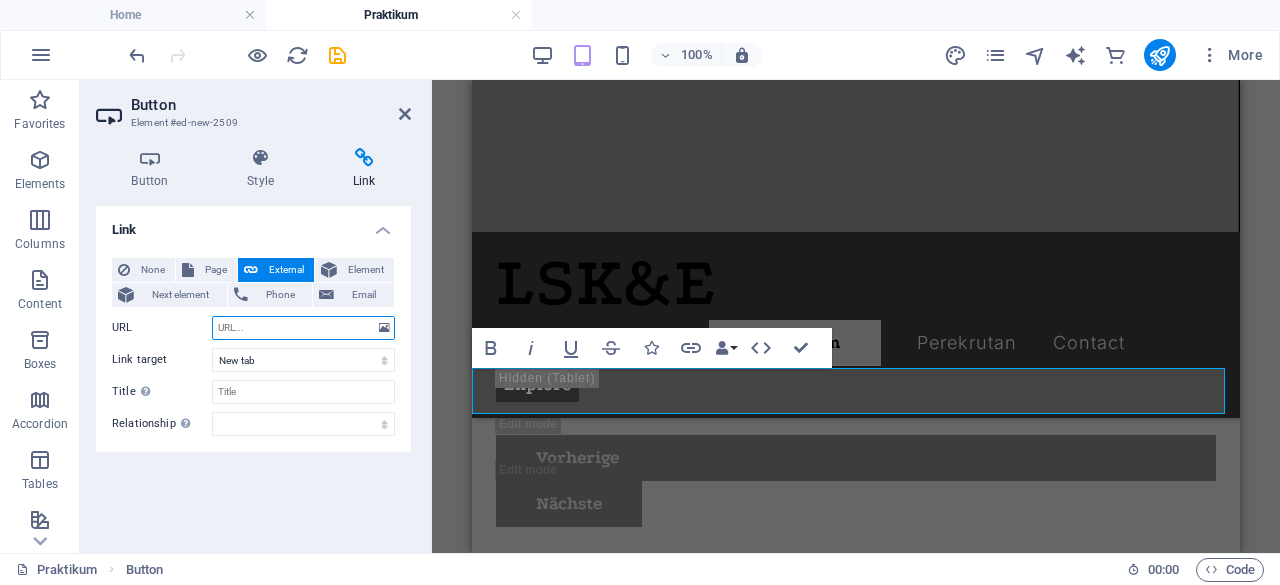 click on "URL" at bounding box center (303, 328) 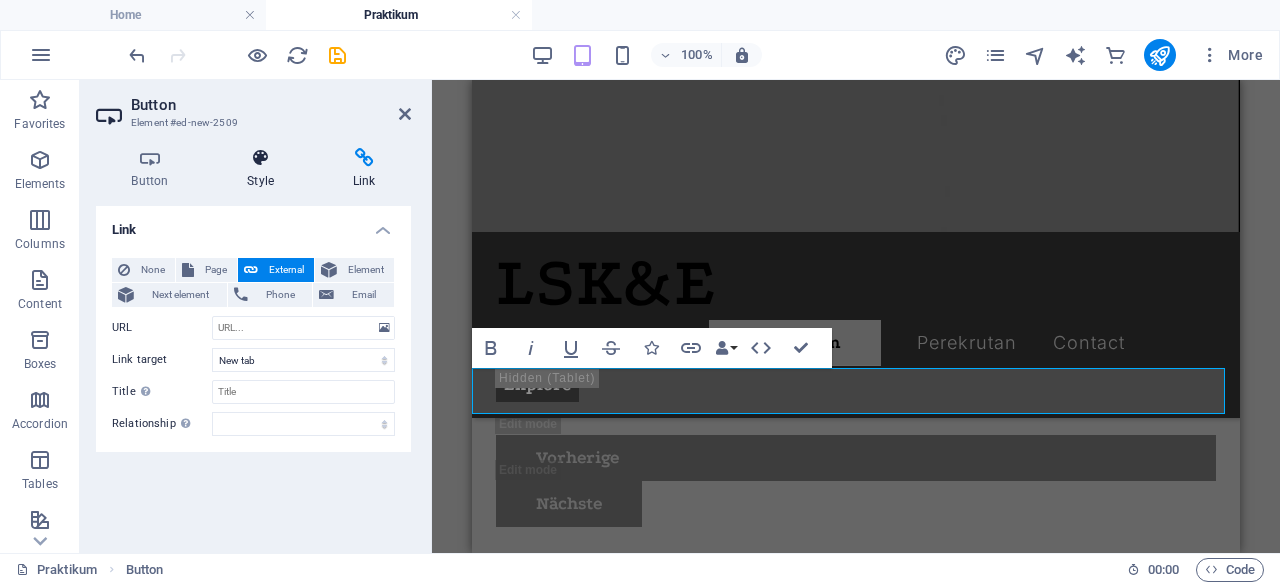 click on "Style" at bounding box center (265, 169) 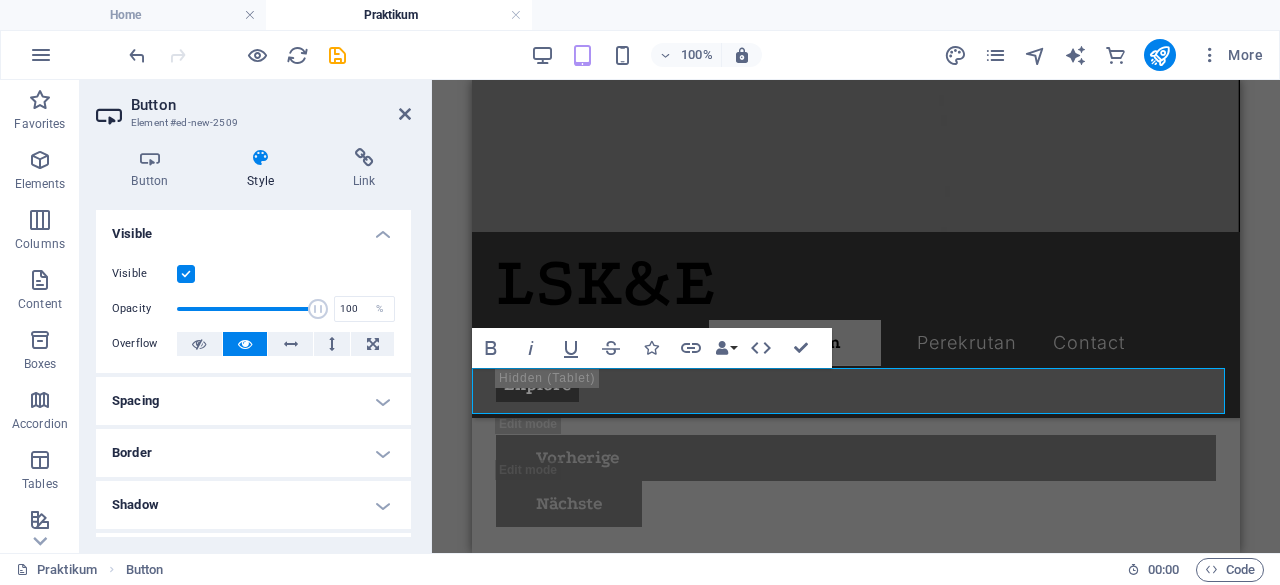 click on "Button" at bounding box center [271, 105] 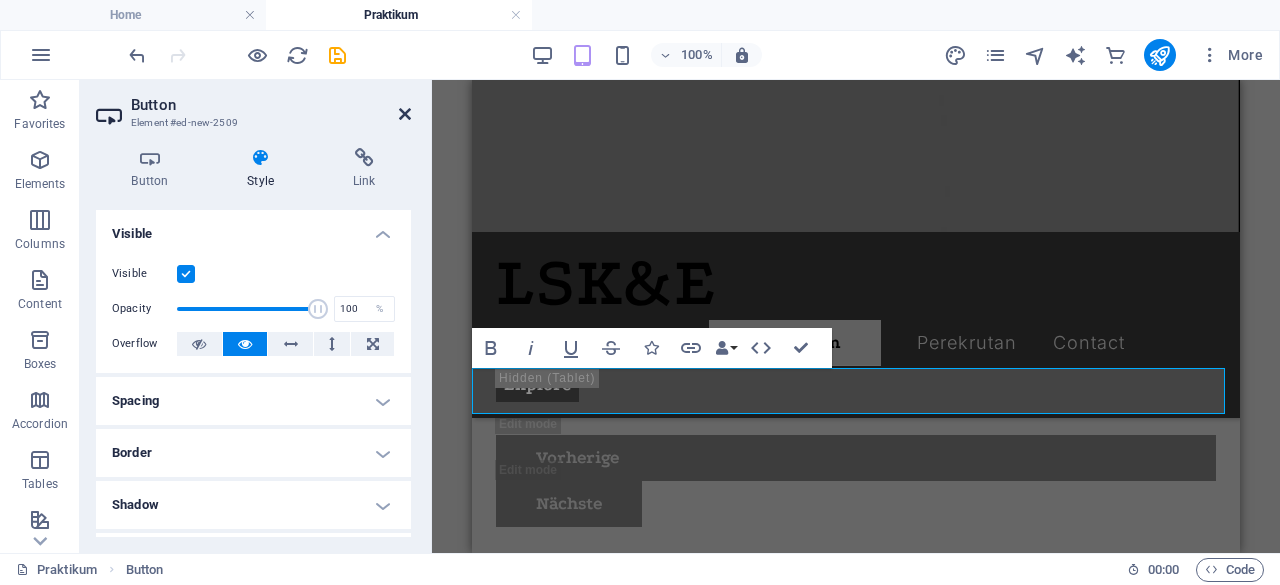 click at bounding box center (405, 114) 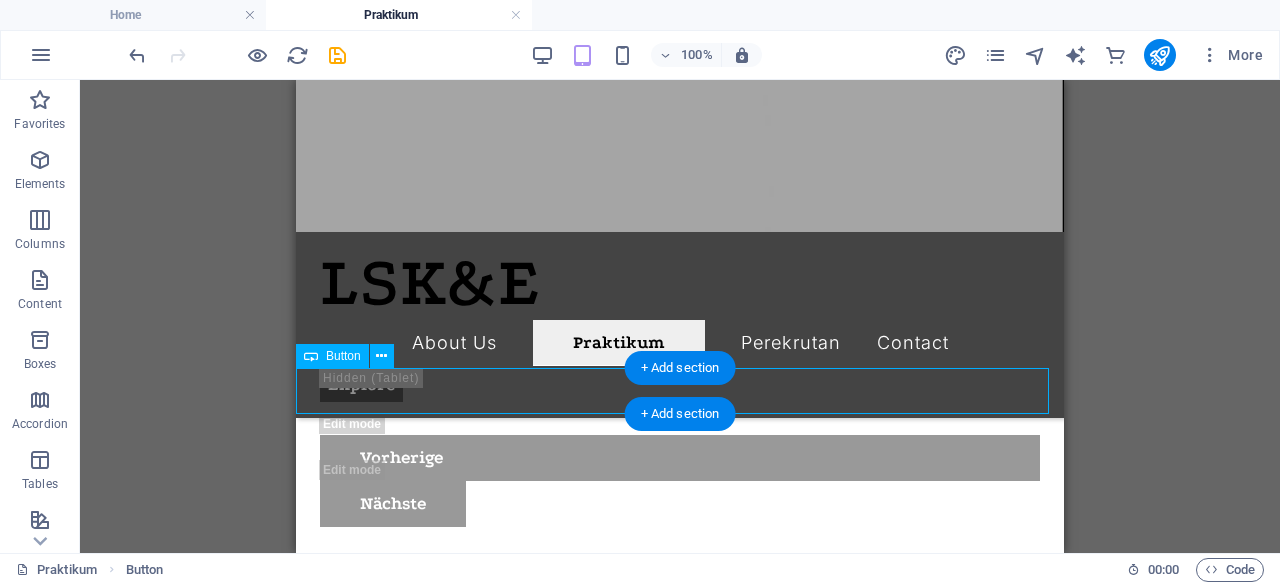 click on "KLIK IN HERE" at bounding box center [680, 1360] 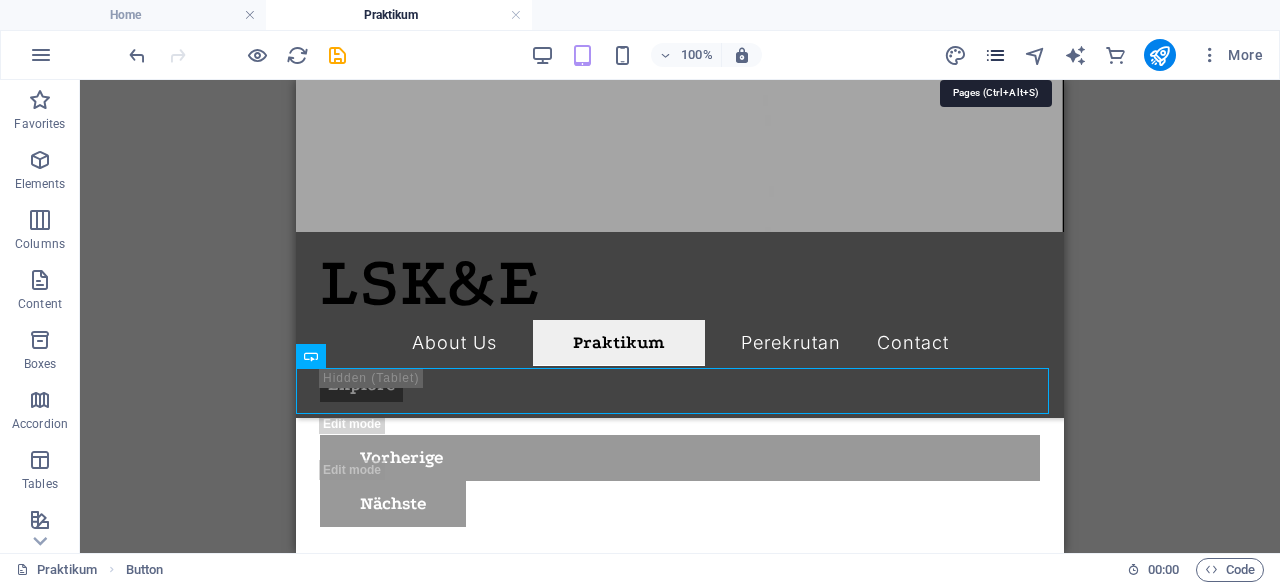 click at bounding box center [995, 55] 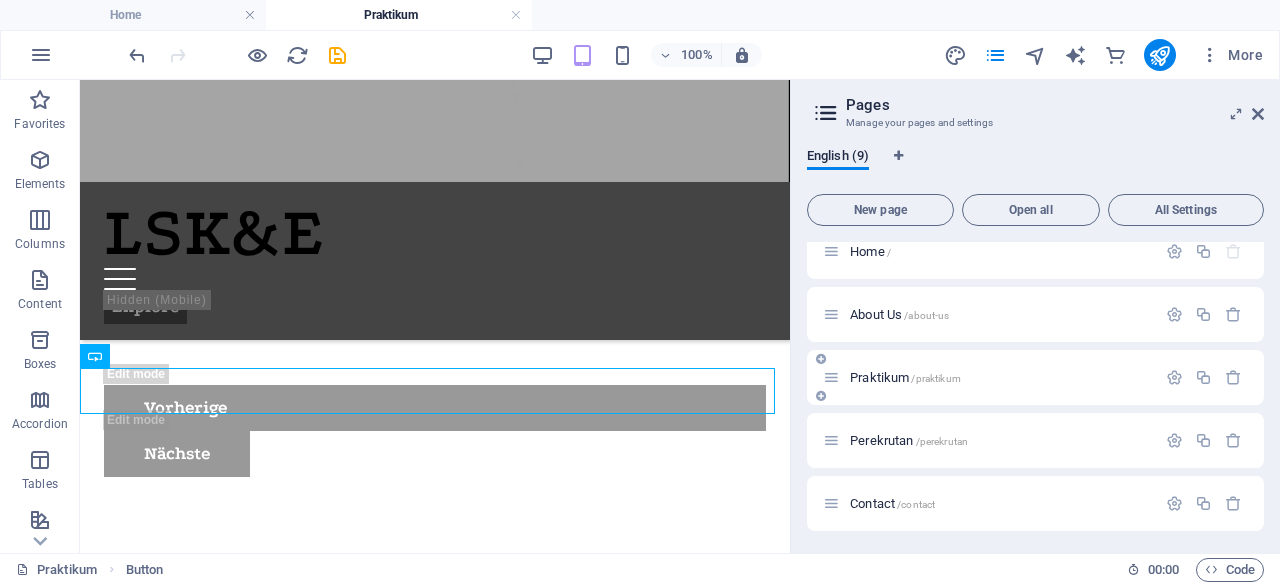 scroll, scrollTop: 17, scrollLeft: 0, axis: vertical 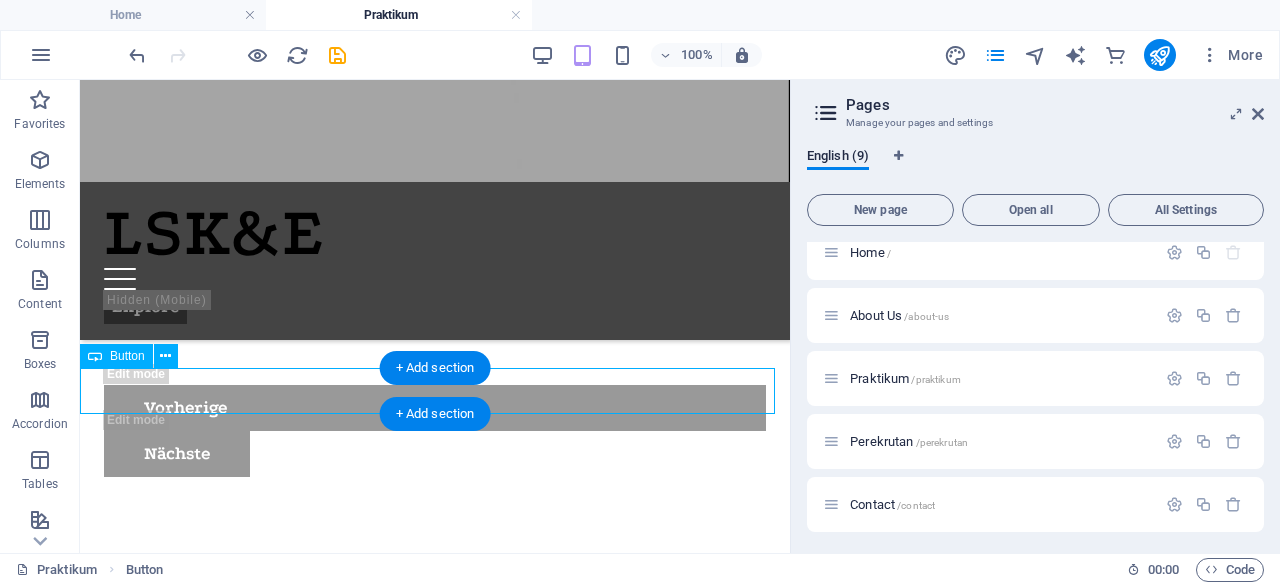 click on "KLIK IN HERE" at bounding box center [435, 1310] 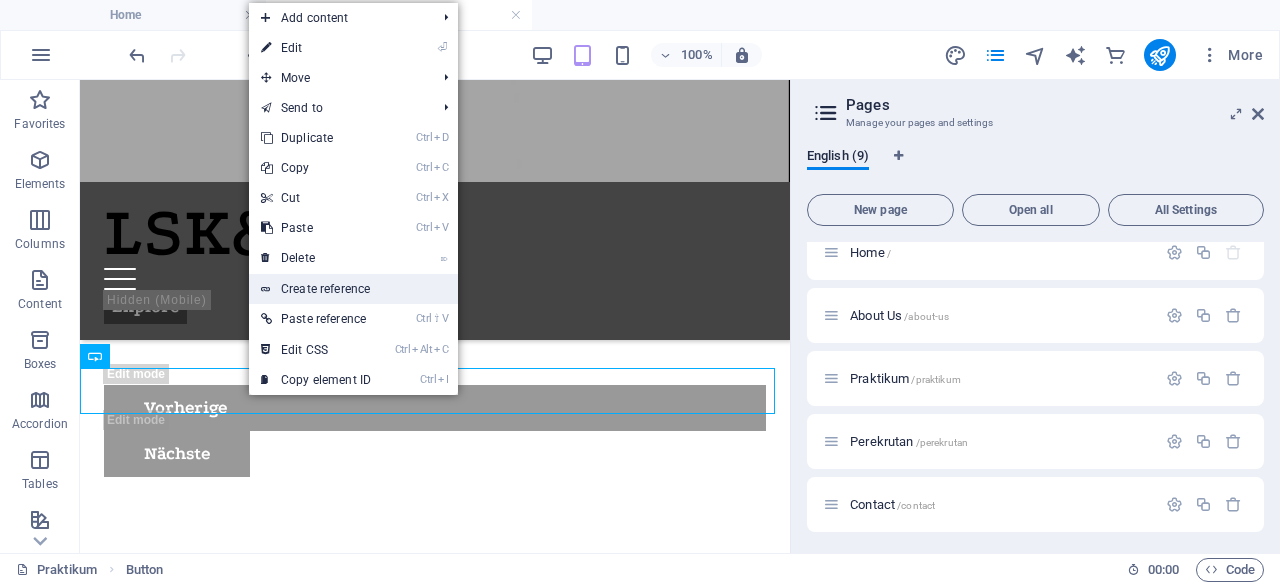 click on "Create reference" at bounding box center [353, 289] 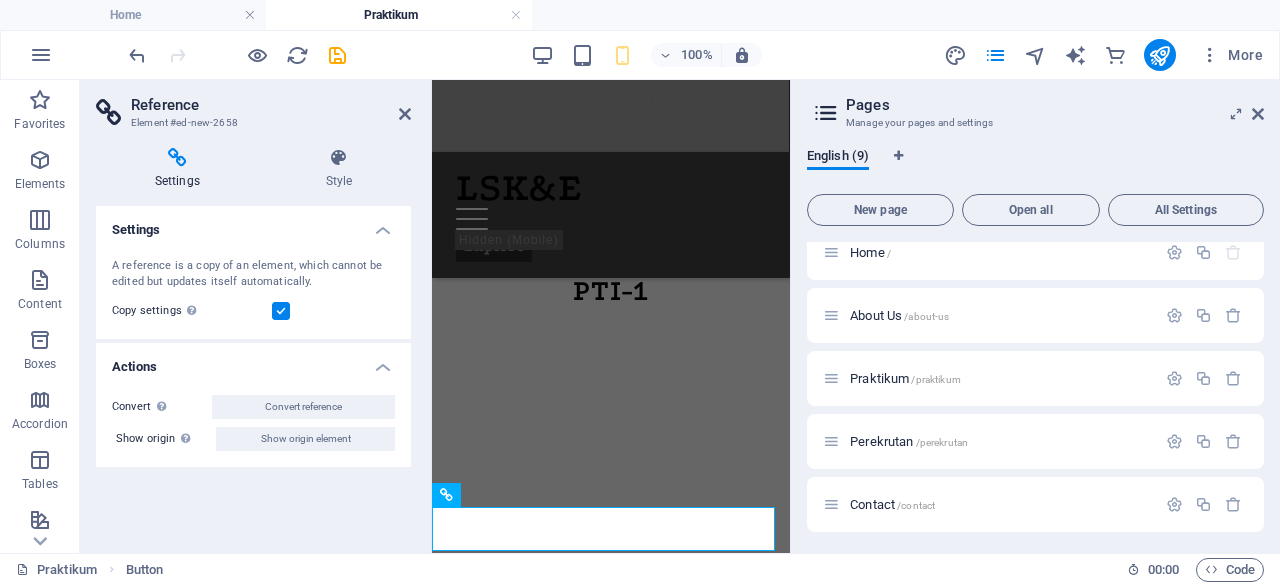scroll, scrollTop: 1662, scrollLeft: 0, axis: vertical 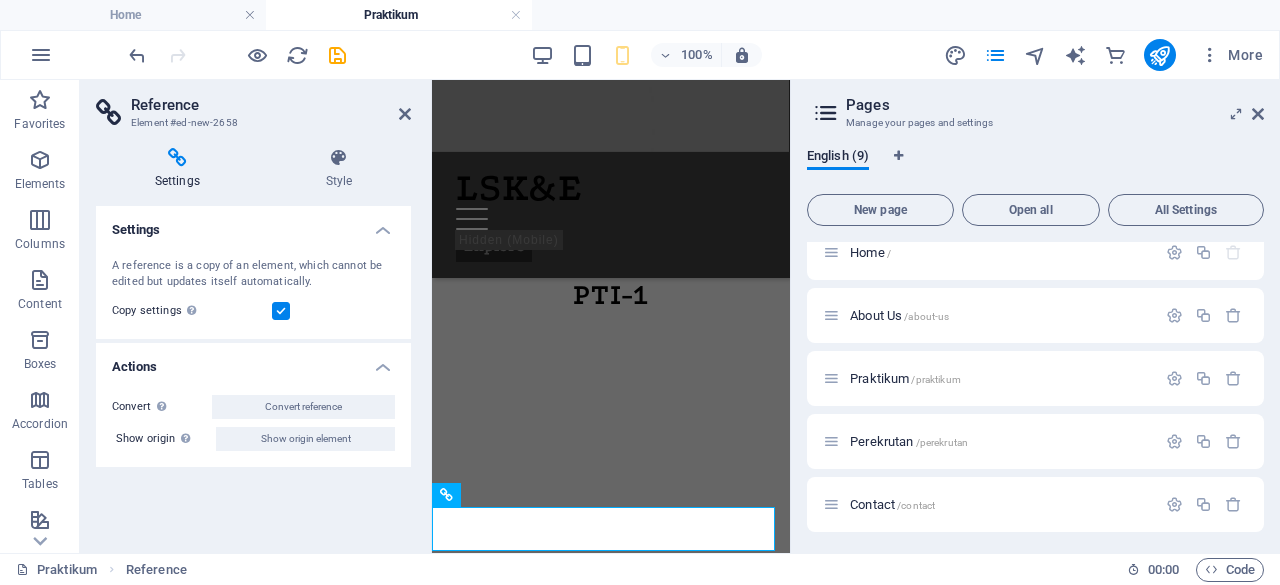 click on "Settings Style Settings A reference is a copy of an element, which cannot be edited but updates itself automatically.  Copy settings Use the same settings (flex, animation, position, style) as for the reference target element Actions Convert Convert the reference into a separate element. All subsequent changes made won't affect the initially referenced element. Convert reference Show origin Jump to the referenced element. If the referenced element is on another page, it will be opened in a new tab. Show origin element Preset Element Layout How this element expands within the layout (Flexbox). Size Default auto px % 1/1 1/2 1/3 1/4 1/5 1/6 1/7 1/8 1/9 1/10 Grow Shrink Order Container layout Visible Visible Opacity 100 % Overflow Spacing Margin Default auto px % rem vw vh Custom Custom auto px % rem vw vh auto px % rem vw vh auto px % rem vw vh auto px % rem vw vh Padding Default px rem % vh vw Custom Custom px rem % vh vw px rem % vh vw px rem % vh vw px rem % vh vw Border Style              - Width 1" at bounding box center (253, 342) 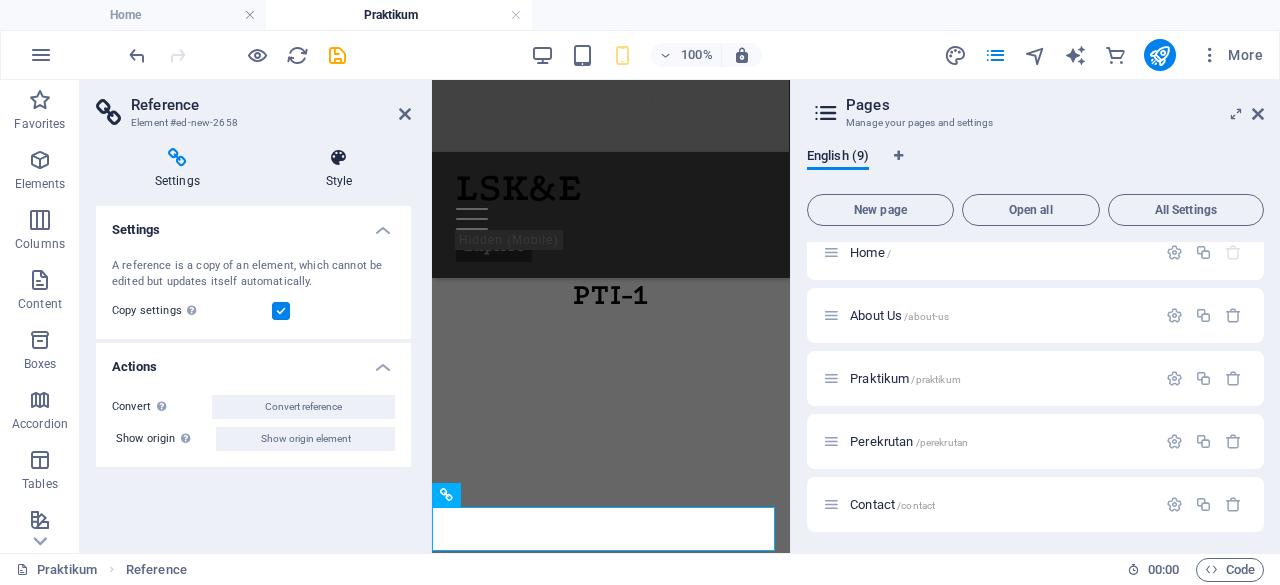 click at bounding box center [339, 158] 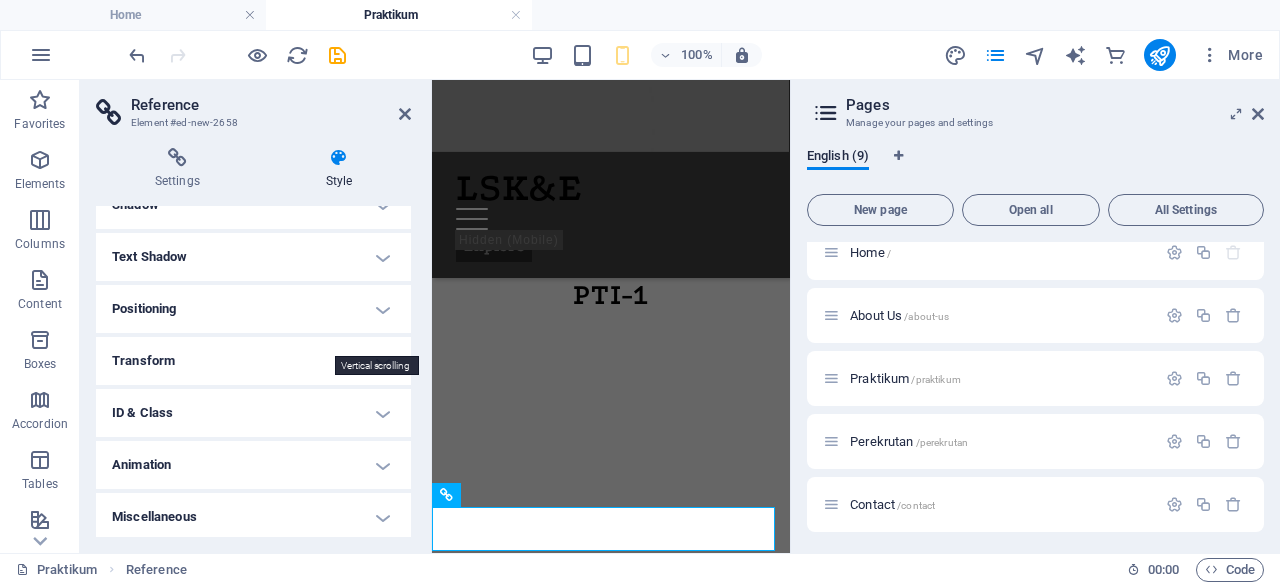 scroll, scrollTop: 303, scrollLeft: 0, axis: vertical 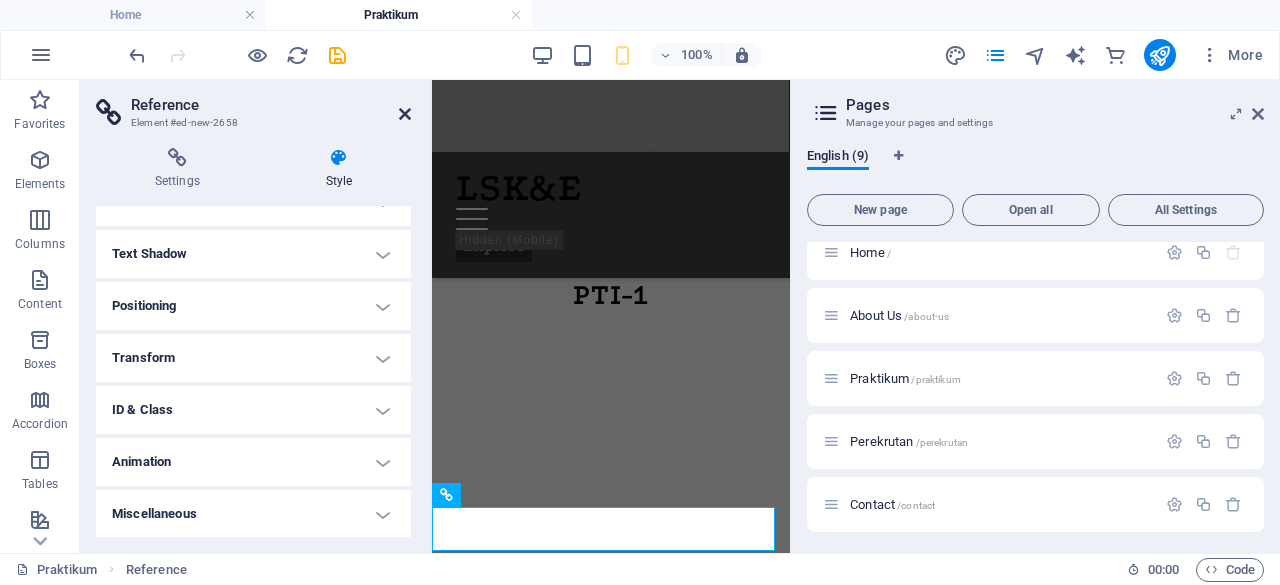 click at bounding box center [405, 114] 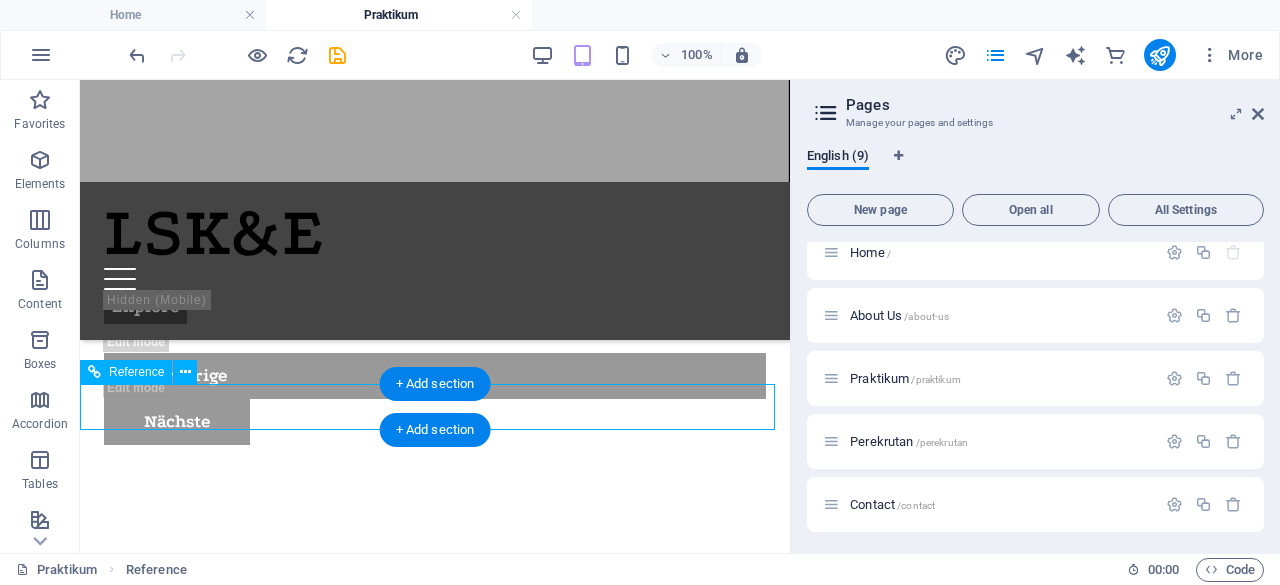 click on "KLIK IN HERE" at bounding box center (435, 1324) 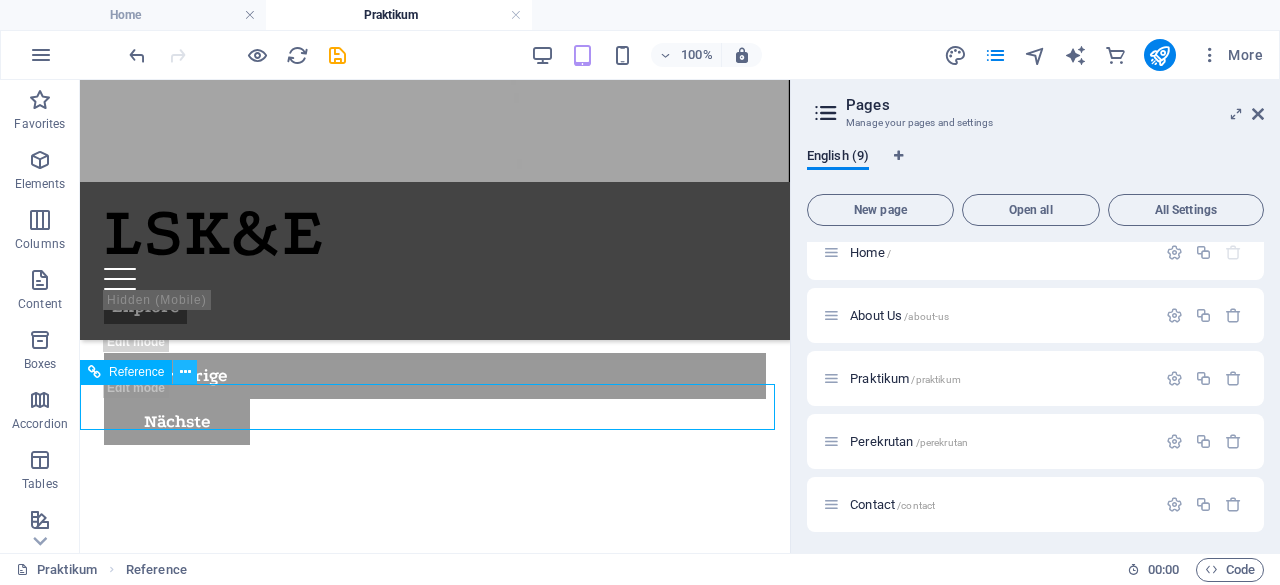 click at bounding box center (185, 372) 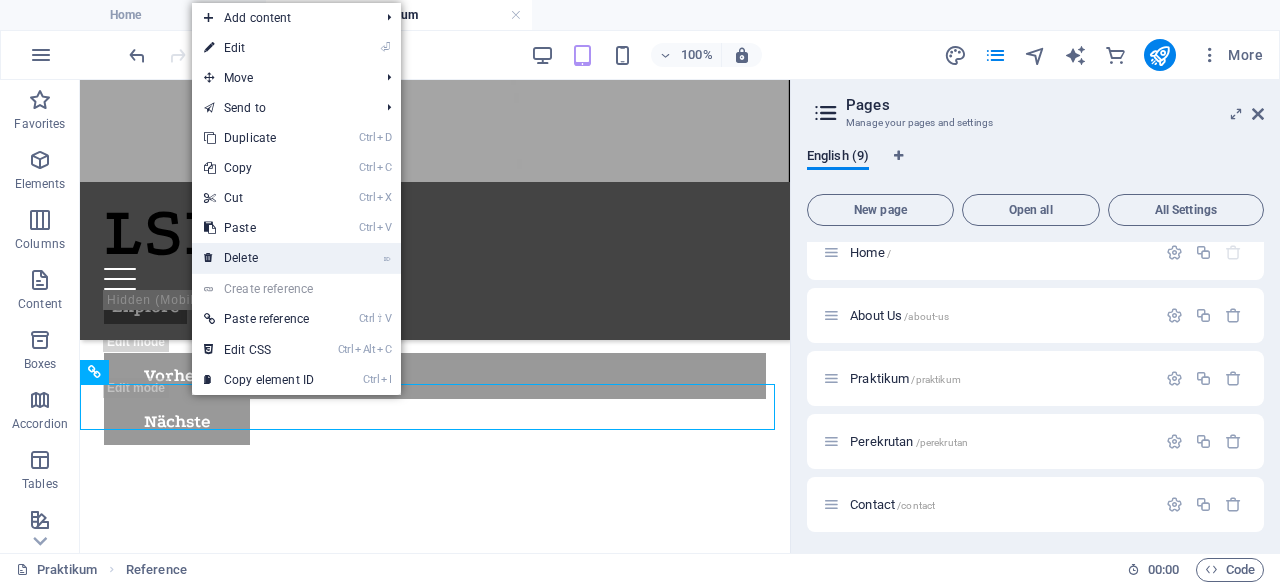 click on "⌦  Delete" at bounding box center [259, 258] 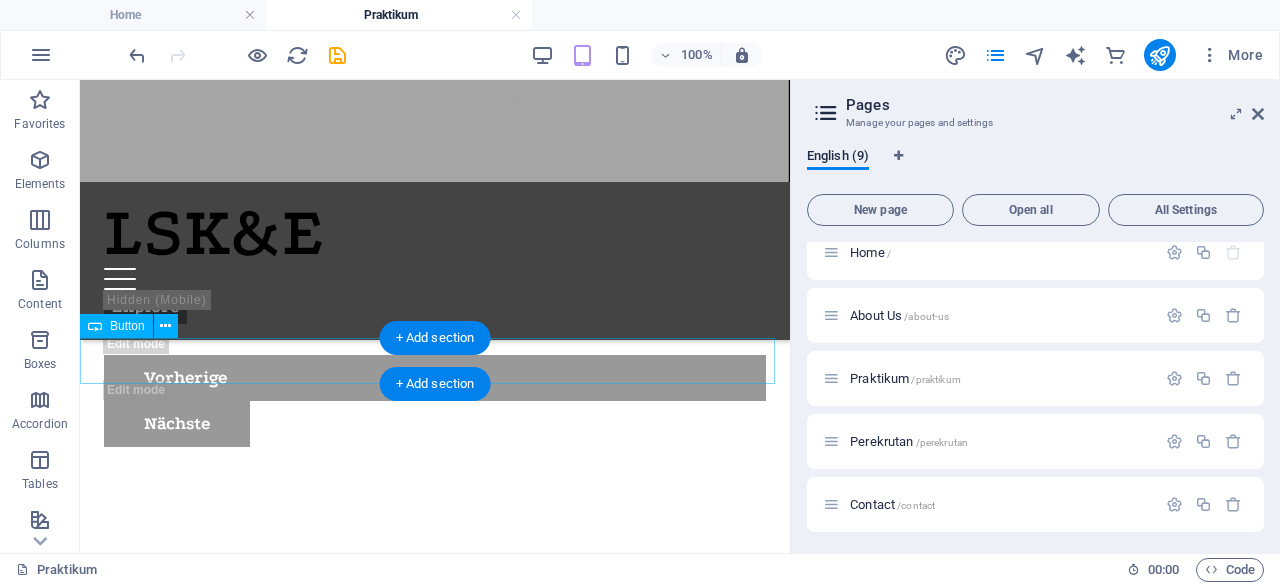 click on "KLIK IN HERE" at bounding box center [435, 1280] 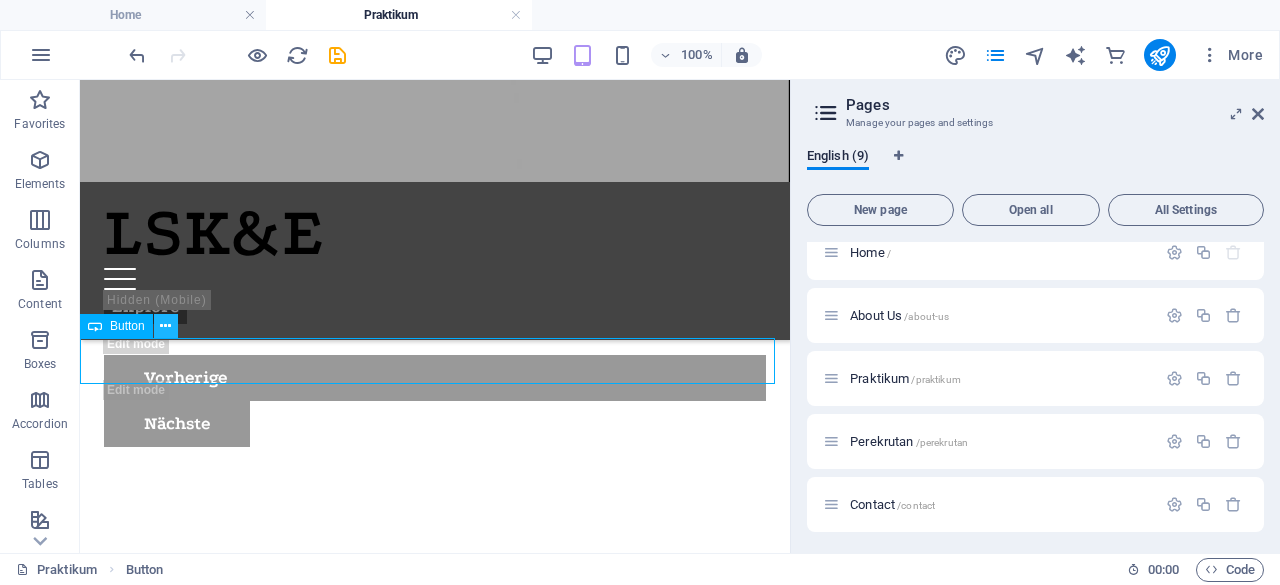 click at bounding box center [166, 326] 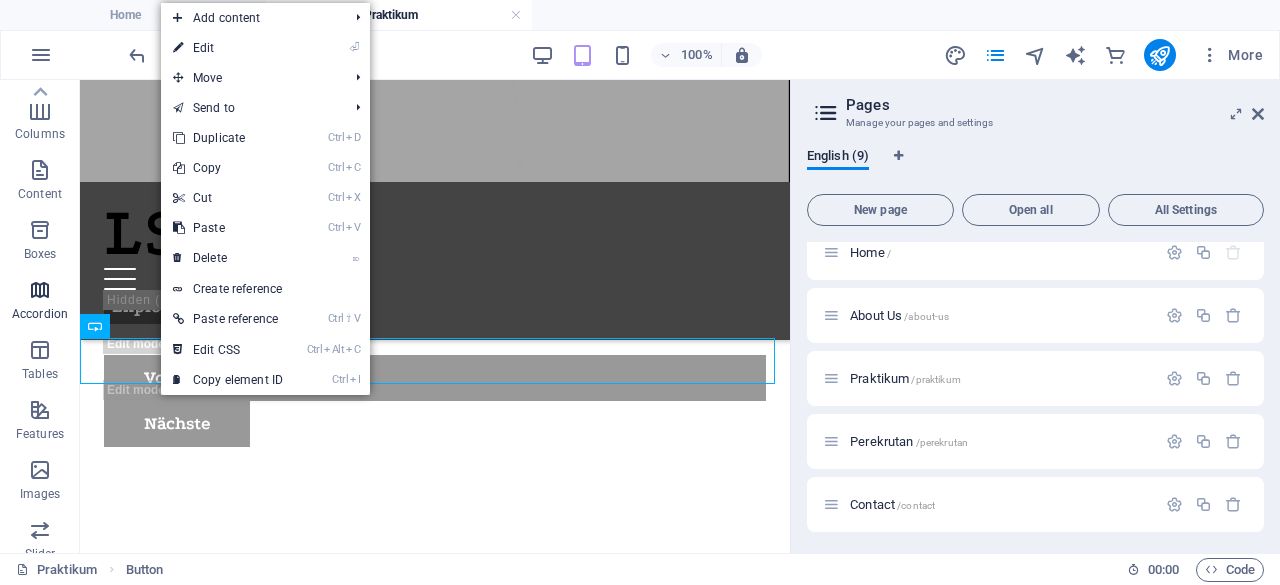 scroll, scrollTop: 0, scrollLeft: 0, axis: both 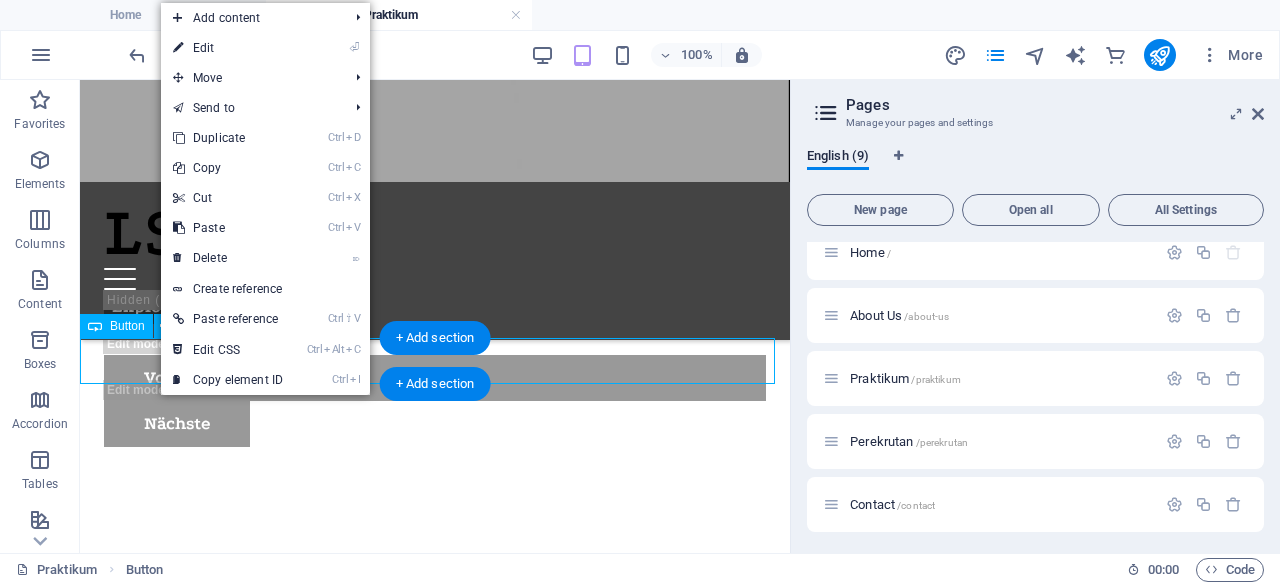 click on "KLIK IN HERE" at bounding box center (435, 1280) 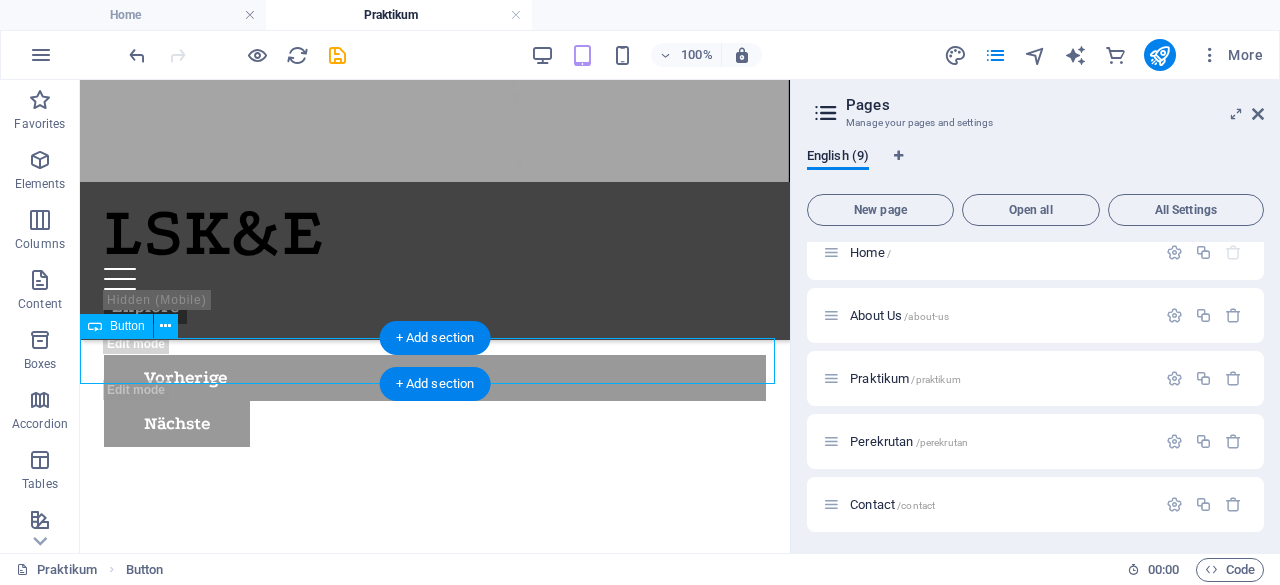 click on "KLIK IN HERE" at bounding box center (435, 1280) 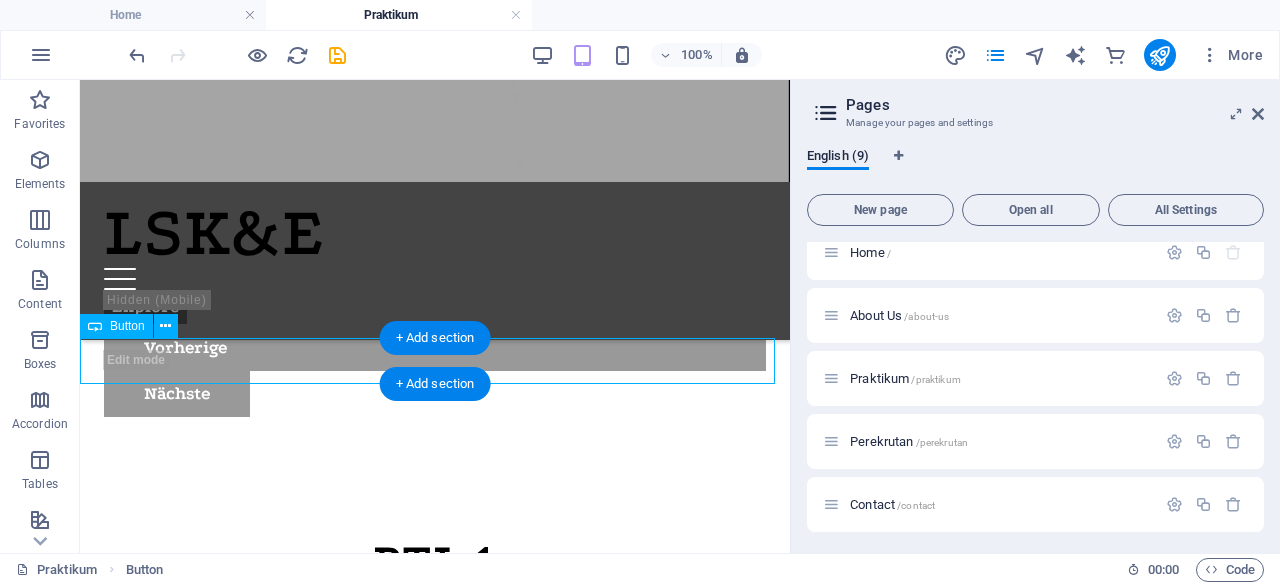 scroll, scrollTop: 1688, scrollLeft: 0, axis: vertical 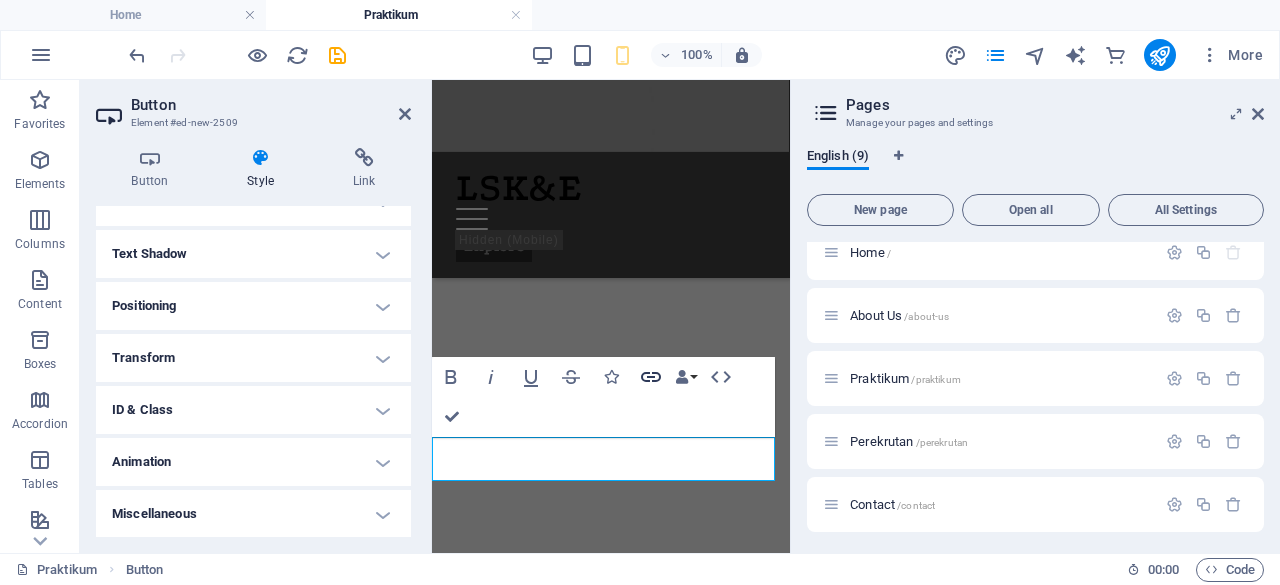 click 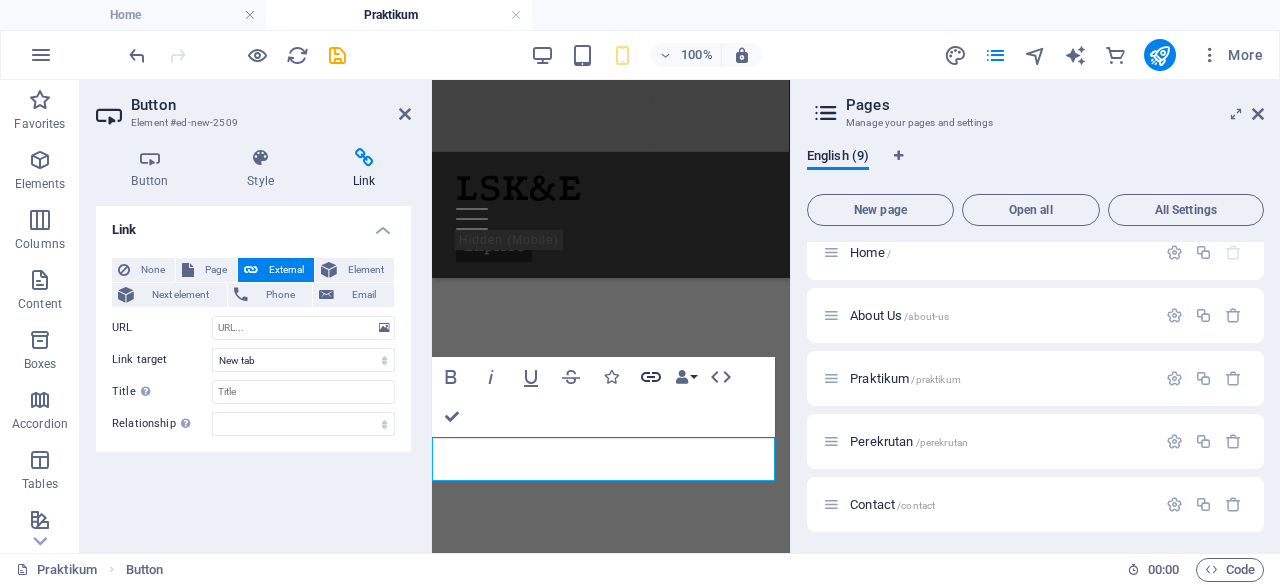 click 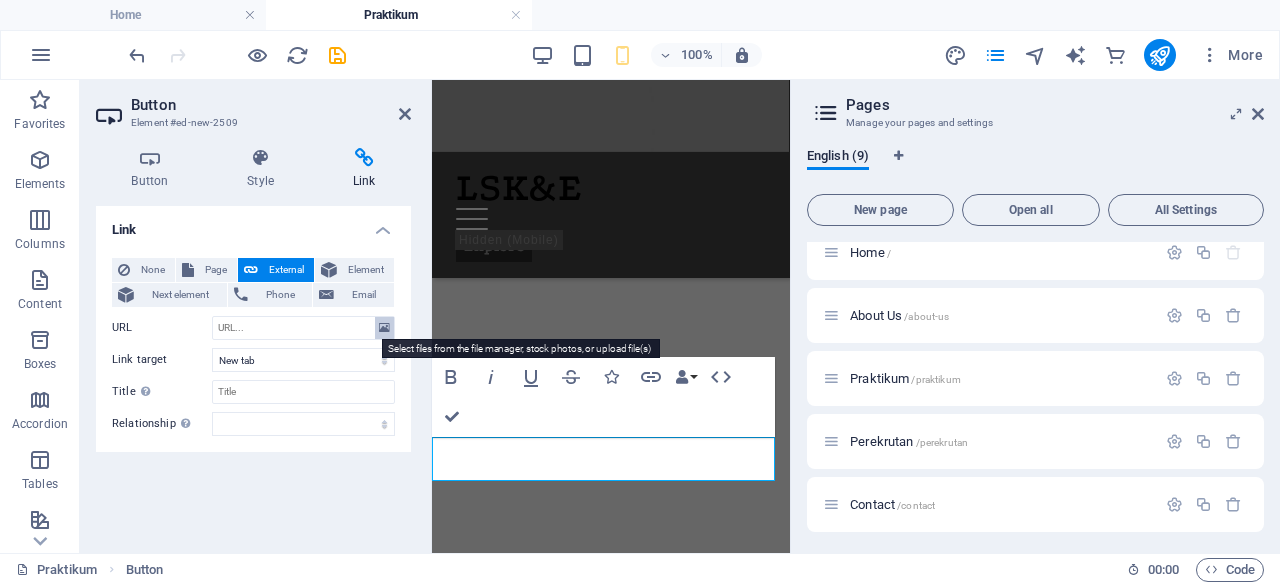 click at bounding box center (384, 328) 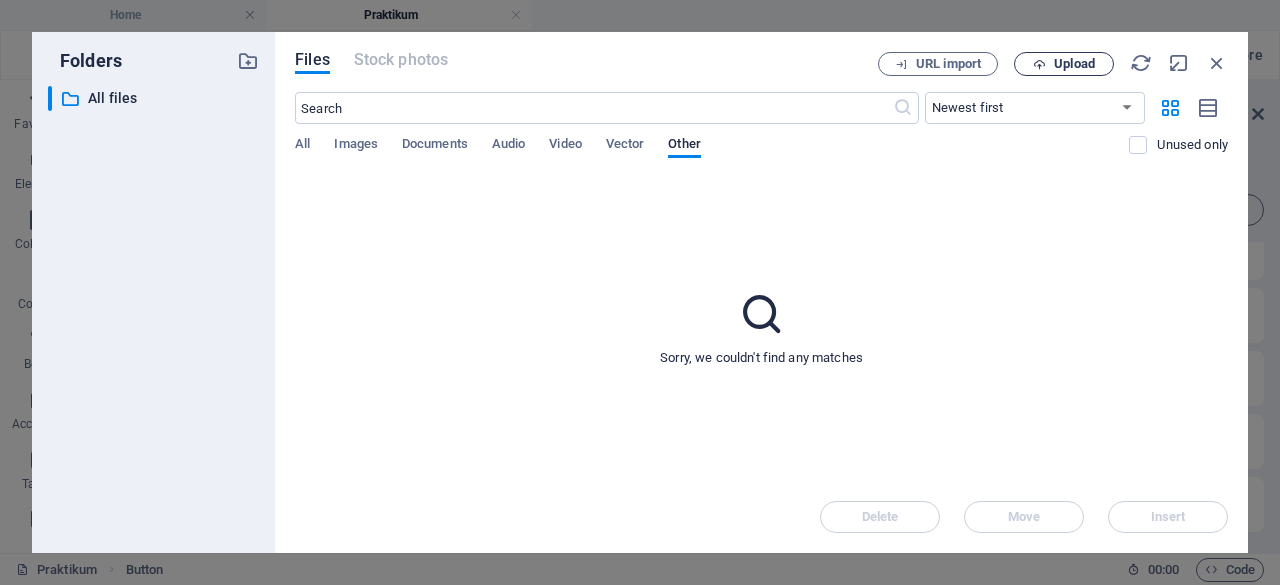 click on "Upload" at bounding box center [1074, 64] 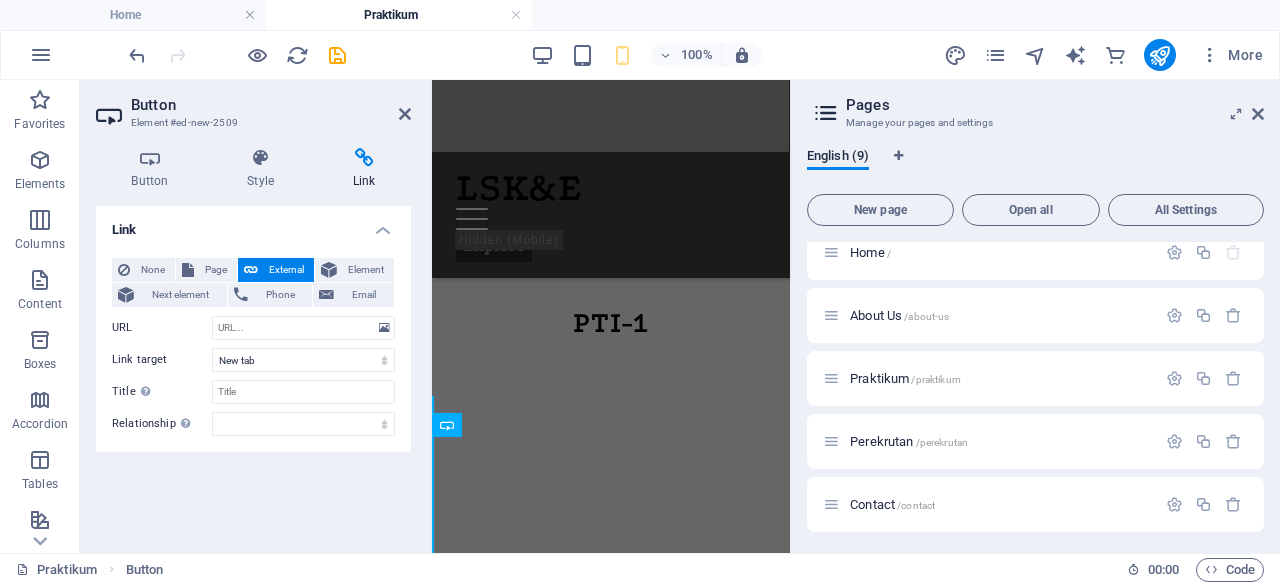 type on "https://cdn1.site-media.eu/images/document/17625723/SISTEMATIKAPTI-PTzXcFZ77fbhDjLdJ4tokQ.pdf" 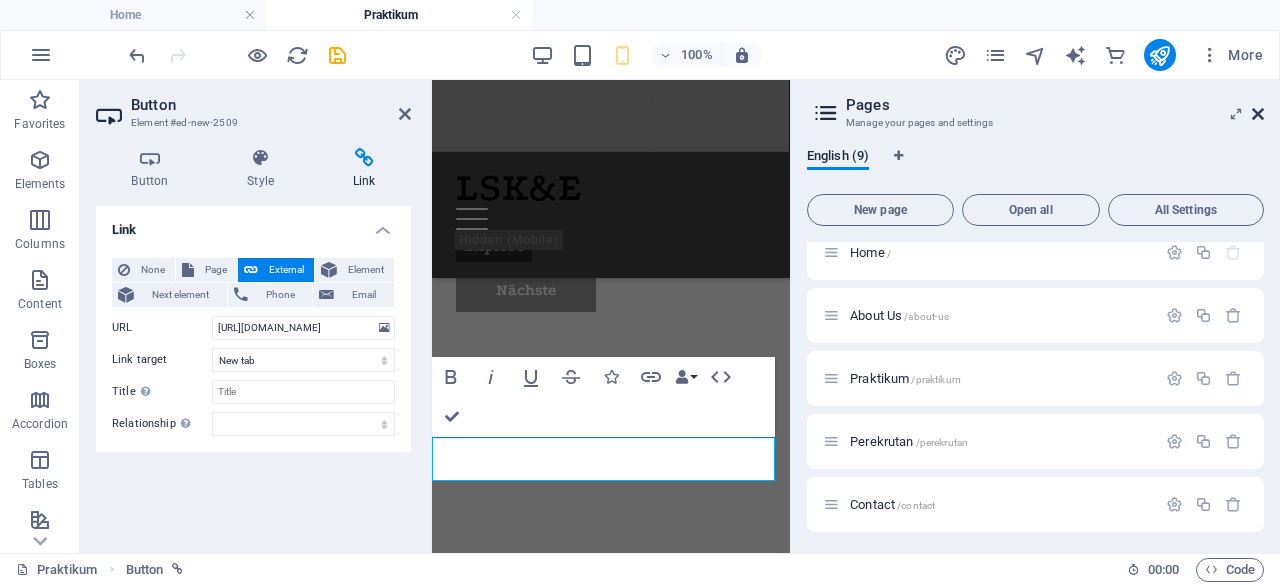 click at bounding box center [1258, 114] 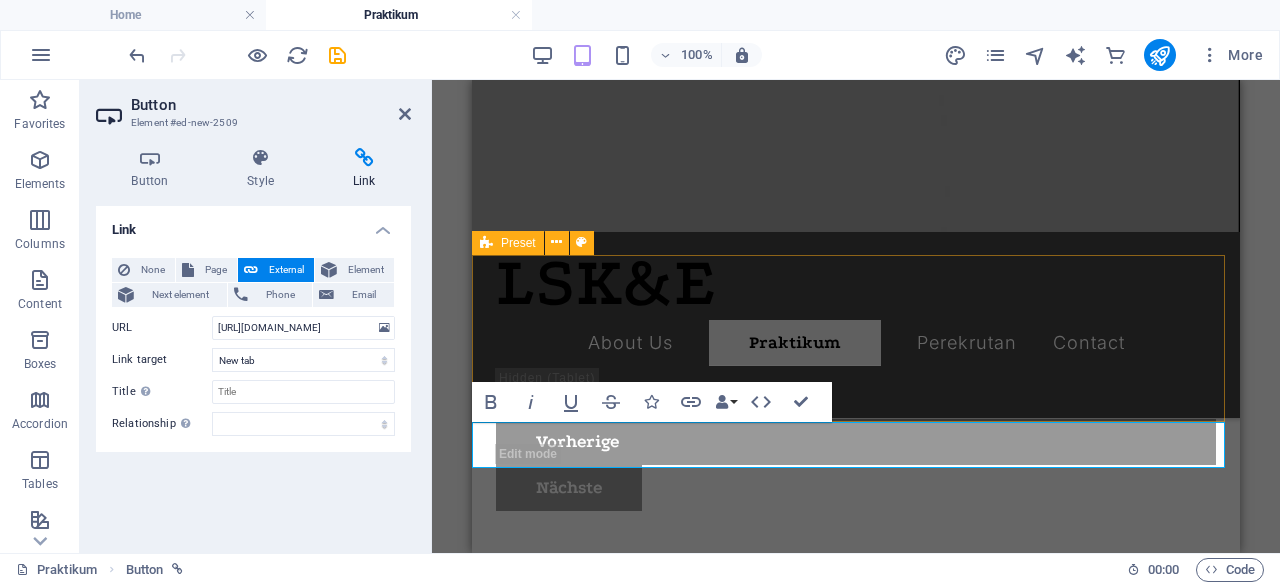 scroll, scrollTop: 1656, scrollLeft: 0, axis: vertical 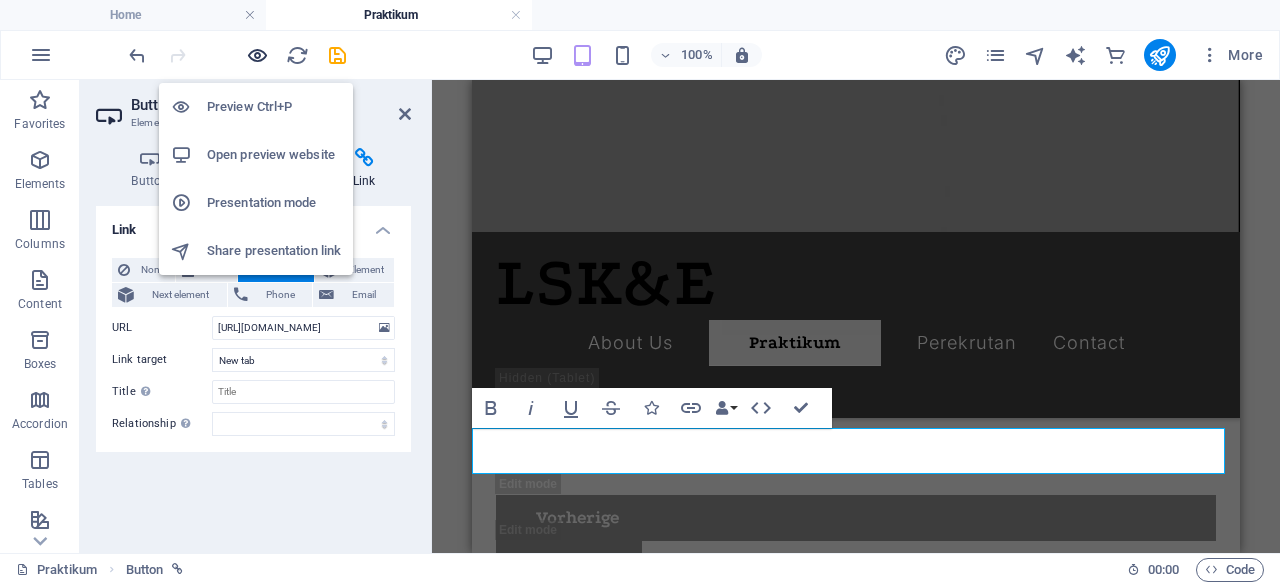 click at bounding box center (257, 55) 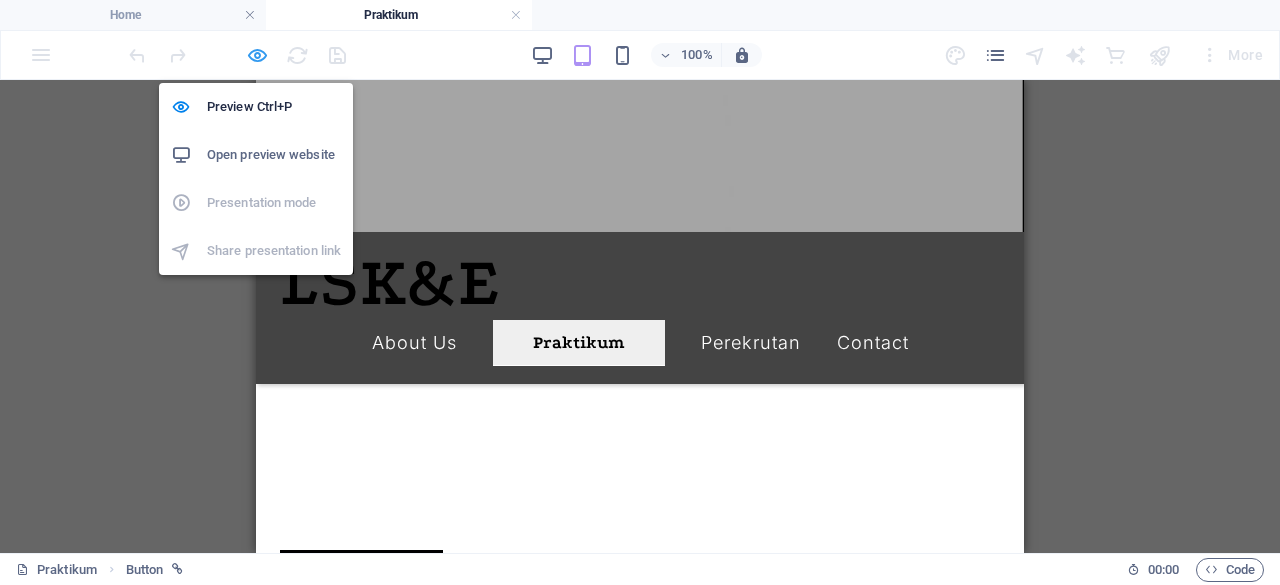 click at bounding box center (257, 55) 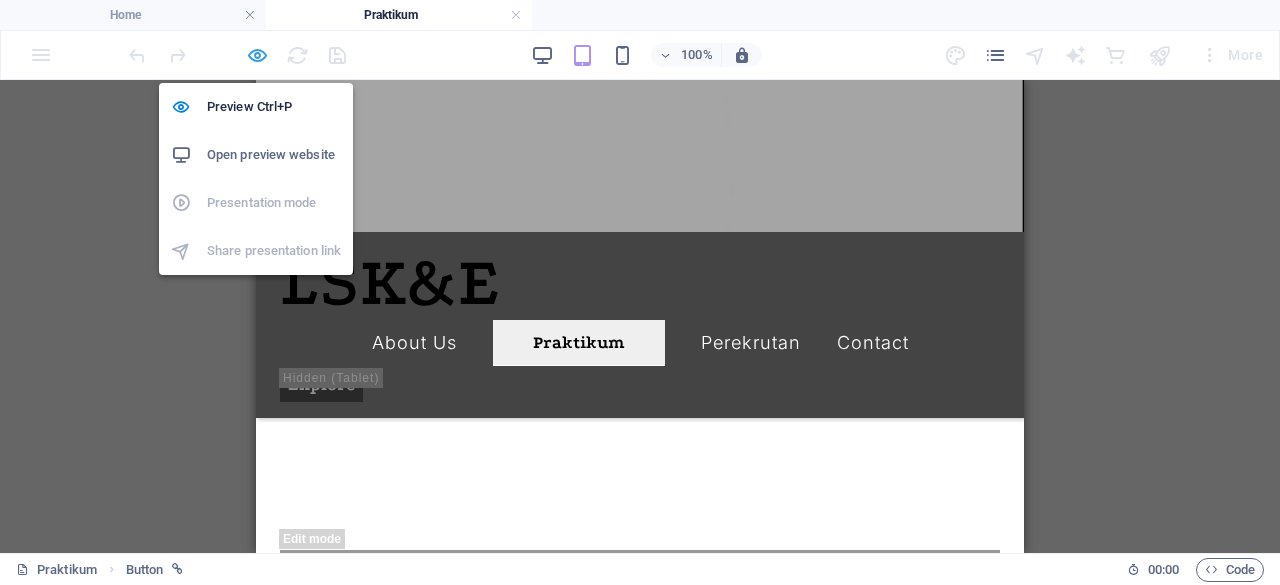 scroll, scrollTop: 1656, scrollLeft: 0, axis: vertical 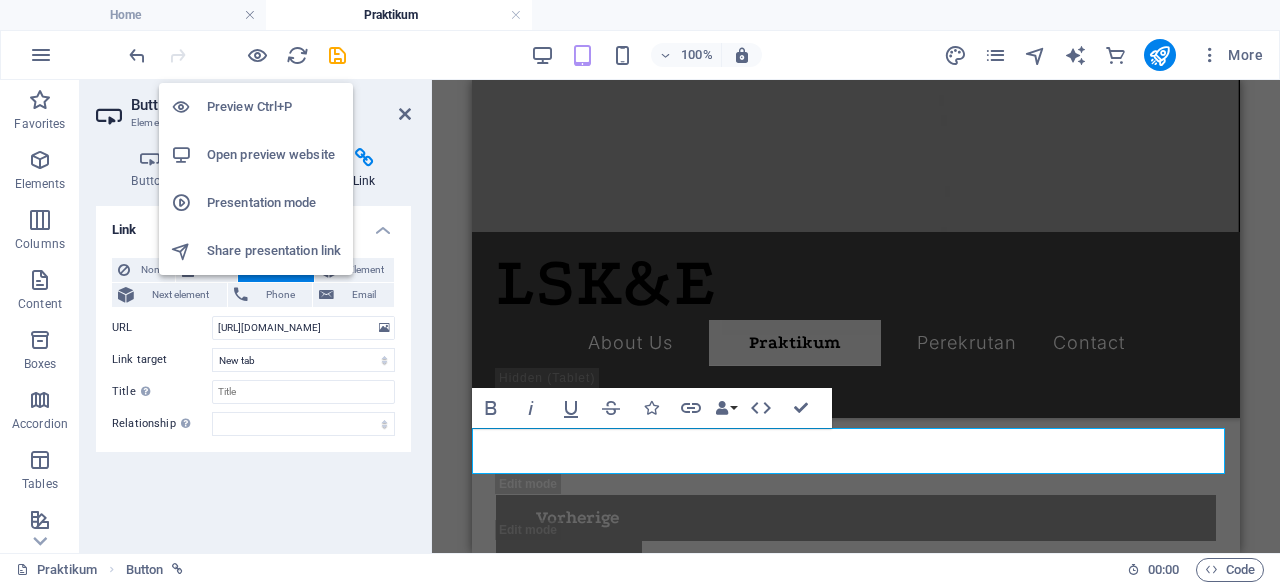 click on "Open preview website" at bounding box center (274, 155) 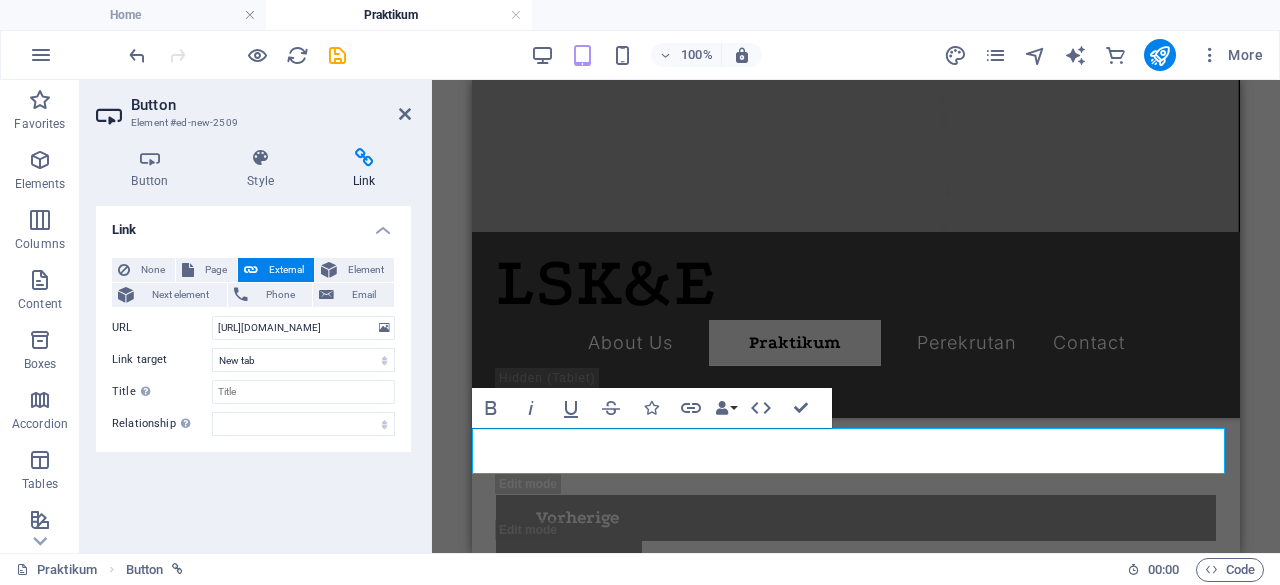 click on "KLIK IN HERE" at bounding box center [569, 1420] 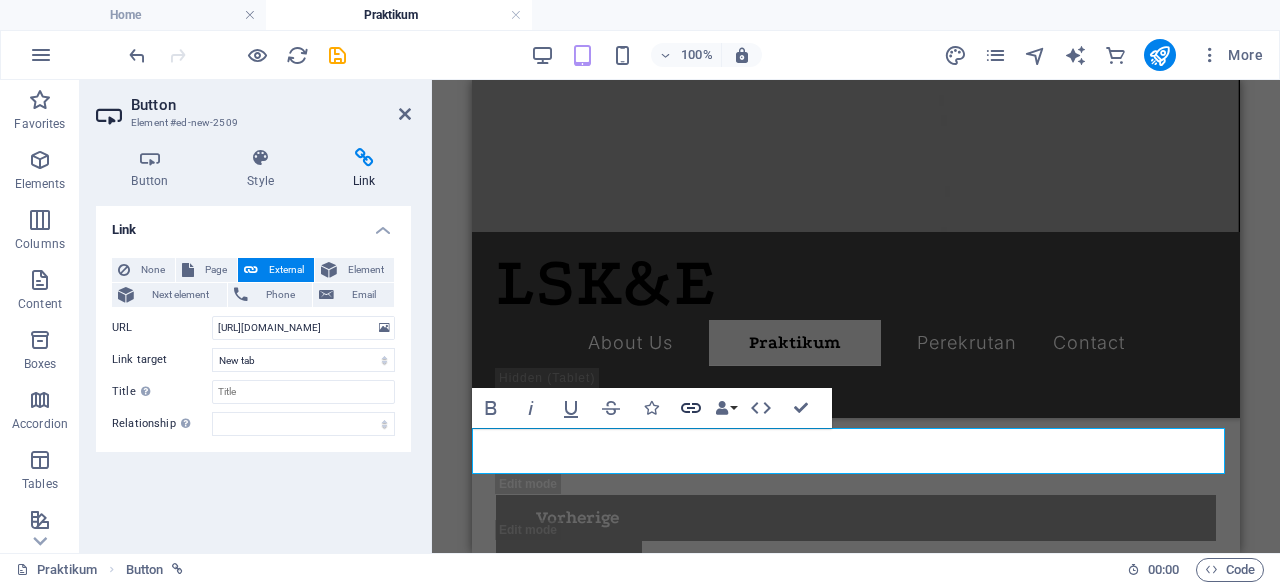 click 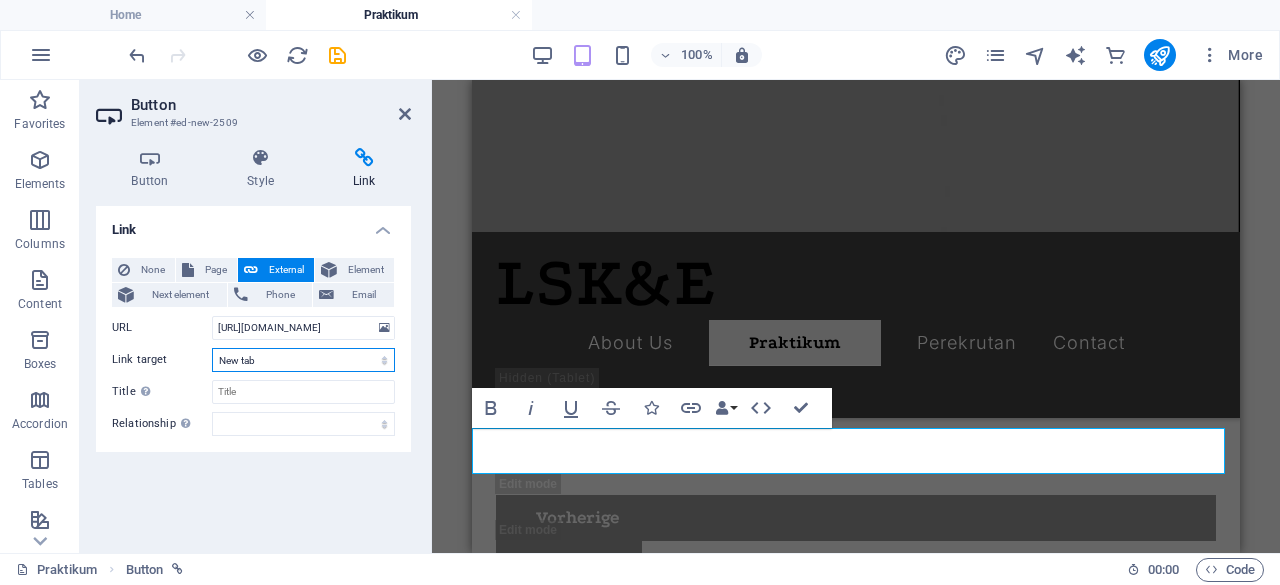 click on "New tab Same tab Overlay" at bounding box center (303, 360) 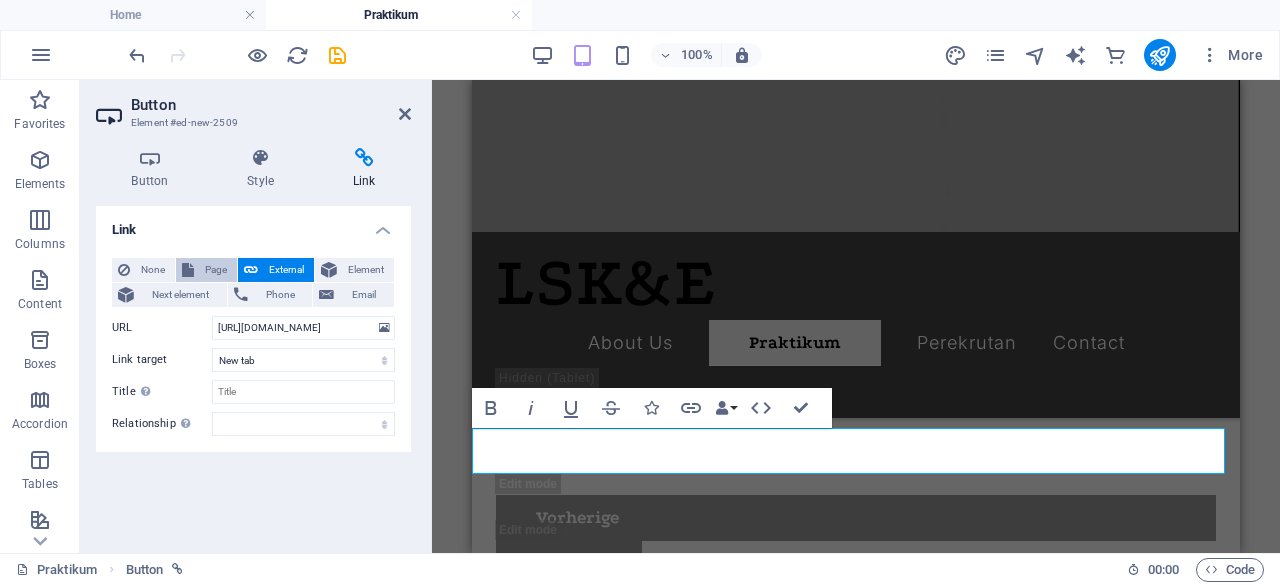 click on "Page" at bounding box center [215, 270] 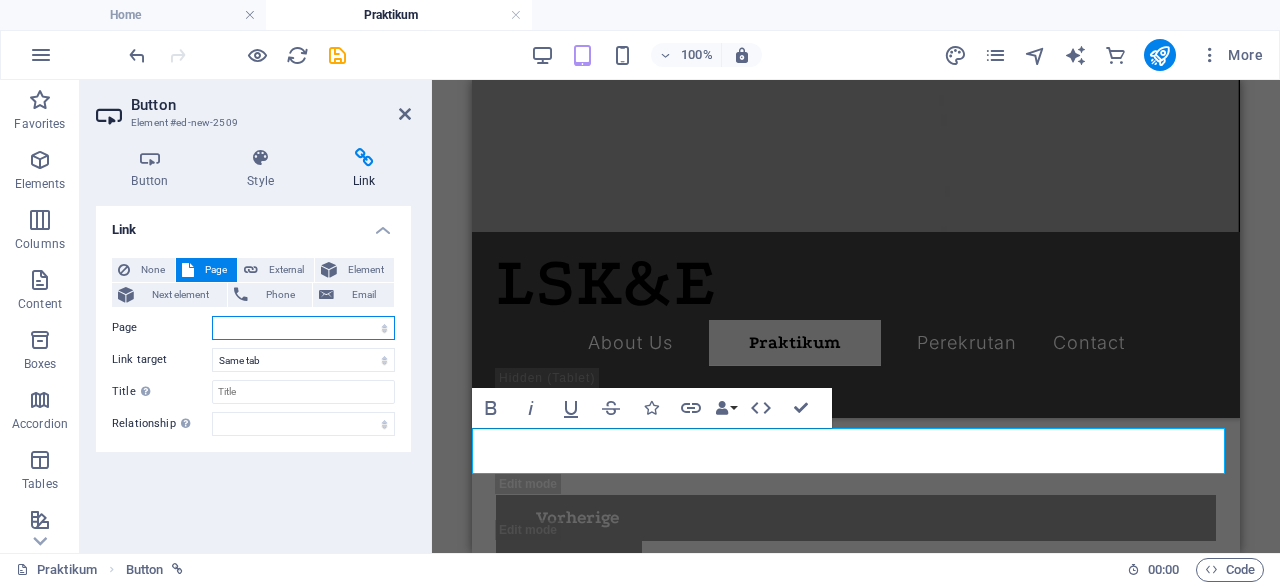 click on "Home About Us Praktikum Perekrutan Contact Privacy Legal Notice" at bounding box center [303, 328] 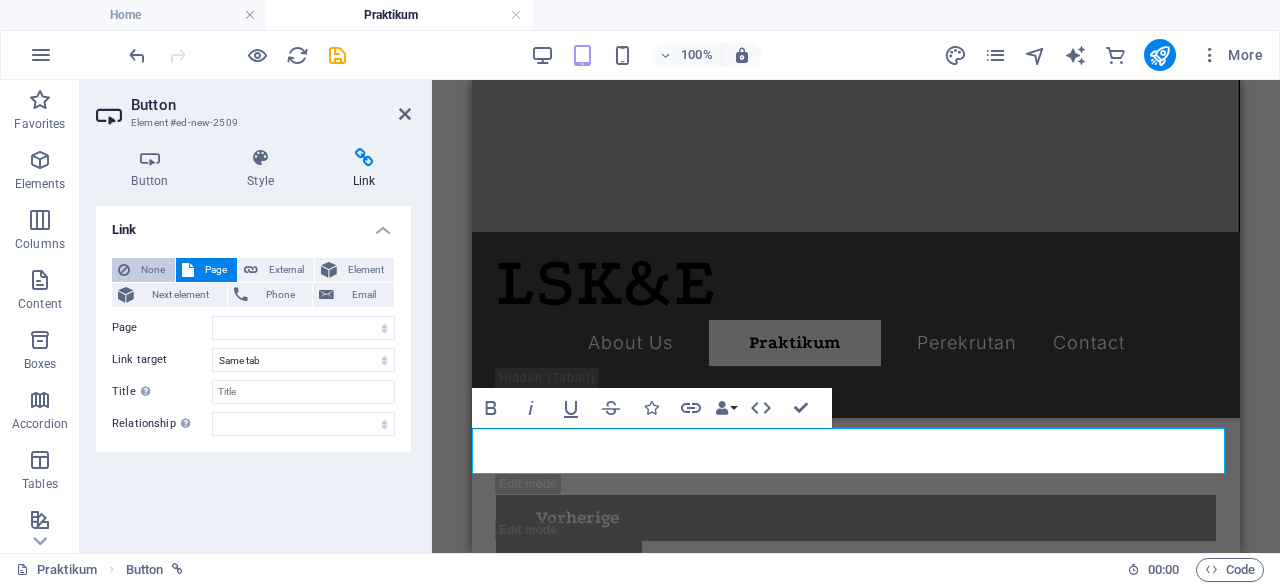 click on "None" at bounding box center (152, 270) 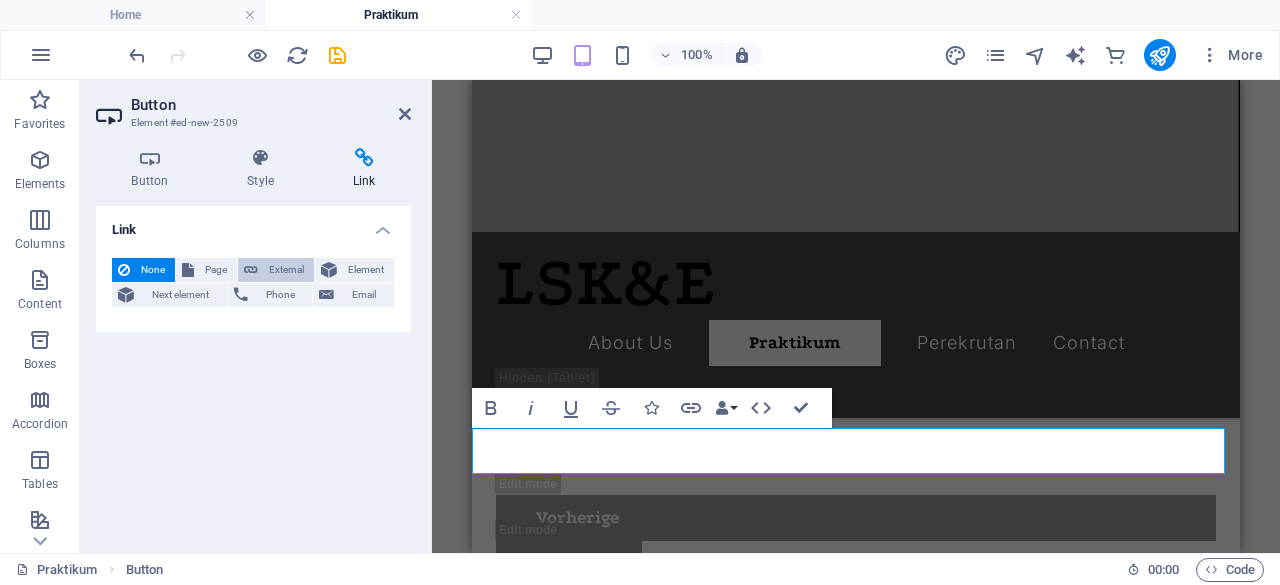 click at bounding box center [251, 270] 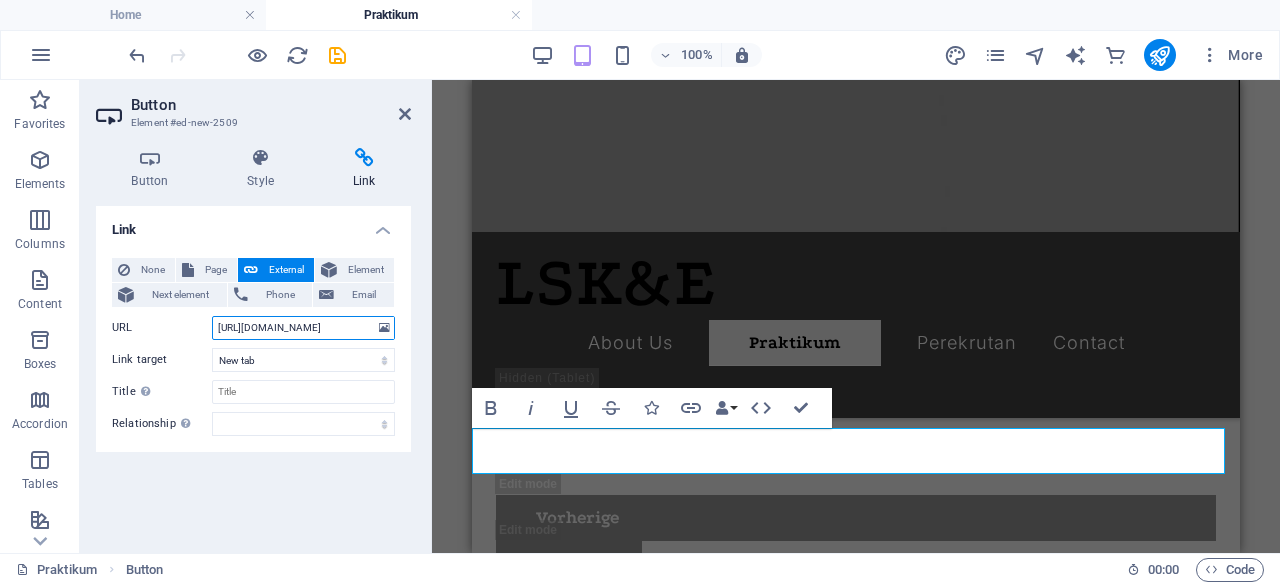 scroll, scrollTop: 0, scrollLeft: 323, axis: horizontal 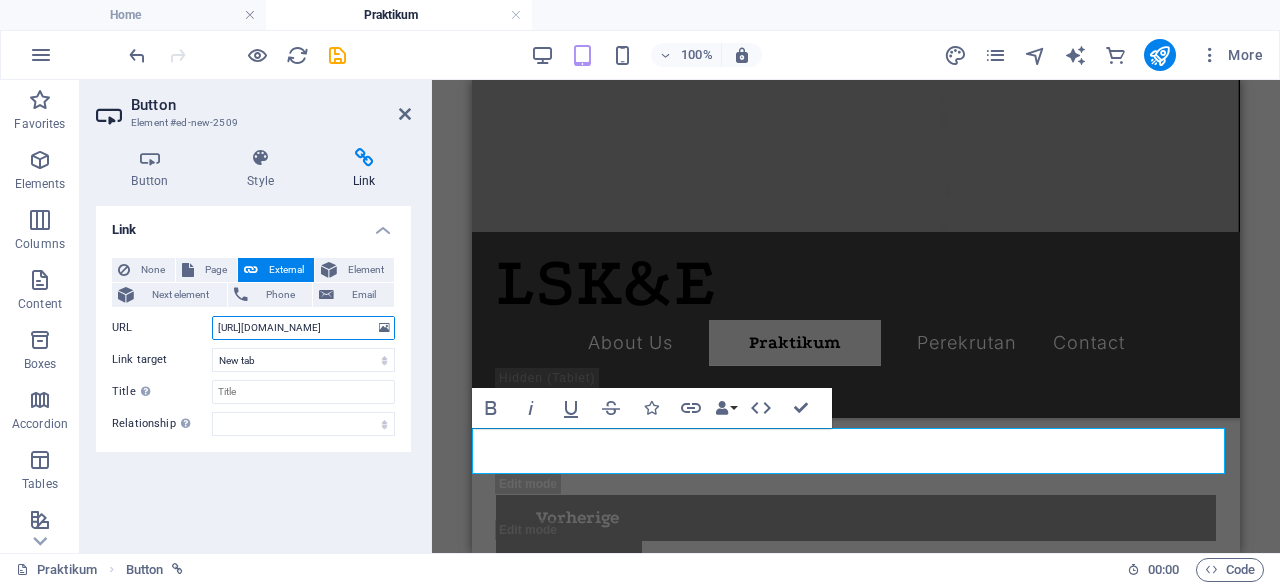click on "https://cdn1.site-media.eu/images/document/17625723/SISTEMATIKAPTI-PTzXcFZ77fbhDjLdJ4tokQ.pdf" at bounding box center [303, 328] 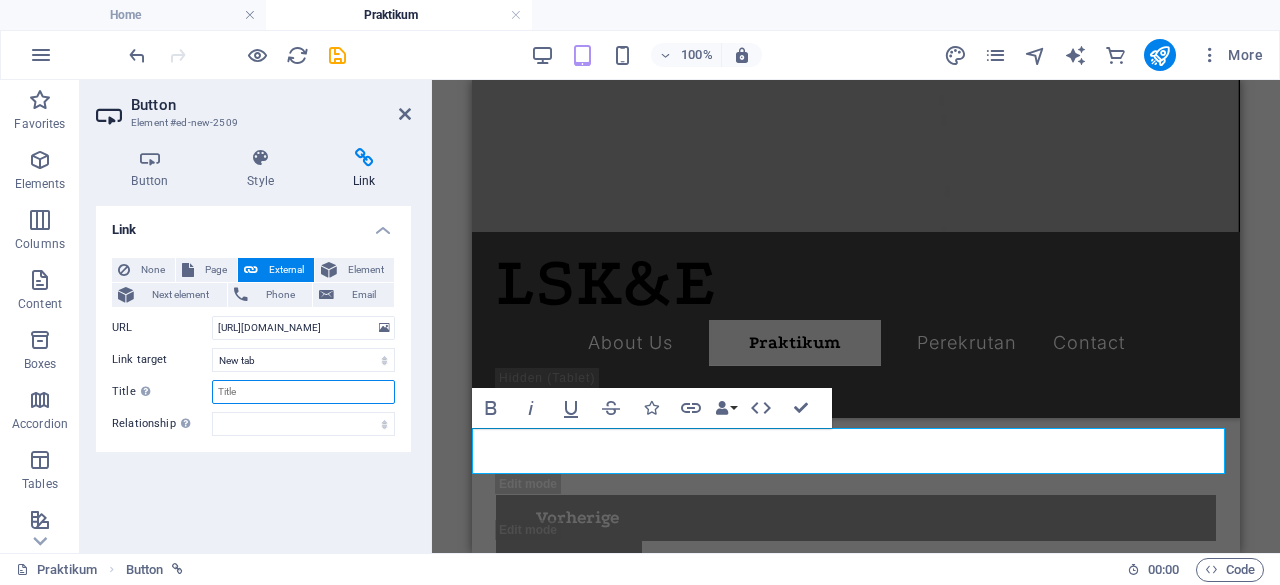 click on "Title Additional link description, should not be the same as the link text. The title is most often shown as a tooltip text when the mouse moves over the element. Leave empty if uncertain." at bounding box center [303, 392] 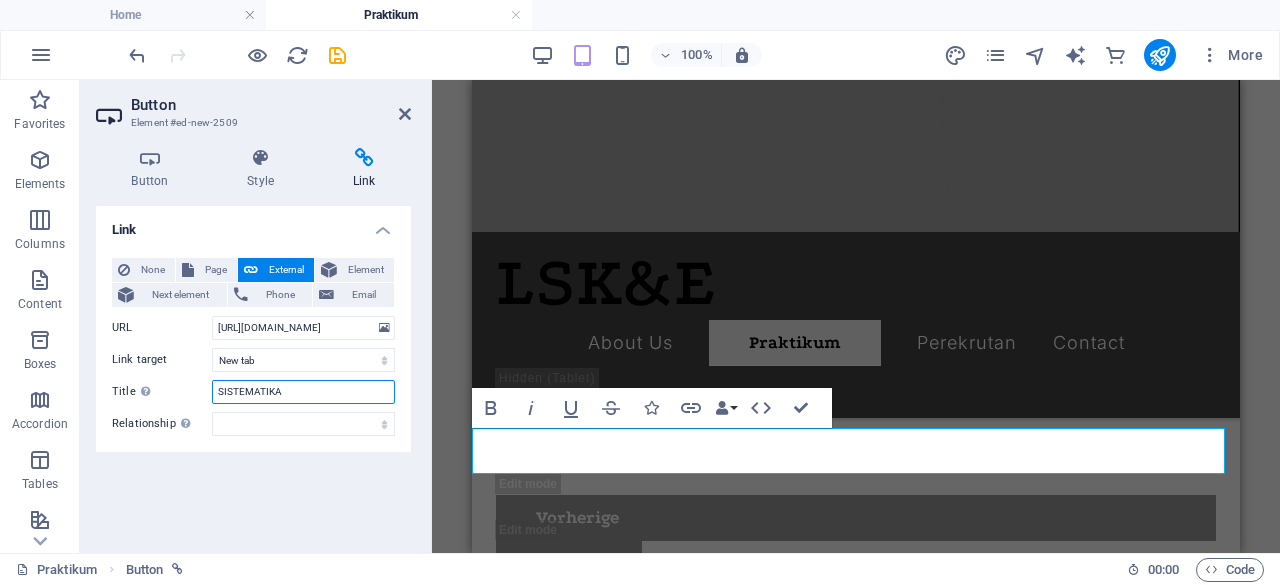 type on "SISTEMATIKA" 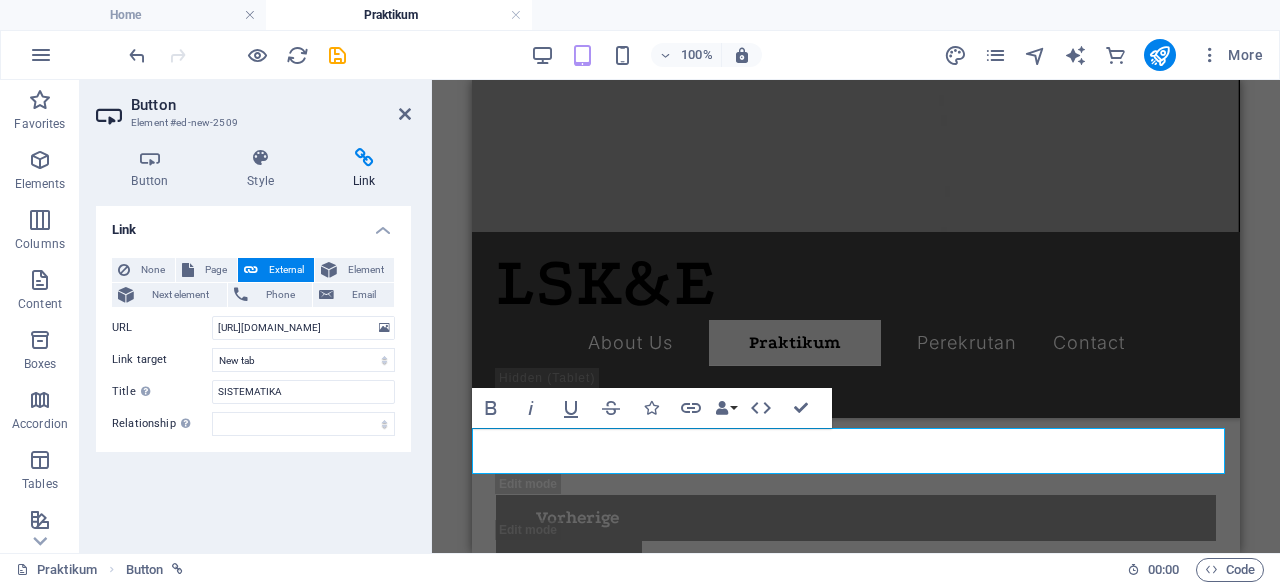click on "KLIK IN HERE" at bounding box center (856, 1420) 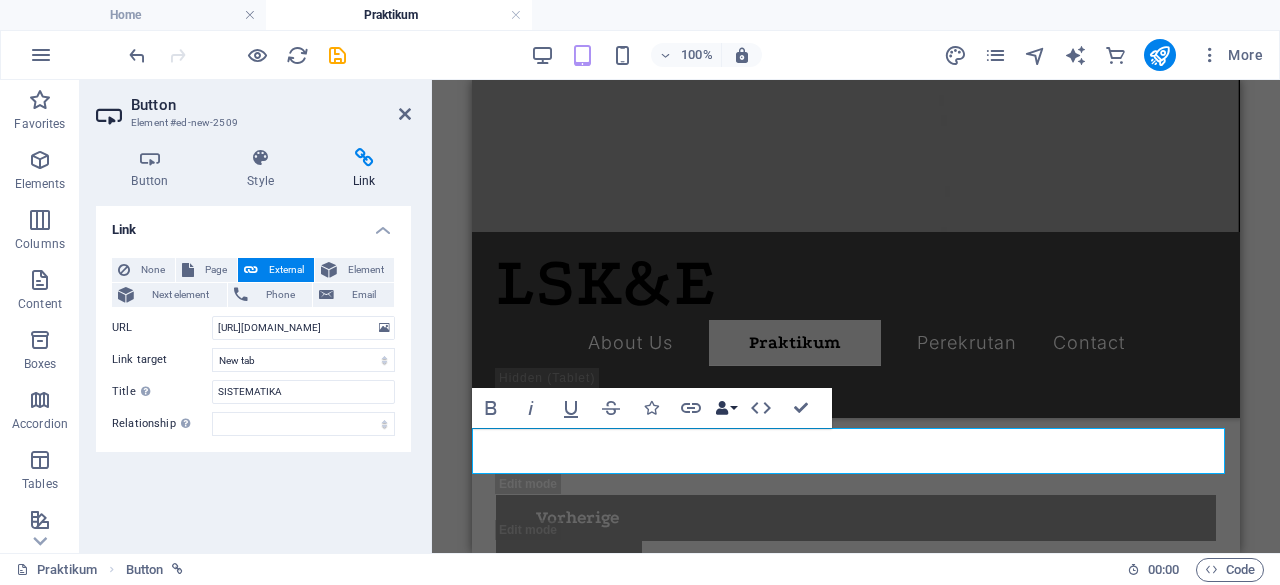 click at bounding box center [722, 408] 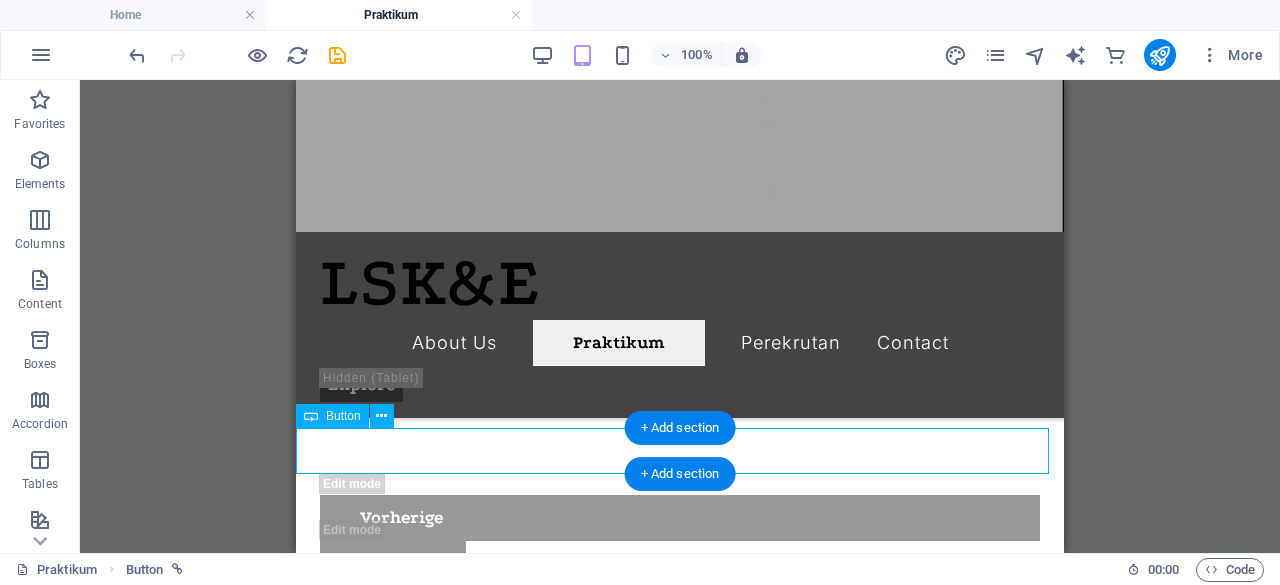 click on "KLIK IN HERE" at bounding box center [680, 1420] 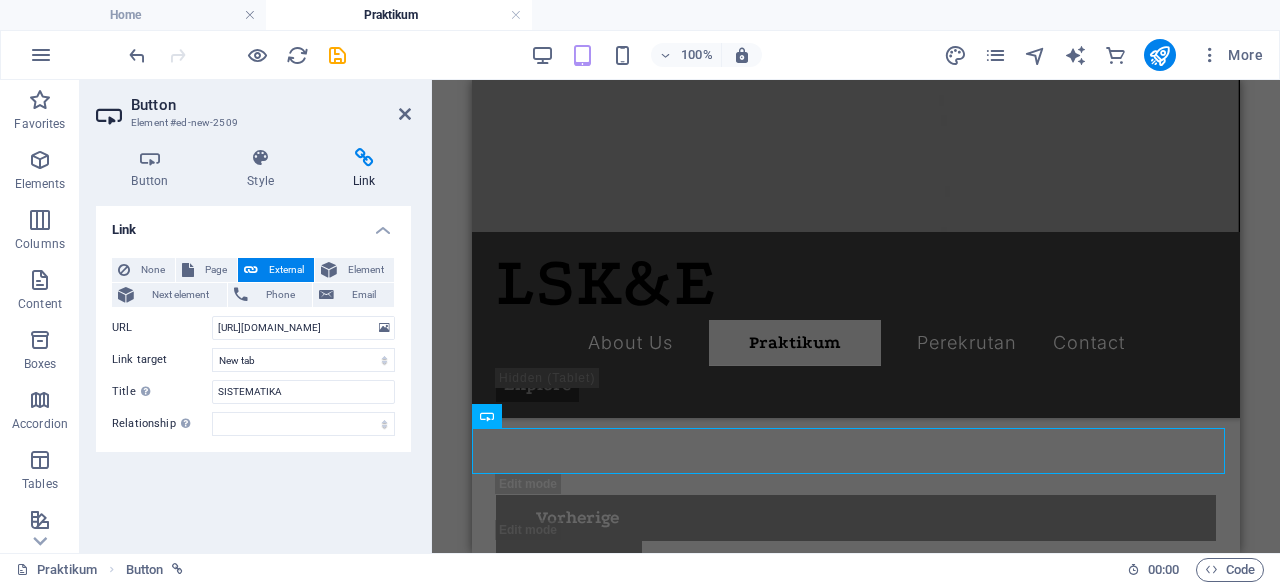 click on "Button Style Link Button Design Default Primary Secondary Background Hover/Active Switch to preview mode to test the active/hover state Text color Hover/Active Border color Hover/Active Alignment Size Width Default px rem % em vh vw Default colors and font sizes are defined in Design. Edit design Preset Element Layout How this element expands within the layout (Flexbox). Size Default auto px % 1/1 1/2 1/3 1/4 1/5 1/6 1/7 1/8 1/9 1/10 Grow Shrink Order Container layout Visible Visible Opacity 100 % Overflow Spacing Margin Default auto px % rem vw vh Custom Custom auto px % rem vw vh auto px % rem vw vh auto px % rem vw vh auto px % rem vw vh Padding Default px rem % vh vw Custom Custom px rem % vh vw px rem % vh vw px rem % vh vw px rem % vh vw Border Style              - Width 1 auto px rem % vh vw Custom Custom 1 auto px rem % vh vw 1 auto px rem % vh vw 1 auto px rem % vh vw 1 auto px rem % vh vw  - Color Round corners Default px rem % vh vw Custom Custom px rem % vh vw px rem % vh vw px rem % vh" at bounding box center (253, 342) 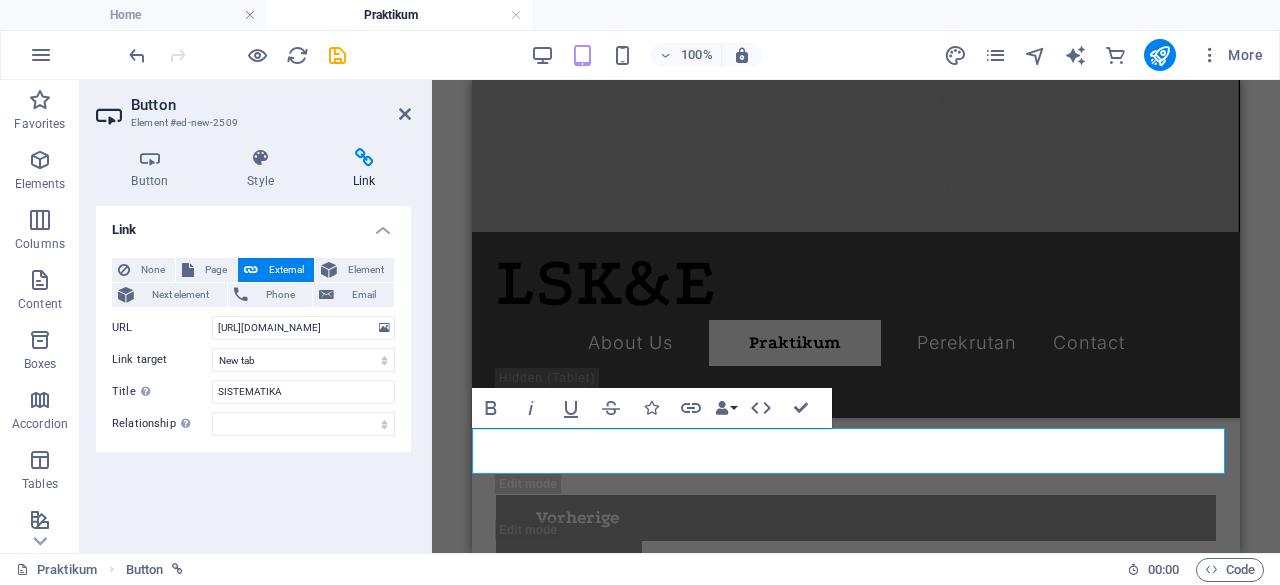 click on "KLIK IN HERE" at bounding box center [856, 1420] 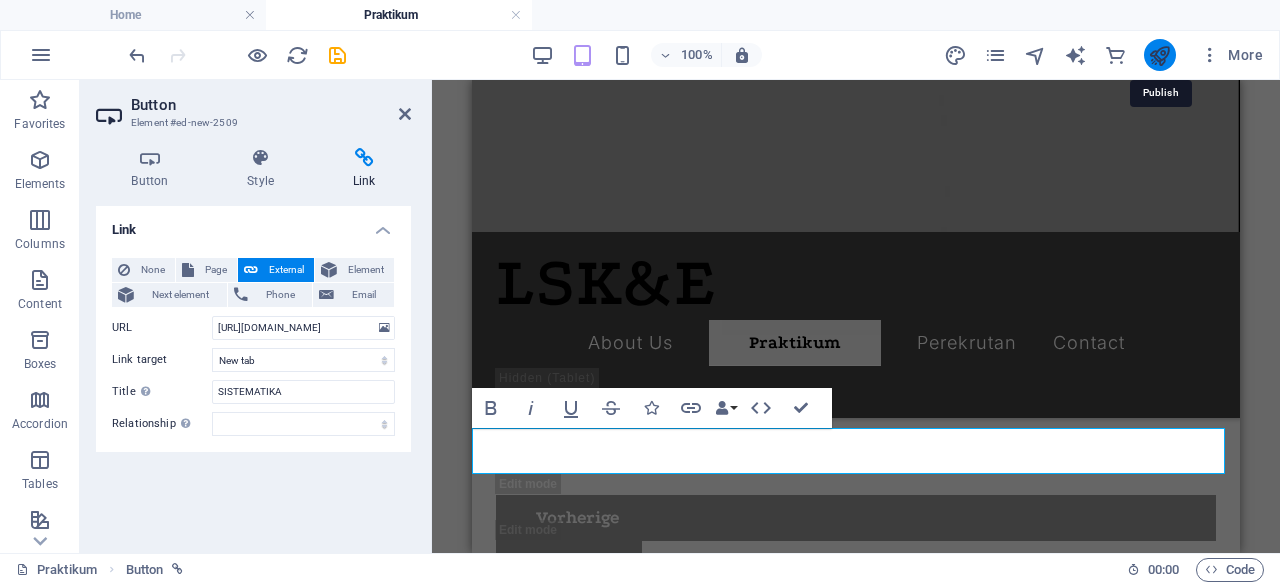 click at bounding box center [1159, 55] 